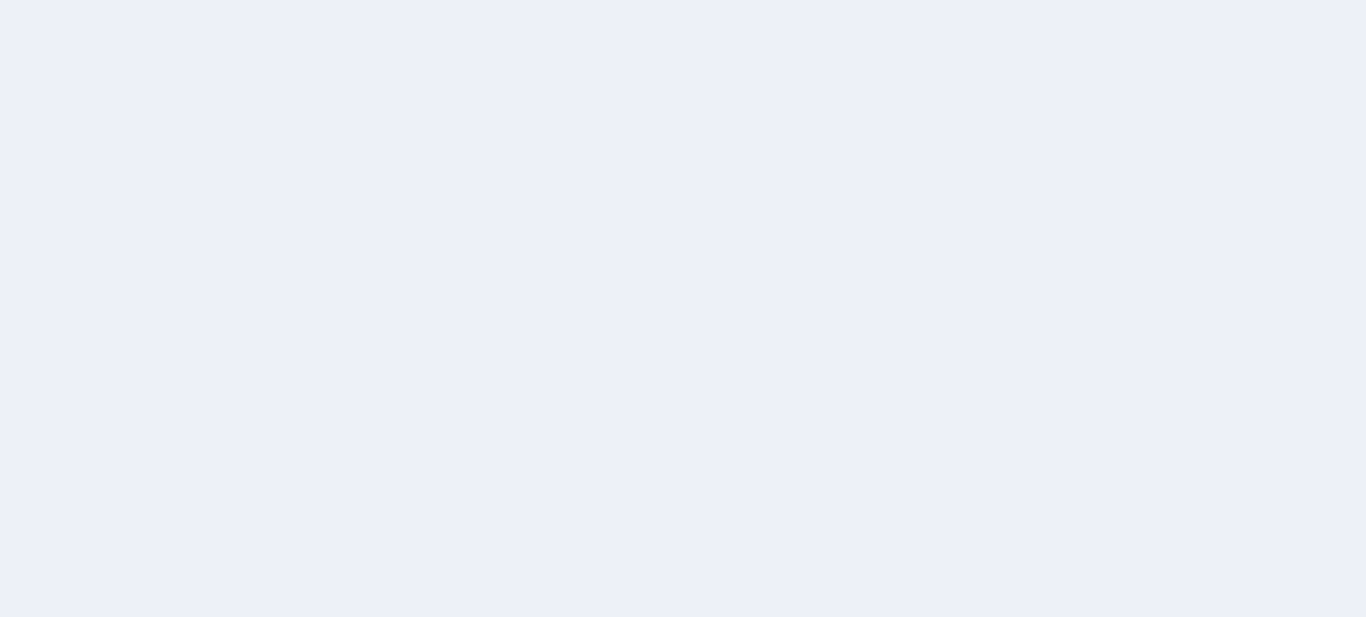 scroll, scrollTop: 0, scrollLeft: 0, axis: both 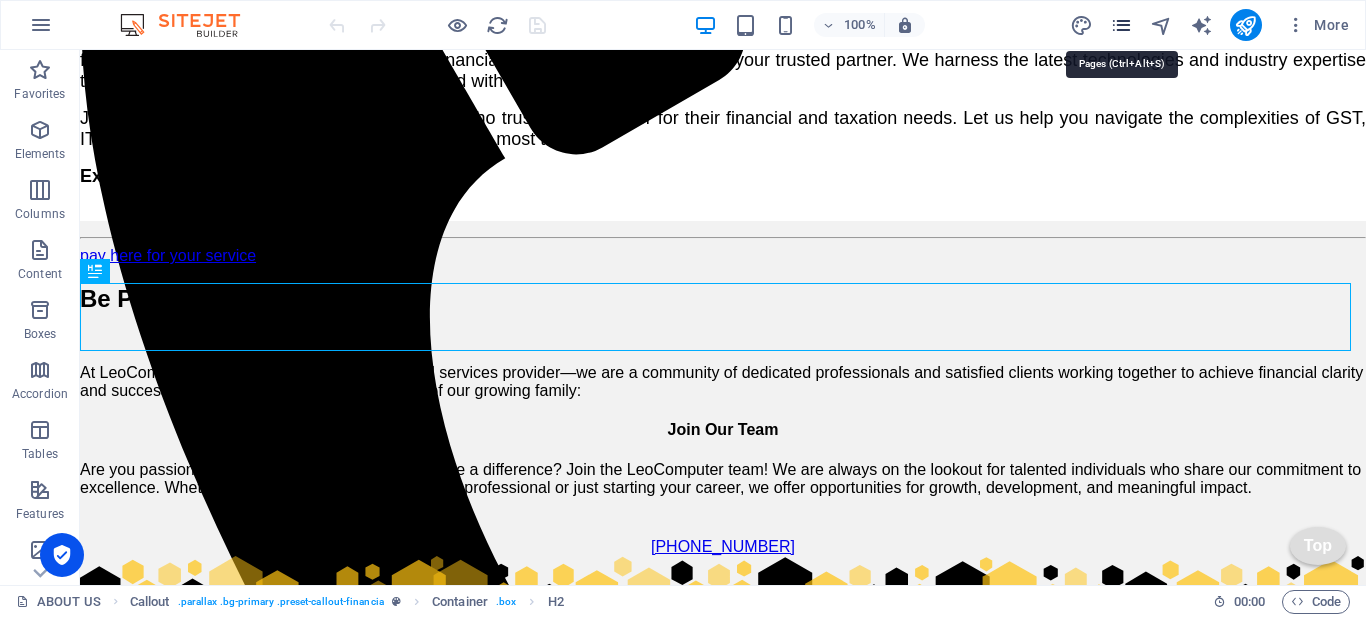 click at bounding box center [1121, 25] 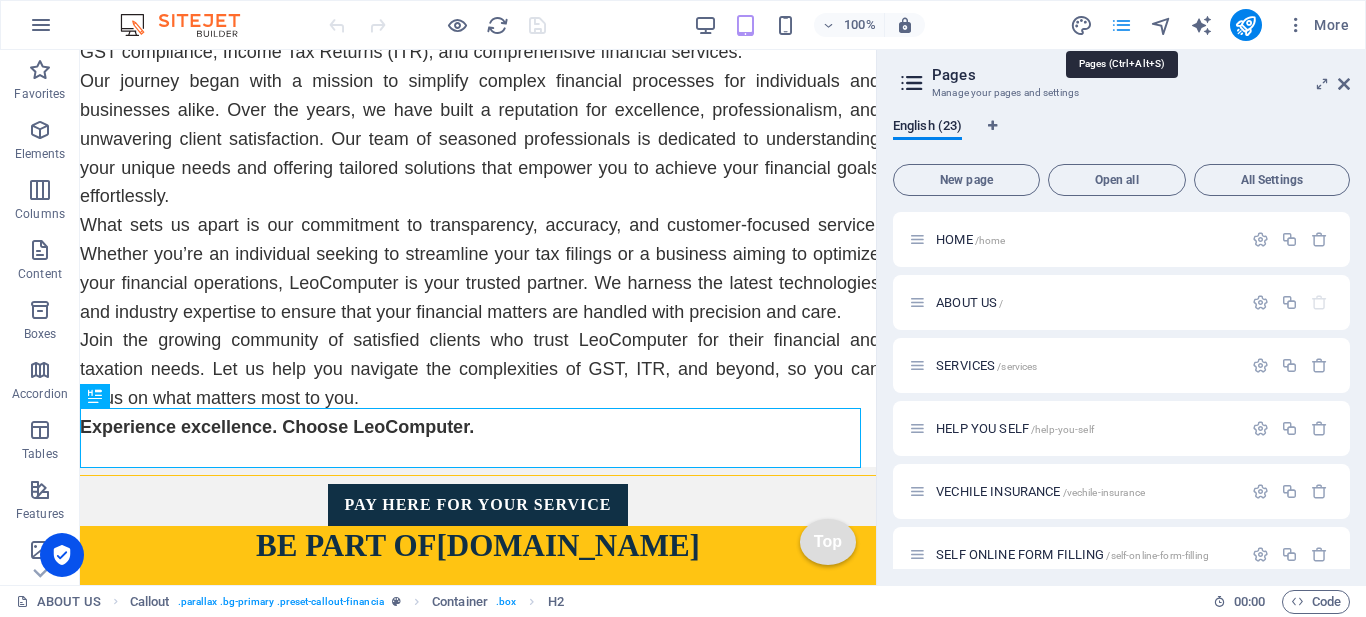 scroll, scrollTop: 722, scrollLeft: 0, axis: vertical 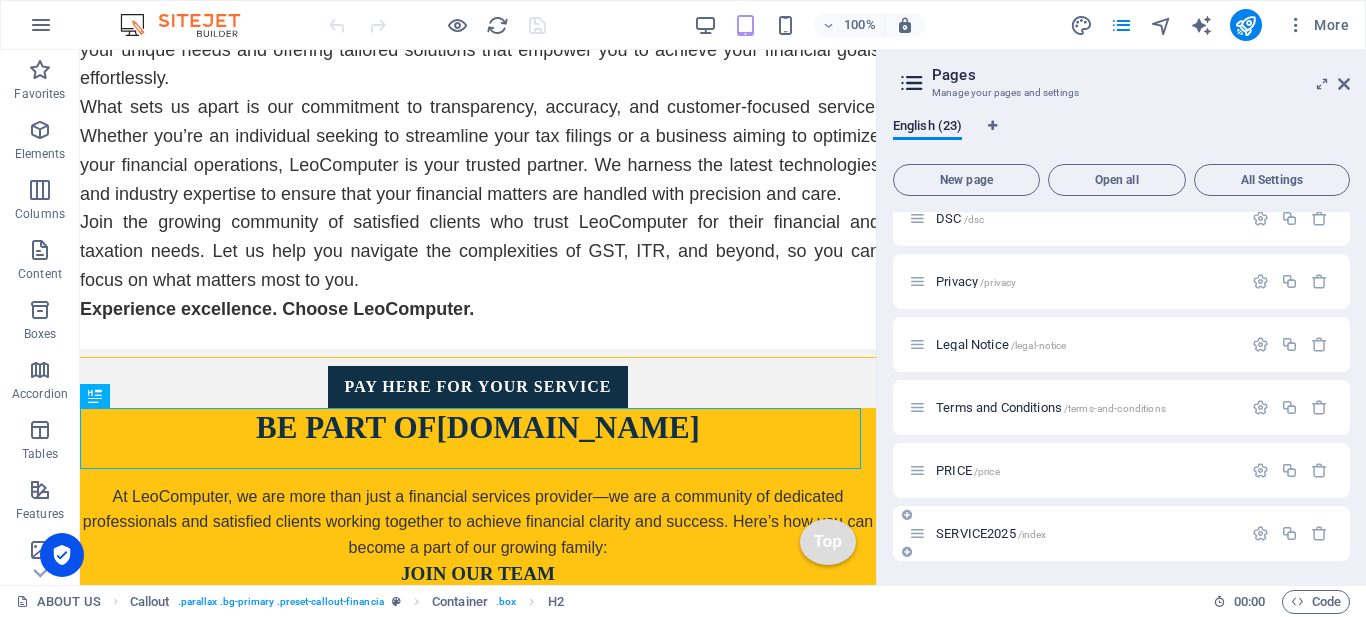 click on "SERVICE2025 /index" at bounding box center [991, 533] 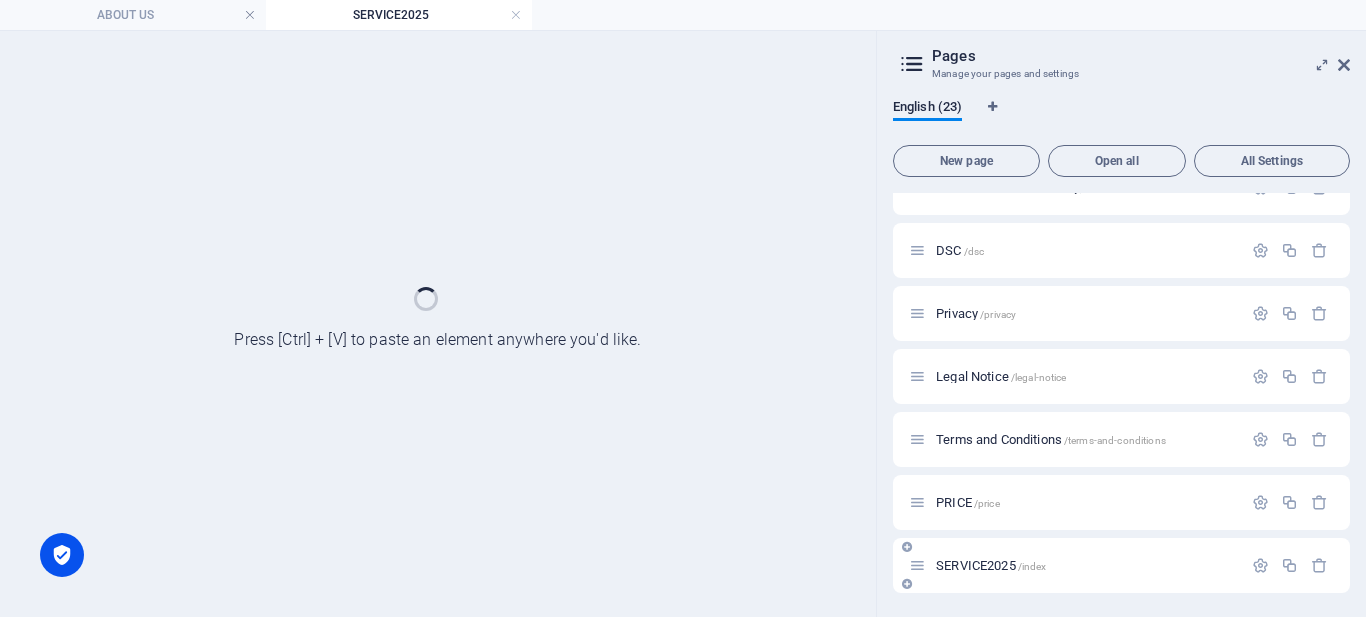 scroll, scrollTop: 1041, scrollLeft: 0, axis: vertical 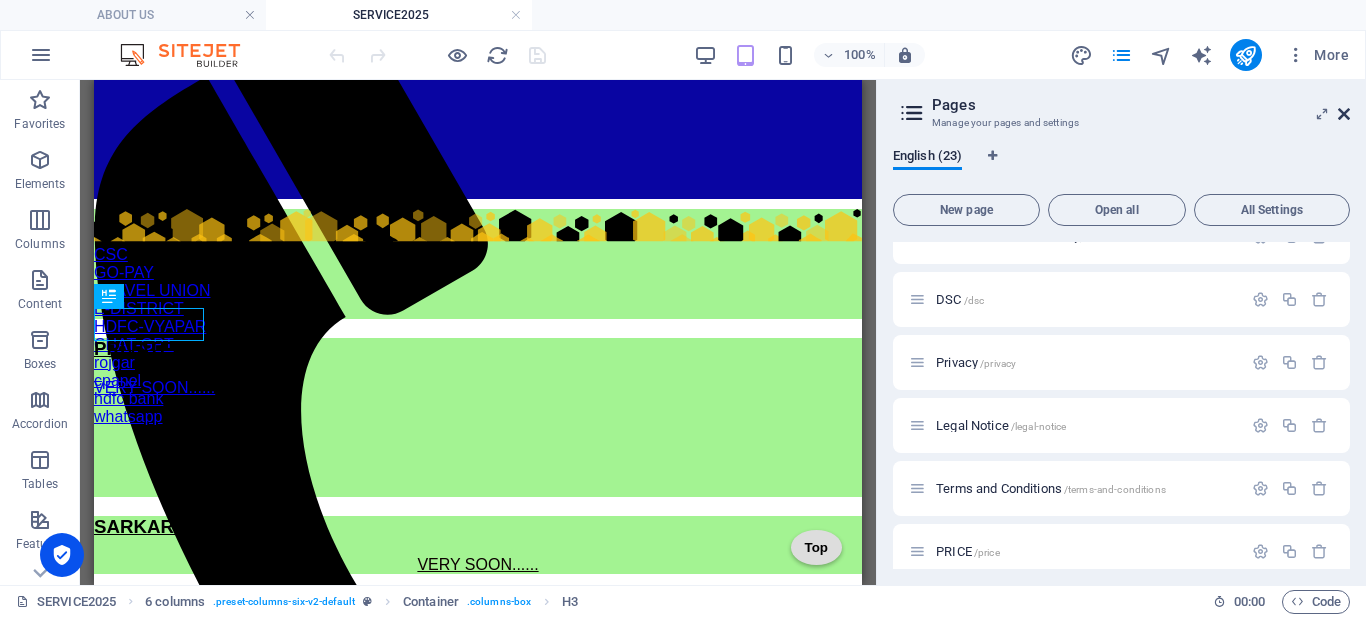 click at bounding box center [1344, 114] 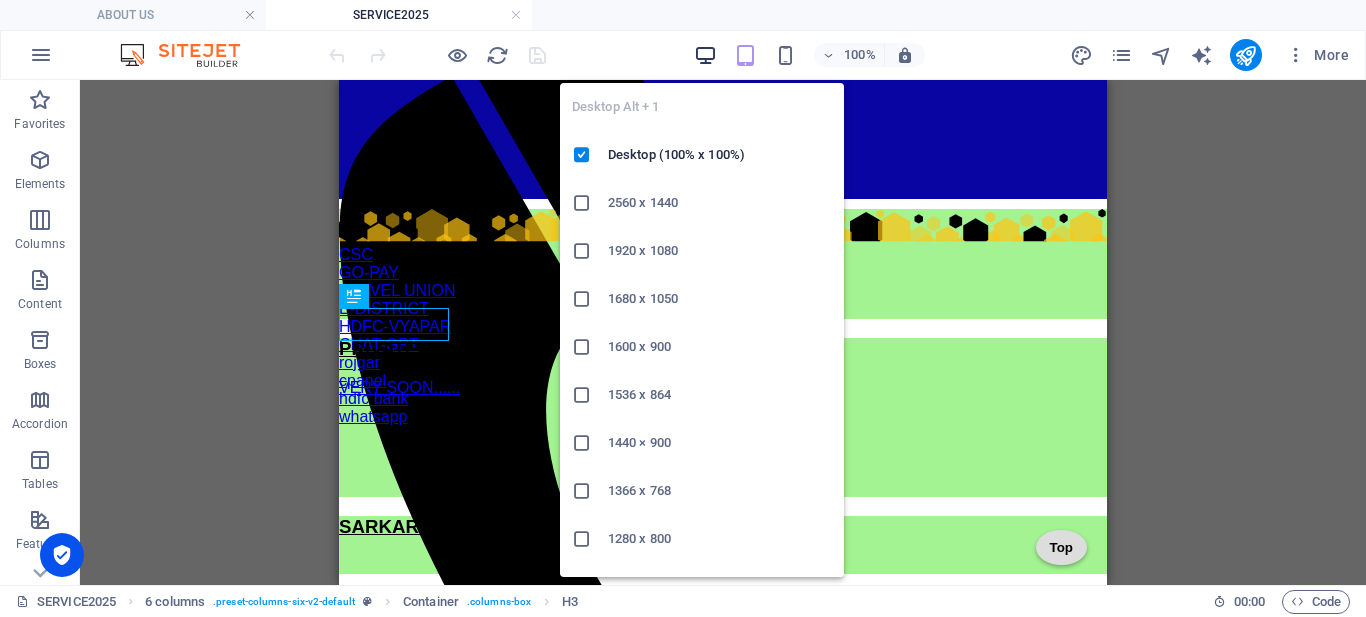 click at bounding box center (705, 55) 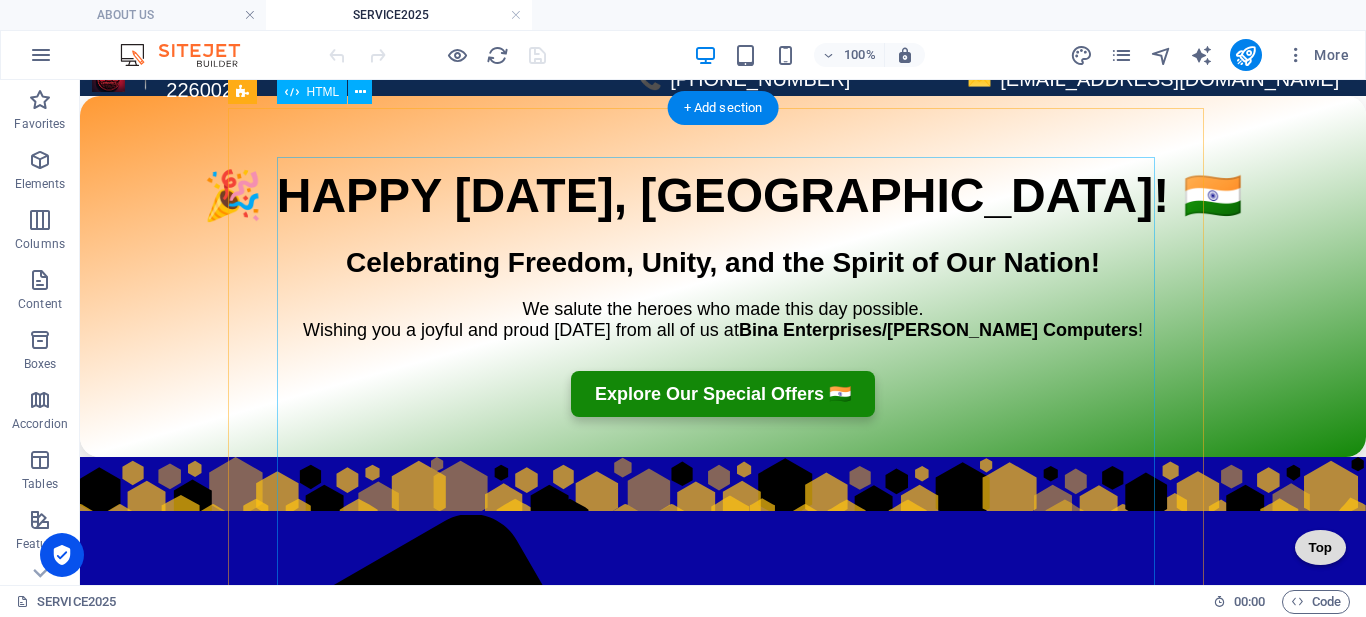 scroll, scrollTop: 0, scrollLeft: 0, axis: both 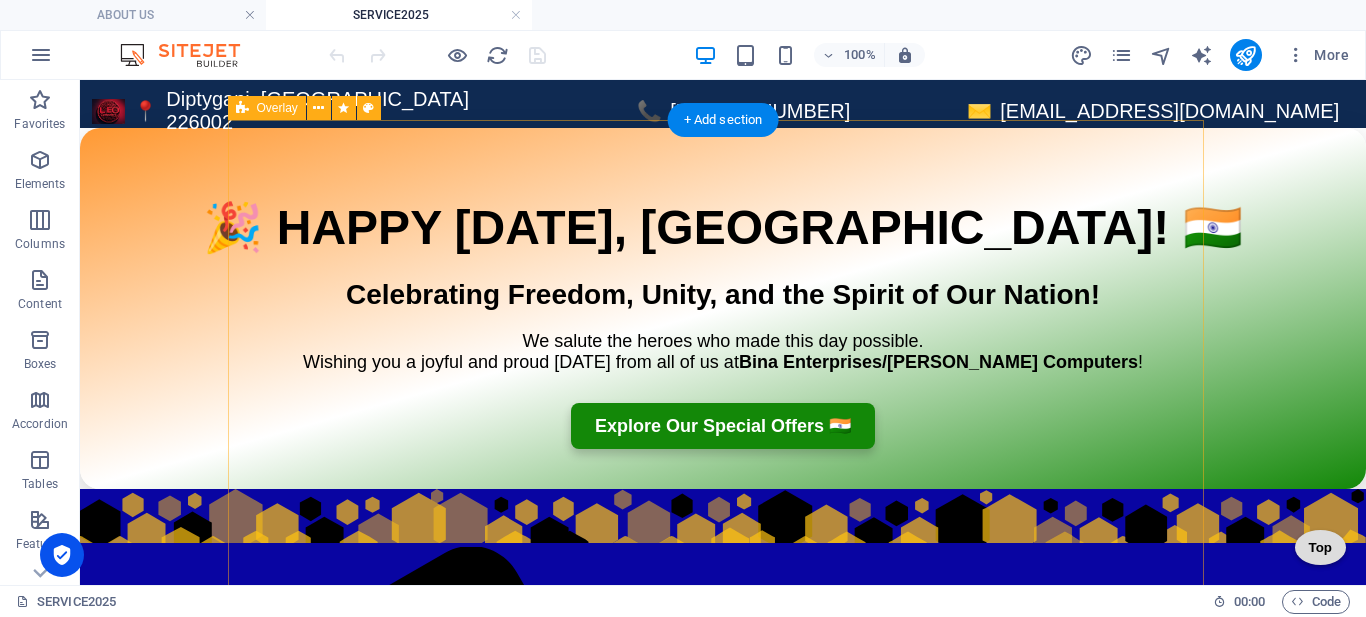 click on "🎉 HAPPY INDEPENDENCE DAY, INDIA! 🇮🇳
Celebrating Freedom, Unity, and the Spirit of Our Nation!
We salute the heroes who made this day possible.
Wishing you a joyful and proud Independence Day from all of us at  Bina Enterprises/Leo Computers !
Explore Our Special Offers 🇮🇳" at bounding box center (723, 308) 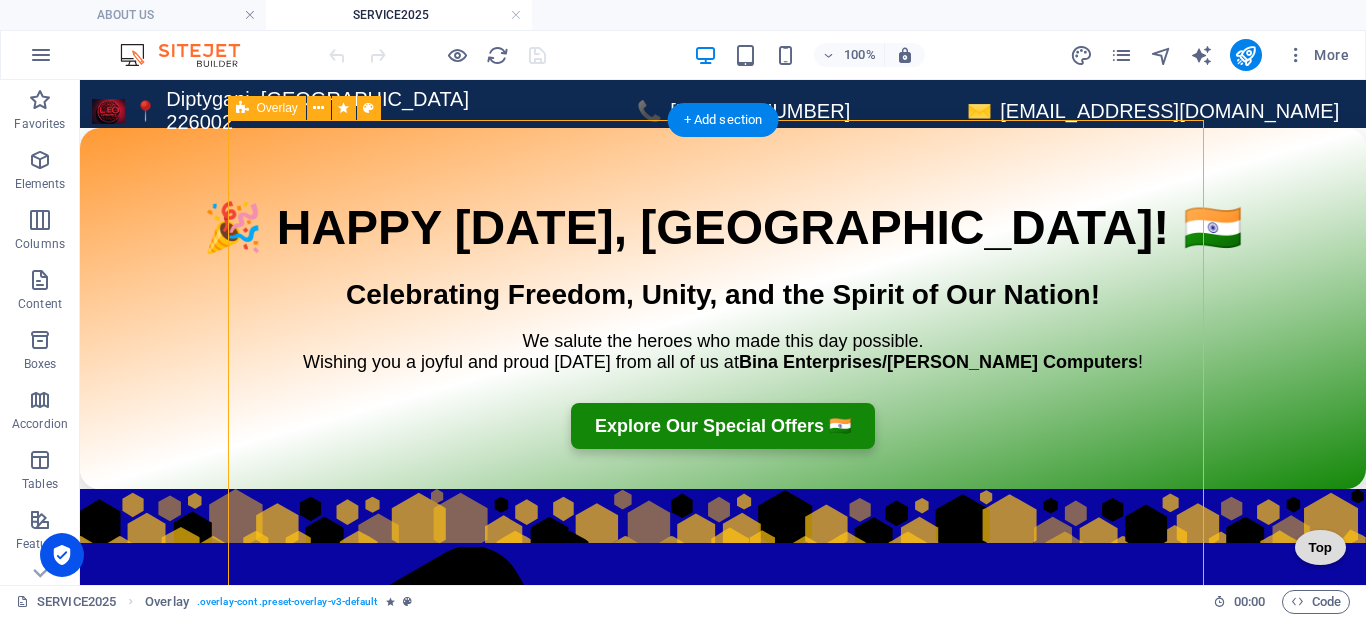 click on "🎉 HAPPY INDEPENDENCE DAY, INDIA! 🇮🇳
Celebrating Freedom, Unity, and the Spirit of Our Nation!
We salute the heroes who made this day possible.
Wishing you a joyful and proud Independence Day from all of us at  Bina Enterprises/Leo Computers !
Explore Our Special Offers 🇮🇳" at bounding box center [723, 308] 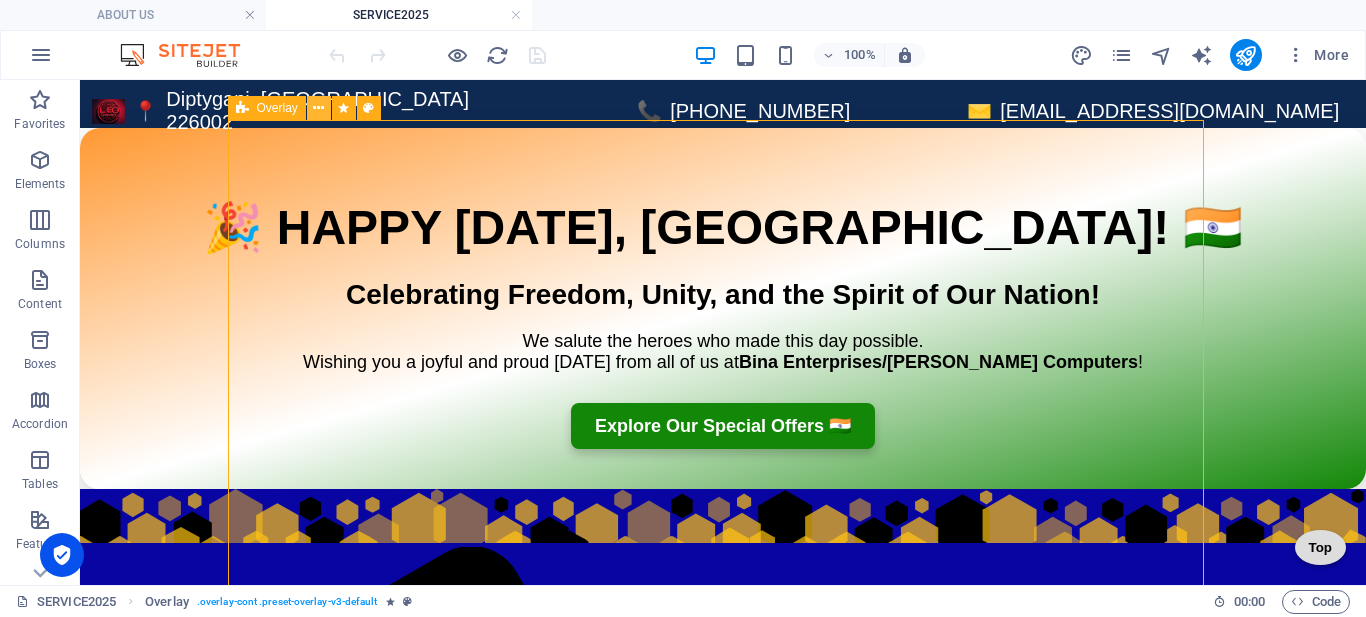 click at bounding box center (319, 108) 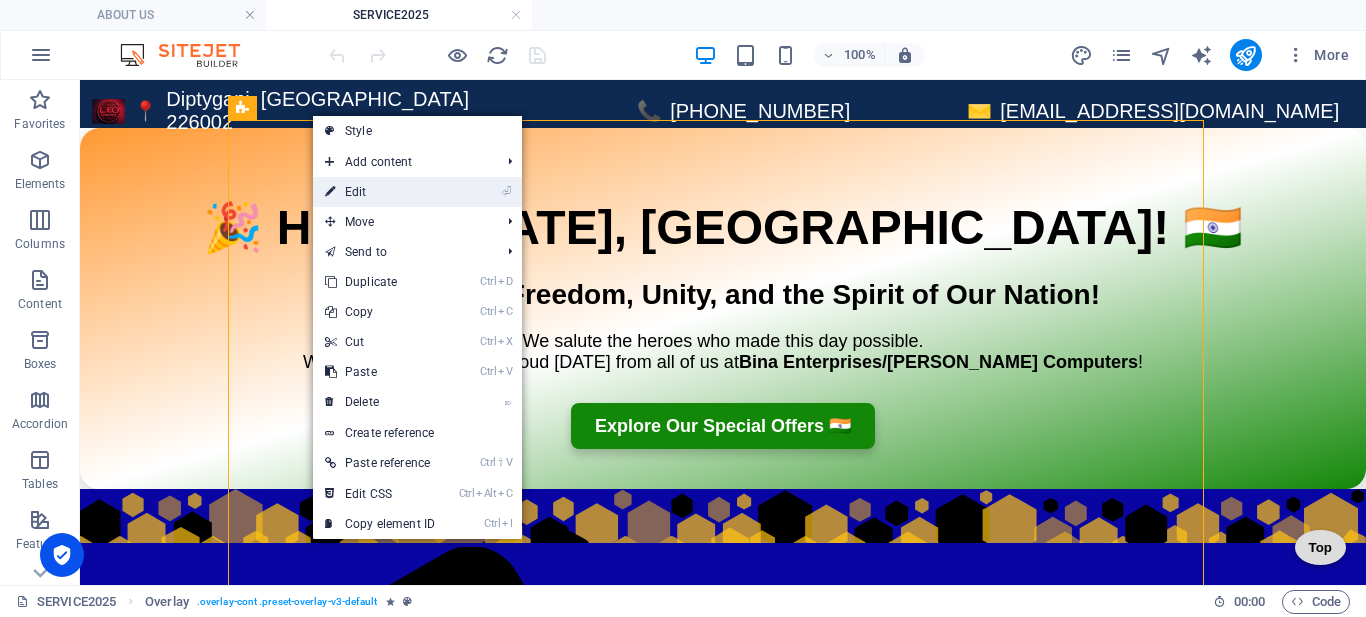 click on "⏎  Edit" at bounding box center [380, 192] 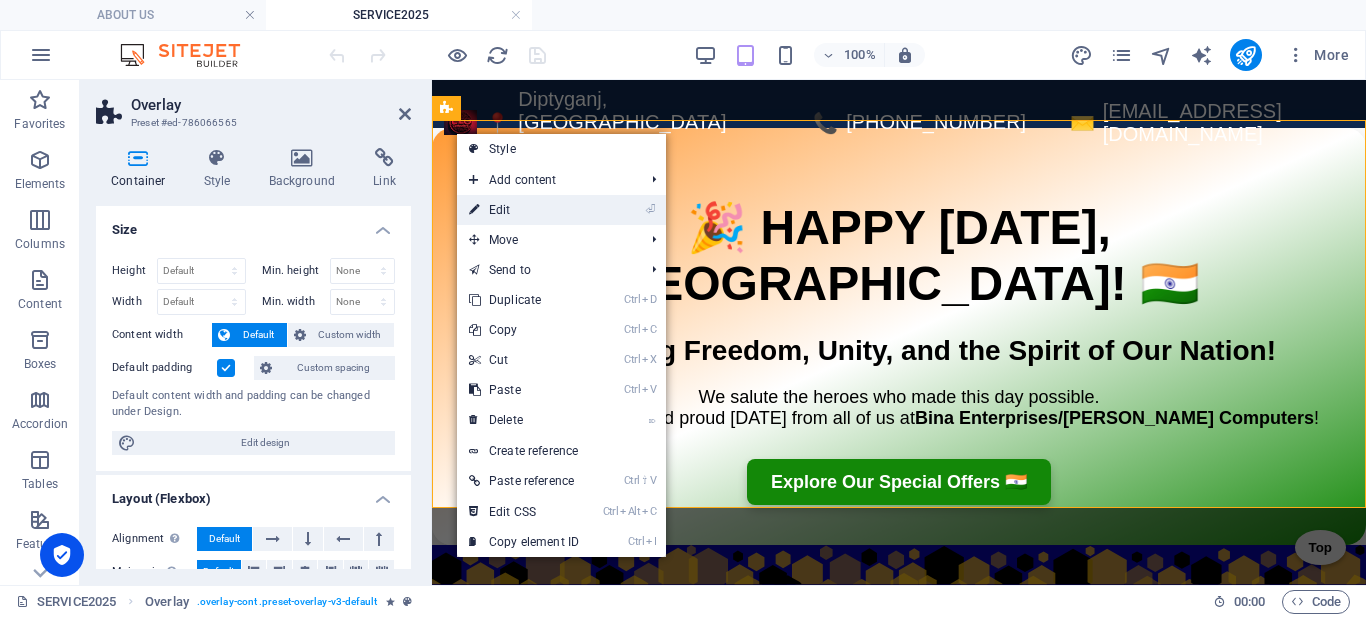 click on "⏎  Edit" at bounding box center (524, 210) 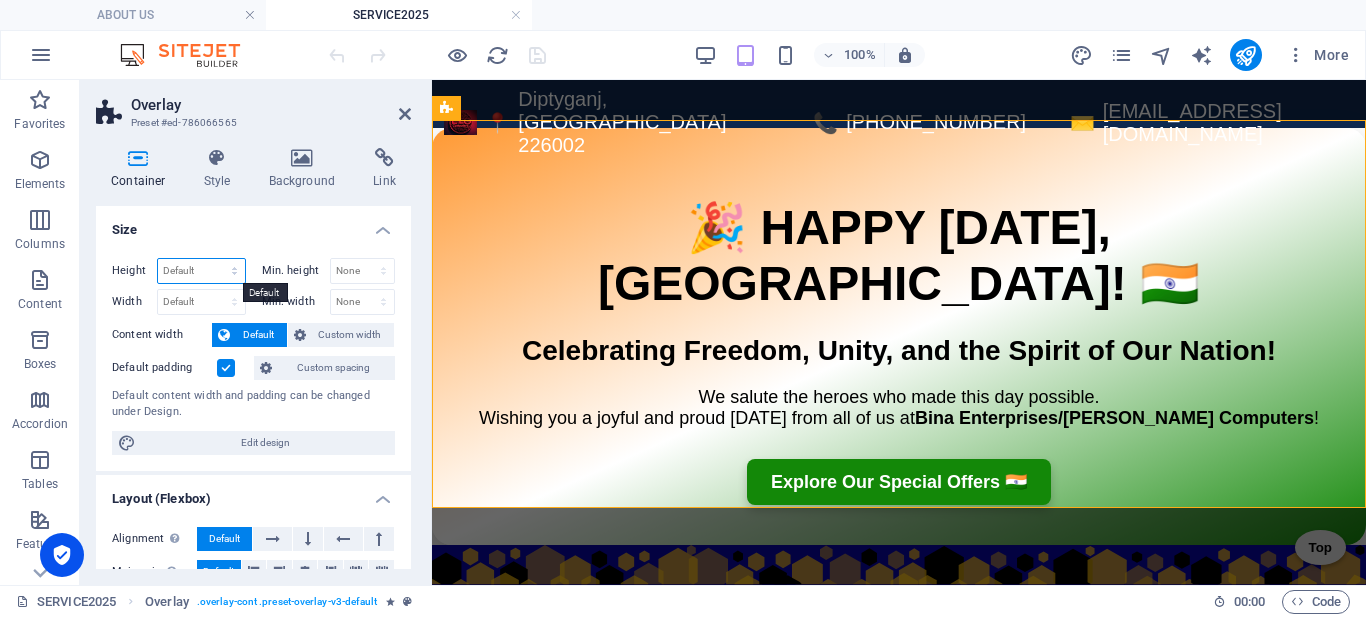 click on "Default px rem % vh vw" at bounding box center (201, 271) 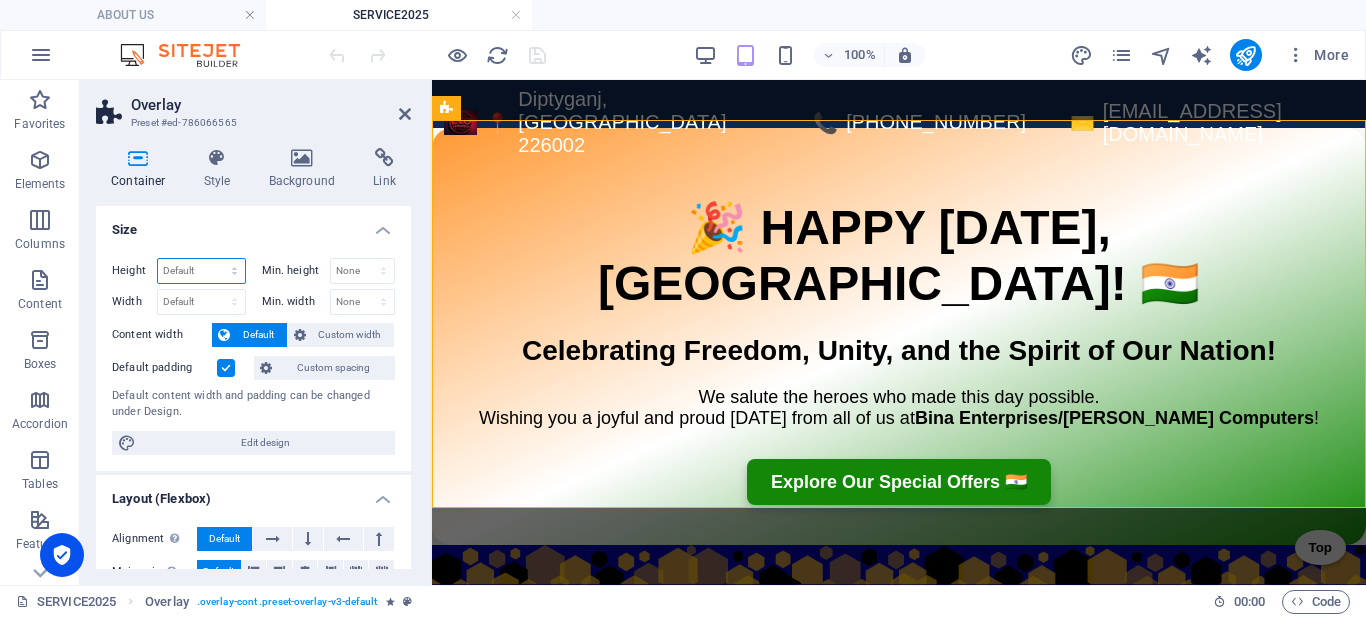 select on "px" 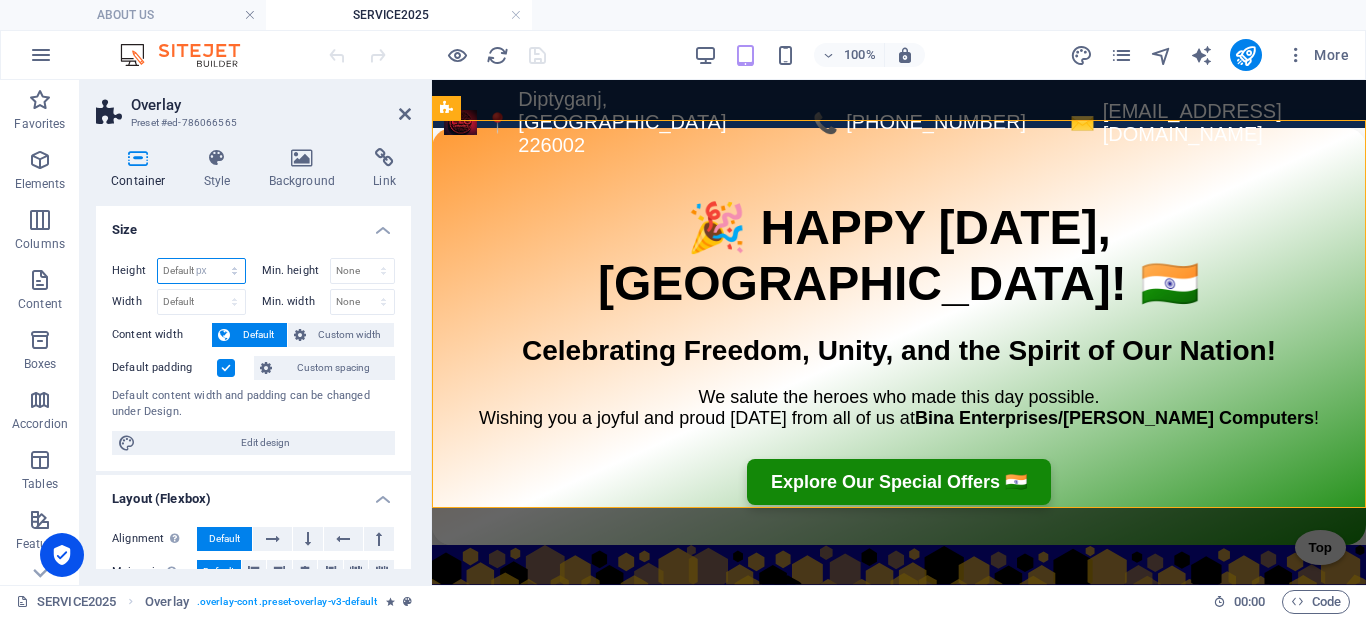 click on "Default px rem % vh vw" at bounding box center [201, 271] 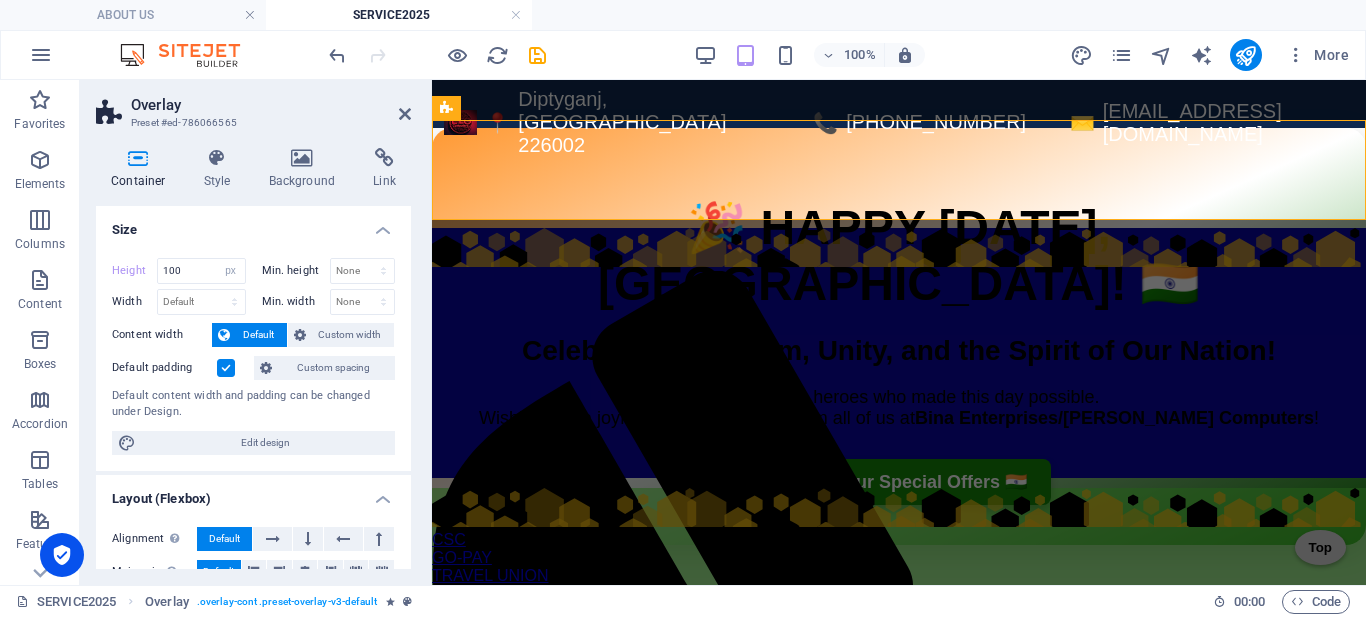 click on "Height 100 Default px rem % vh vw Min. height None px rem % vh vw Width Default px rem % em vh vw Min. width None px rem % vh vw Content width Default Custom width Width Default px rem % em vh vw Min. width None px rem % vh vw Default padding Custom spacing Default content width and padding can be changed under Design. Edit design" at bounding box center [253, 356] 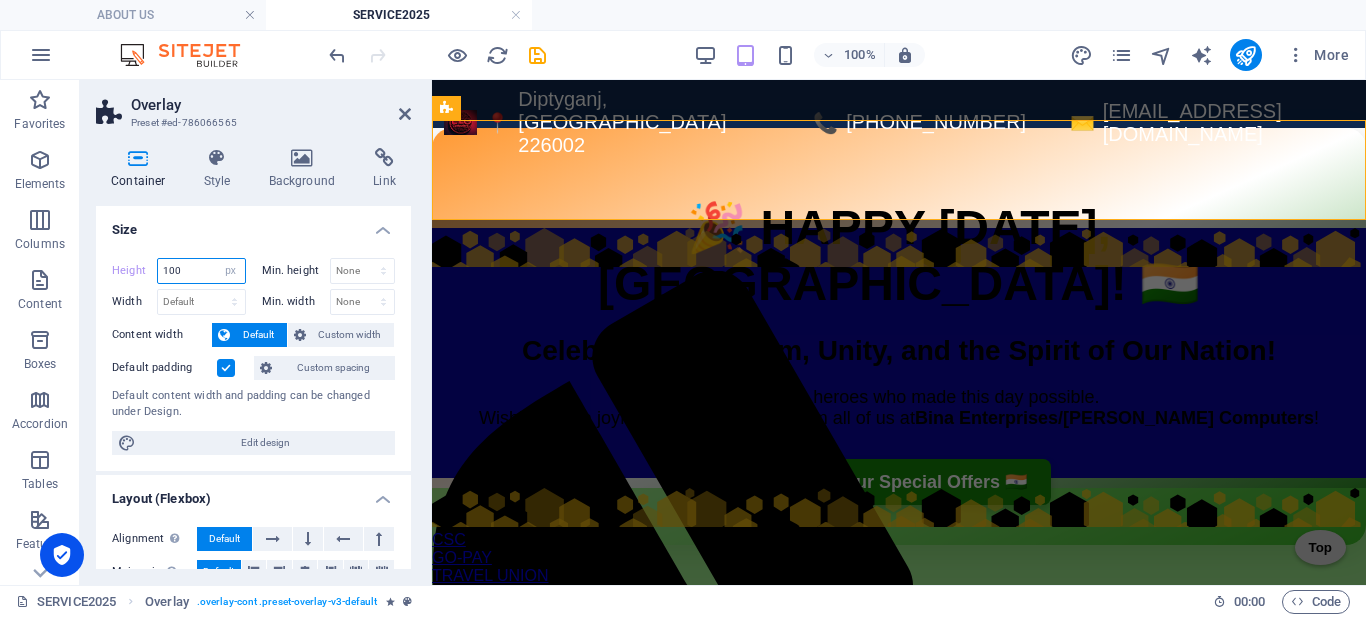 drag, startPoint x: 194, startPoint y: 272, endPoint x: 135, endPoint y: 285, distance: 60.41523 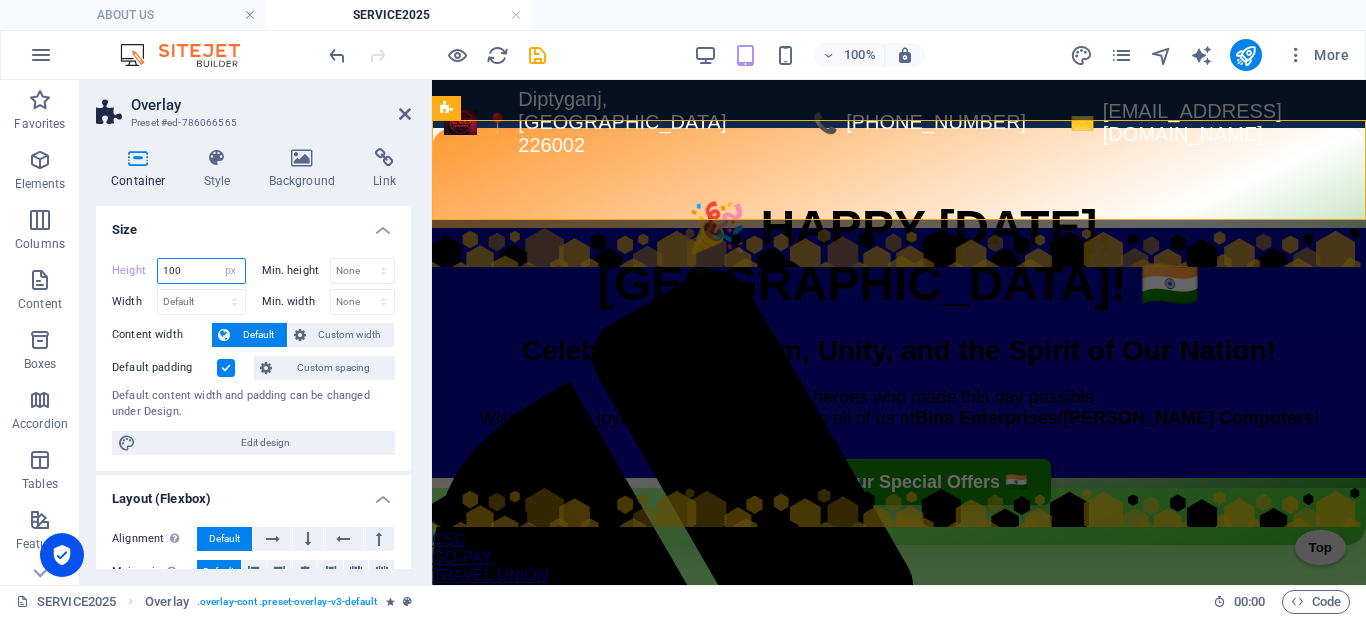 click on "Height 100 Default px rem % vh vw" at bounding box center (183, 273) 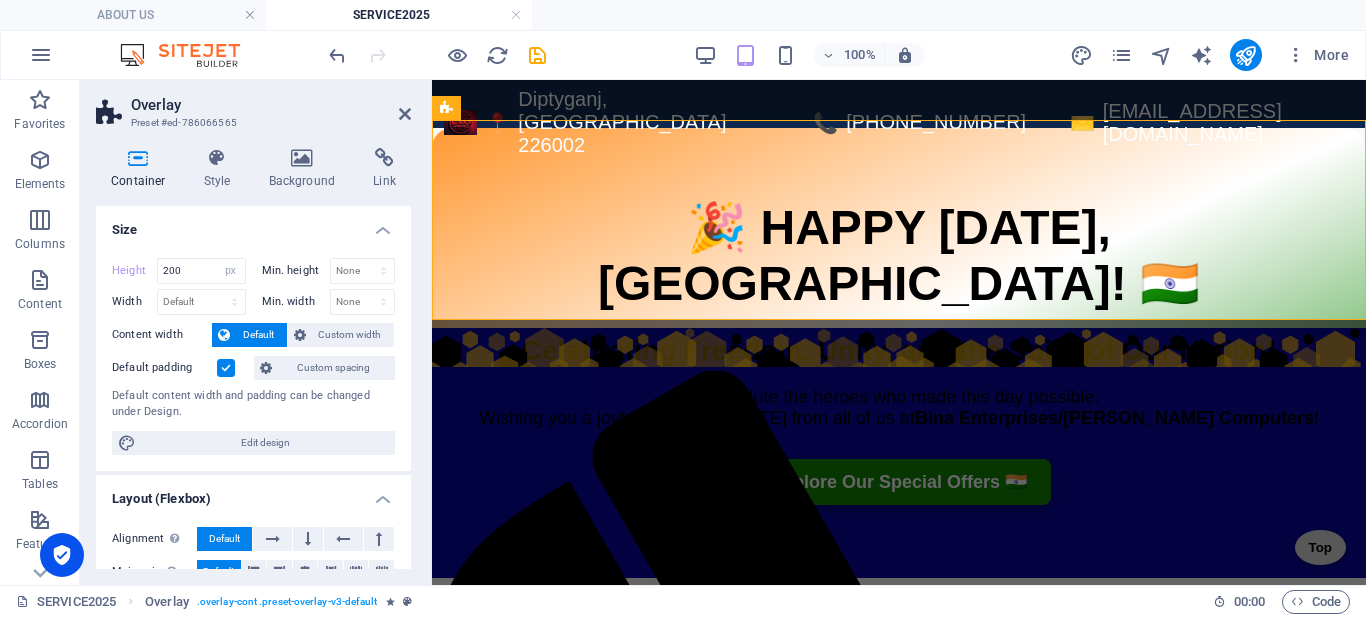 click on "Size" at bounding box center [253, 224] 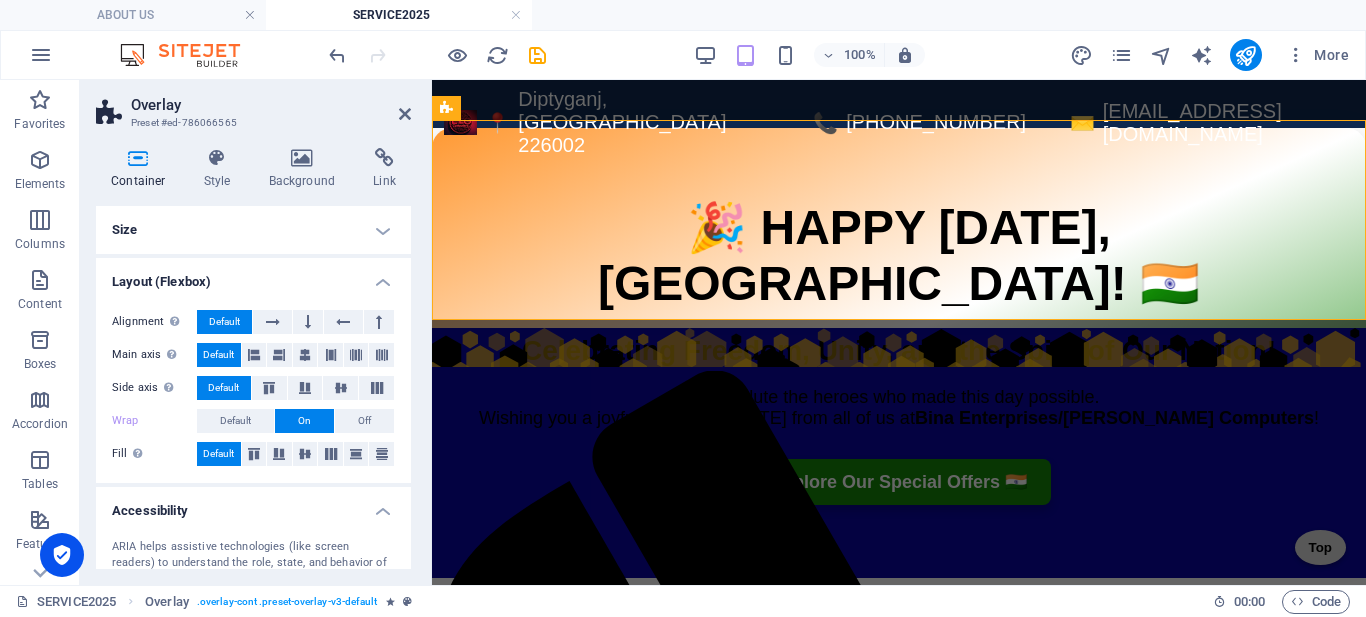 click on "Size" at bounding box center [253, 230] 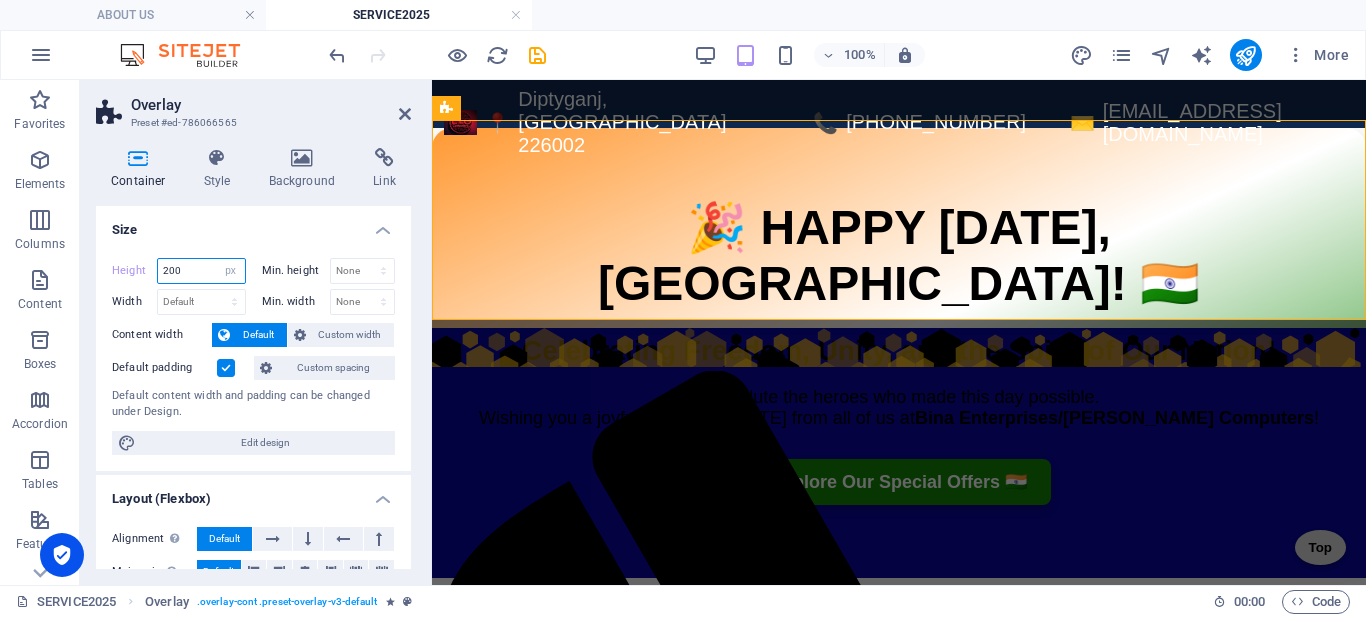 drag, startPoint x: 184, startPoint y: 266, endPoint x: 132, endPoint y: 282, distance: 54.405884 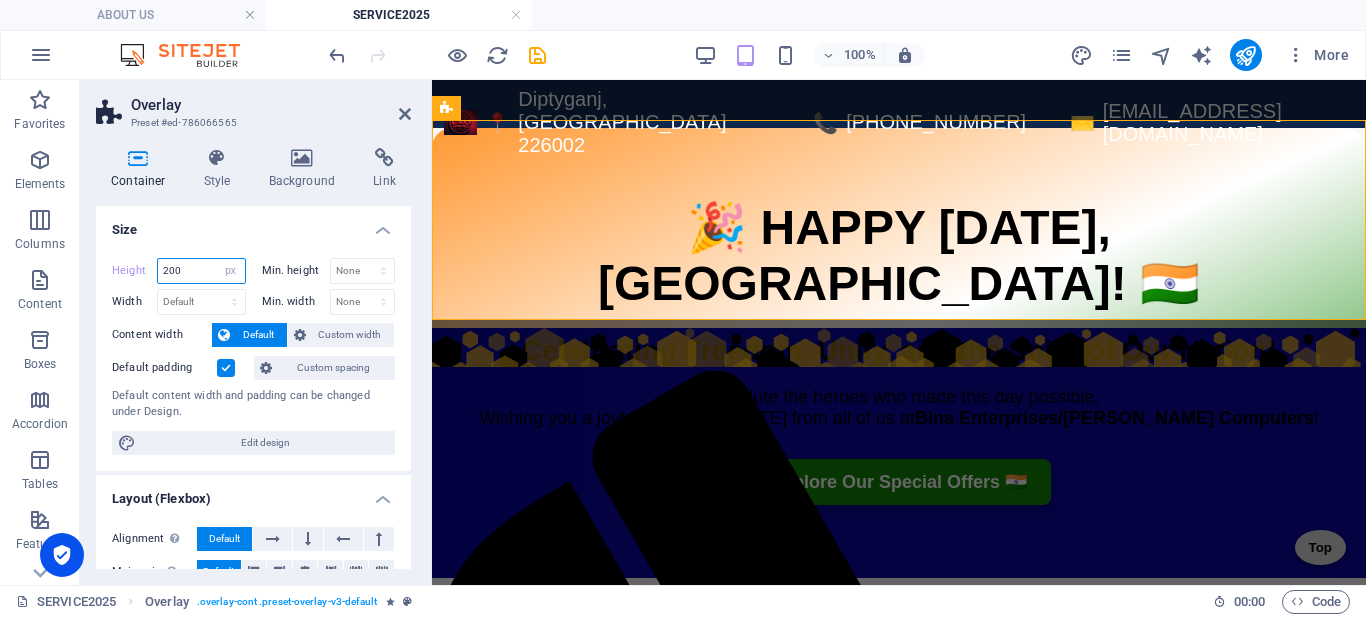 click on "Height 200 Default px rem % vh vw" at bounding box center [179, 271] 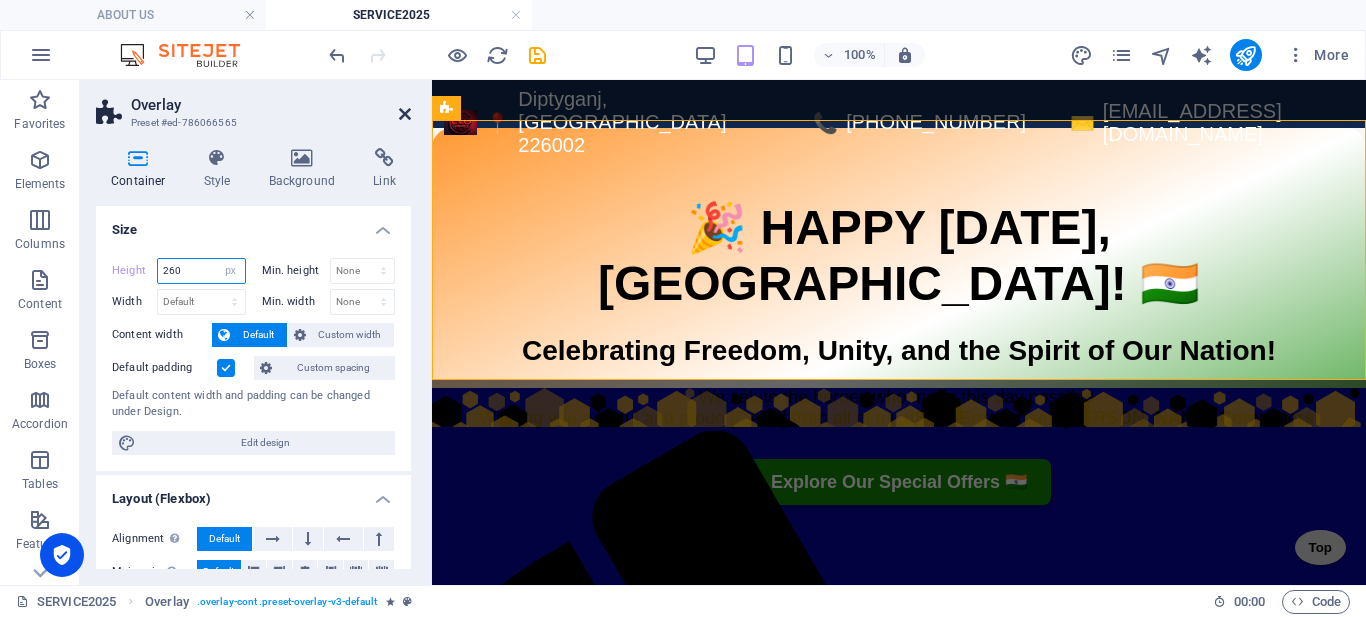 type on "260" 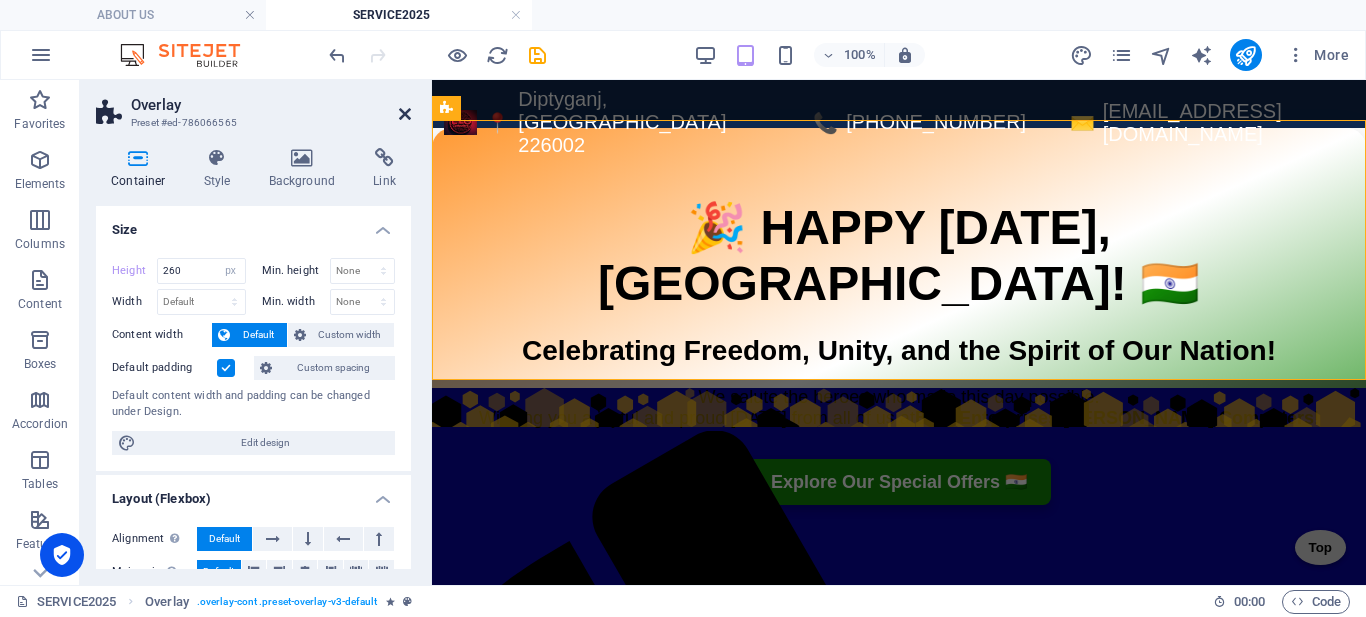 click at bounding box center (405, 114) 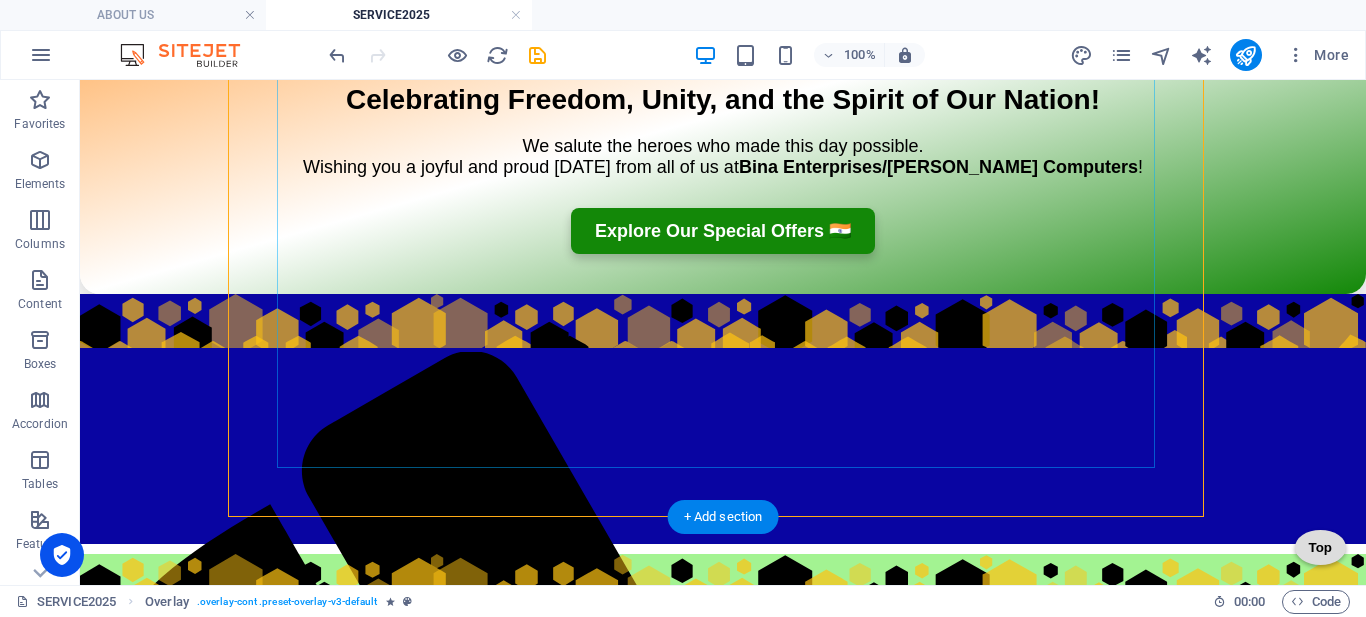 scroll, scrollTop: 200, scrollLeft: 0, axis: vertical 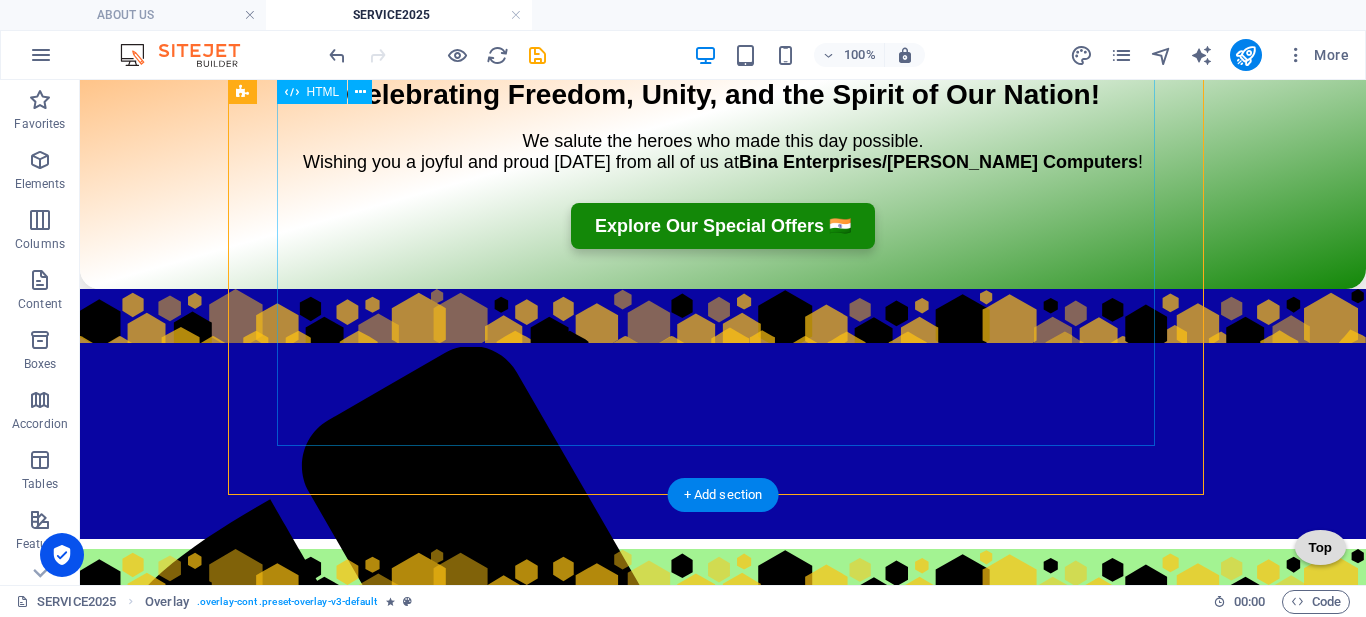 click on "🎉 HAPPY INDEPENDENCE DAY, INDIA! 🇮🇳
Celebrating Freedom, Unity, and the Spirit of Our Nation!
We salute the heroes who made this day possible.
Wishing you a joyful and proud Independence Day from all of us at  Bina Enterprises/Leo Computers !
Explore Our Special Offers 🇮🇳" at bounding box center [723, 108] 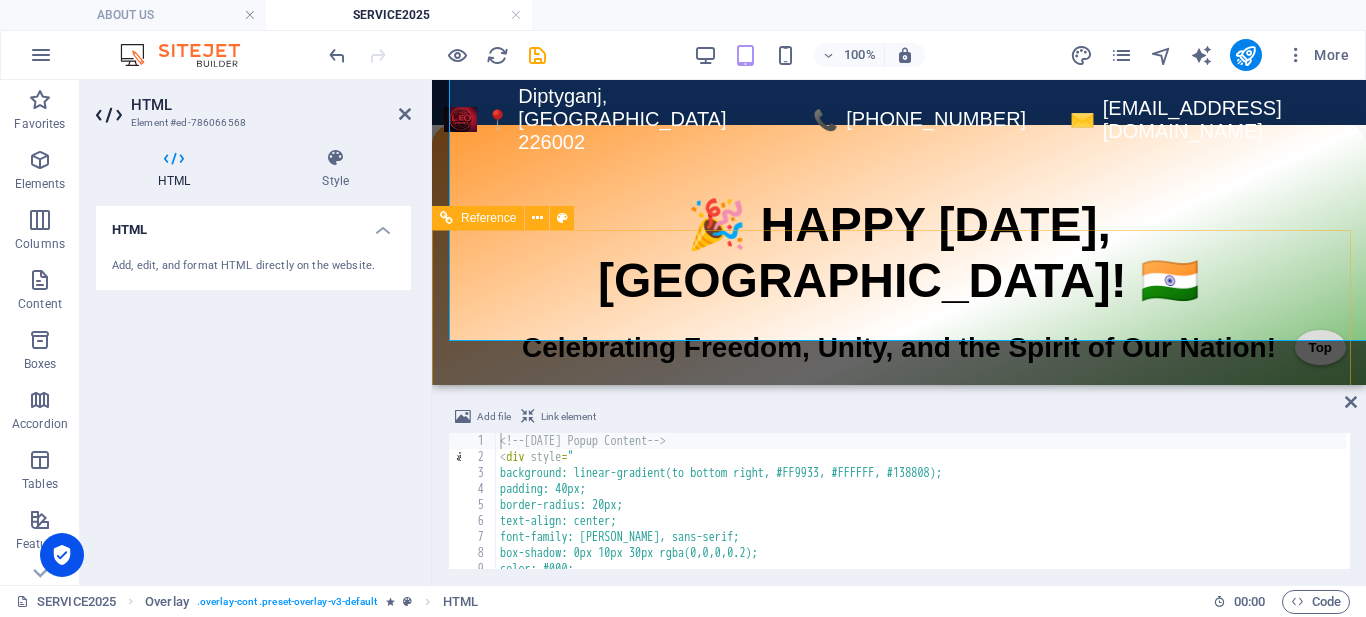scroll, scrollTop: 0, scrollLeft: 0, axis: both 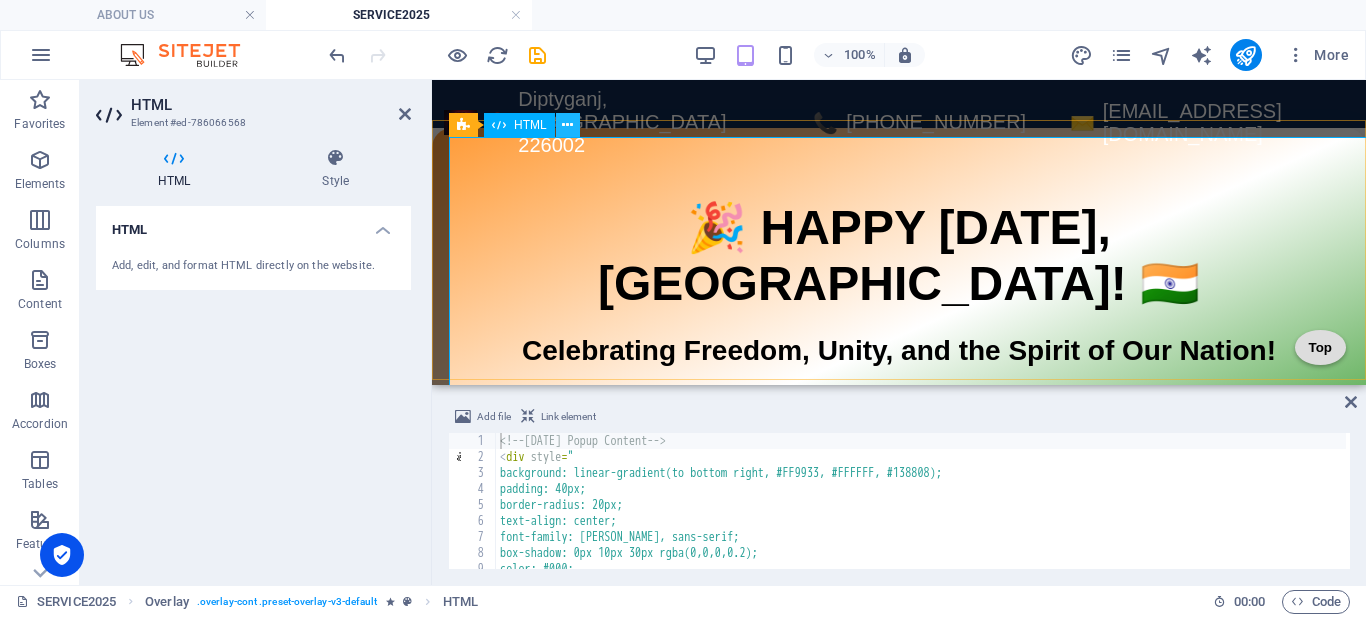 click at bounding box center (567, 125) 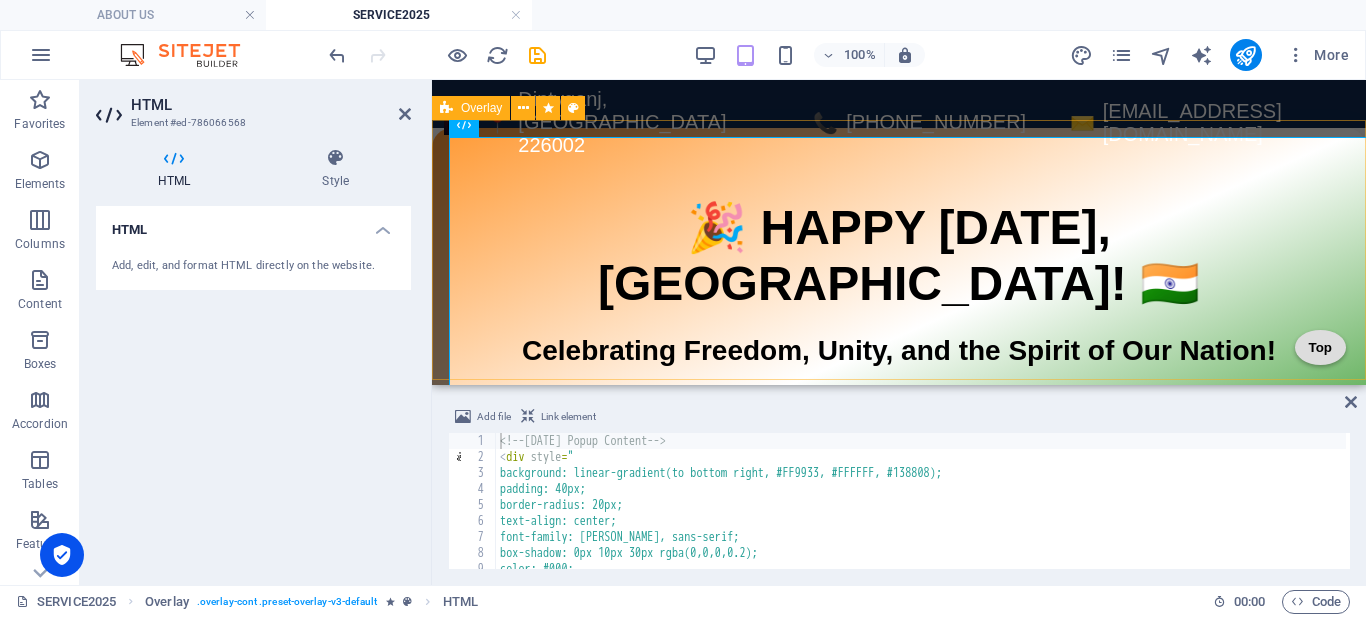 click on "🎉 HAPPY INDEPENDENCE DAY, INDIA! 🇮🇳
Celebrating Freedom, Unity, and the Spirit of Our Nation!
We salute the heroes who made this day possible.
Wishing you a joyful and proud Independence Day from all of us at  Bina Enterprises/Leo Computers !
Explore Our Special Offers 🇮🇳" at bounding box center (899, 258) 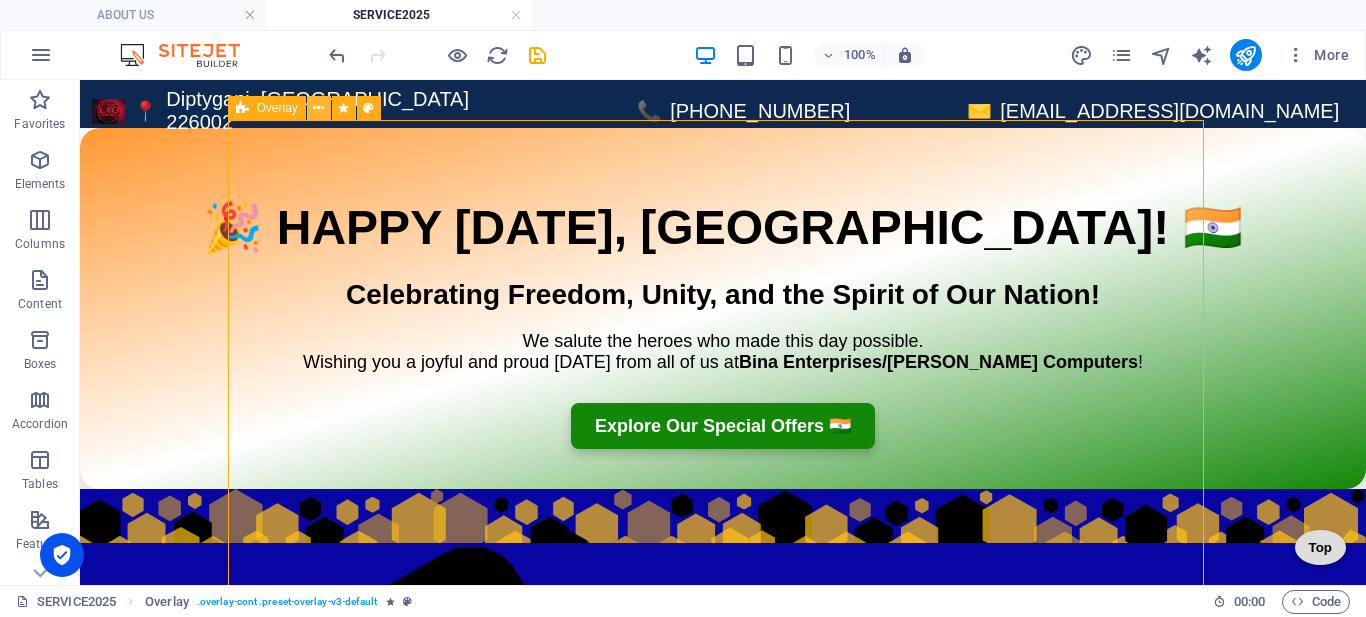 click at bounding box center [318, 108] 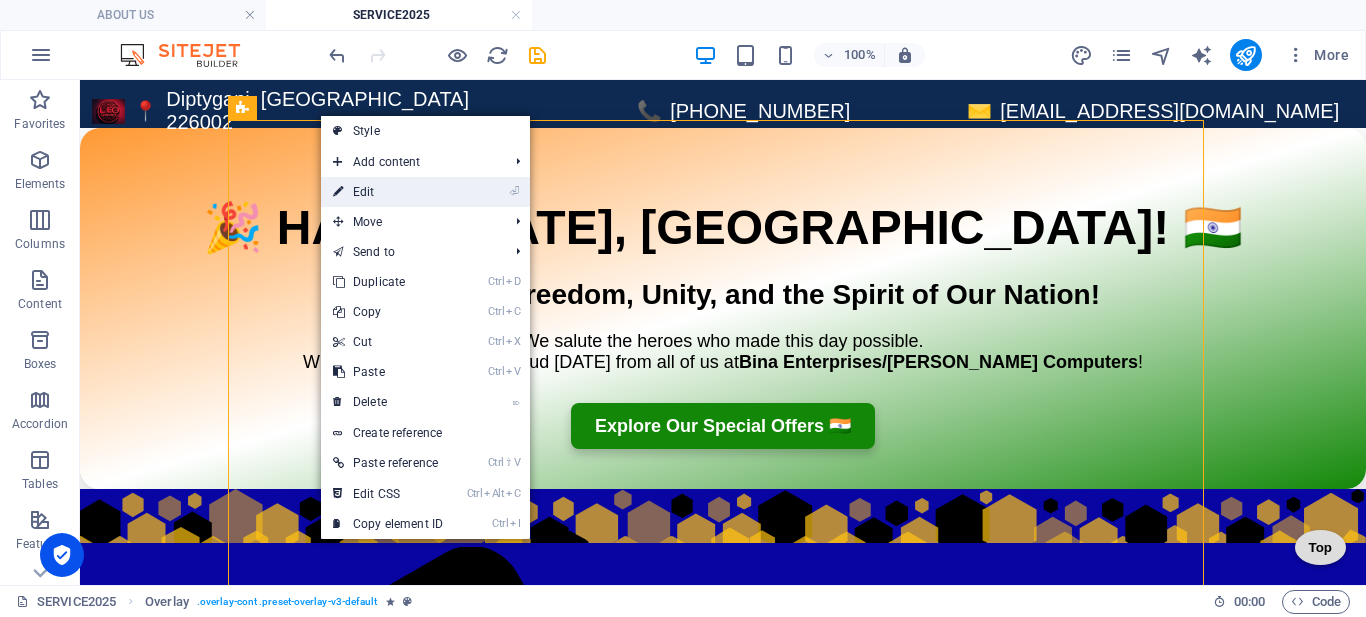 click on "⏎  Edit" at bounding box center [388, 192] 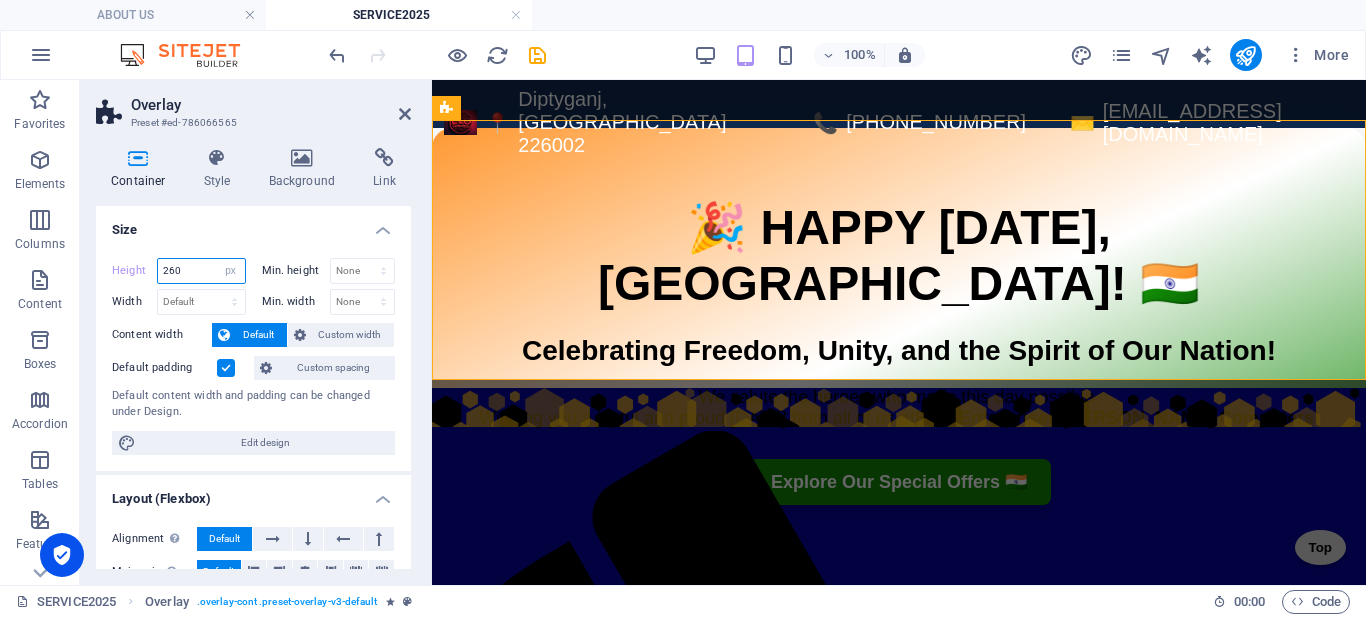 drag, startPoint x: 188, startPoint y: 271, endPoint x: 144, endPoint y: 270, distance: 44.011364 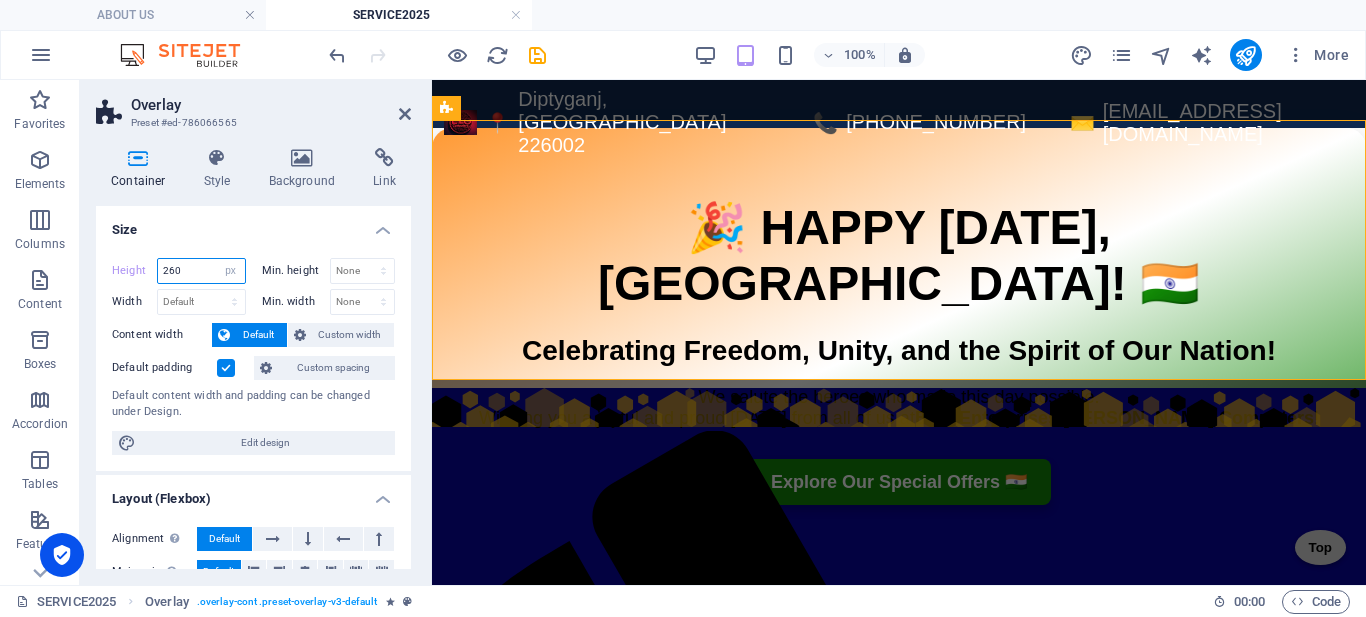 click on "Height 260 Default px rem % vh vw" at bounding box center [179, 271] 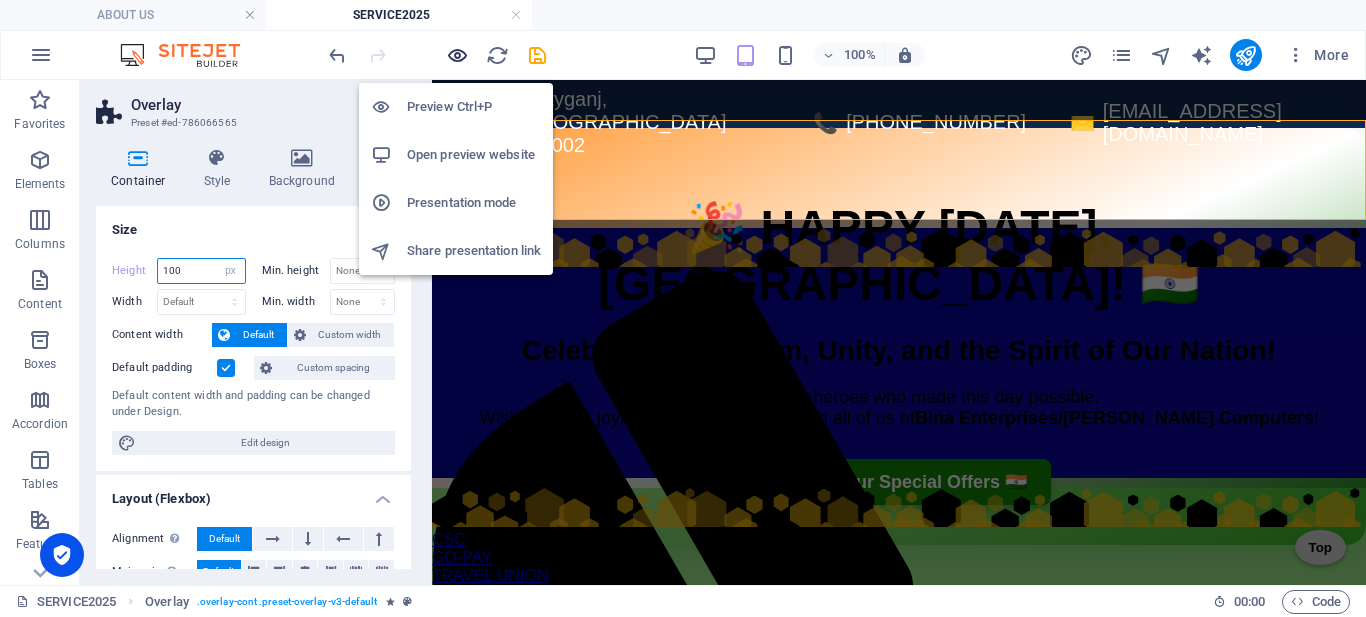type on "100" 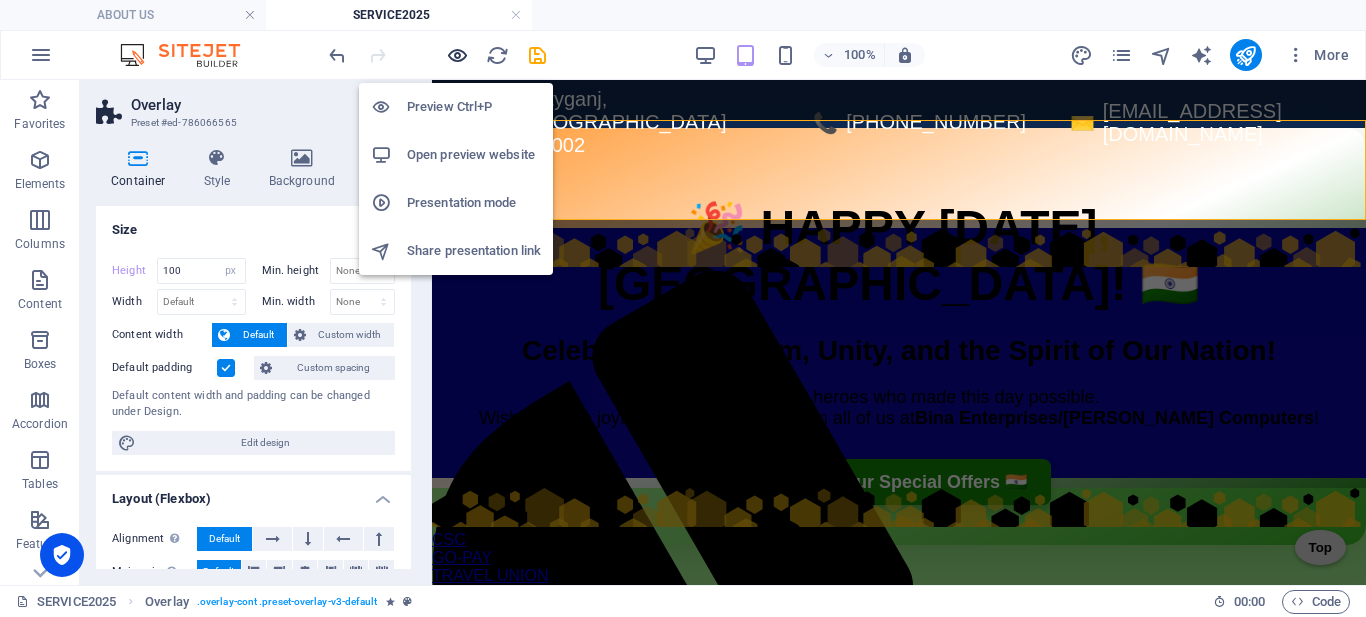click at bounding box center (457, 55) 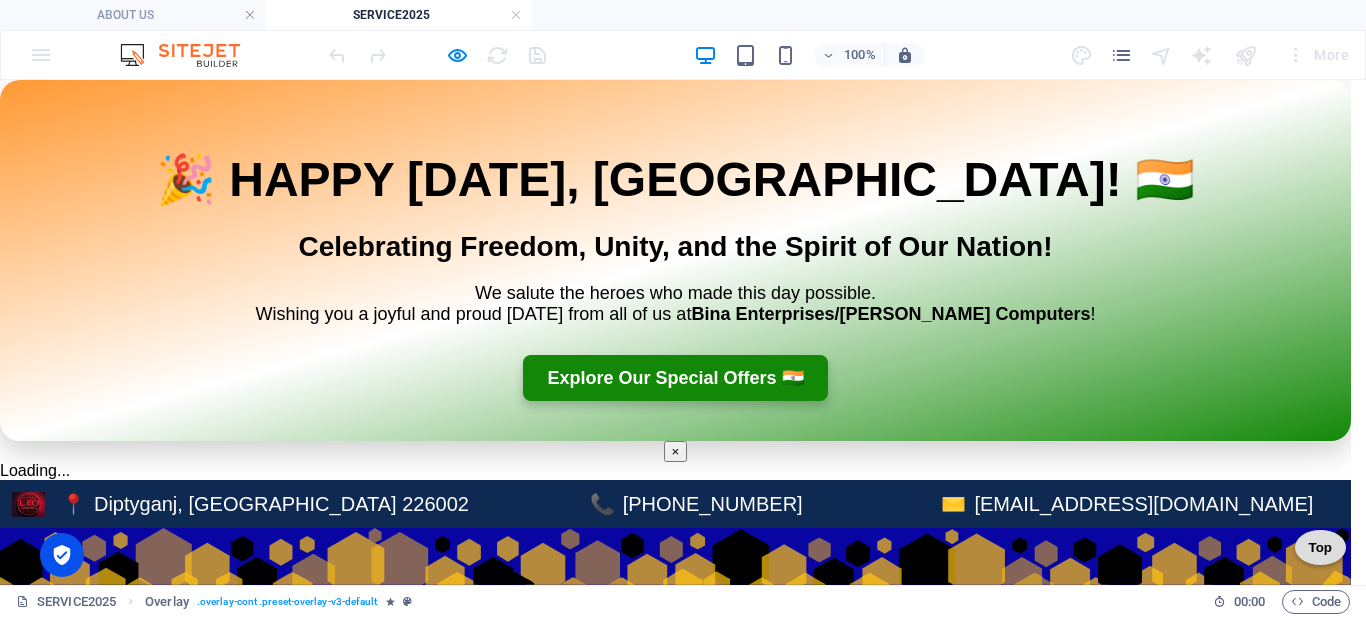 scroll, scrollTop: 0, scrollLeft: 0, axis: both 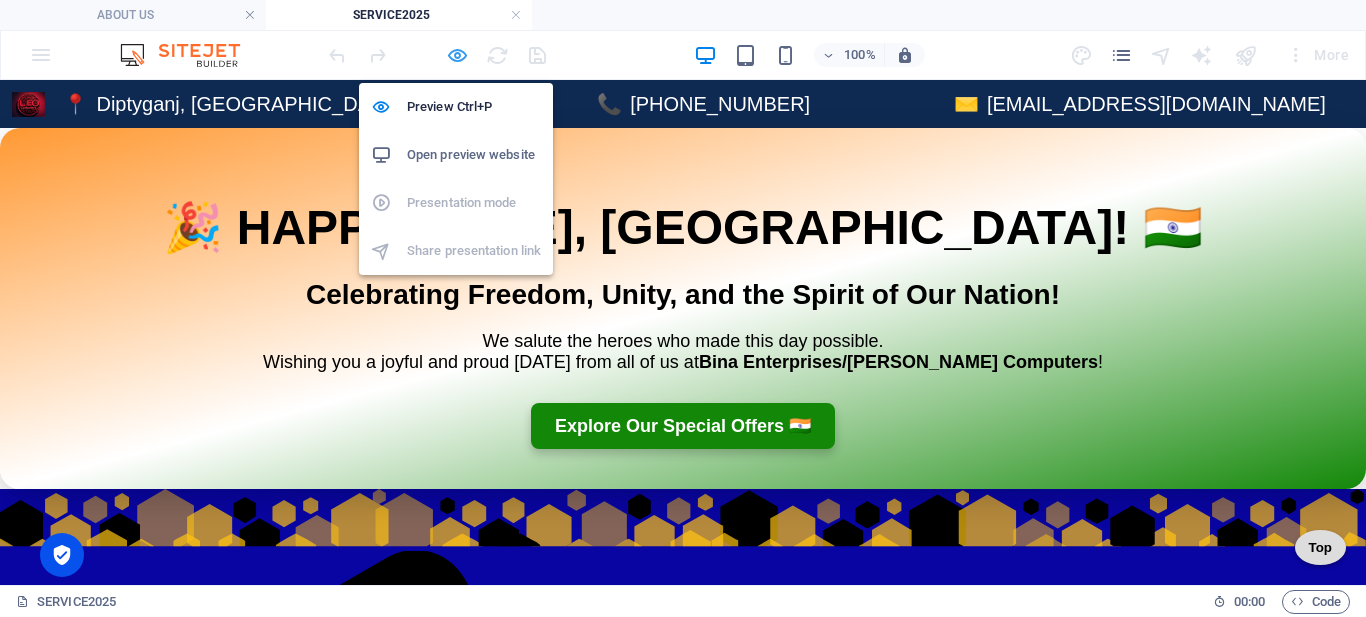 click at bounding box center (457, 55) 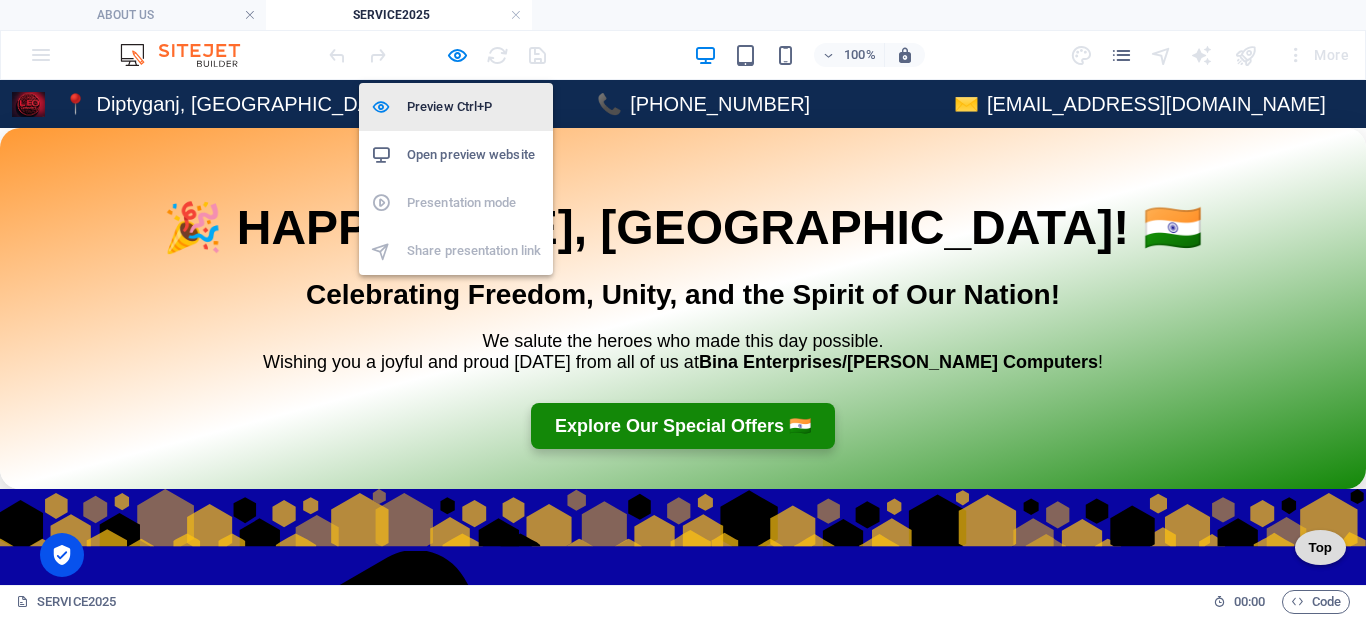 select on "px" 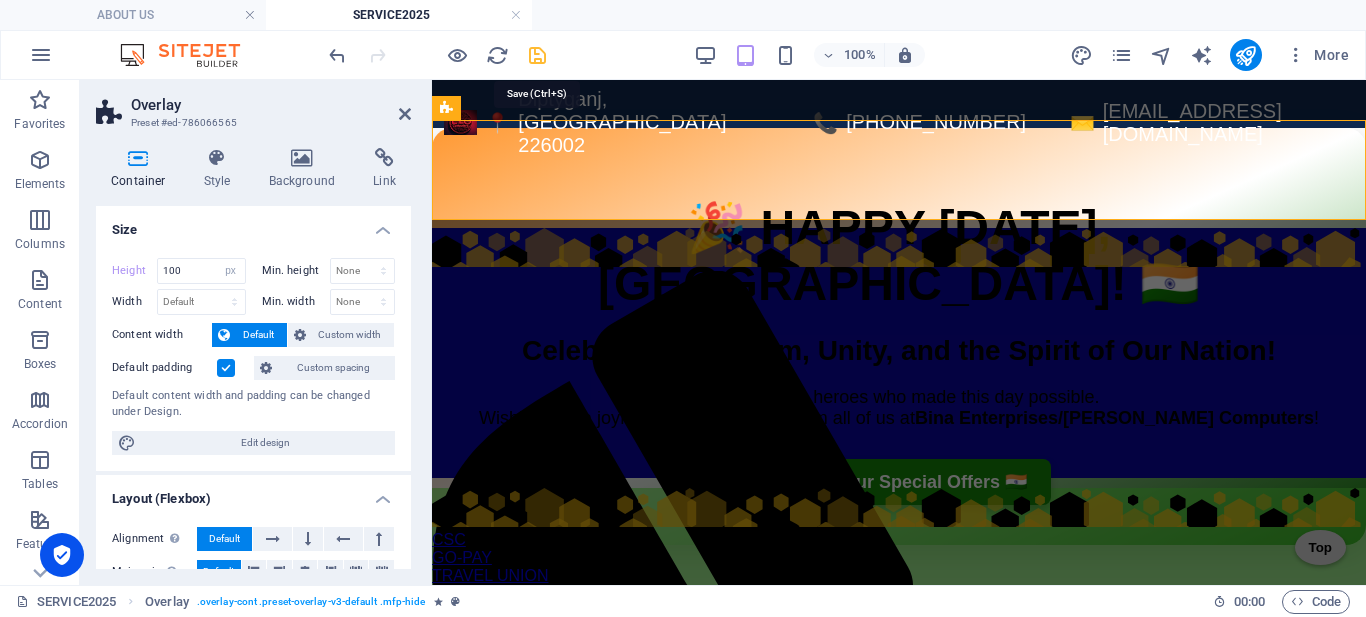 click at bounding box center (537, 55) 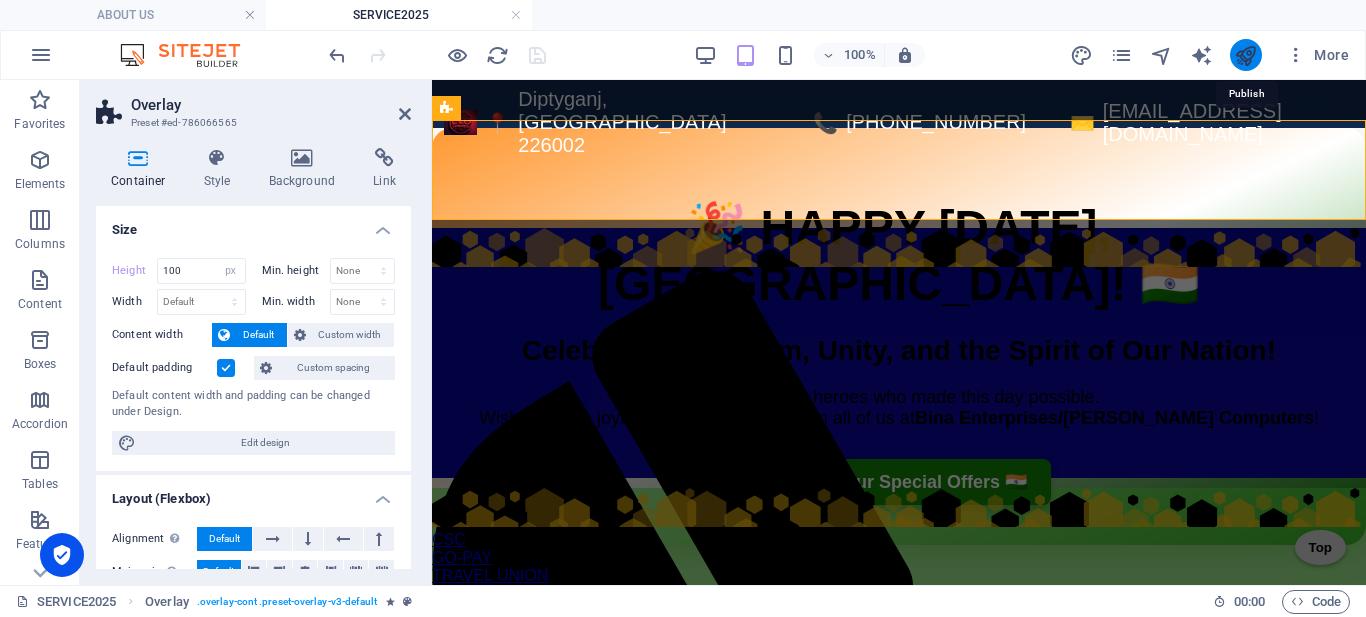 click at bounding box center (1245, 55) 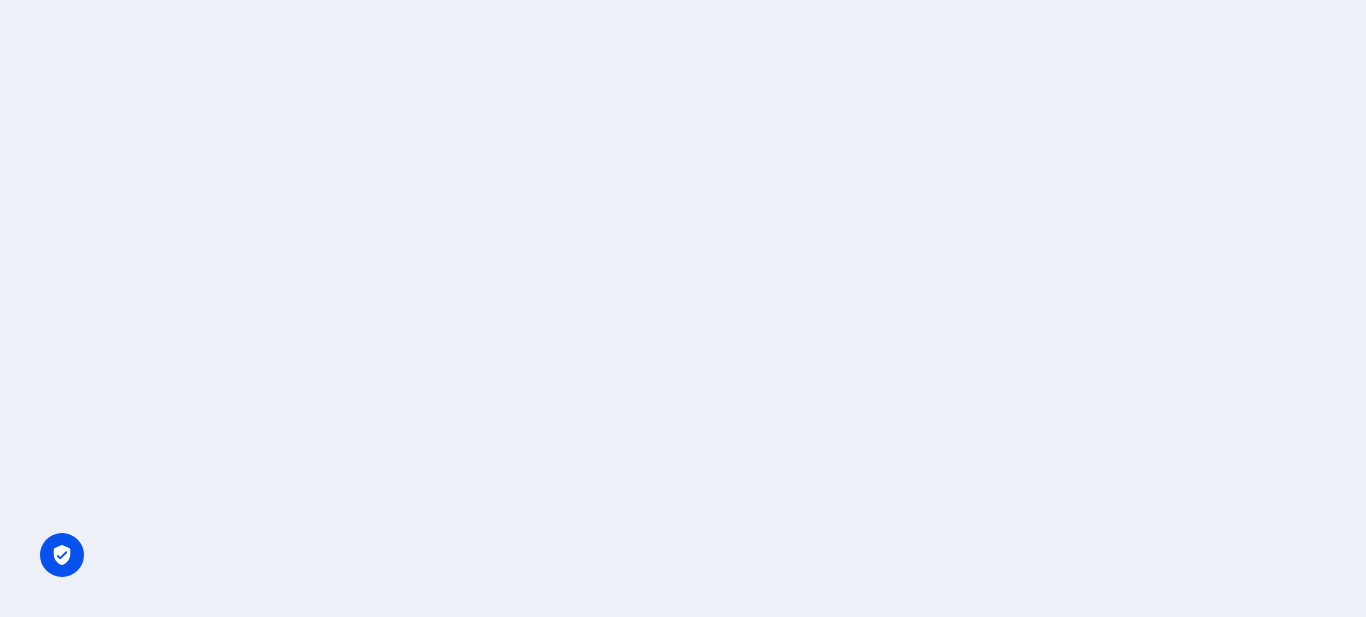 scroll, scrollTop: 0, scrollLeft: 0, axis: both 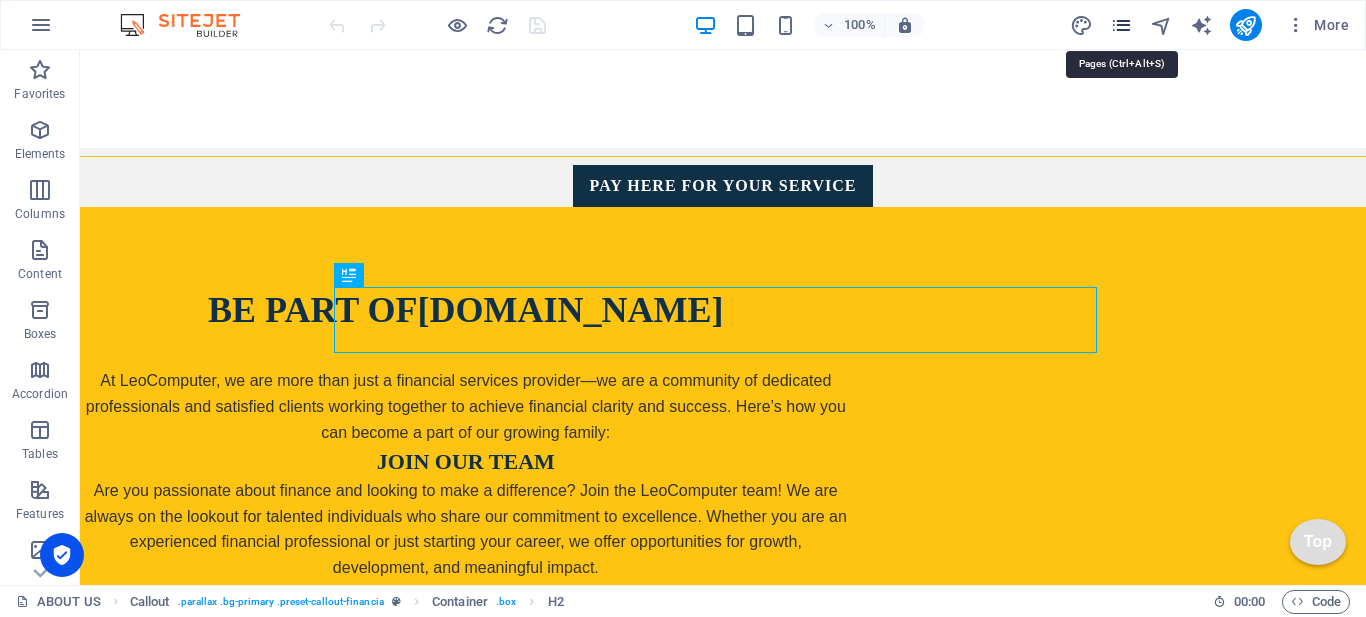 click at bounding box center [1121, 25] 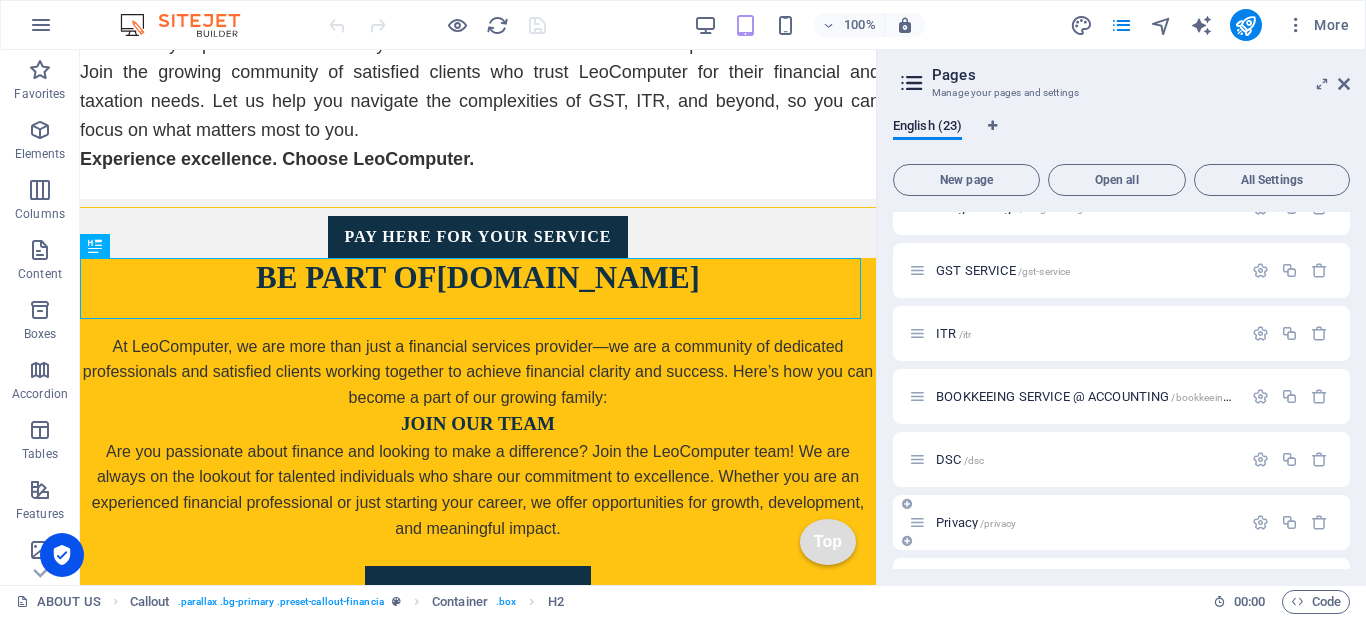 scroll, scrollTop: 1092, scrollLeft: 0, axis: vertical 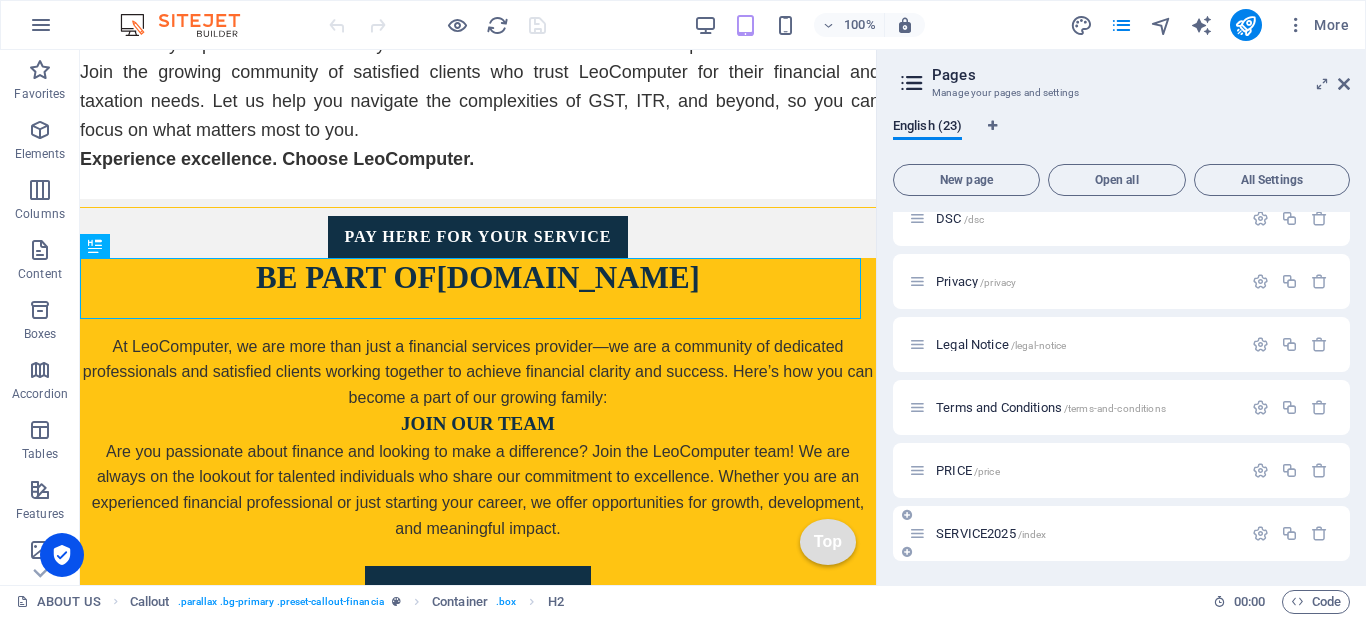 click on "SERVICE2025 /index" at bounding box center (991, 533) 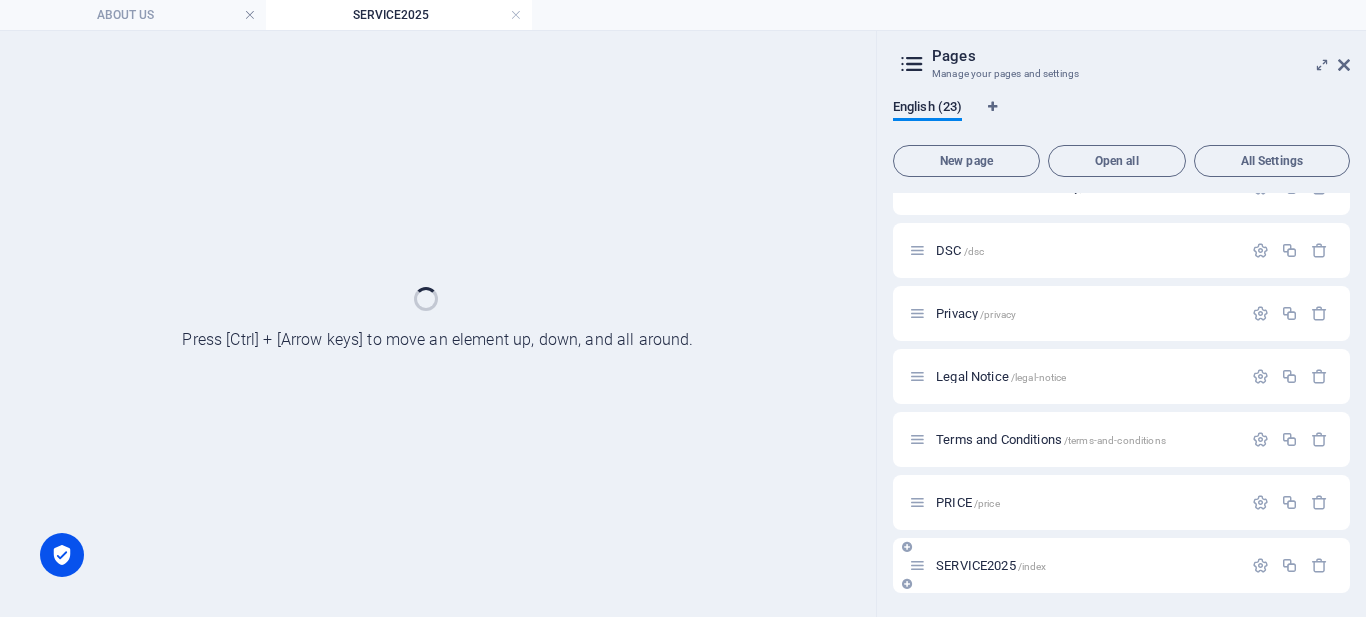 scroll, scrollTop: 0, scrollLeft: 0, axis: both 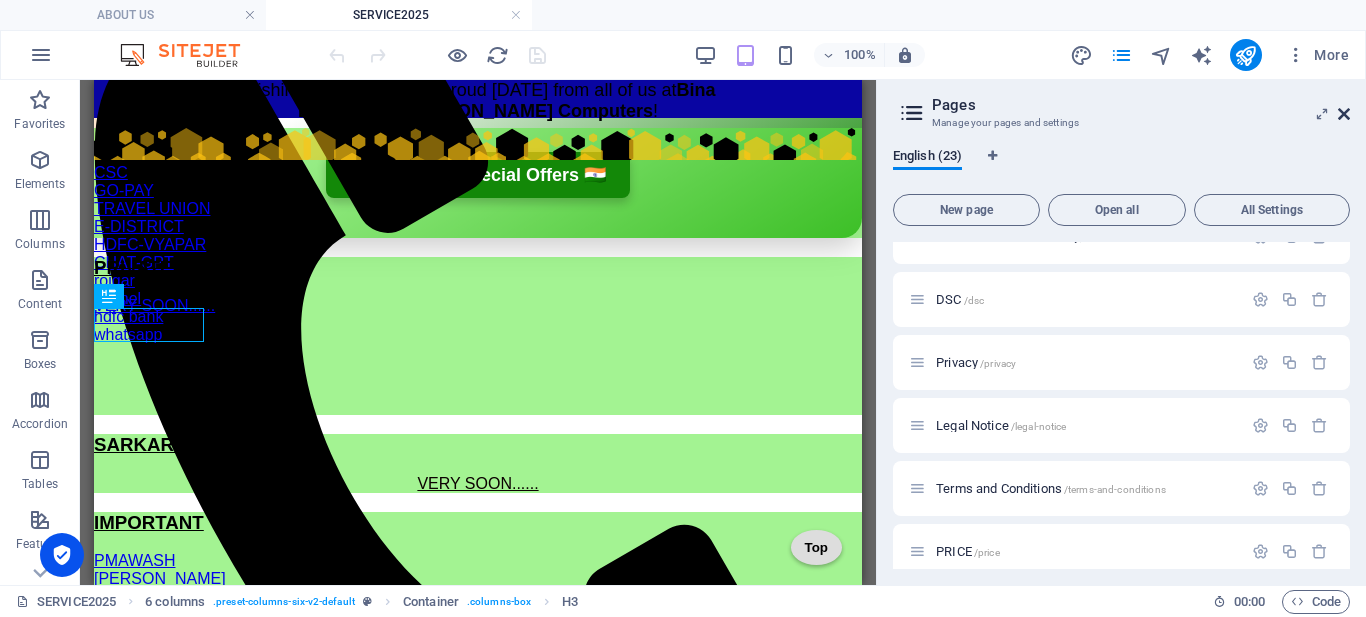 click at bounding box center (1344, 114) 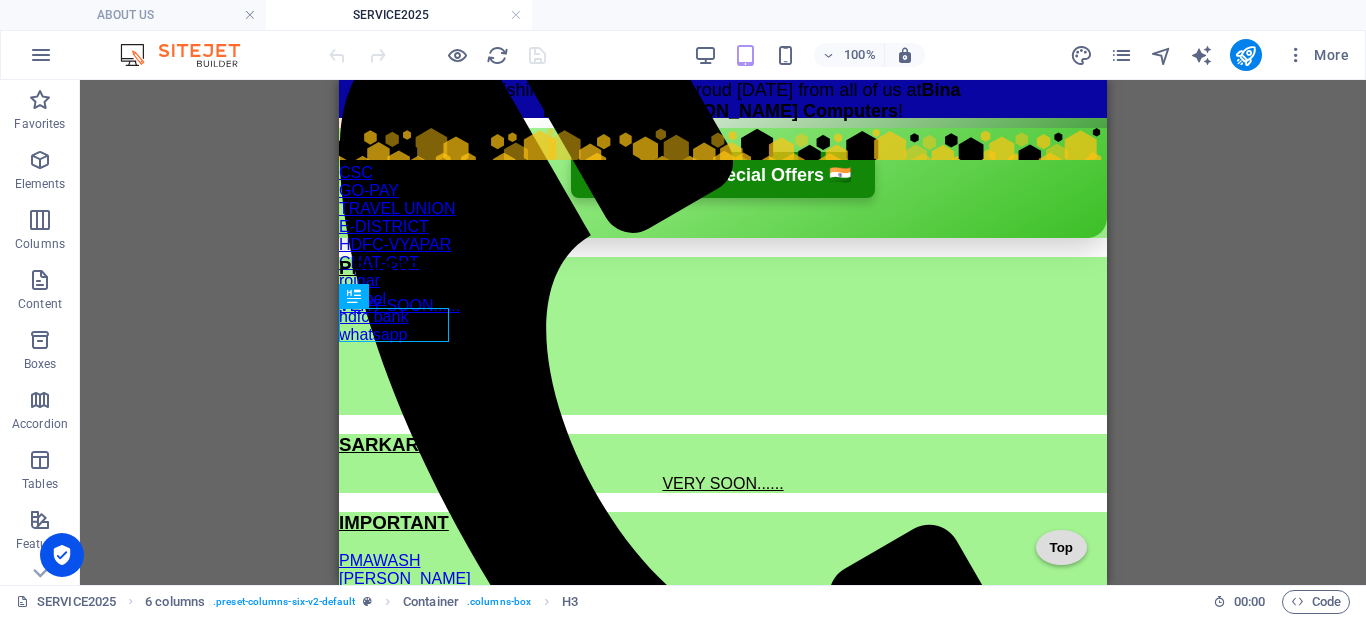 click on "100% More" at bounding box center [683, 55] 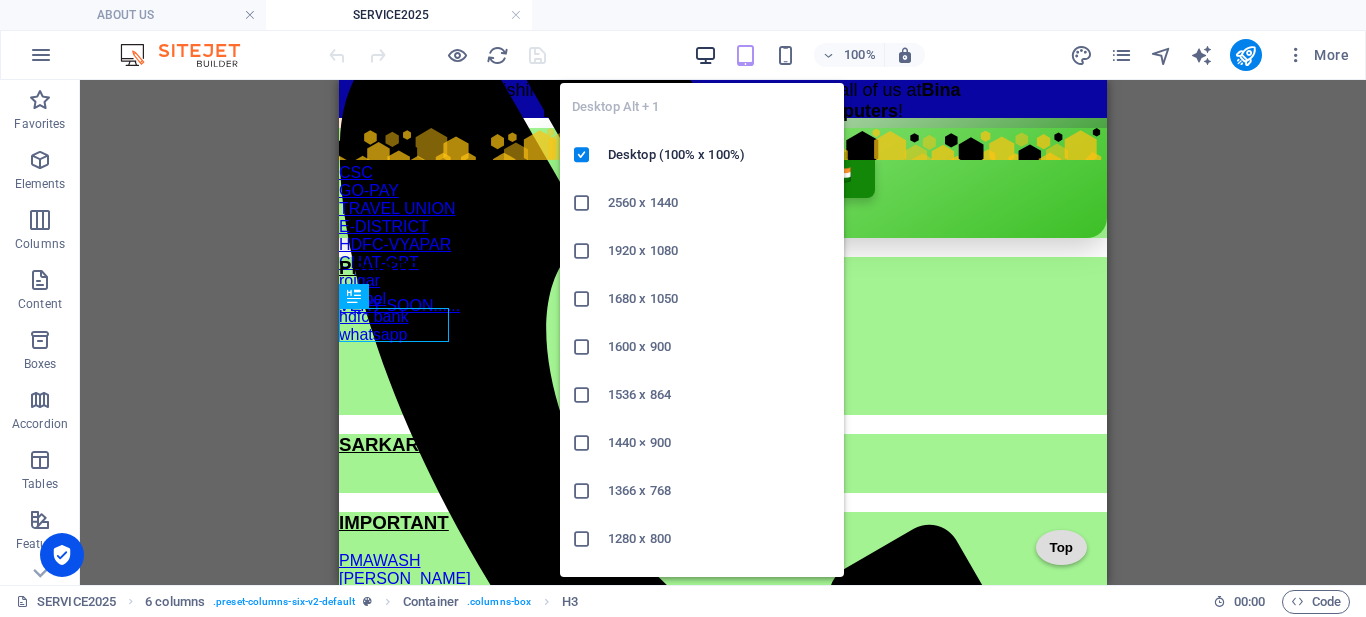 click at bounding box center (705, 55) 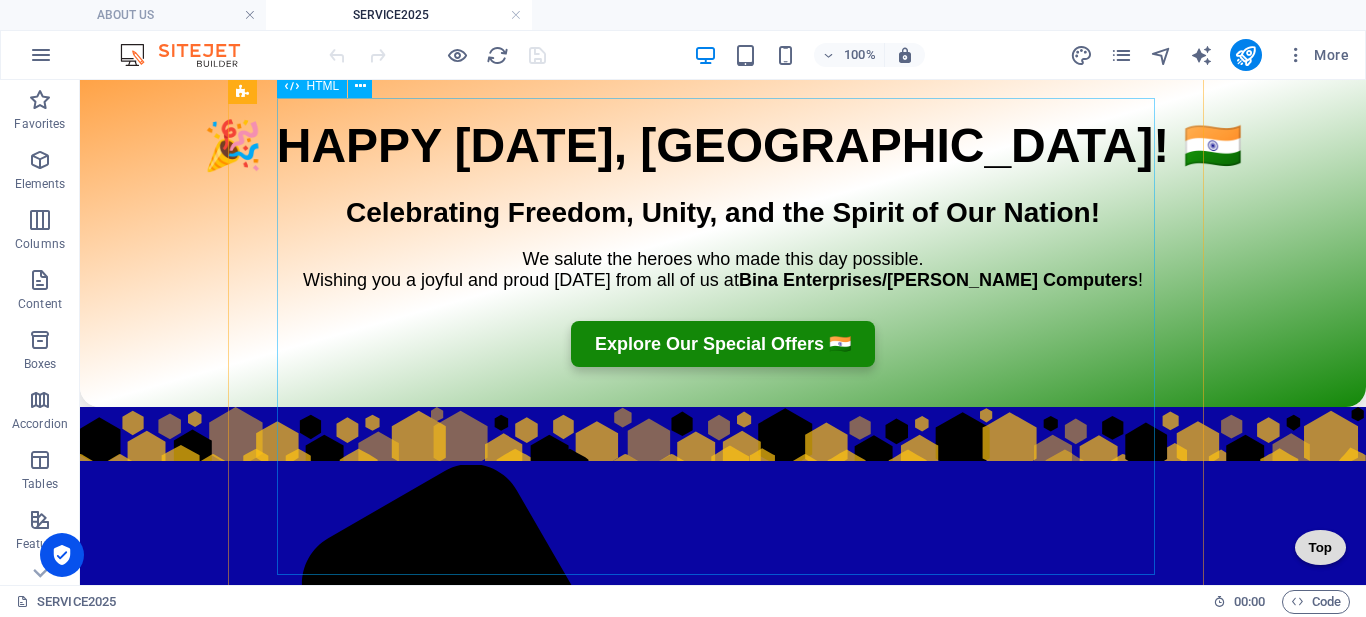 scroll, scrollTop: 0, scrollLeft: 0, axis: both 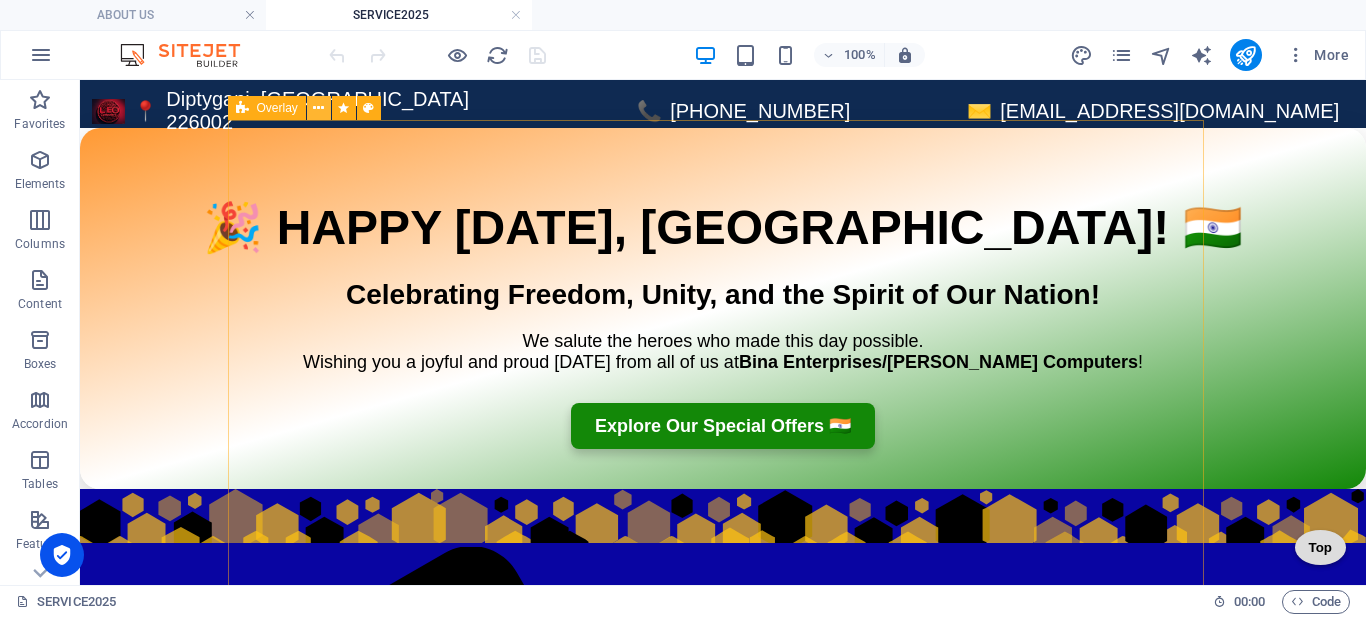 click at bounding box center (318, 108) 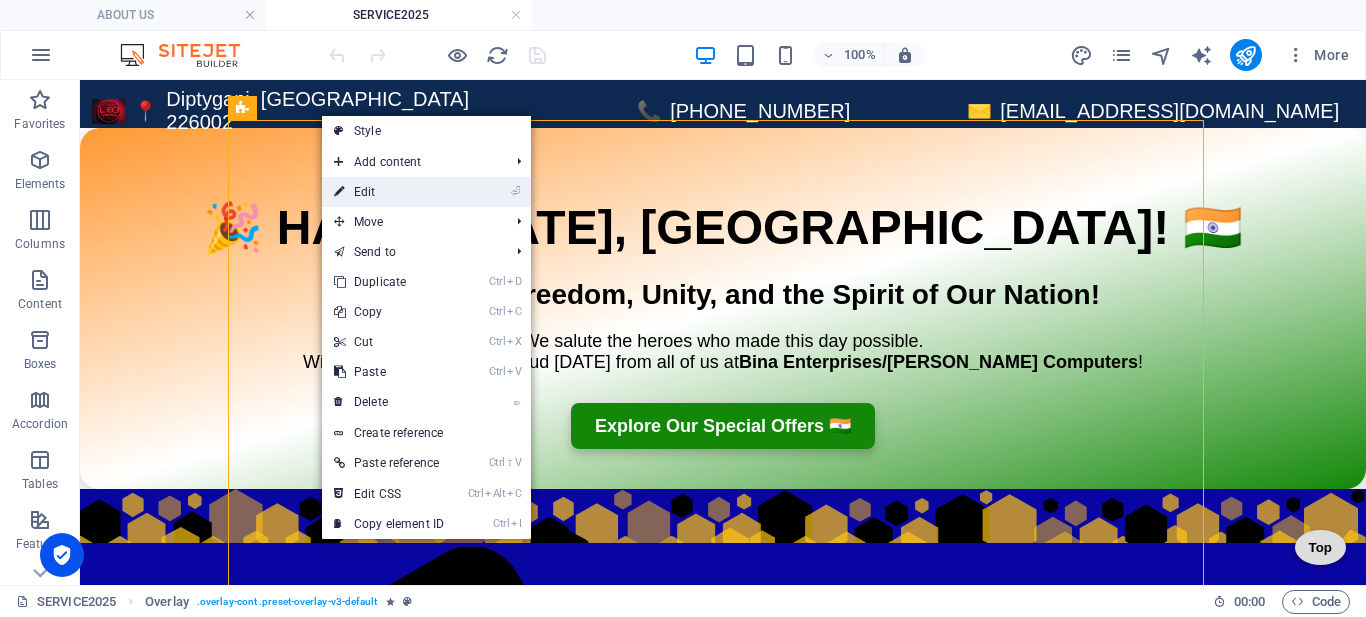 click on "⏎  Edit" at bounding box center (389, 192) 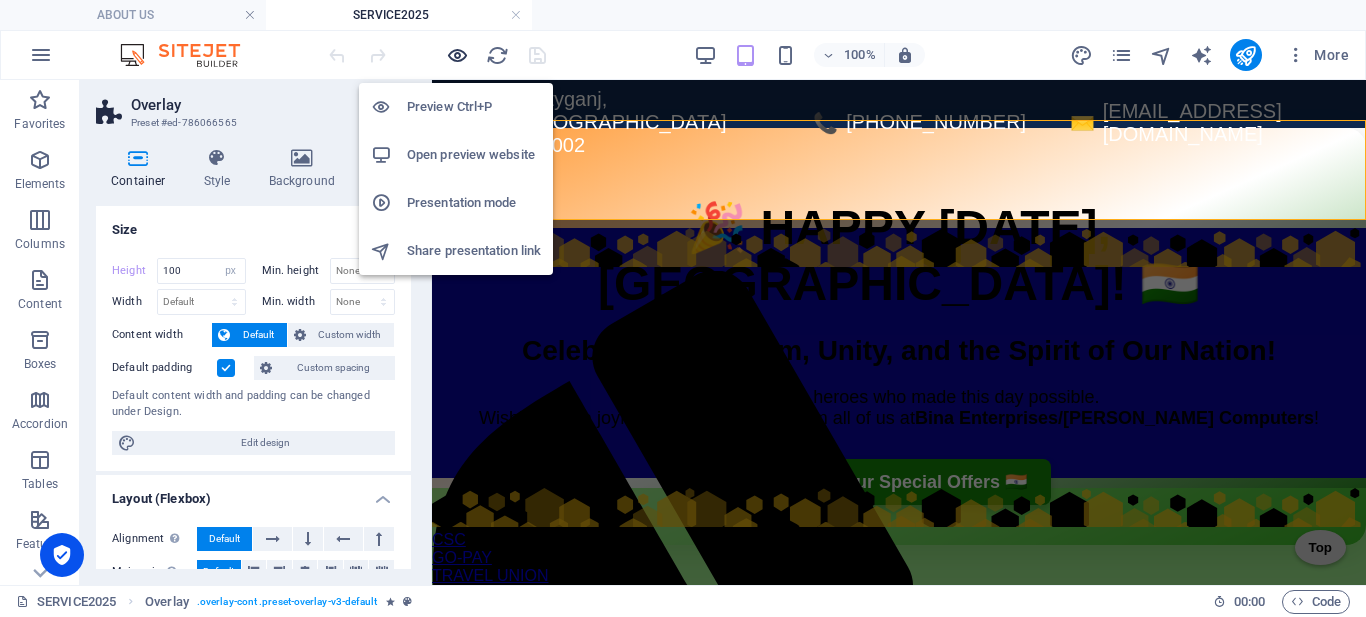 click at bounding box center [457, 55] 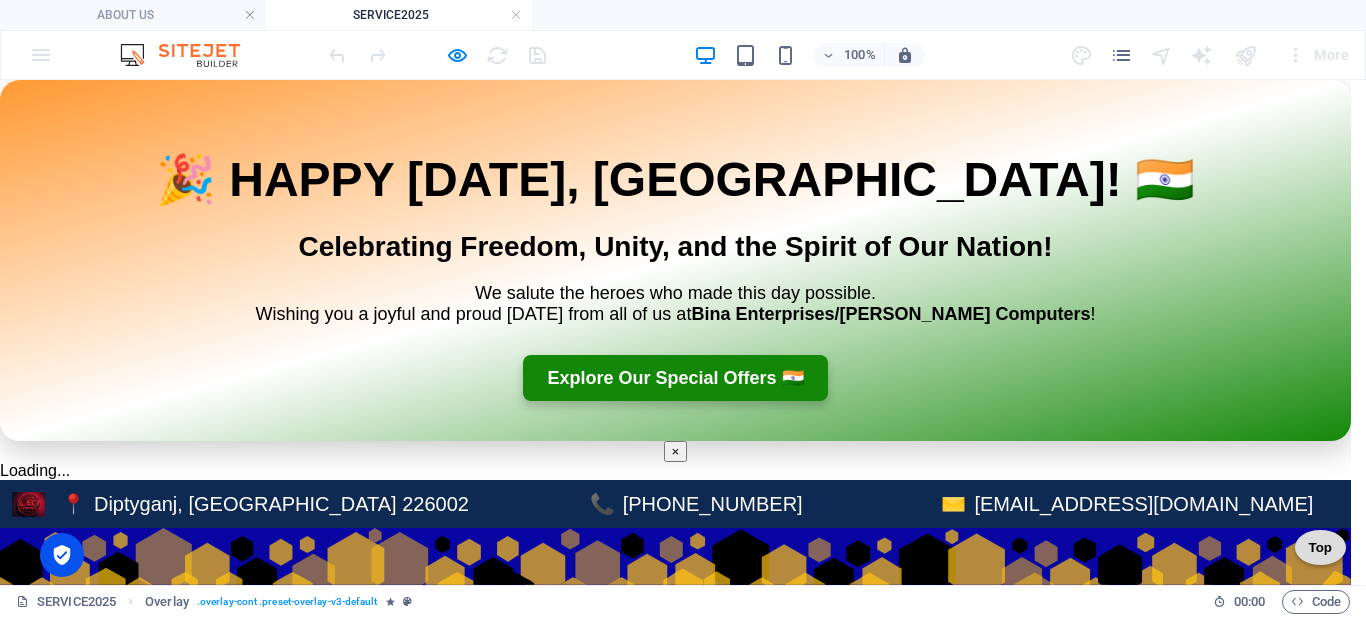 click on "×" at bounding box center (676, 451) 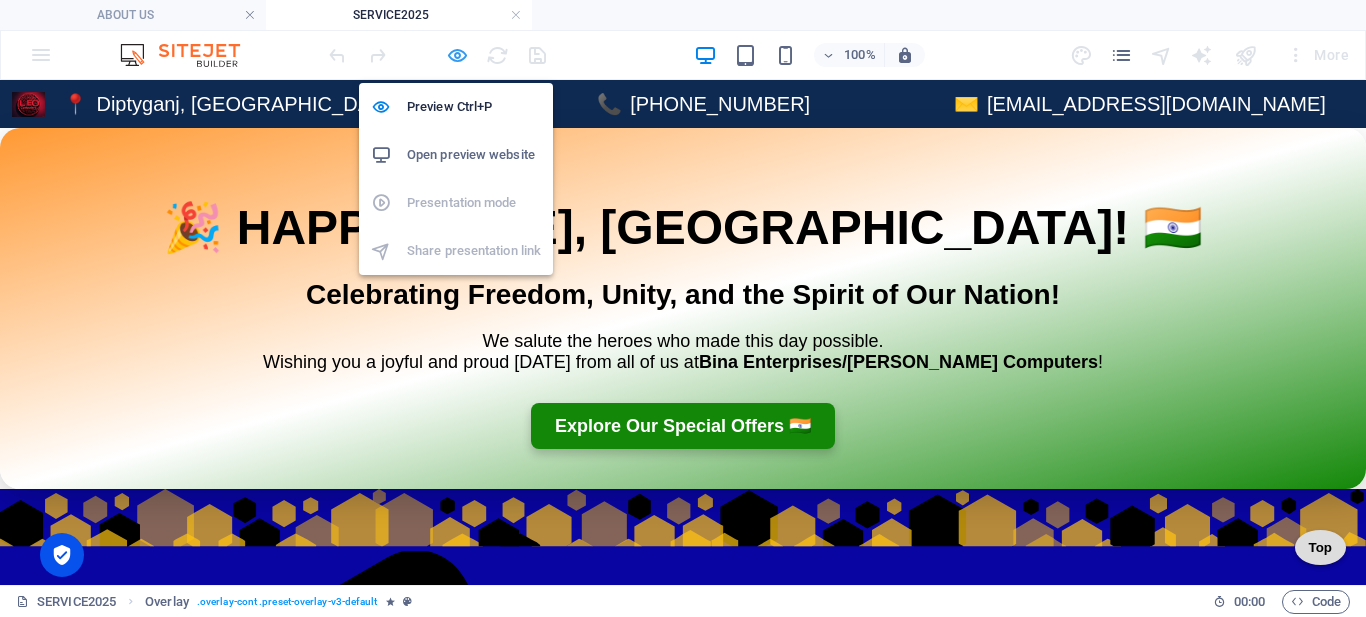 click at bounding box center (457, 55) 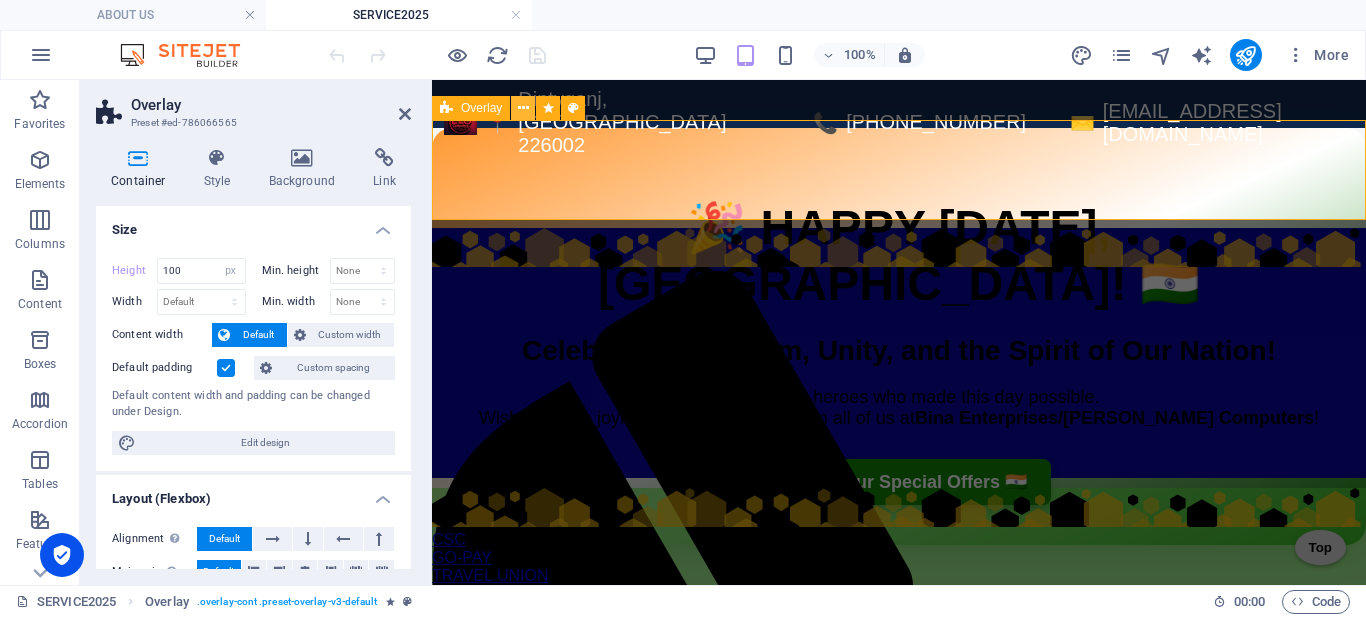 click at bounding box center (523, 108) 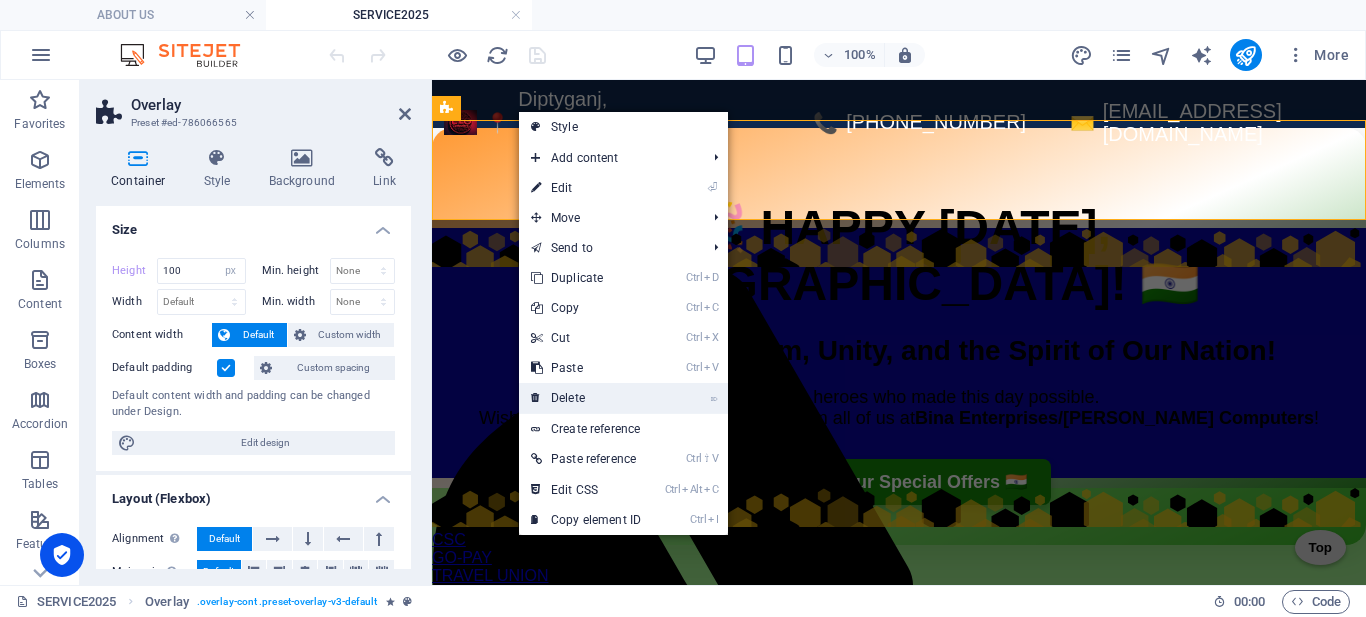 click on "⌦  Delete" at bounding box center [586, 398] 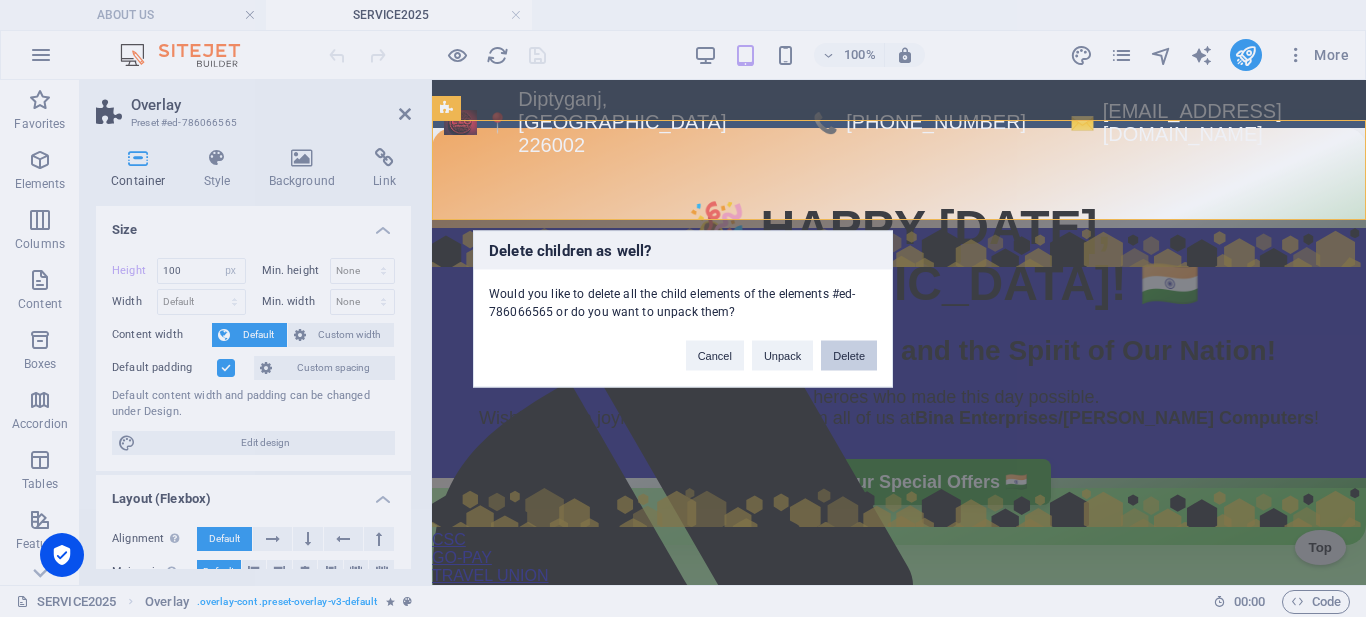click on "Delete" at bounding box center [849, 355] 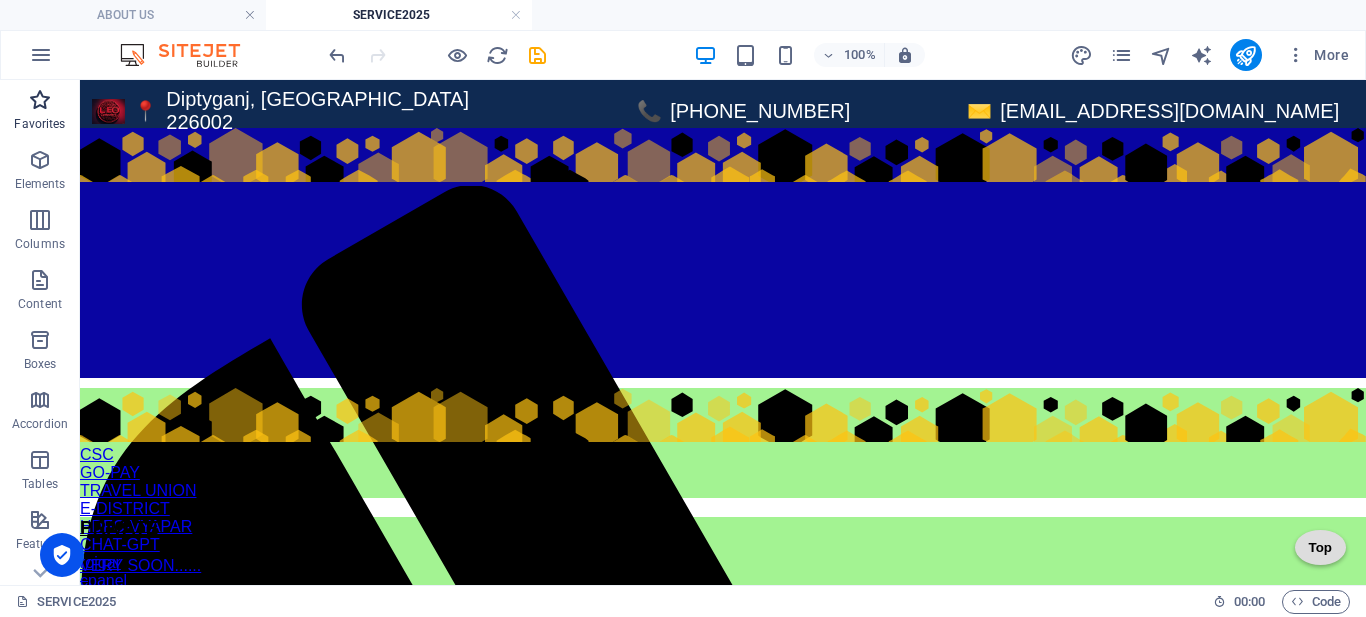 click on "Favorites" at bounding box center (40, 112) 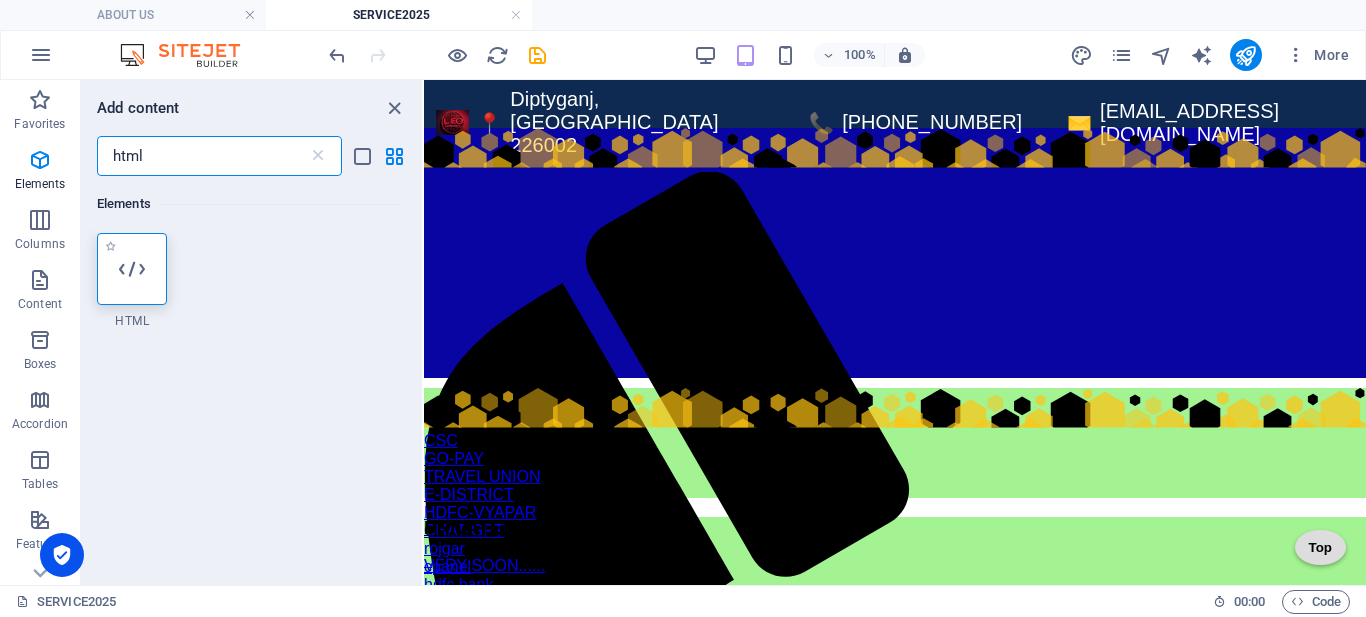 type on "html" 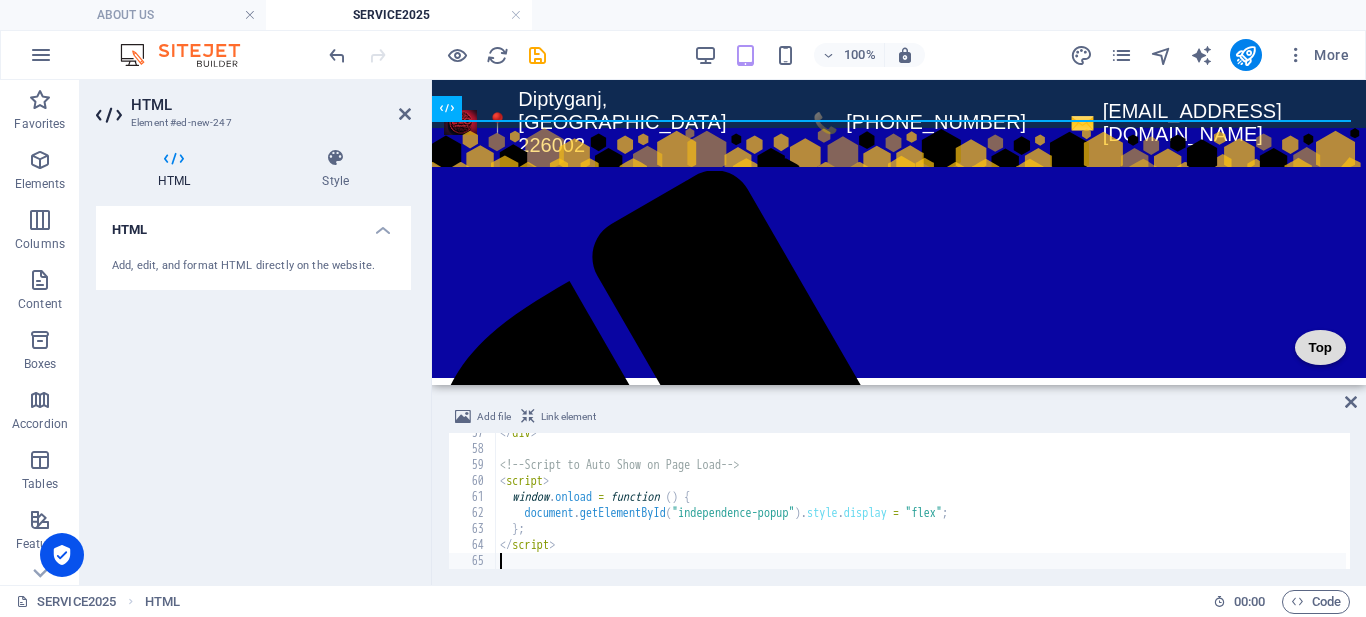 scroll, scrollTop: 904, scrollLeft: 0, axis: vertical 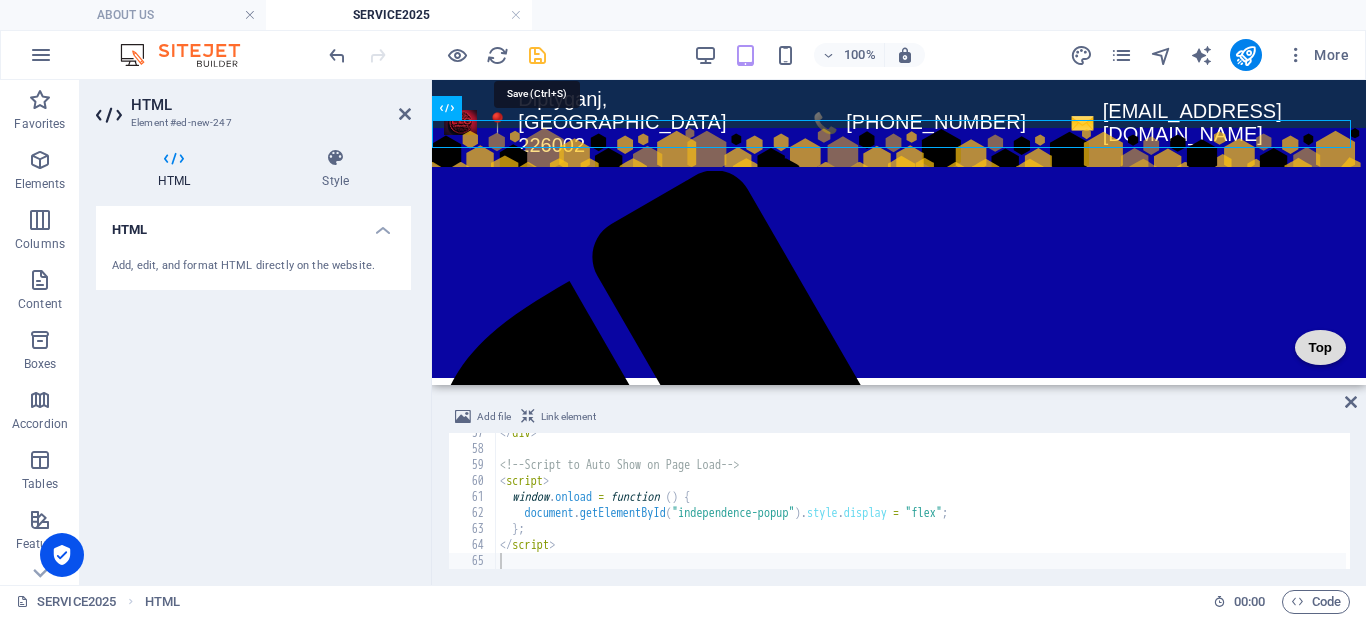 click at bounding box center (537, 55) 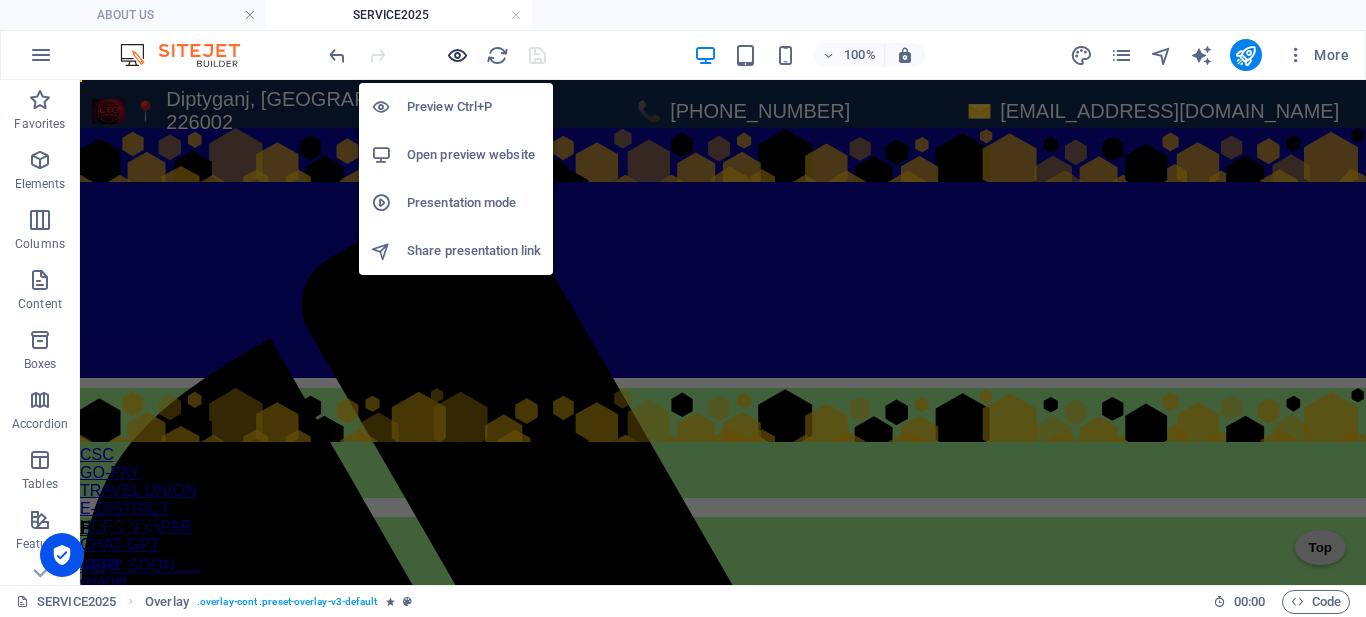 click at bounding box center [457, 55] 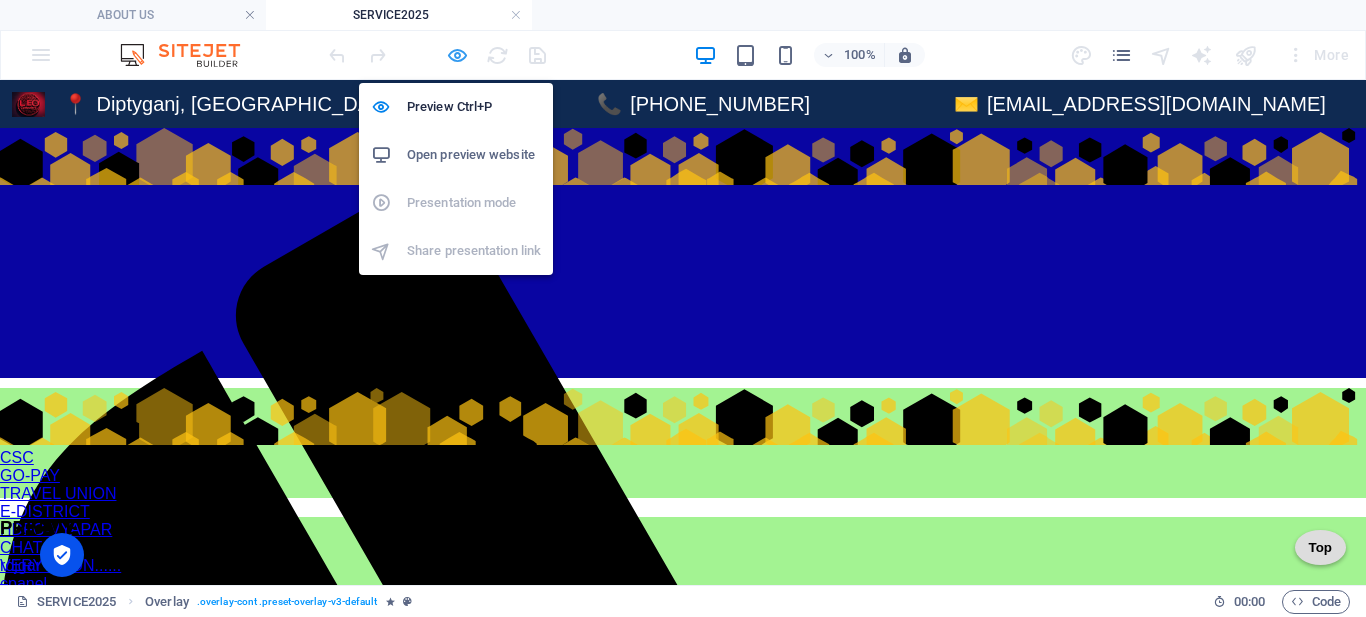 click at bounding box center (457, 55) 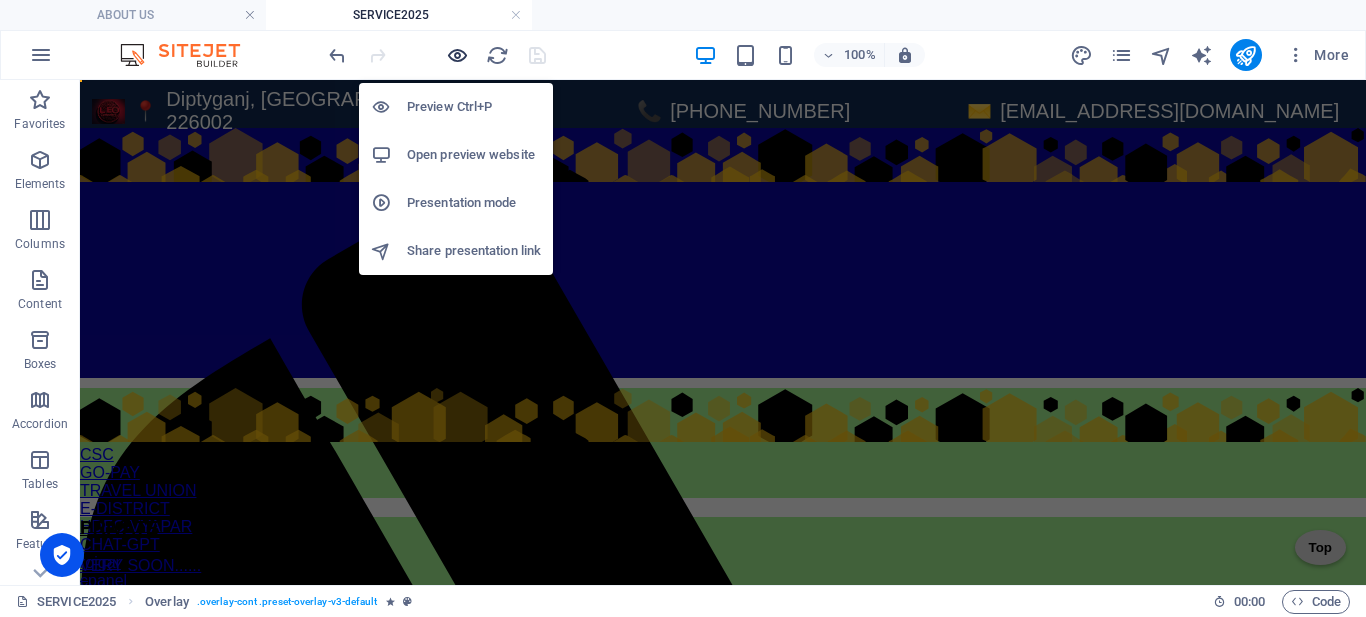 click at bounding box center (457, 55) 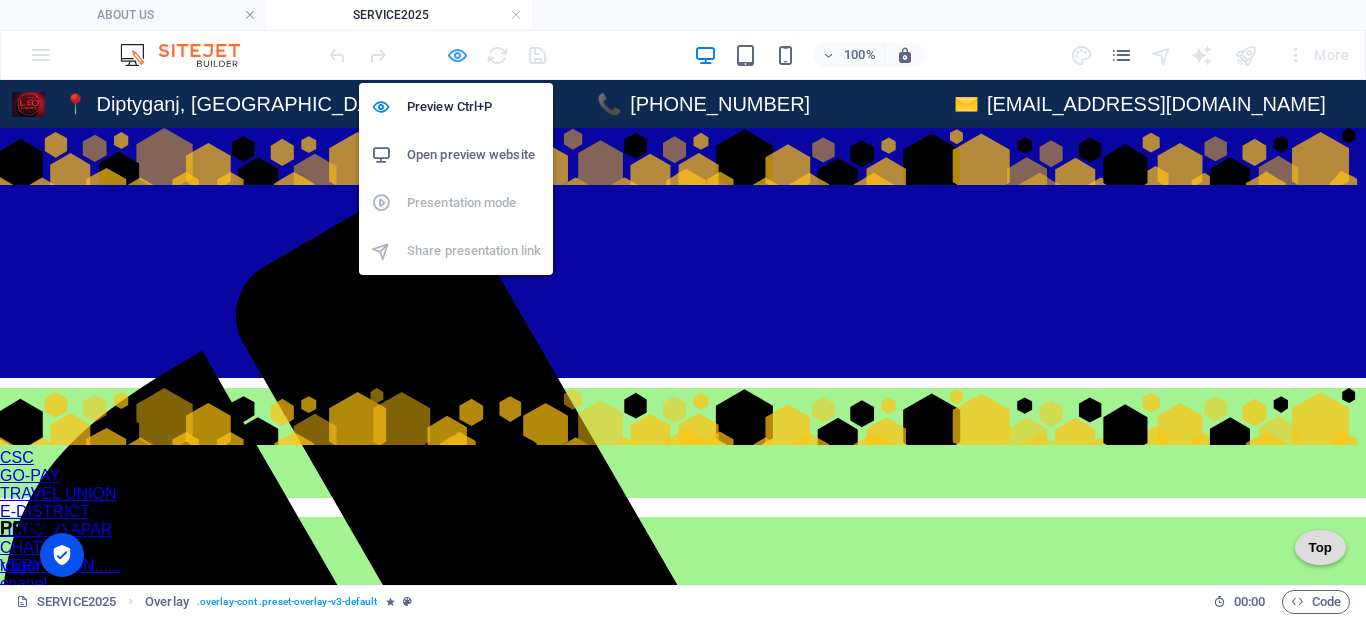 click at bounding box center (457, 55) 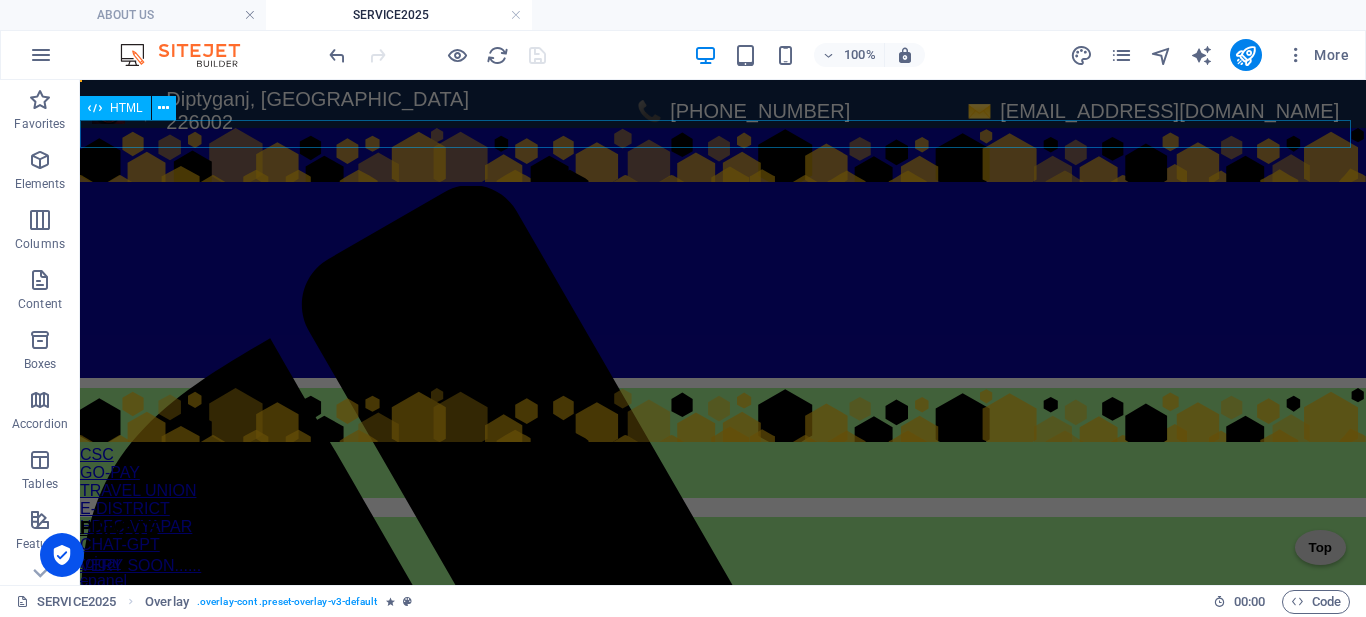 click on "×
🎉 HAPPY INDEPENDENCE DAY, INDIA! 🇮🇳
Celebrating Freedom, Unity, and the Spirit of Our Nation!
We salute the heroes who made this day possible.
Wishing you a joyful and proud Independence Day from all of us at  Your Company Name !
Explore Our Special Offers 🇮🇳" at bounding box center (723, 128) 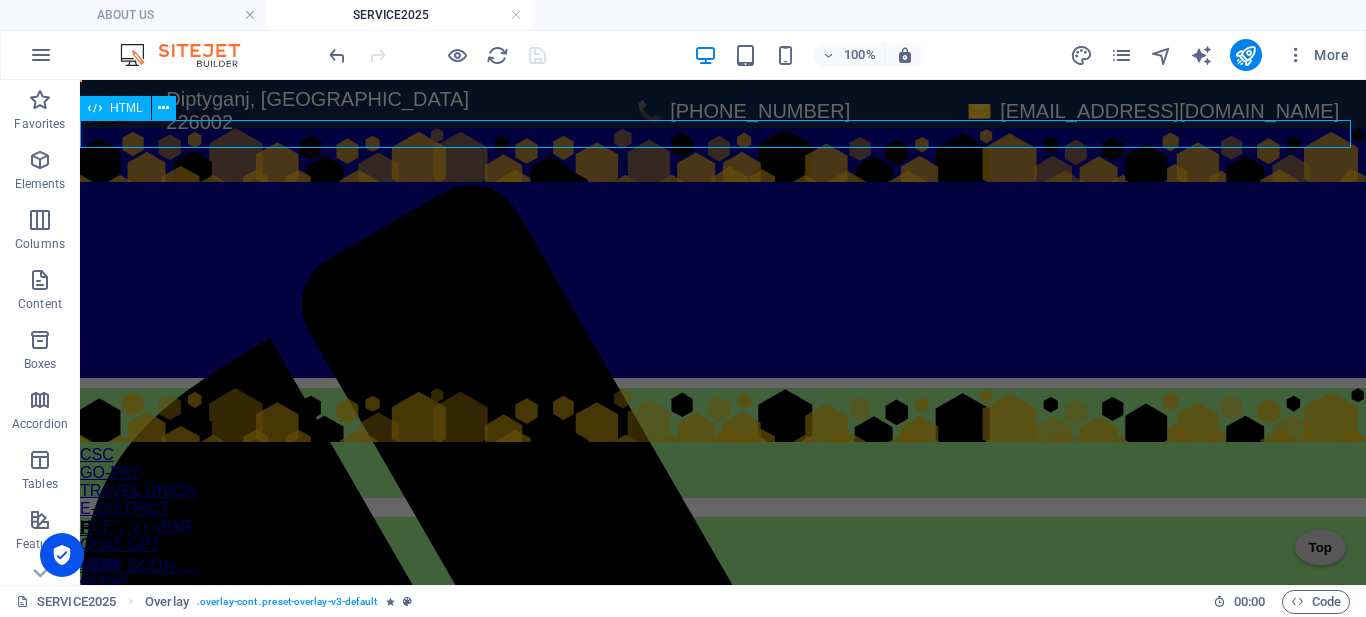 click on "×
🎉 HAPPY INDEPENDENCE DAY, INDIA! 🇮🇳
Celebrating Freedom, Unity, and the Spirit of Our Nation!
We salute the heroes who made this day possible.
Wishing you a joyful and proud Independence Day from all of us at  Your Company Name !
Explore Our Special Offers 🇮🇳" at bounding box center [723, 128] 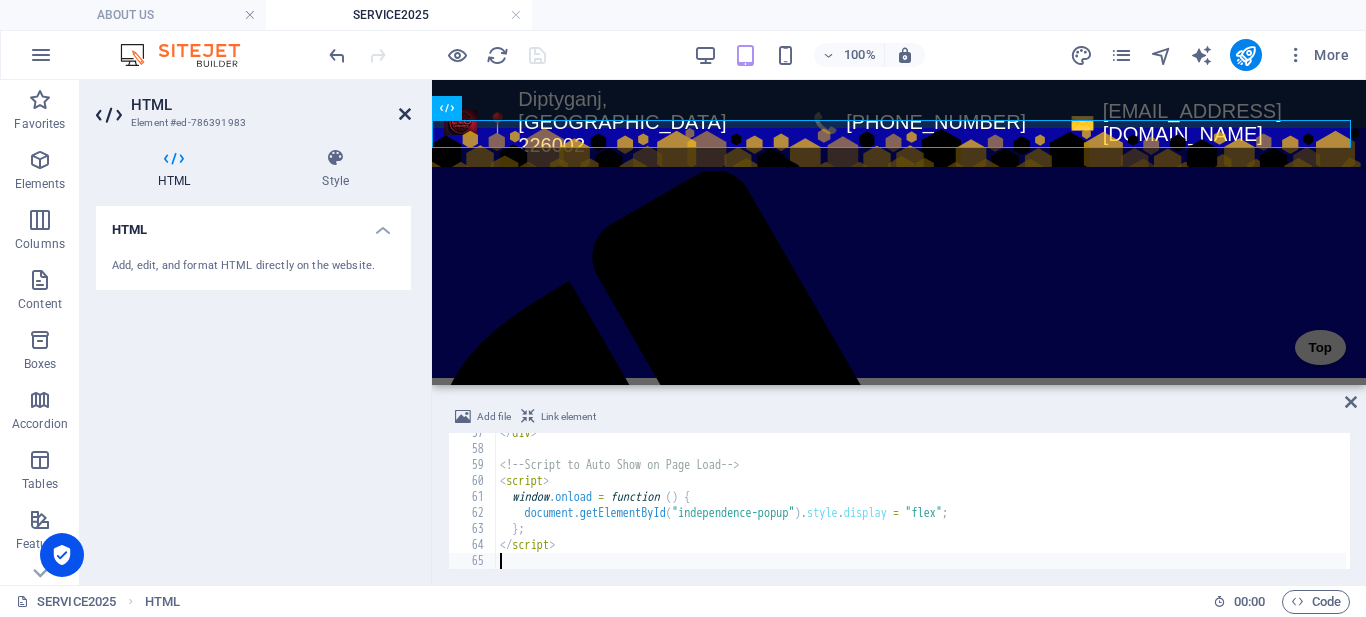click at bounding box center [405, 114] 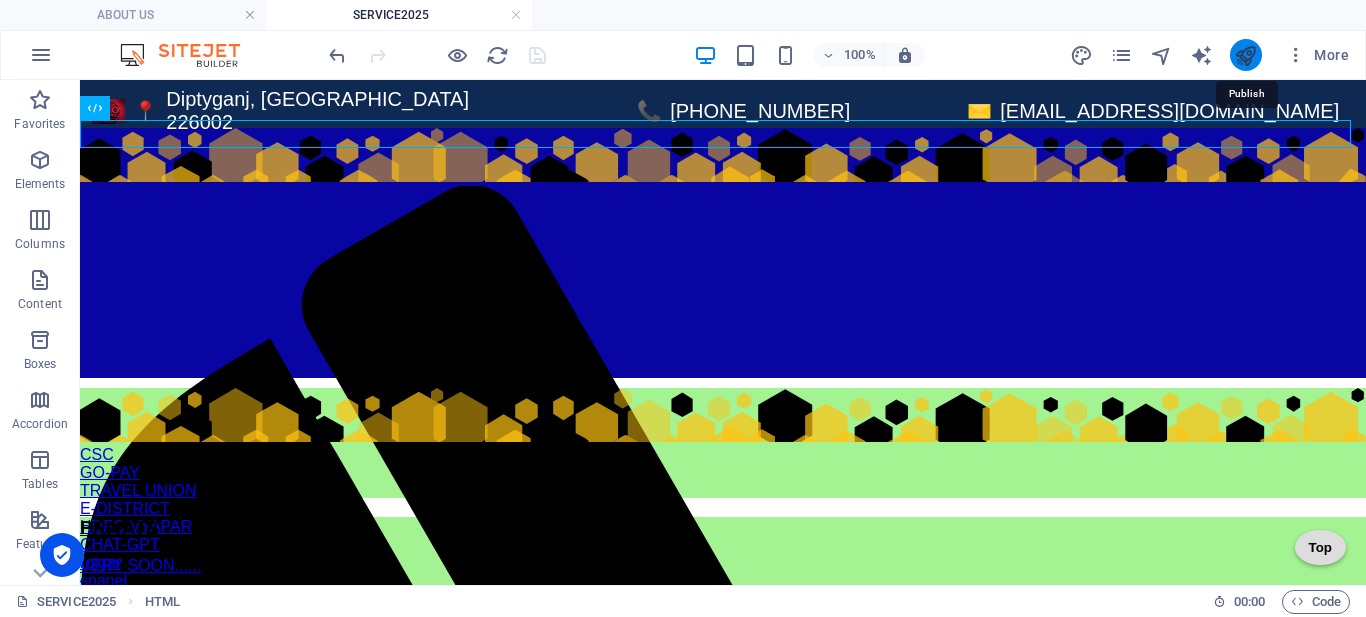 click at bounding box center [1245, 55] 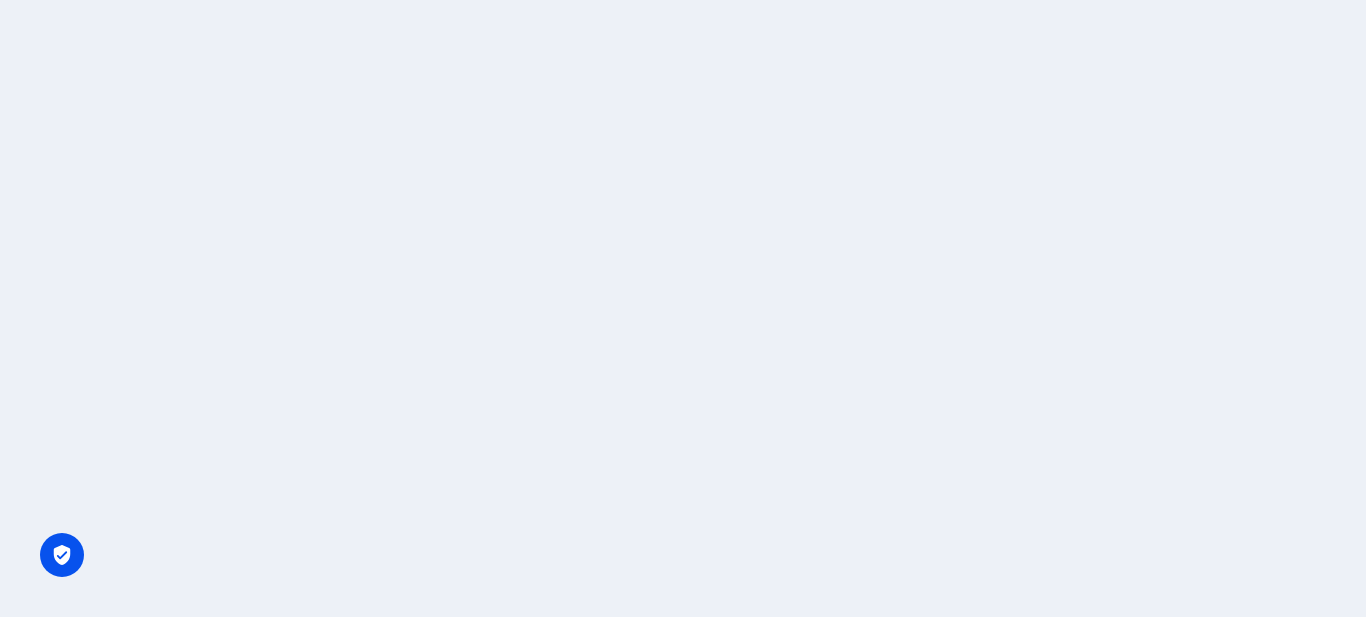 scroll, scrollTop: 0, scrollLeft: 0, axis: both 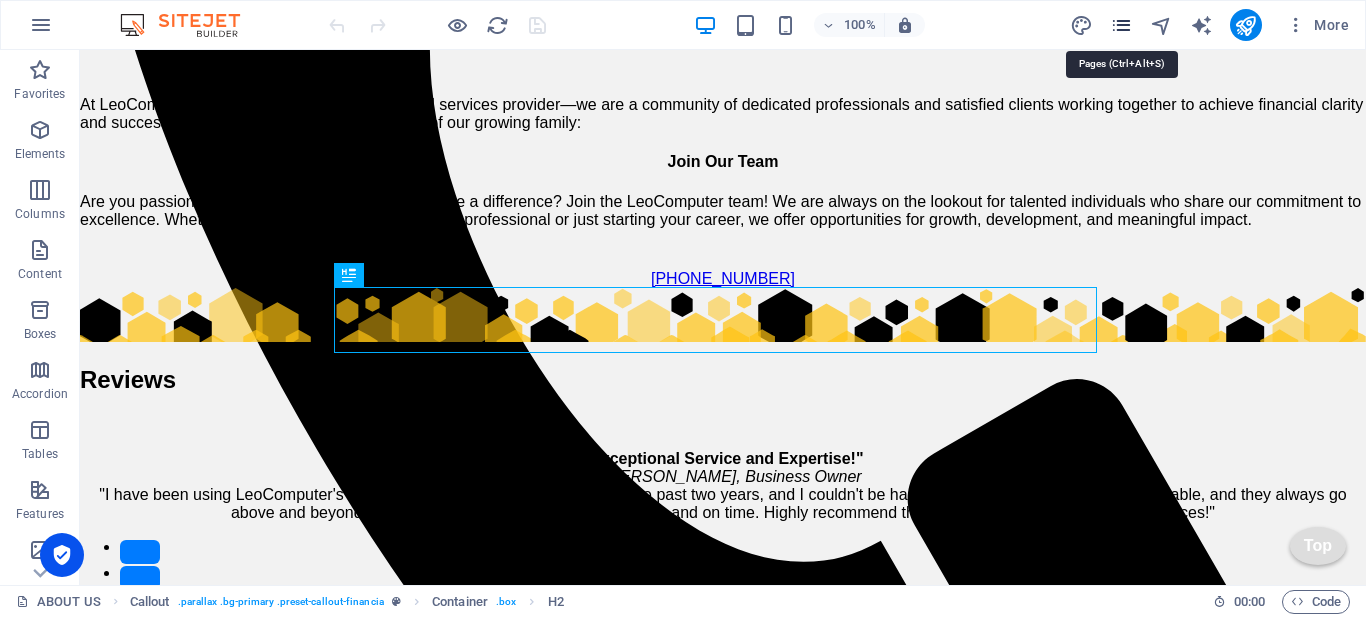 click at bounding box center [1121, 25] 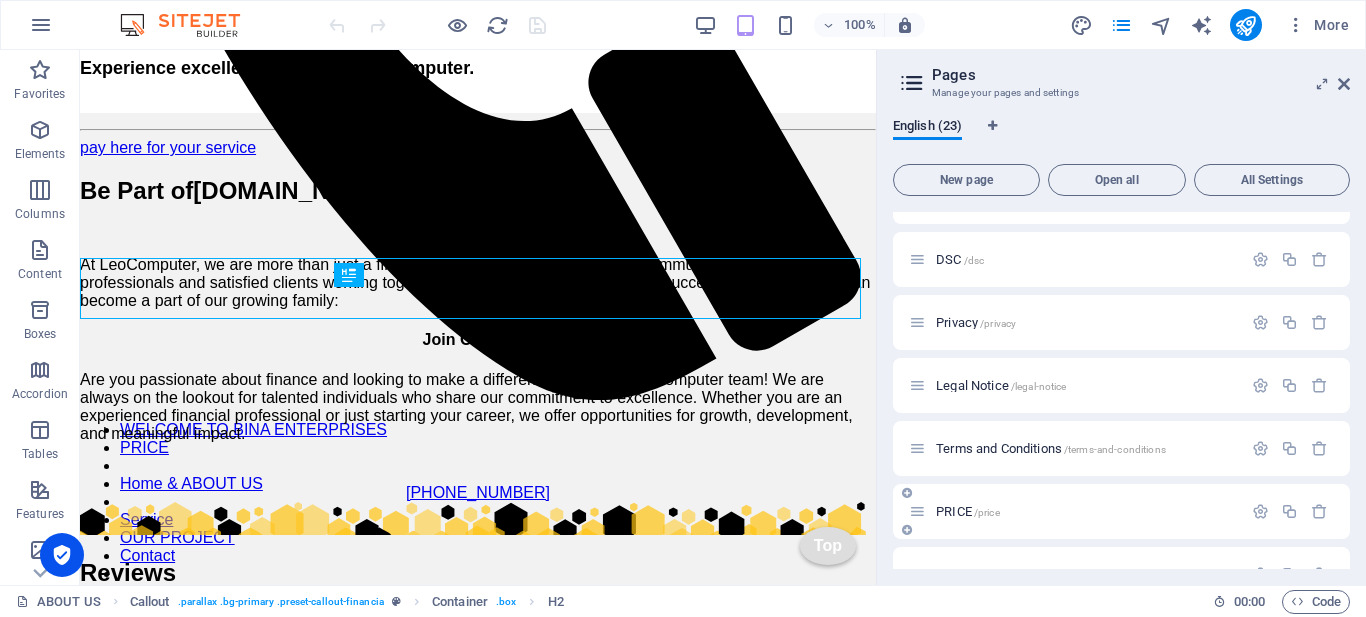 scroll, scrollTop: 1092, scrollLeft: 0, axis: vertical 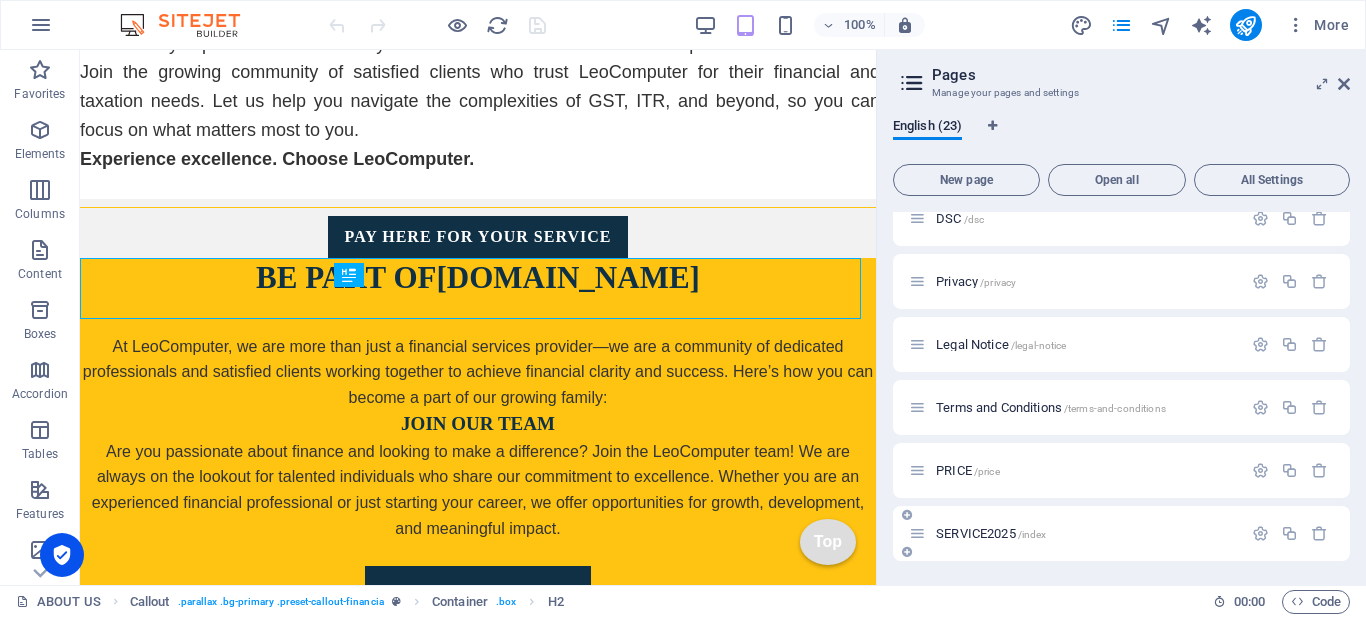 click on "SERVICE2025 /index" at bounding box center [991, 533] 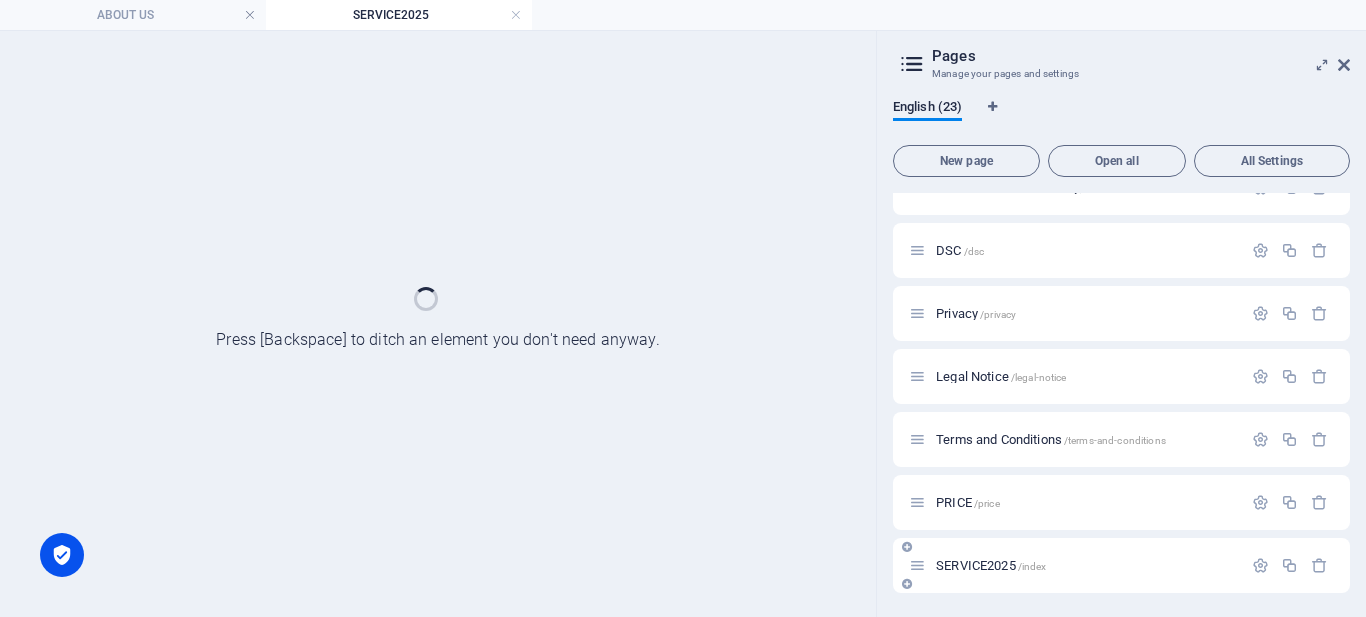 scroll, scrollTop: 0, scrollLeft: 0, axis: both 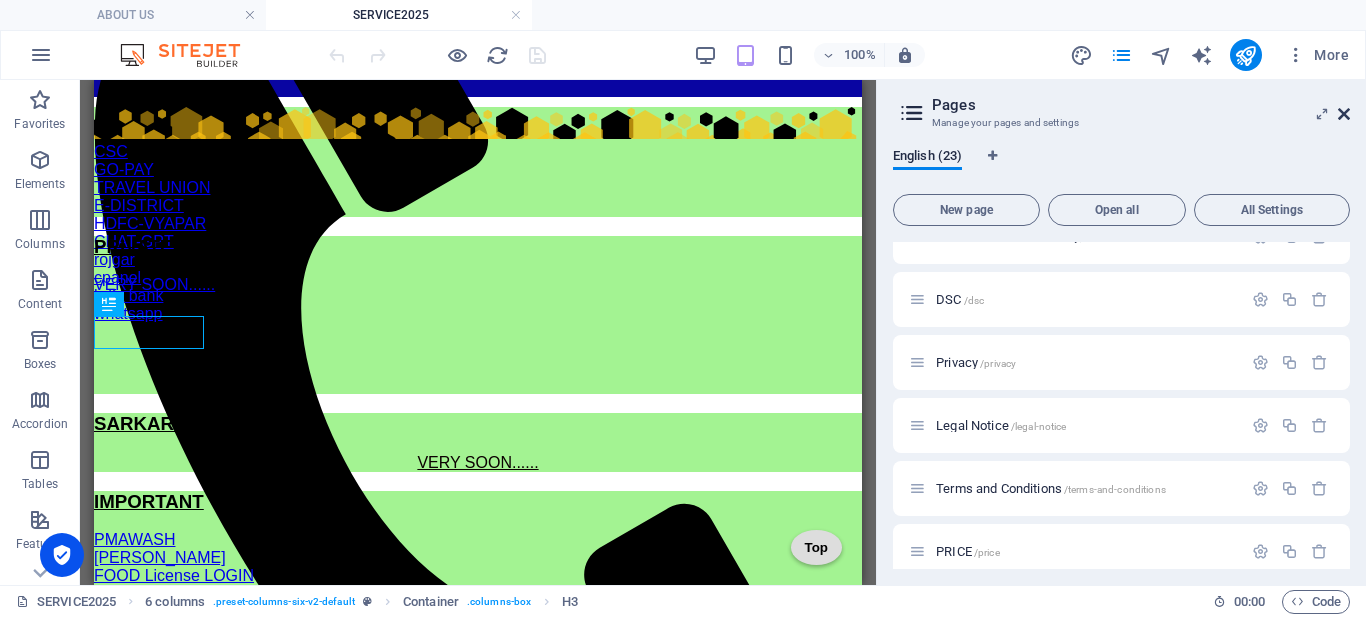 click at bounding box center (1344, 114) 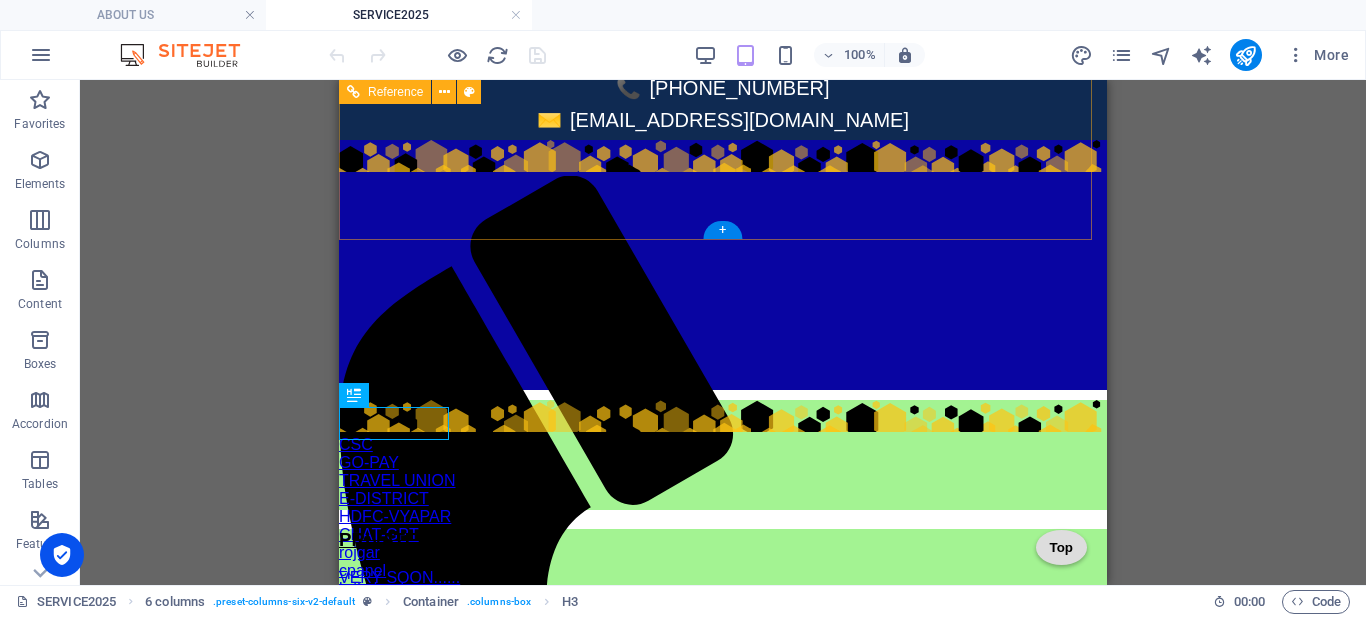 scroll, scrollTop: 70, scrollLeft: 0, axis: vertical 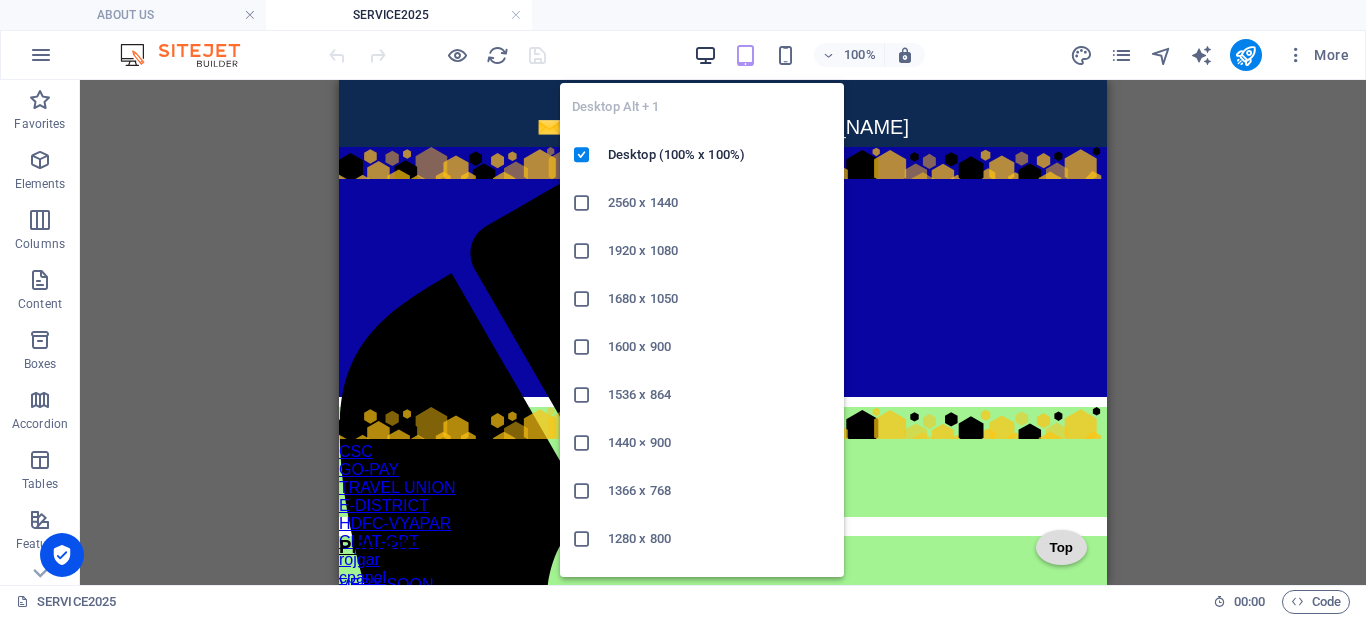 click at bounding box center (705, 55) 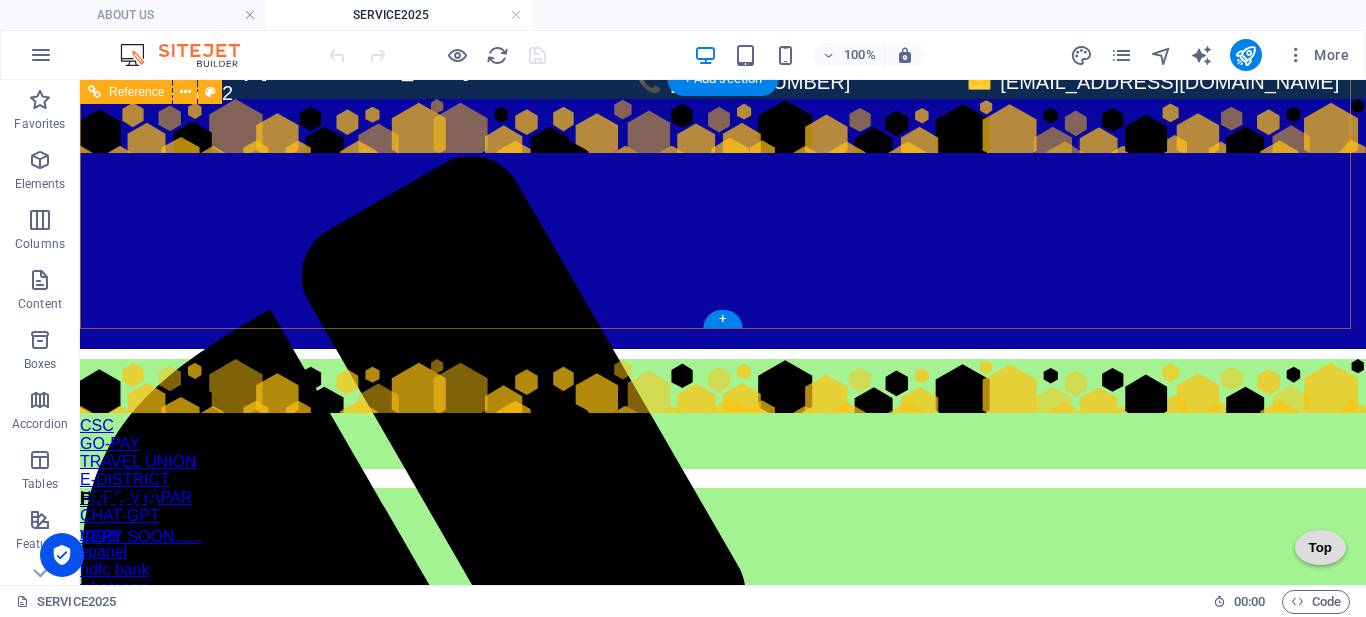 scroll, scrollTop: 0, scrollLeft: 0, axis: both 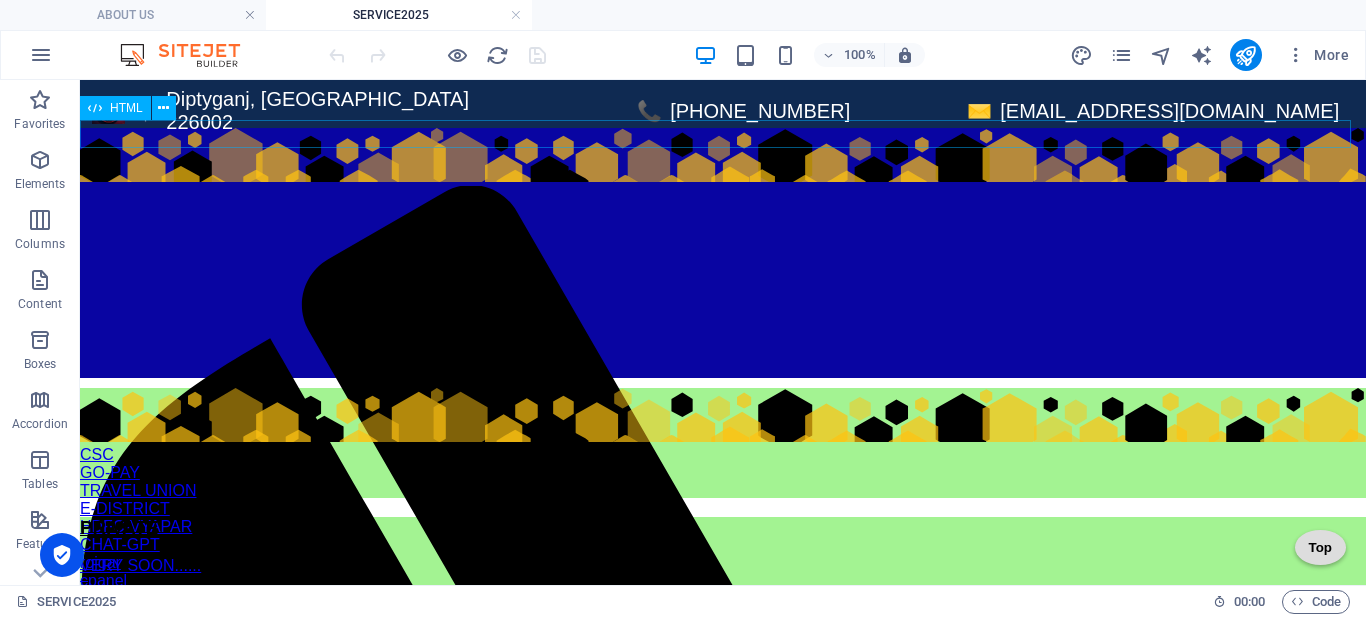 click on "×
🎉 HAPPY [DATE], [GEOGRAPHIC_DATA]! 🇮🇳
Celebrating Freedom, Unity, and the Spirit of Our Nation!
We salute the heroes who made this day possible.
Wishing you a joyful and proud [DATE] from all of us at  Your Company Name !
Explore Our Special Offers 🇮🇳" at bounding box center (723, 128) 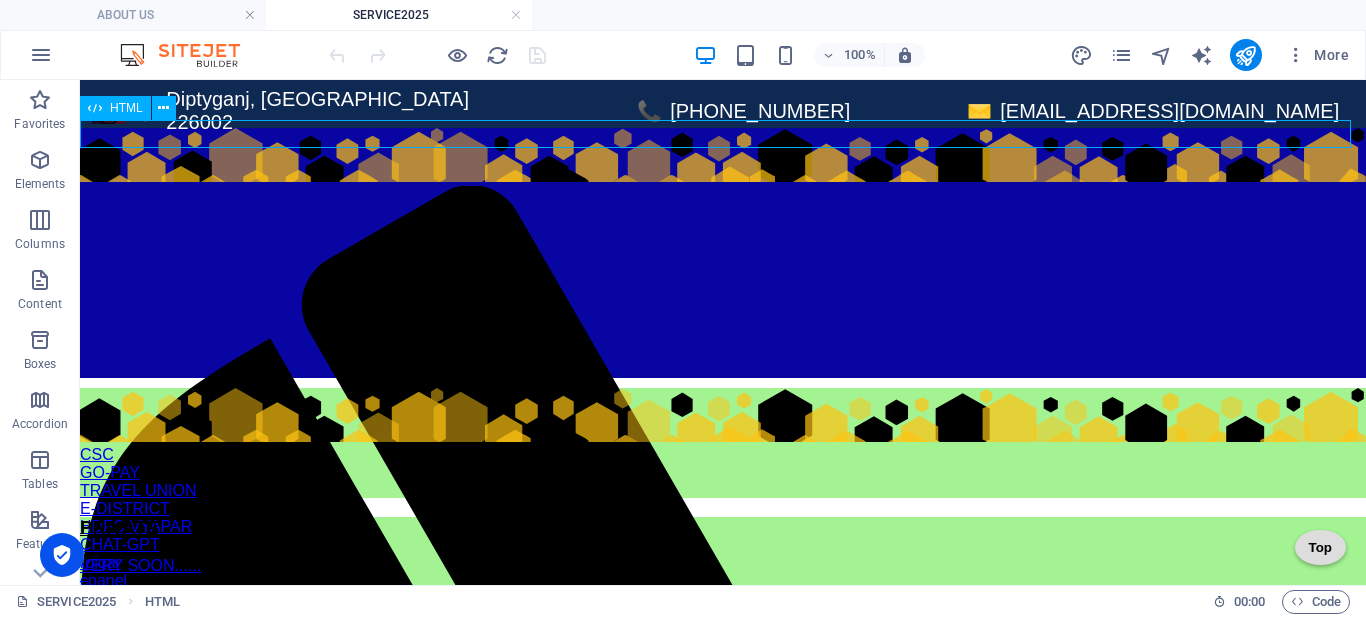 click on "×
🎉 HAPPY [DATE], [GEOGRAPHIC_DATA]! 🇮🇳
Celebrating Freedom, Unity, and the Spirit of Our Nation!
We salute the heroes who made this day possible.
Wishing you a joyful and proud [DATE] from all of us at  Your Company Name !
Explore Our Special Offers 🇮🇳" at bounding box center [723, 128] 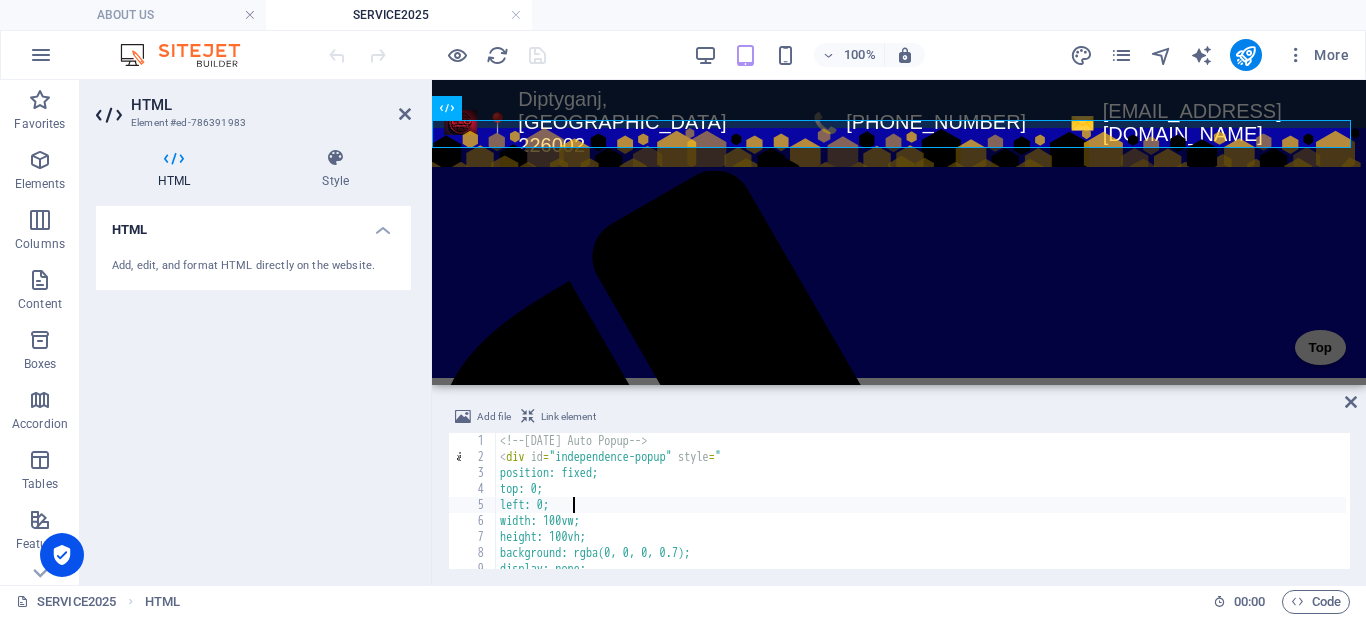 click on "<!--  Independence Day Auto Popup  --> < div   id = "independence-popup"   style = "   position: fixed;   top: 0;   left: 0;   width: 100vw;   height: 100vh;   background: rgba(0, 0, 0, 0.7);   display: none;   align-items: center;" at bounding box center [925, 515] 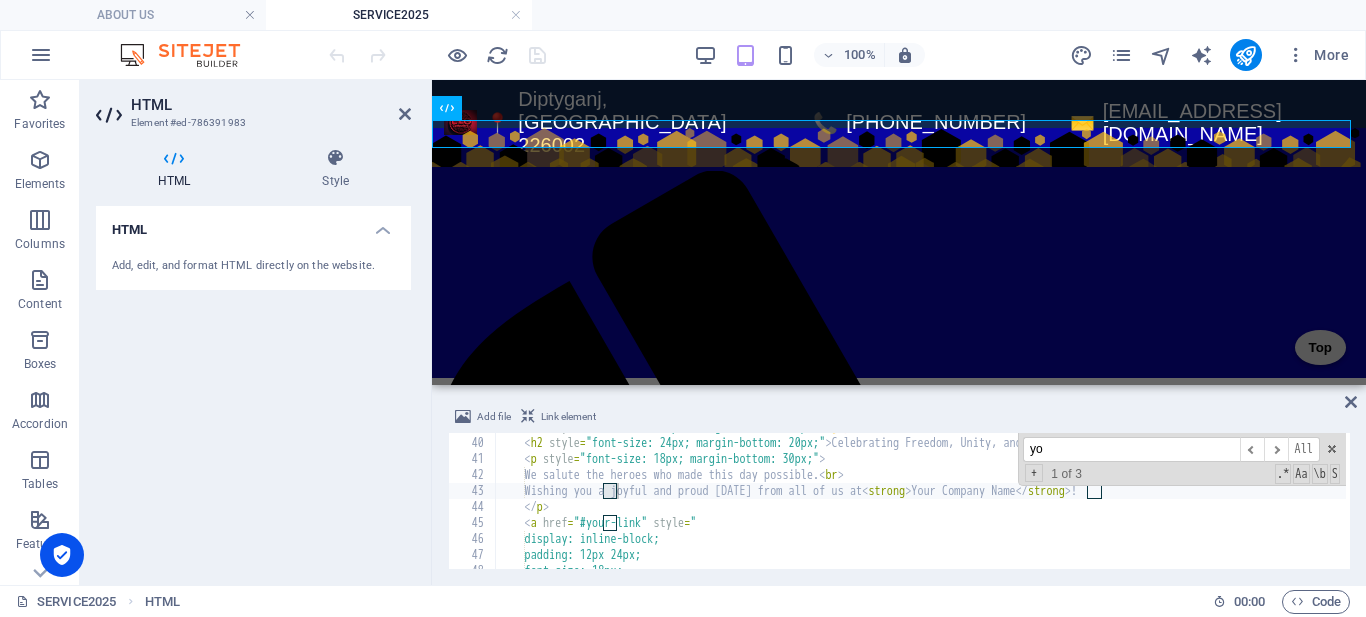 scroll, scrollTop: 622, scrollLeft: 0, axis: vertical 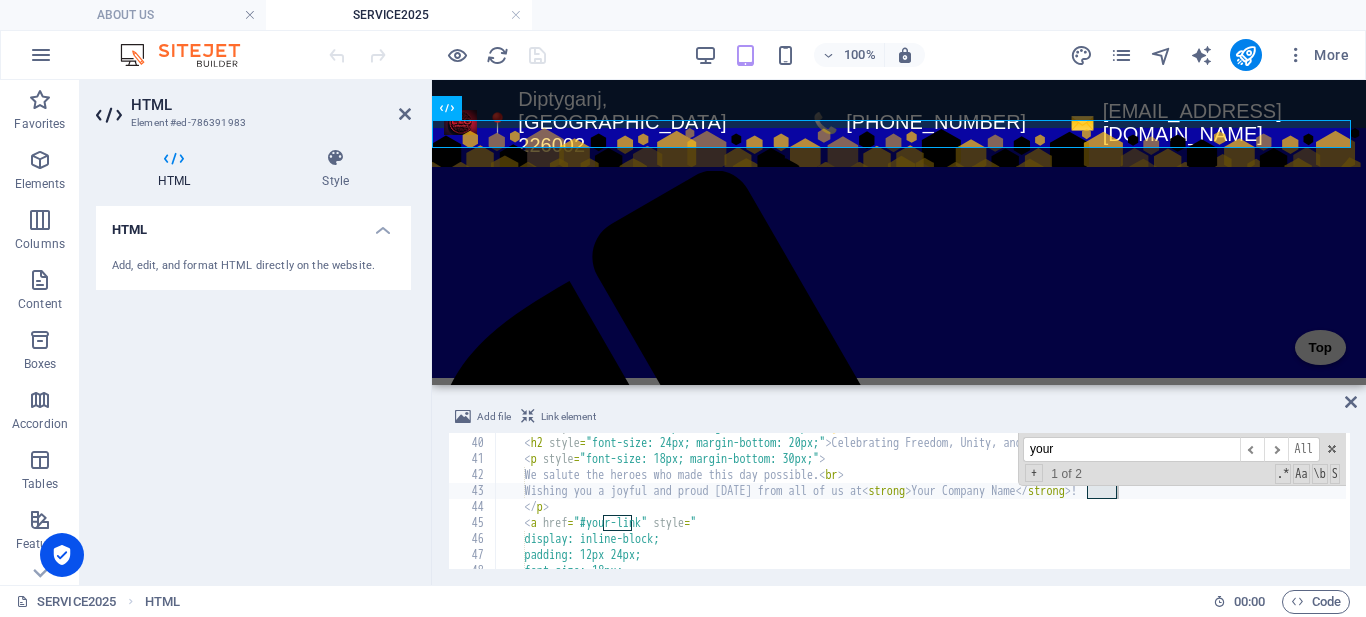 type on "your" 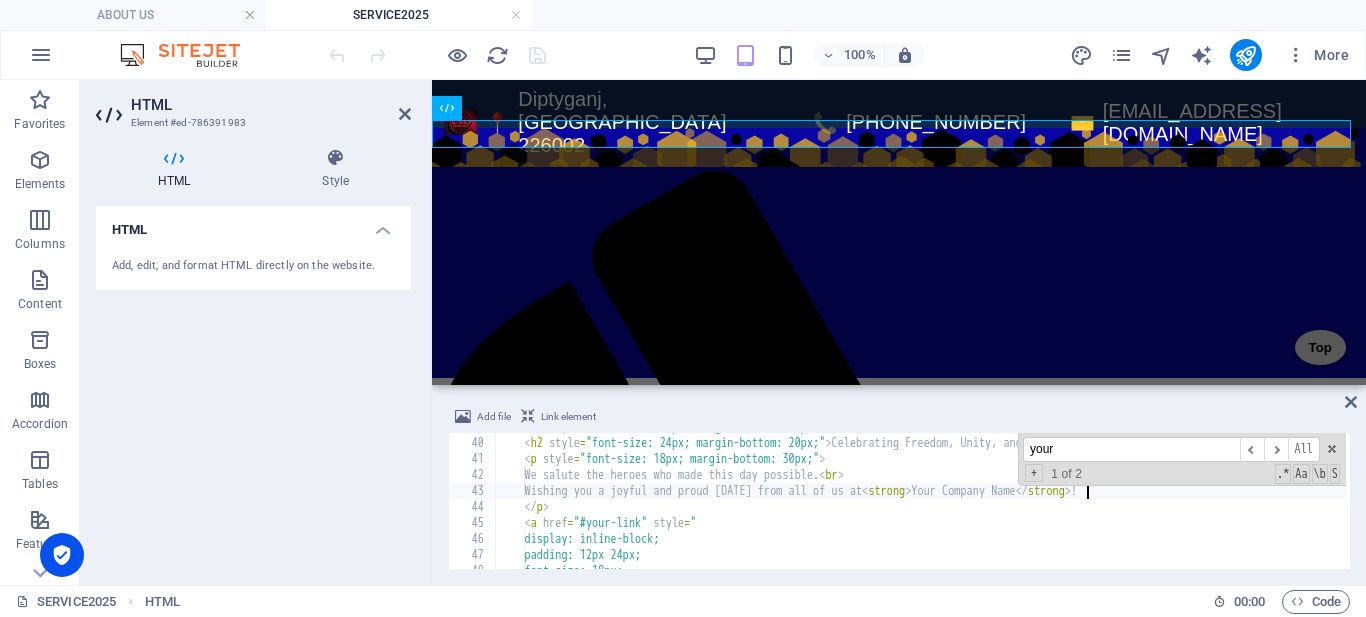 click on "< h1   style = "font-size: 42px; margin-bottom: 20px;" > 🎉  HAPPY INDEPENDENCE DAY, INDIA!  🇮 🇳 </ h1 >      < h2   style = "font-size: 24px; margin-bottom: 20px;" > Celebrating Freedom, Unity, and the Spirit of Our Nation! </ h2 >      < p   style = "font-size: 18px; margin-bottom: 30px;" >        We salute the heroes who made this day possible. < br >        Wishing you a joyful and proud Independence Day from all of us at  < strong > Your Company Name </ strong > !      </ p >      < a   href = "#your-link"   style = "        display: inline-block;        padding: 12px 24px;        font-size: 18px;" at bounding box center (925, 501) 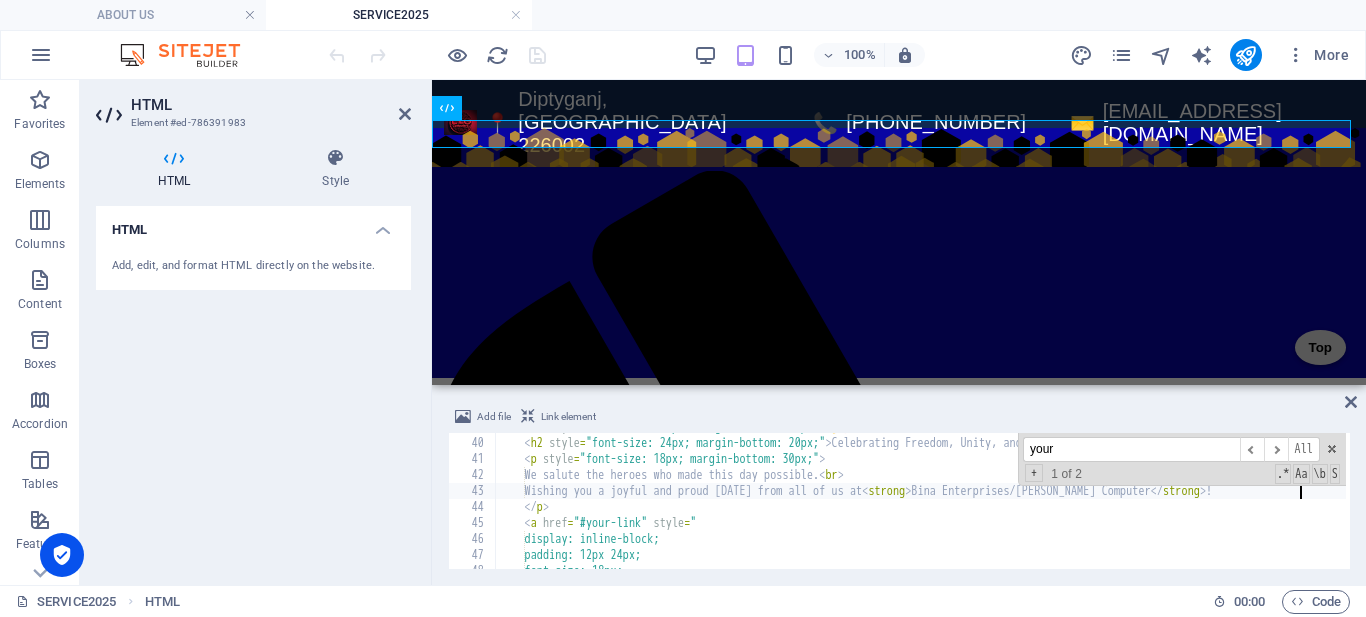 scroll, scrollTop: 0, scrollLeft: 66, axis: horizontal 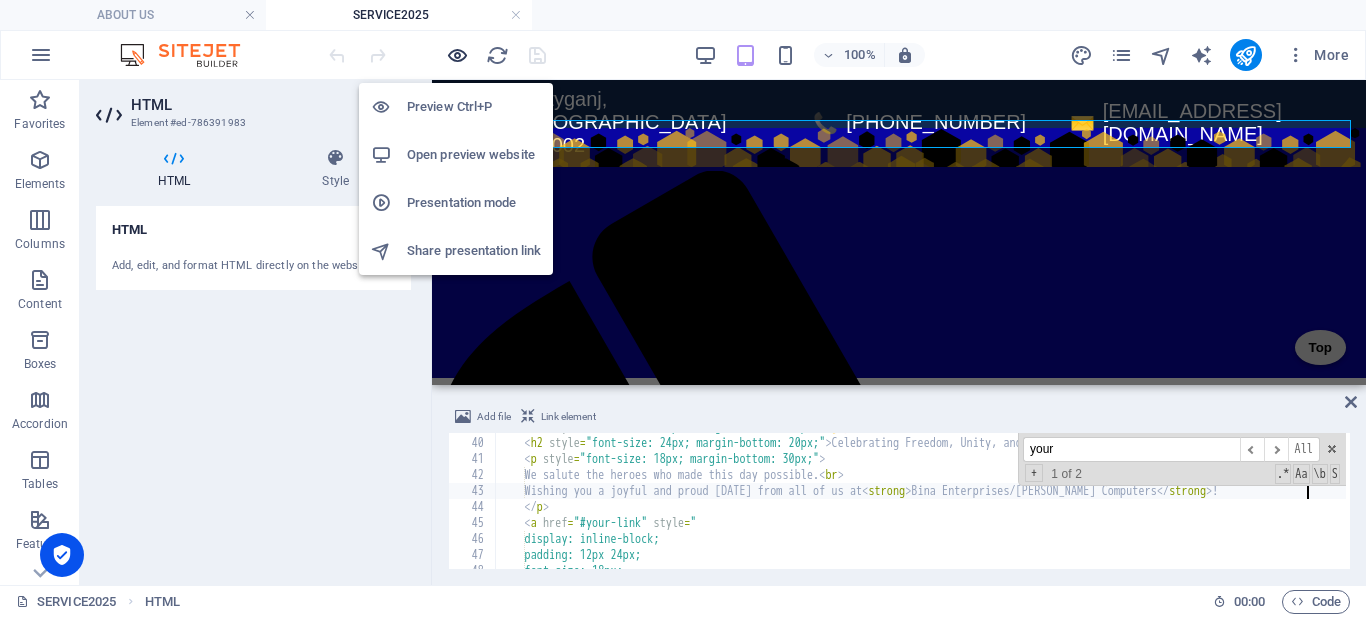 type on "Wishing you a joyful and proud Independence Day from all of us at <strong>Bina Enterprises/Leo Computers</strong>!" 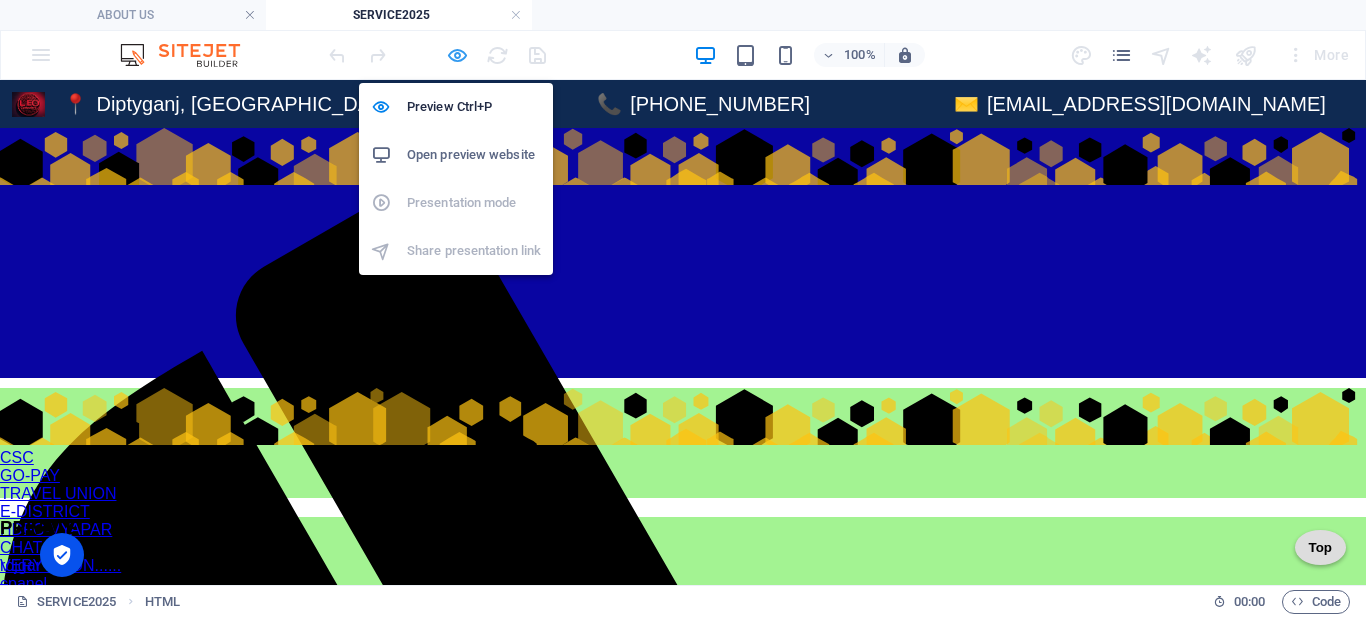 click at bounding box center [457, 55] 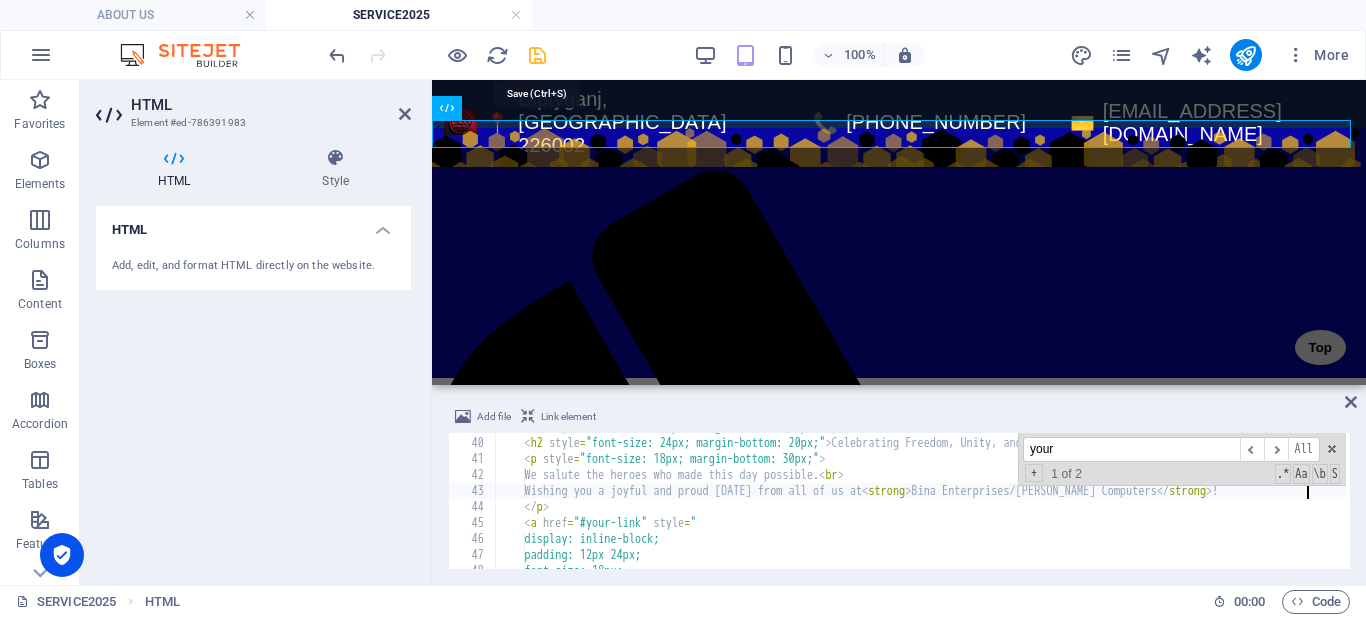 click at bounding box center [537, 55] 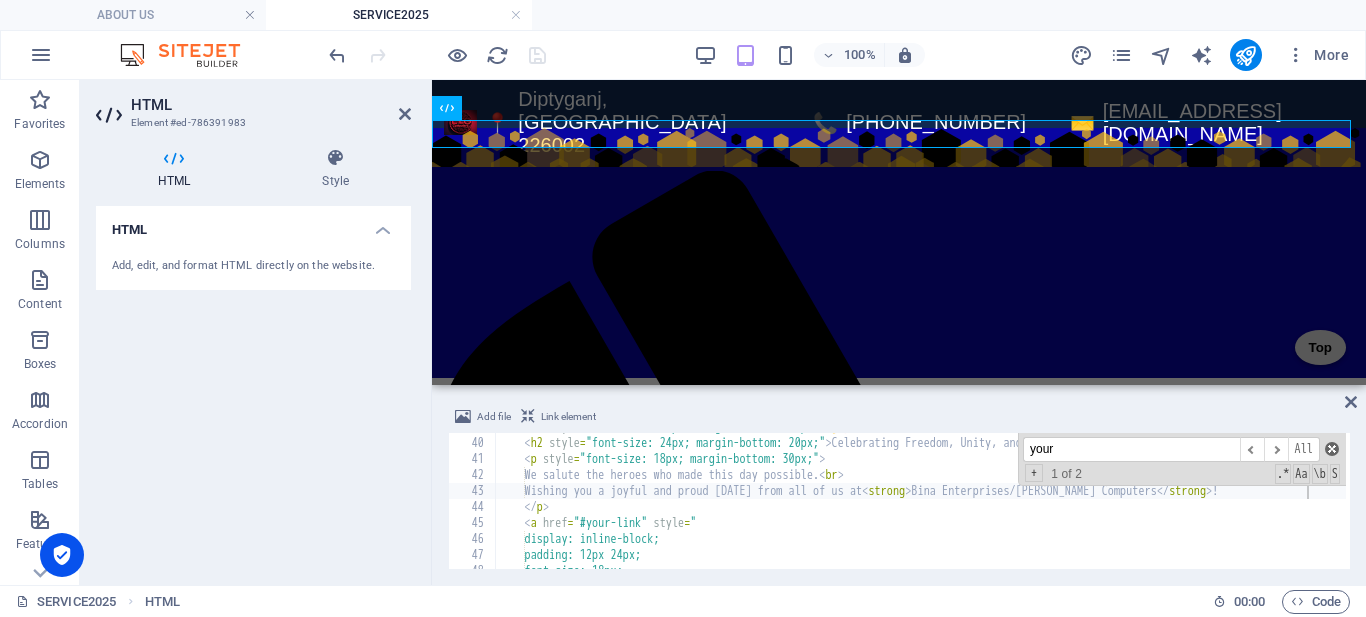 click at bounding box center [1332, 449] 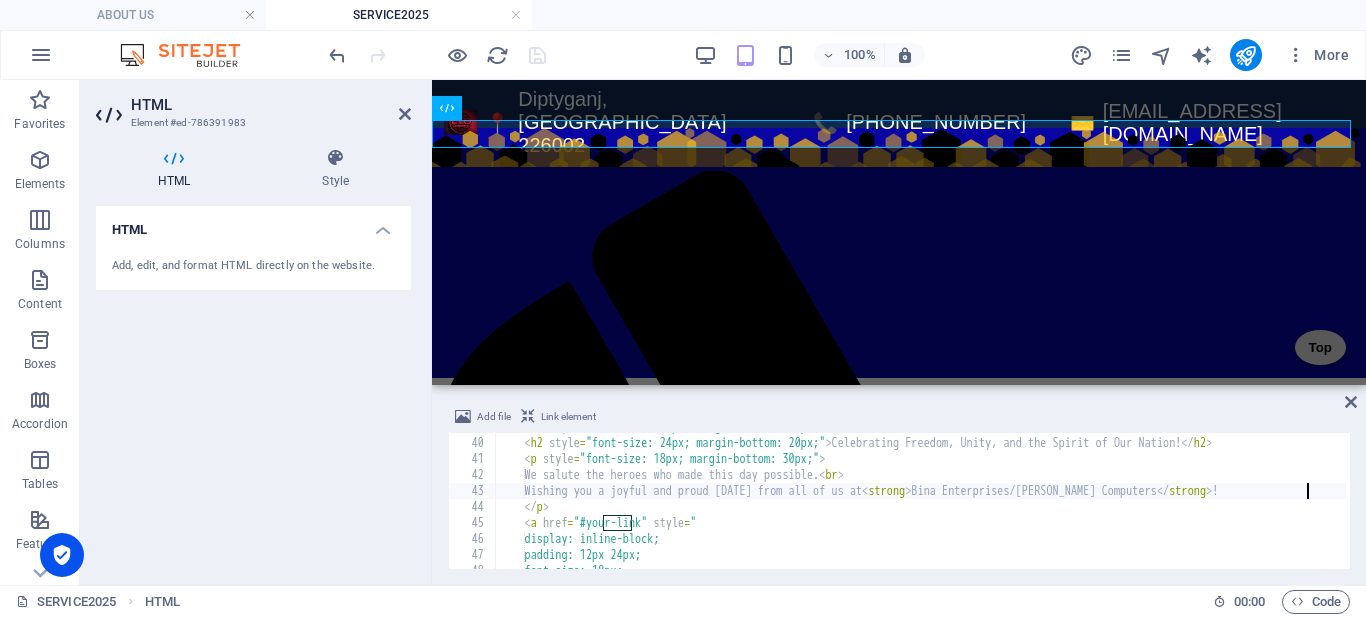 click on "< h1   style = "font-size: 42px; margin-bottom: 20px;" > 🎉  HAPPY INDEPENDENCE DAY, INDIA!  🇮 🇳 </ h1 >      < h2   style = "font-size: 24px; margin-bottom: 20px;" > Celebrating Freedom, Unity, and the Spirit of Our Nation! </ h2 >      < p   style = "font-size: 18px; margin-bottom: 30px;" >        We salute the heroes who made this day possible. < br >        Wishing you a joyful and proud Independence Day from all of us at  < strong > Bina Enterprises/Leo Computers </ strong > !      </ p >      < a   href = "#your-link"   style = "        display: inline-block;        padding: 12px 24px;        font-size: 18px;" at bounding box center (940, 501) 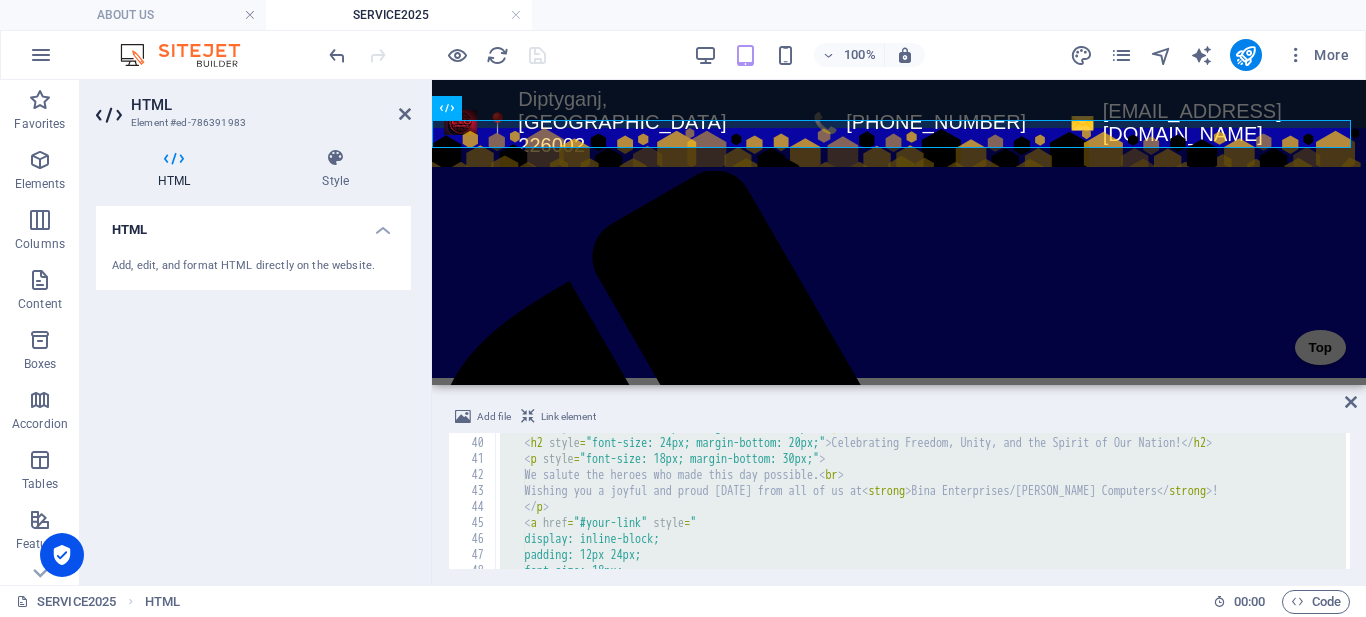 click on "< h1   style = "font-size: 42px; margin-bottom: 20px;" > 🎉  HAPPY INDEPENDENCE DAY, INDIA!  🇮 🇳 </ h1 >      < h2   style = "font-size: 24px; margin-bottom: 20px;" > Celebrating Freedom, Unity, and the Spirit of Our Nation! </ h2 >      < p   style = "font-size: 18px; margin-bottom: 30px;" >        We salute the heroes who made this day possible. < br >        Wishing you a joyful and proud Independence Day from all of us at  < strong > Bina Enterprises/Leo Computers </ strong > !      </ p >      < a   href = "#your-link"   style = "        display: inline-block;        padding: 12px 24px;        font-size: 18px; your ​ ​ All Replace All + 1 of 2 .* Aa \b S" at bounding box center (921, 501) 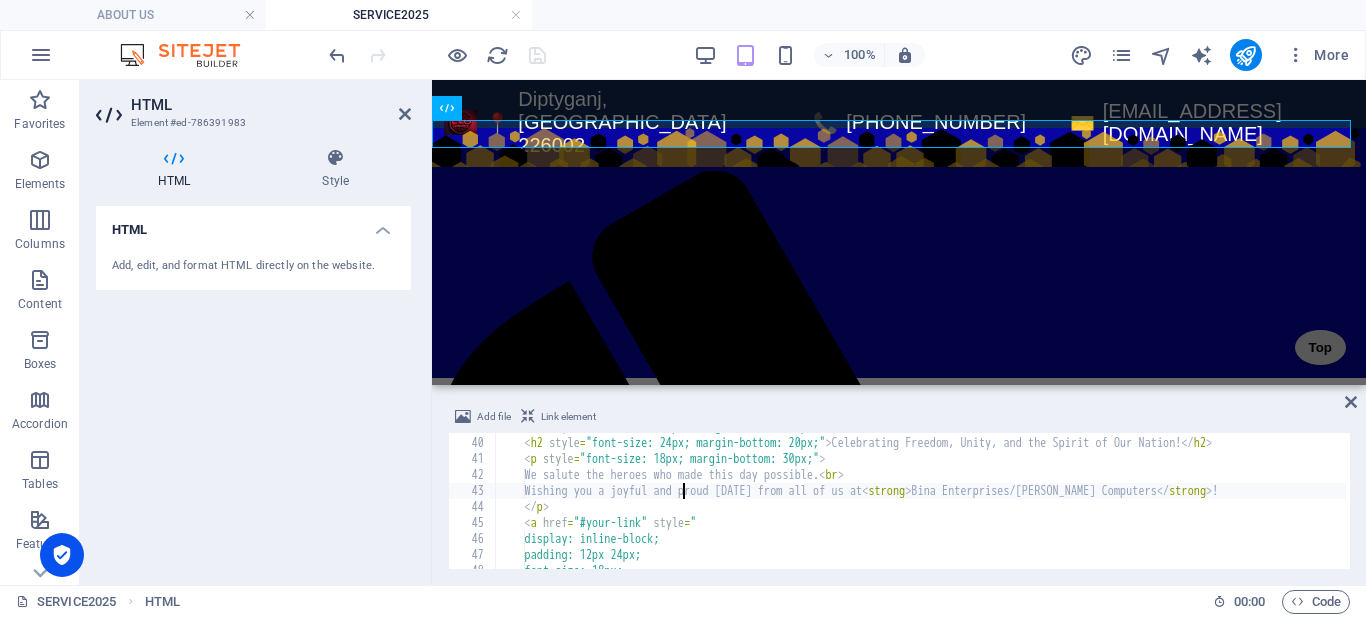 type on "</script>" 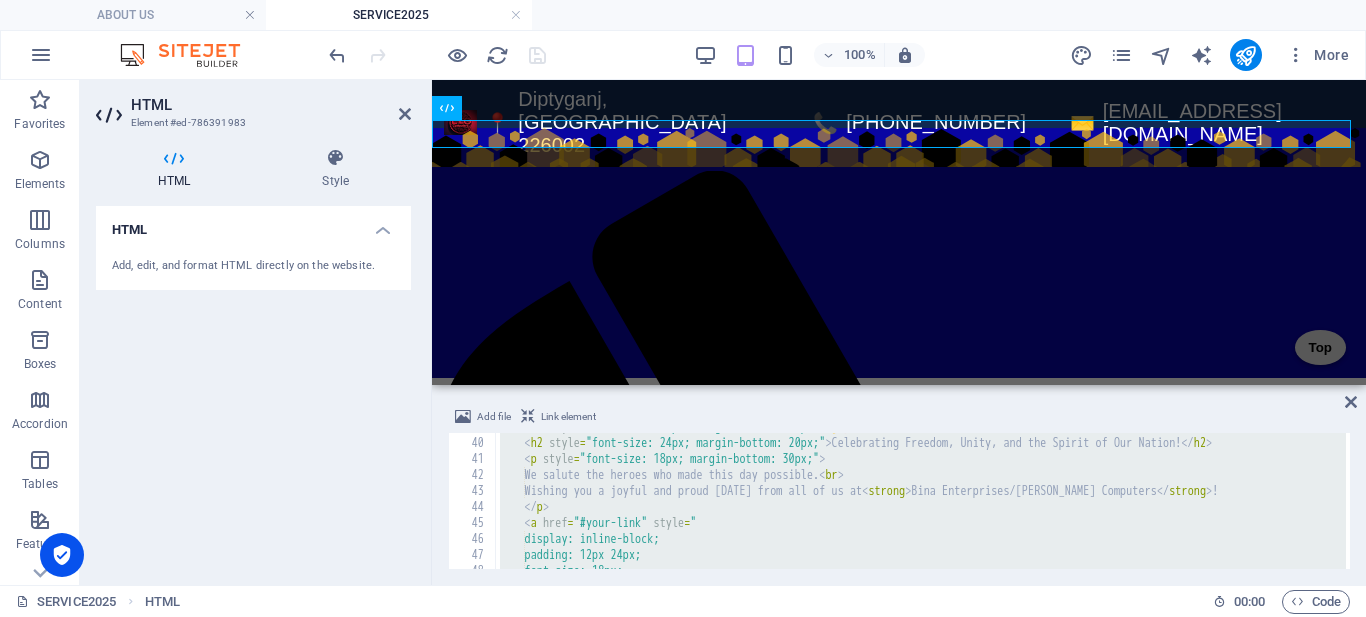 paste 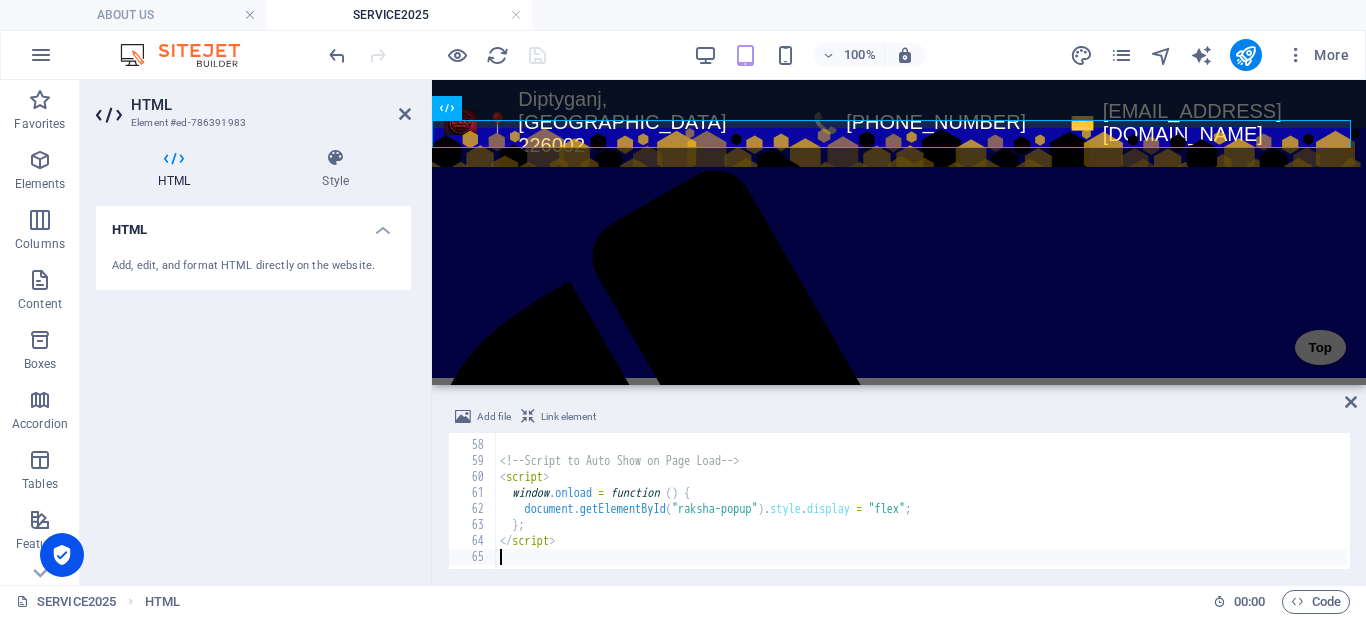 scroll, scrollTop: 908, scrollLeft: 0, axis: vertical 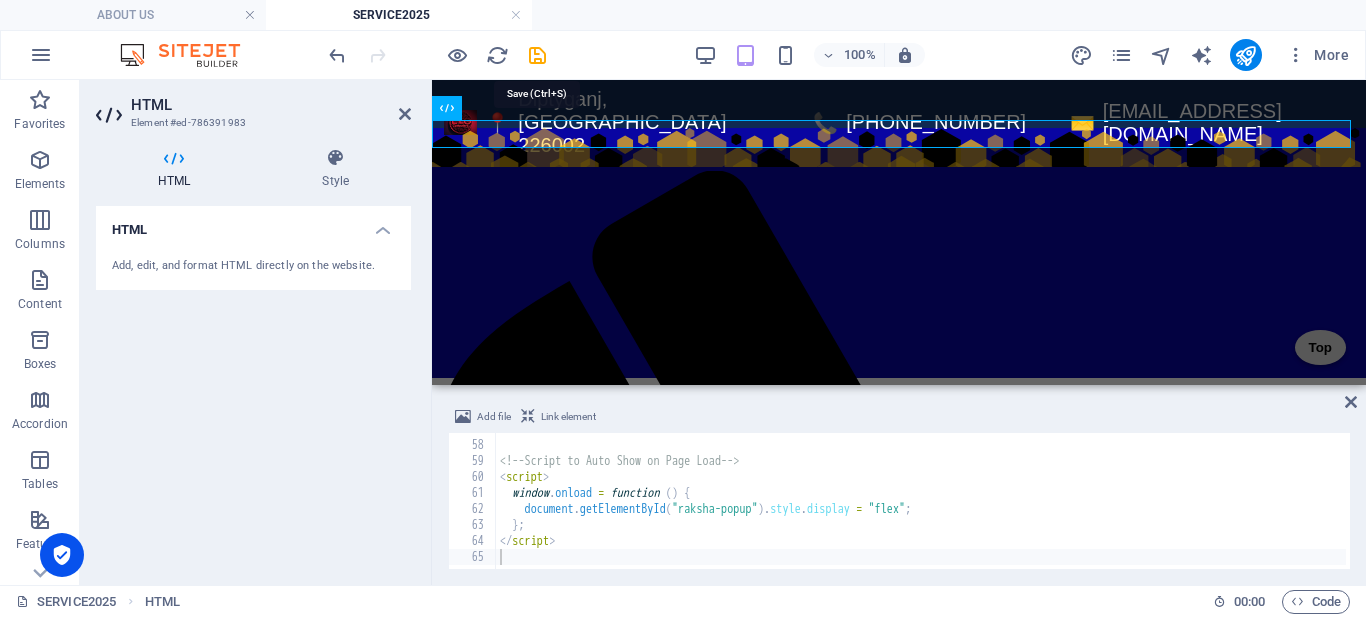 click at bounding box center [537, 55] 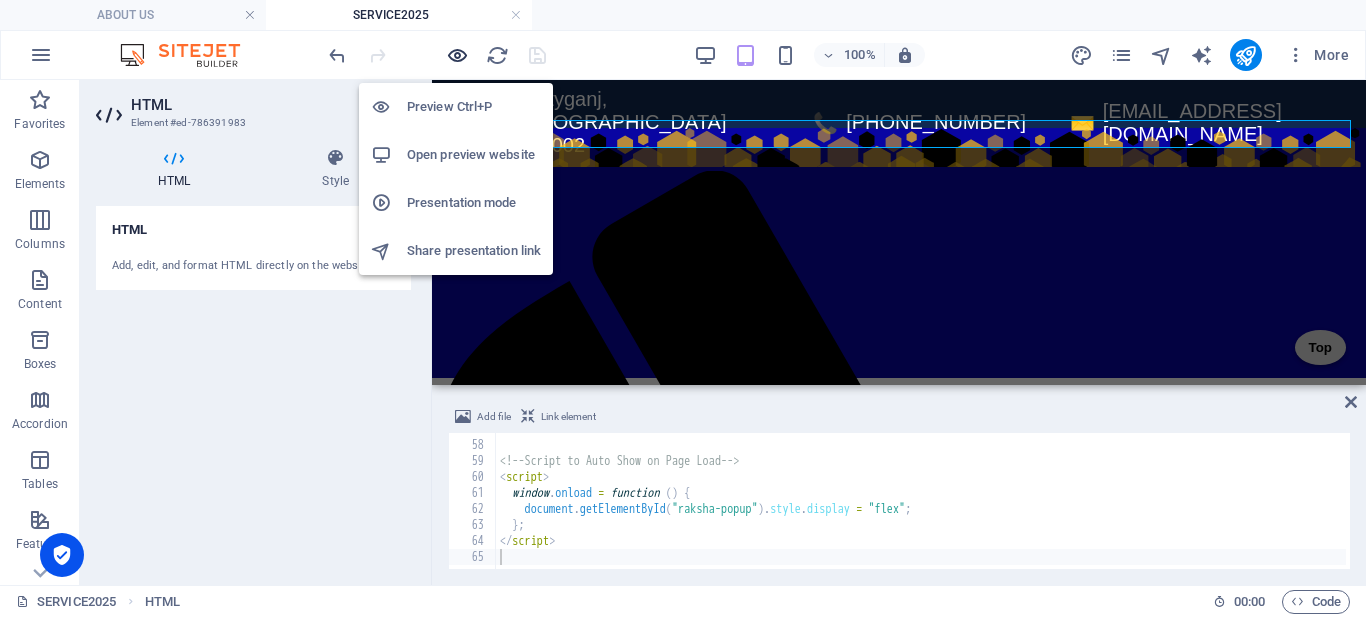 click at bounding box center [457, 55] 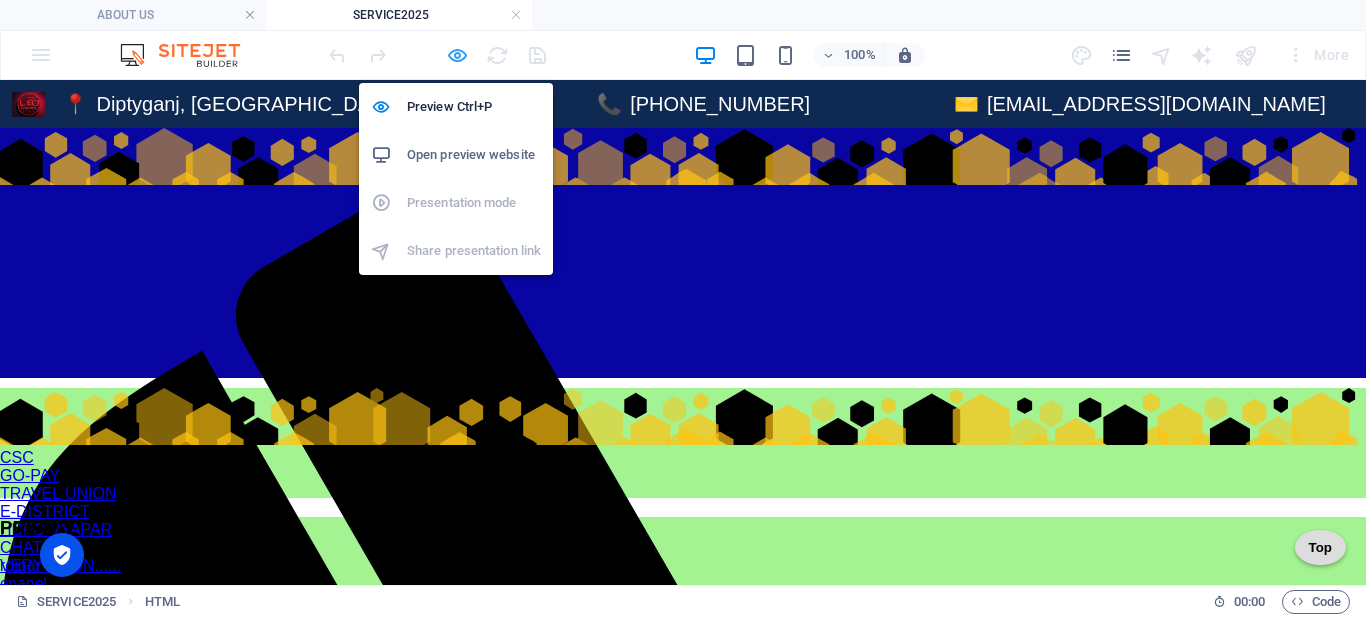 click at bounding box center (457, 55) 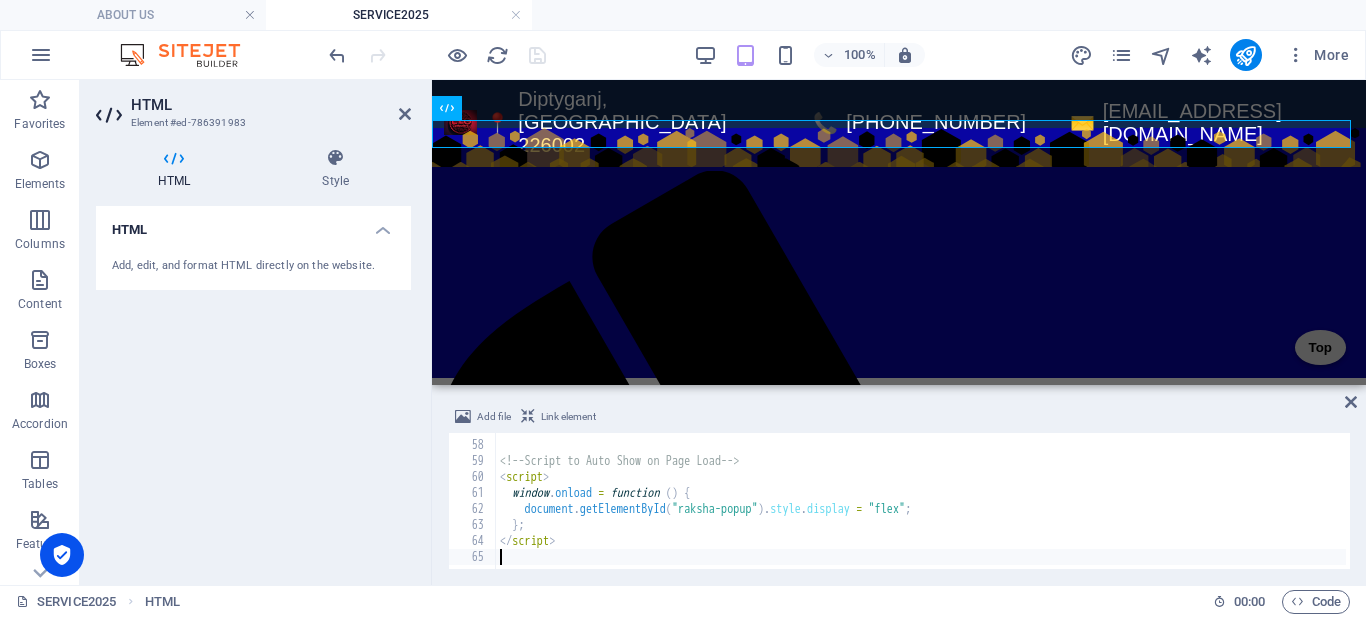 click on "100% More" at bounding box center (841, 55) 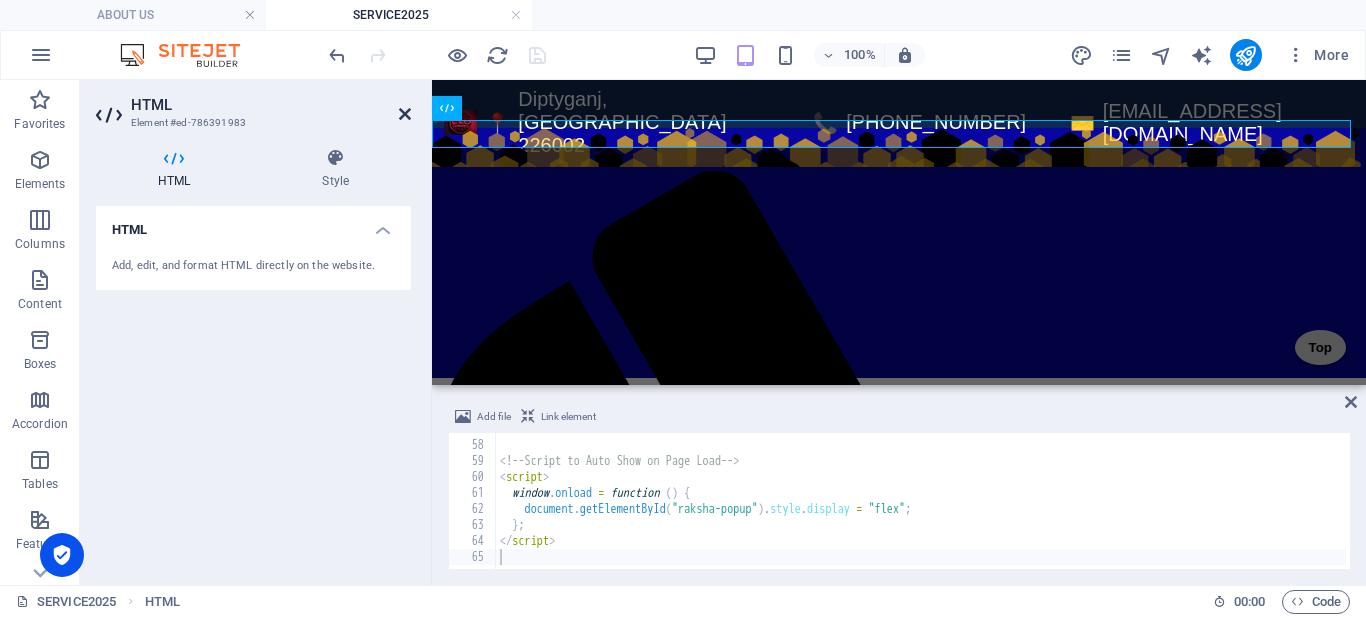 click at bounding box center [405, 114] 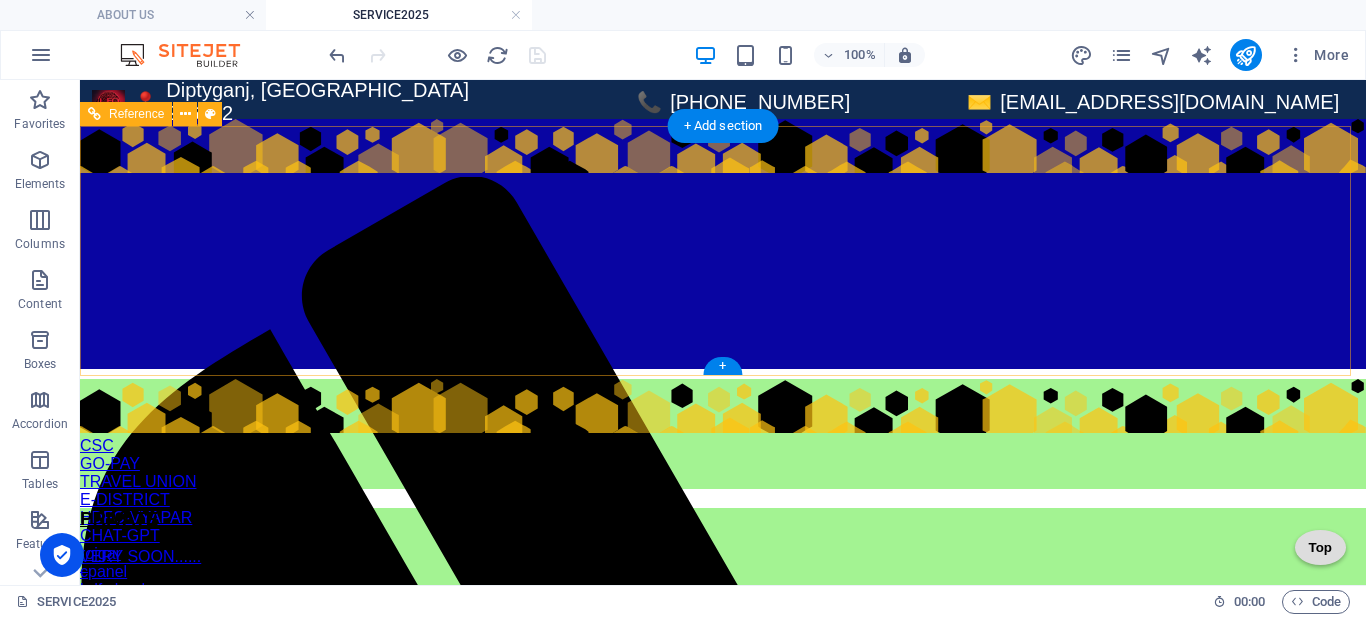 scroll, scrollTop: 0, scrollLeft: 0, axis: both 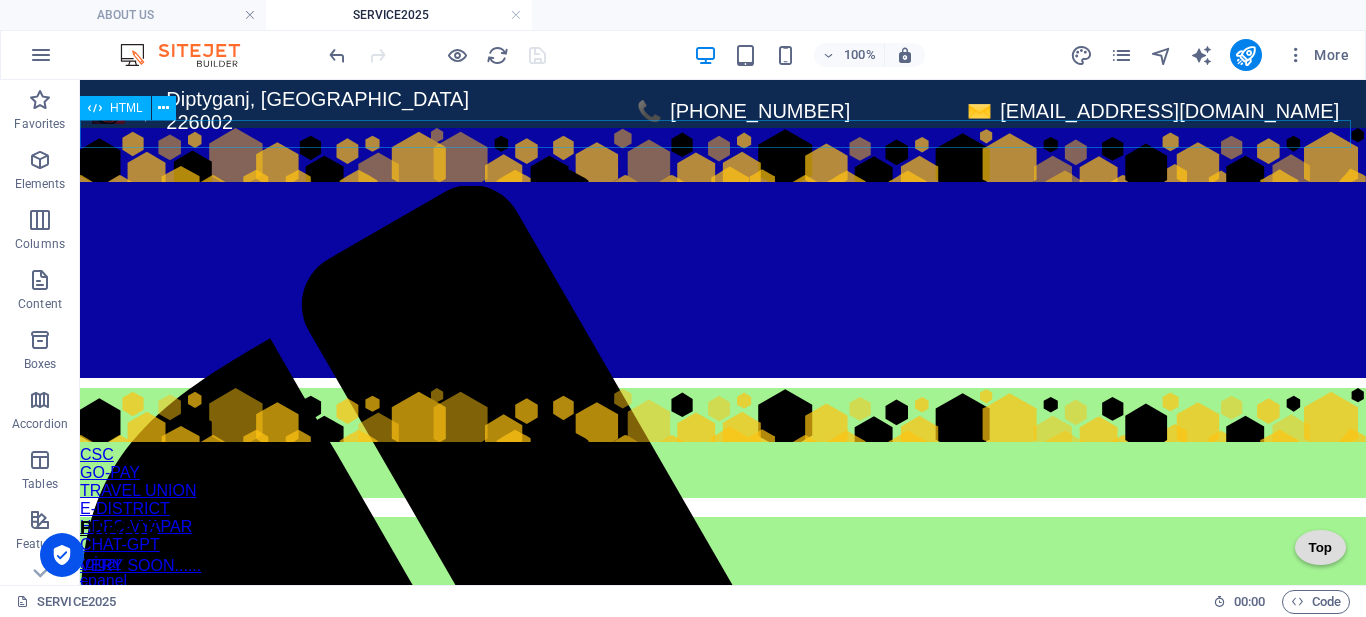 click on "×
🎀 Happy Raksha Bandhan! 👫
A Celebration of the Beautiful Bond Between Brother and Sister
May this Raksha Bandhan bring joy, love, and endless memories.
Wishing you a day full of blessings from all of us at  Your Company Name !
Celebrate With Us 💝" at bounding box center (723, 128) 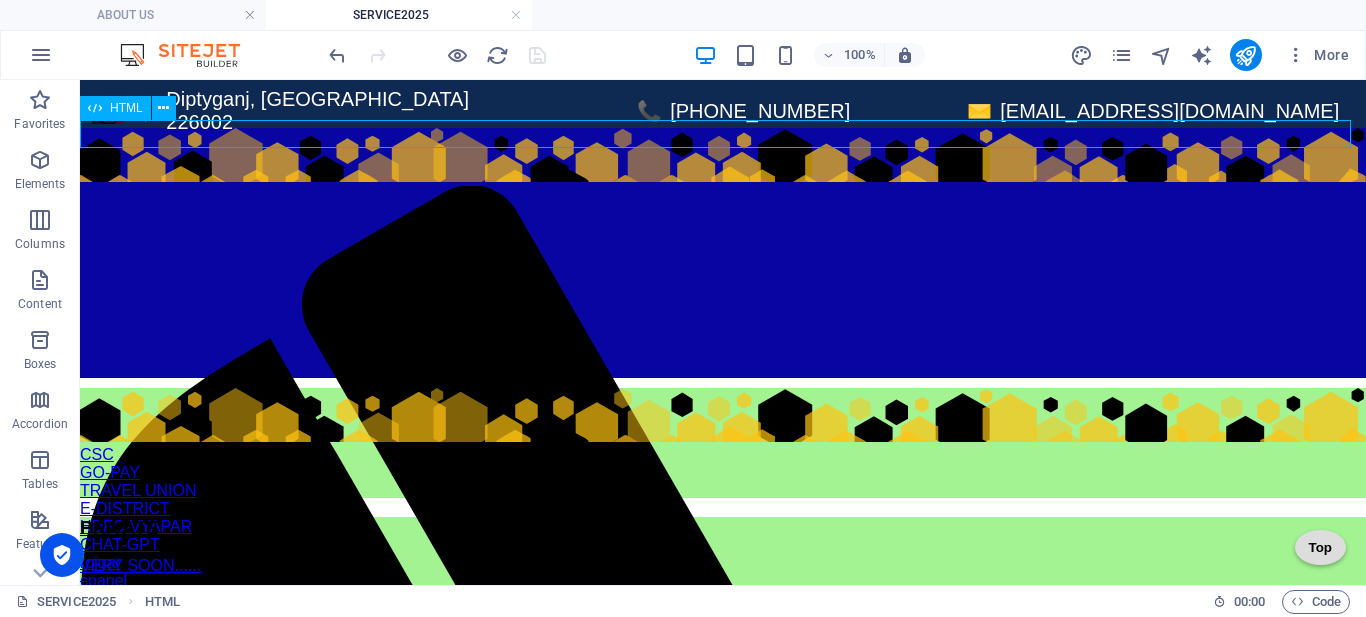 click on "×
🎀 Happy Raksha Bandhan! 👫
A Celebration of the Beautiful Bond Between Brother and Sister
May this Raksha Bandhan bring joy, love, and endless memories.
Wishing you a day full of blessings from all of us at  Your Company Name !
Celebrate With Us 💝" at bounding box center [723, 128] 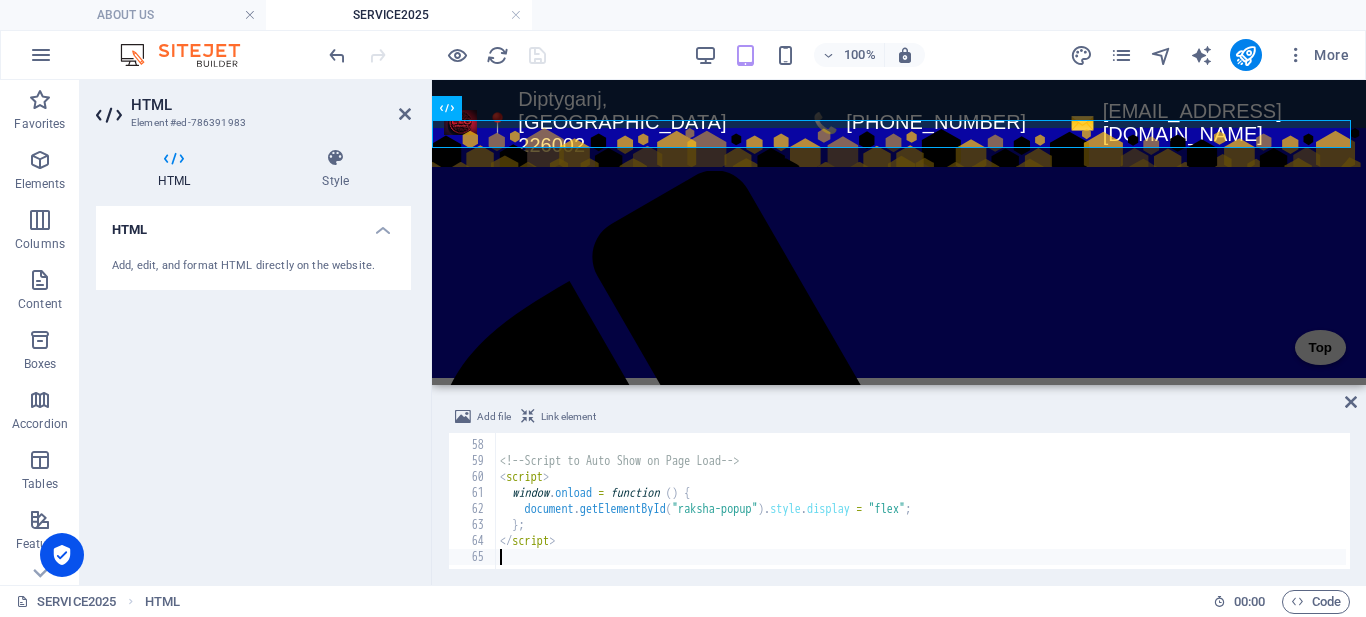 click on "</ div > <!--  Script to Auto Show on Page Load  --> < script >    window . onload   =   function   ( )   {      document . getElementById ( "raksha-popup" ) . style . display   =   "flex" ;    } ; </ script >" at bounding box center (944, 503) 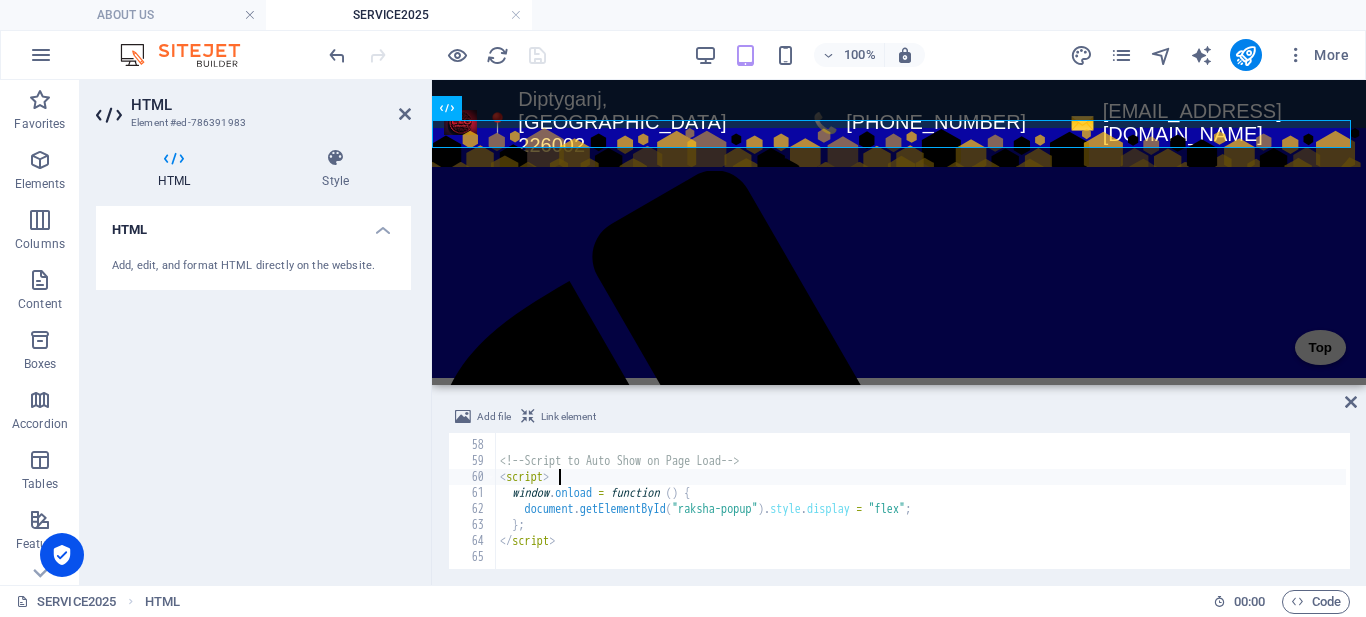 type on "</script>" 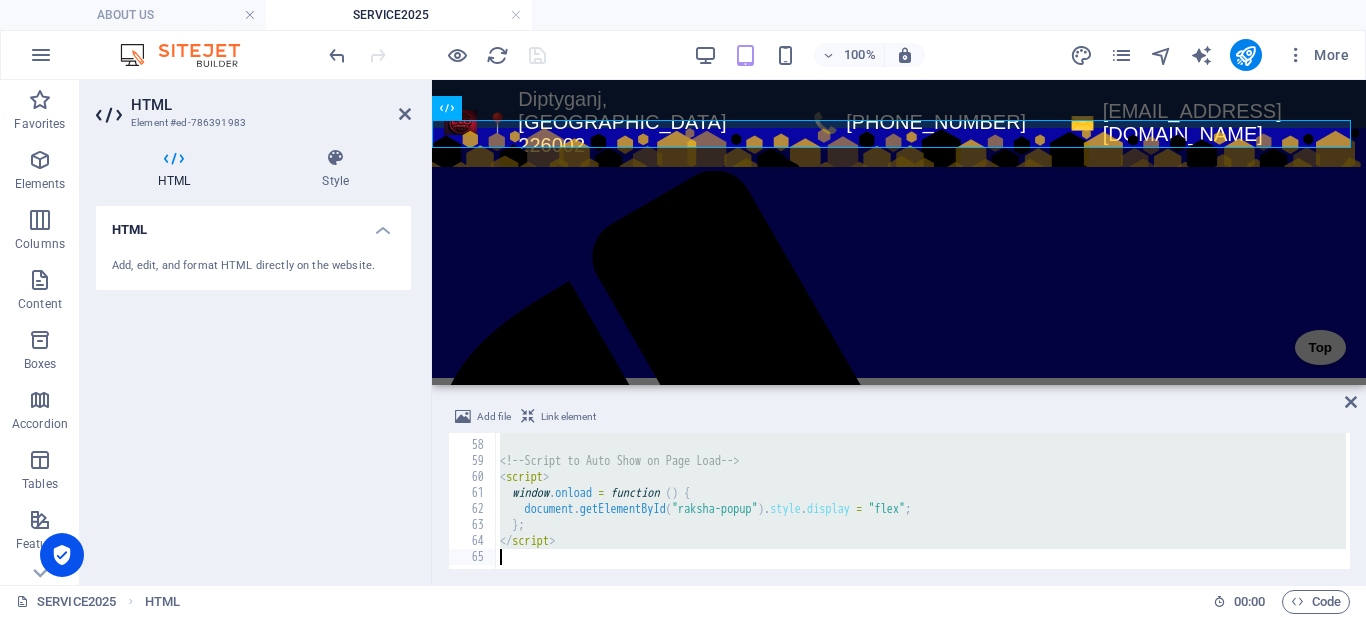 type 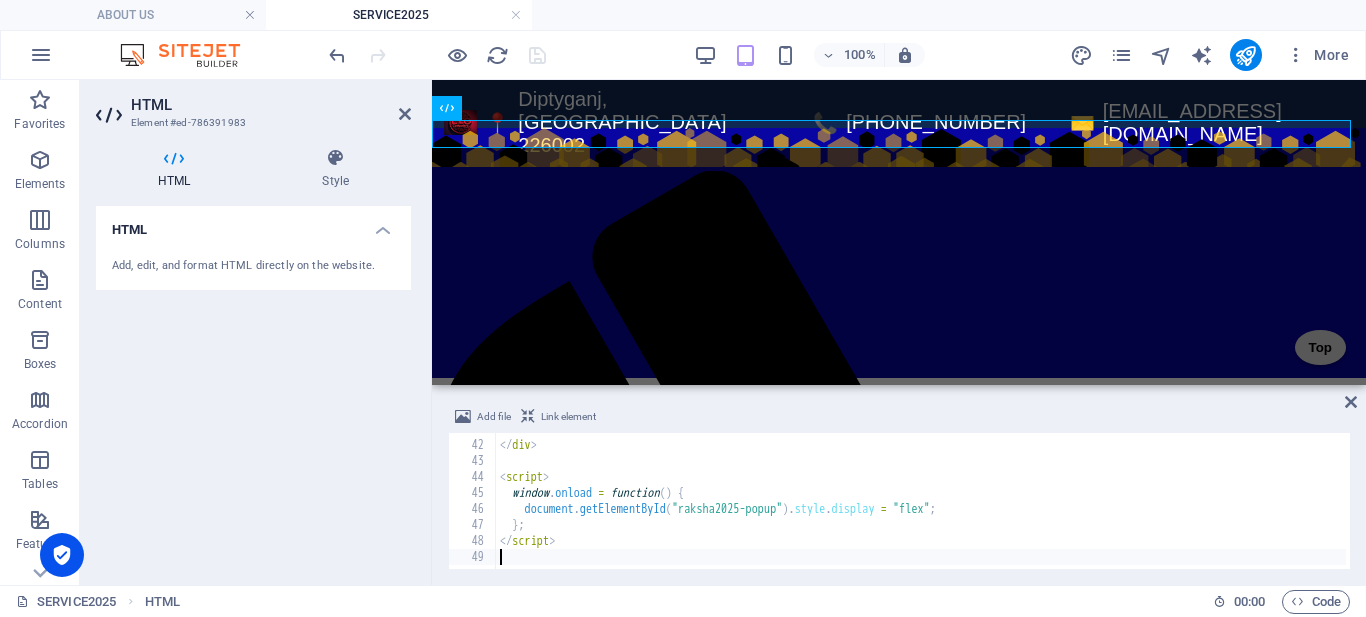 click on "100% More" at bounding box center [841, 55] 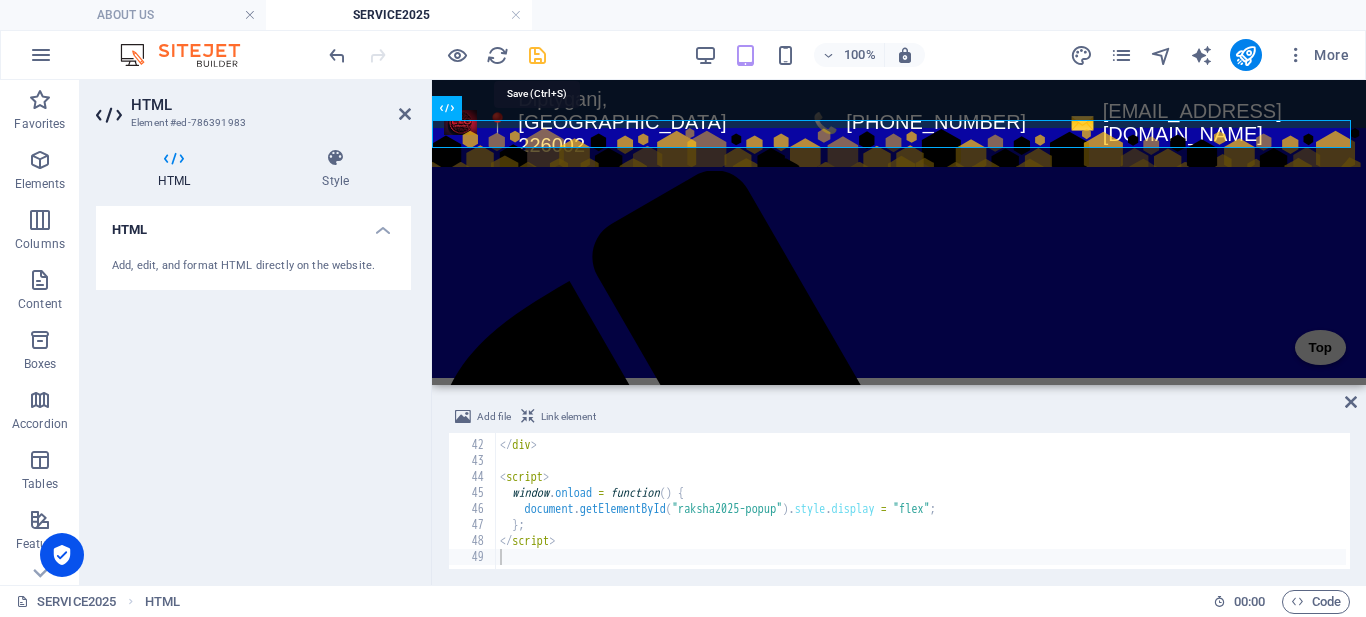 click at bounding box center [537, 55] 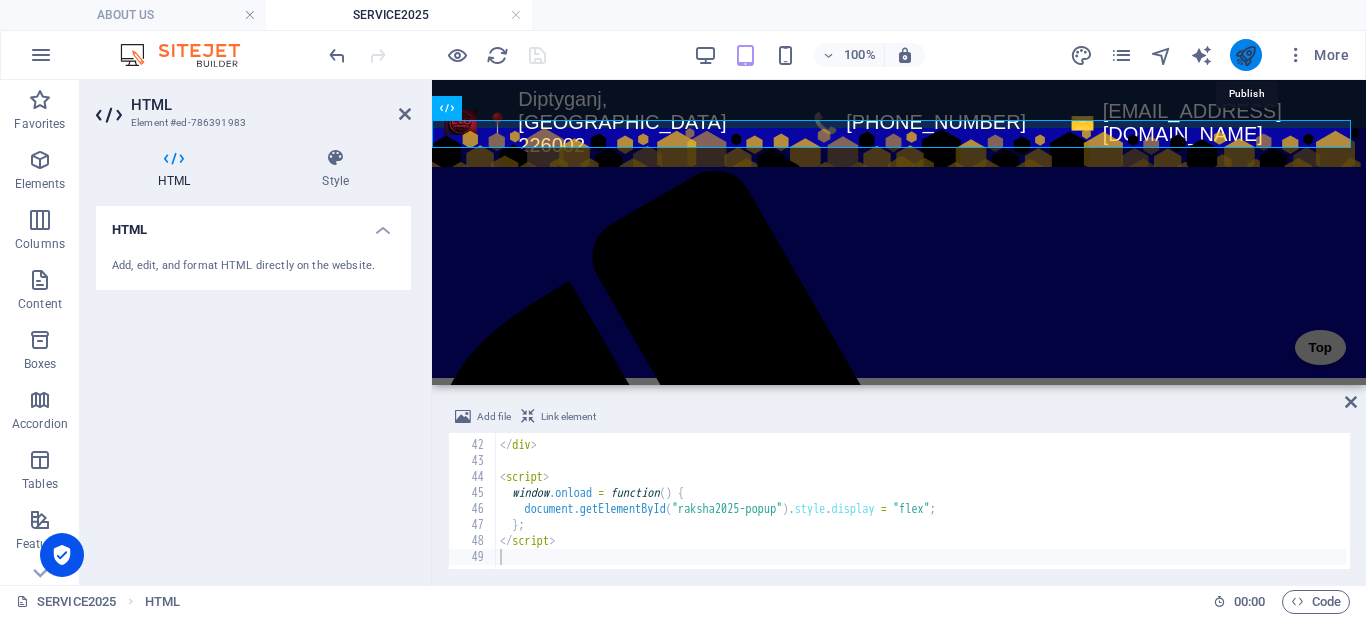 click at bounding box center [1245, 55] 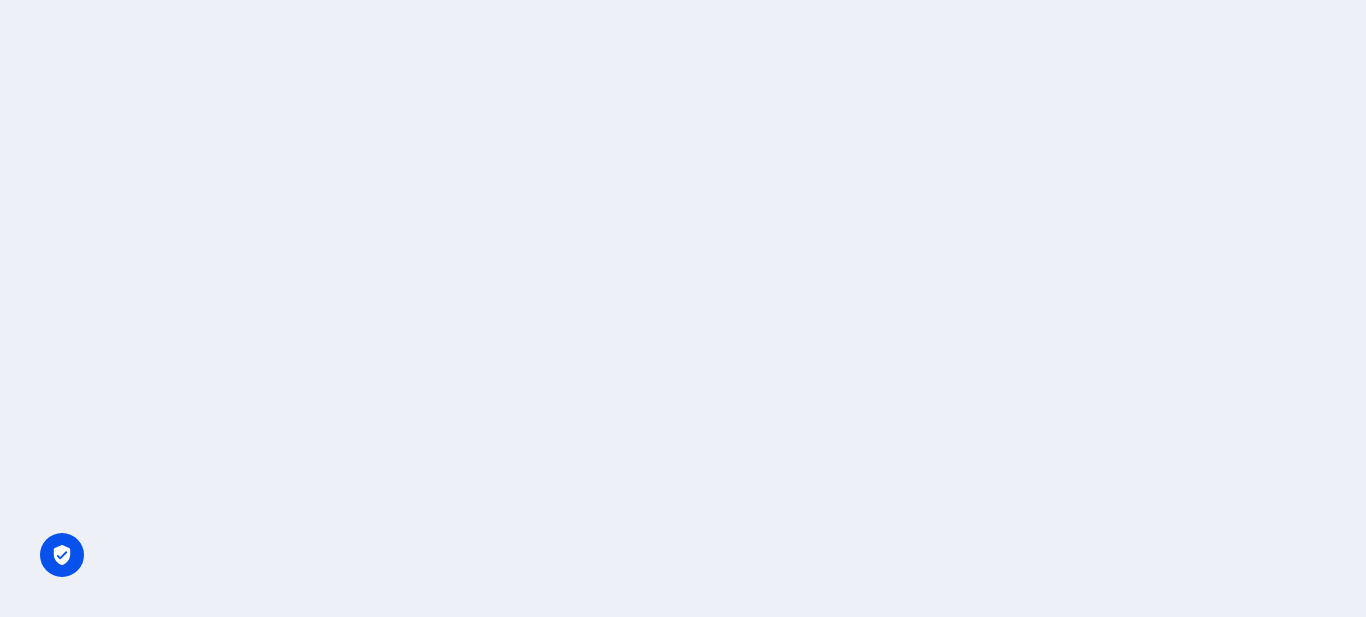 scroll, scrollTop: 0, scrollLeft: 0, axis: both 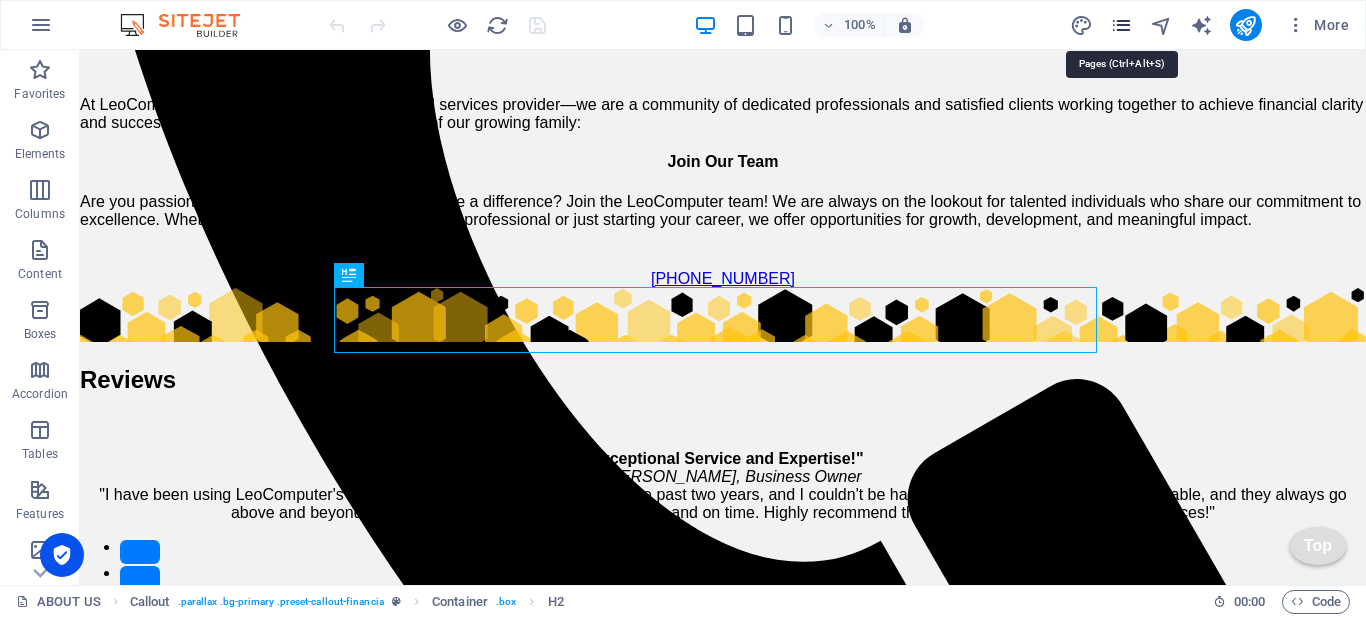 click at bounding box center (1121, 25) 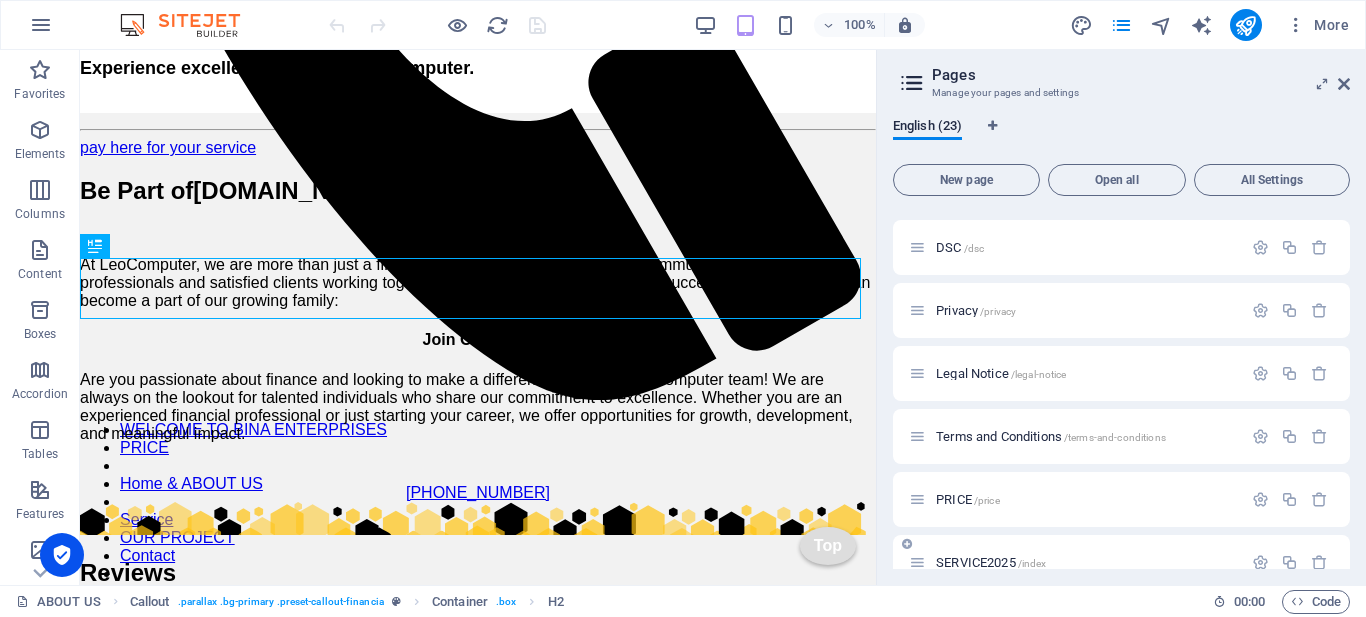 scroll, scrollTop: 1092, scrollLeft: 0, axis: vertical 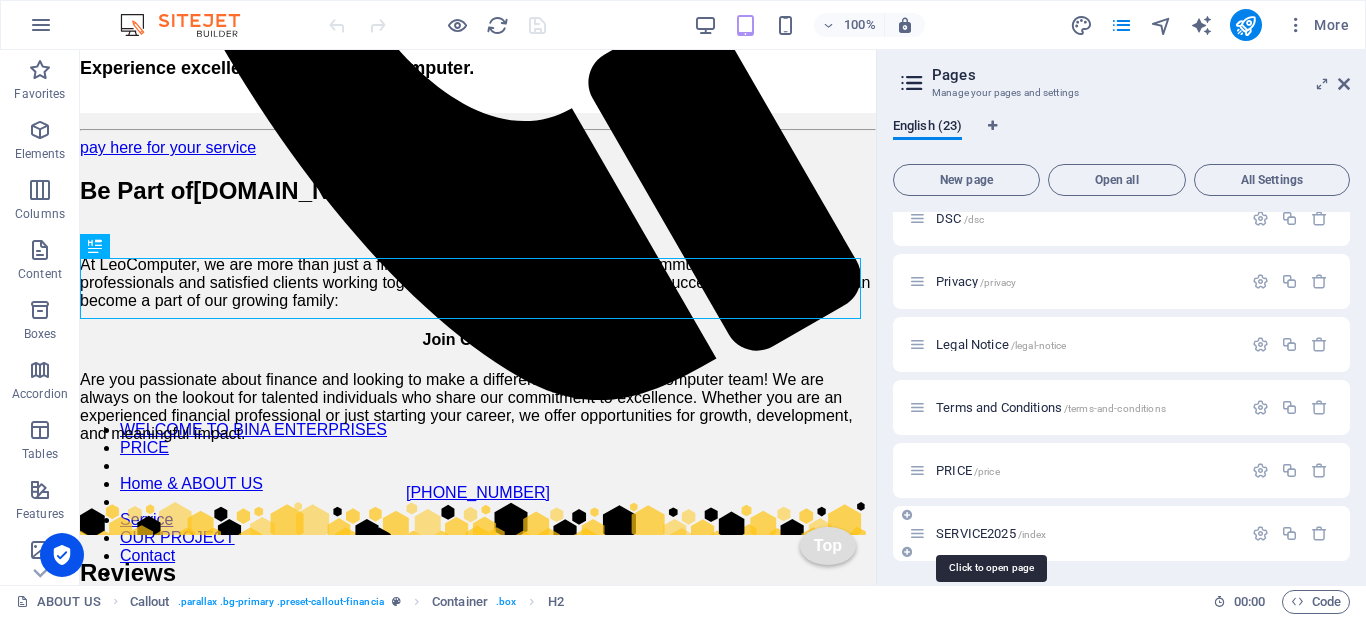 click on "SERVICE2025 /index" at bounding box center (991, 533) 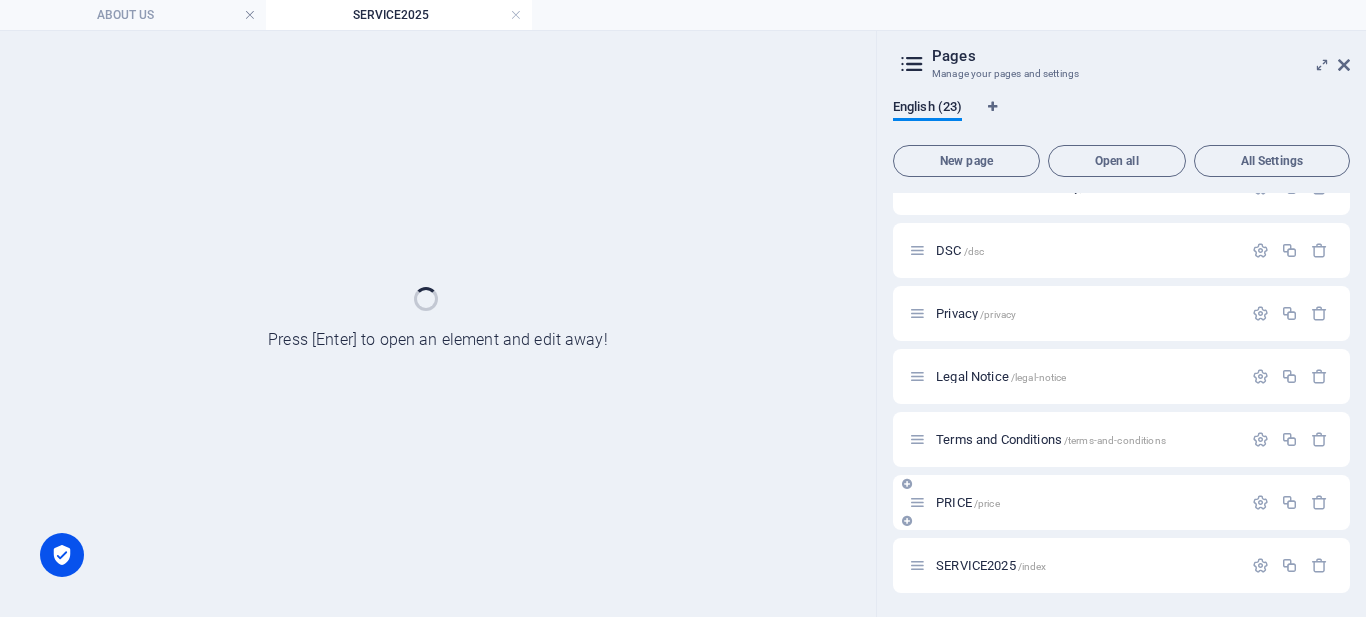 scroll, scrollTop: 1041, scrollLeft: 0, axis: vertical 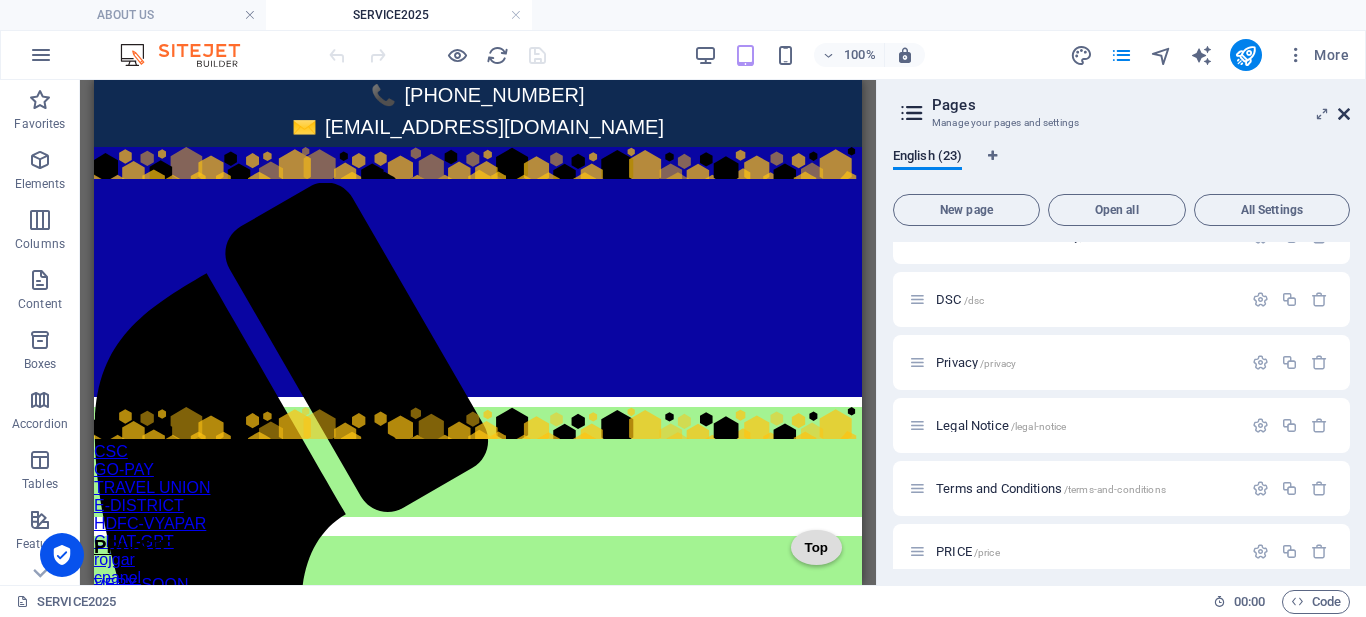 click at bounding box center (1344, 114) 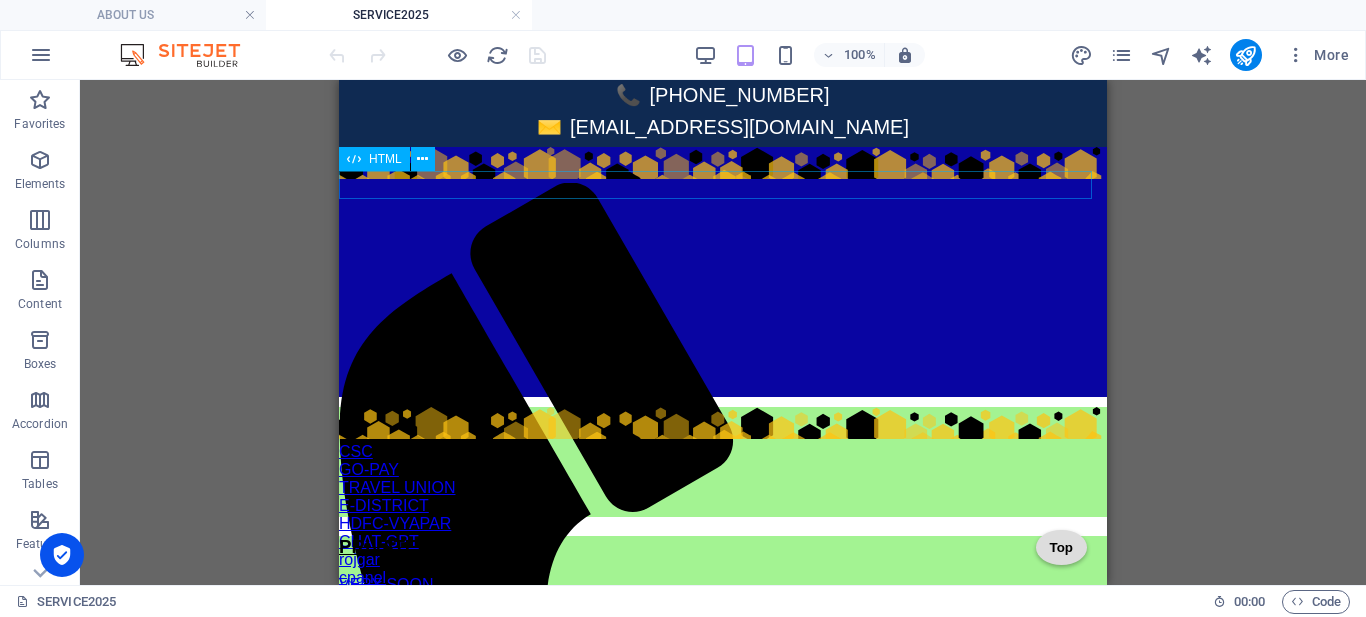 click on "×
🎀 Happy Raksha Bandhan – 9 August 2025 👫
Celebrating the precious bond of siblings this Rakhi
On Saturday, August 9, 2025 — may your Raksha Bandhan be filled with love, blessings, and unforgettable memories.
Warm wishes from all of us at  Bina Enterprises/Leo Computers !
Celebrate With Us 💝" at bounding box center [723, 147] 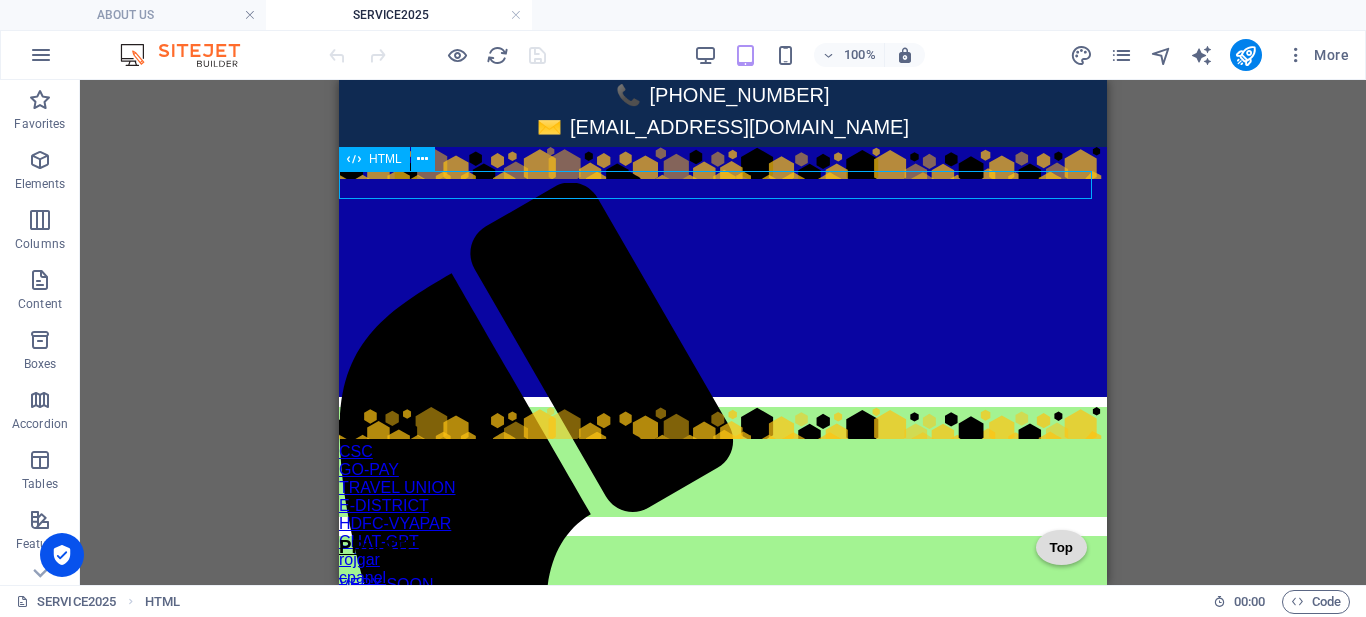 click on "×
🎀 Happy Raksha Bandhan – 9 August 2025 👫
Celebrating the precious bond of siblings this Rakhi
On Saturday, August 9, 2025 — may your Raksha Bandhan be filled with love, blessings, and unforgettable memories.
Warm wishes from all of us at  Bina Enterprises/Leo Computers !
Celebrate With Us 💝" at bounding box center (723, 147) 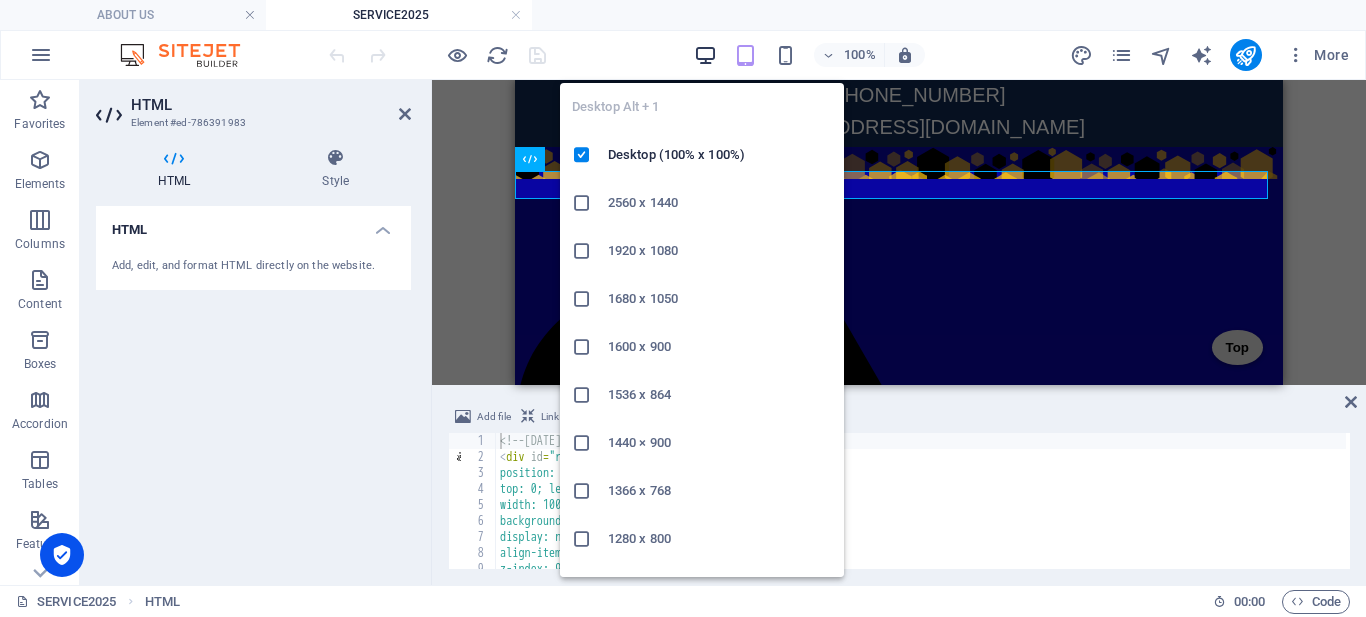 click at bounding box center (705, 55) 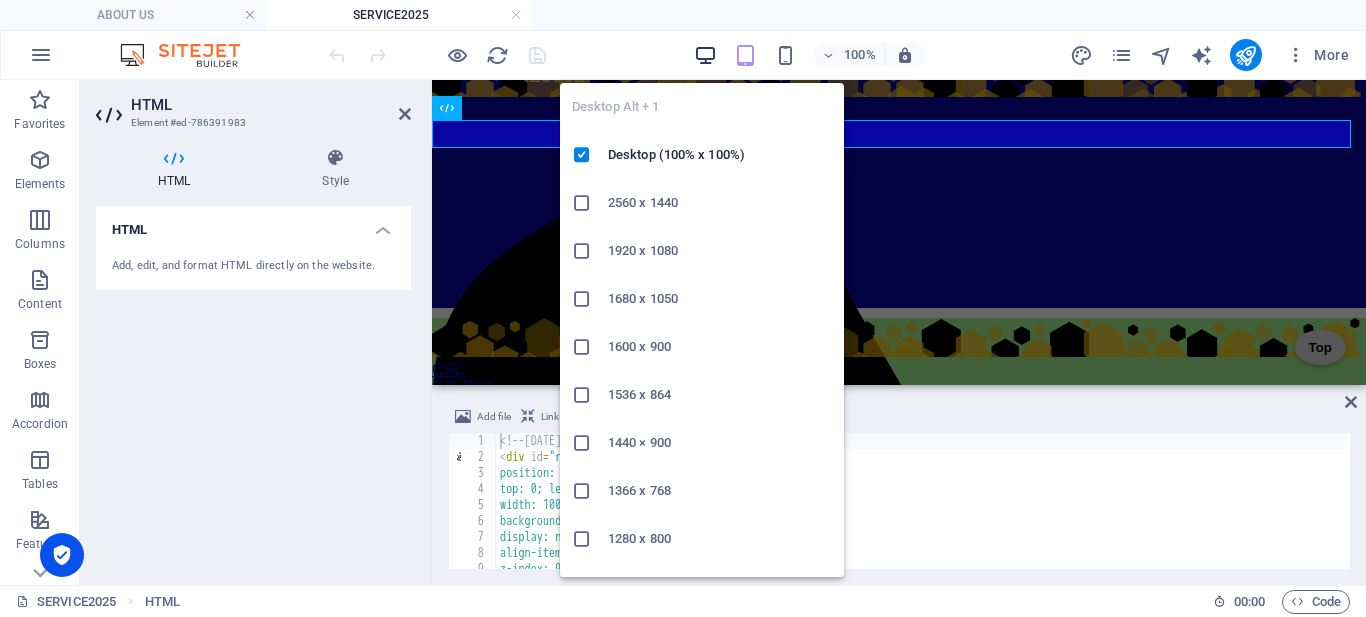 scroll, scrollTop: 0, scrollLeft: 0, axis: both 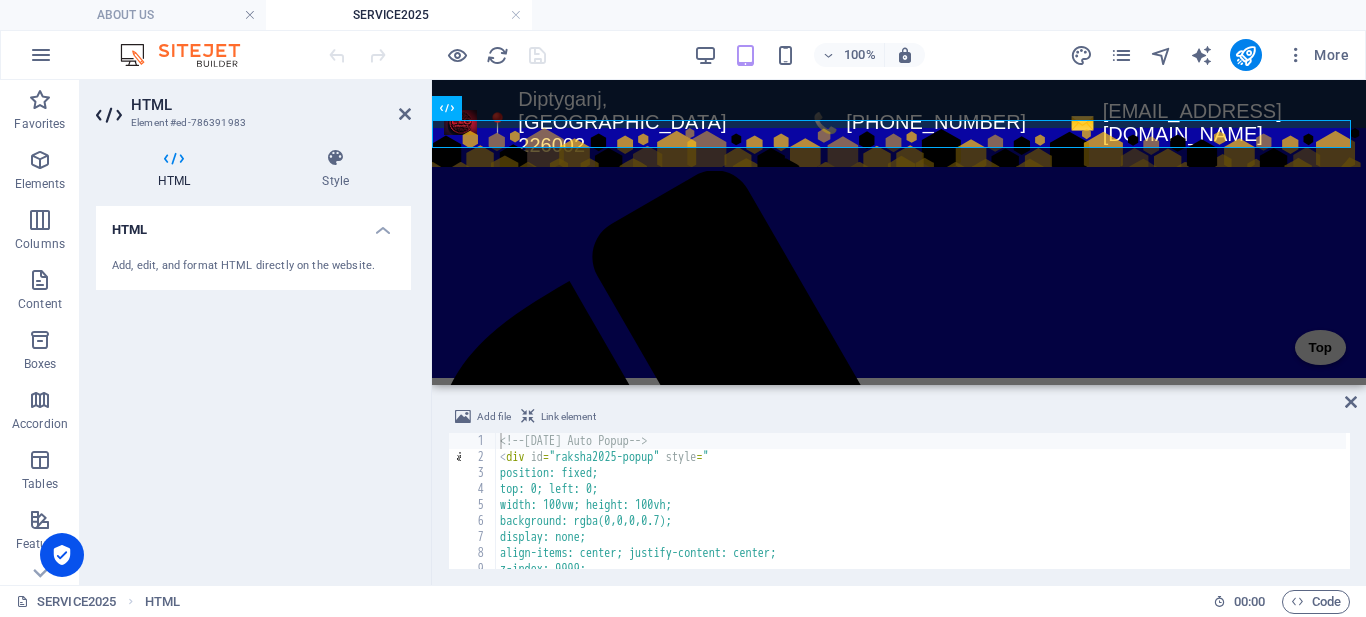 click on "<!--  Raksha Bandhan 2025 Auto Popup  --> < div   id = "raksha2025-popup"   style = "   position: fixed;   top: 0; left: 0;   width: 100vw; height: 100vh;   background: rgba(0,0,0,0.7);   display: none;   align-items: center; justify-content: center;   z-index: 9999; " >" at bounding box center (951, 515) 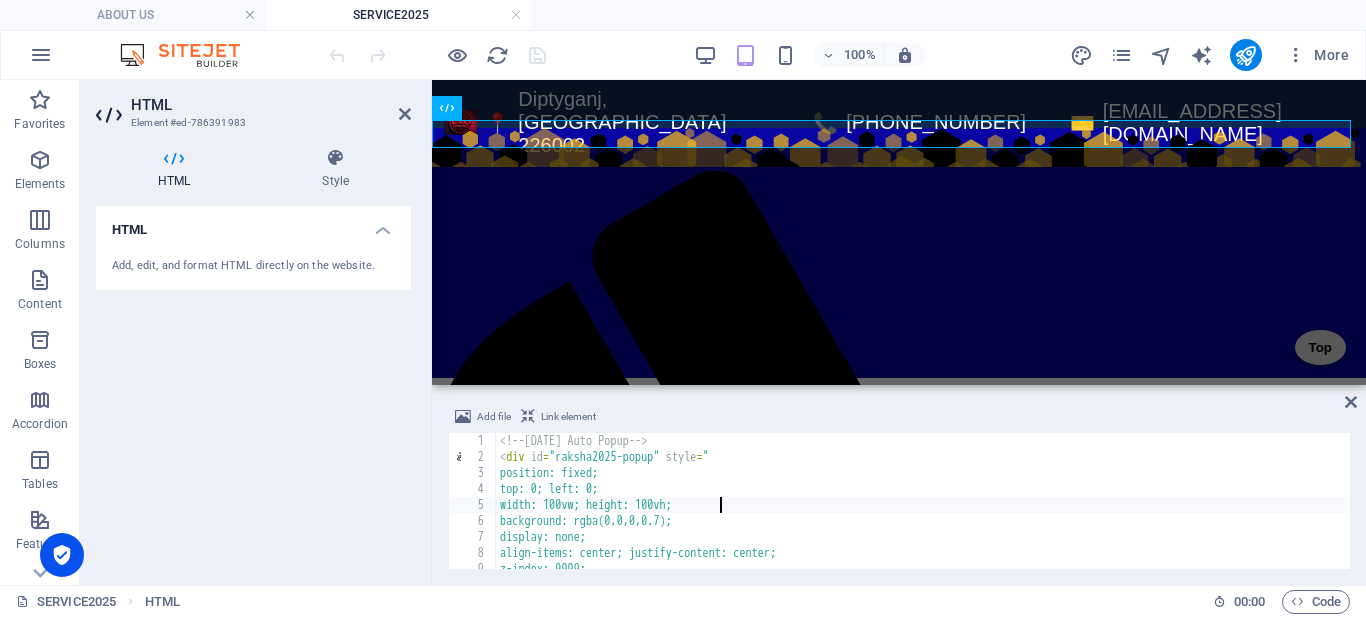 type on "</script>" 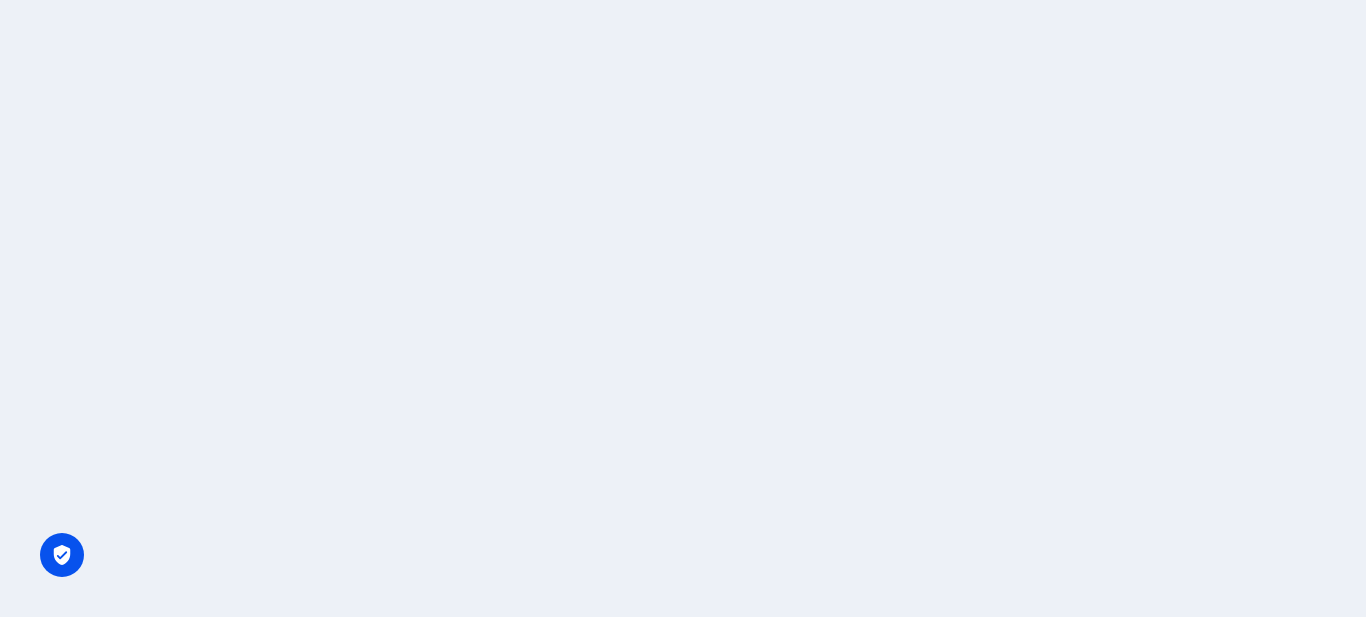 scroll, scrollTop: 0, scrollLeft: 0, axis: both 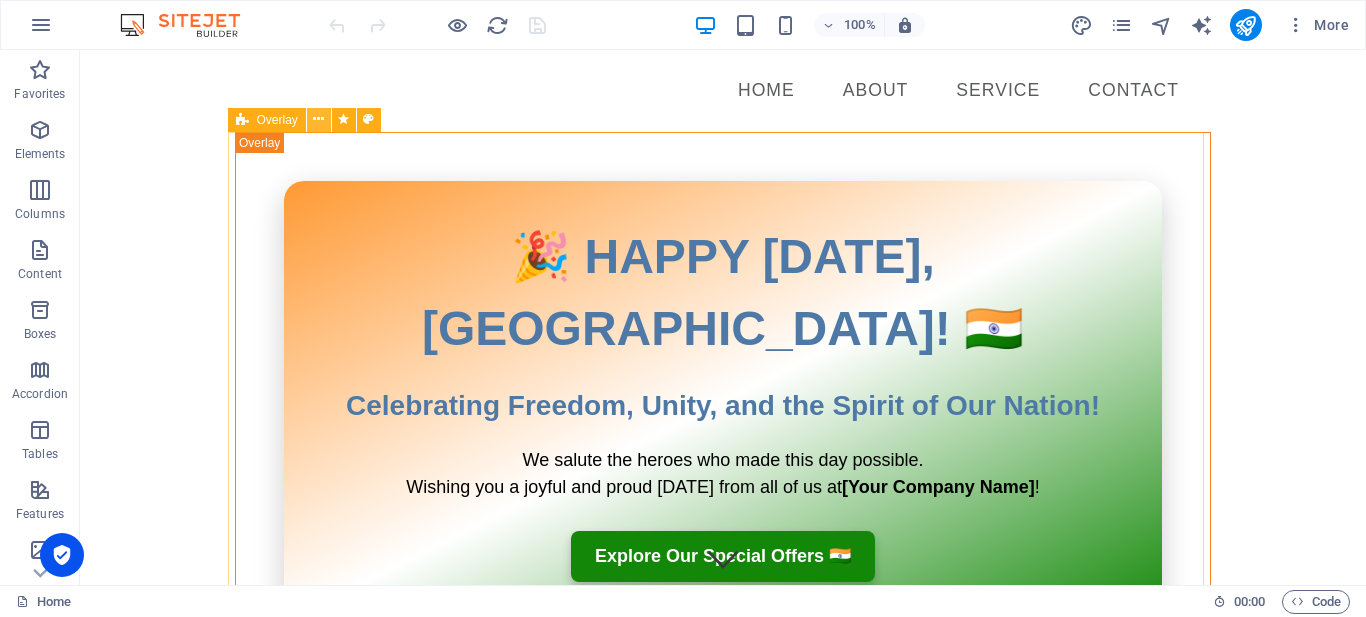 click at bounding box center [318, 119] 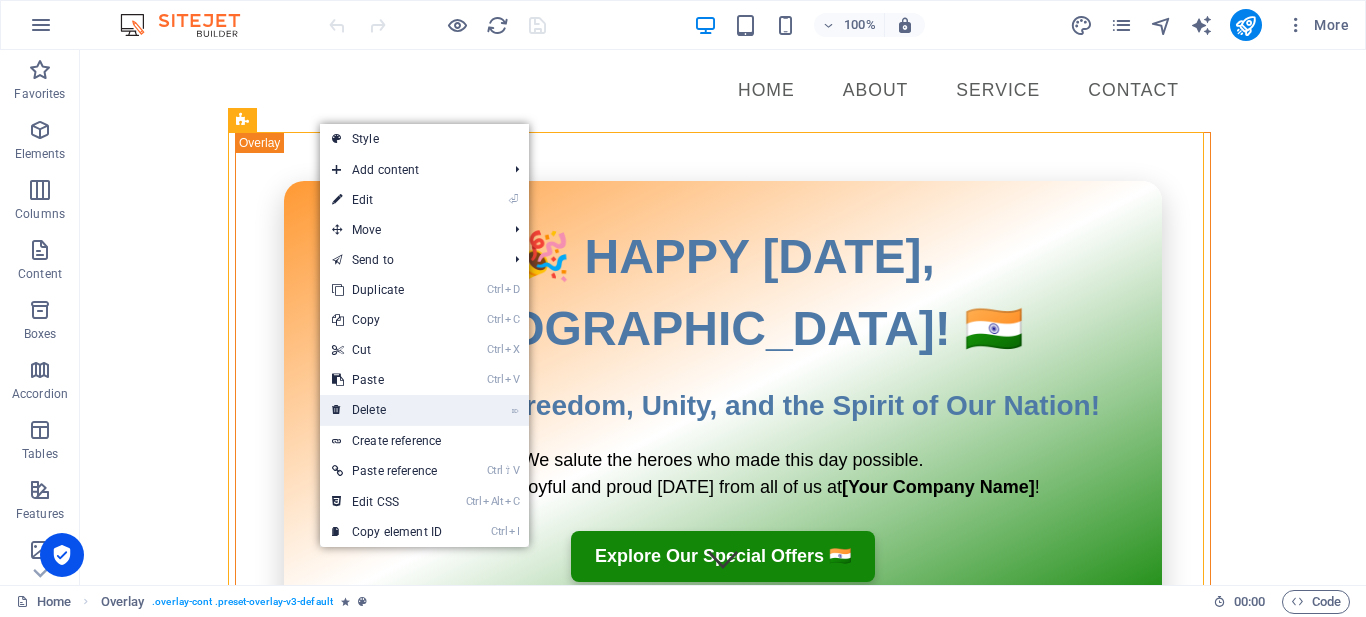click on "⌦  Delete" at bounding box center (387, 410) 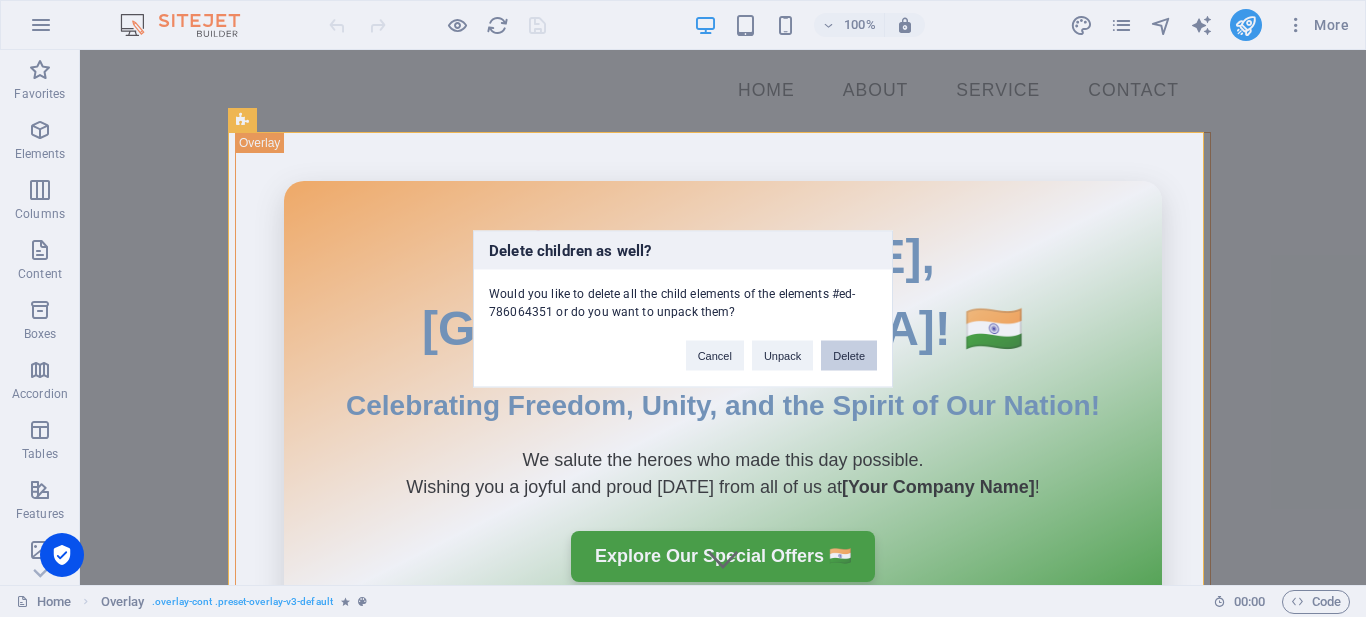 click on "Delete" at bounding box center (849, 355) 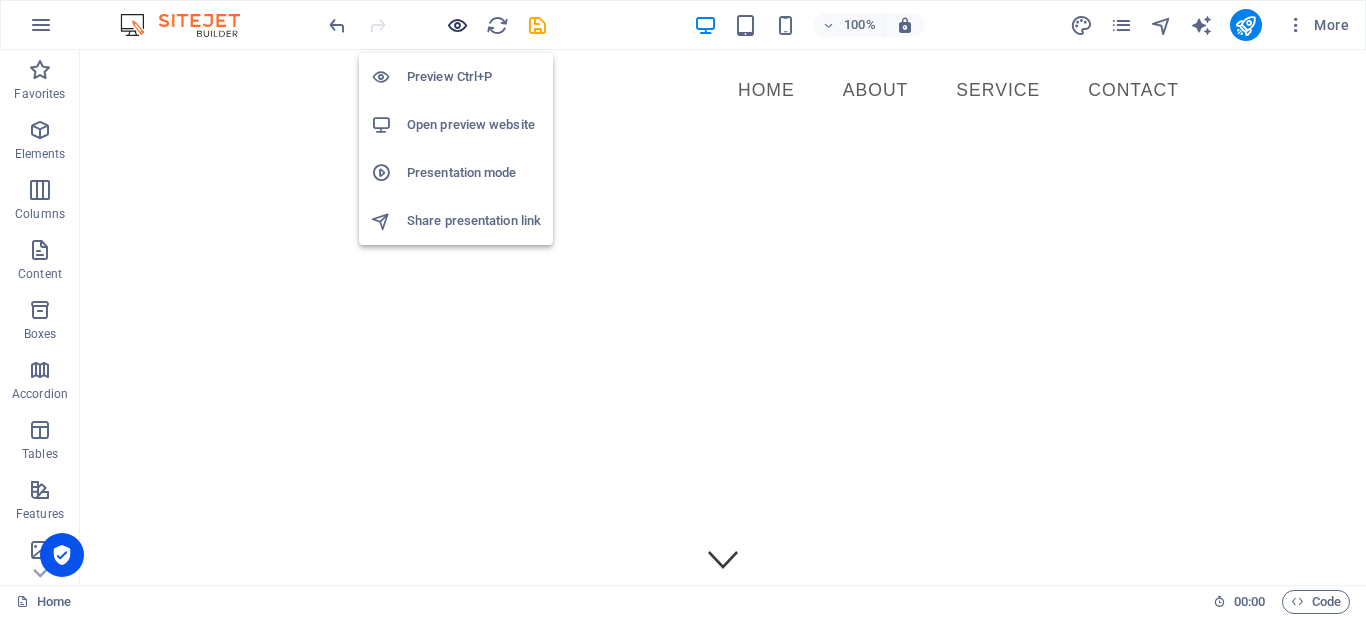 click at bounding box center [457, 25] 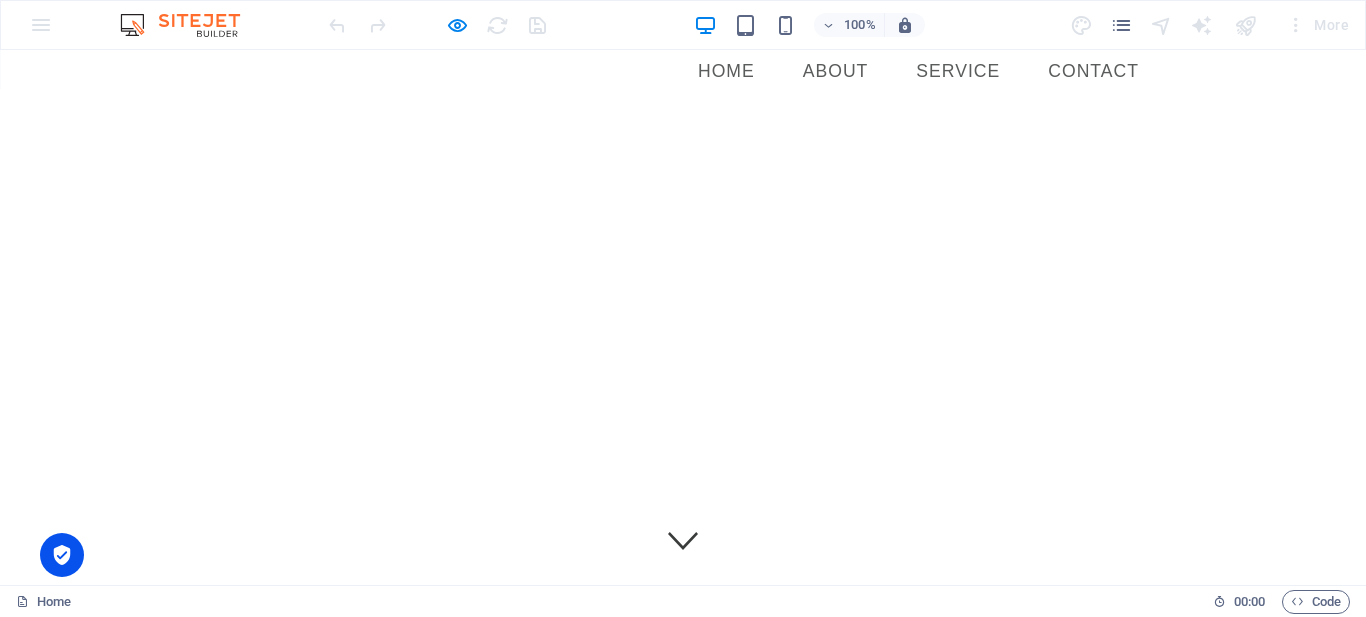 scroll, scrollTop: 0, scrollLeft: 0, axis: both 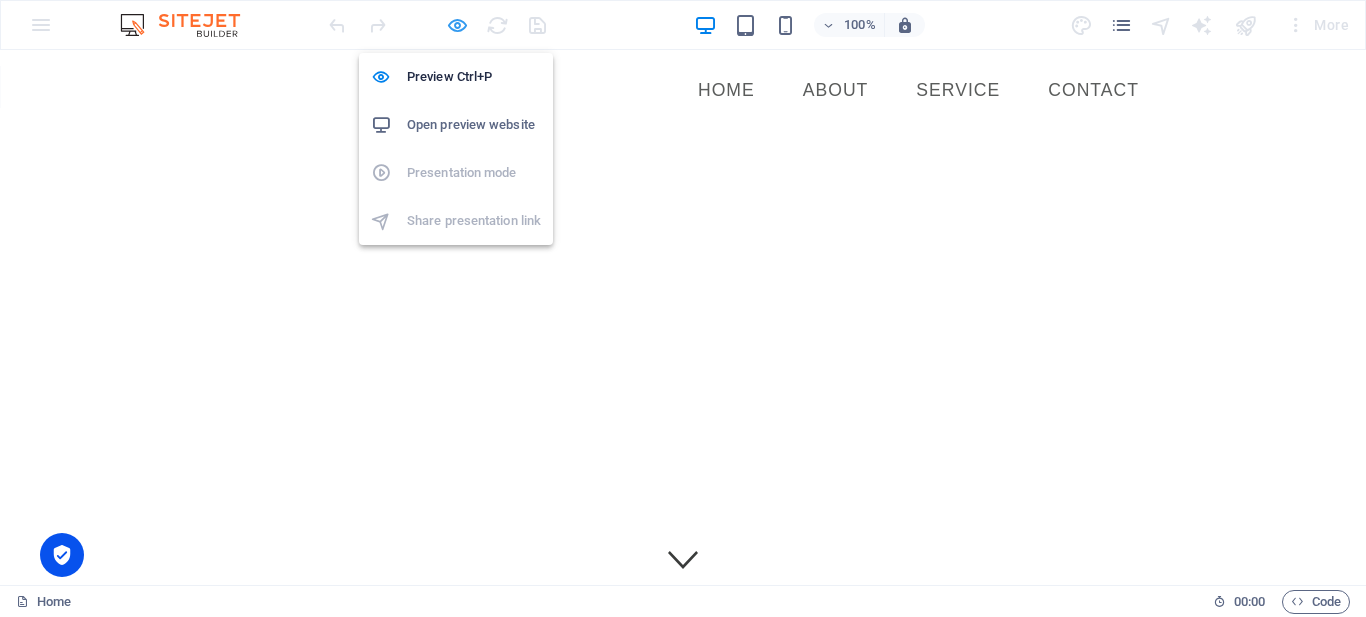 click at bounding box center [457, 25] 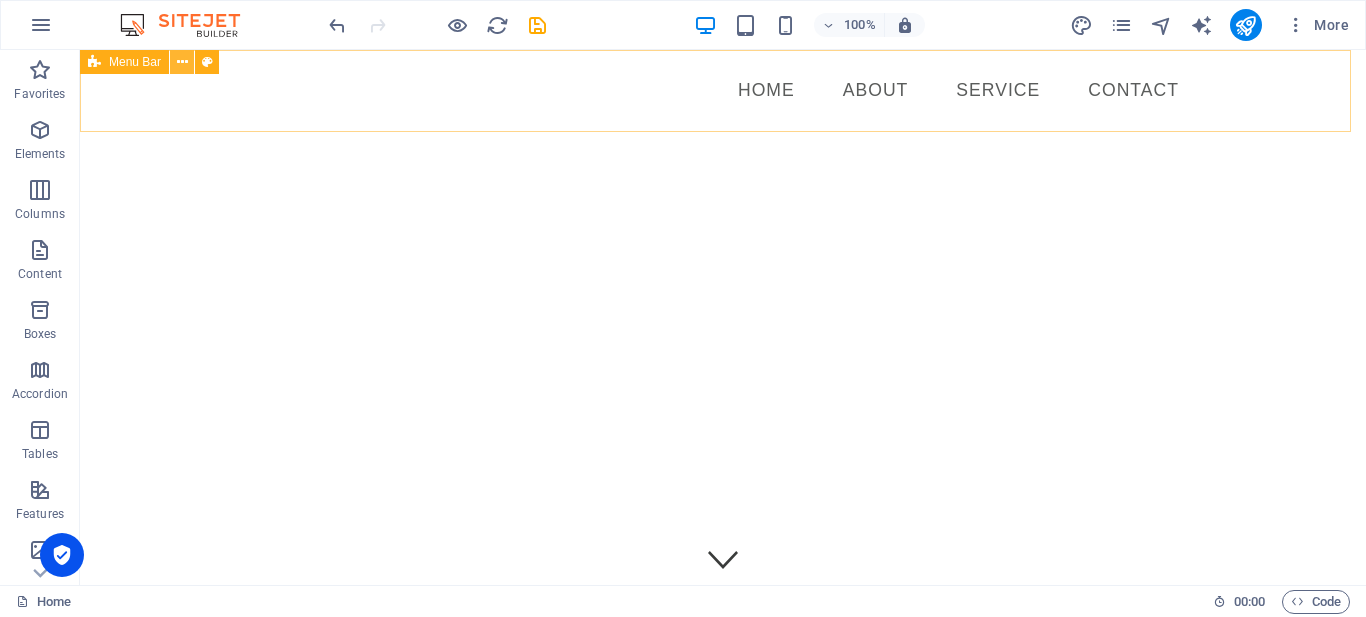 click at bounding box center (182, 62) 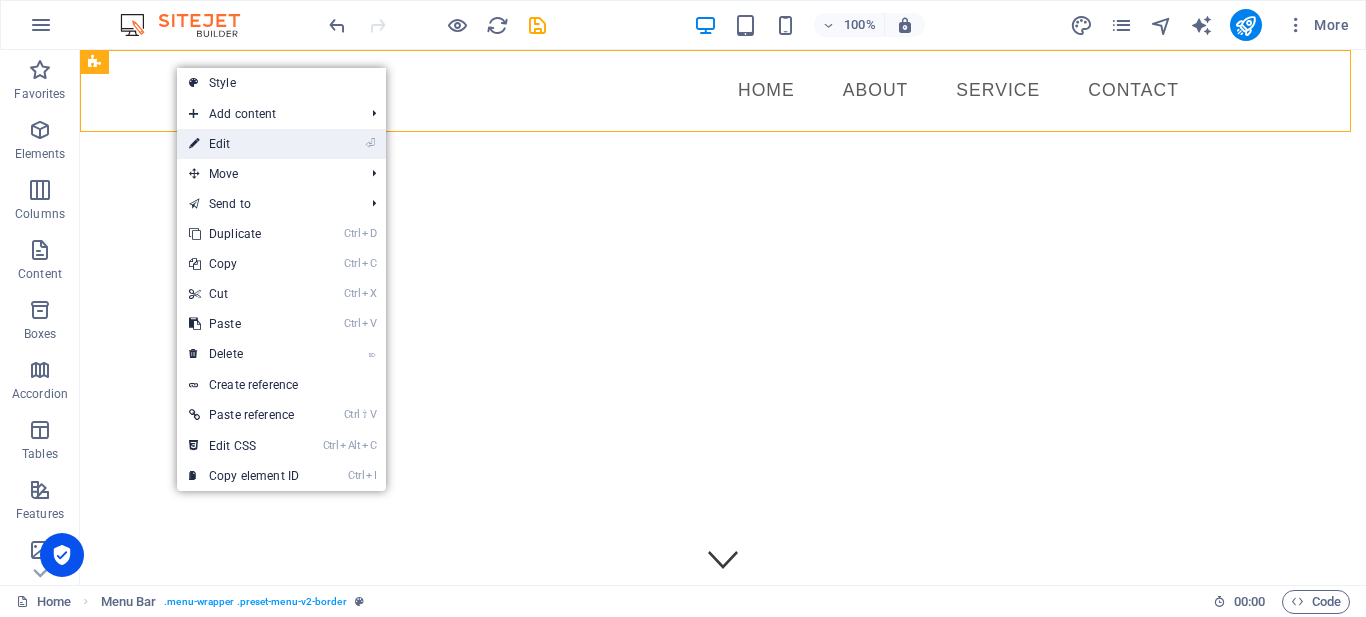 click on "⏎  Edit" at bounding box center [244, 144] 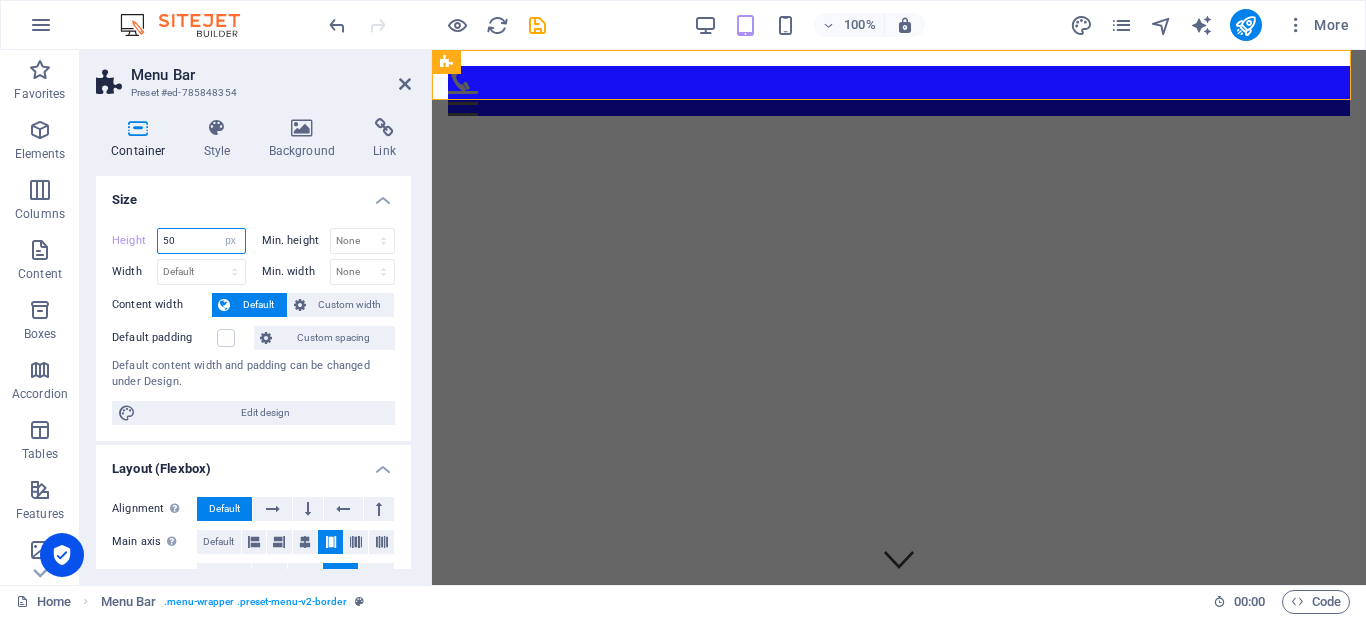 drag, startPoint x: 185, startPoint y: 242, endPoint x: 143, endPoint y: 236, distance: 42.426407 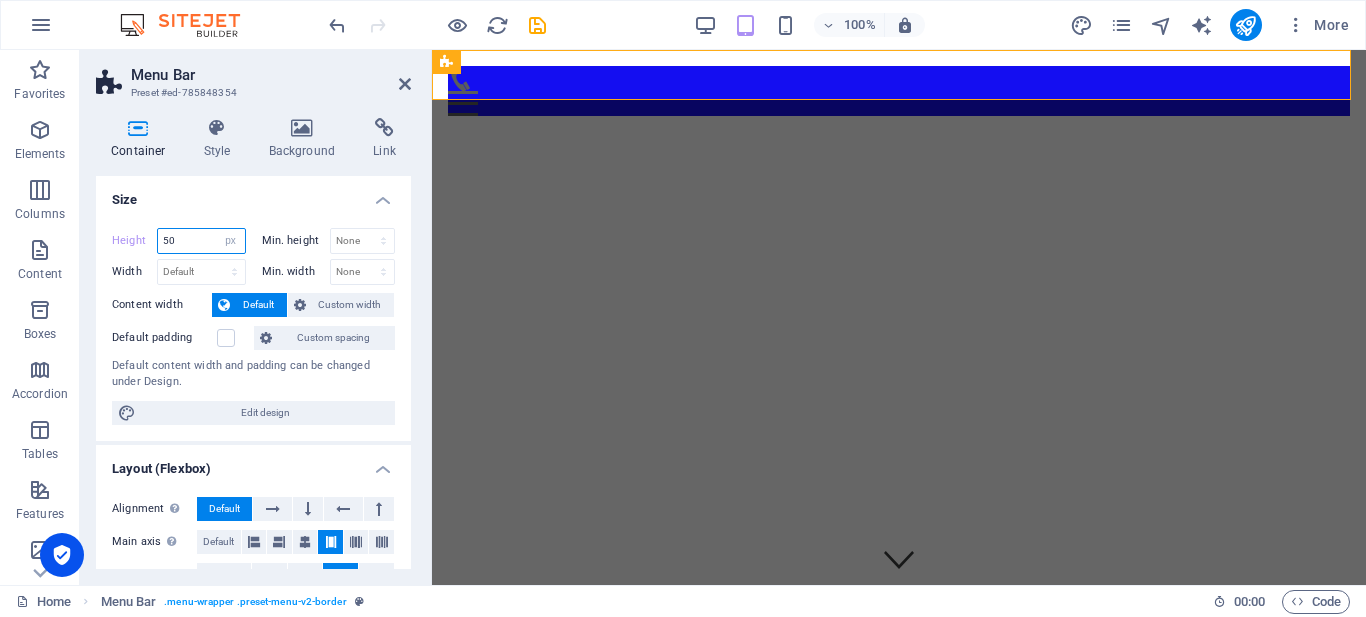 click on "Height 50 Default px rem % vh vw" at bounding box center [179, 241] 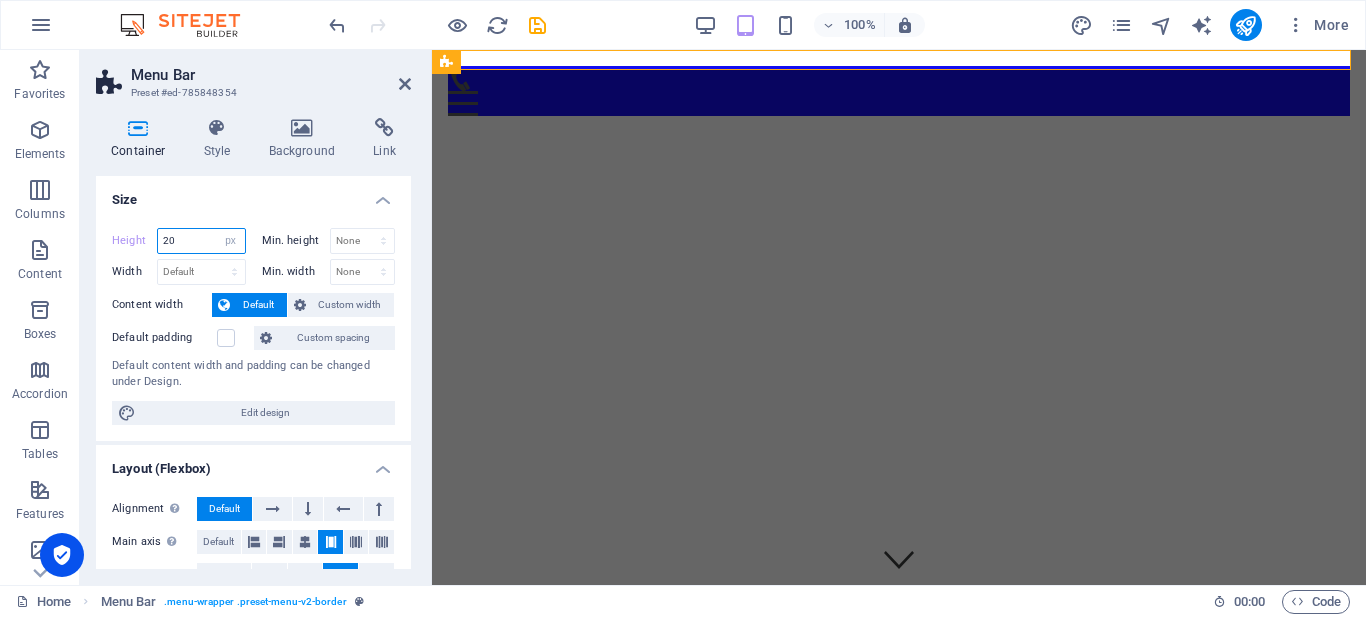type on "20" 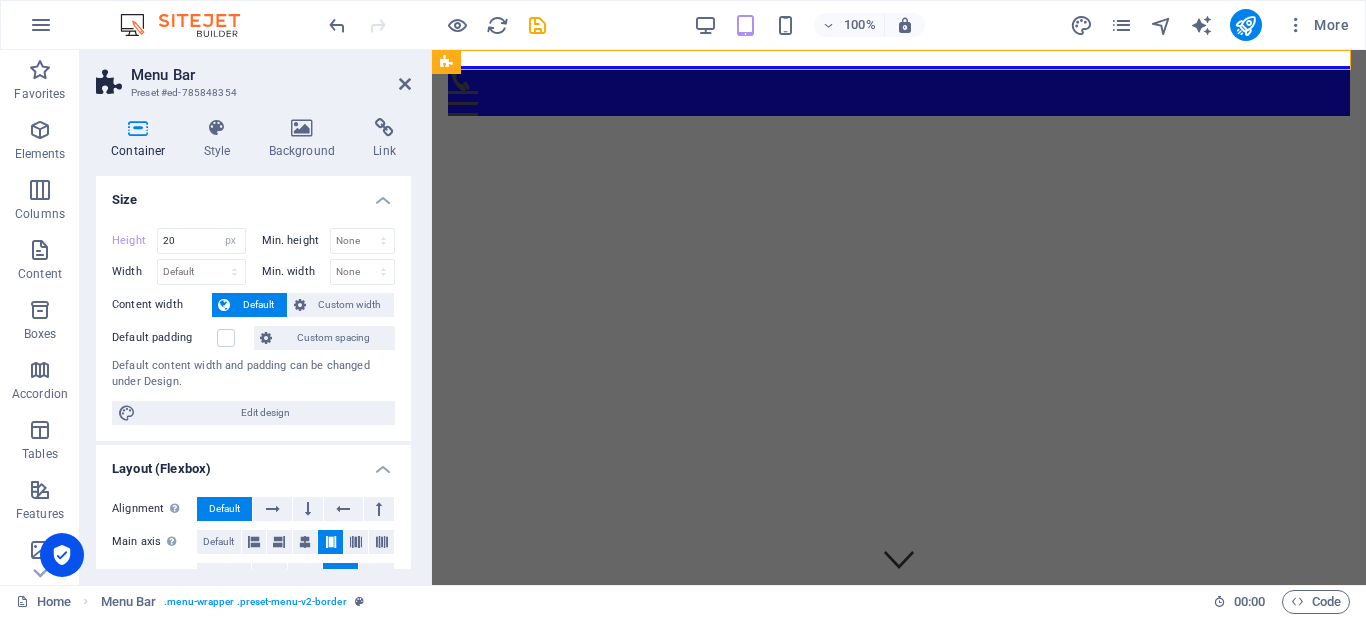 click on "Size" at bounding box center [253, 194] 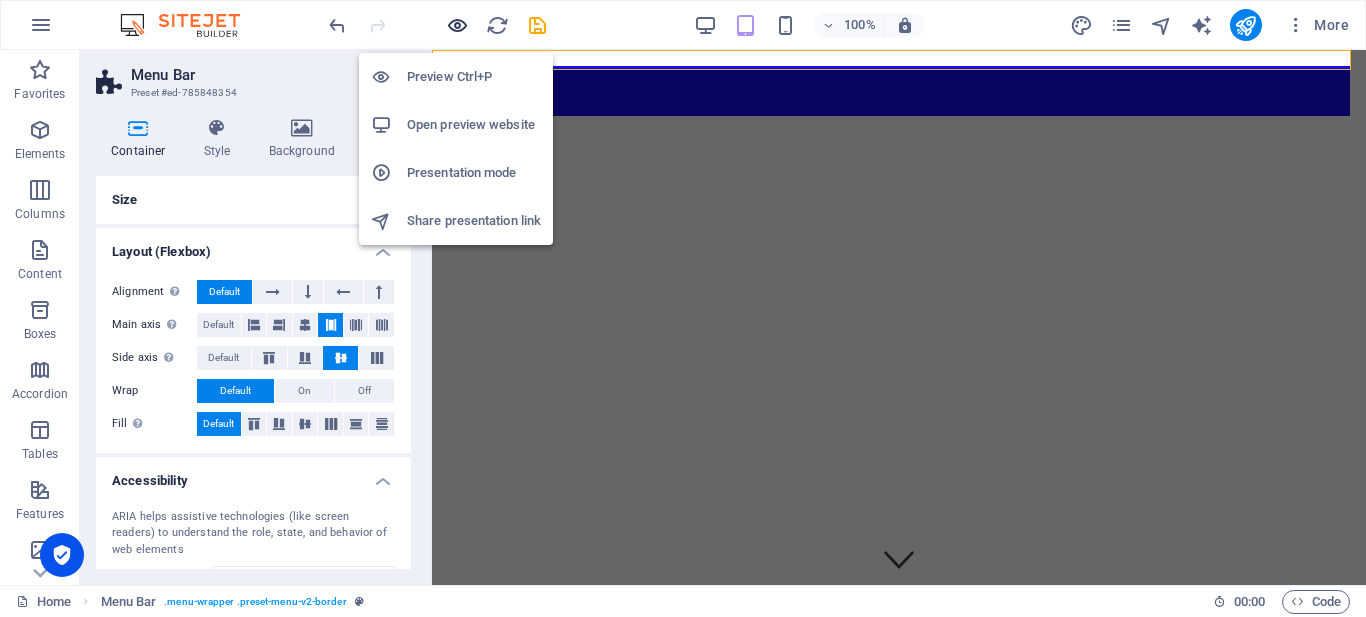 click at bounding box center [457, 25] 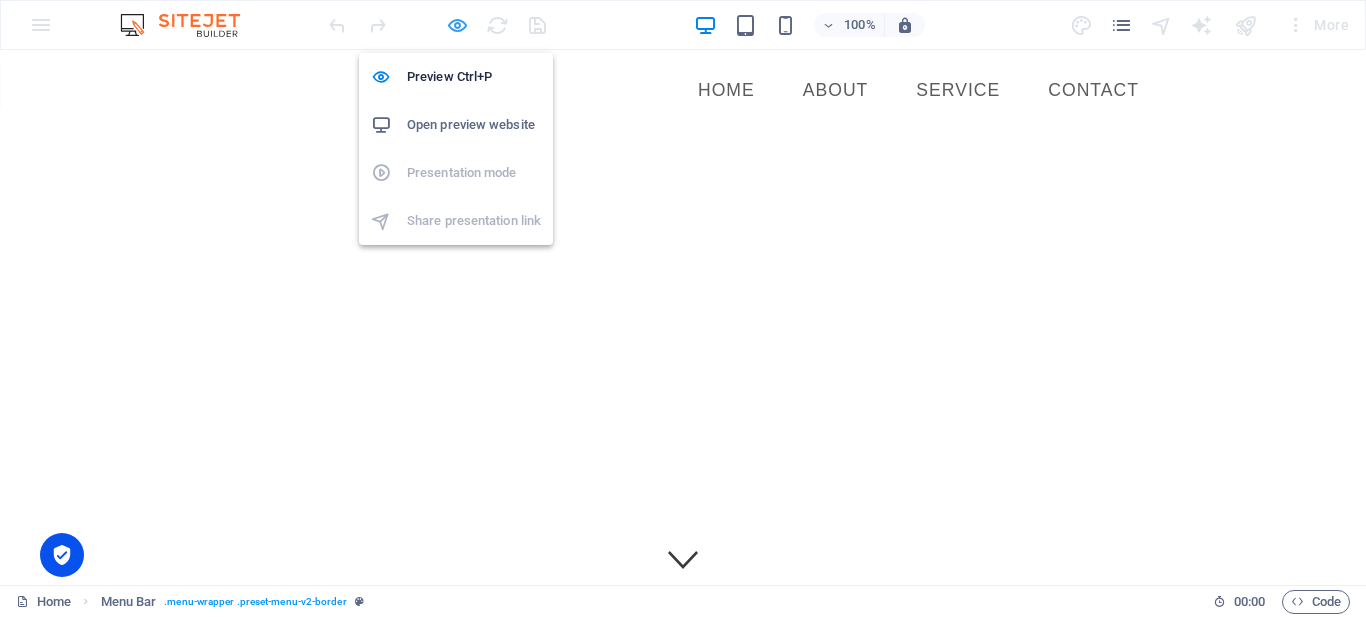 click at bounding box center (457, 25) 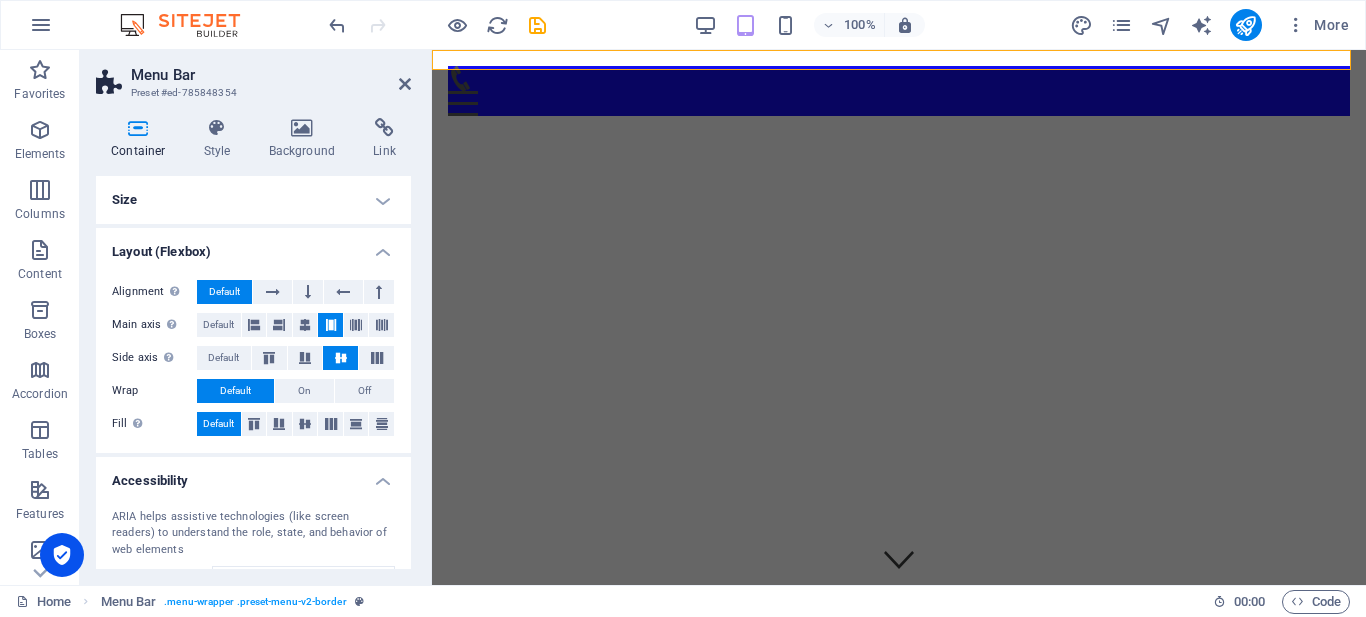 click on "Size" at bounding box center (253, 200) 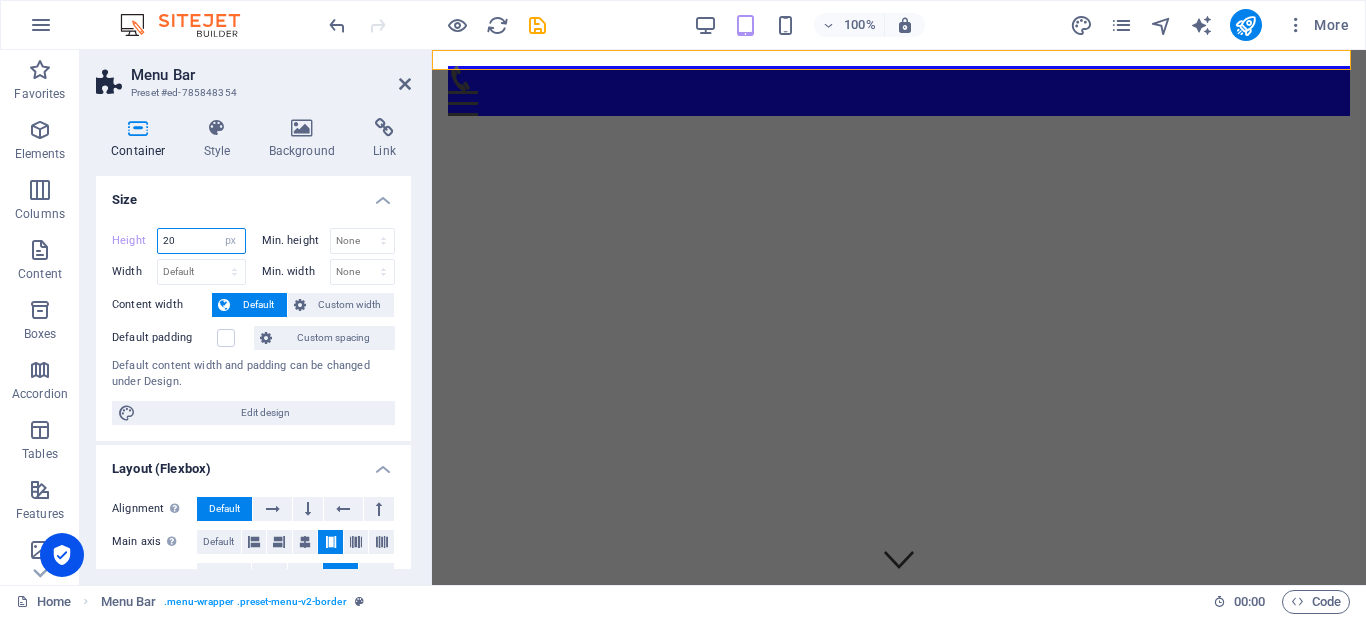 drag, startPoint x: 187, startPoint y: 251, endPoint x: 140, endPoint y: 251, distance: 47 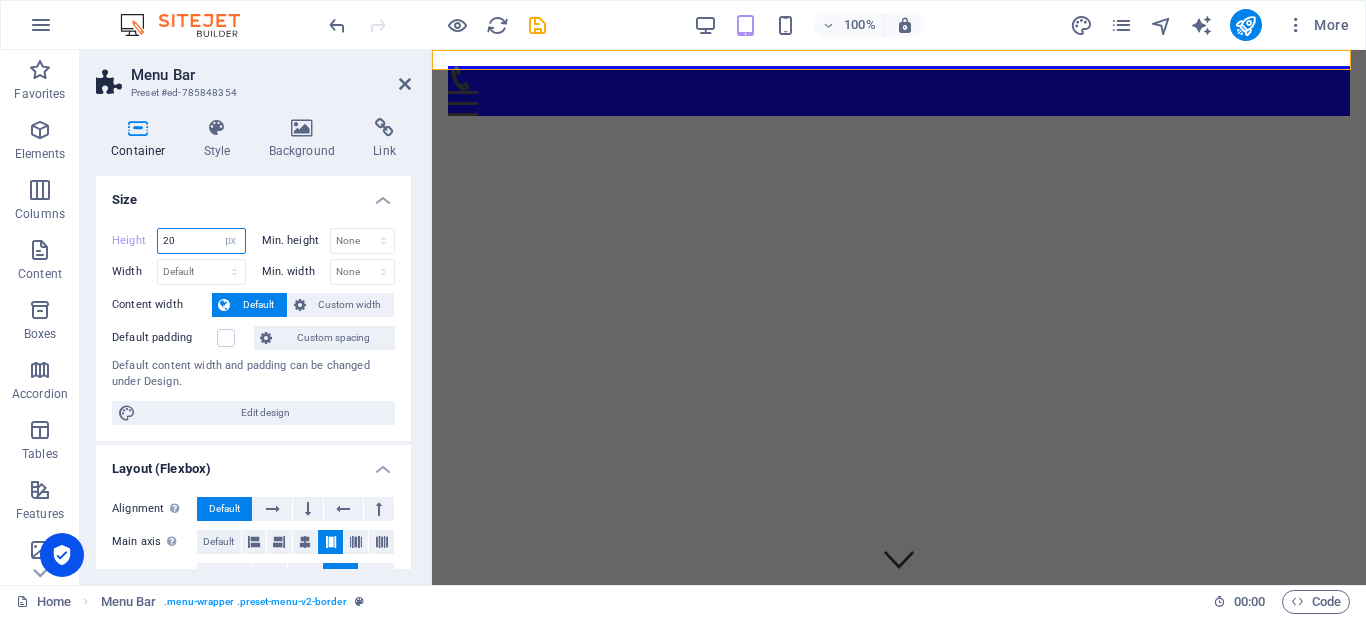 click on "Height 20 Default px rem % vh vw" at bounding box center (179, 241) 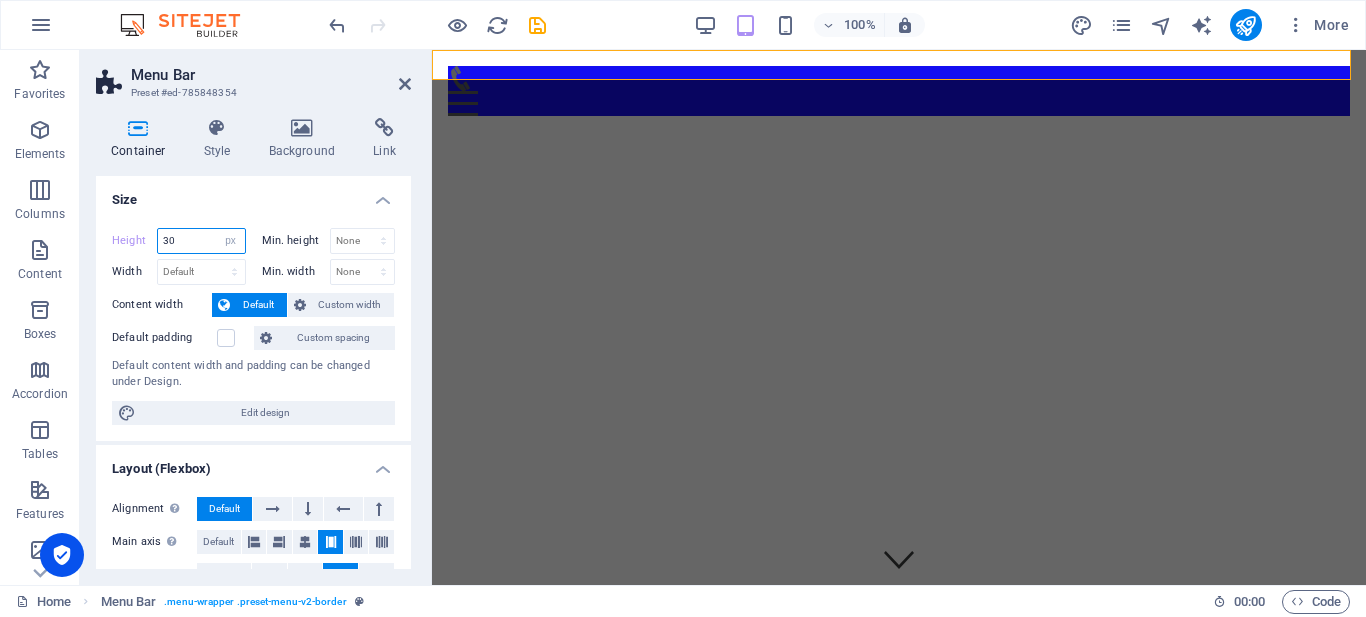 drag, startPoint x: 172, startPoint y: 242, endPoint x: 159, endPoint y: 244, distance: 13.152946 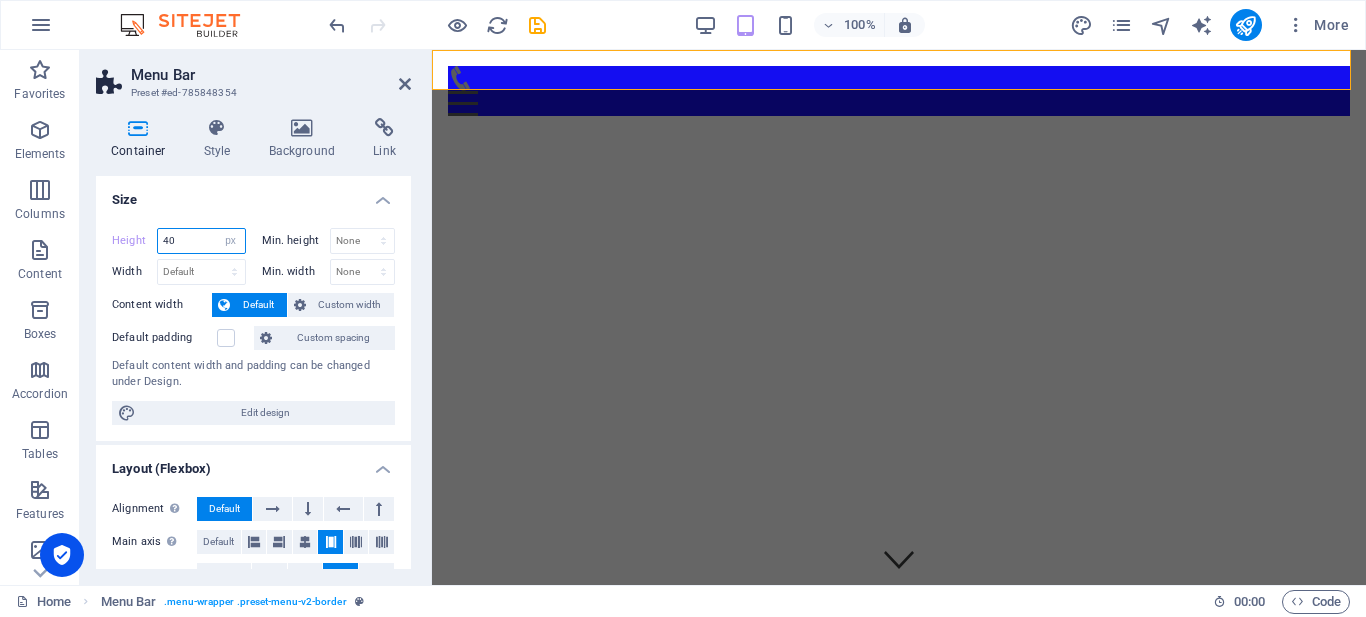 type on "40" 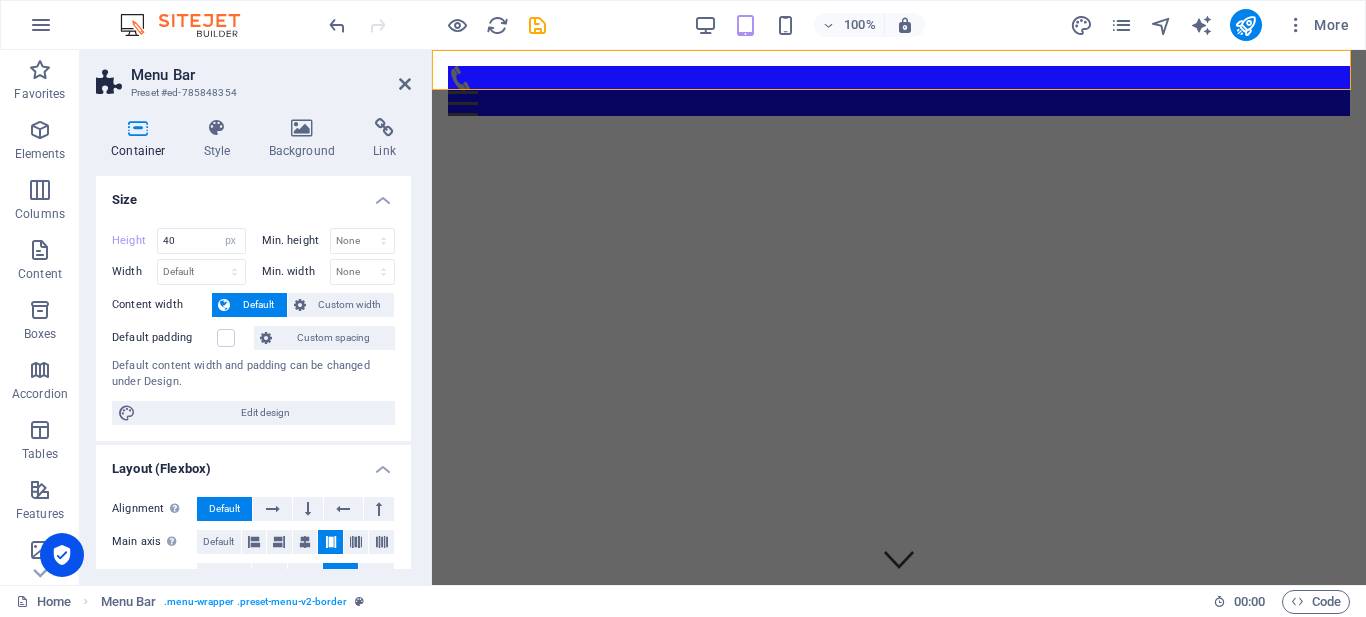 click on "Size" at bounding box center [253, 194] 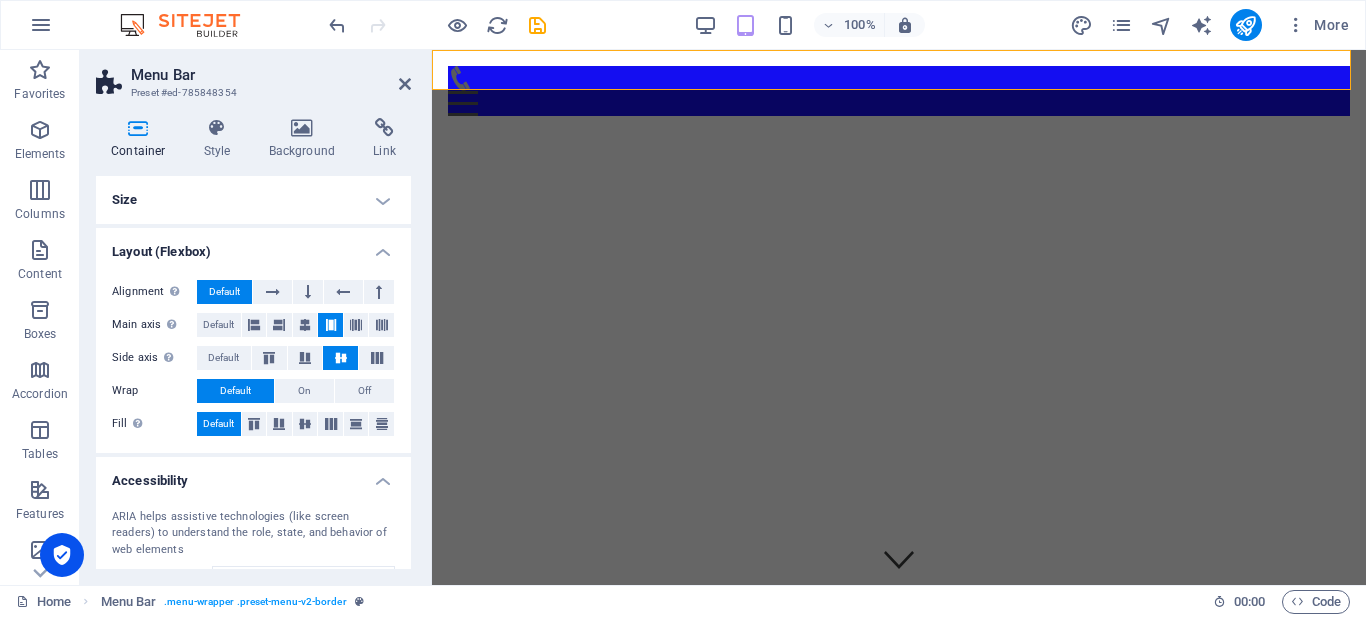 click on "Size" at bounding box center [253, 200] 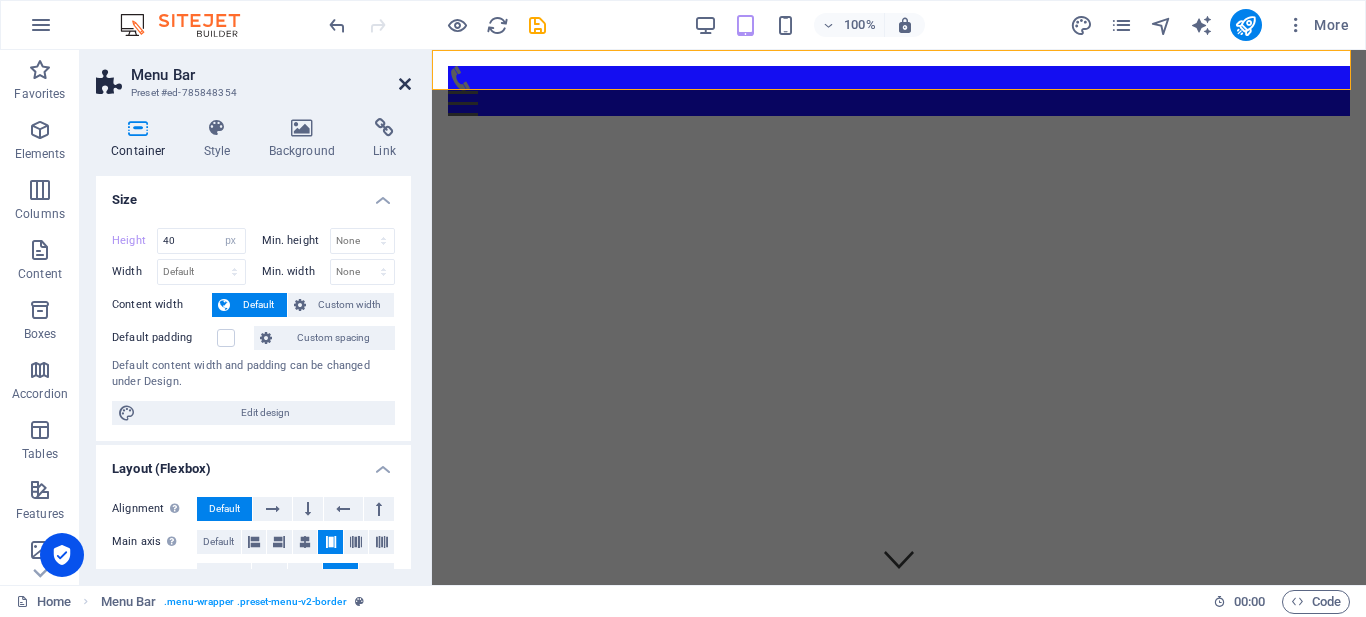 click at bounding box center [405, 84] 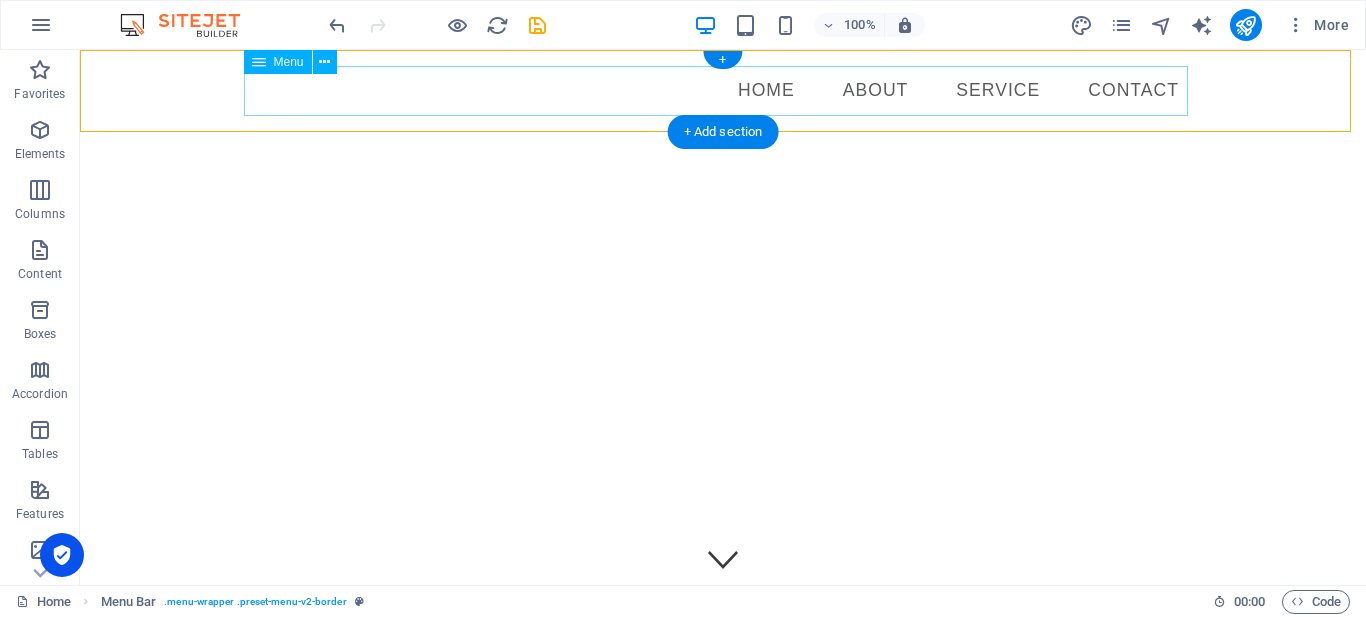 click on "Home About Service Contact" at bounding box center [723, 91] 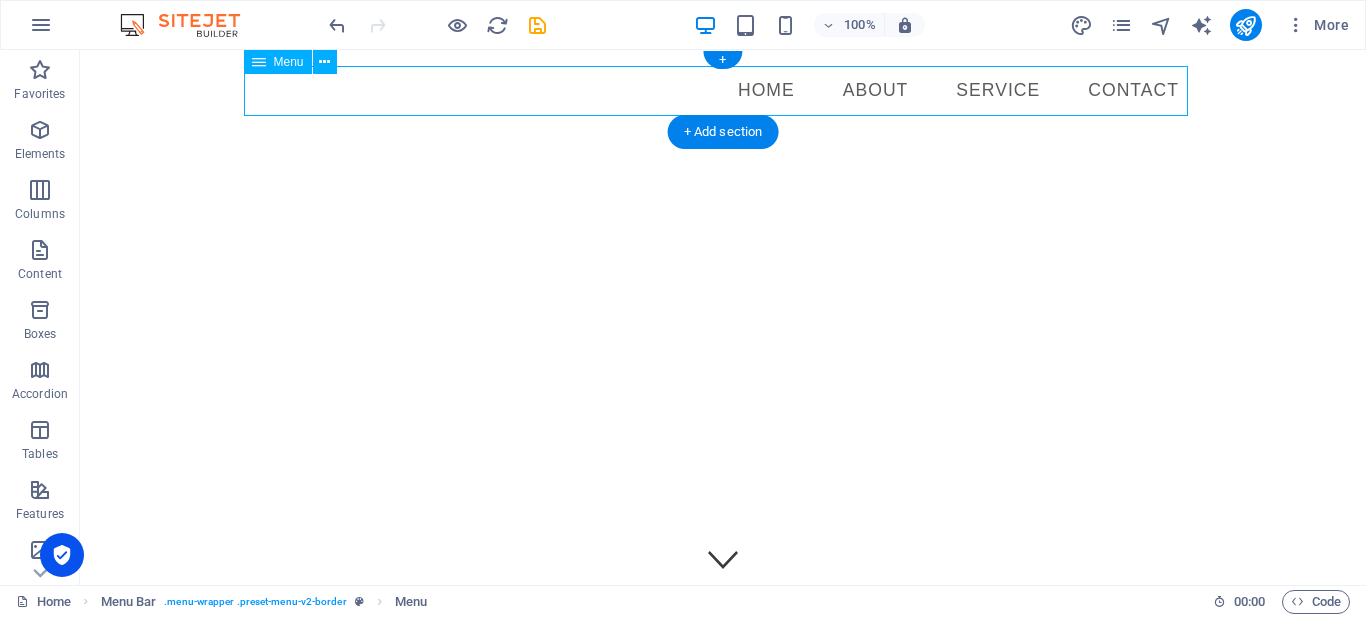 click on "Home About Service Contact" at bounding box center (723, 91) 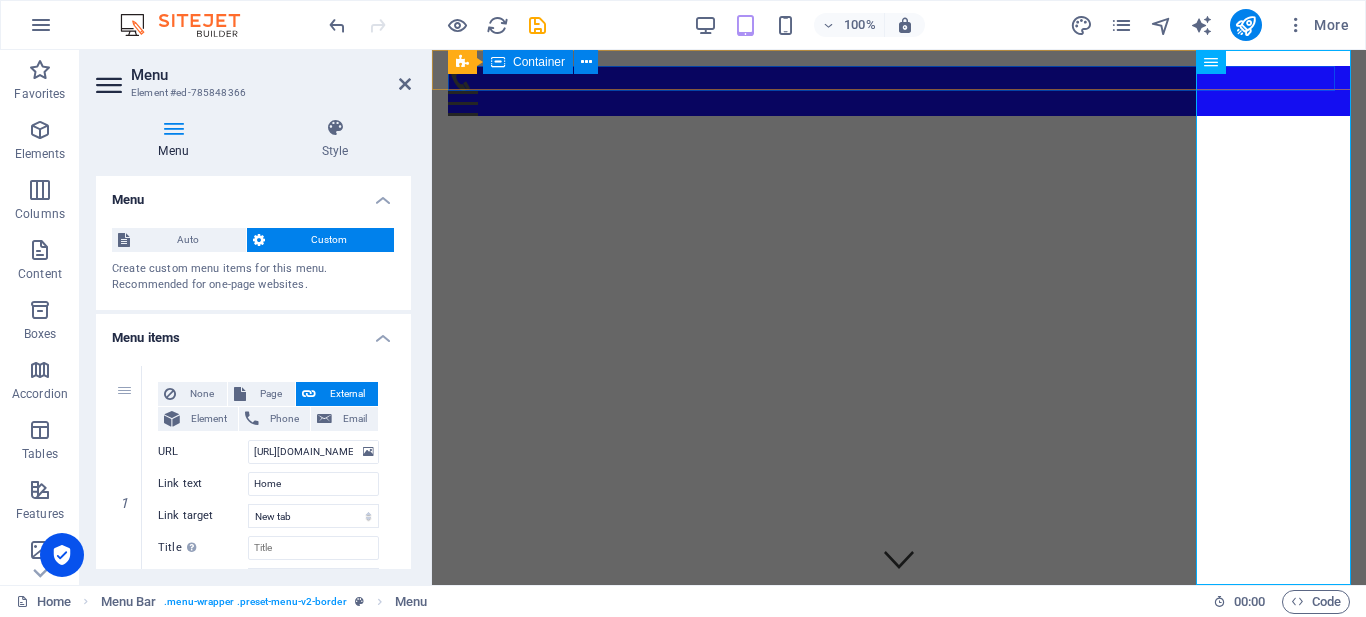 click on "Menu" at bounding box center [899, 91] 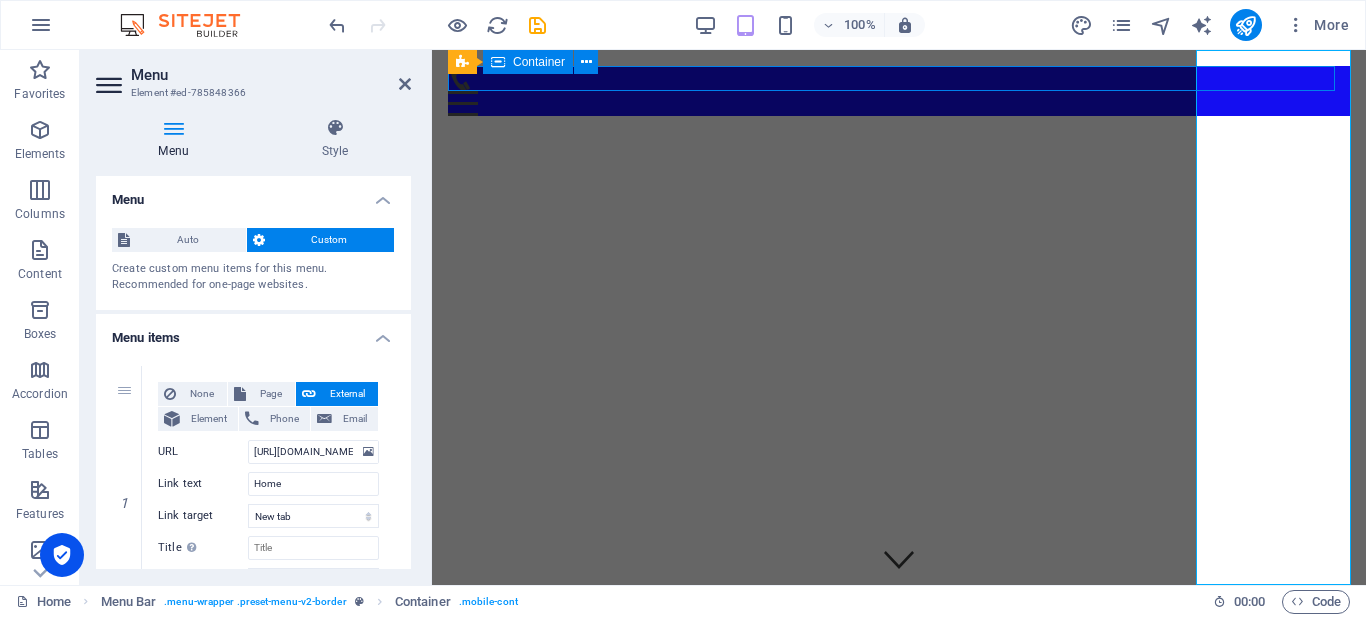 click on "Menu" at bounding box center (899, 91) 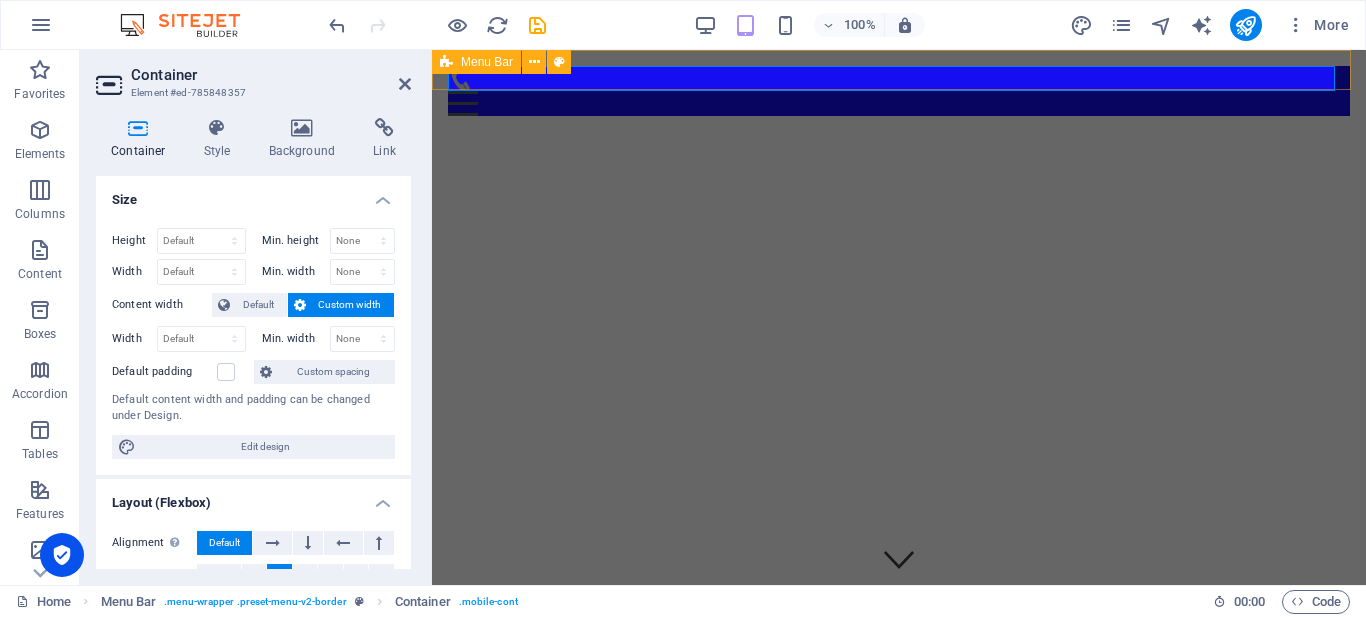 click on "Menu Home About Service Contact" at bounding box center (899, 70) 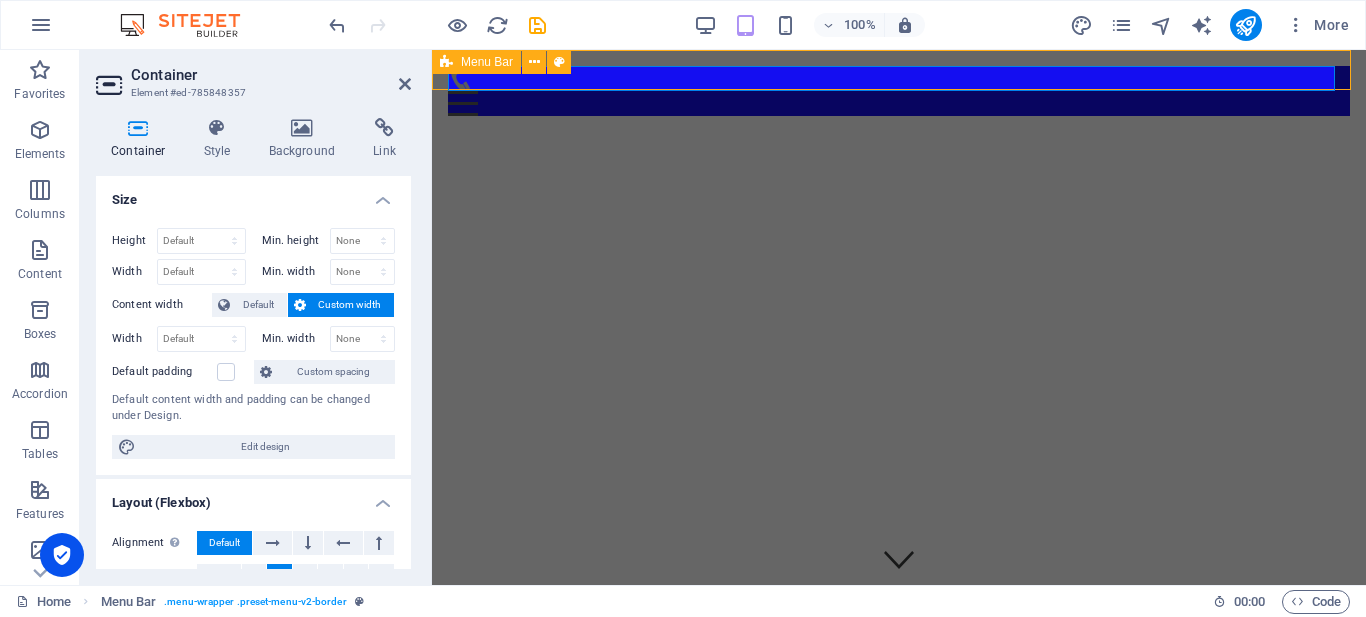click on "Menu Home About Service Contact" at bounding box center [899, 70] 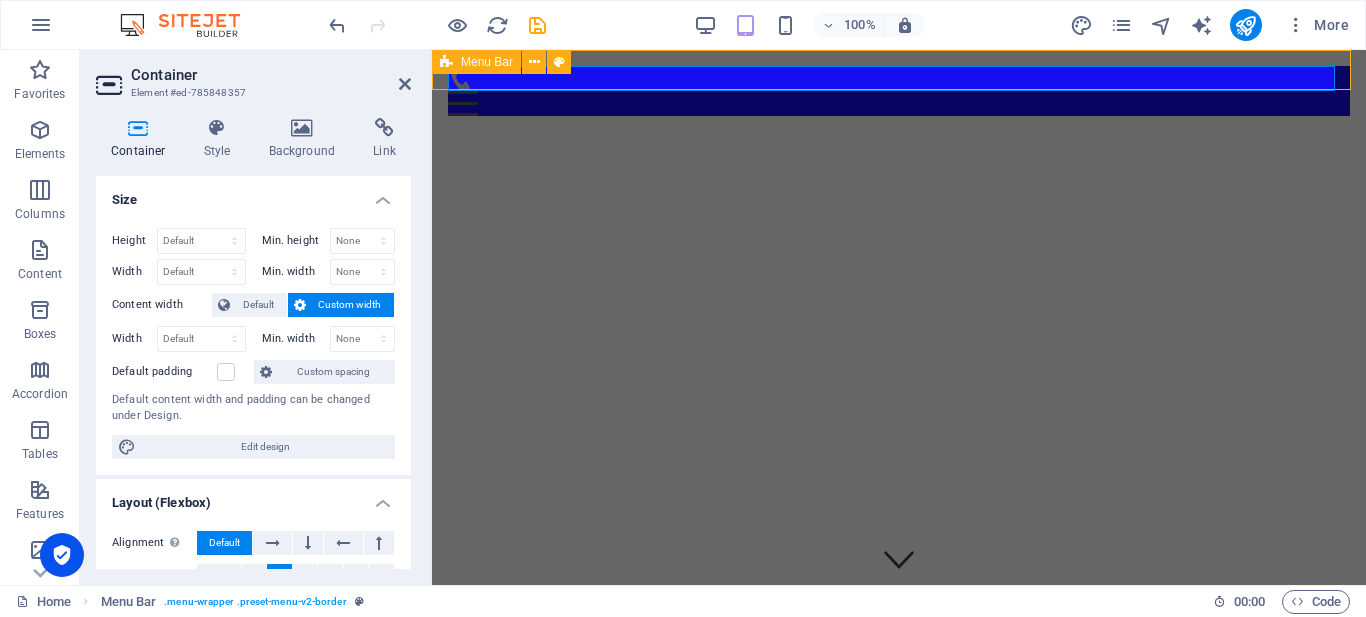 select on "px" 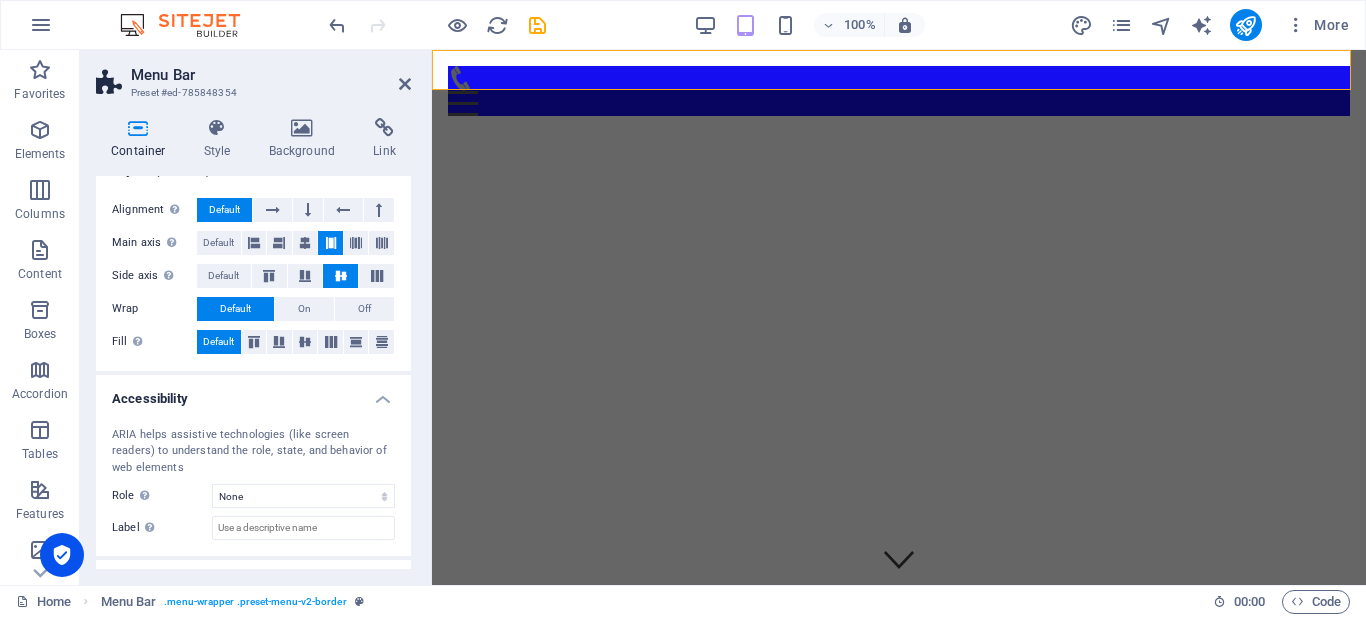 scroll, scrollTop: 300, scrollLeft: 0, axis: vertical 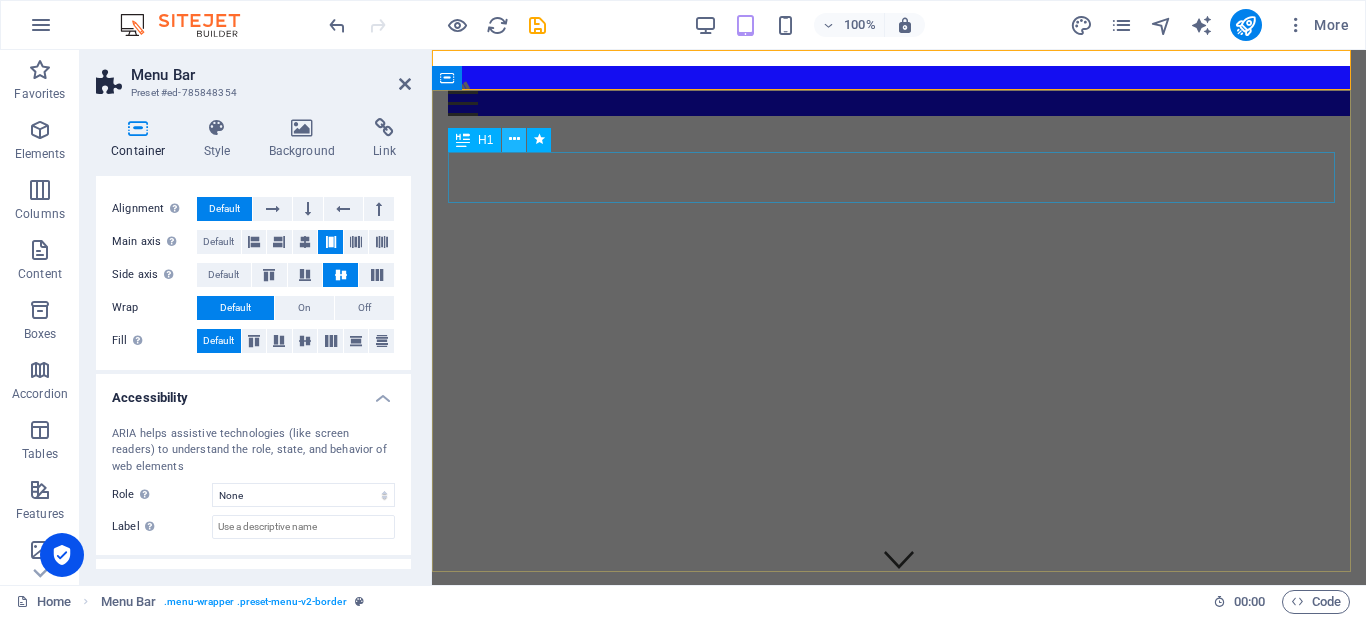 click at bounding box center (514, 139) 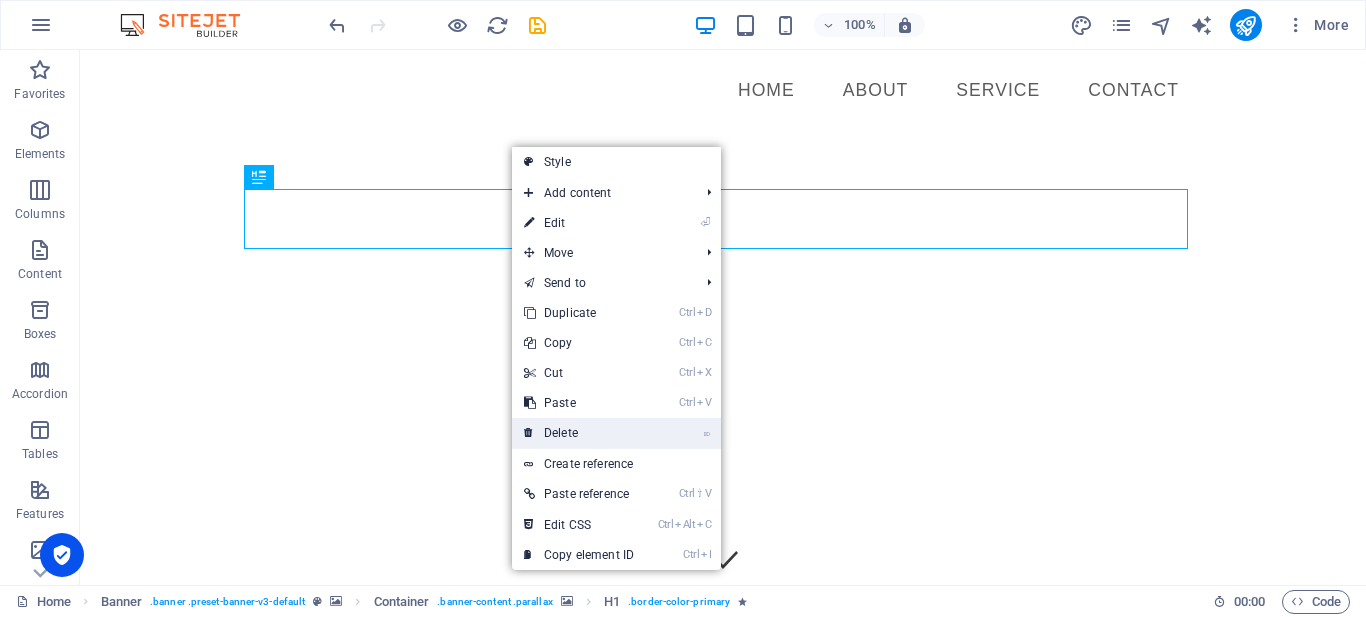 click on "⌦  Delete" at bounding box center [579, 433] 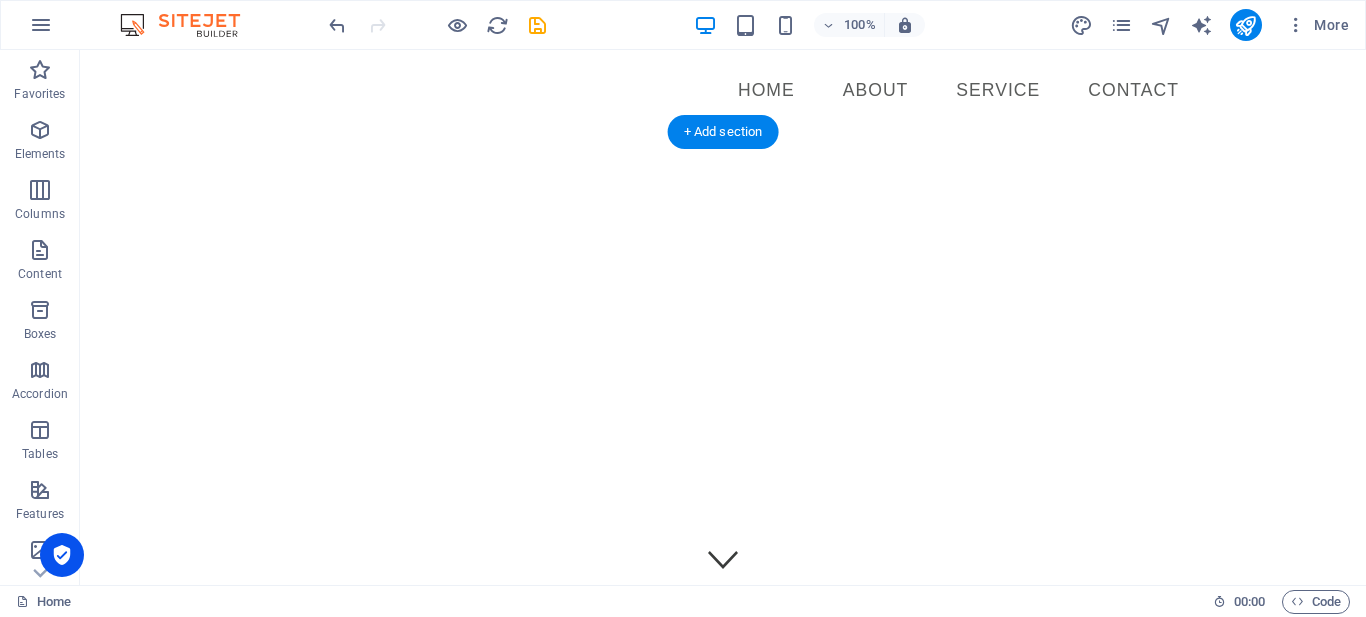 click at bounding box center [723, 833] 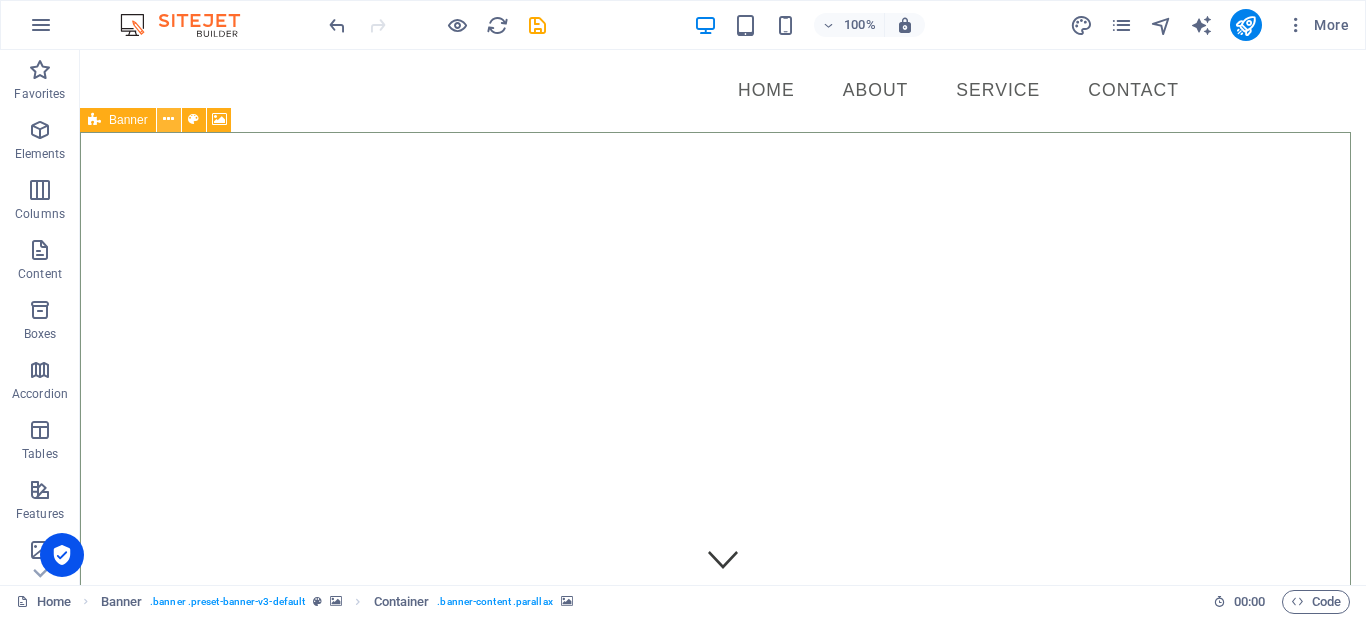 click at bounding box center [168, 119] 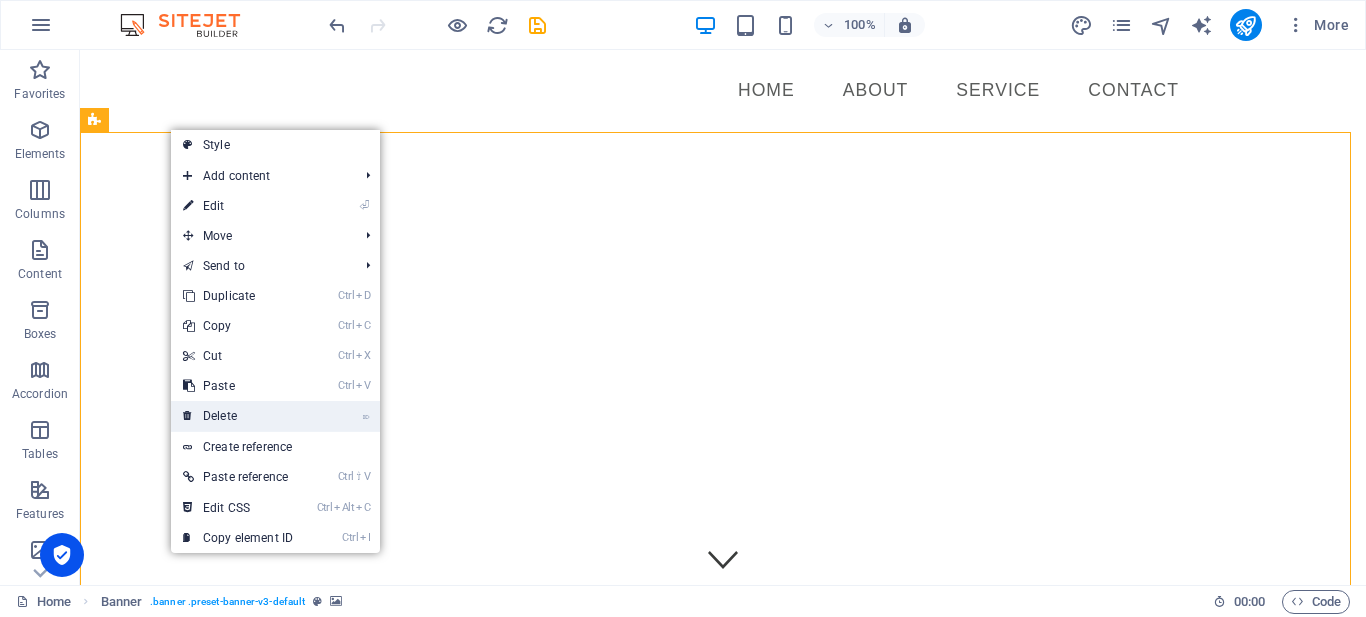 click on "⌦  Delete" at bounding box center [238, 416] 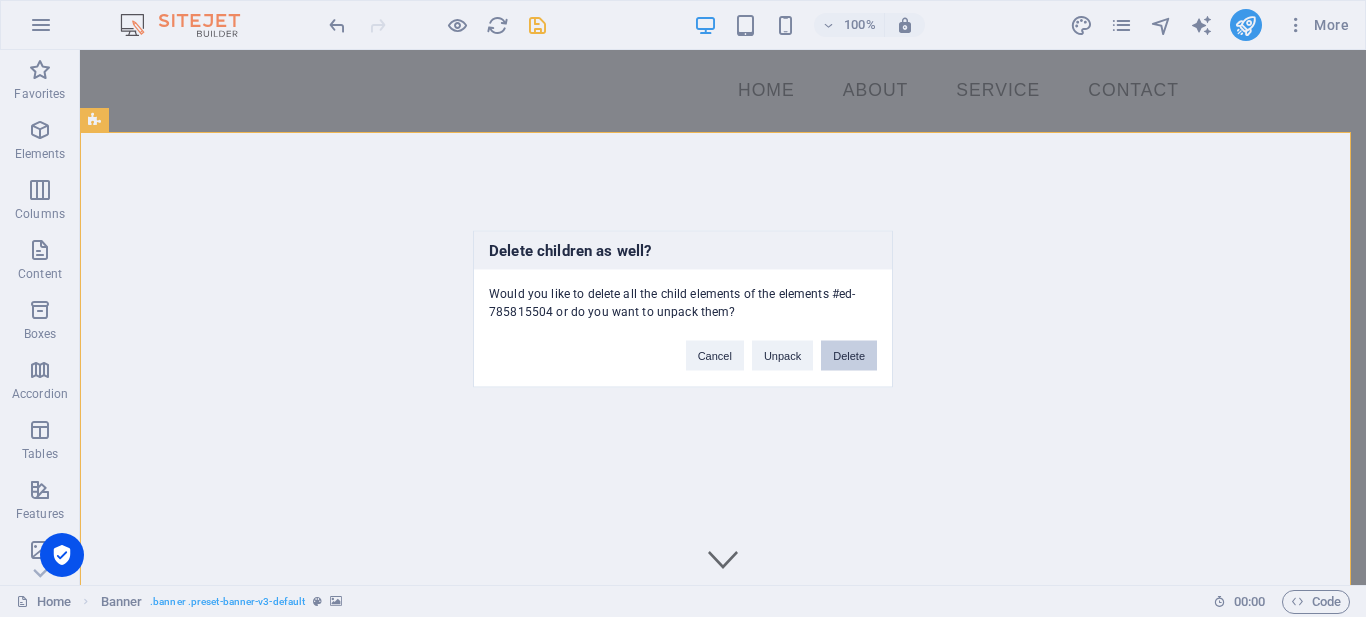 click on "Delete" at bounding box center [849, 355] 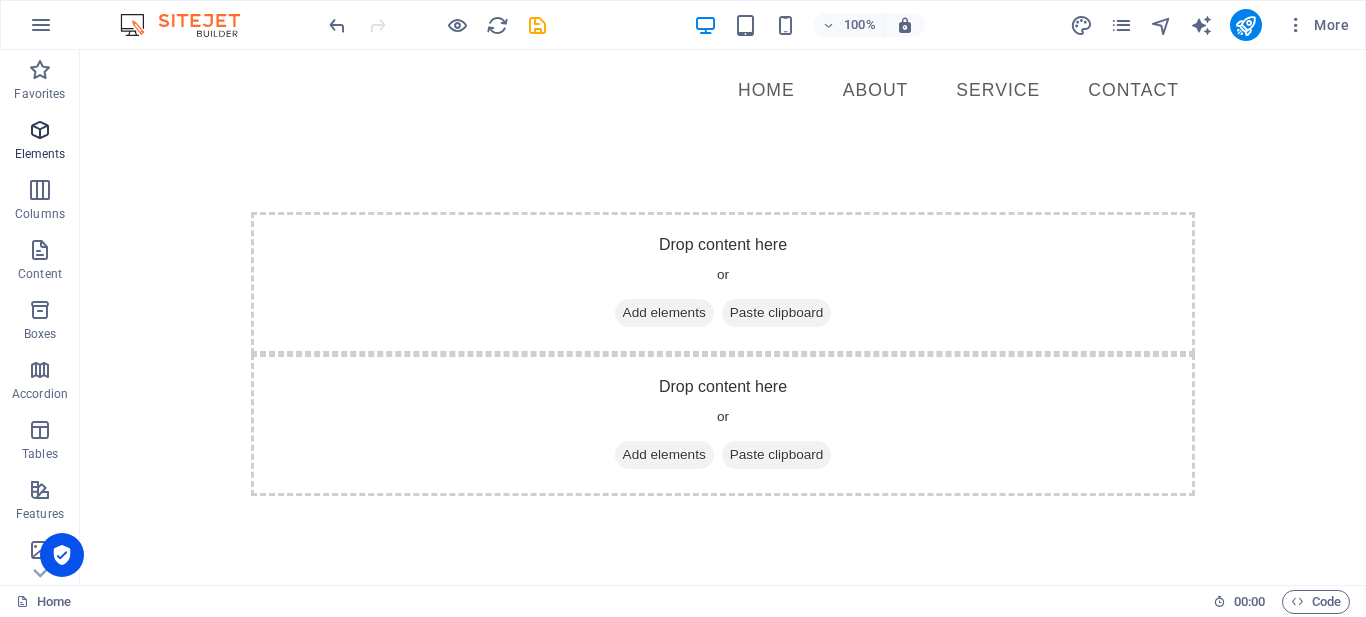 click on "Elements" at bounding box center [40, 142] 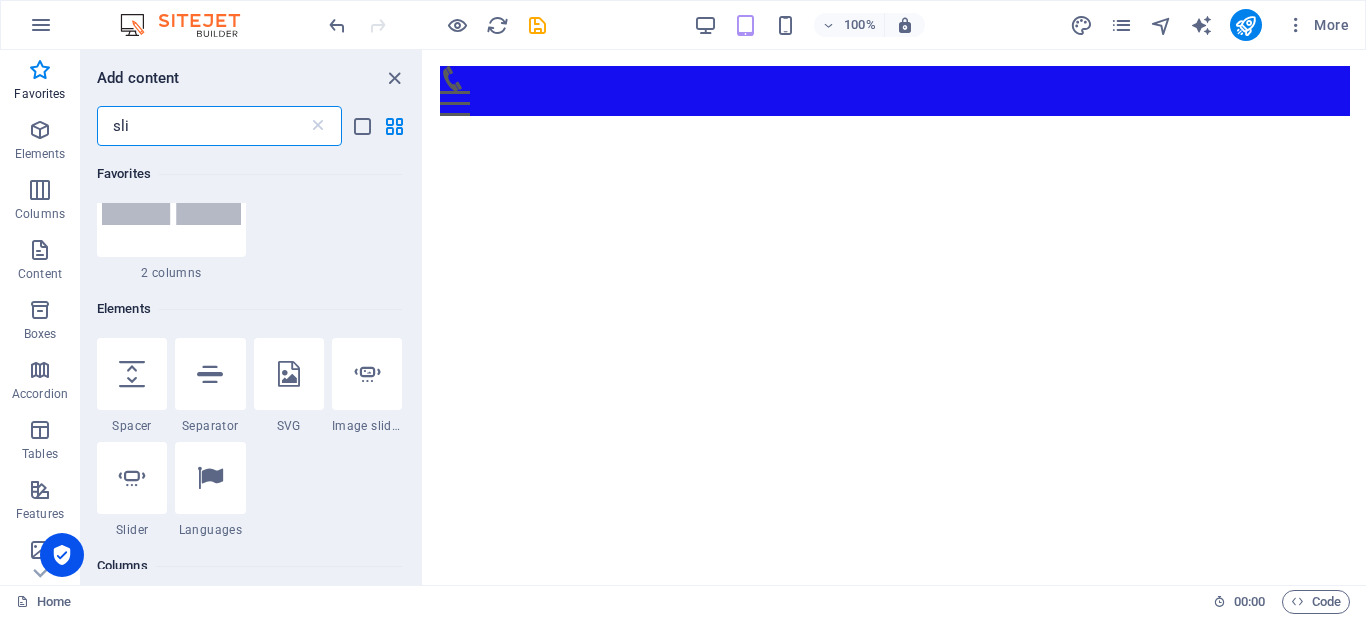 scroll, scrollTop: 0, scrollLeft: 0, axis: both 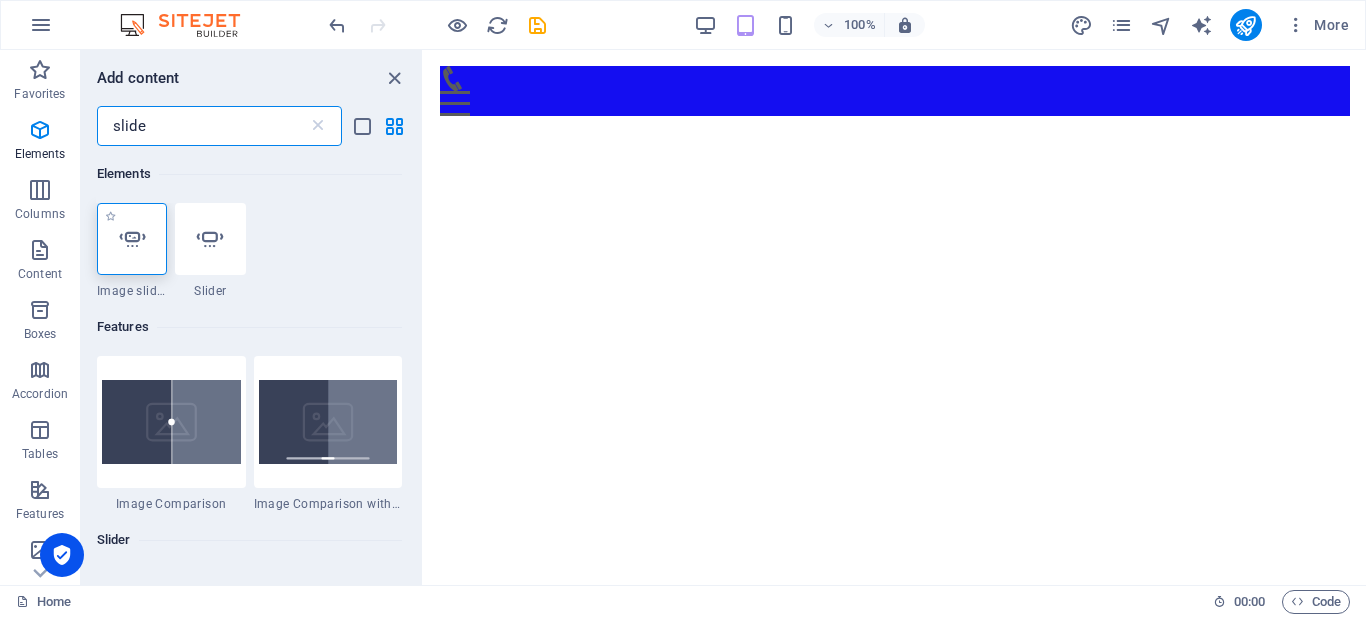 type on "slide" 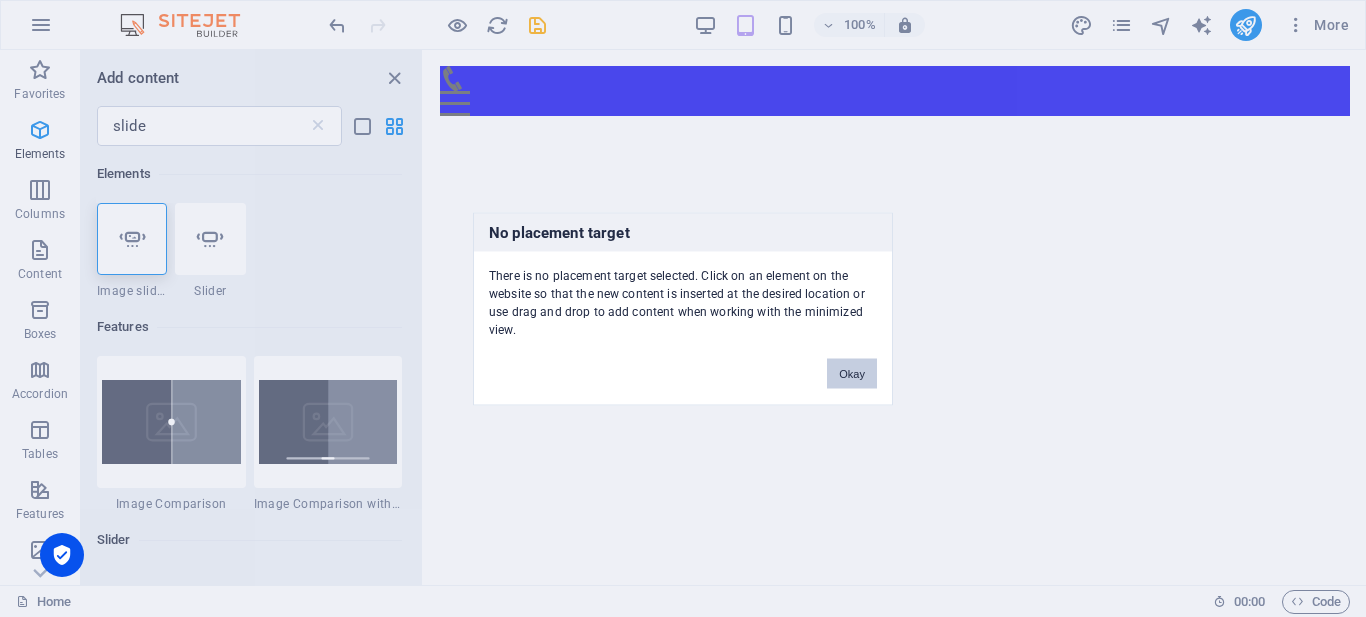 click on "Okay" at bounding box center [852, 373] 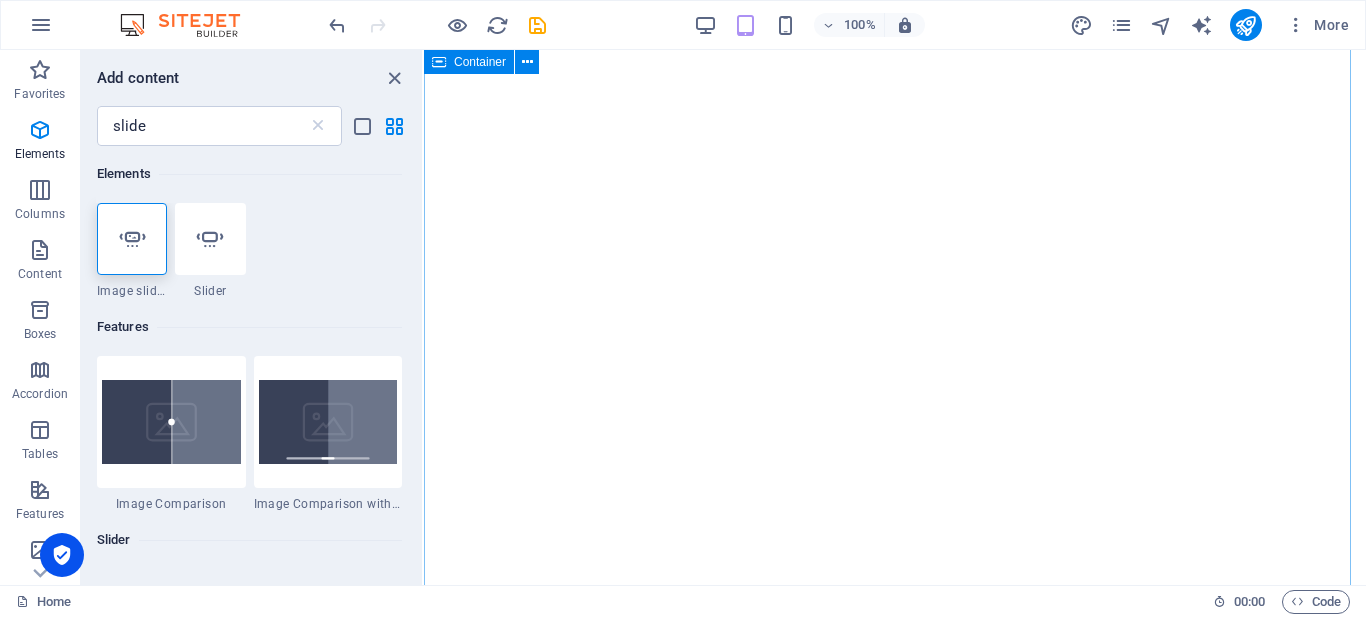 scroll, scrollTop: 0, scrollLeft: 0, axis: both 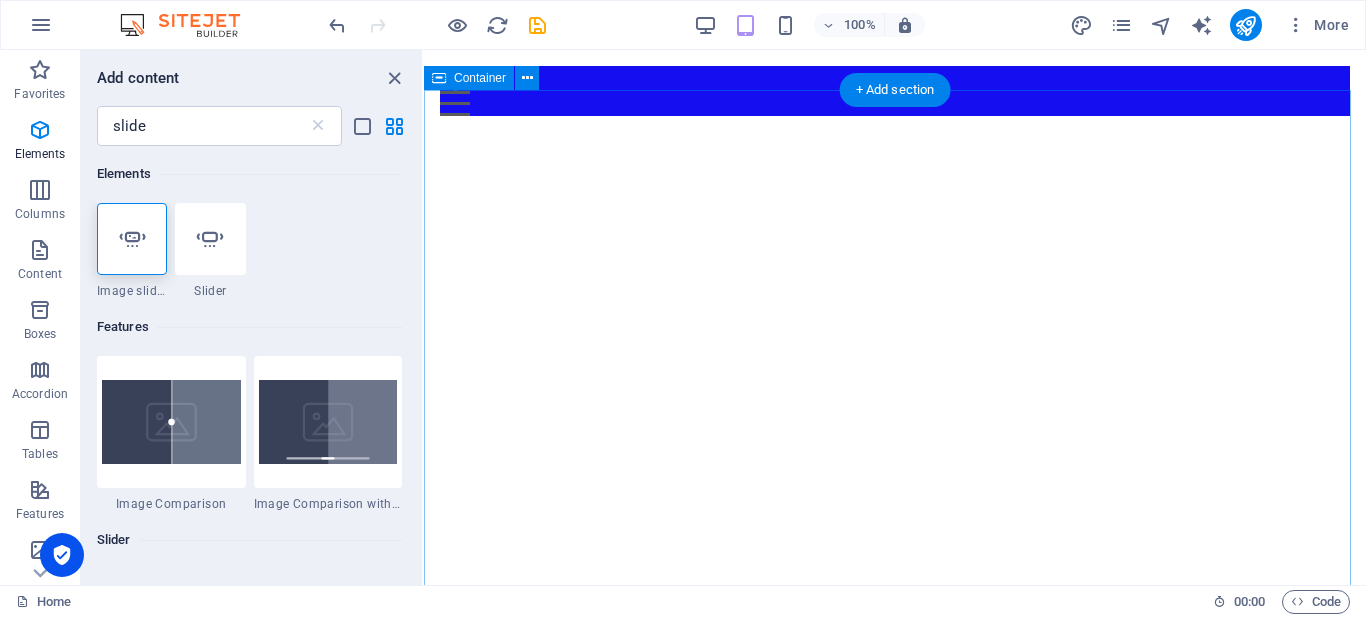 click on "Drop content here or  Add elements  Paste clipboard Drop content here or  Add elements  Paste clipboard" at bounding box center [895, 872] 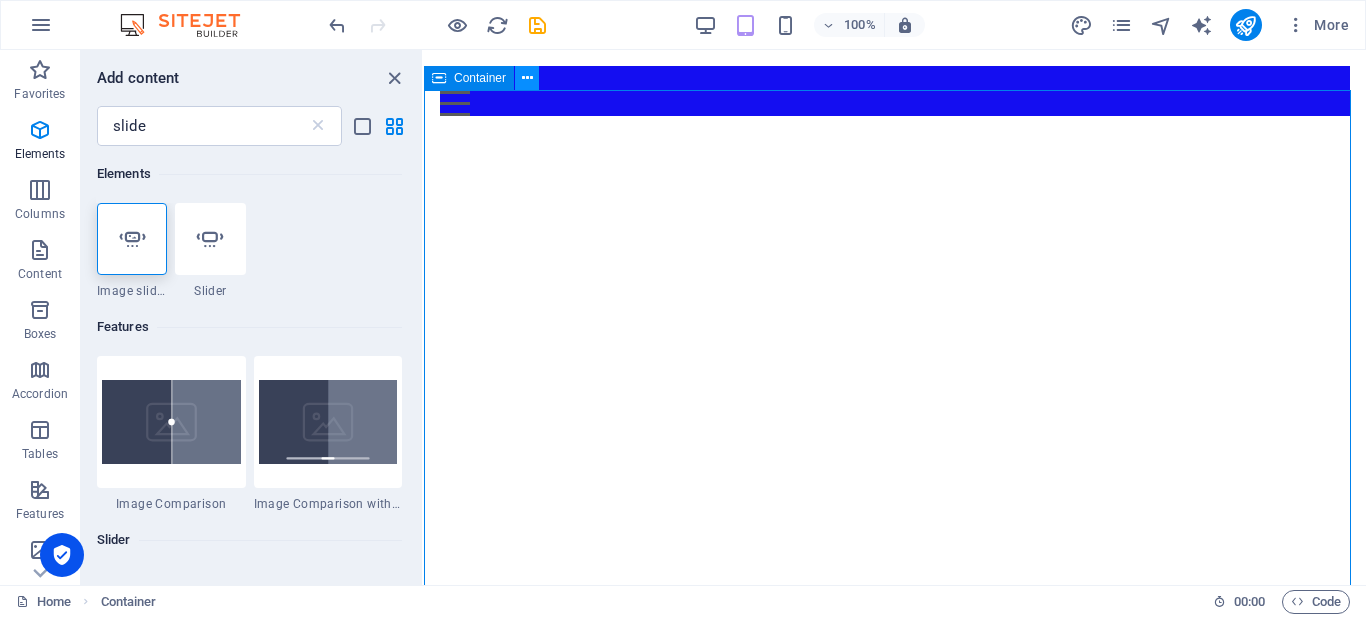 click at bounding box center (527, 78) 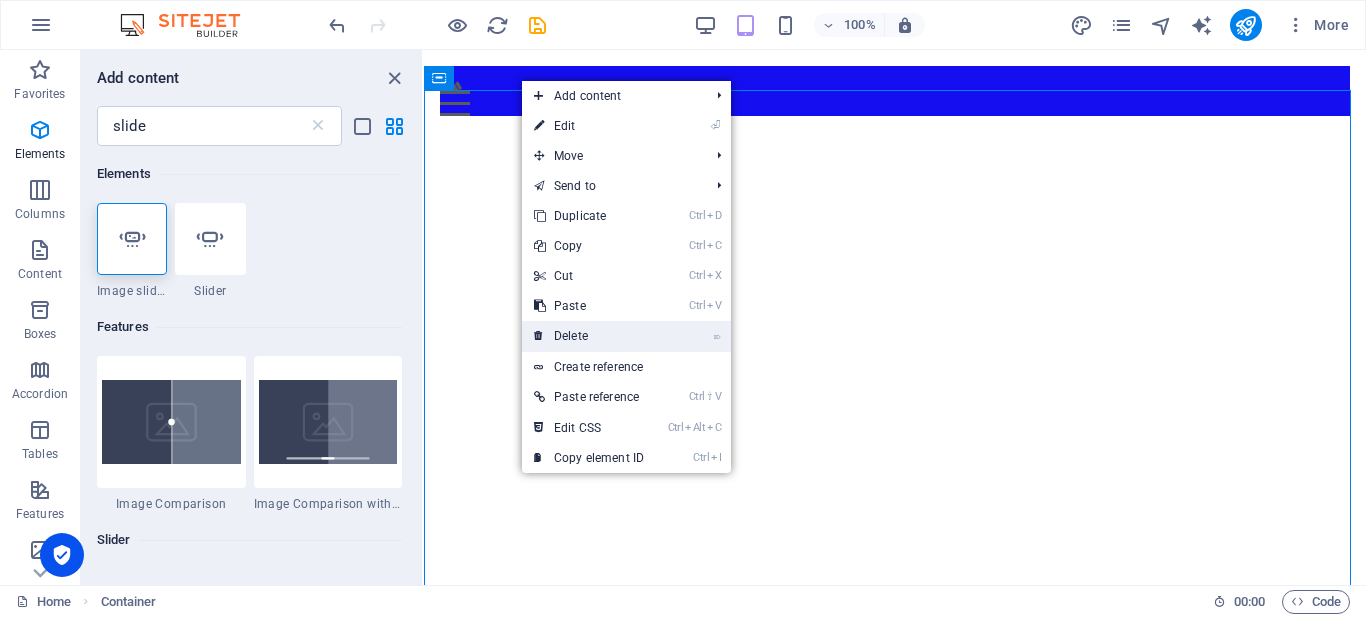 click on "⌦  Delete" at bounding box center [589, 336] 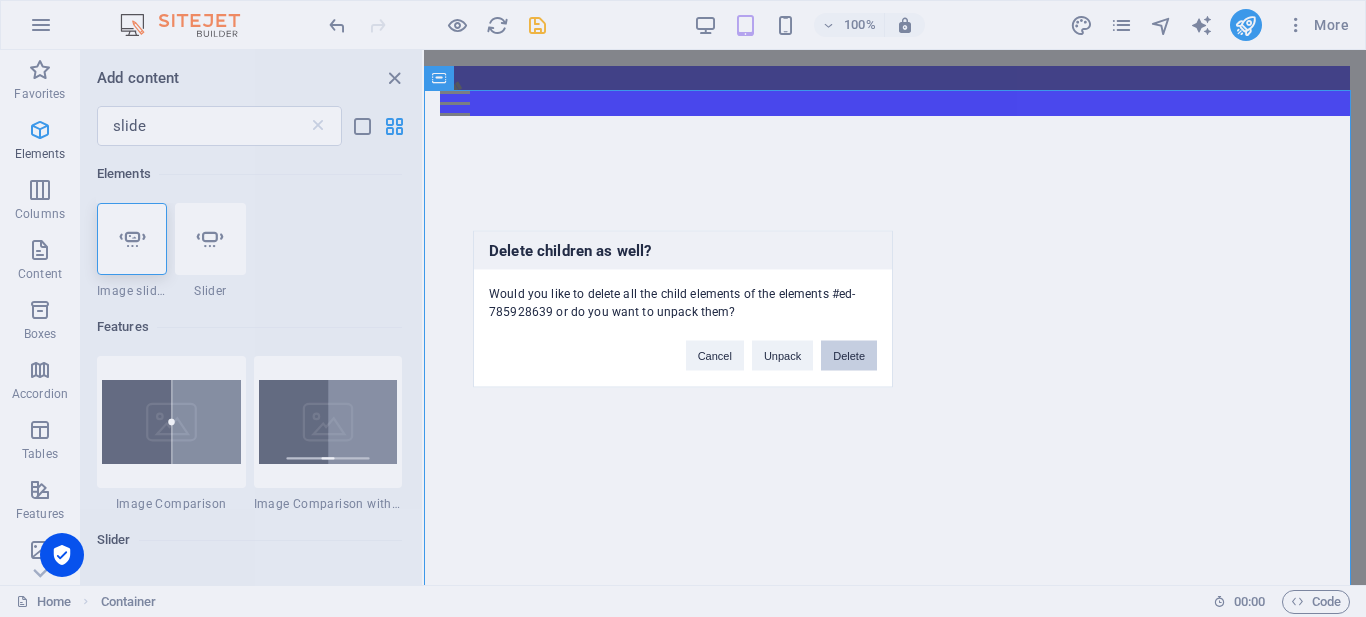 click on "Delete" at bounding box center (849, 355) 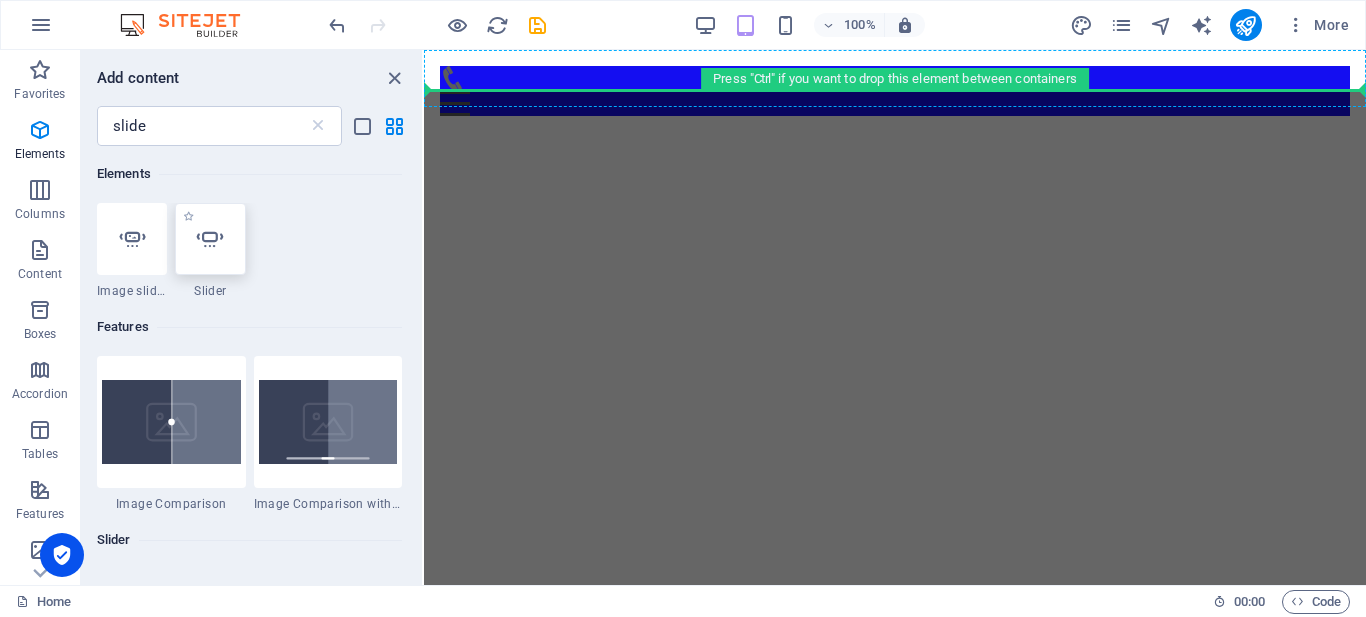 select on "ms" 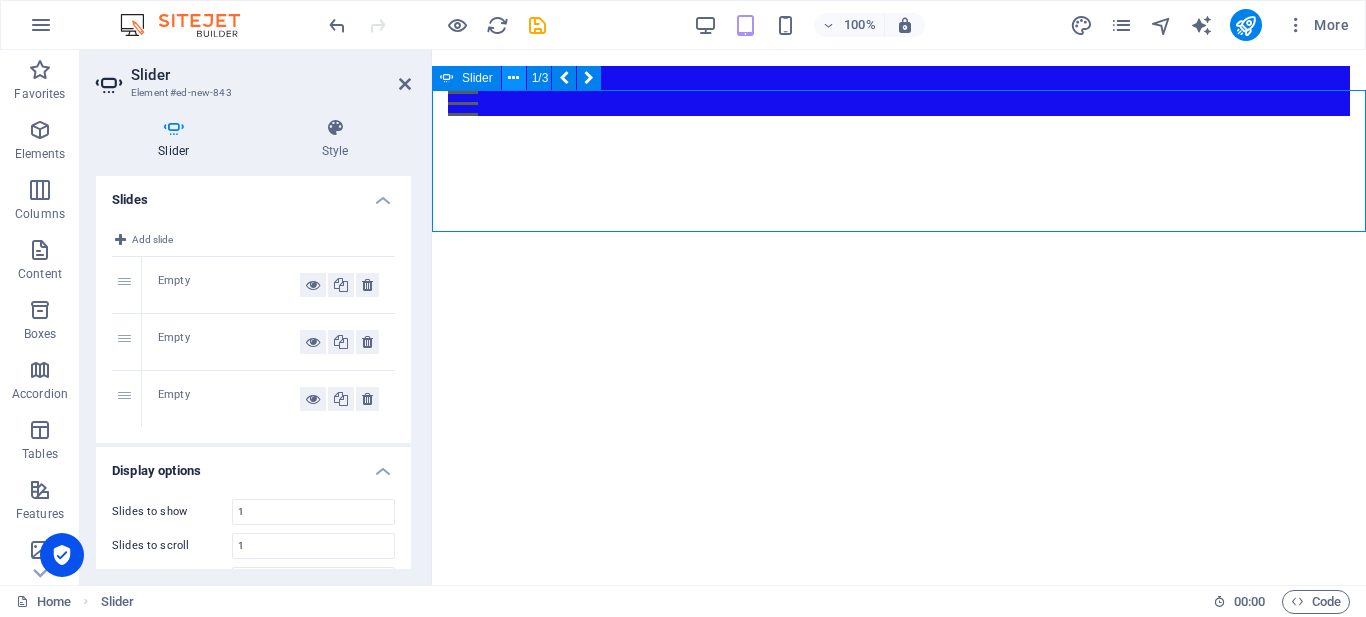 click at bounding box center (513, 78) 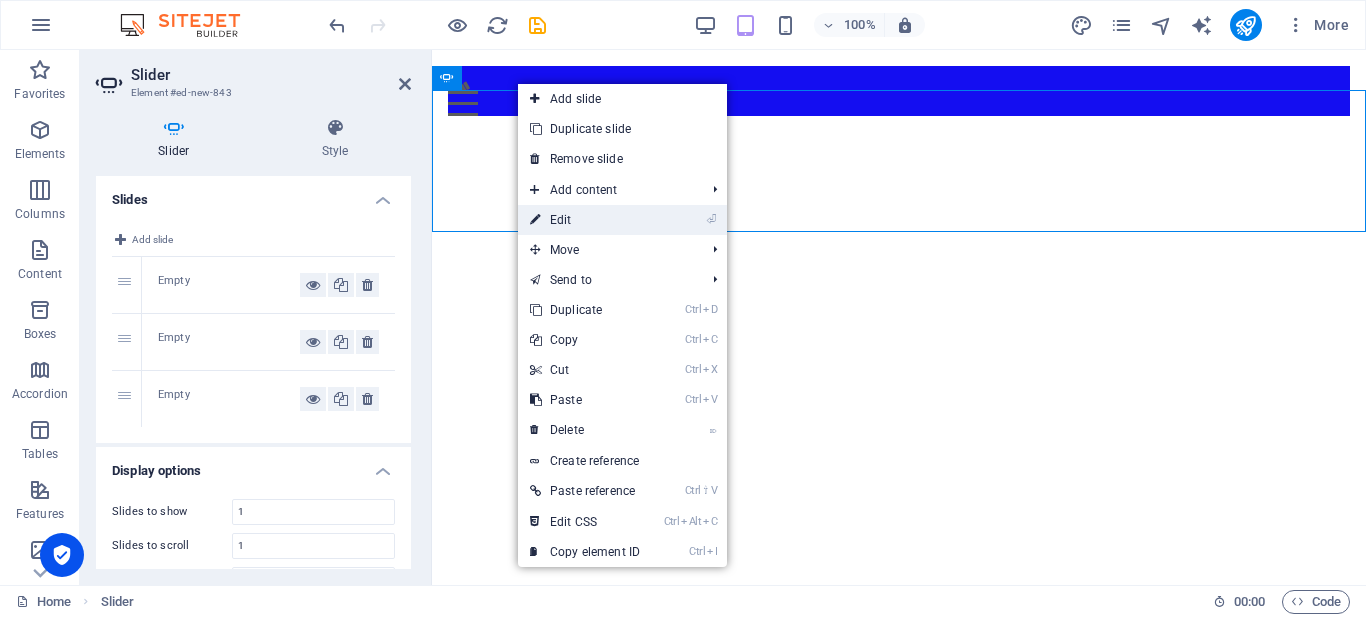 click on "⏎  Edit" at bounding box center [585, 220] 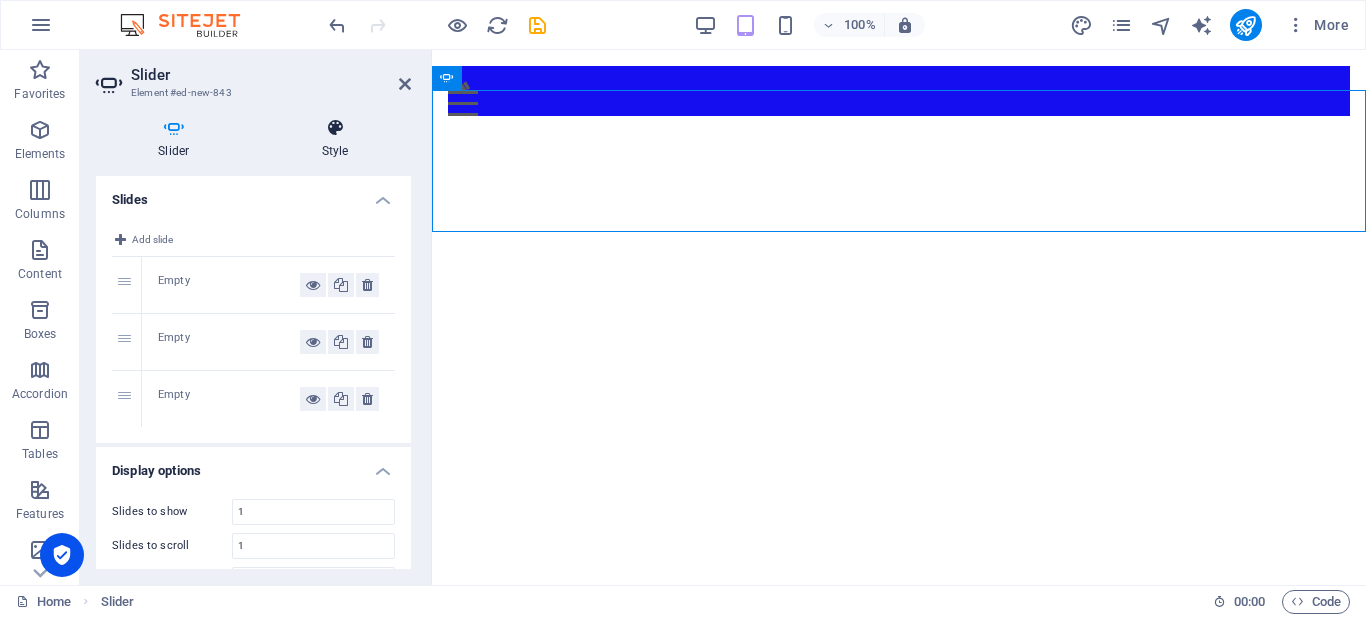 click at bounding box center (335, 128) 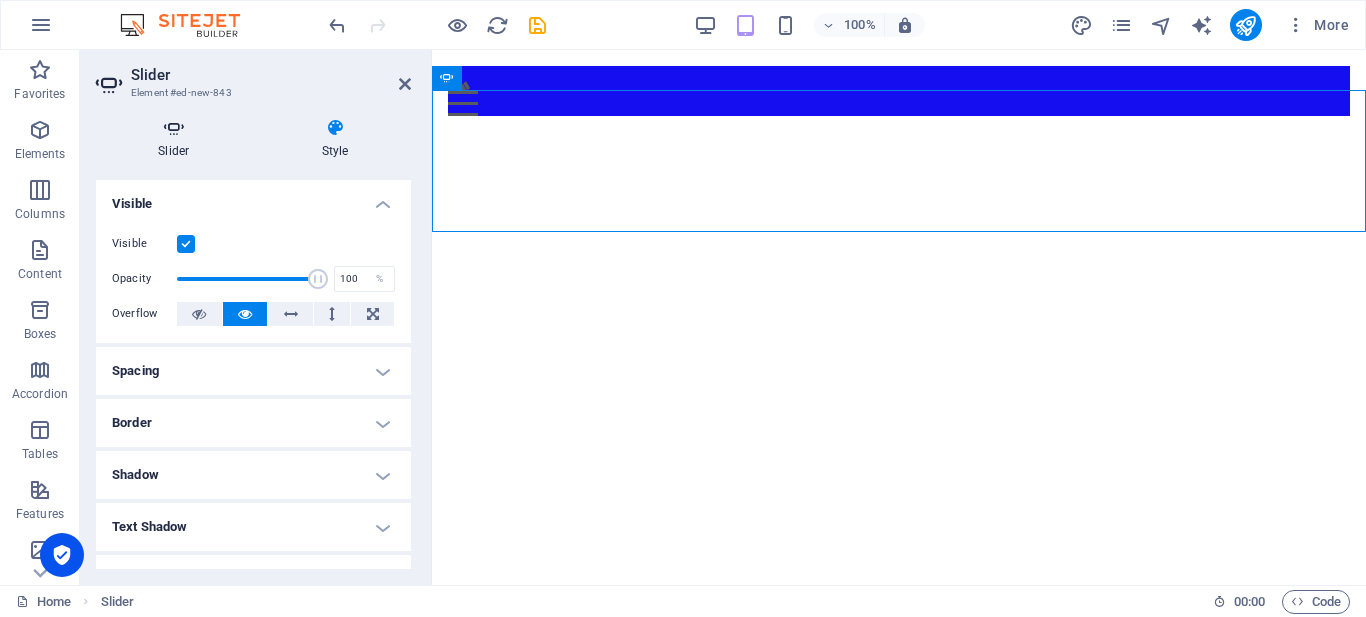 click on "Slider" at bounding box center [178, 139] 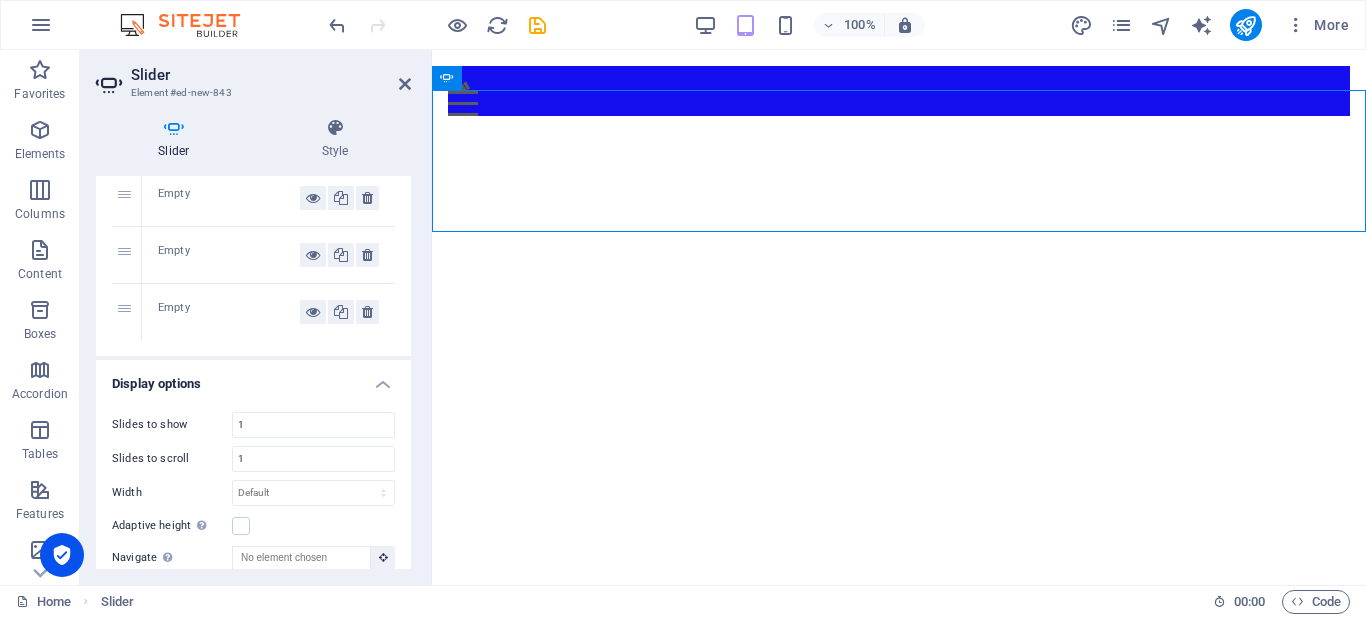 scroll, scrollTop: 0, scrollLeft: 0, axis: both 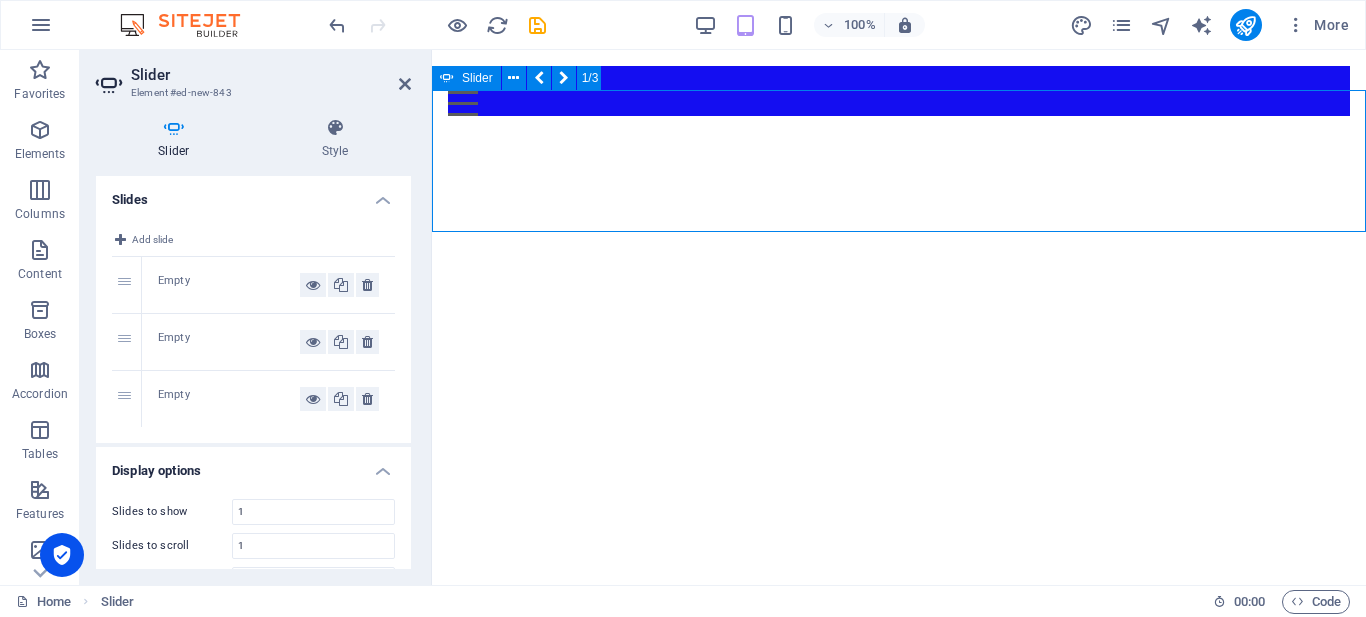 click on "Drop content here or  Add elements  Paste clipboard" at bounding box center [-35, 327] 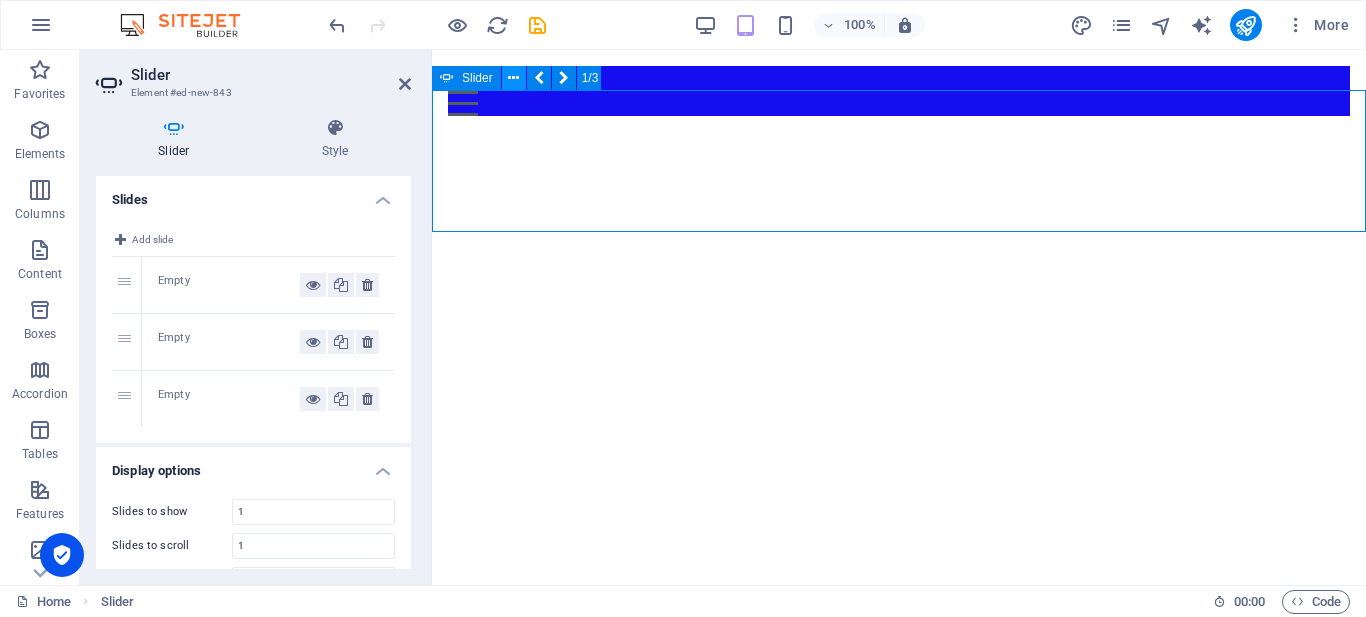 click at bounding box center (513, 78) 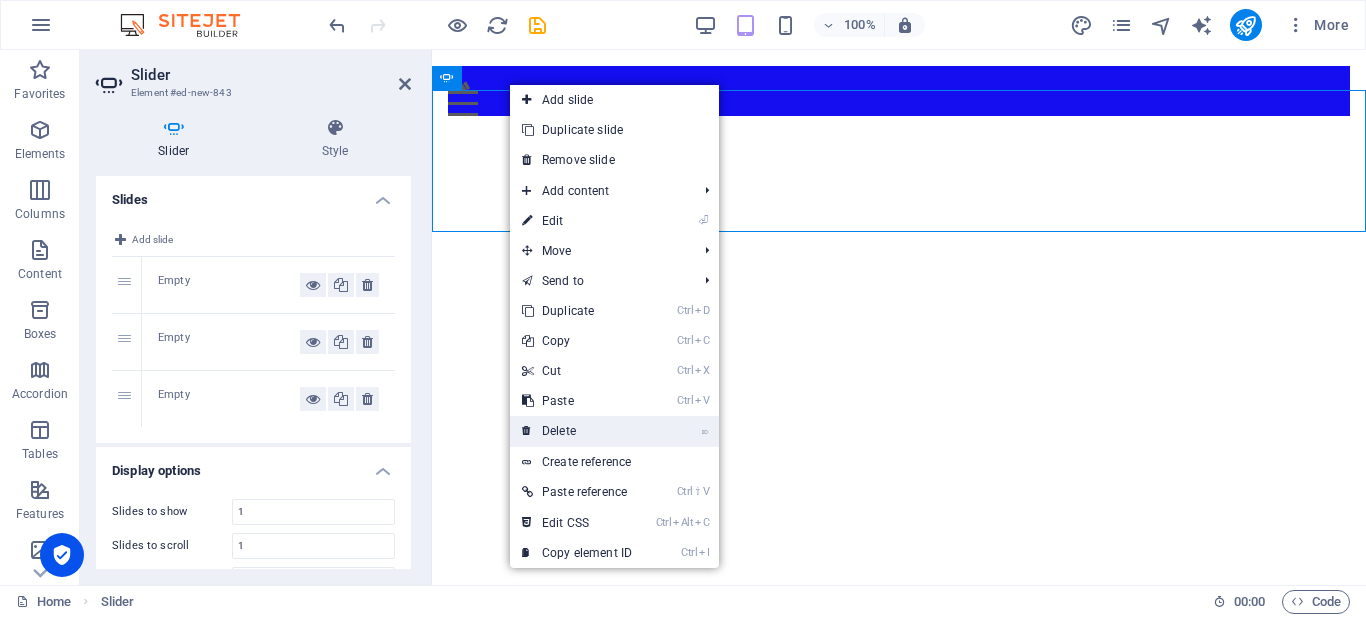 click on "⌦  Delete" at bounding box center [577, 431] 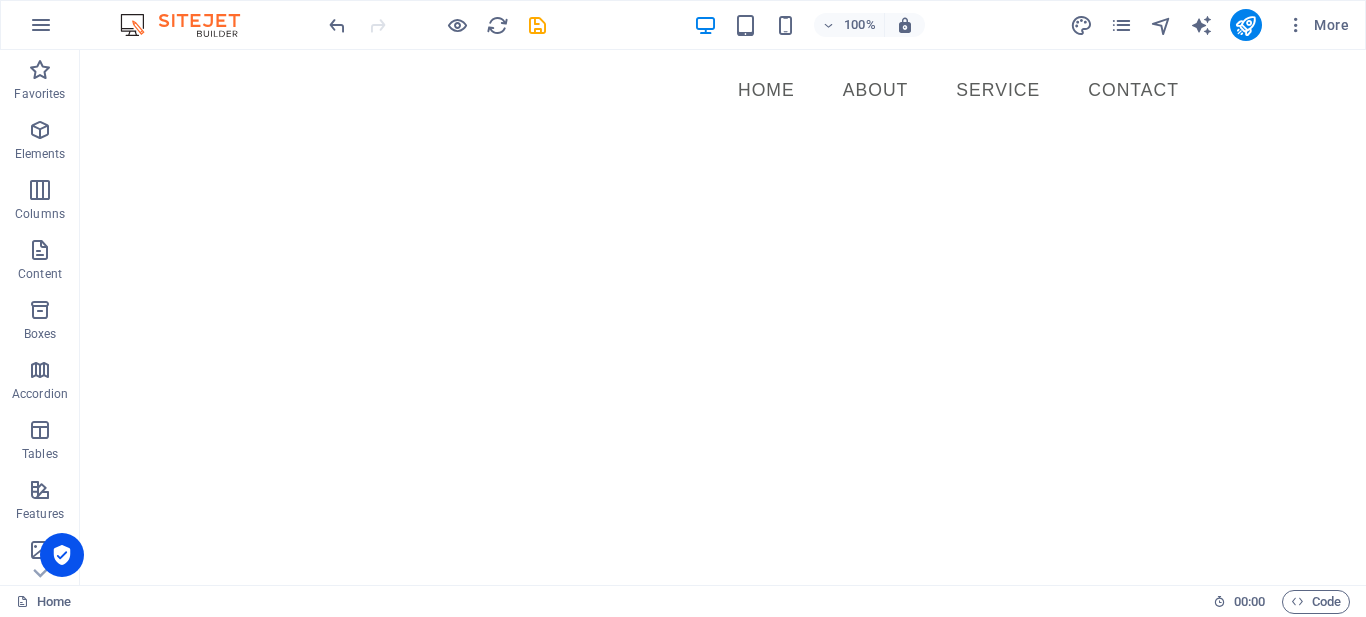 click on "Skip to main content
Menu Home About Service Contact
x
Select Certificate
OK
Cancel
Smartcard / Token User Pin
User PIN:
OK
Cancel
[DOMAIN_NAME]
x
[DOMAIN_NAME] - Confirm Key Listing / Usage
Current Domain
is trying to detect smartcards connected, or read certificate or use key for signing/encryption. Please
select your option.
Deny
Always Allow
Licensed Sites
Website
License Status
Features
Action" at bounding box center [723, 91] 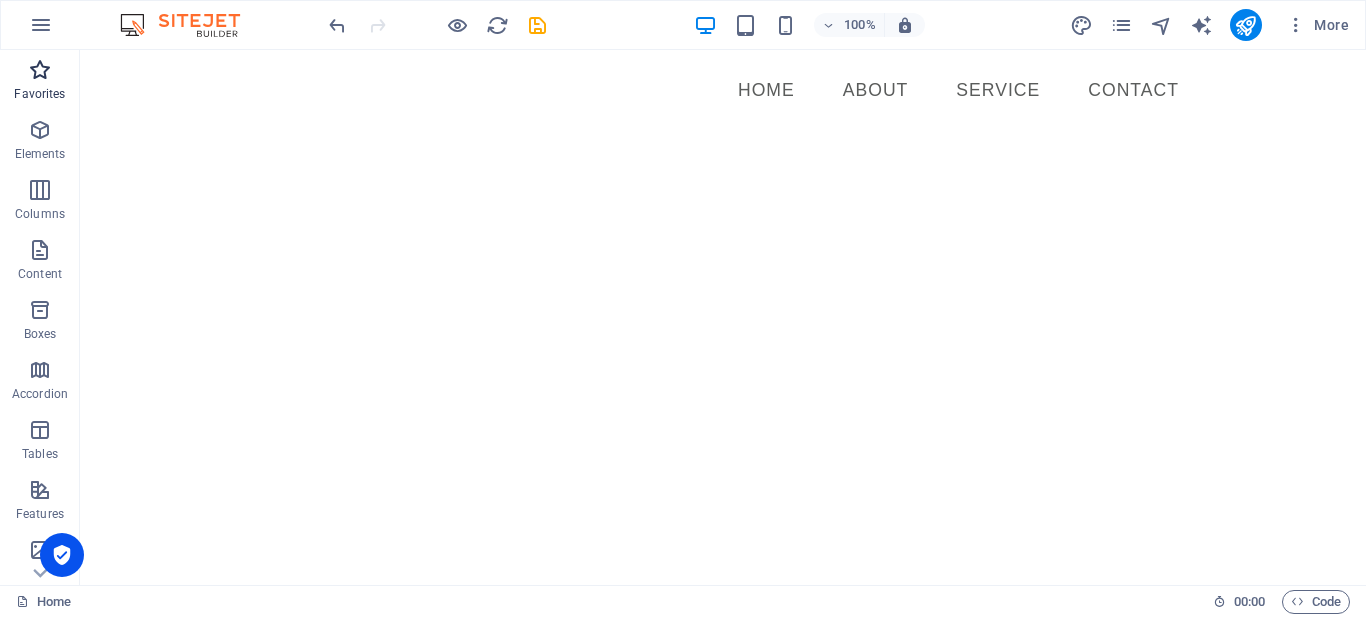 click at bounding box center [40, 70] 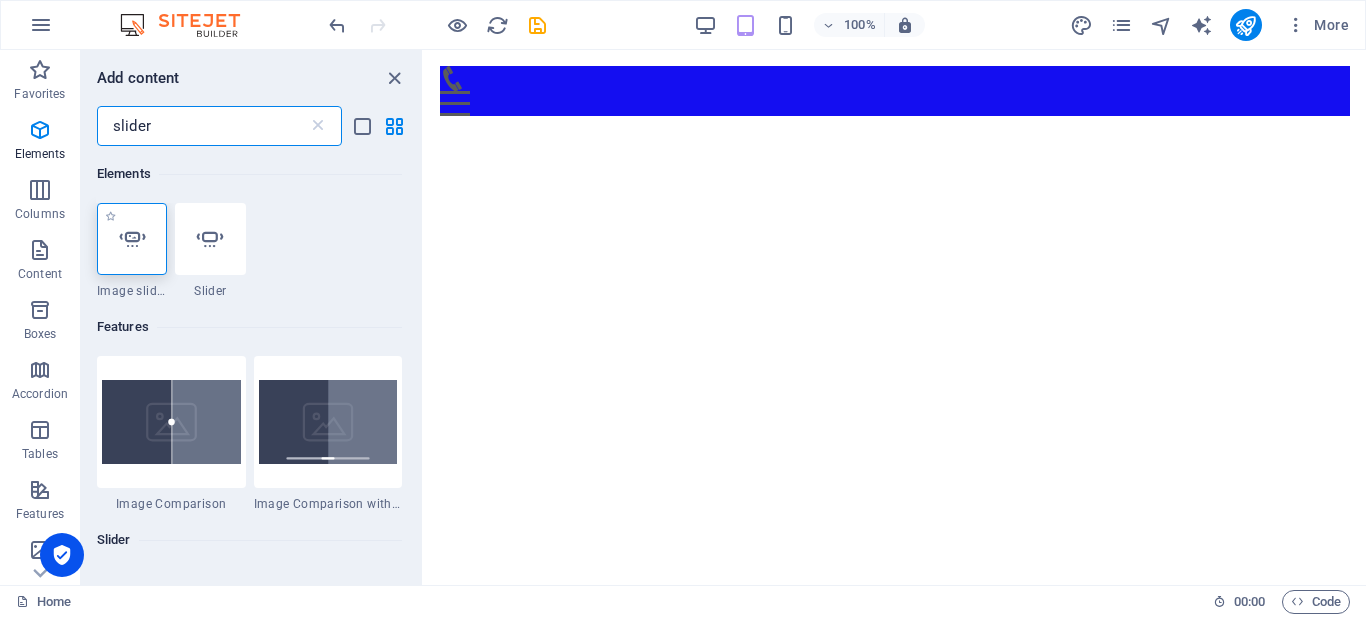 type on "slider" 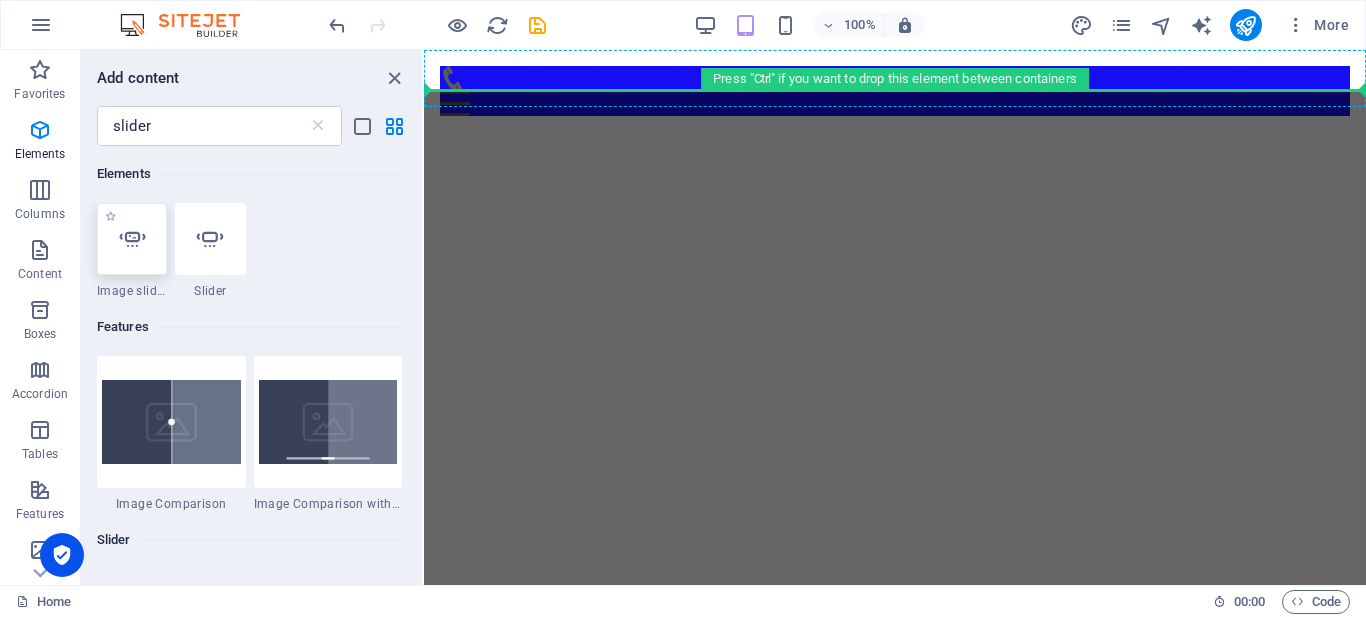 select on "ms" 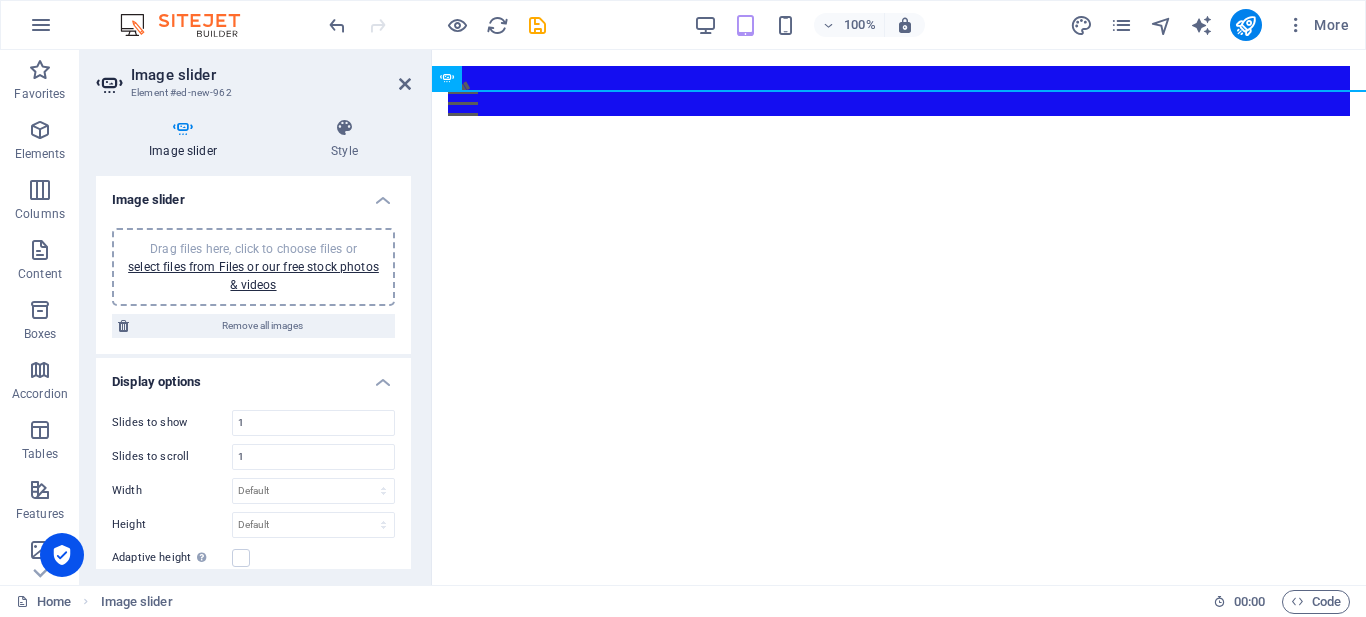 click on "Image slider" at bounding box center [187, 139] 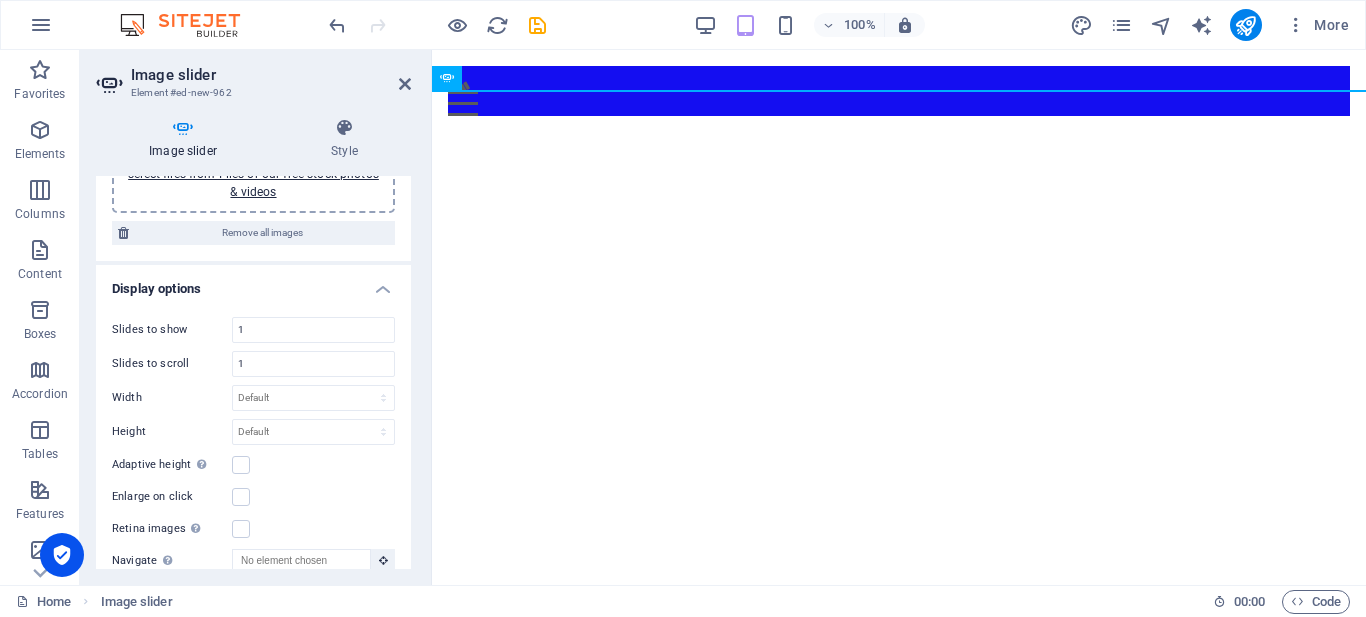 scroll, scrollTop: 0, scrollLeft: 0, axis: both 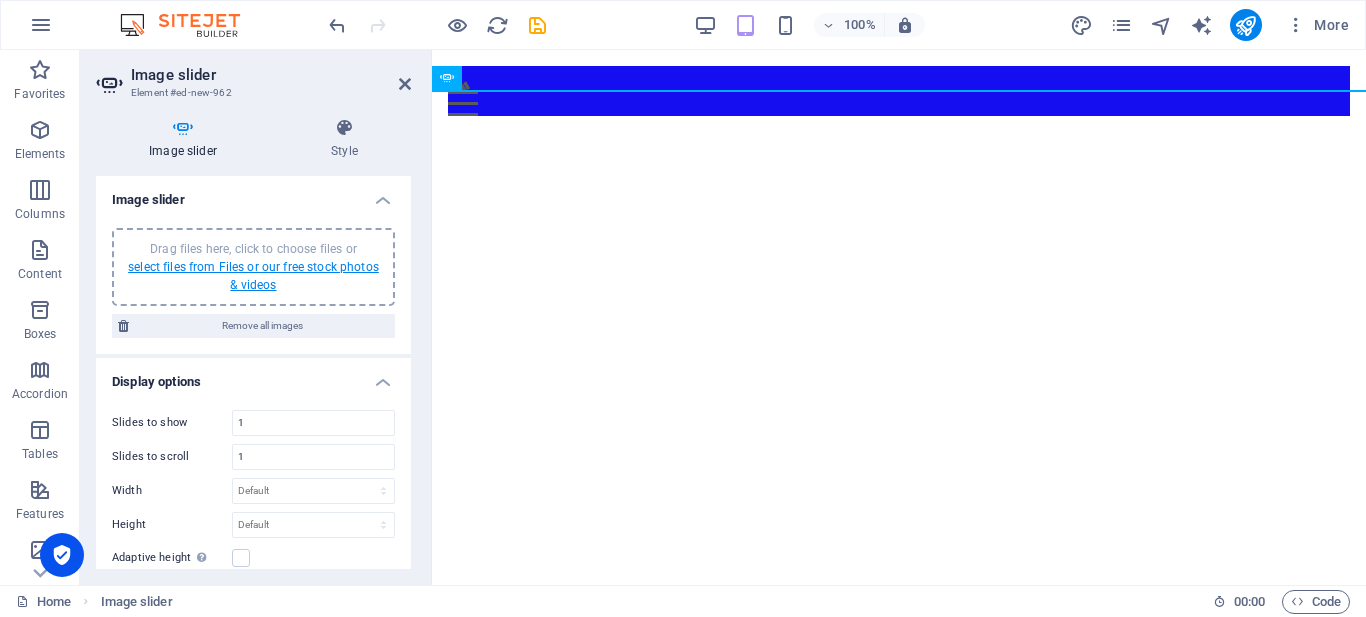 click on "select files from Files or our free stock photos & videos" at bounding box center [253, 276] 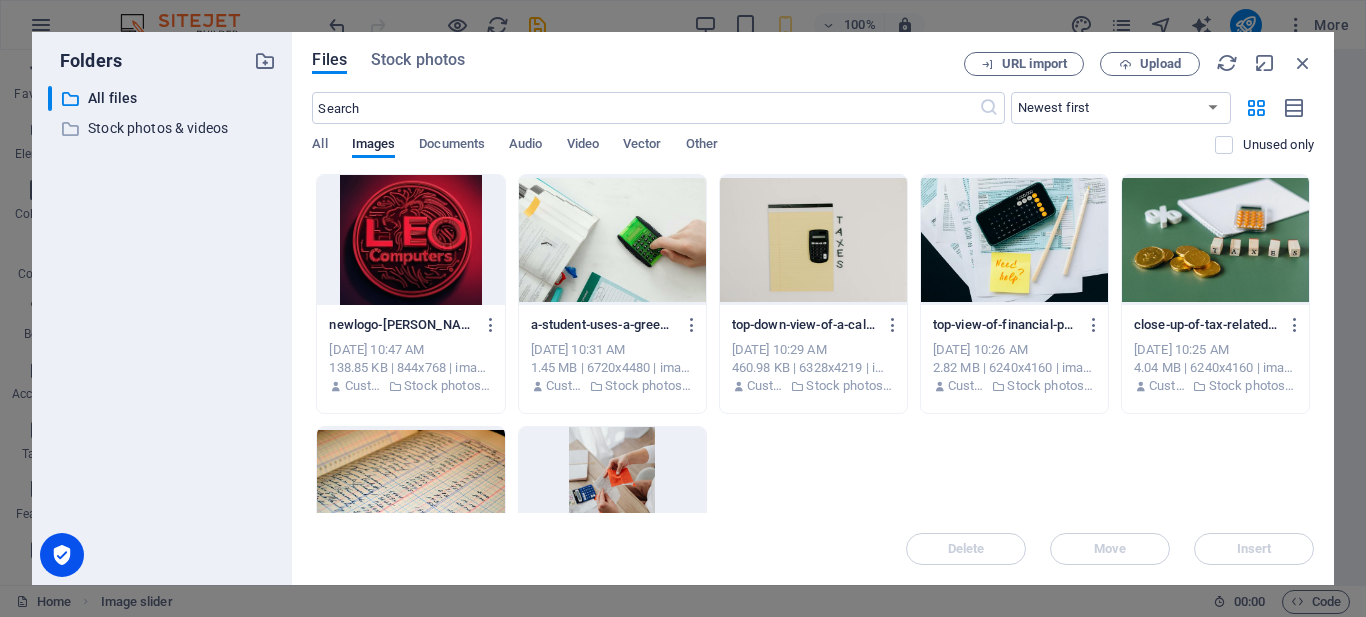click at bounding box center (612, 240) 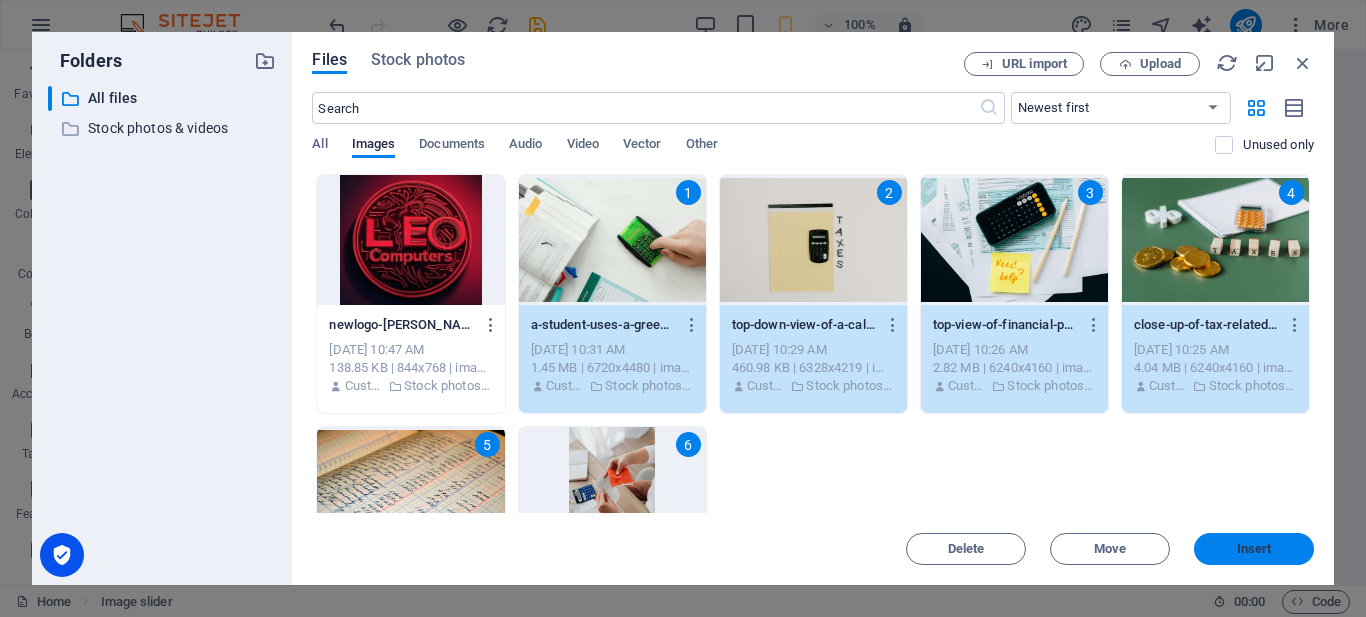 drag, startPoint x: 1256, startPoint y: 545, endPoint x: 825, endPoint y: 491, distance: 434.36966 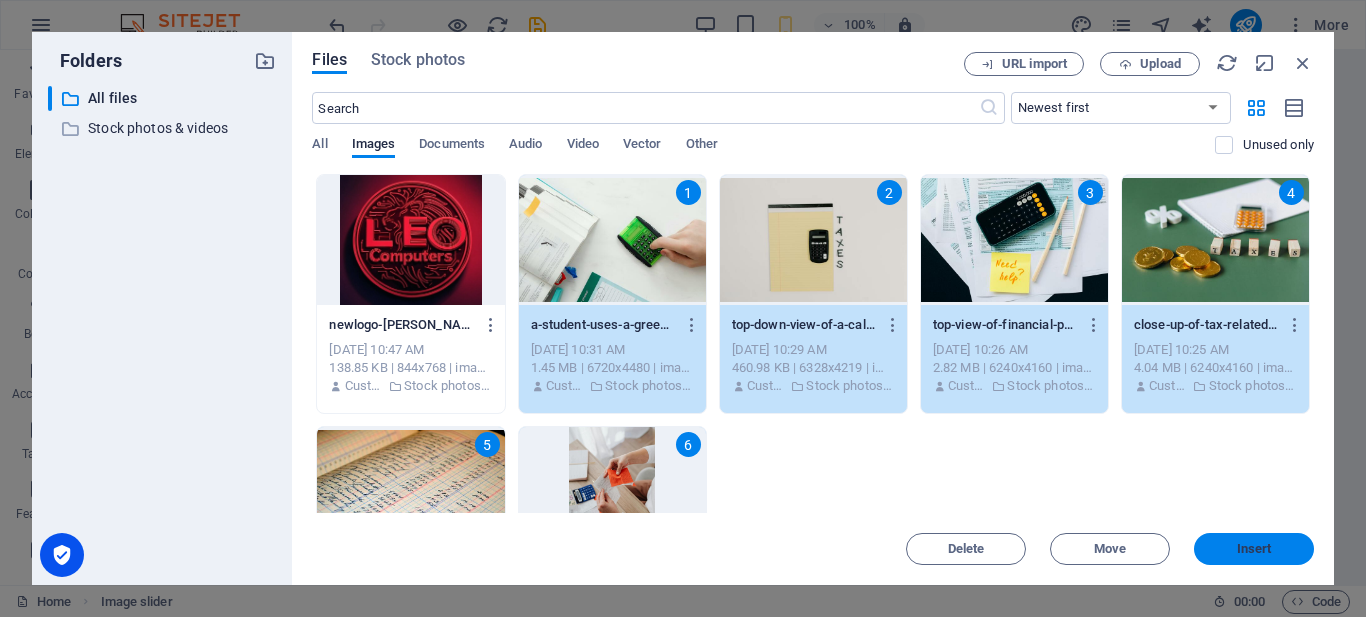 click on "Insert" at bounding box center (1254, 549) 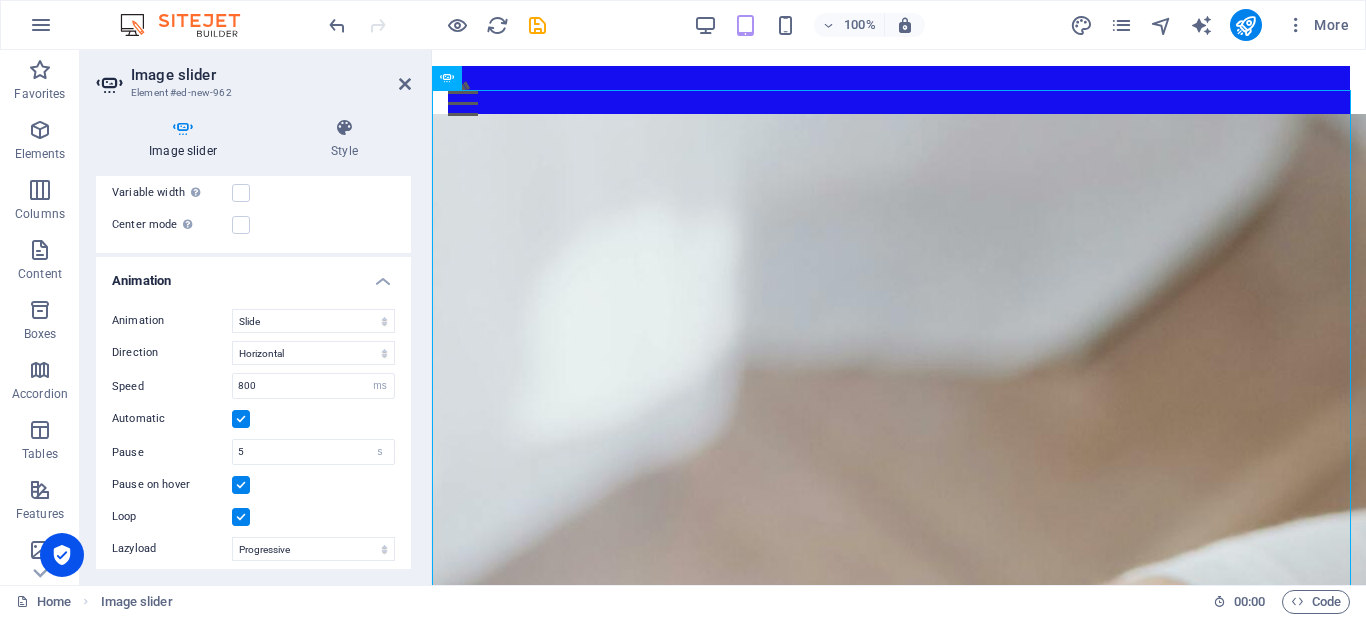 scroll, scrollTop: 1100, scrollLeft: 0, axis: vertical 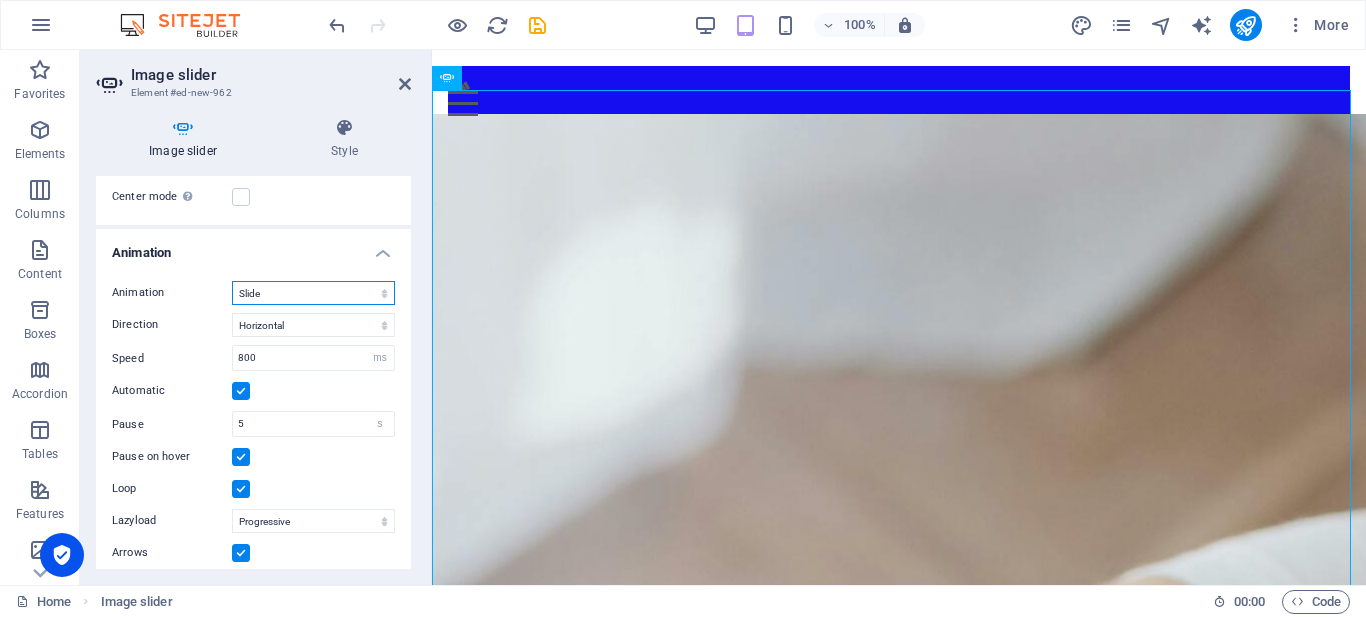 click on "Slide Fade" at bounding box center (313, 293) 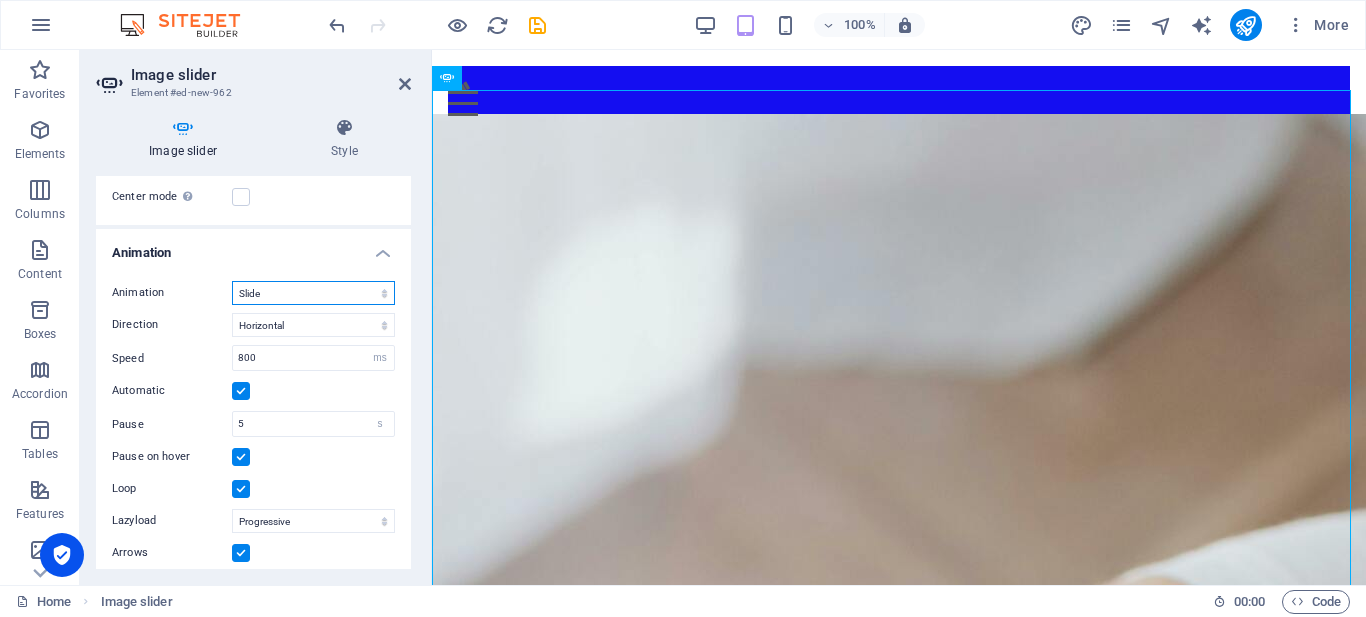 select on "fade" 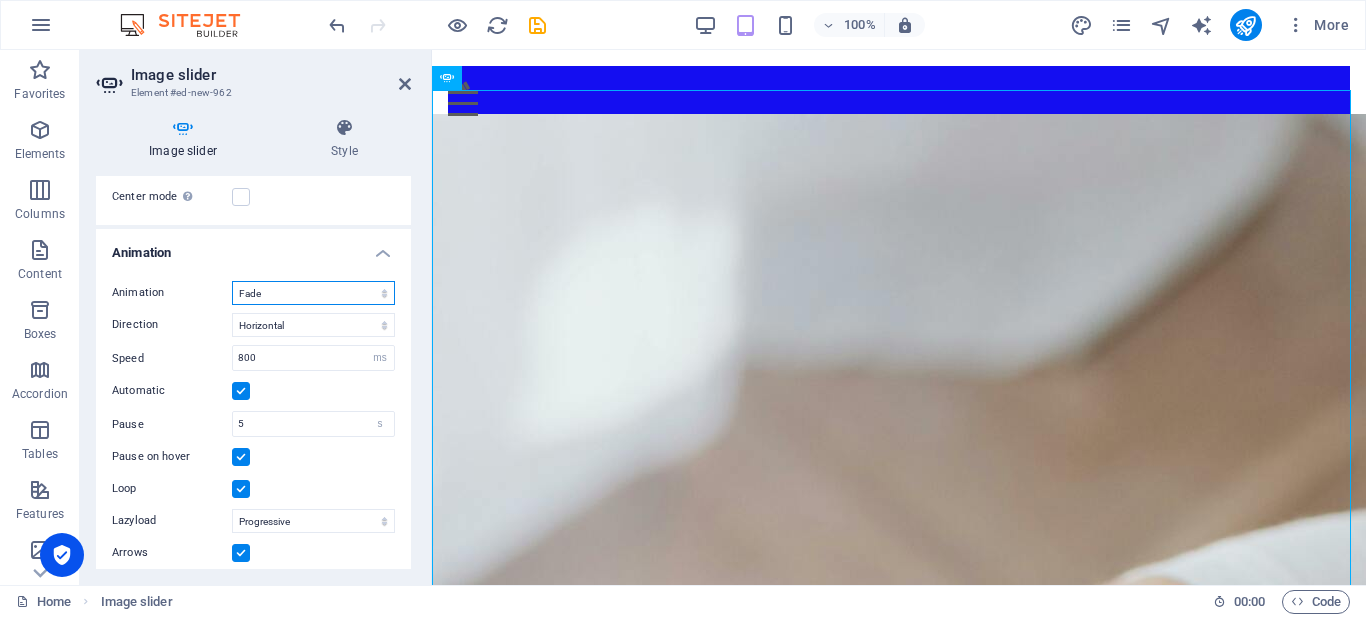 click on "Slide Fade" at bounding box center [313, 293] 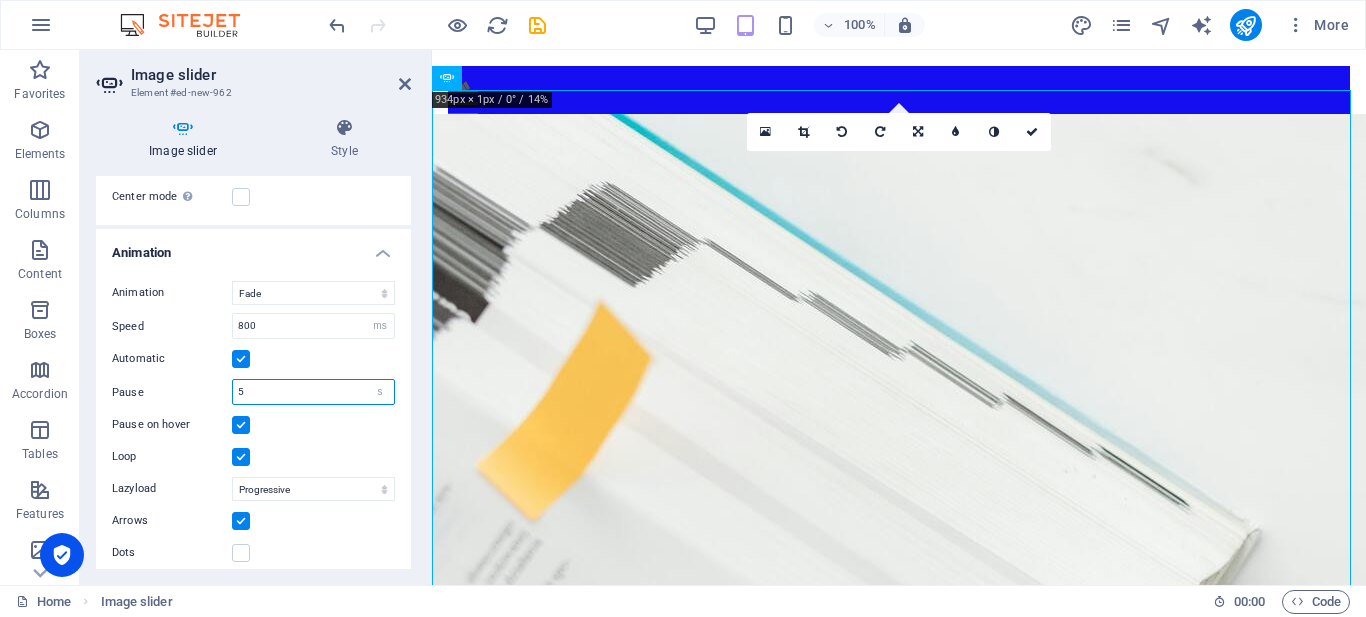 drag, startPoint x: 261, startPoint y: 394, endPoint x: 216, endPoint y: 387, distance: 45.54119 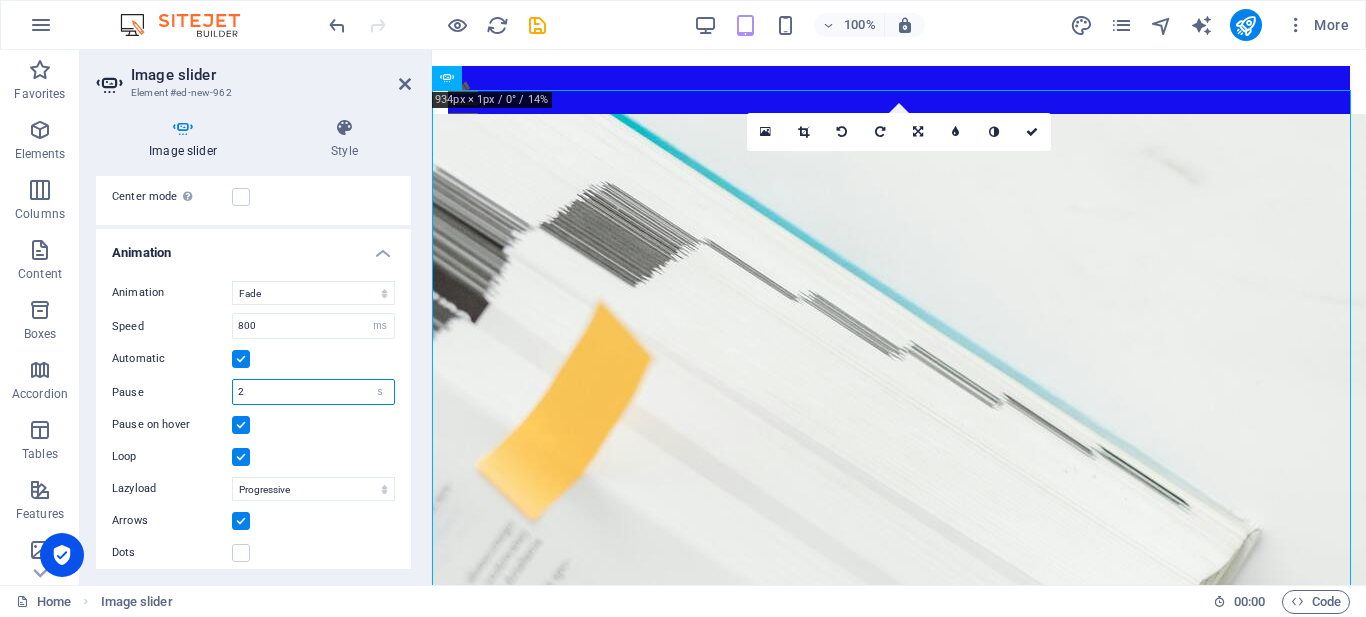 type on "2" 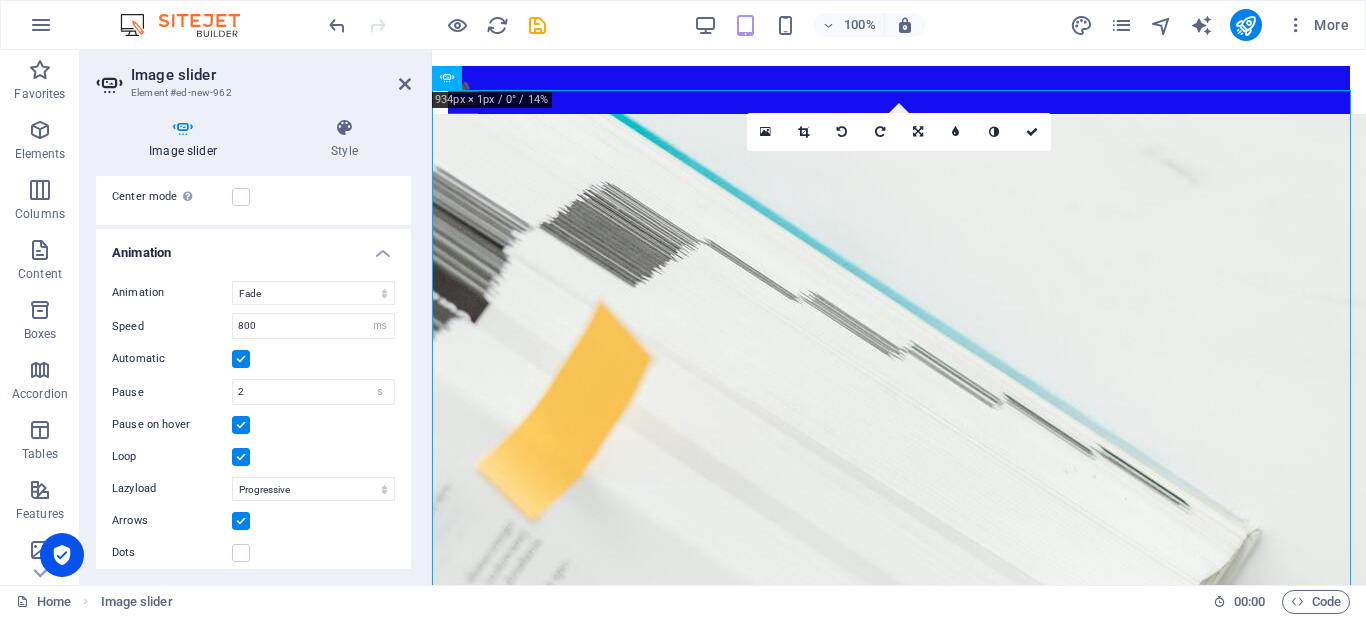 click on "Pause on hover" at bounding box center (253, 425) 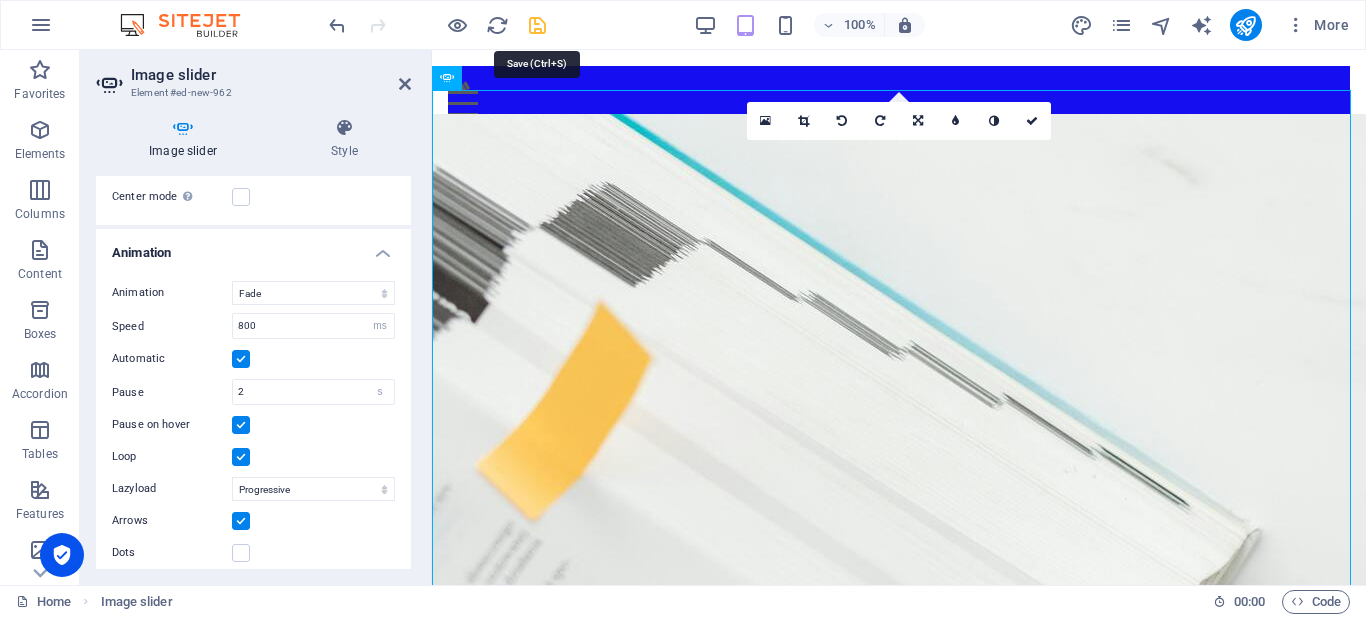 click at bounding box center [537, 25] 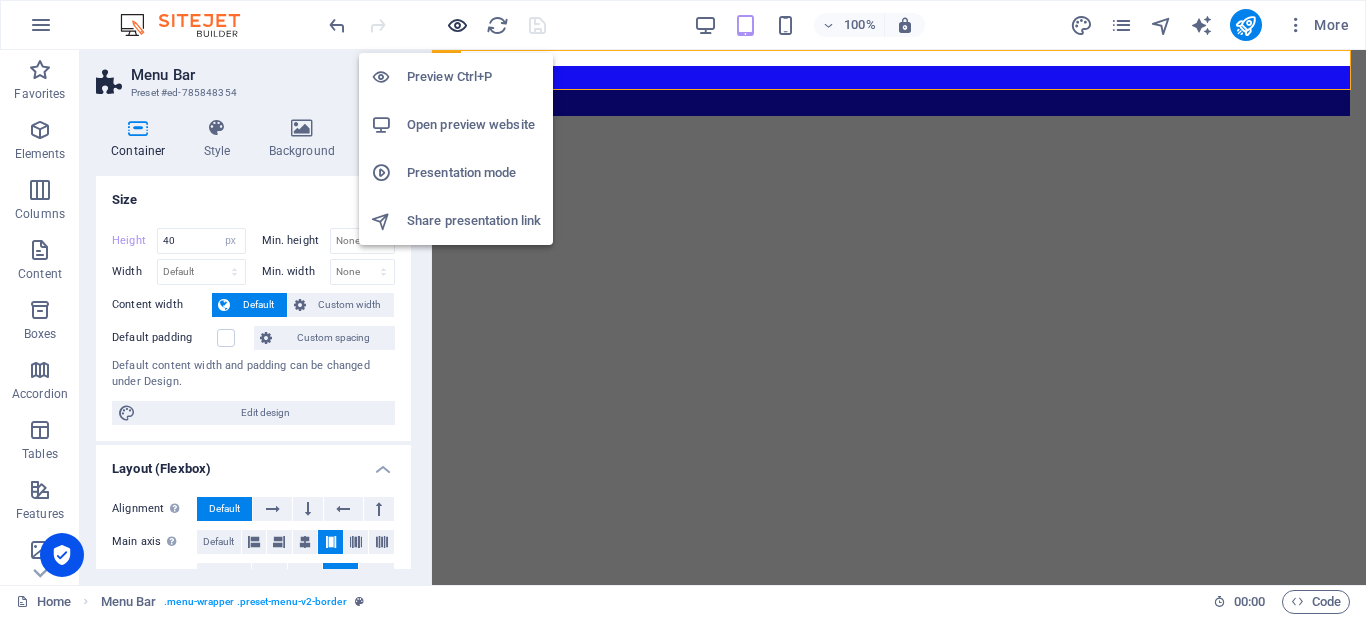 click at bounding box center [457, 25] 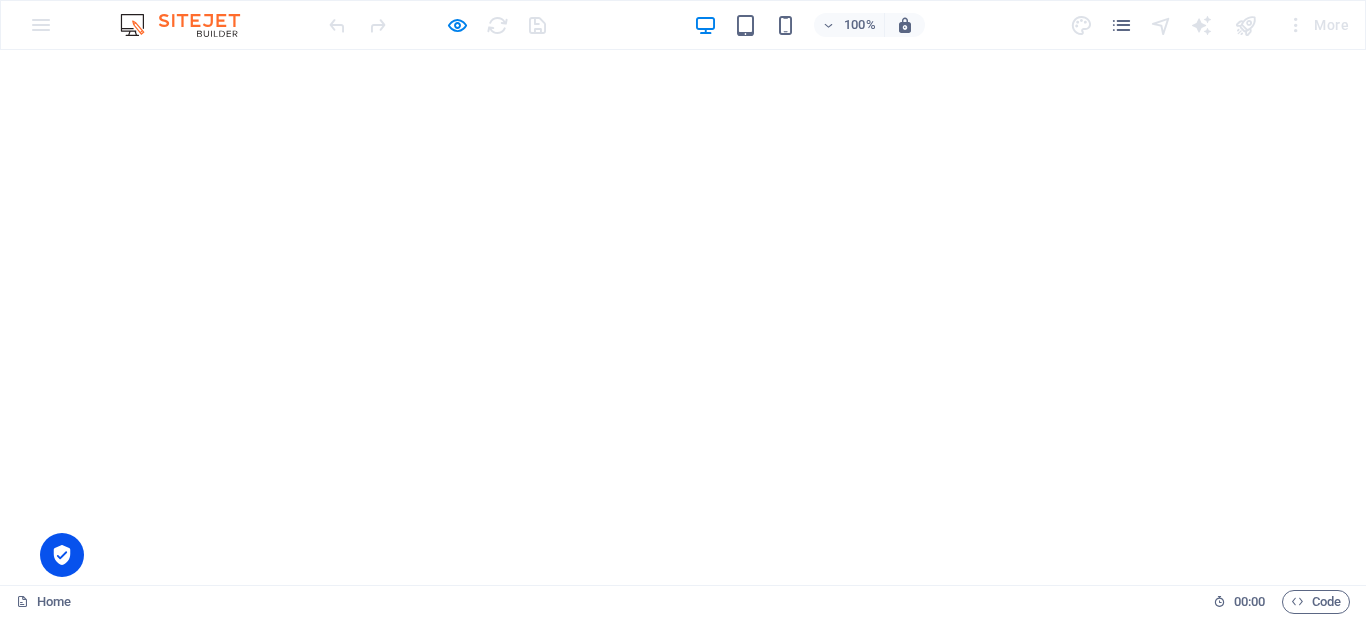 scroll, scrollTop: 700, scrollLeft: 0, axis: vertical 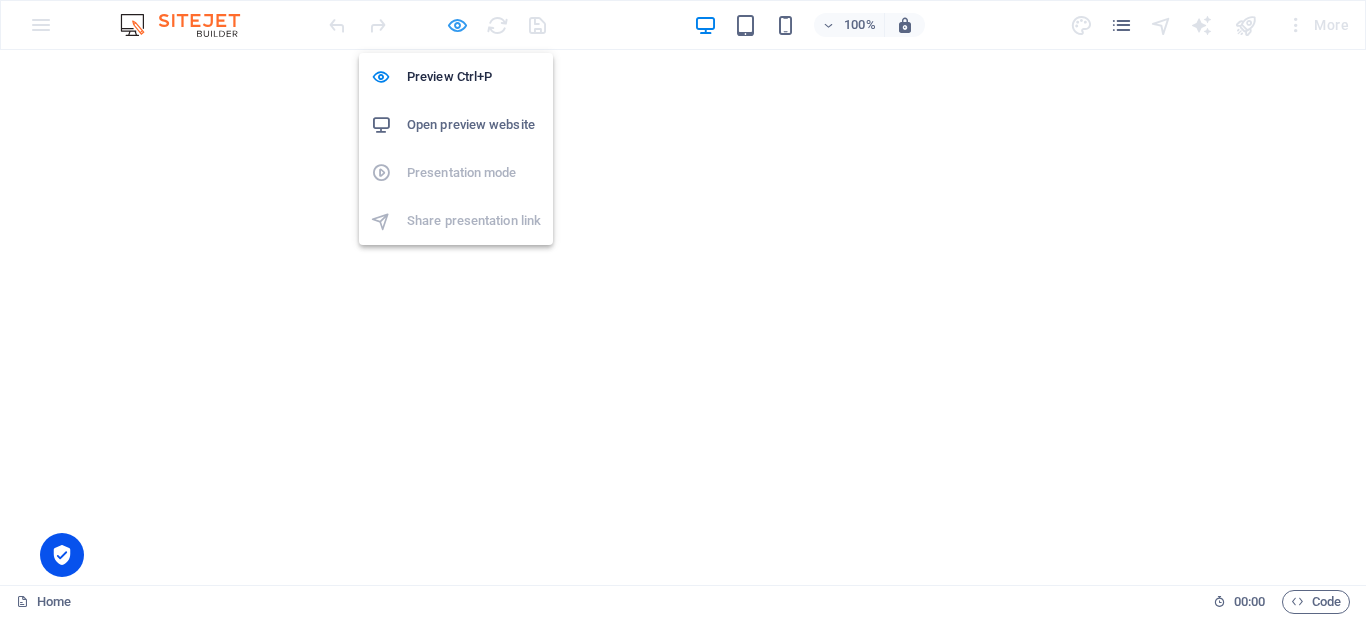 click at bounding box center (457, 25) 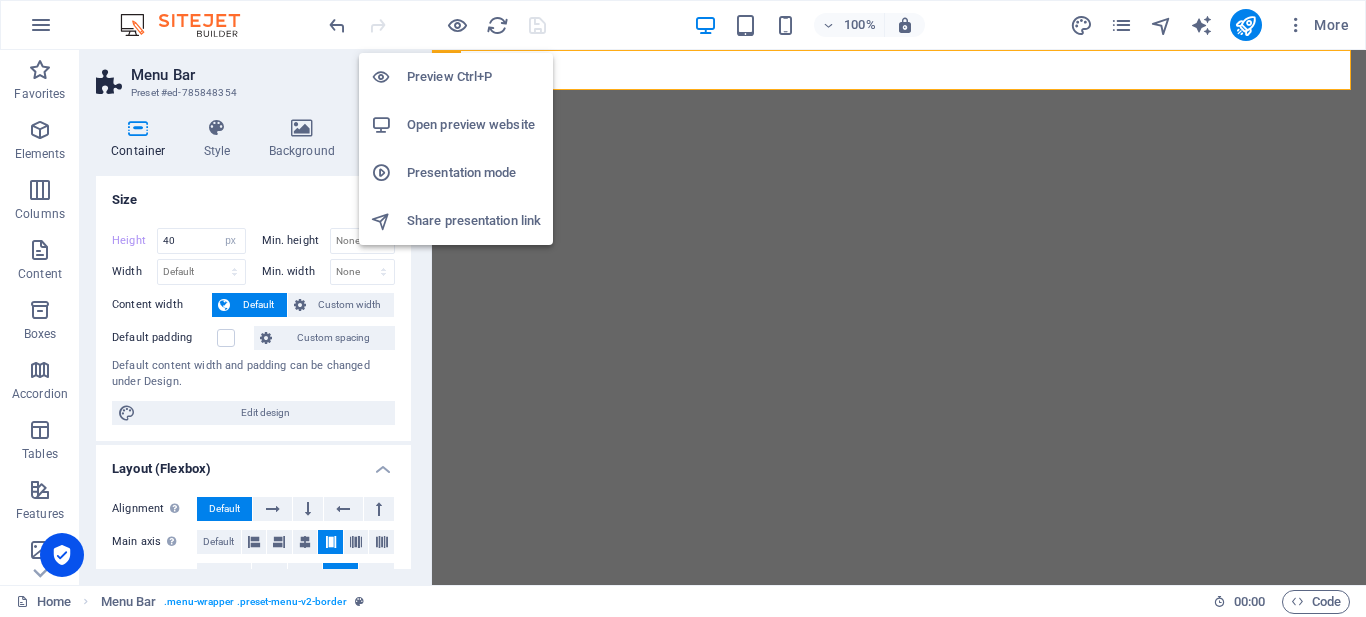 scroll, scrollTop: 0, scrollLeft: 0, axis: both 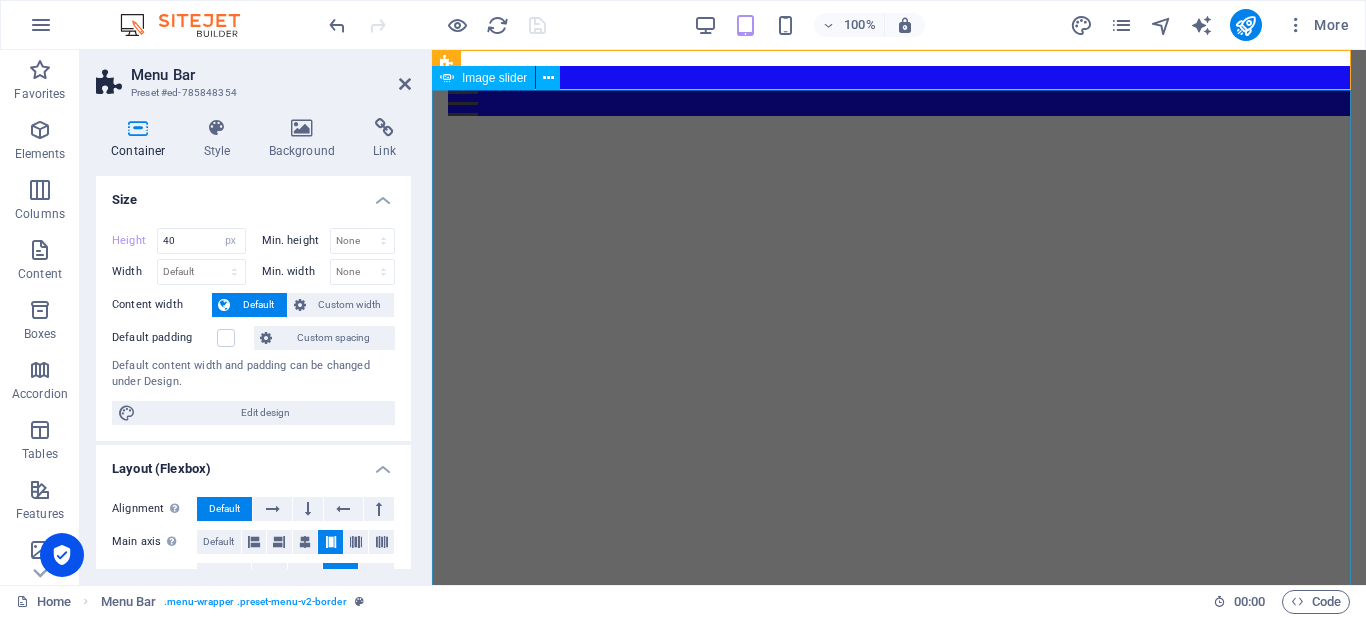 click at bounding box center [-1365, 4594] 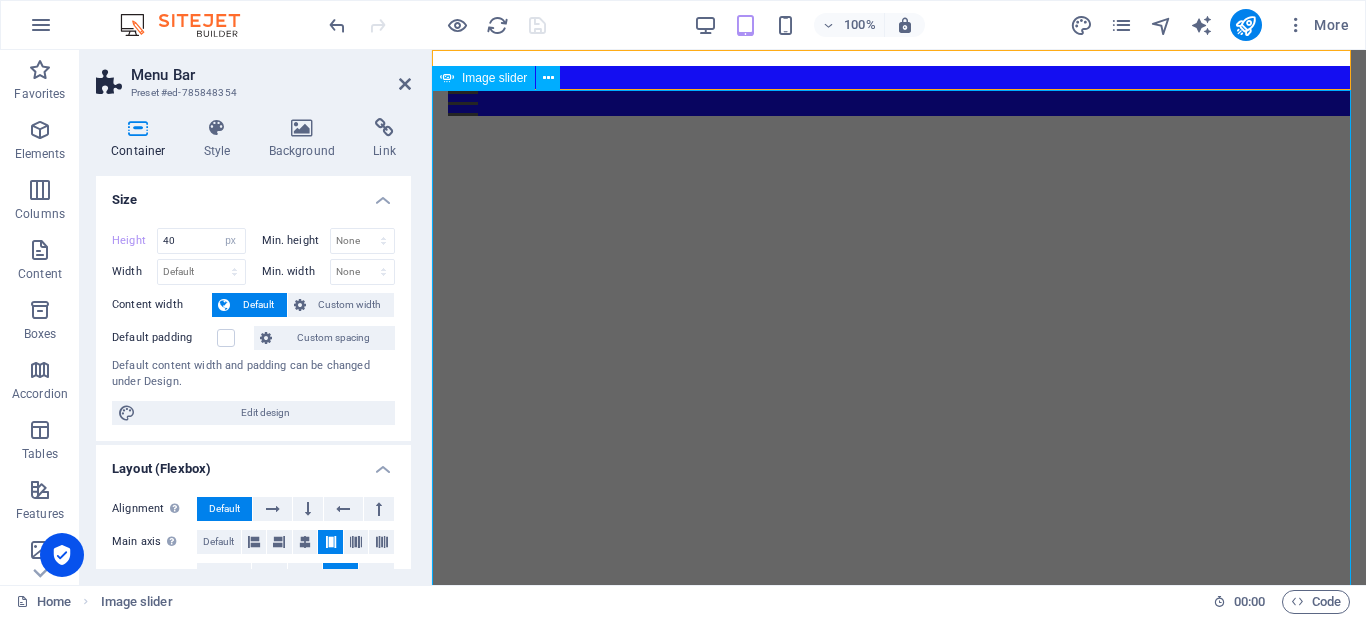 click at bounding box center [-1365, 4594] 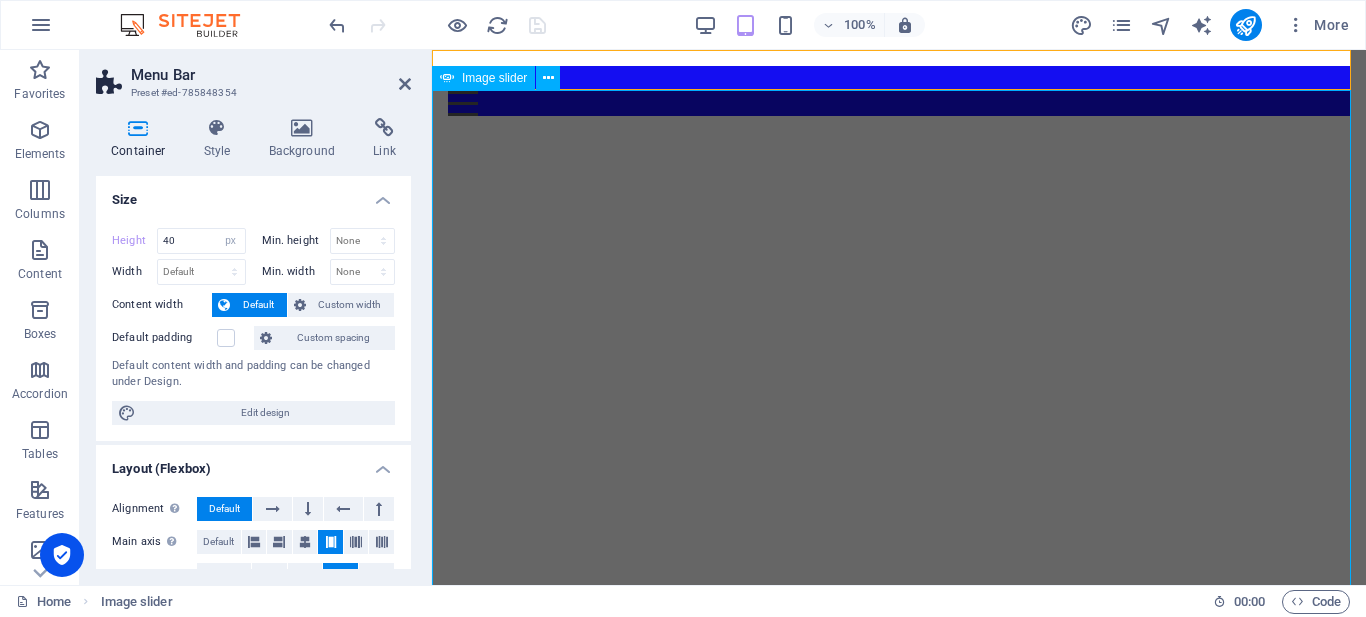 select on "s" 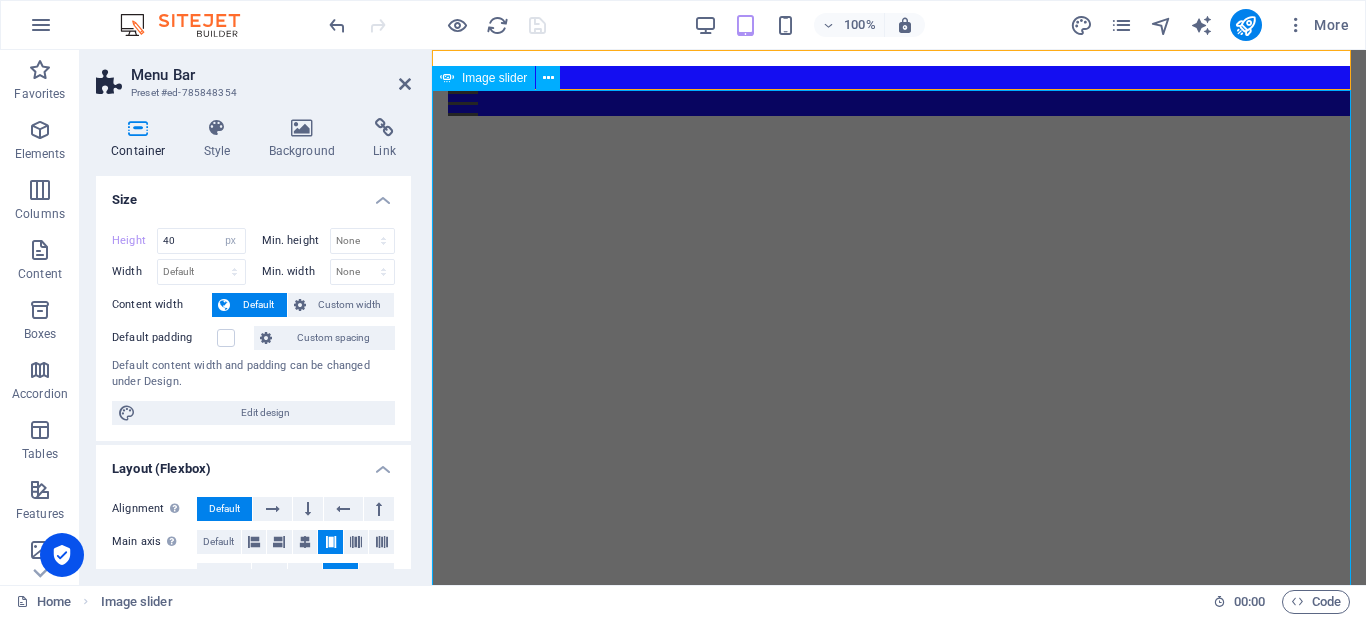 select on "progressive" 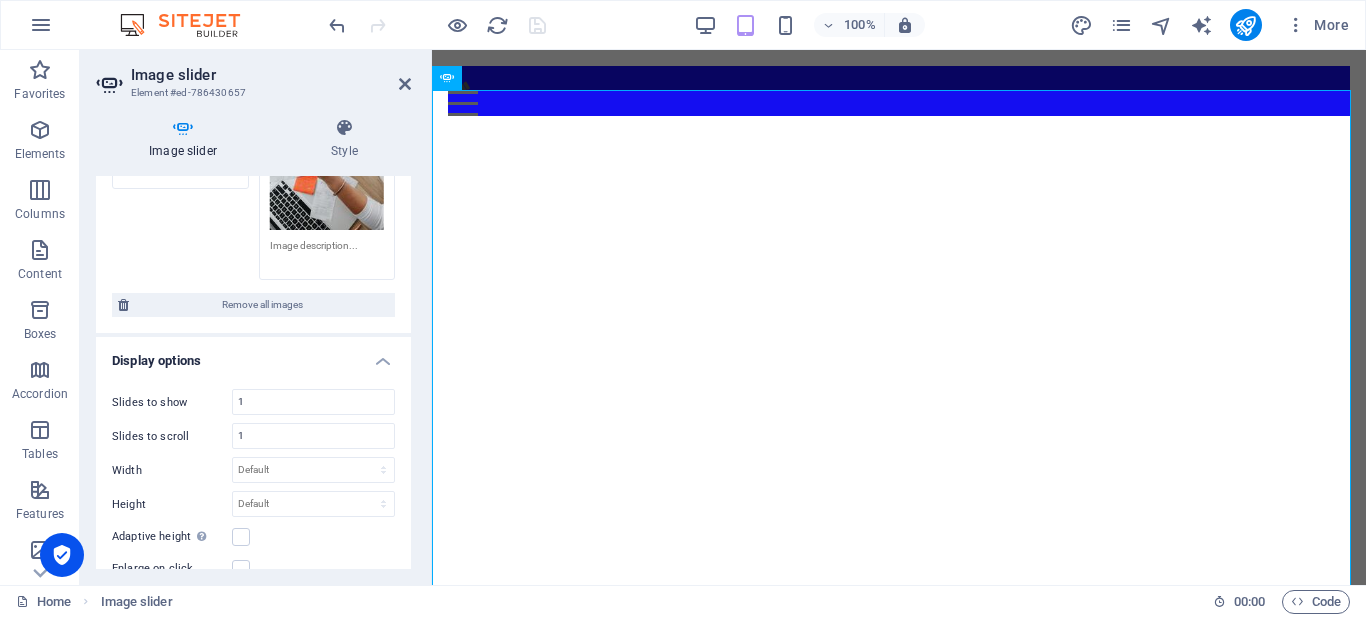 scroll, scrollTop: 700, scrollLeft: 0, axis: vertical 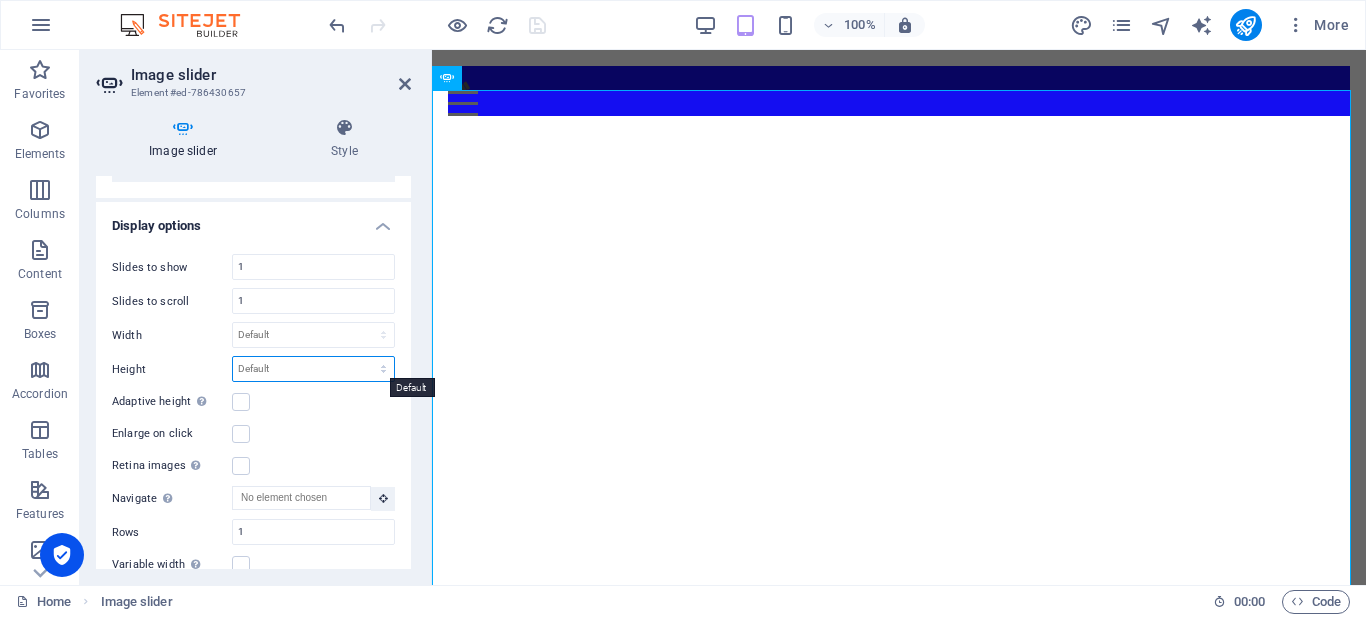 click on "Default px rem em vw vh" at bounding box center [313, 369] 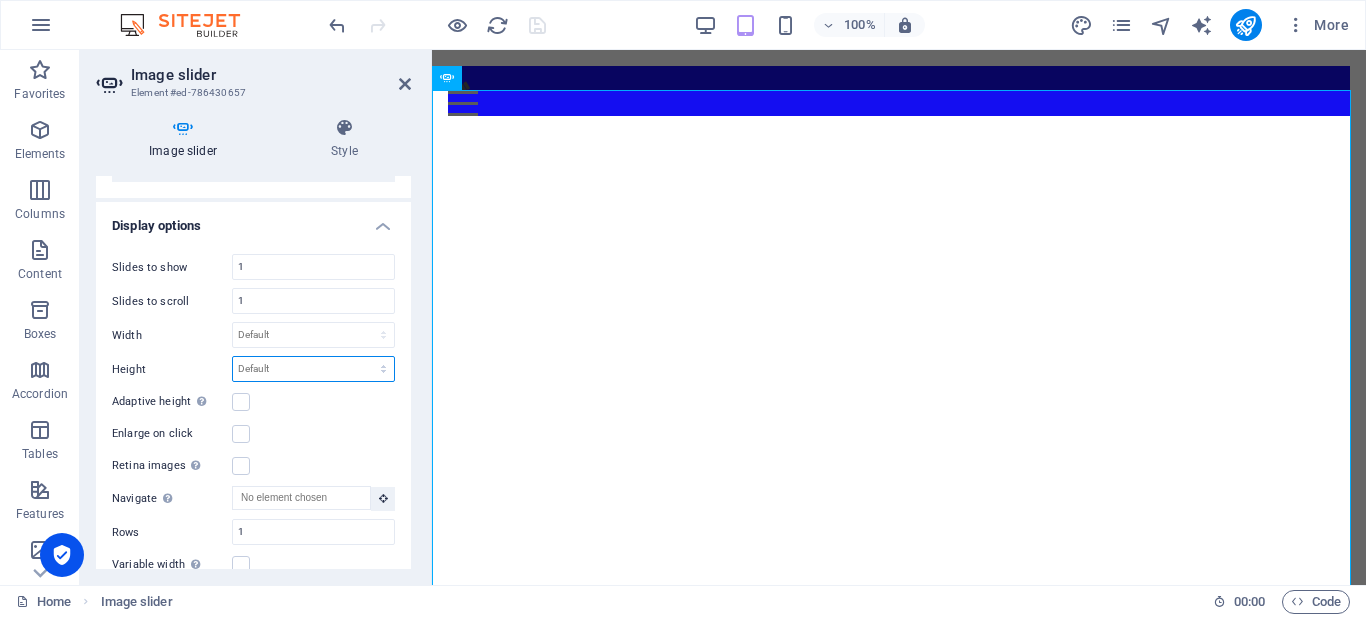 select on "px" 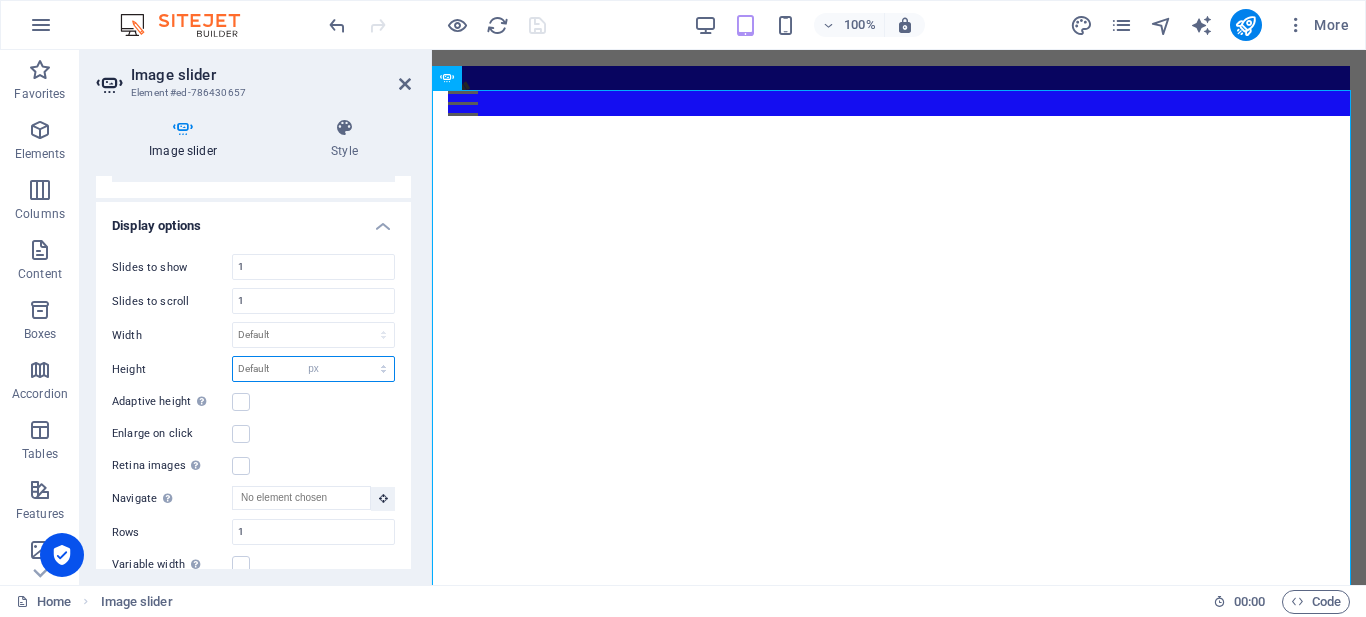click on "Default px rem em vw vh" at bounding box center [313, 369] 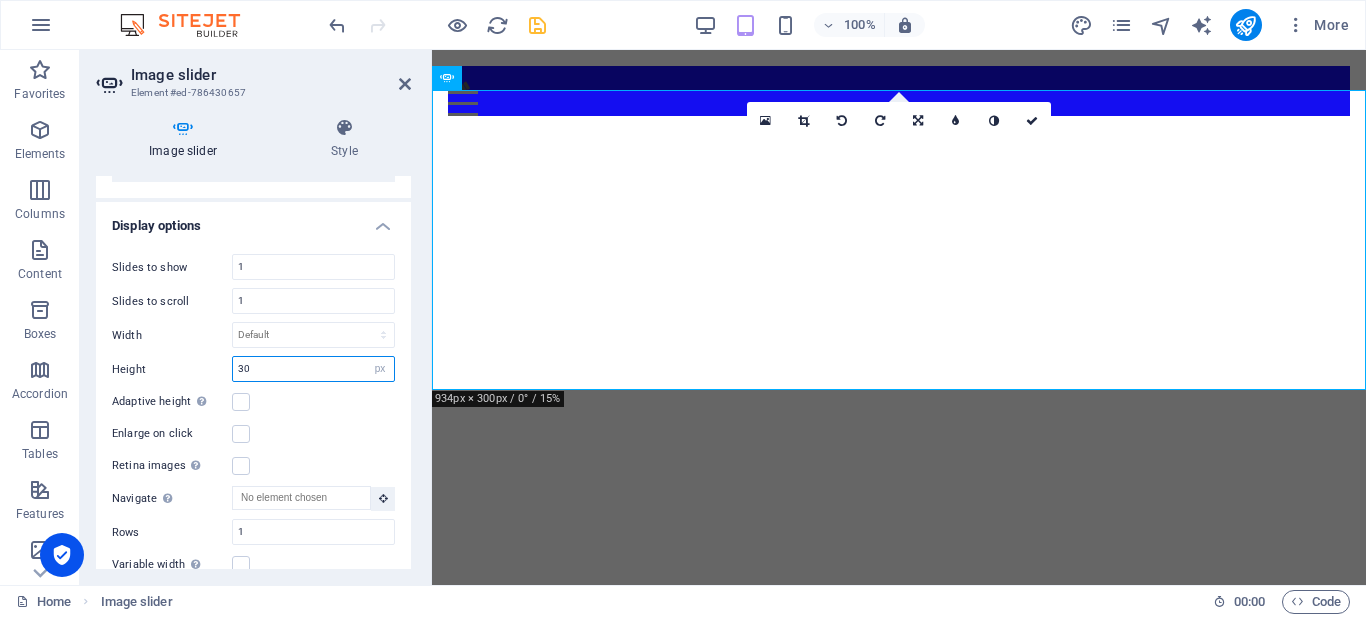 type on "3" 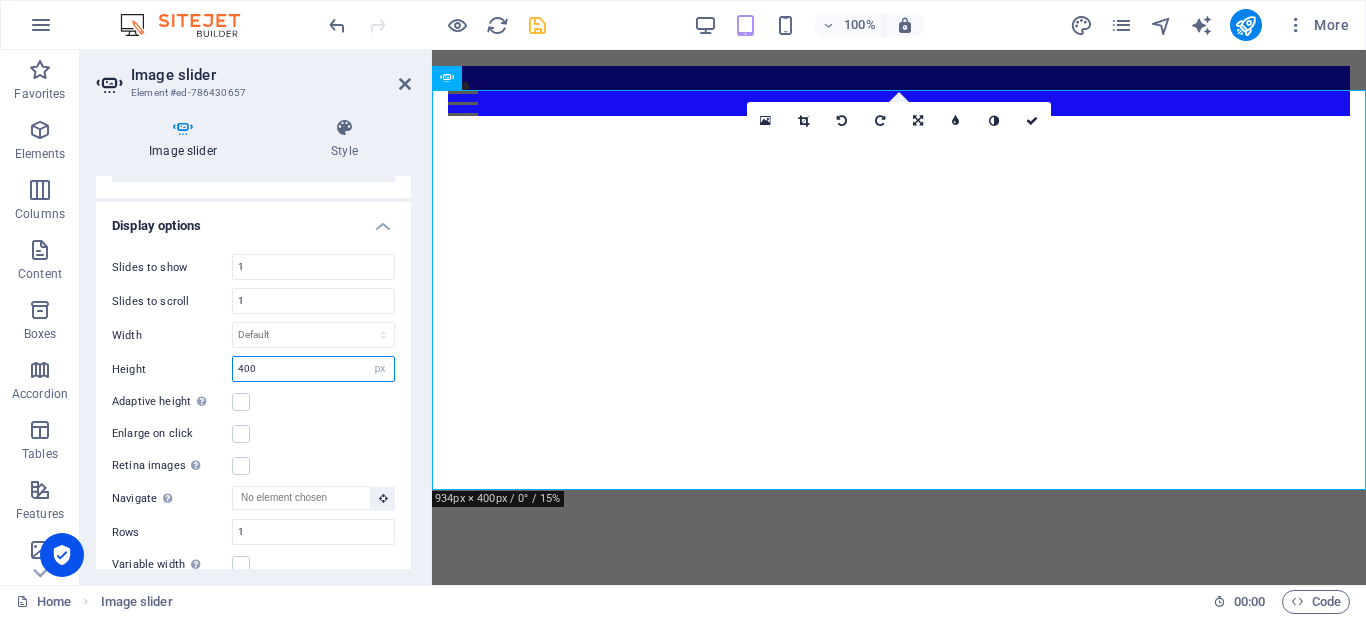 type on "400" 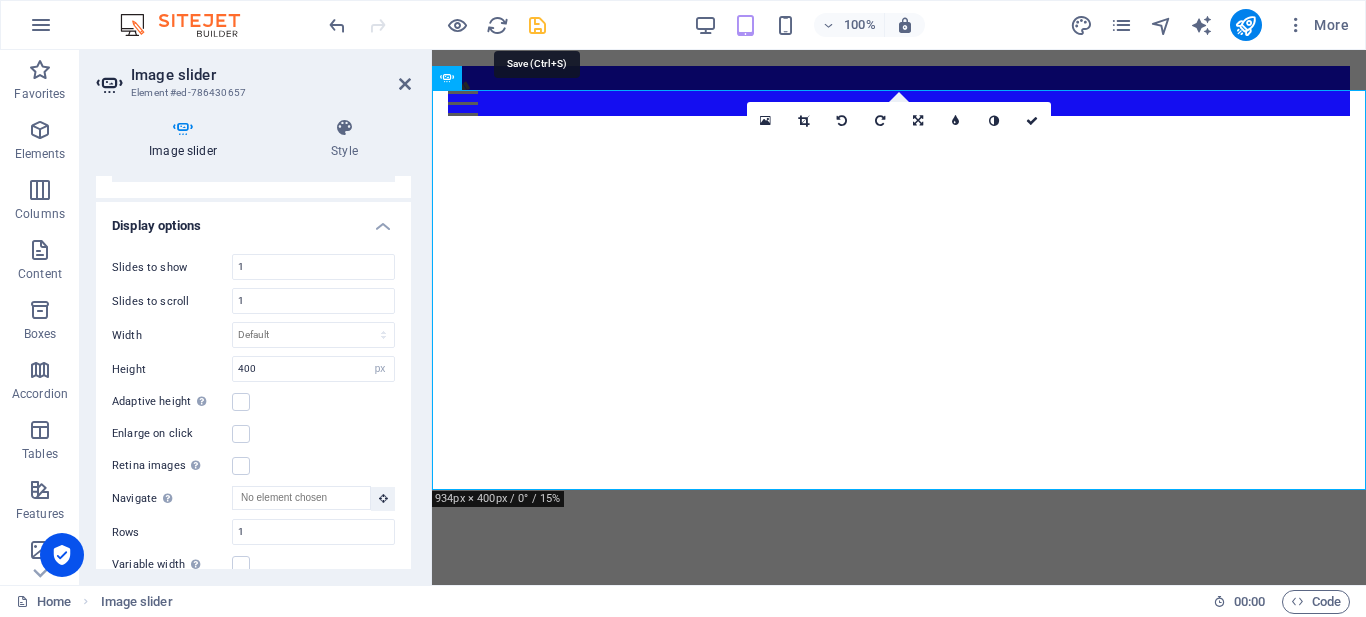click at bounding box center [537, 25] 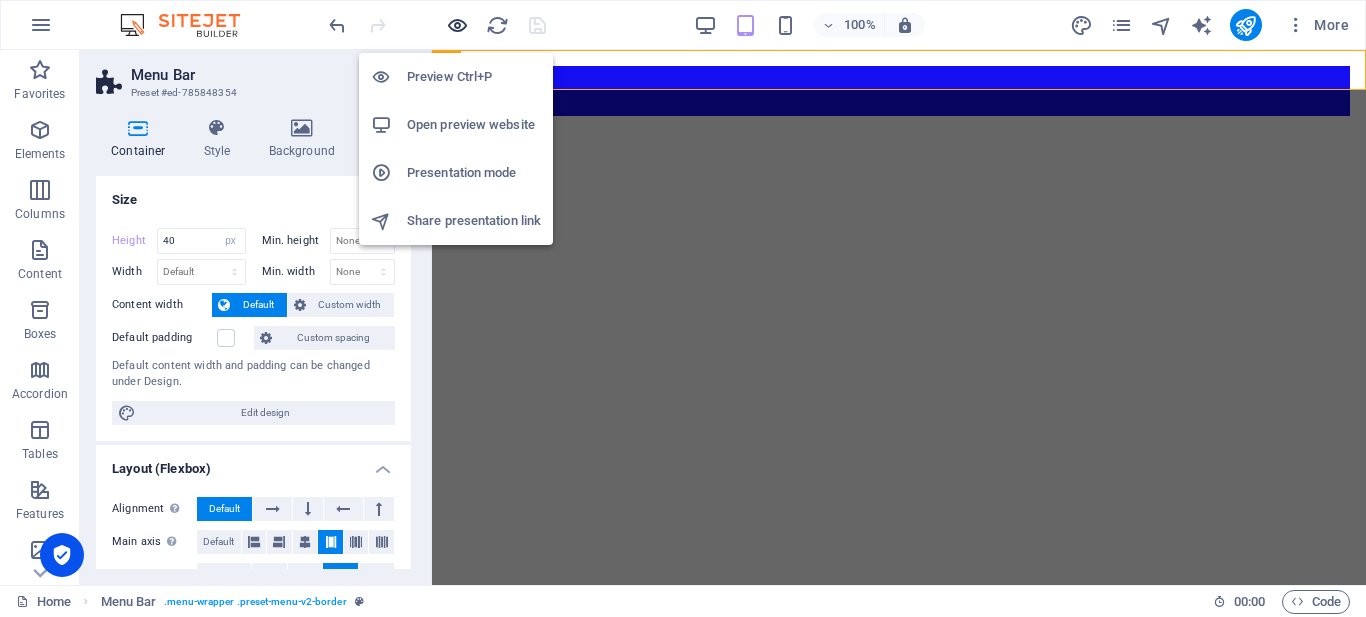 click at bounding box center [457, 25] 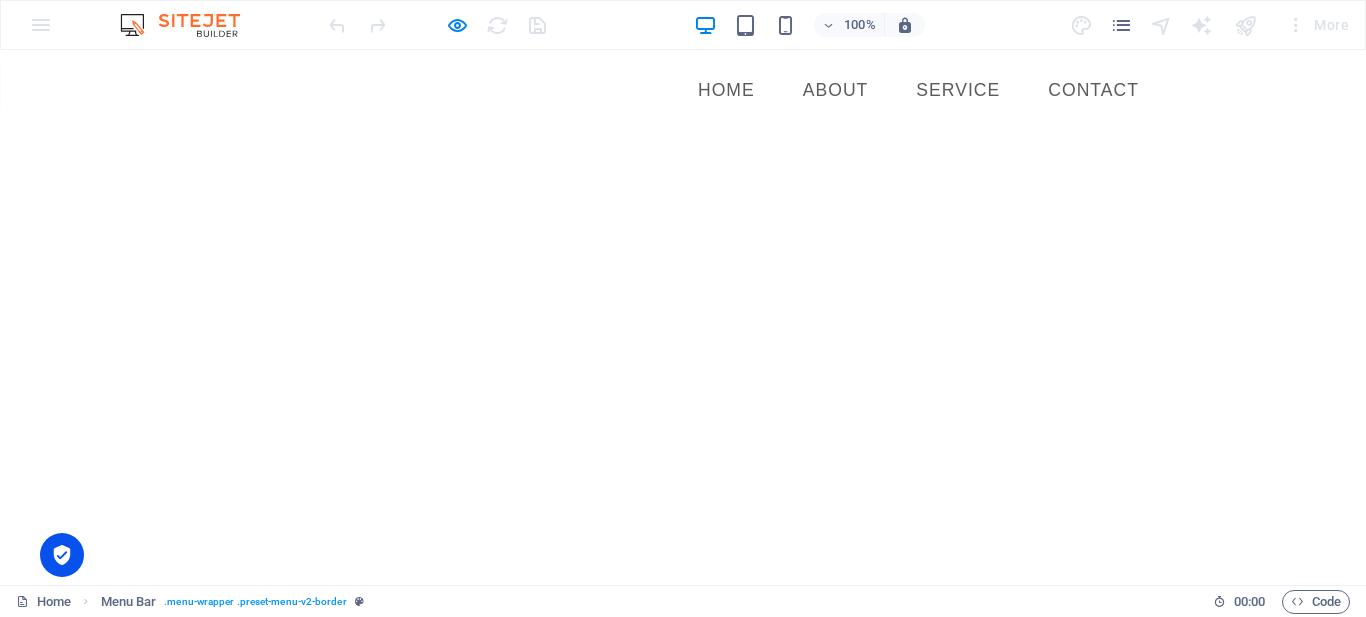 click at bounding box center (0, 9449) 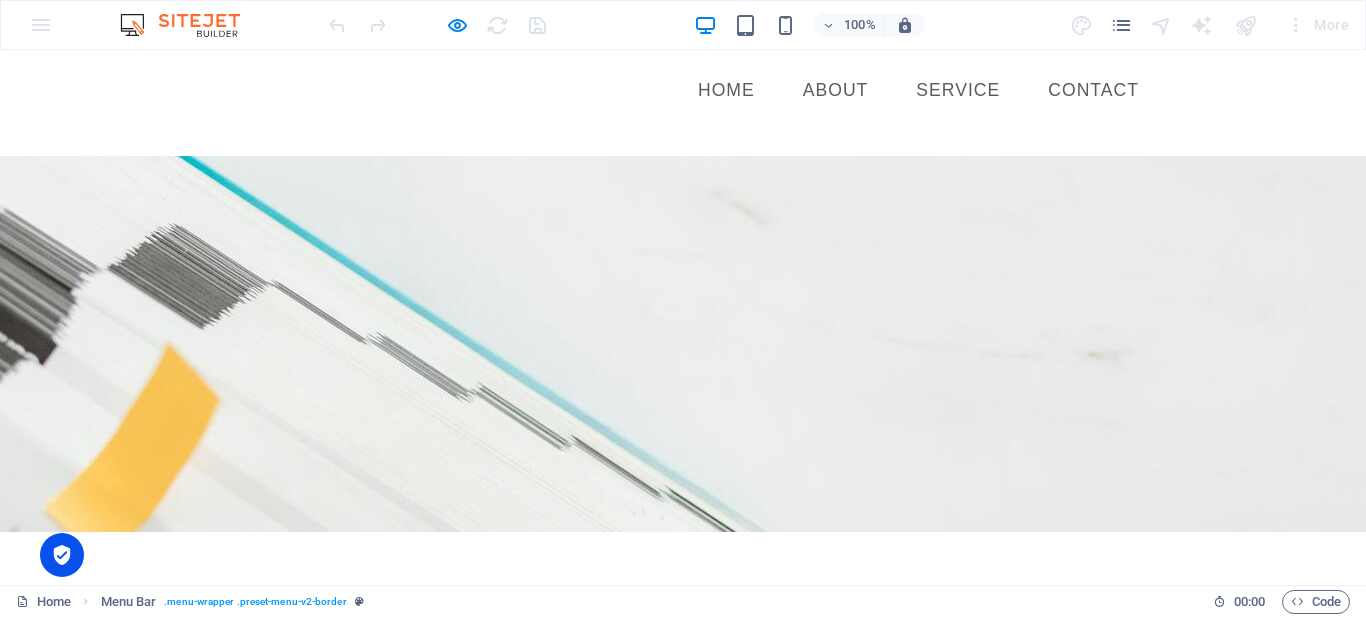 click at bounding box center (0, 9449) 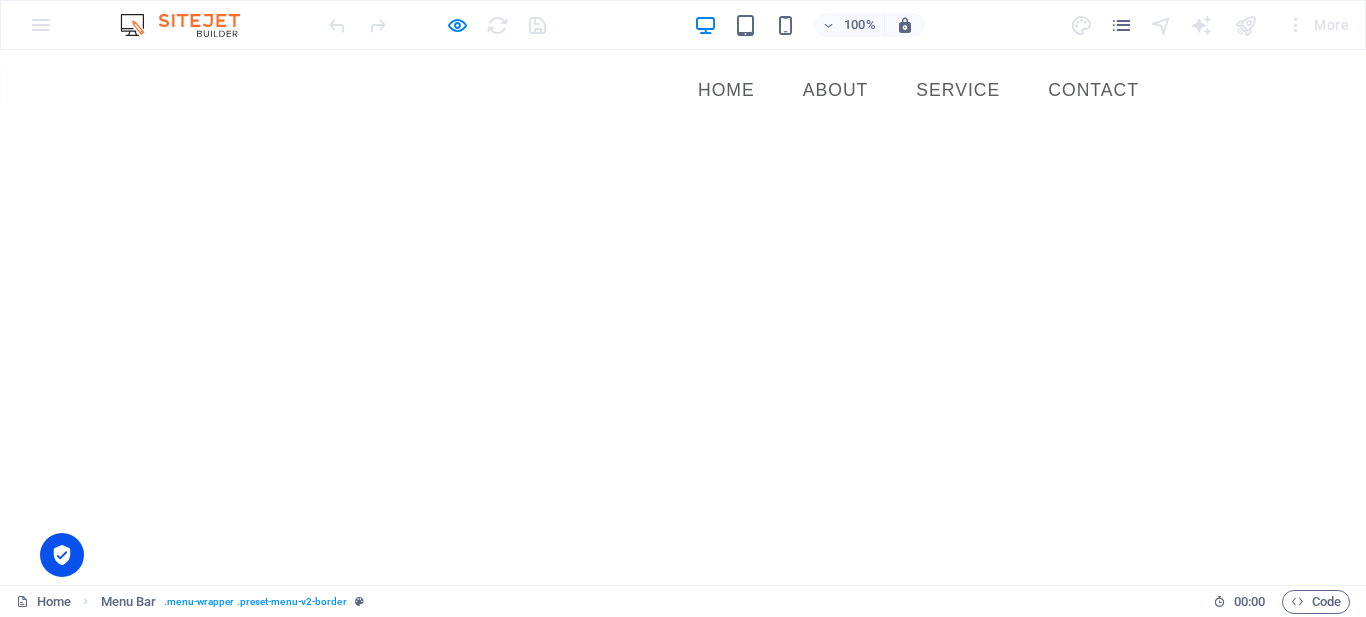click at bounding box center (0, 9449) 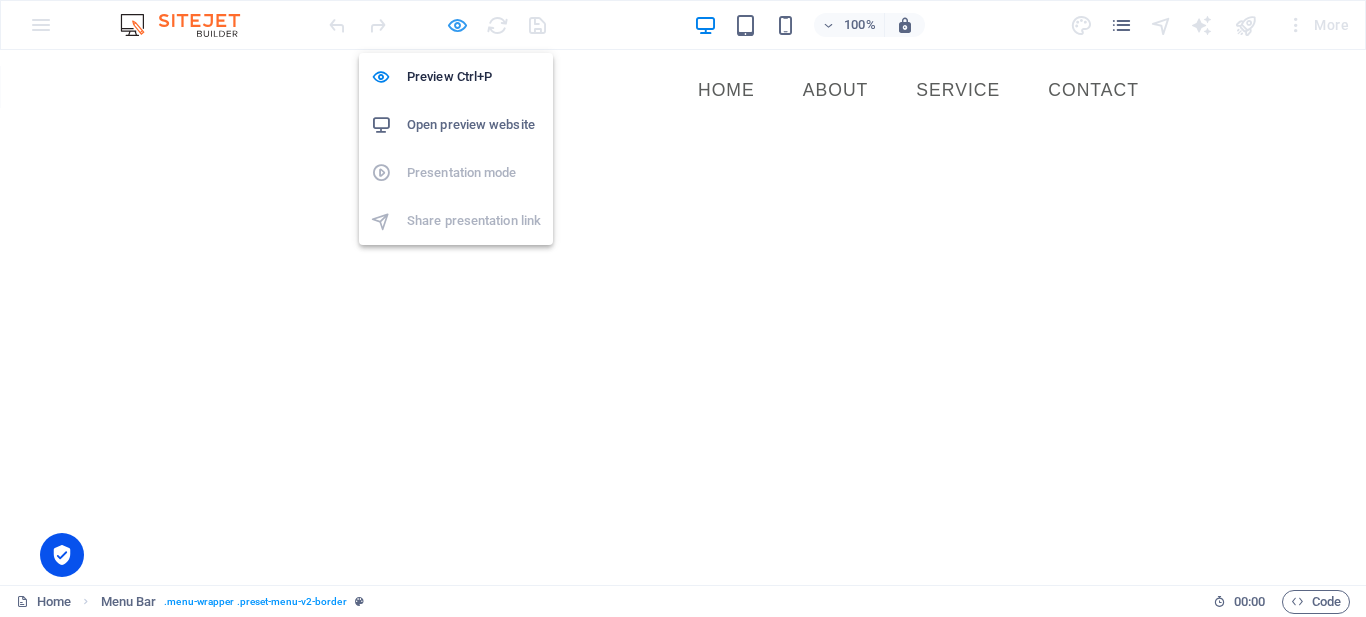 click at bounding box center [457, 25] 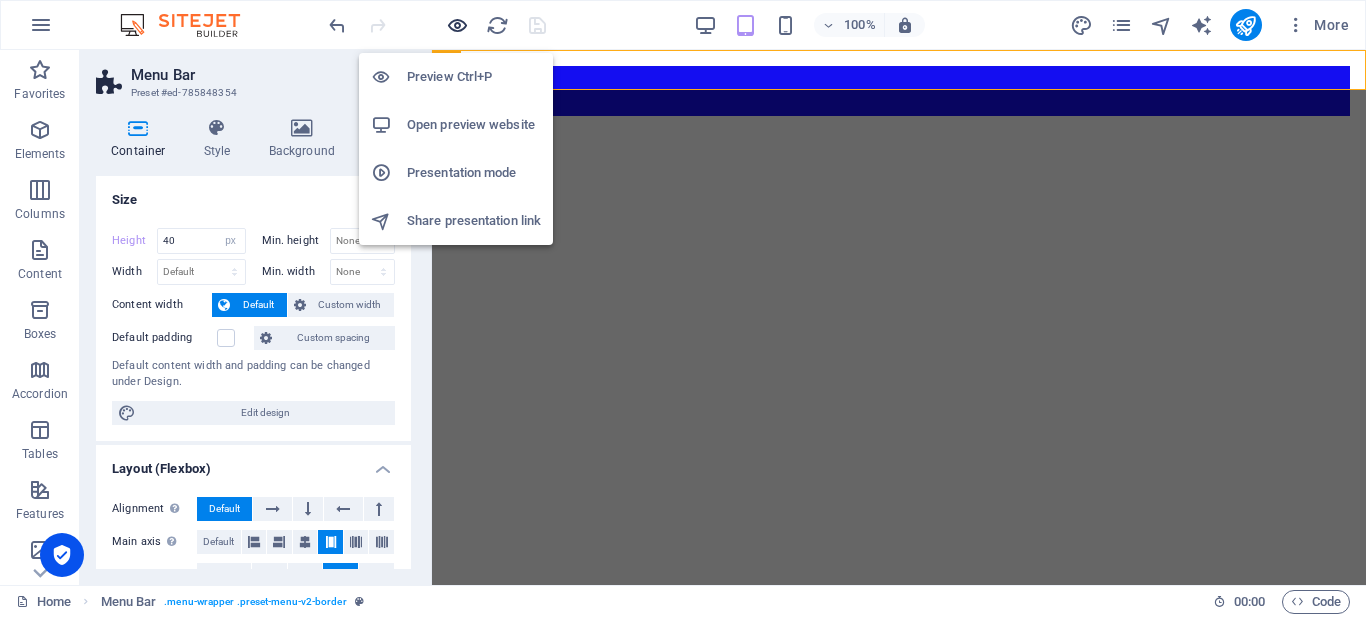 click at bounding box center [457, 25] 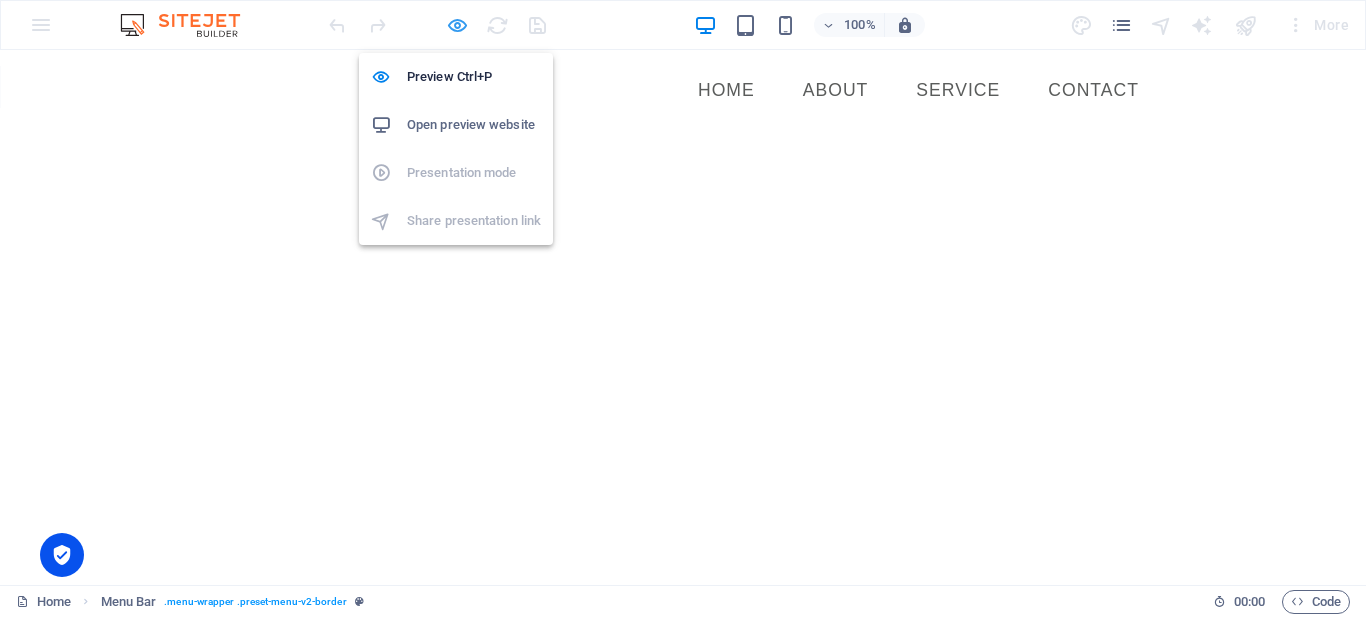 click at bounding box center (457, 25) 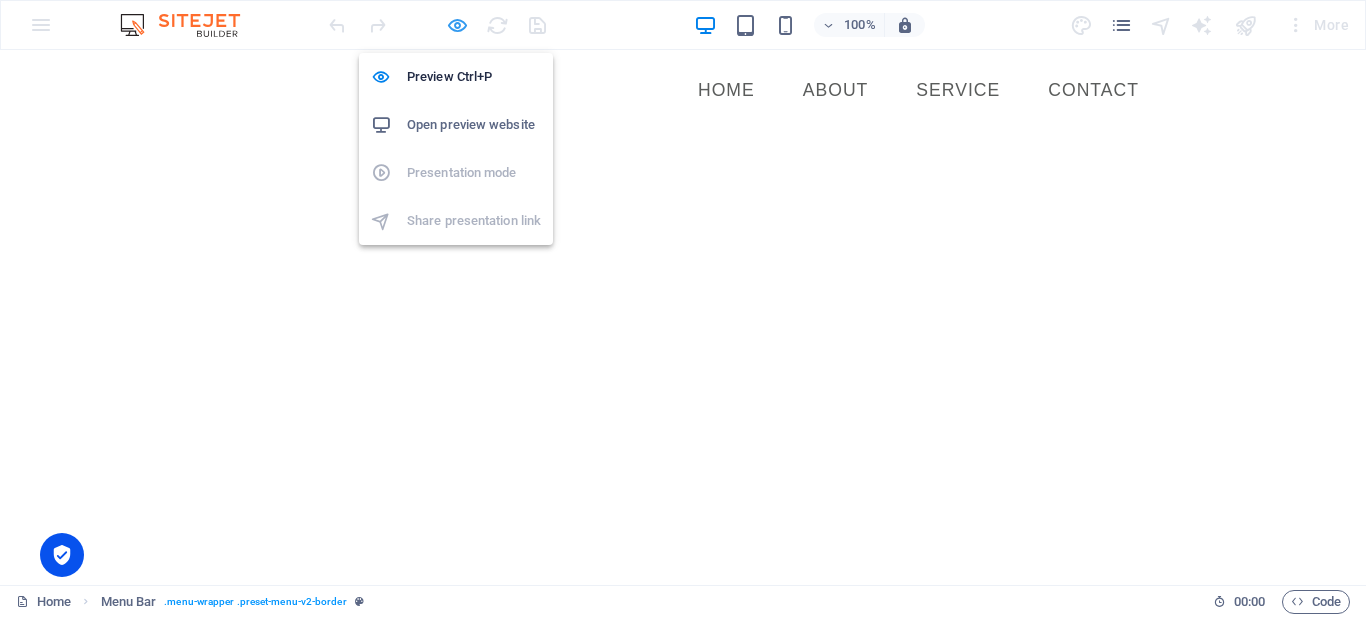 select on "px" 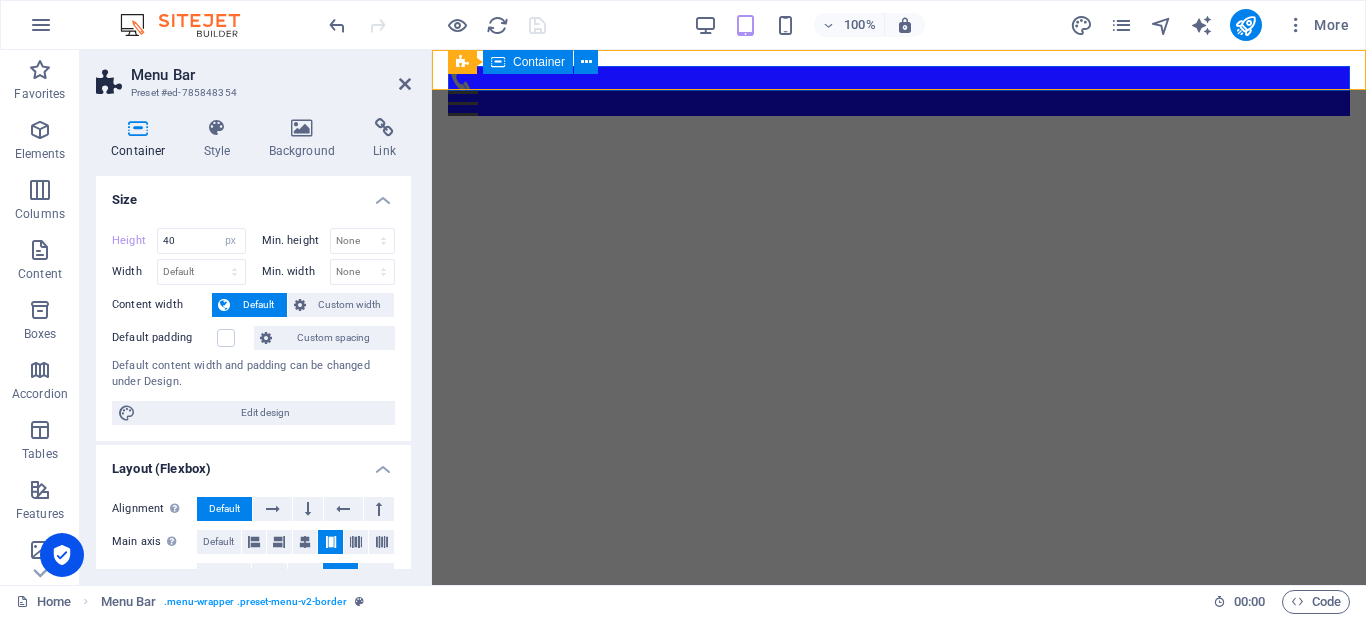 click on "Menu" at bounding box center (899, 91) 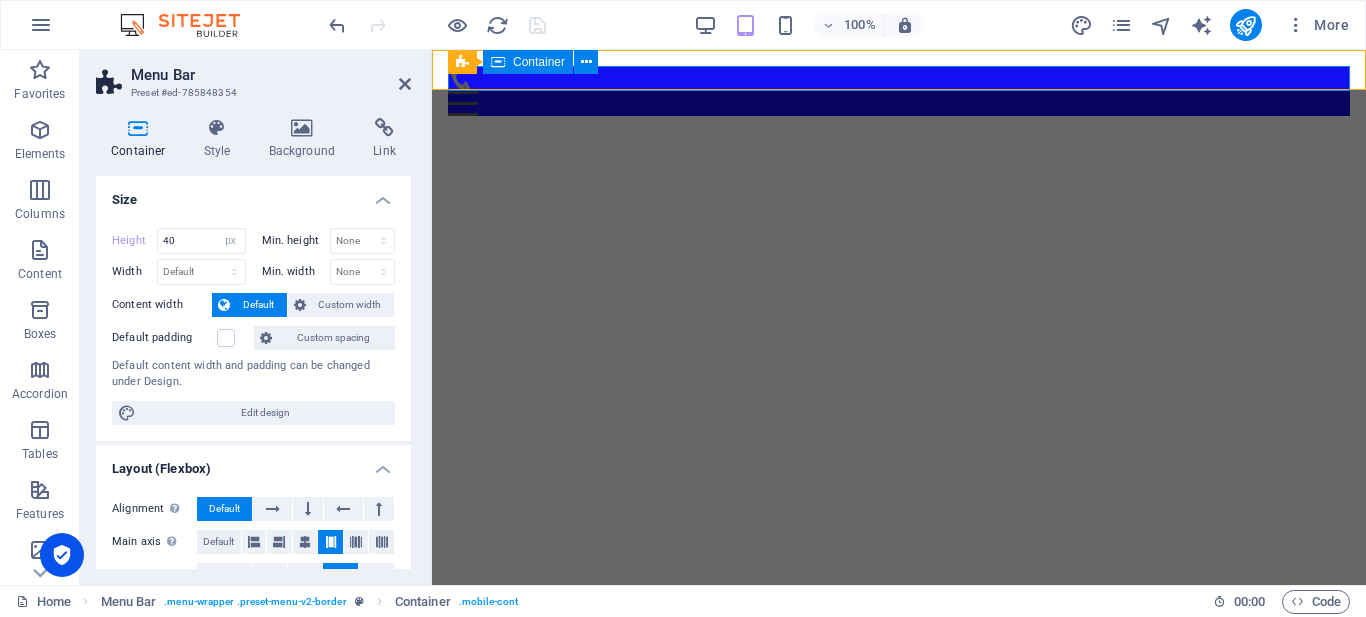 click on "Menu" at bounding box center (899, 91) 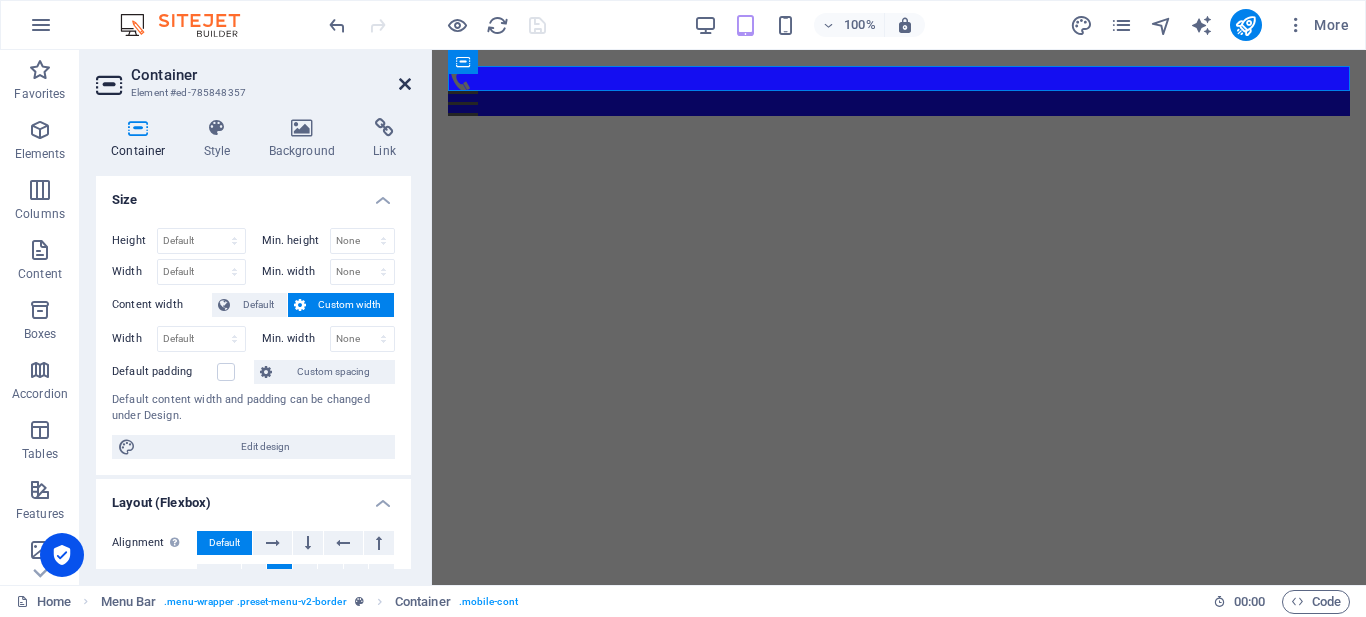 click at bounding box center (405, 84) 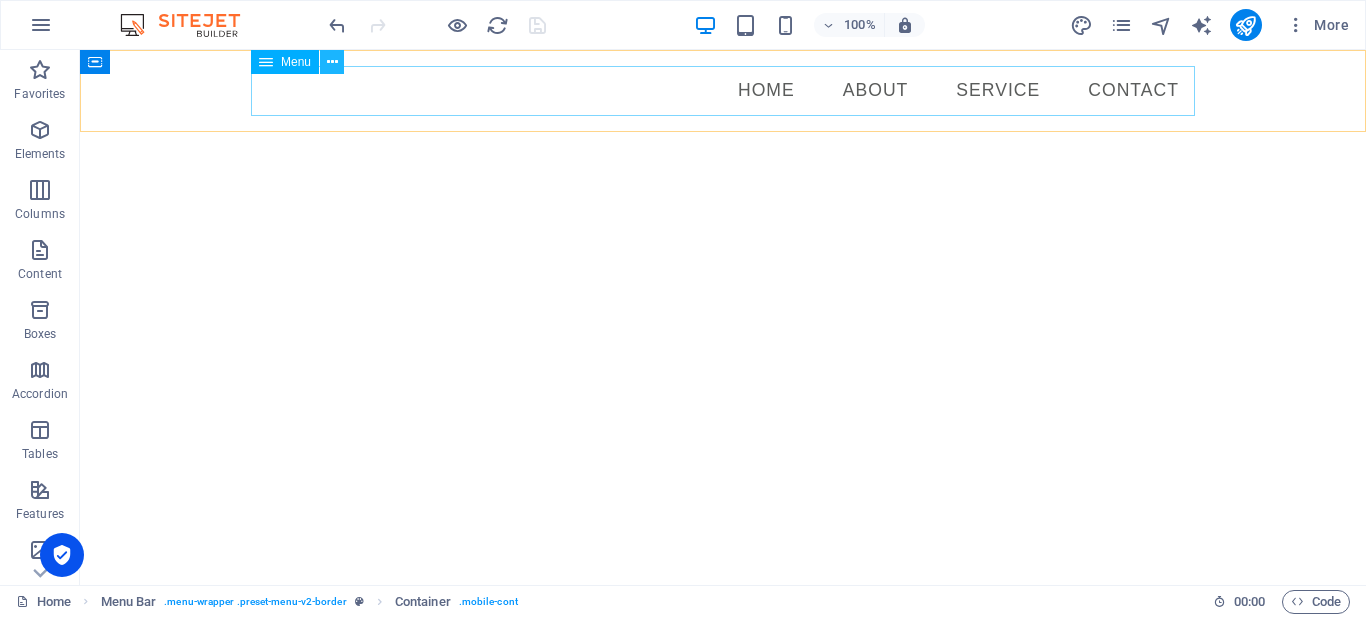 click at bounding box center (332, 62) 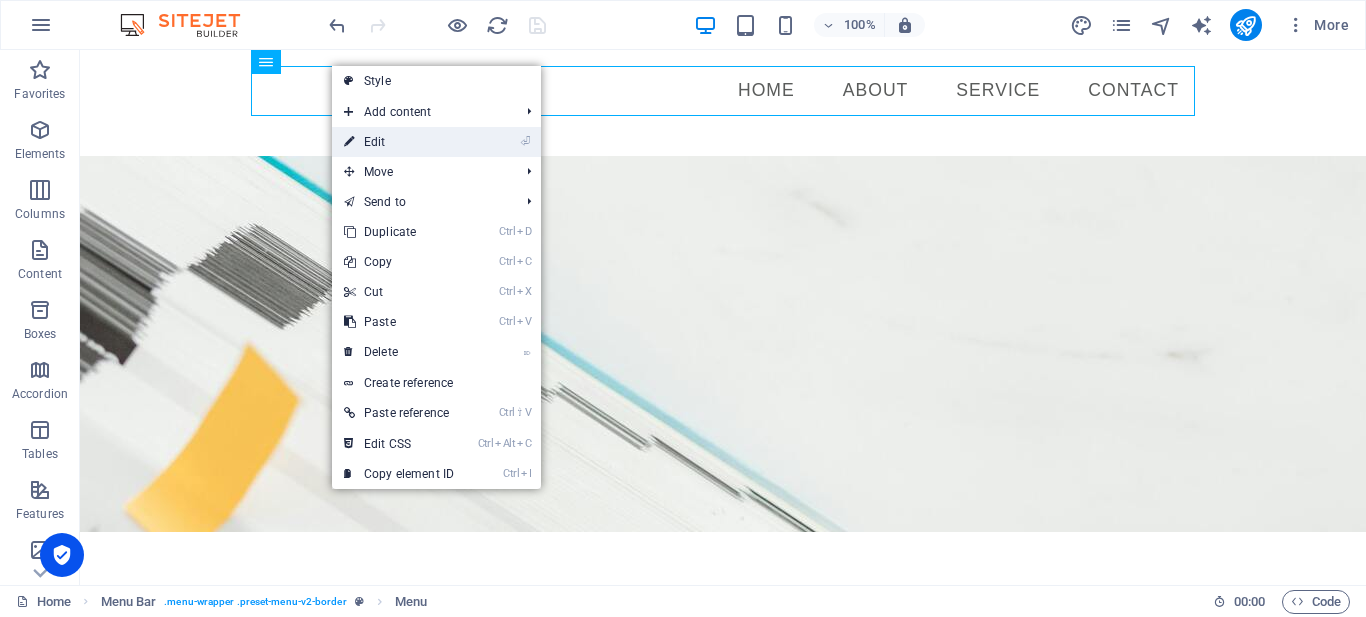 click on "⏎  Edit" at bounding box center (399, 142) 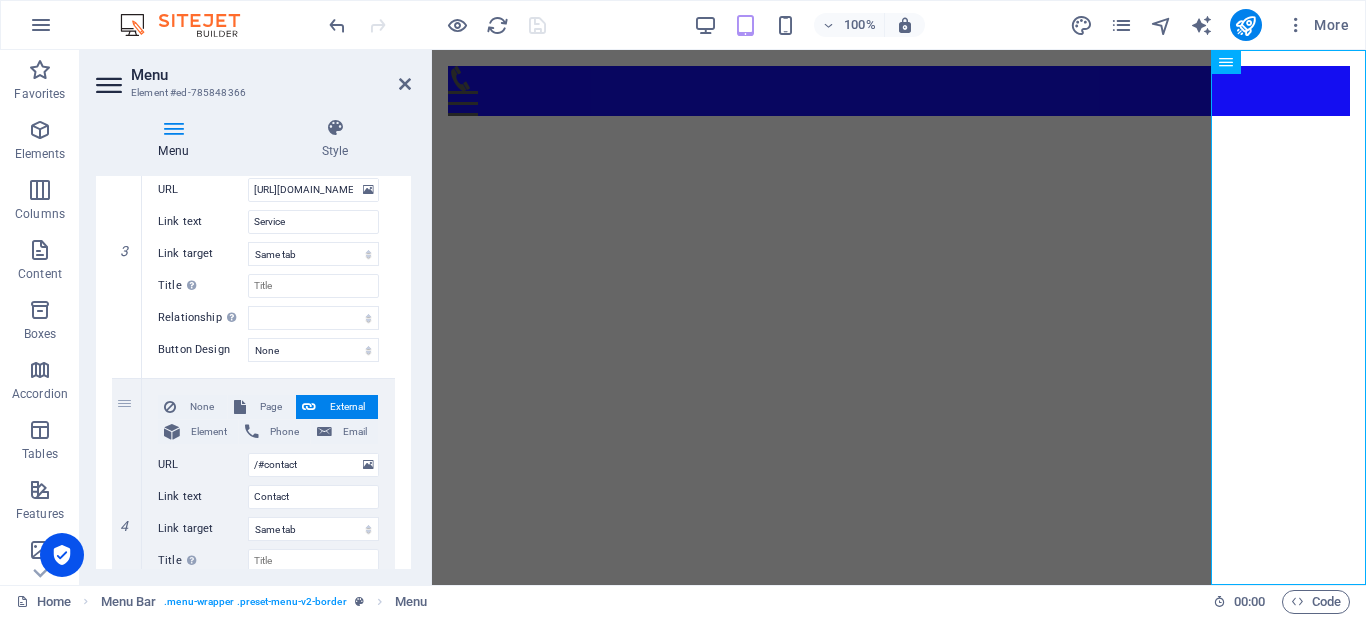 scroll, scrollTop: 952, scrollLeft: 0, axis: vertical 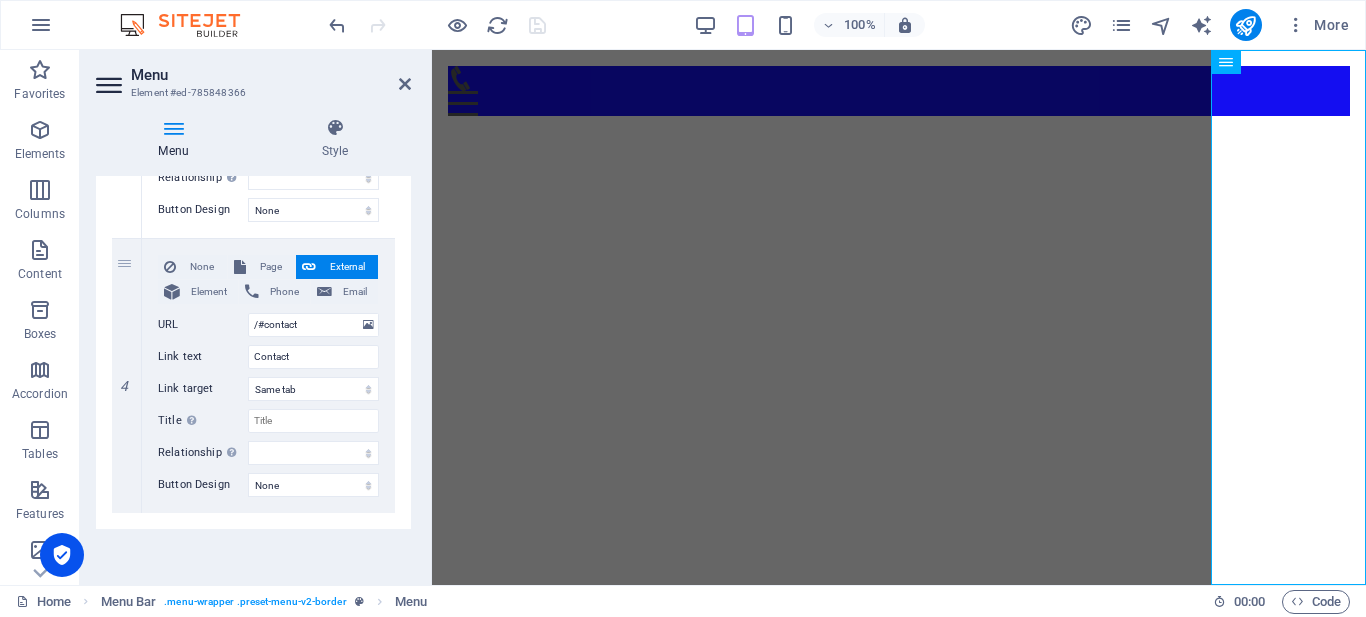 click on "Menu Element #ed-785848366" at bounding box center (253, 76) 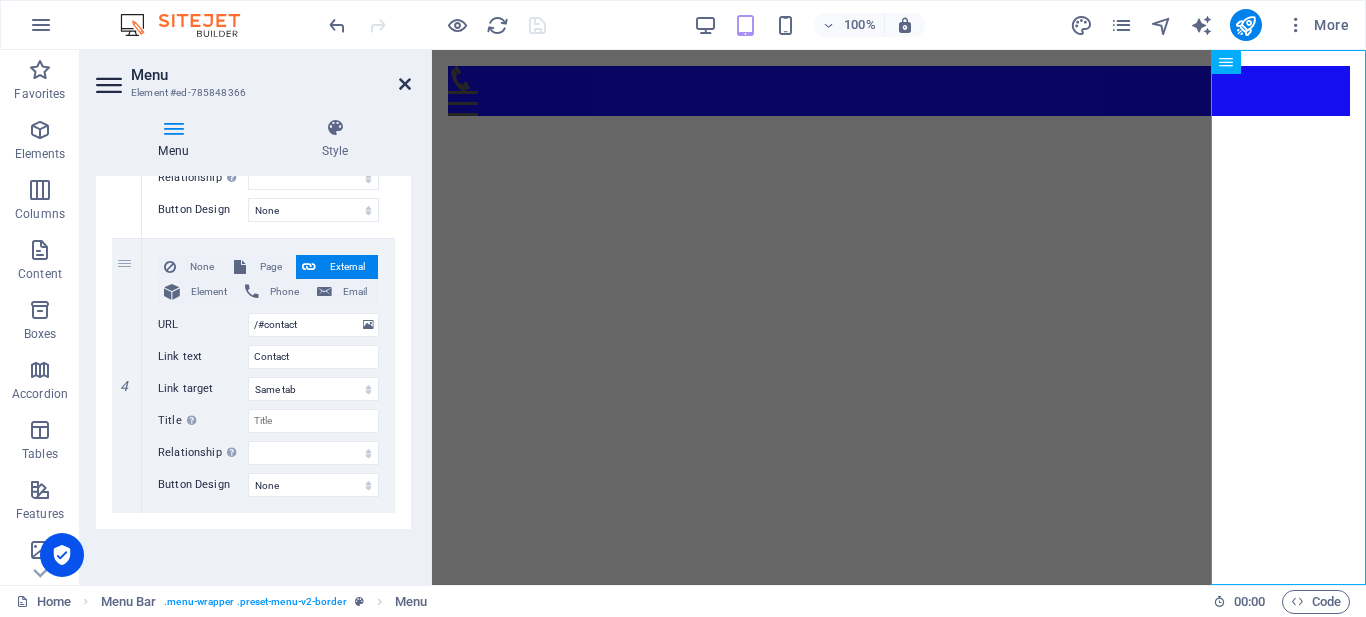 click at bounding box center (405, 84) 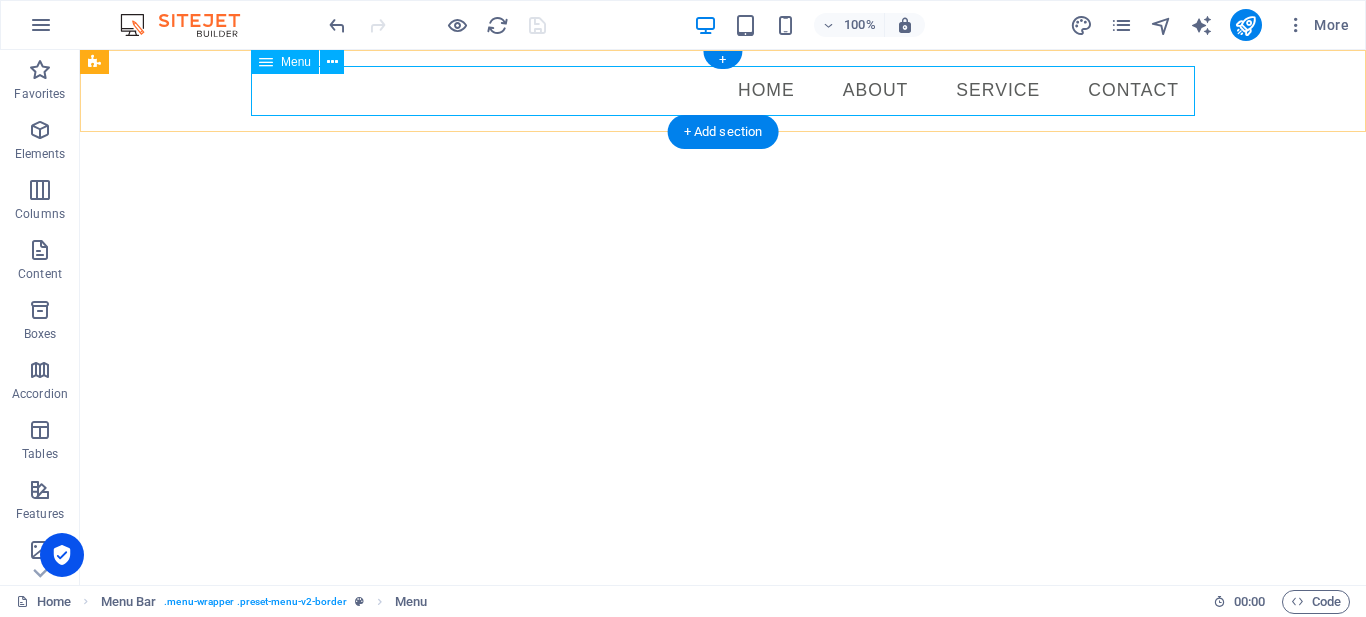 click on "Home About Service Contact" at bounding box center [723, 91] 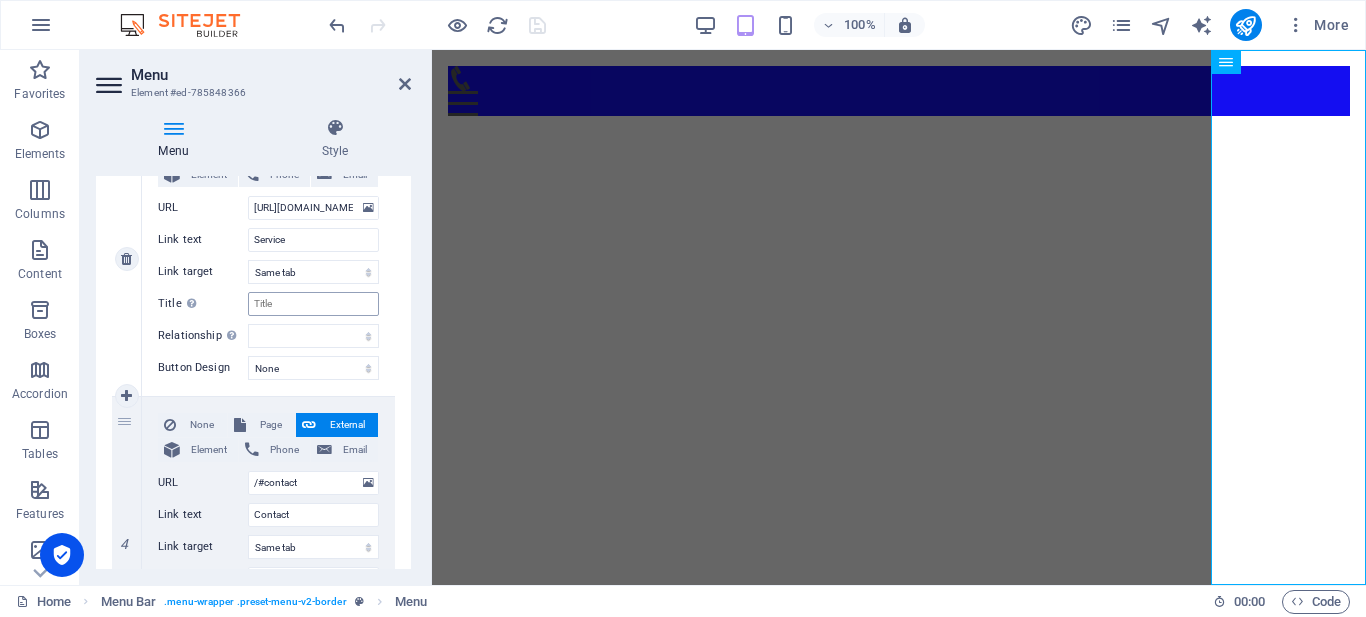 scroll, scrollTop: 900, scrollLeft: 0, axis: vertical 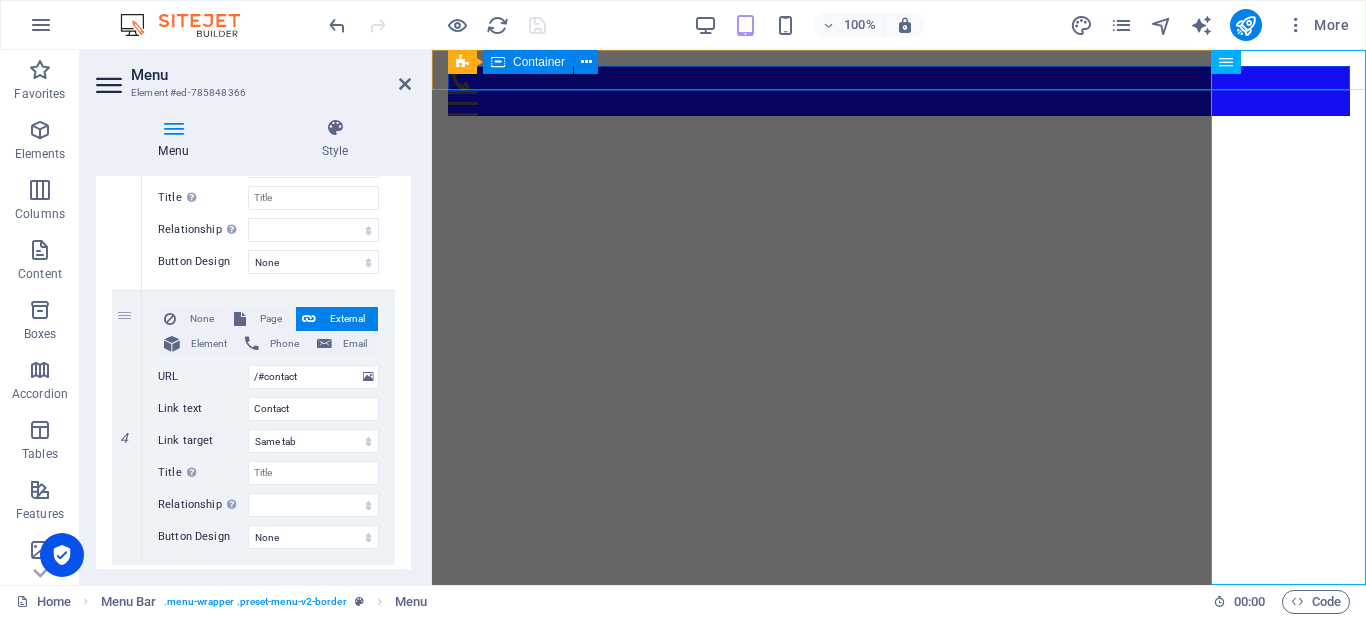 click on "Menu" at bounding box center (899, 91) 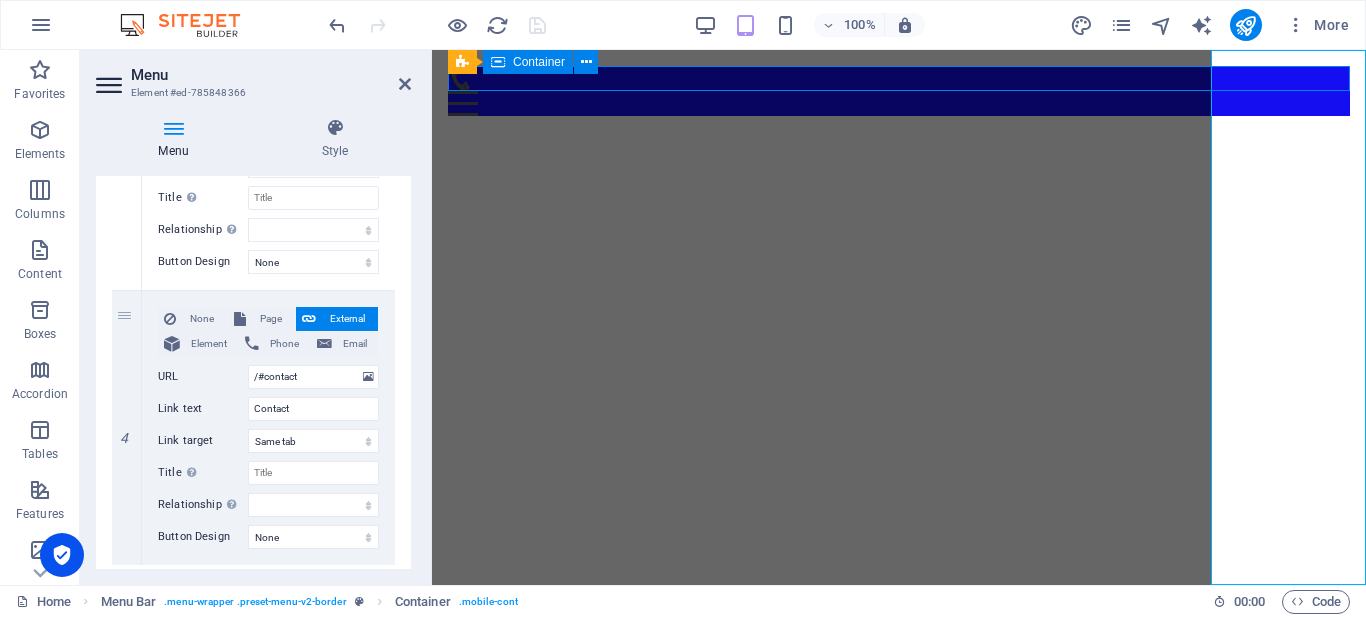 click on "Menu" at bounding box center (899, 91) 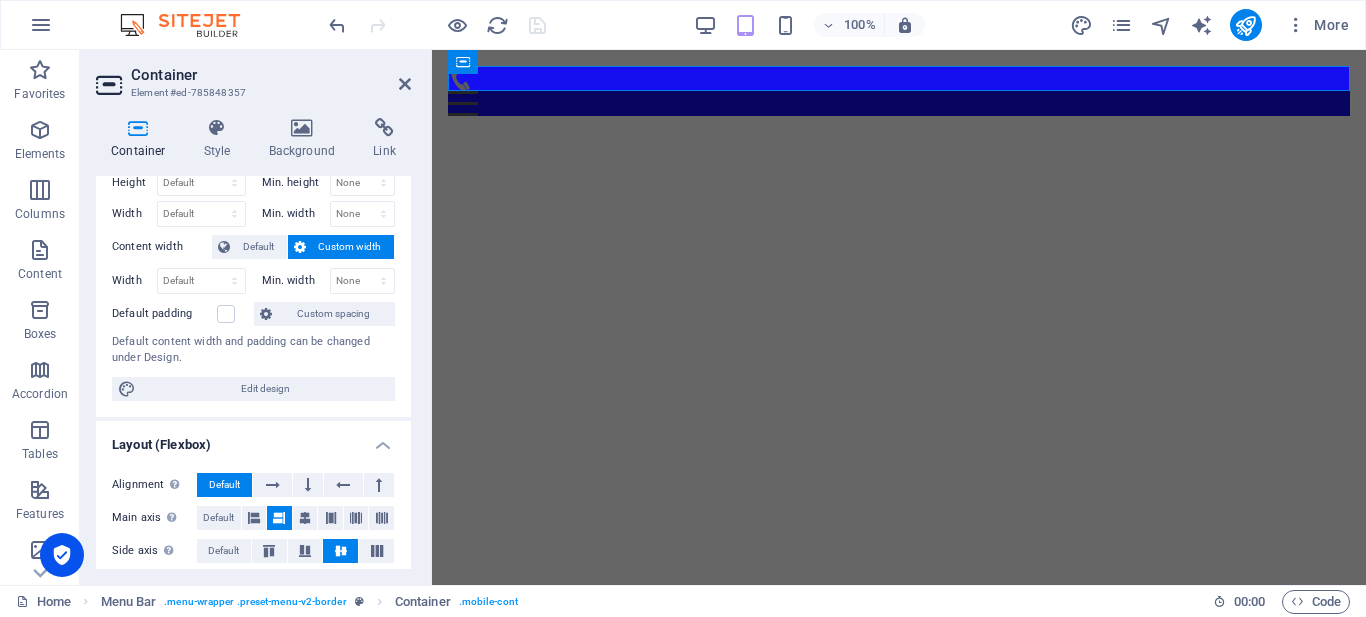 scroll, scrollTop: 0, scrollLeft: 0, axis: both 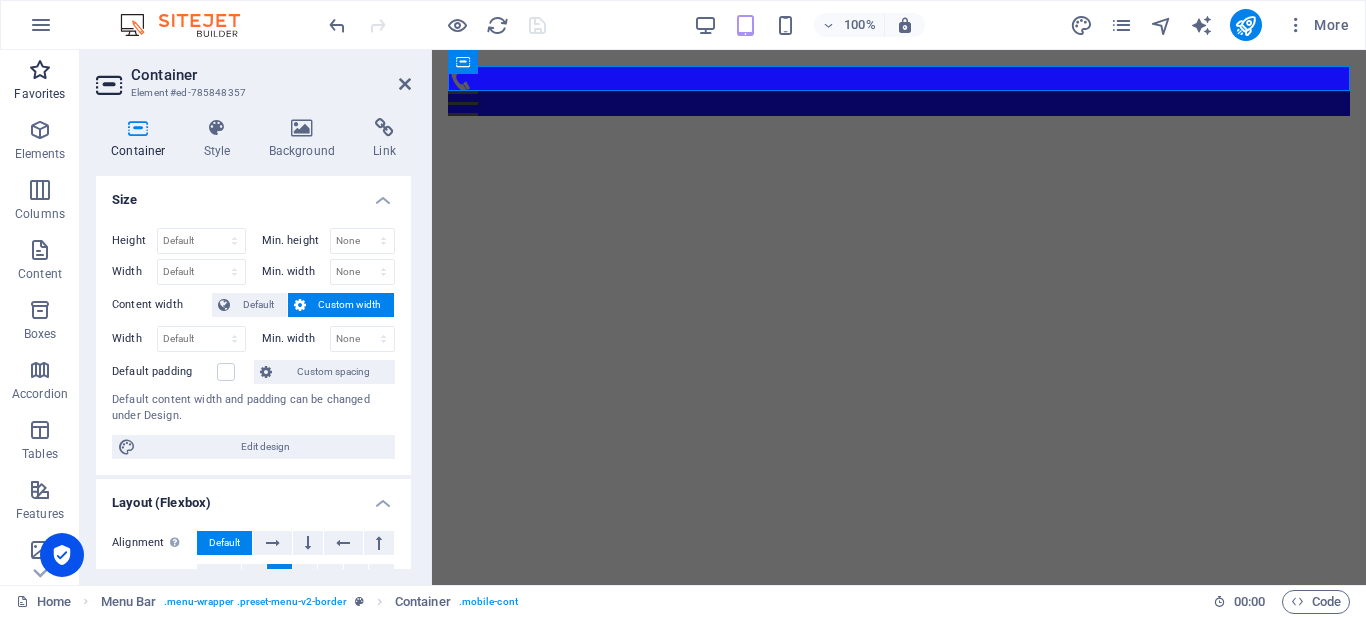 click on "Favorites" at bounding box center [40, 82] 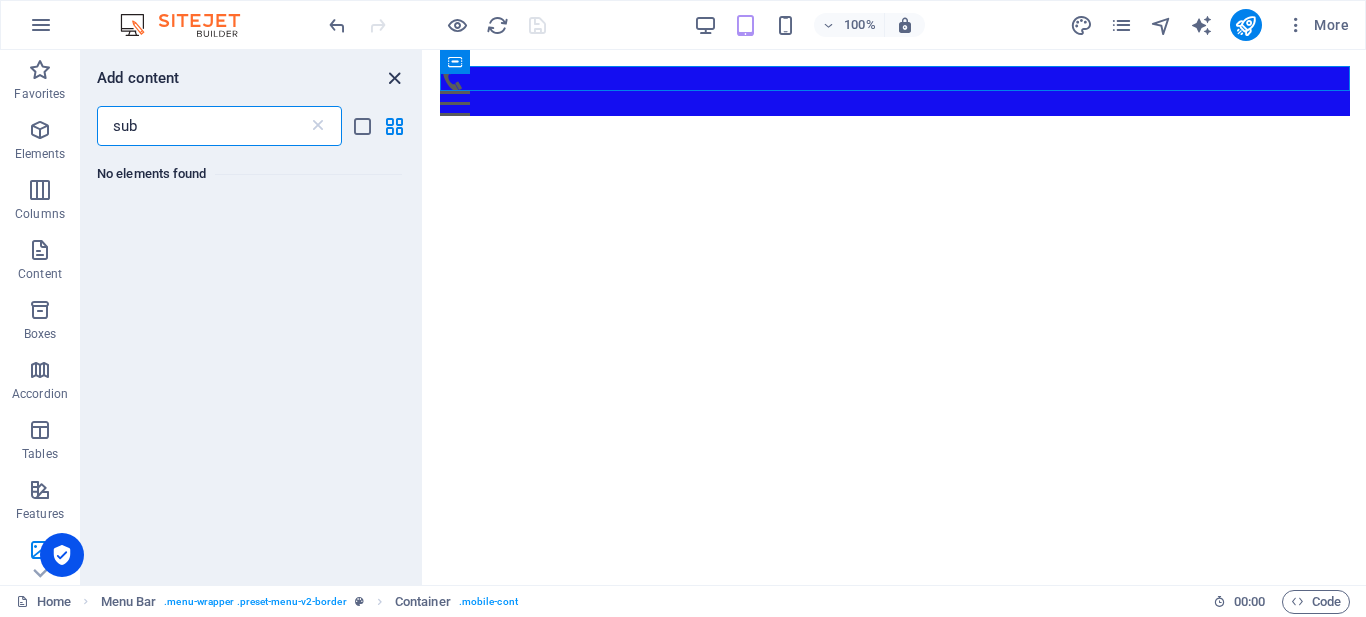 type on "sub" 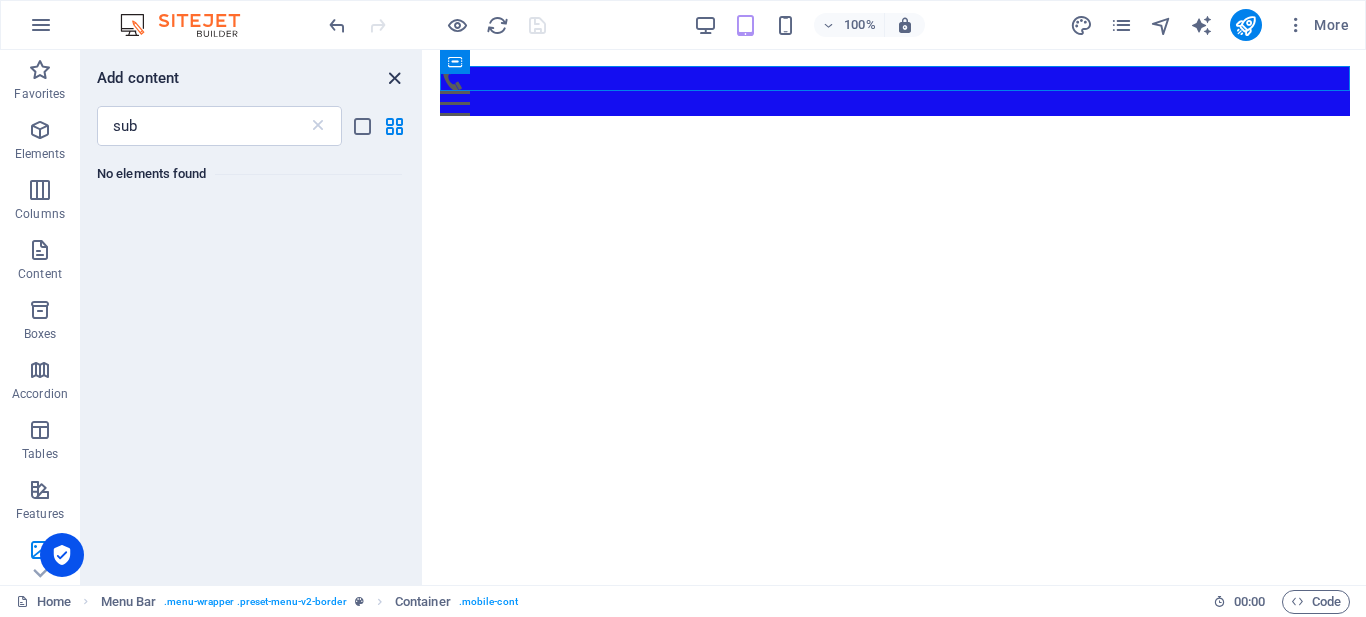 drag, startPoint x: 392, startPoint y: 89, endPoint x: 308, endPoint y: 25, distance: 105.60303 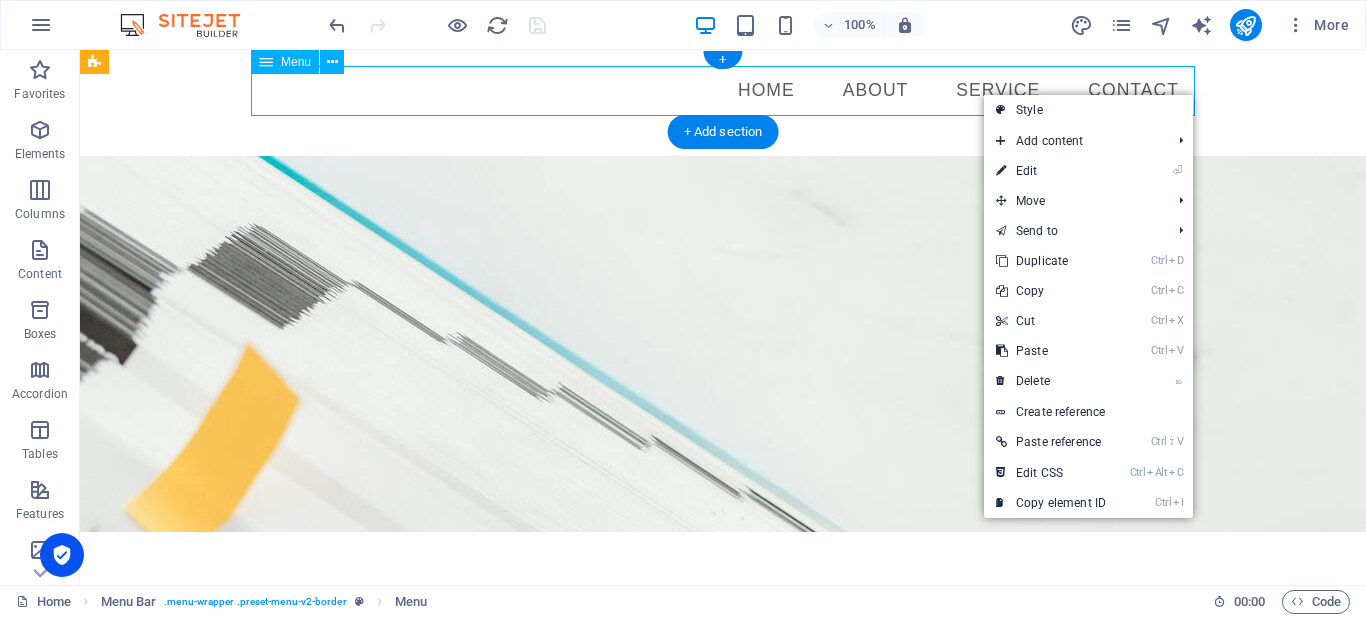 click on "Home About Service Contact" at bounding box center [723, 91] 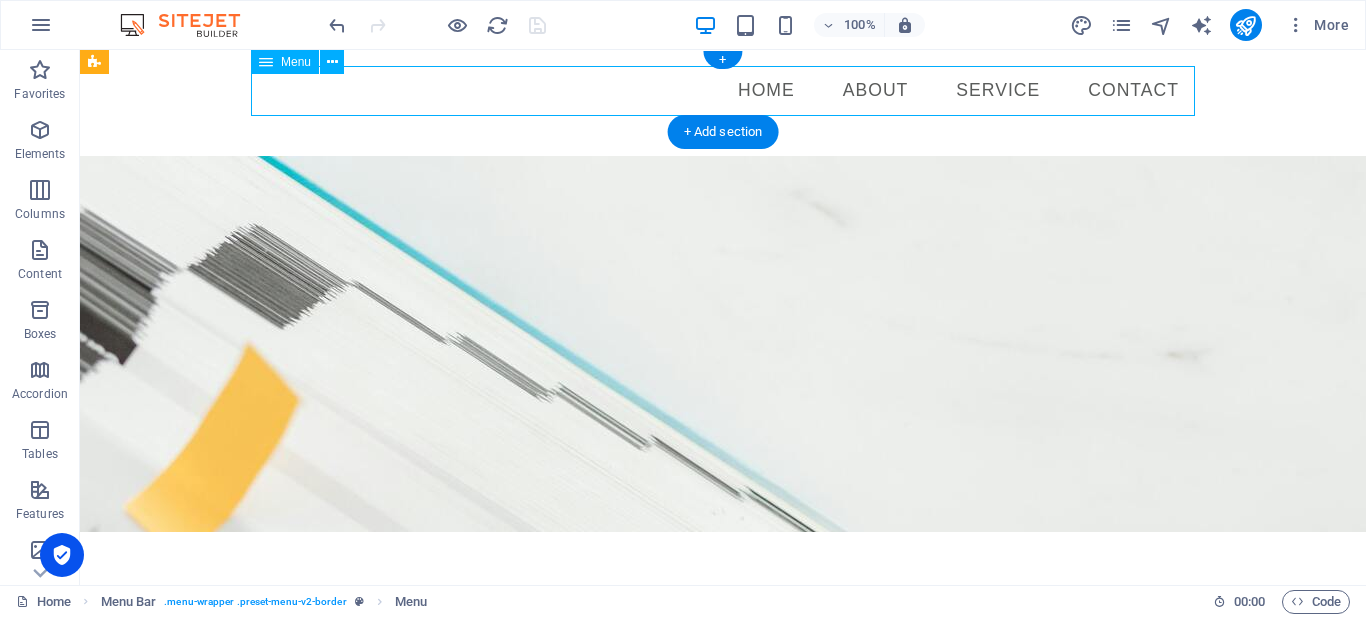 click on "Home About Service Contact" at bounding box center [723, 91] 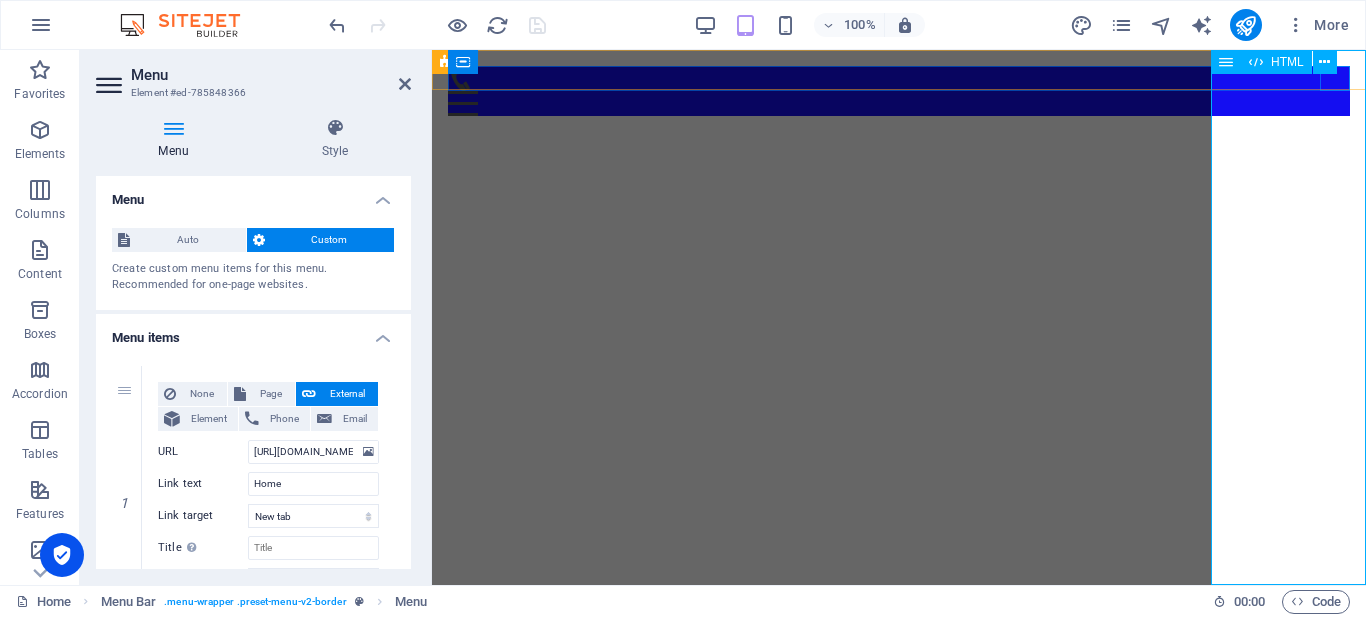 click on "Menu" at bounding box center [899, 103] 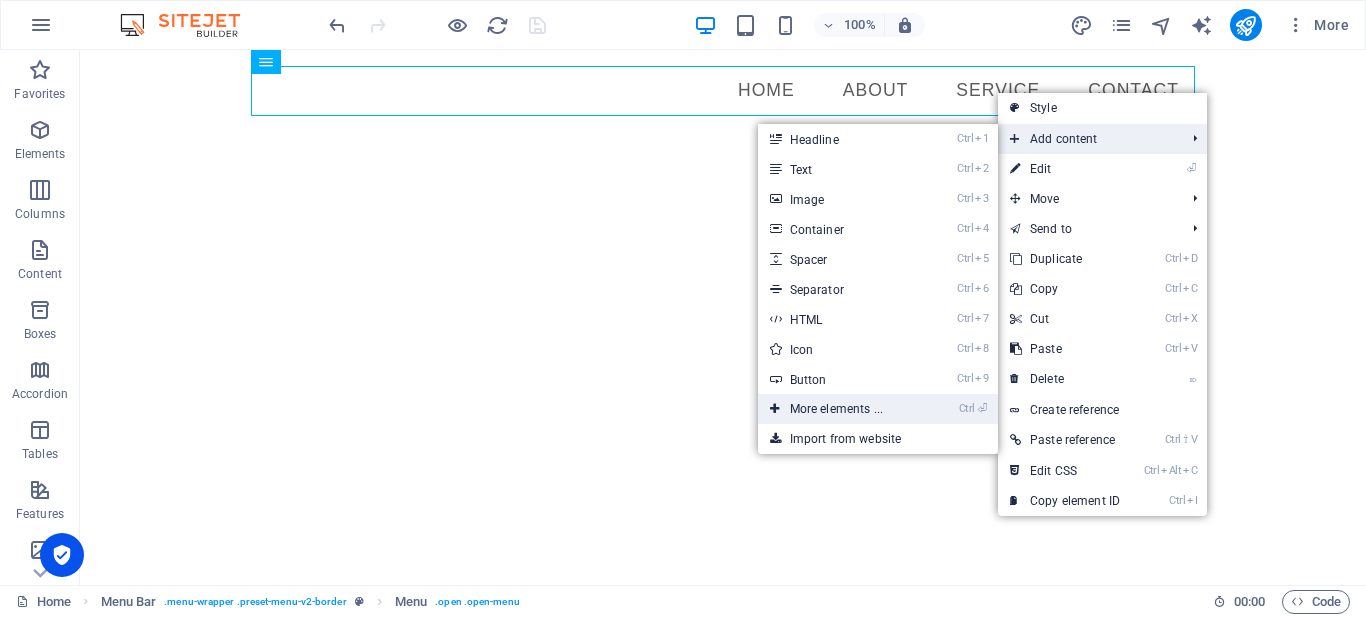 click on "Ctrl ⏎  More elements ..." at bounding box center [840, 409] 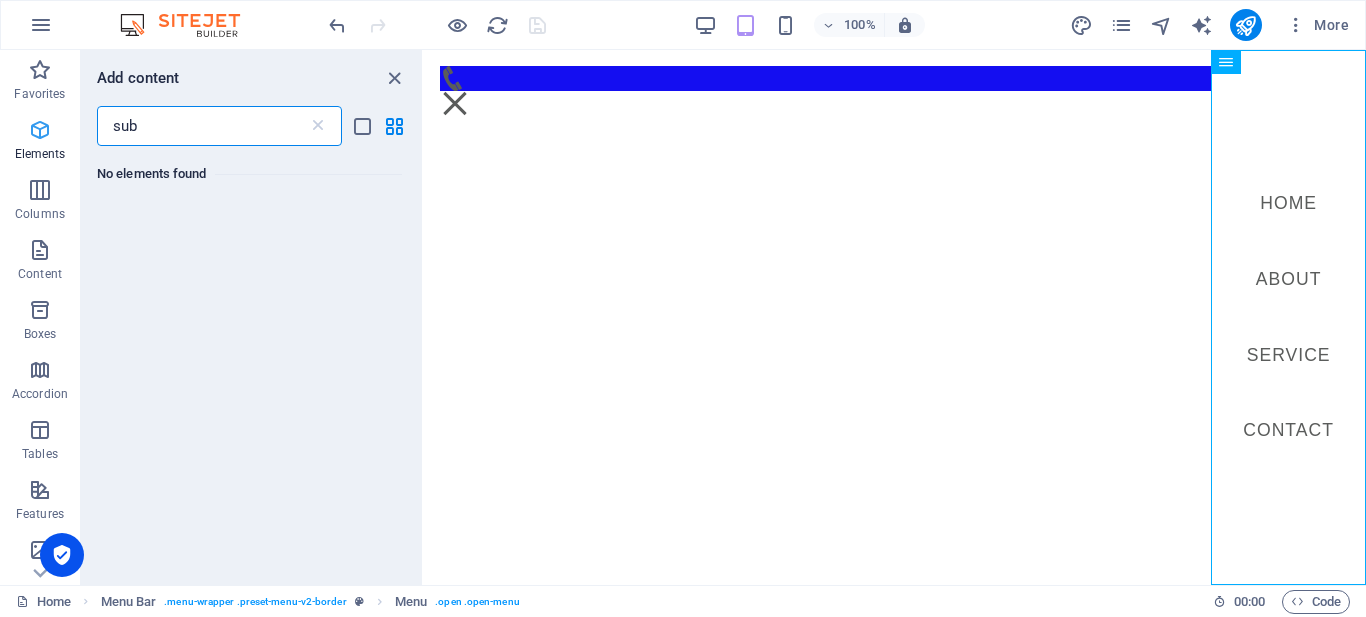 drag, startPoint x: 177, startPoint y: 131, endPoint x: 72, endPoint y: 135, distance: 105.076164 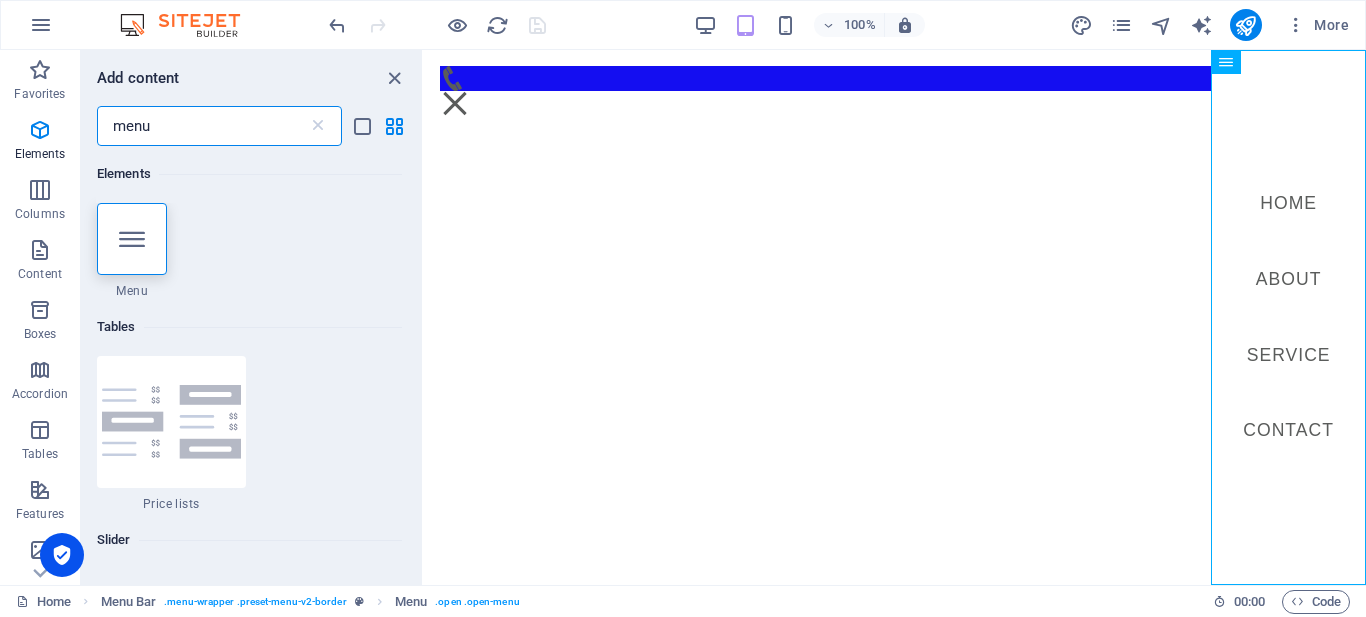 type on "menu" 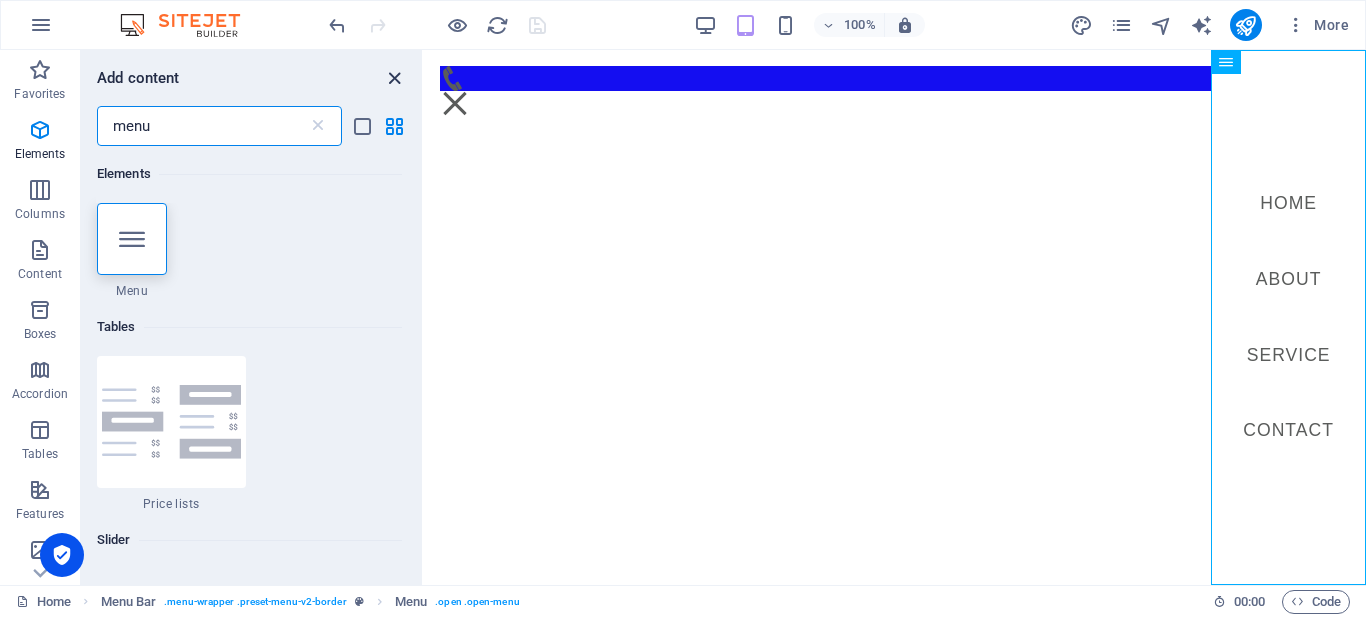 click at bounding box center [394, 78] 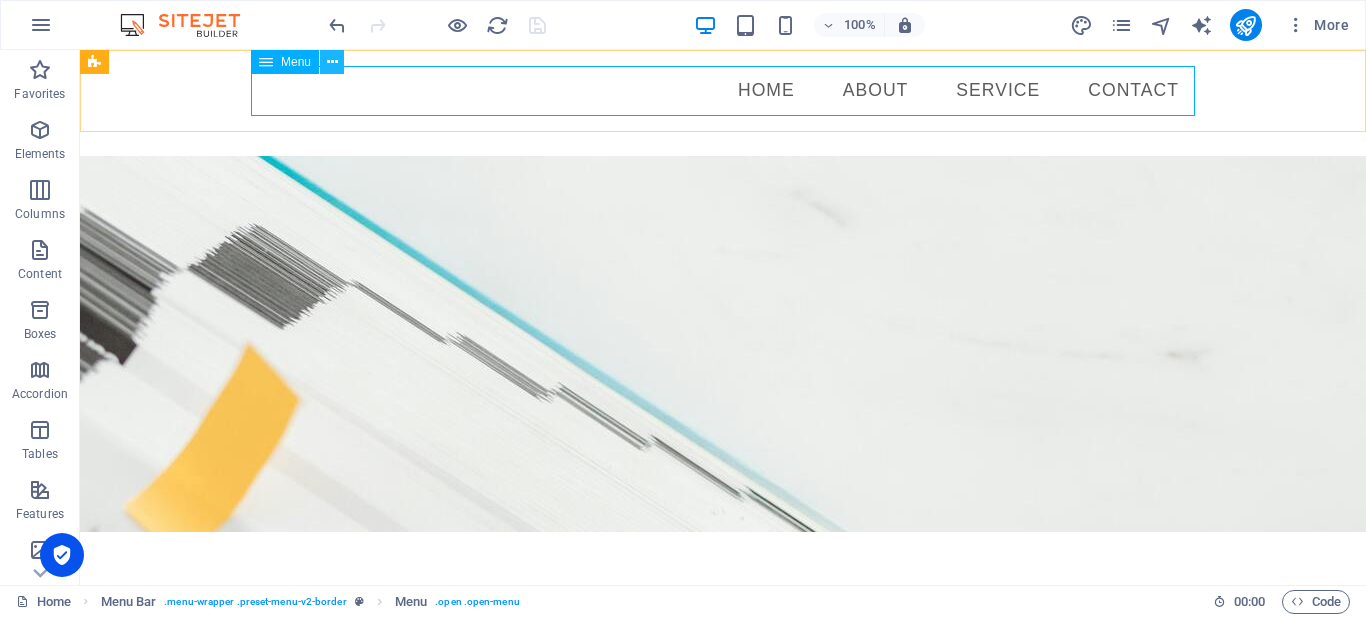 click at bounding box center (332, 62) 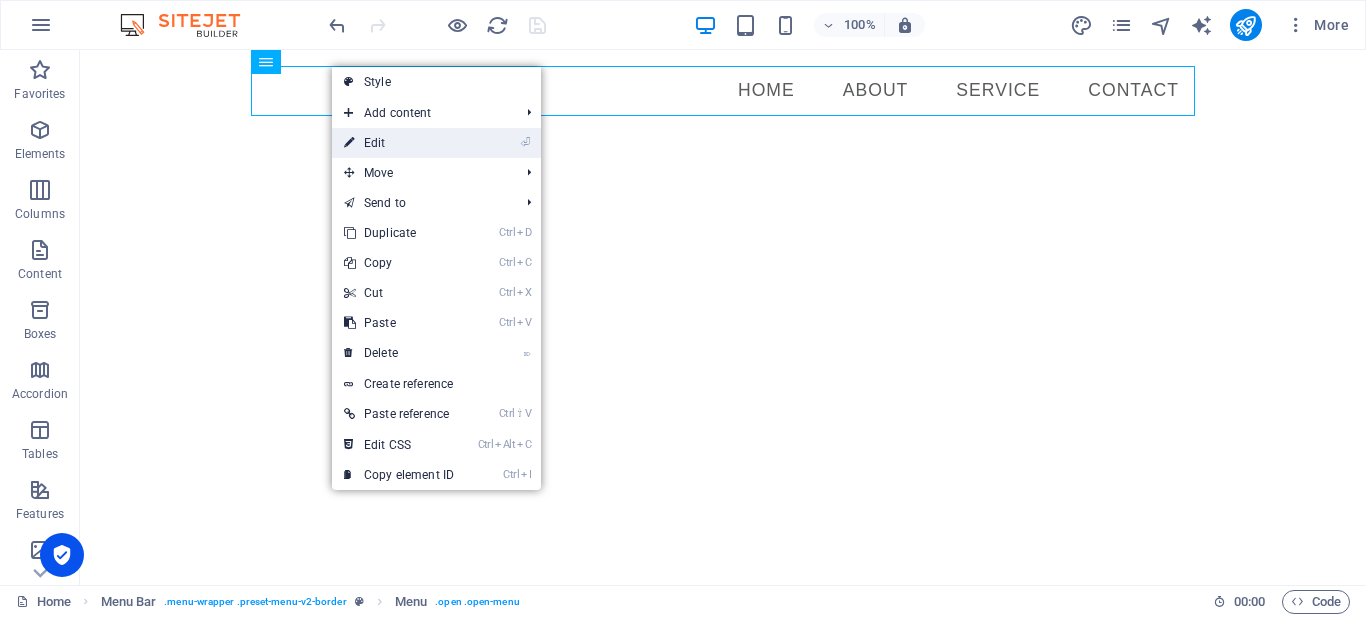 click on "⏎  Edit" at bounding box center (399, 143) 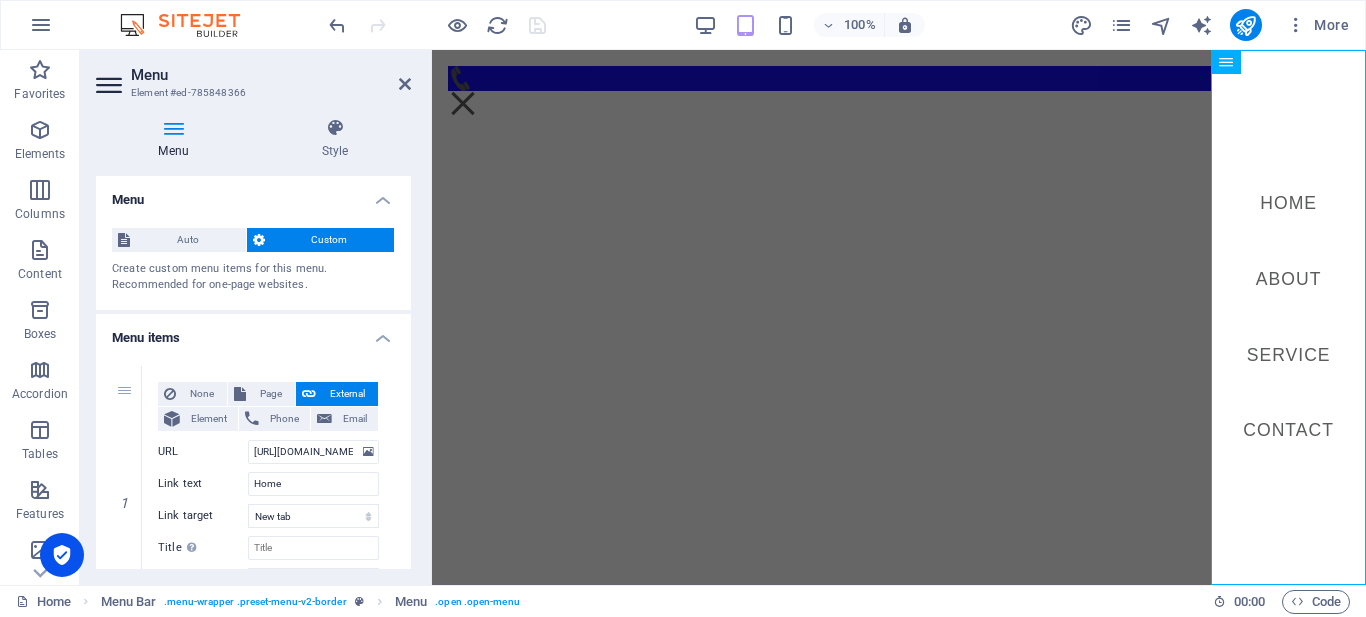click on "Menu" at bounding box center (177, 139) 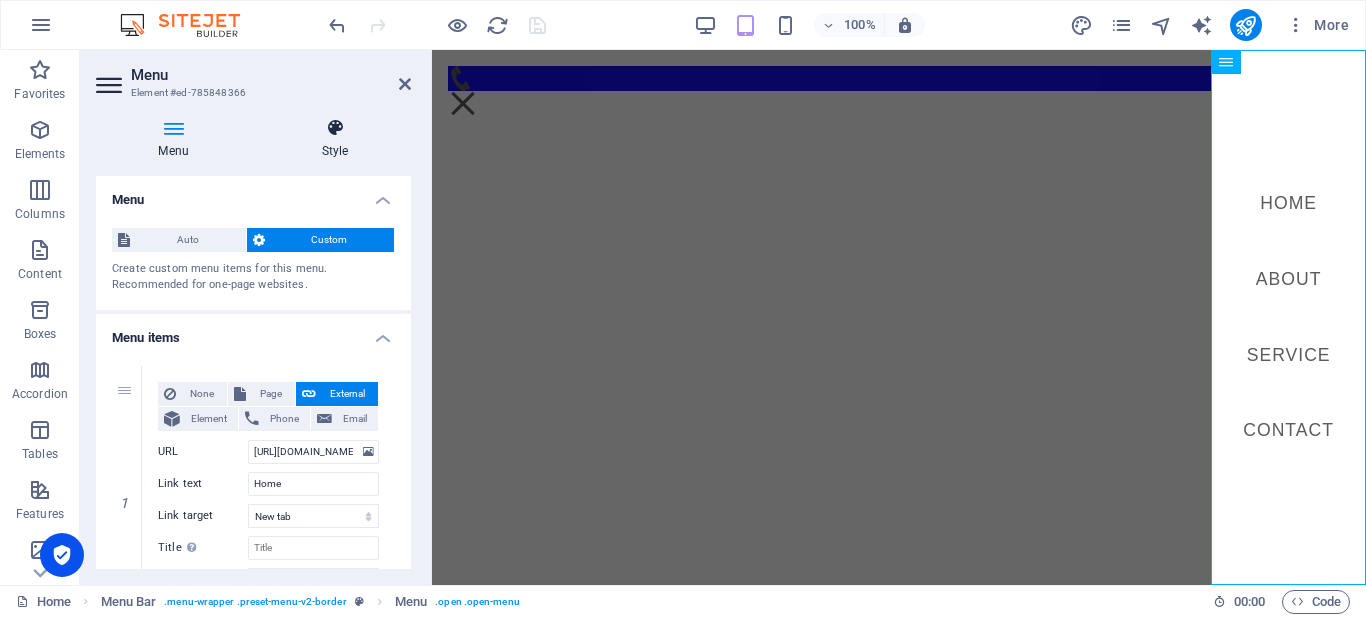 click on "Style" at bounding box center [335, 139] 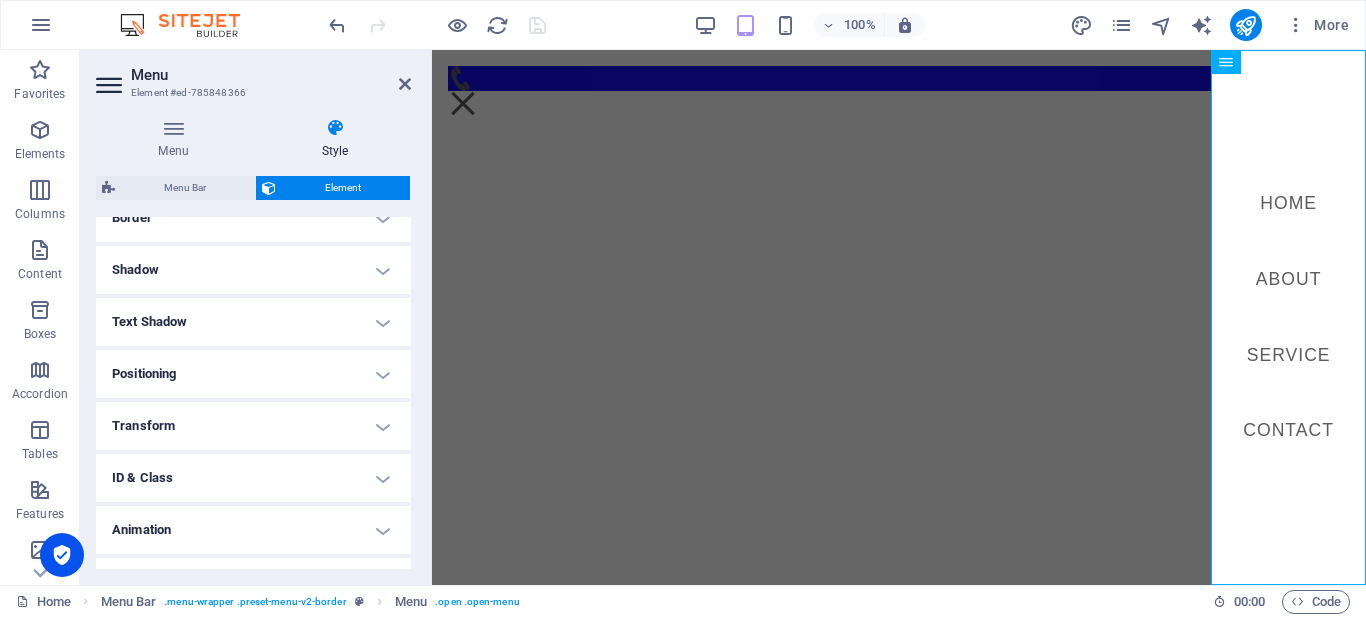 scroll, scrollTop: 493, scrollLeft: 0, axis: vertical 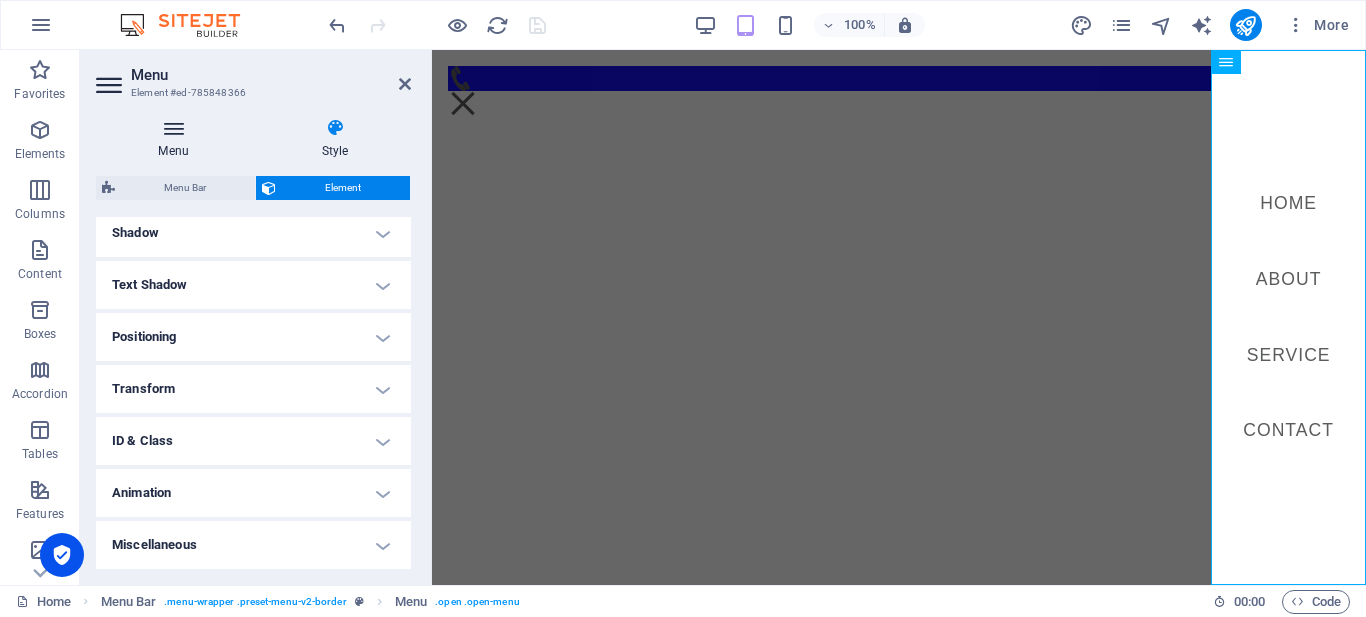 click on "Menu" at bounding box center [177, 139] 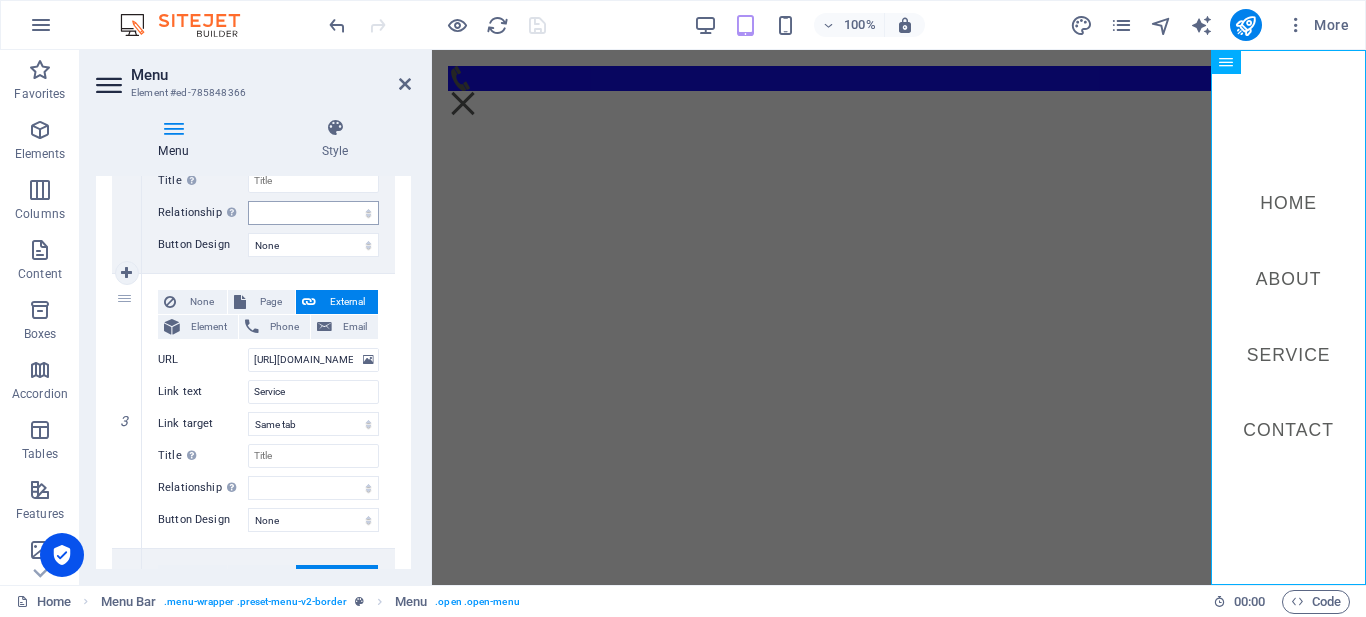 scroll, scrollTop: 800, scrollLeft: 0, axis: vertical 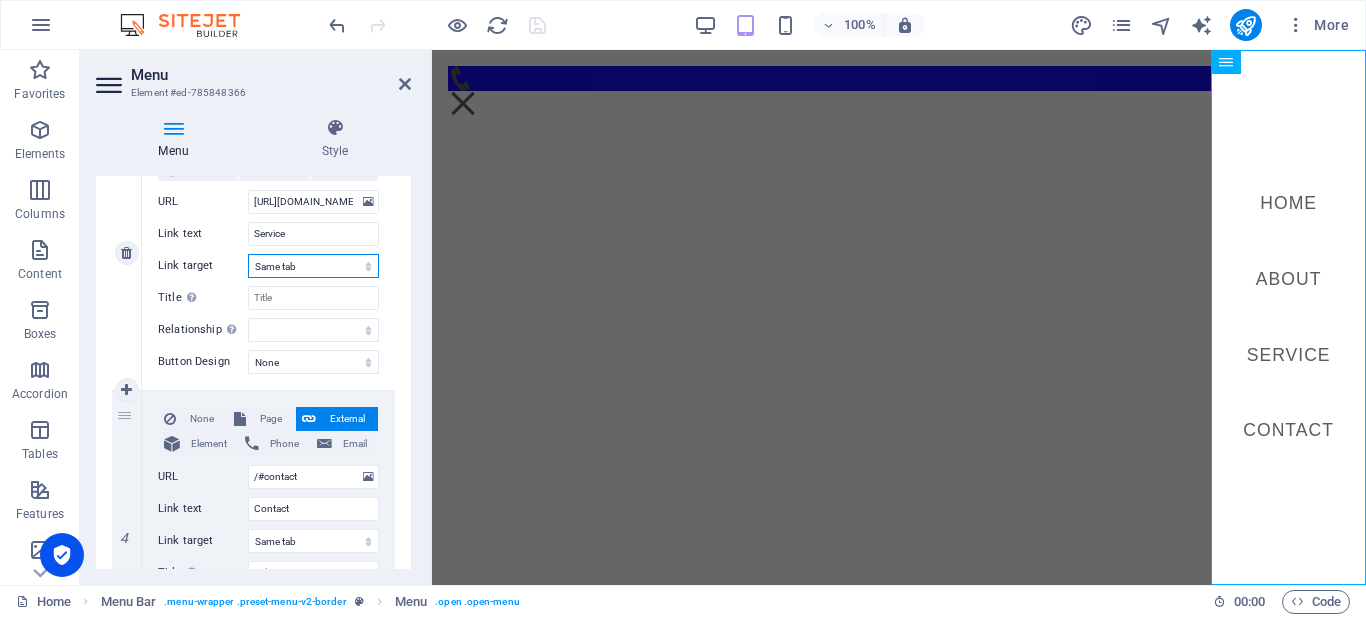 click on "New tab Same tab Overlay" at bounding box center [313, 266] 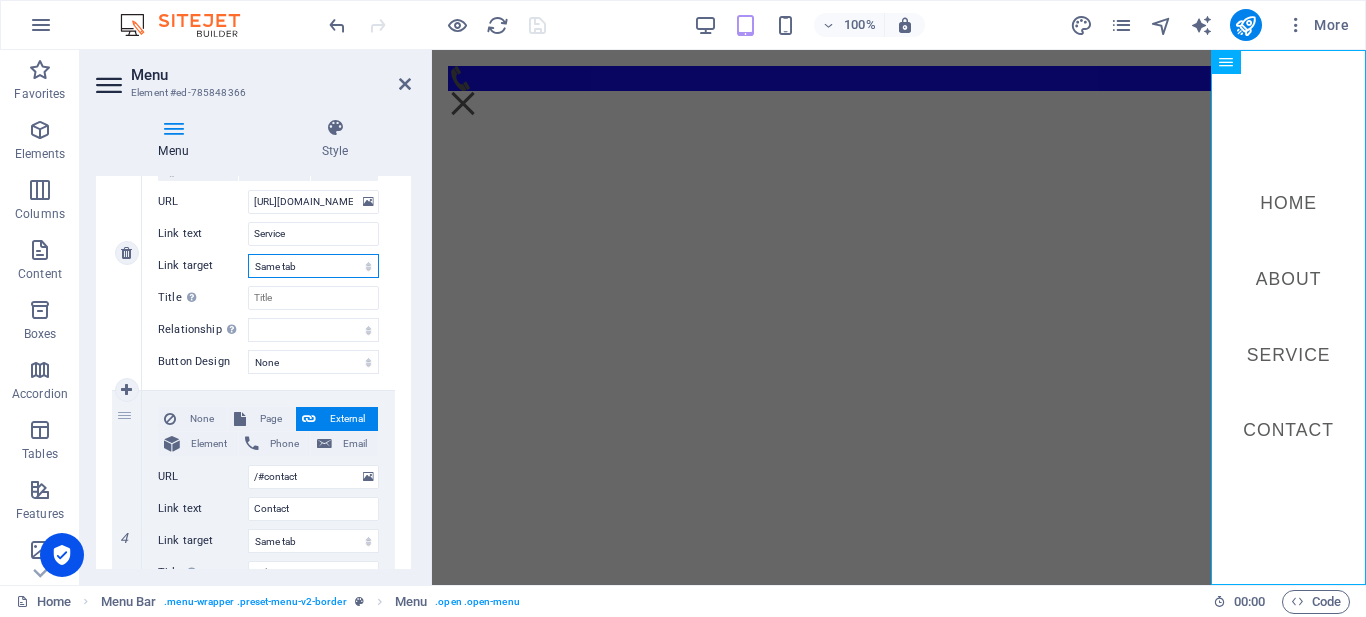 select on "blank" 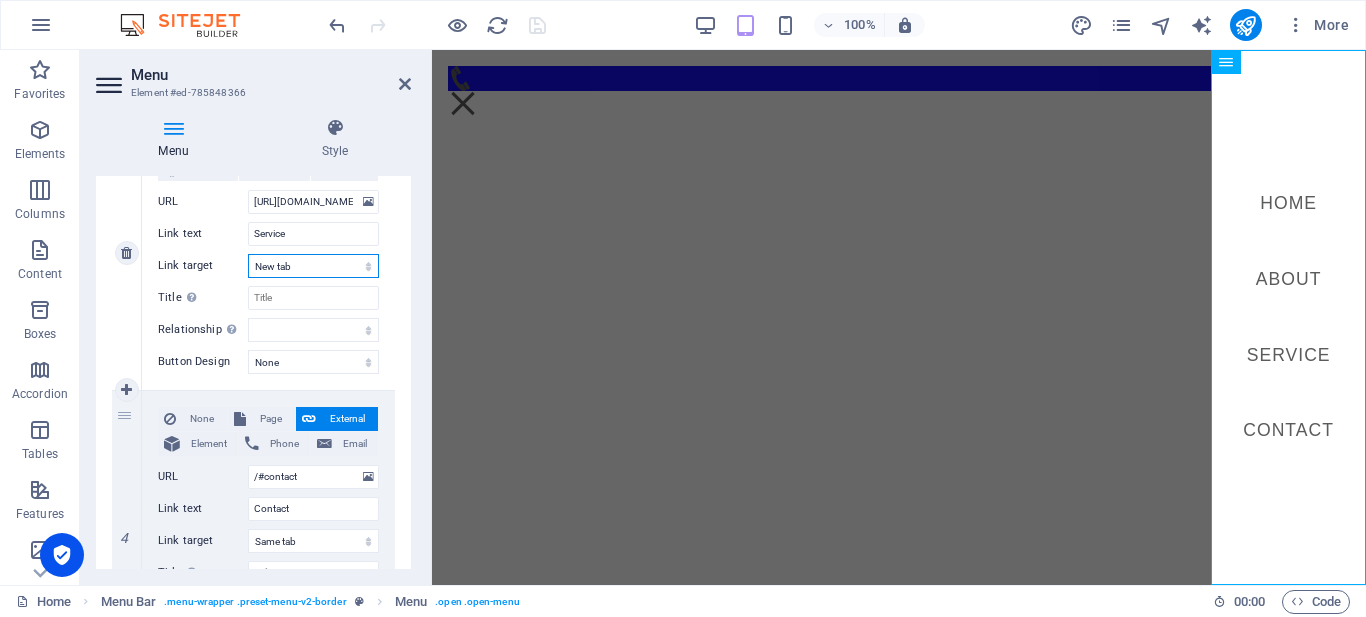 click on "New tab Same tab Overlay" at bounding box center (313, 266) 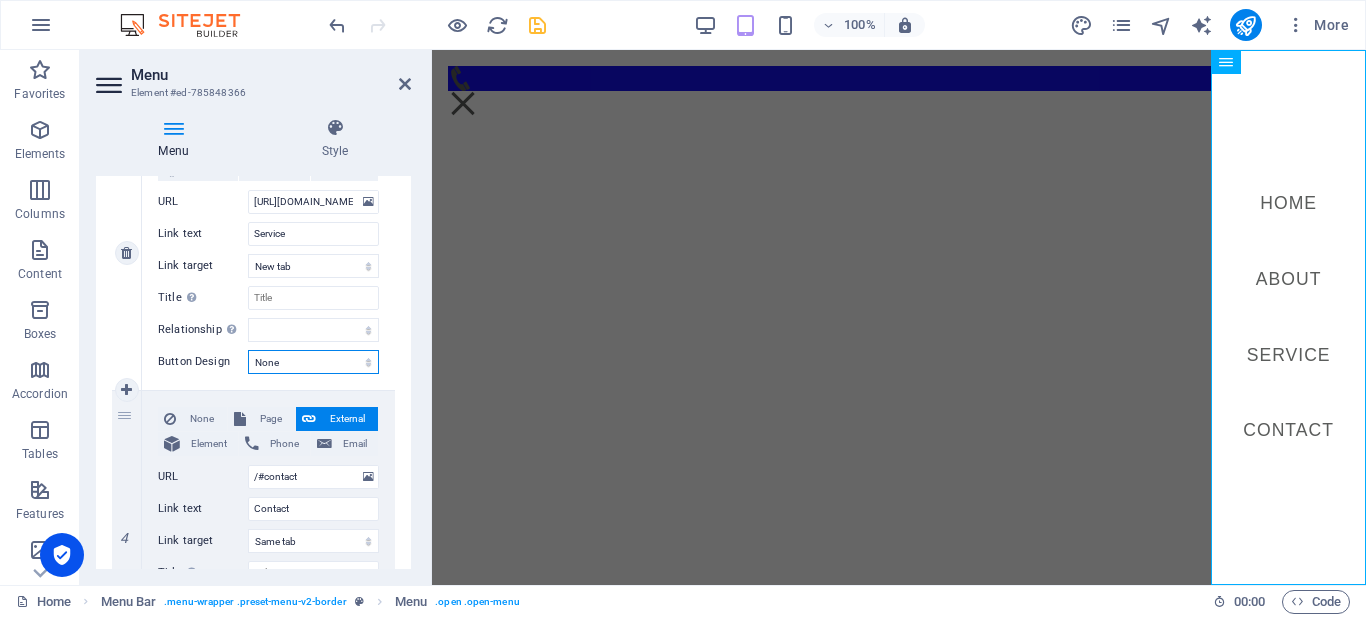 click on "None Default Primary Secondary" at bounding box center [313, 362] 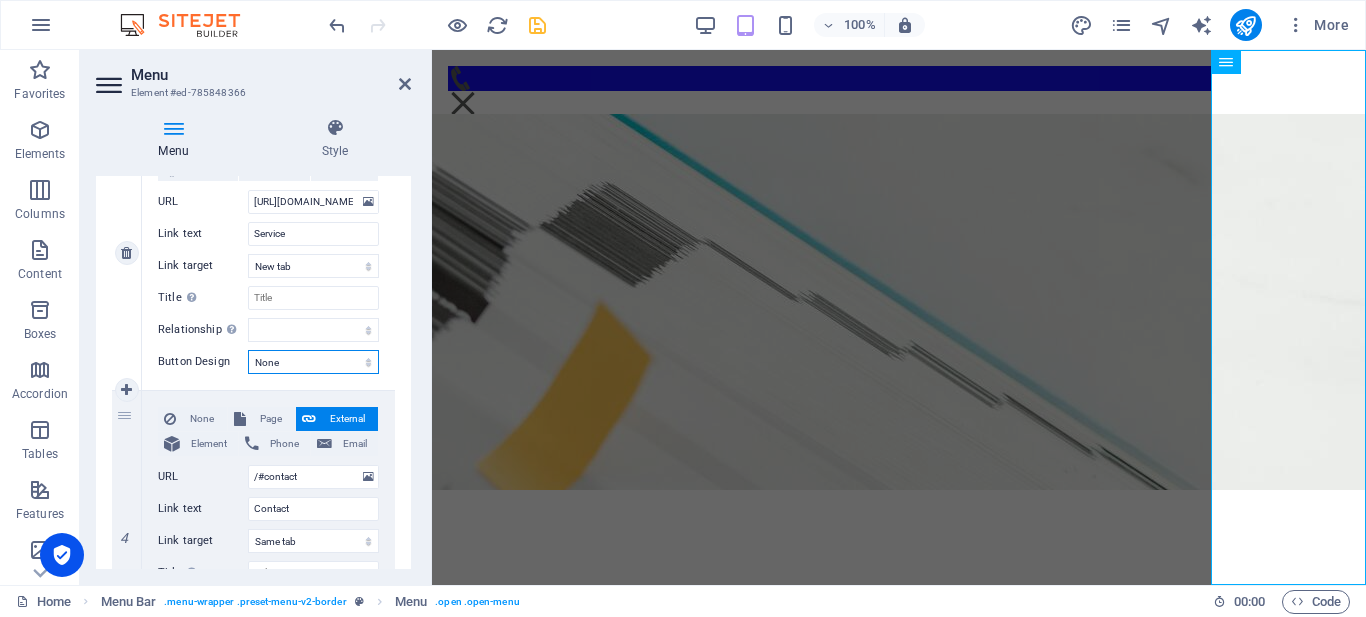 select on "primary" 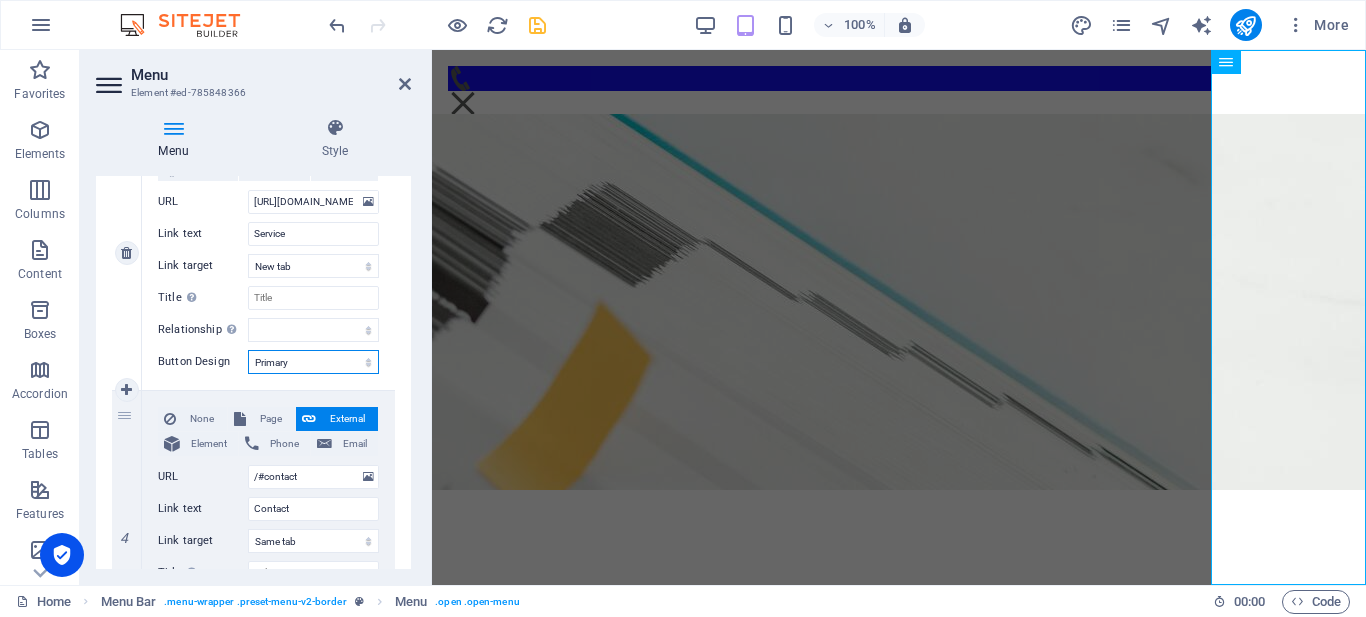 click on "None Default Primary Secondary" at bounding box center (313, 362) 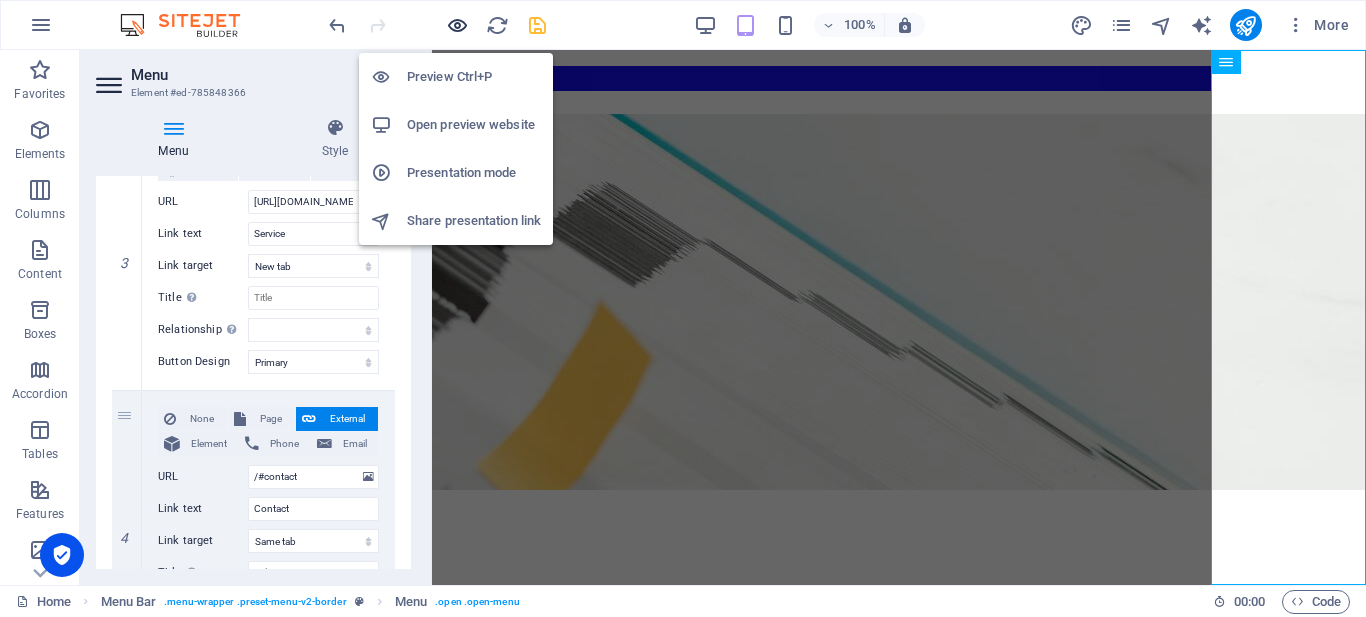click at bounding box center [457, 25] 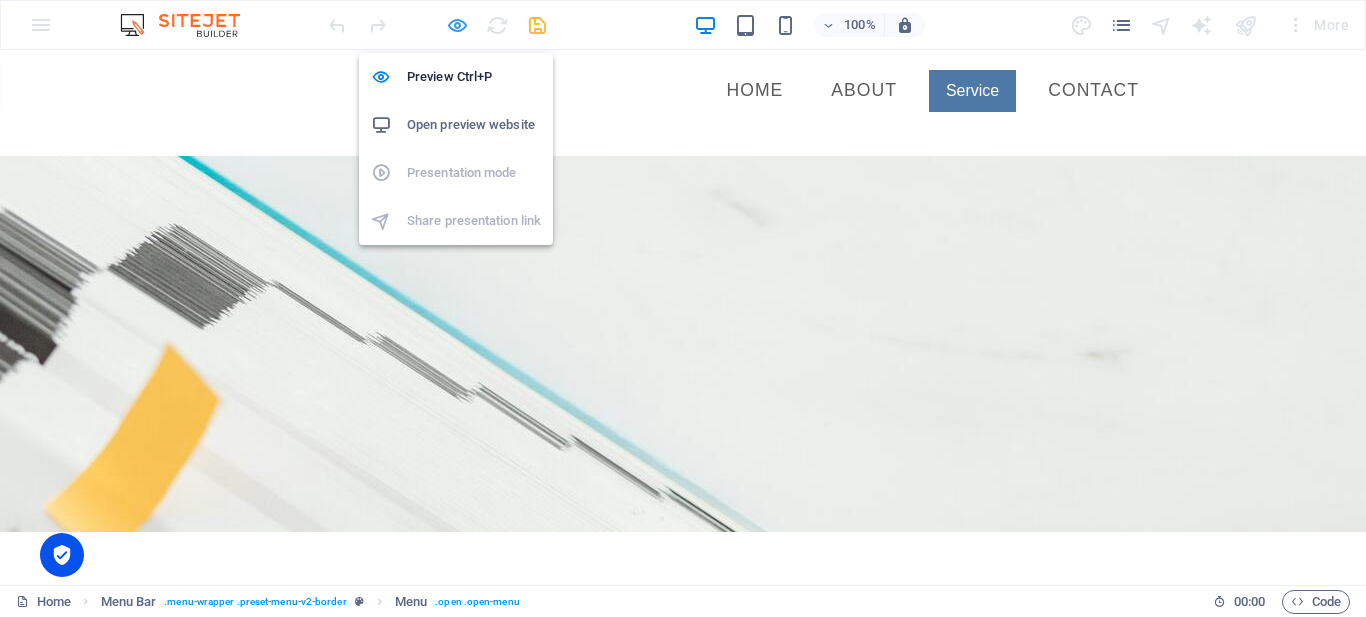 click at bounding box center (457, 25) 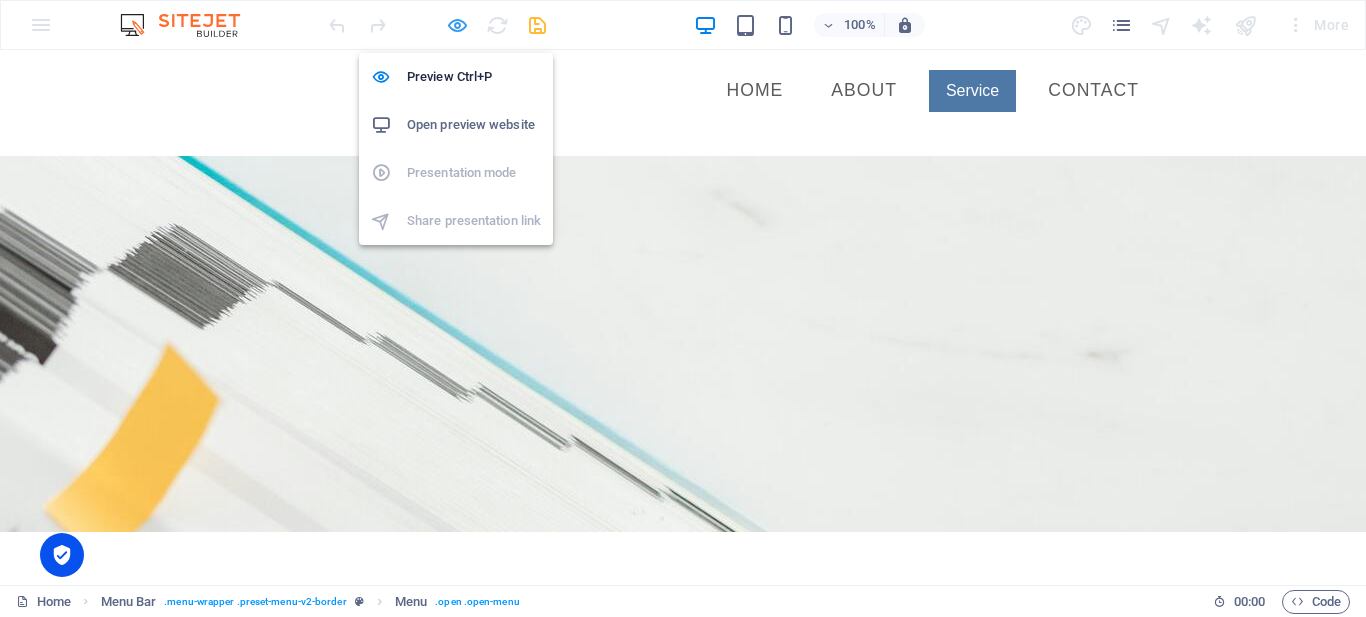 select 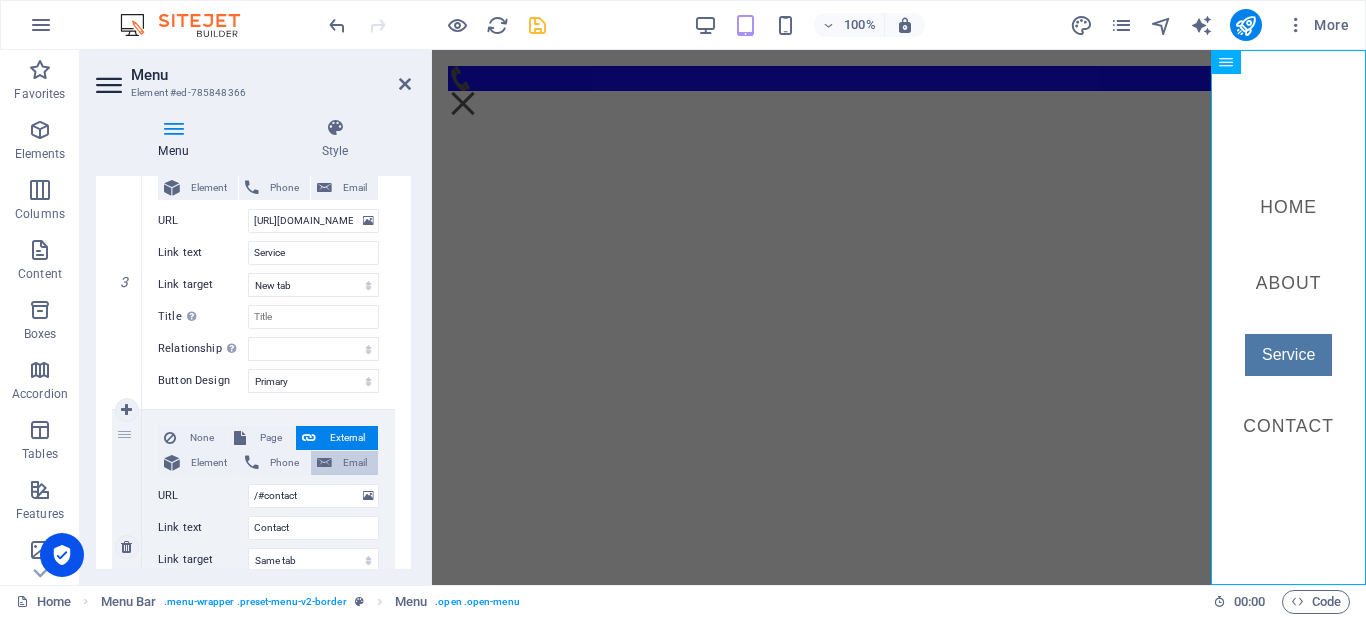 scroll, scrollTop: 752, scrollLeft: 0, axis: vertical 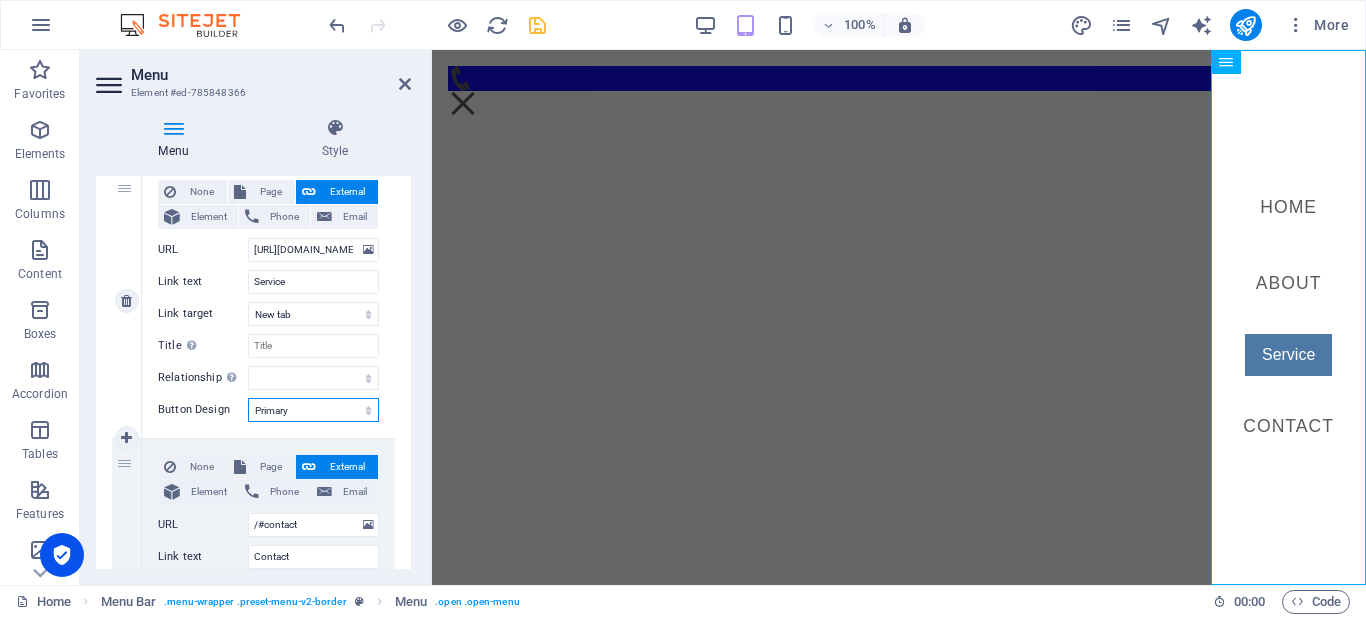 click on "None Default Primary Secondary" at bounding box center (313, 410) 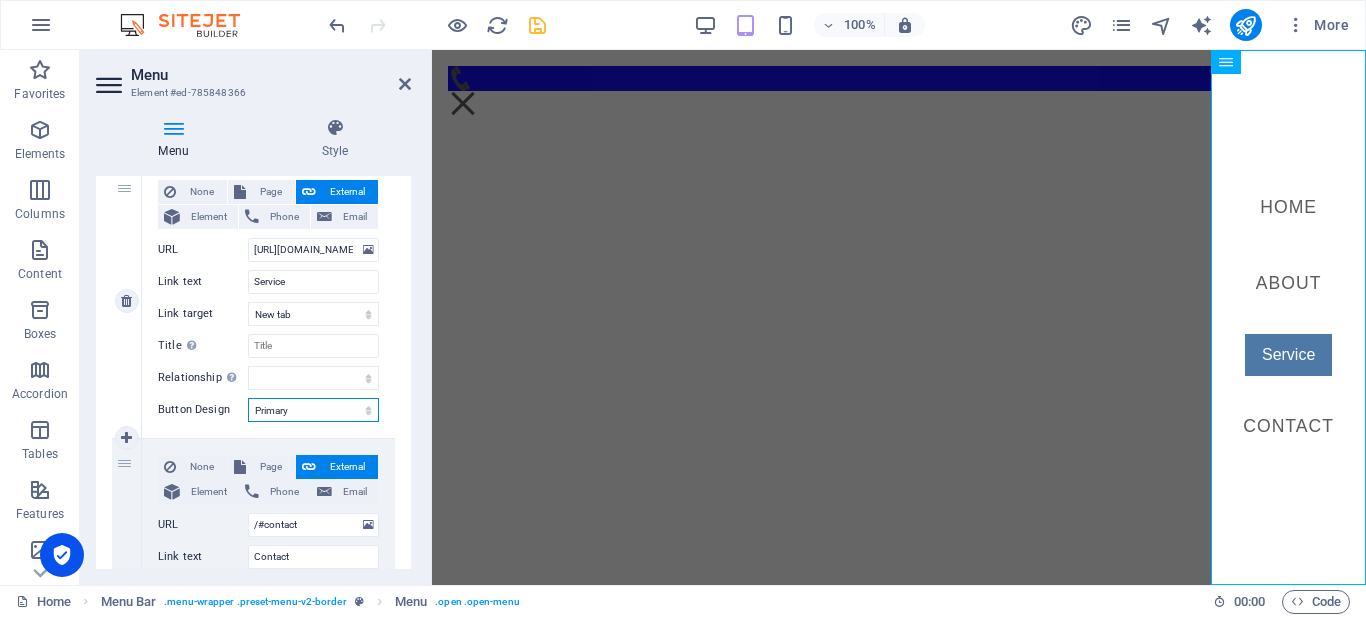 select 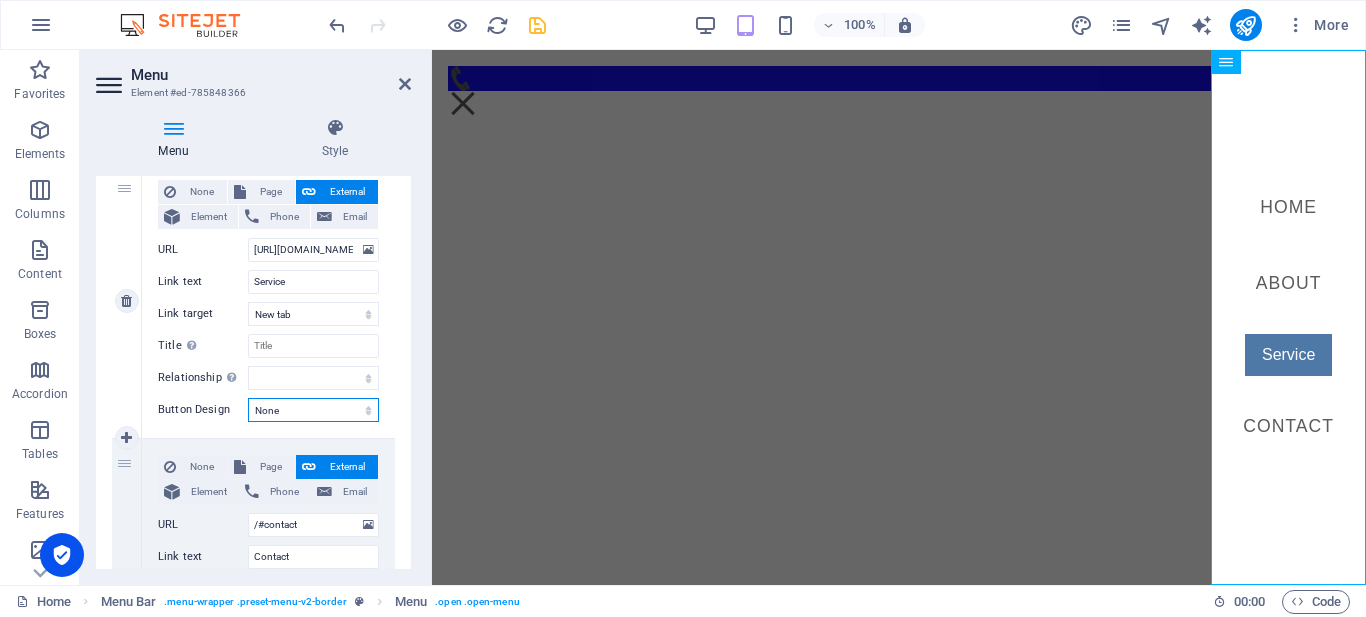 click on "None Default Primary Secondary" at bounding box center (313, 410) 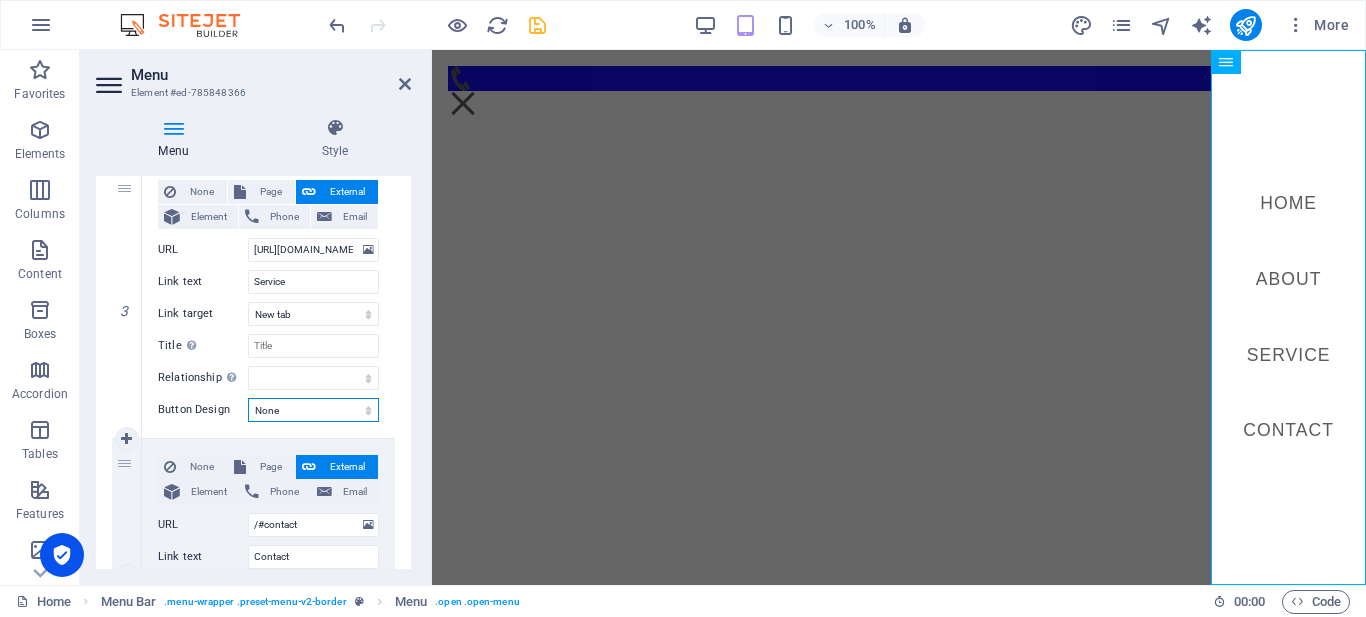 select 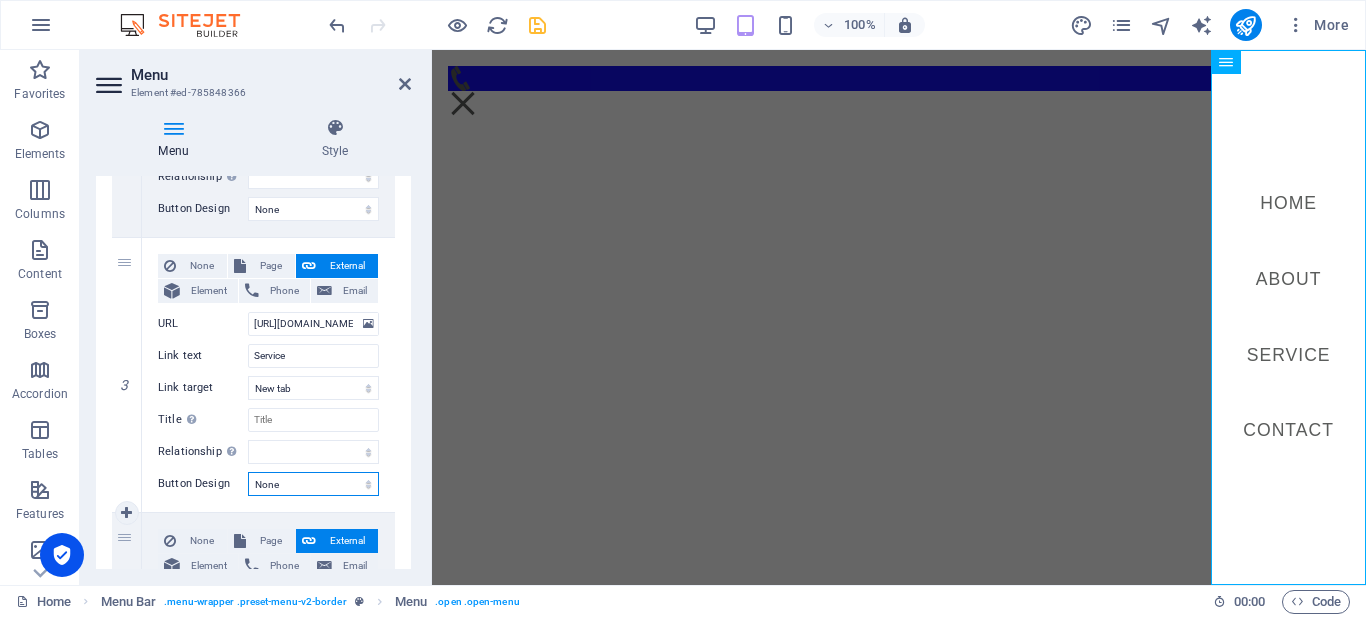 scroll, scrollTop: 652, scrollLeft: 0, axis: vertical 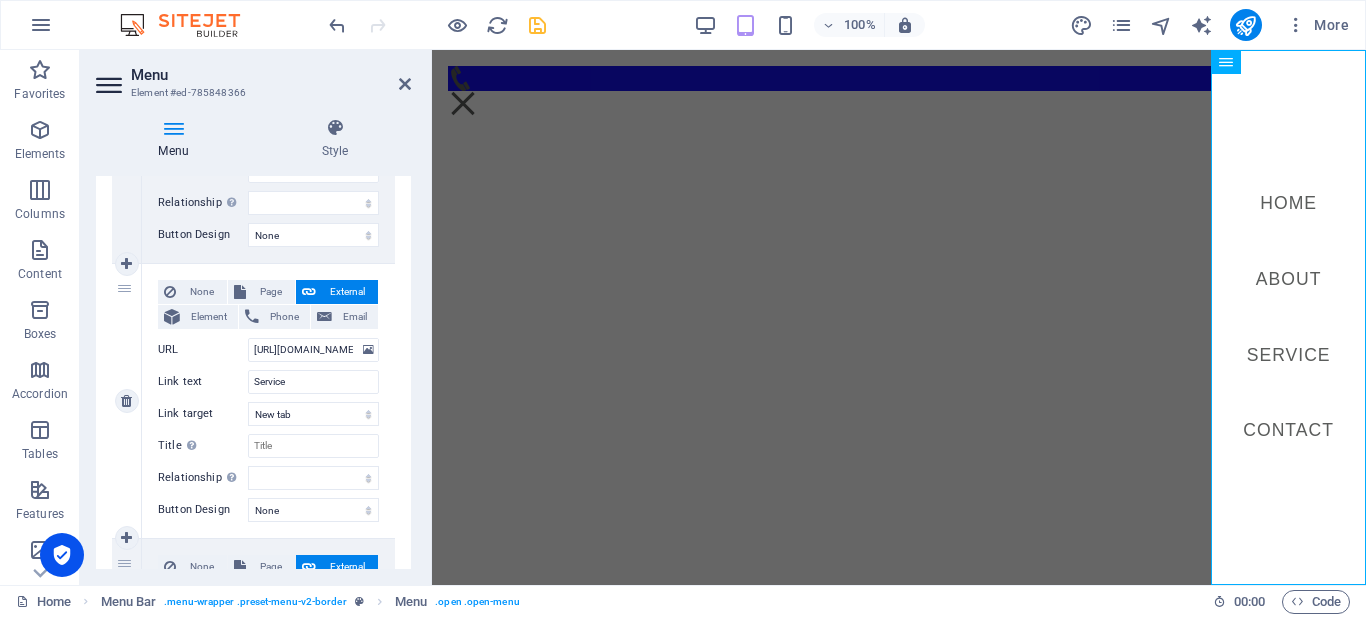 click on "3" at bounding box center [127, 401] 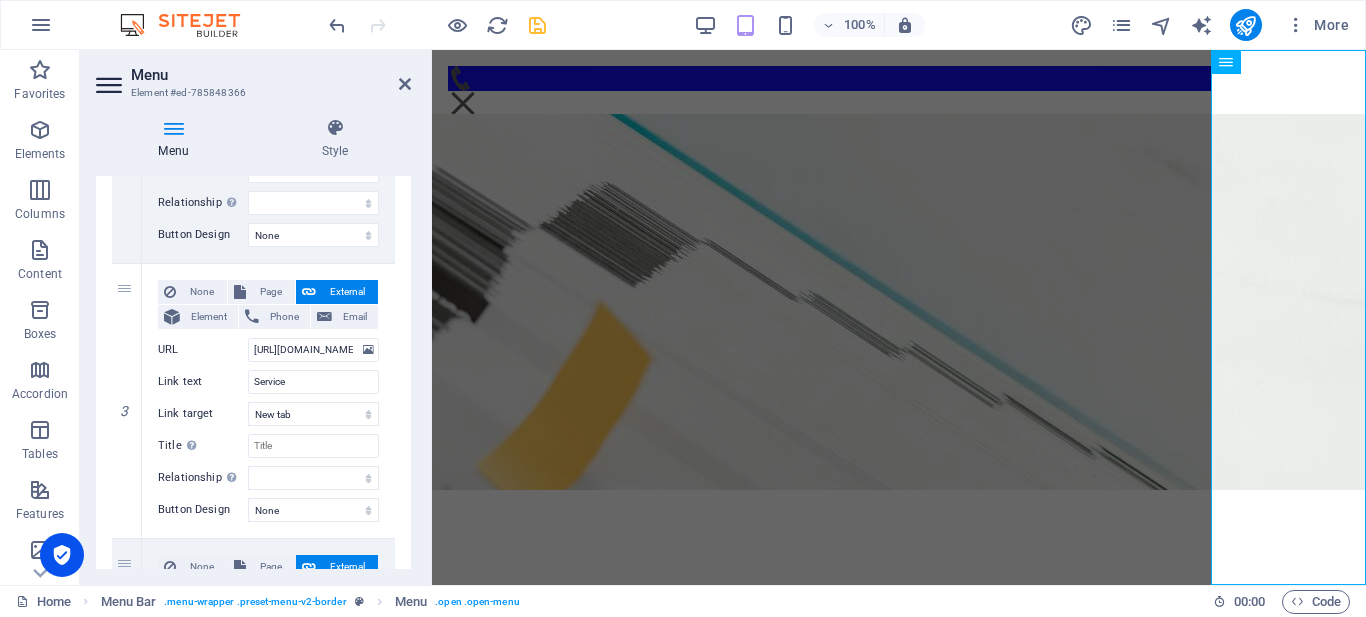 drag, startPoint x: 555, startPoint y: 403, endPoint x: 649, endPoint y: 299, distance: 140.1856 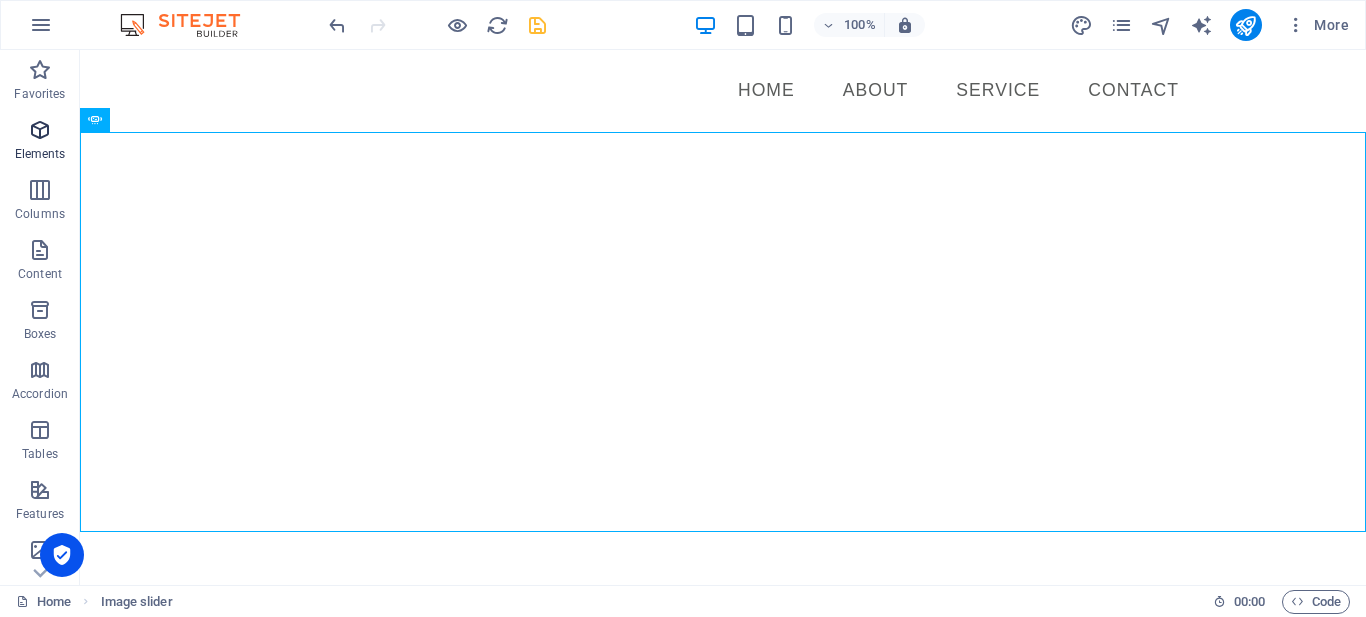 click on "Elements" at bounding box center [40, 142] 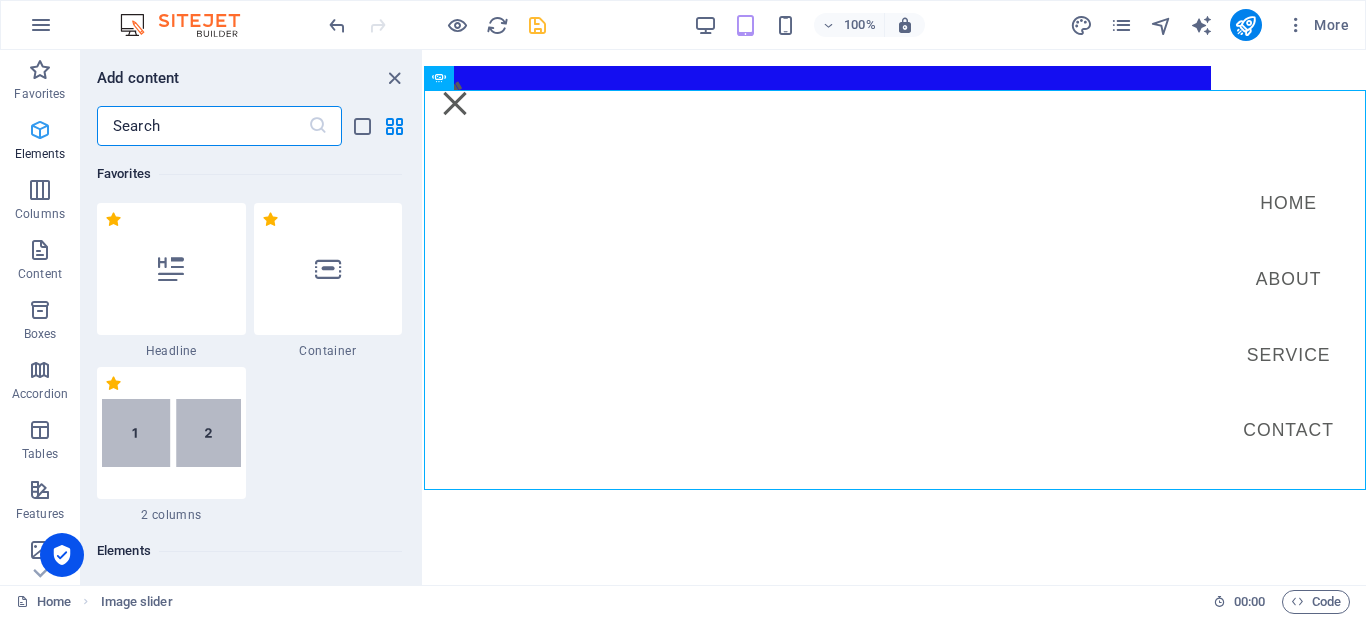 scroll, scrollTop: 377, scrollLeft: 0, axis: vertical 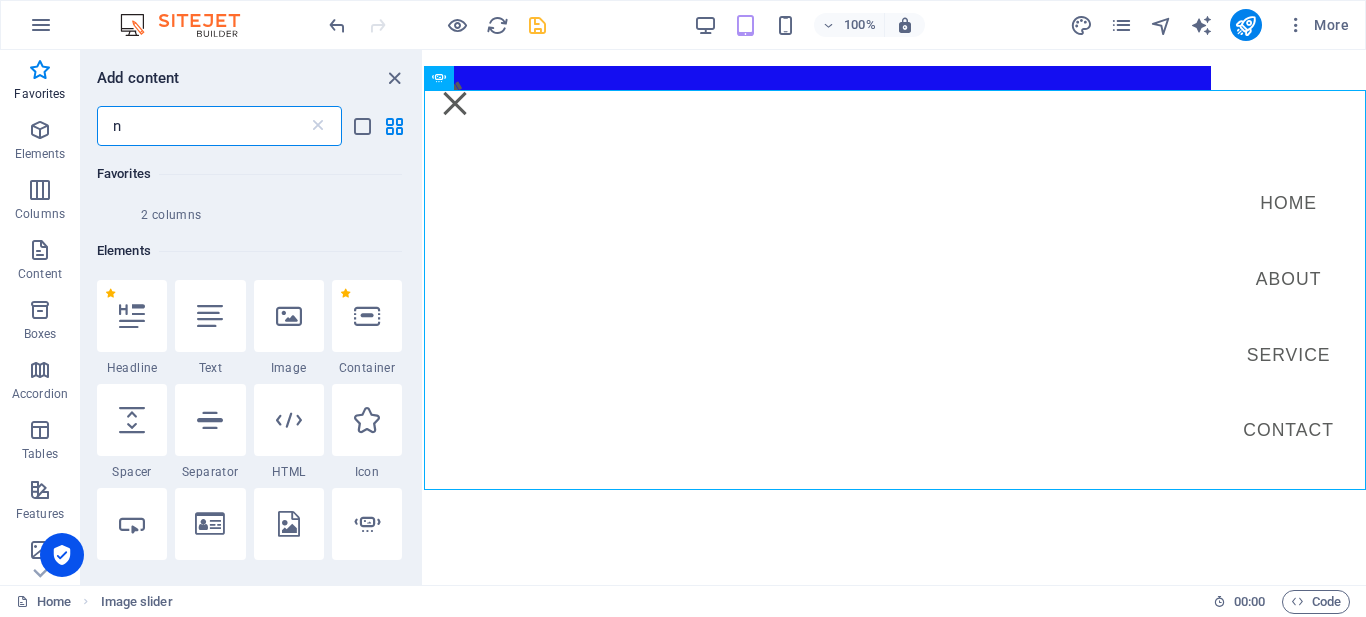 type on "n" 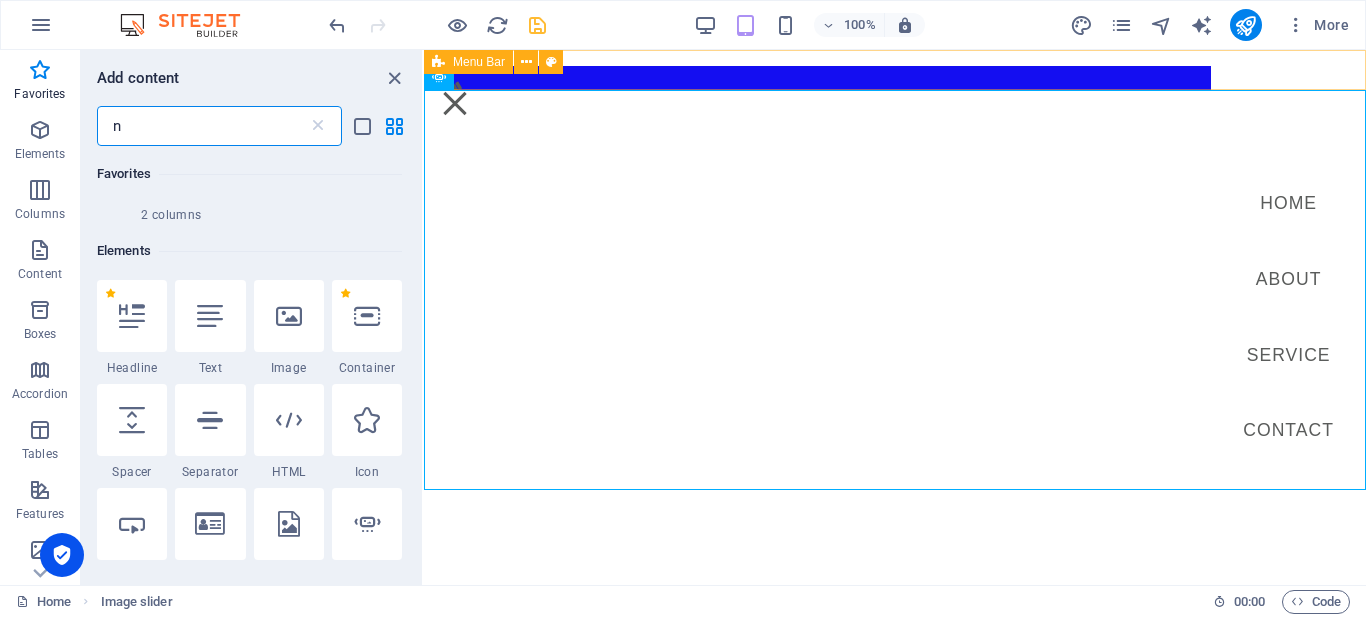 drag, startPoint x: 172, startPoint y: 126, endPoint x: 105, endPoint y: 122, distance: 67.11929 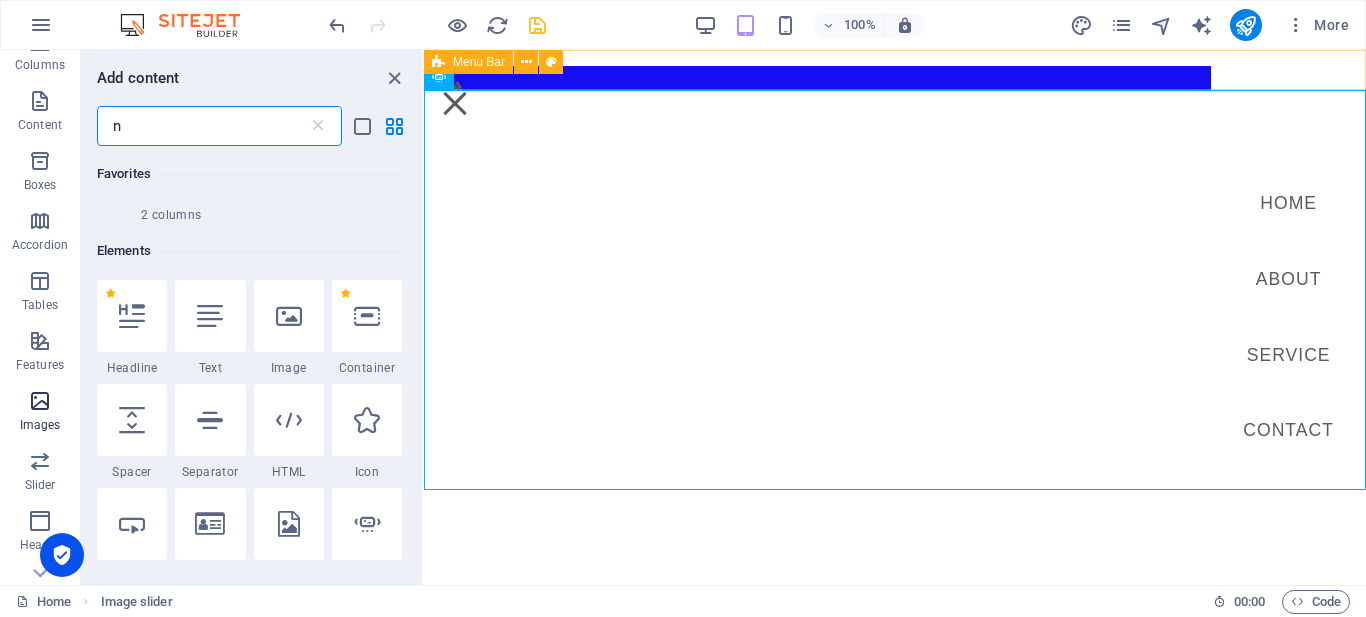 scroll, scrollTop: 365, scrollLeft: 0, axis: vertical 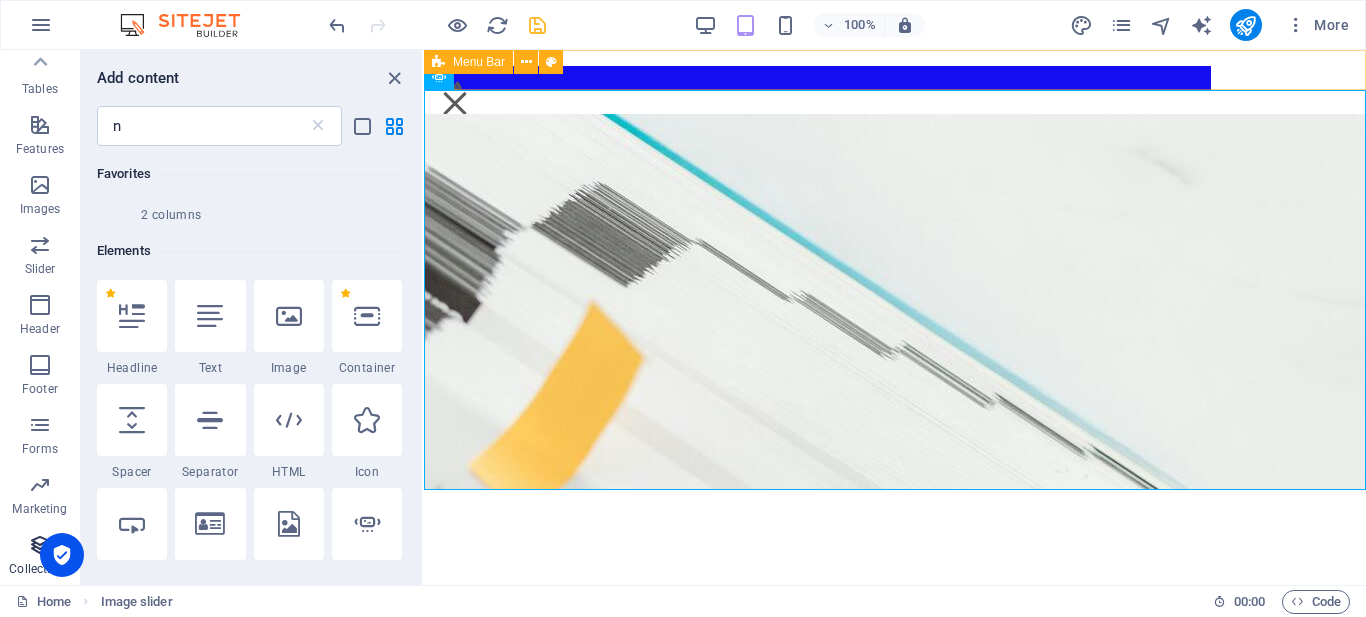 click on "Collections" at bounding box center [39, 569] 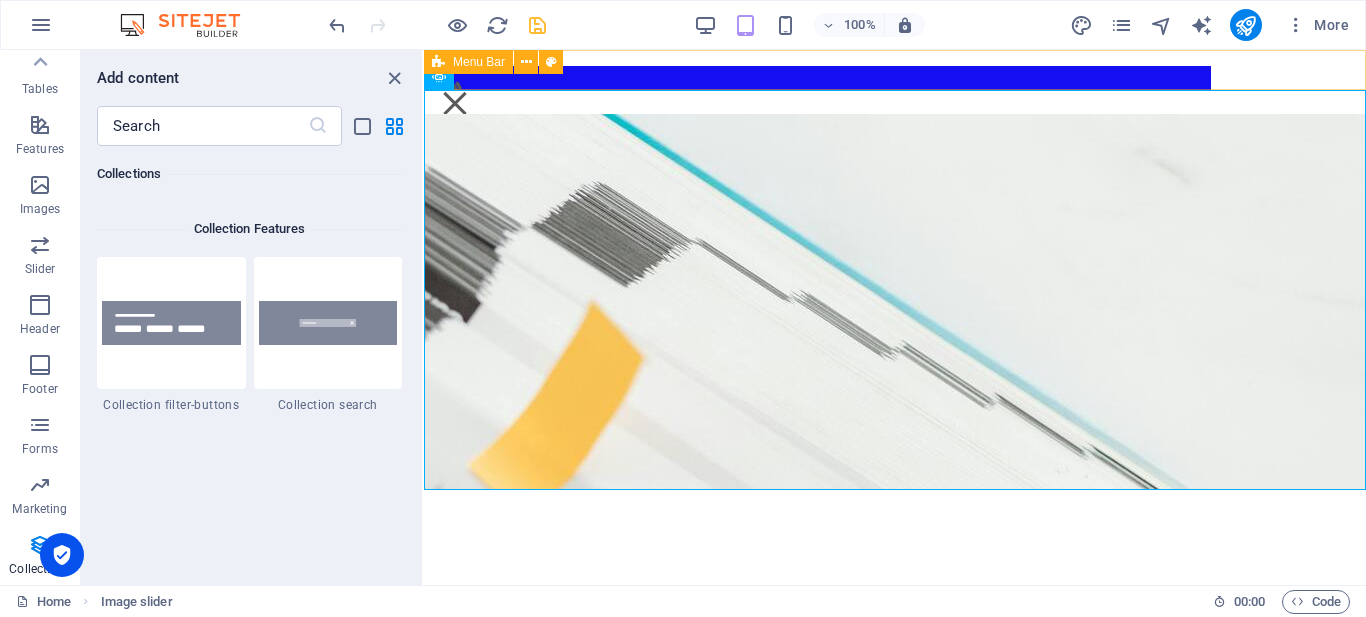 scroll, scrollTop: 19006, scrollLeft: 0, axis: vertical 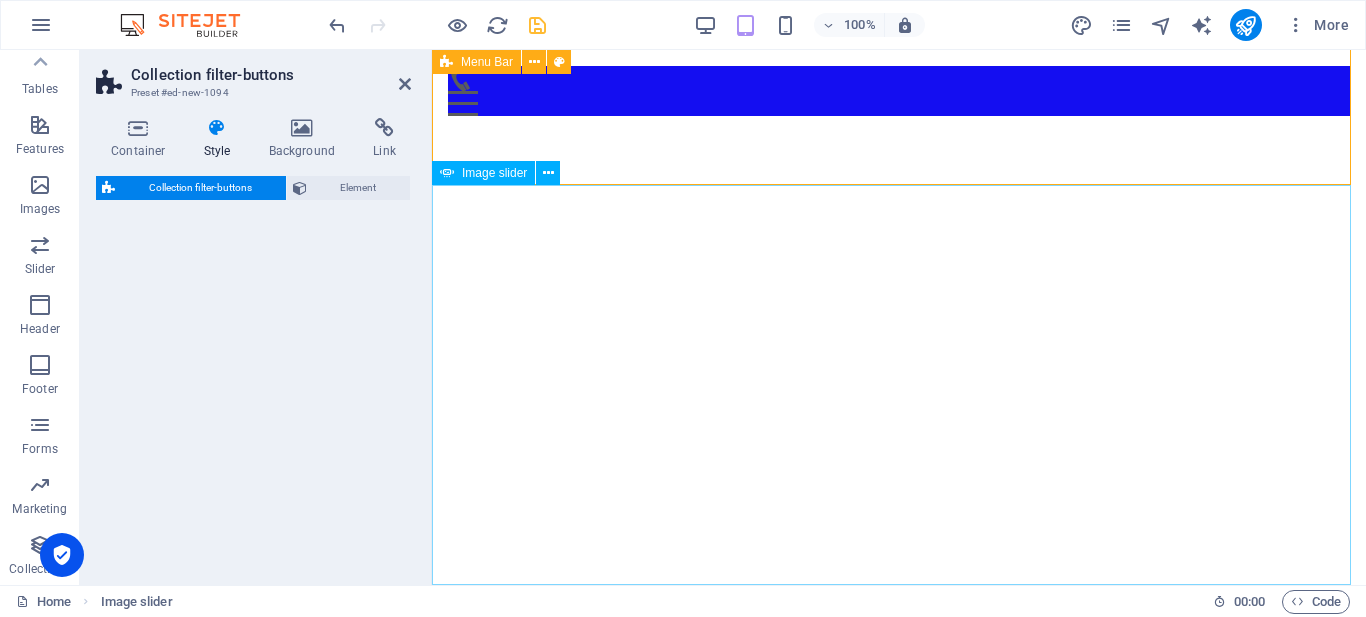 select on "rem" 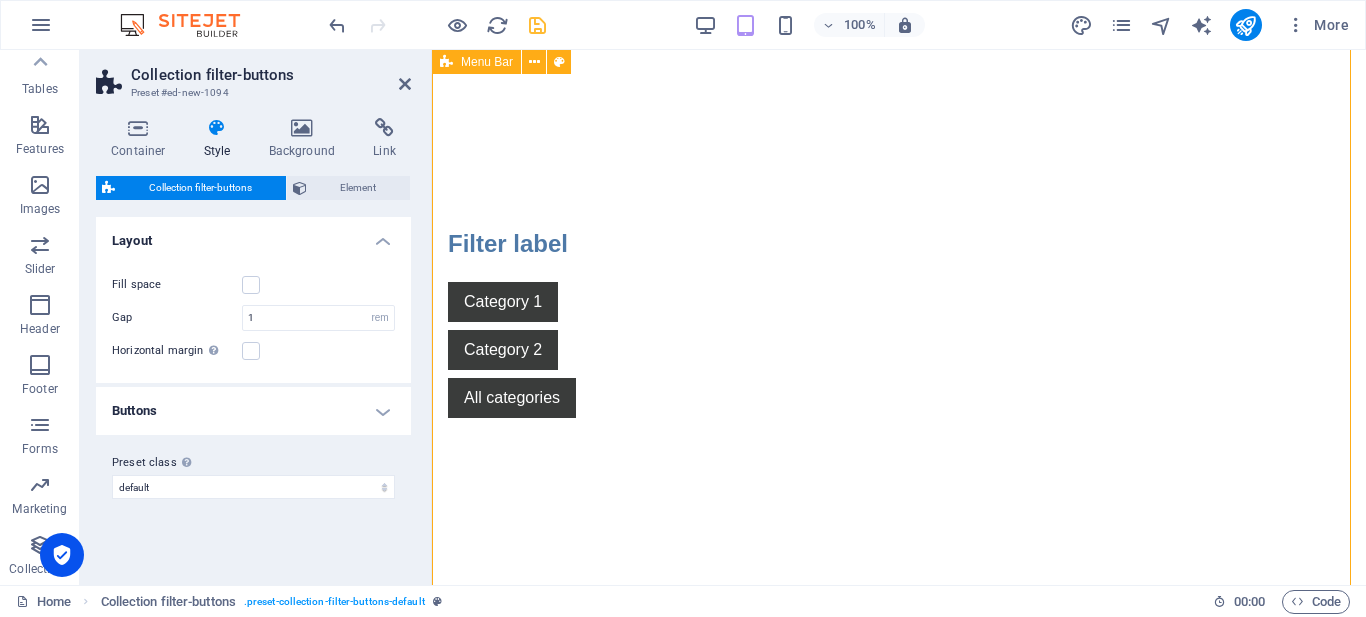 scroll, scrollTop: 0, scrollLeft: 0, axis: both 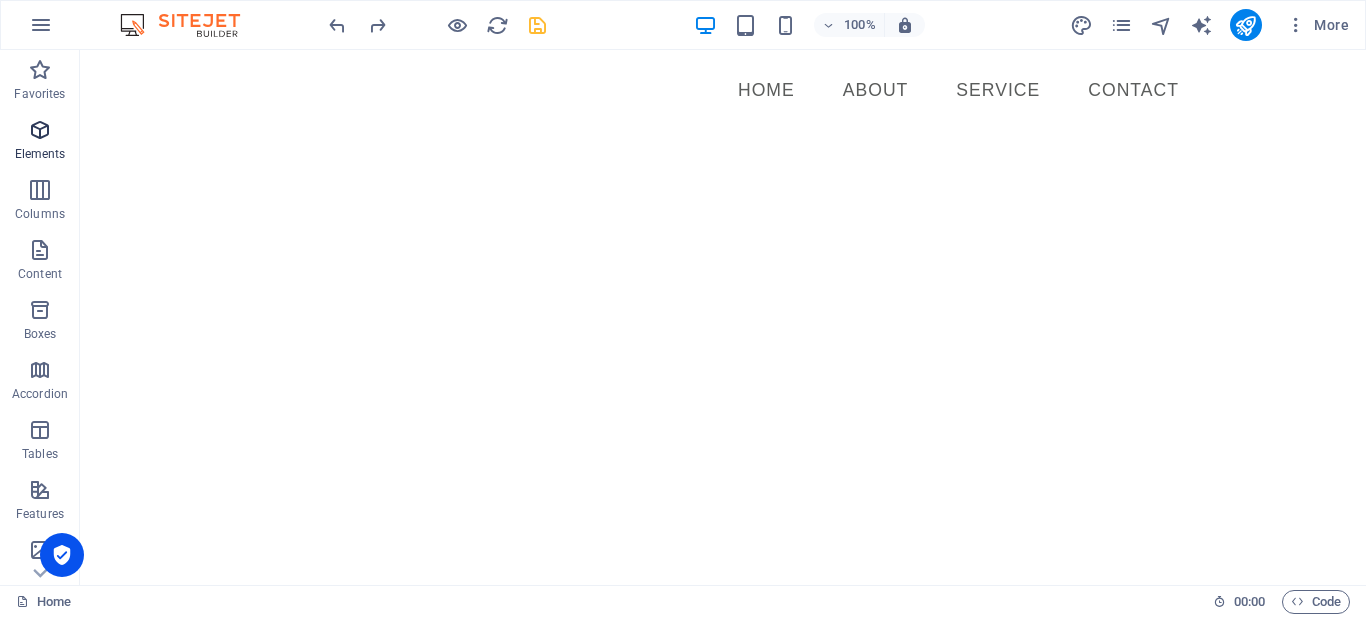 click at bounding box center (40, 130) 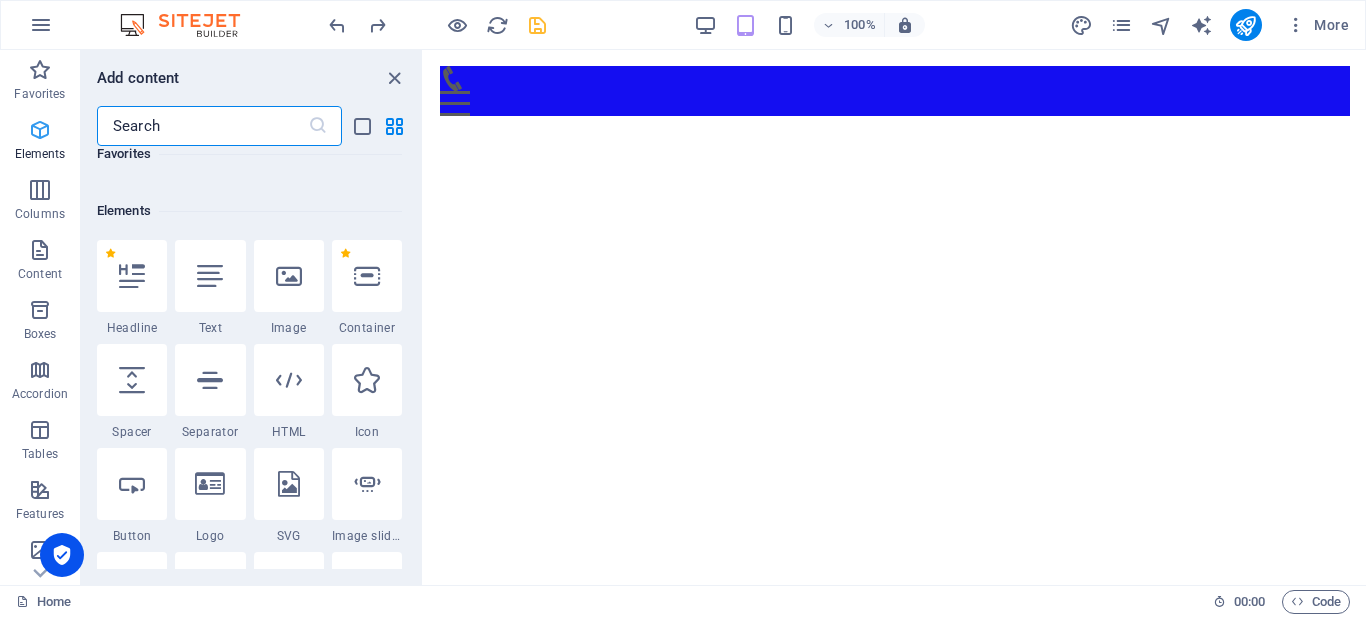 scroll, scrollTop: 377, scrollLeft: 0, axis: vertical 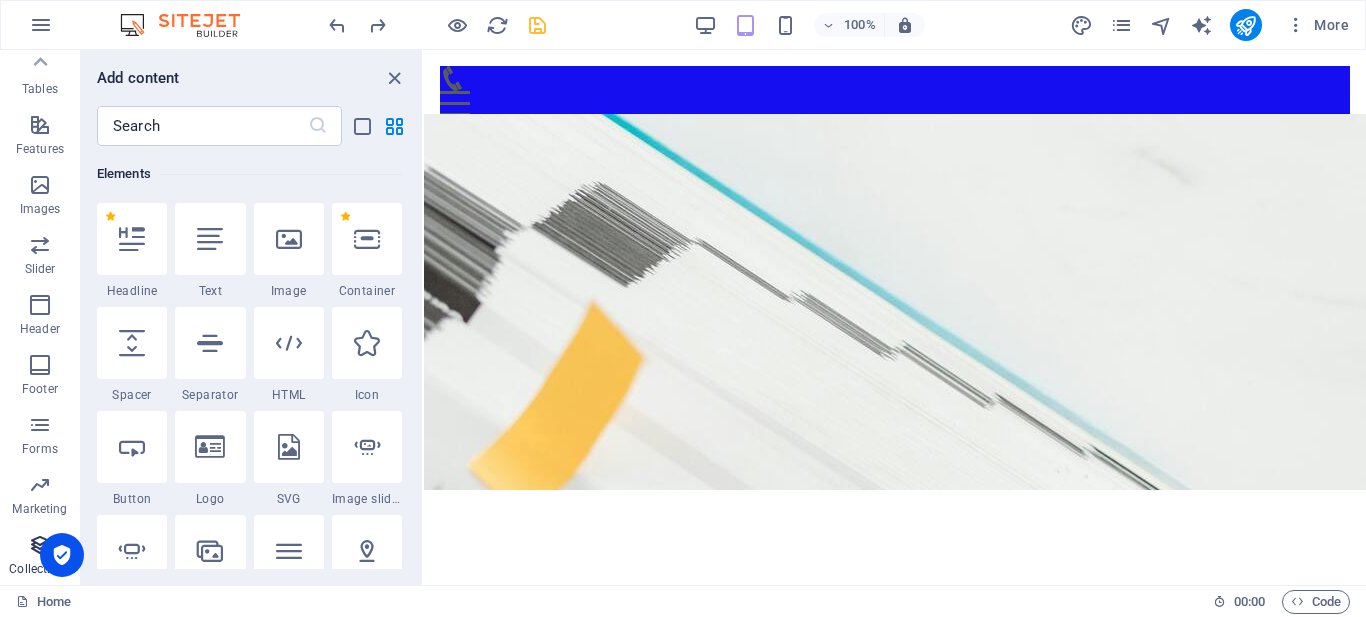 click on "Collections" at bounding box center (40, 557) 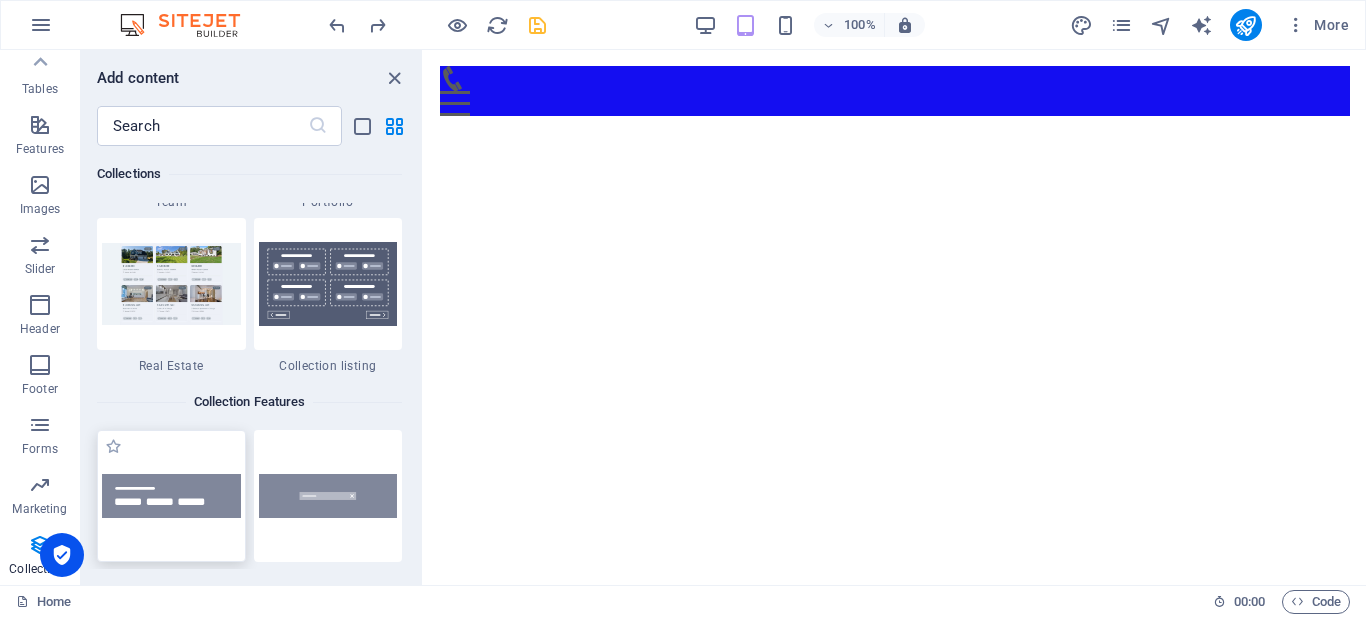 scroll, scrollTop: 18806, scrollLeft: 0, axis: vertical 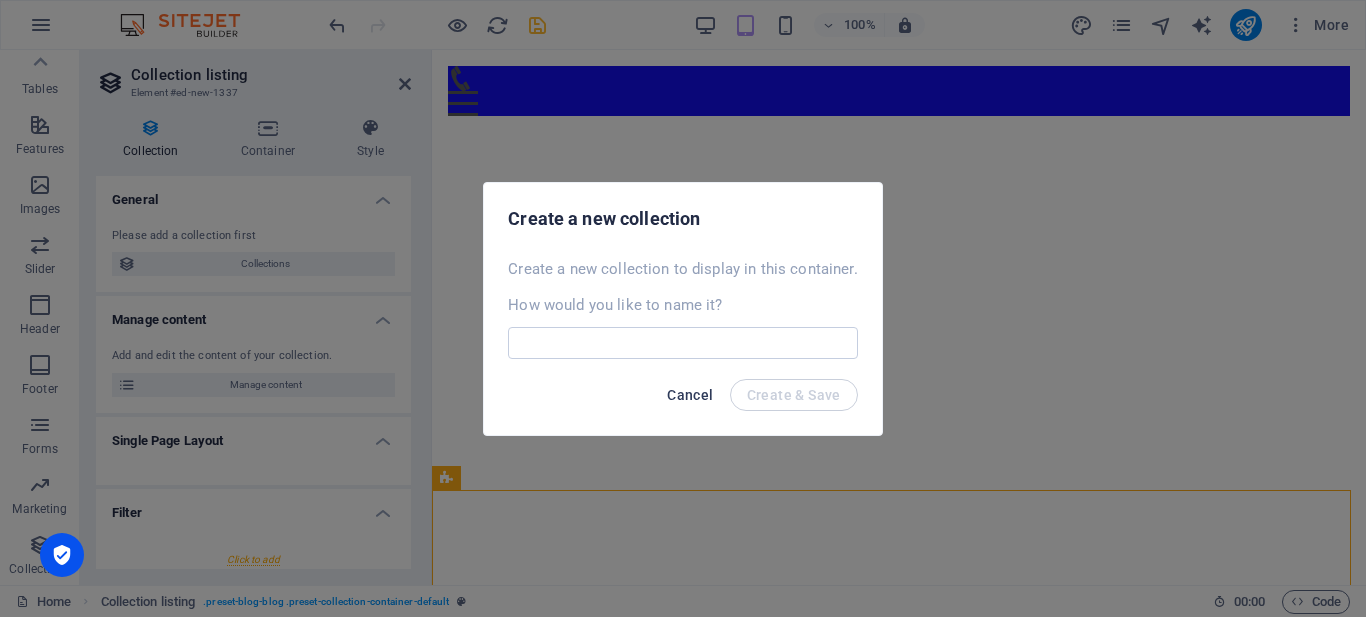 click on "Cancel" at bounding box center (690, 395) 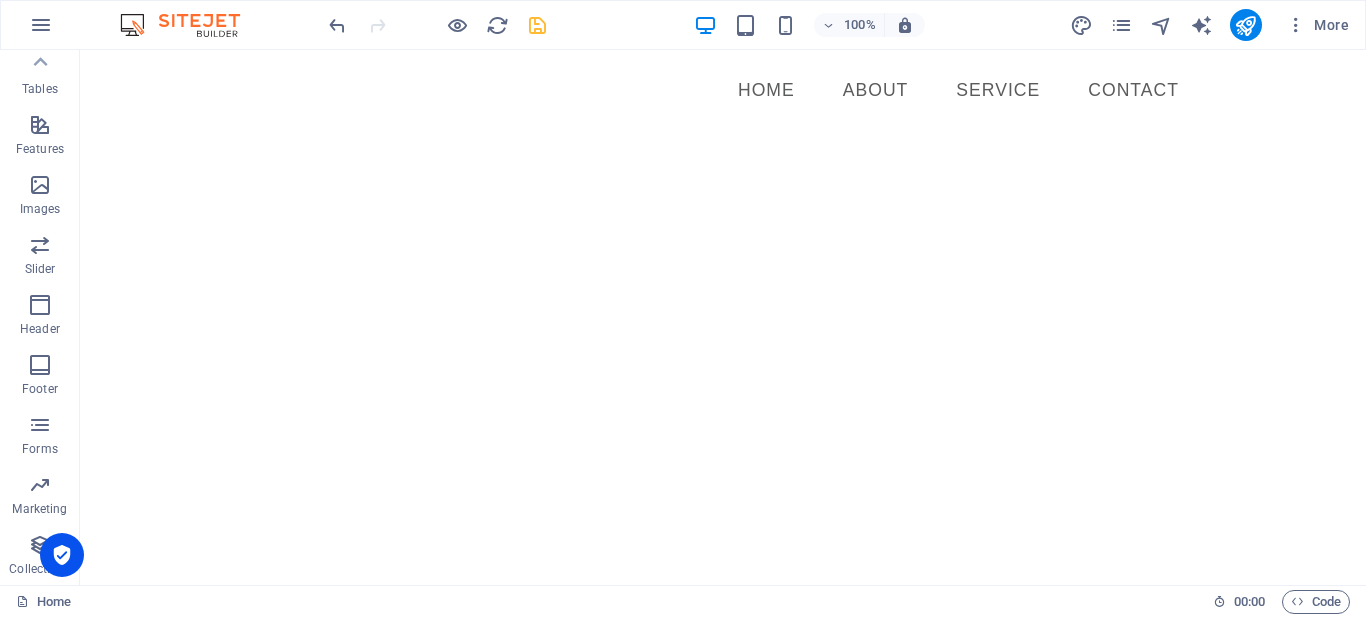 drag, startPoint x: 102, startPoint y: 598, endPoint x: 318, endPoint y: 535, distance: 225 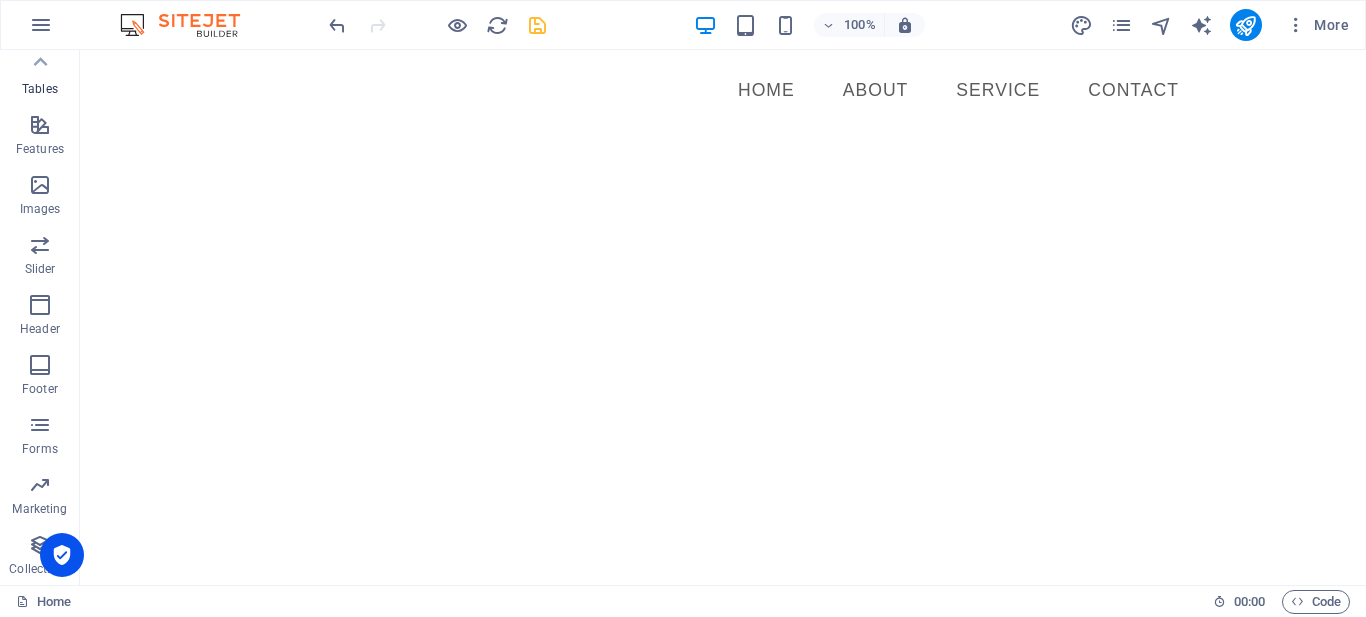 click on "Tables" at bounding box center [40, 77] 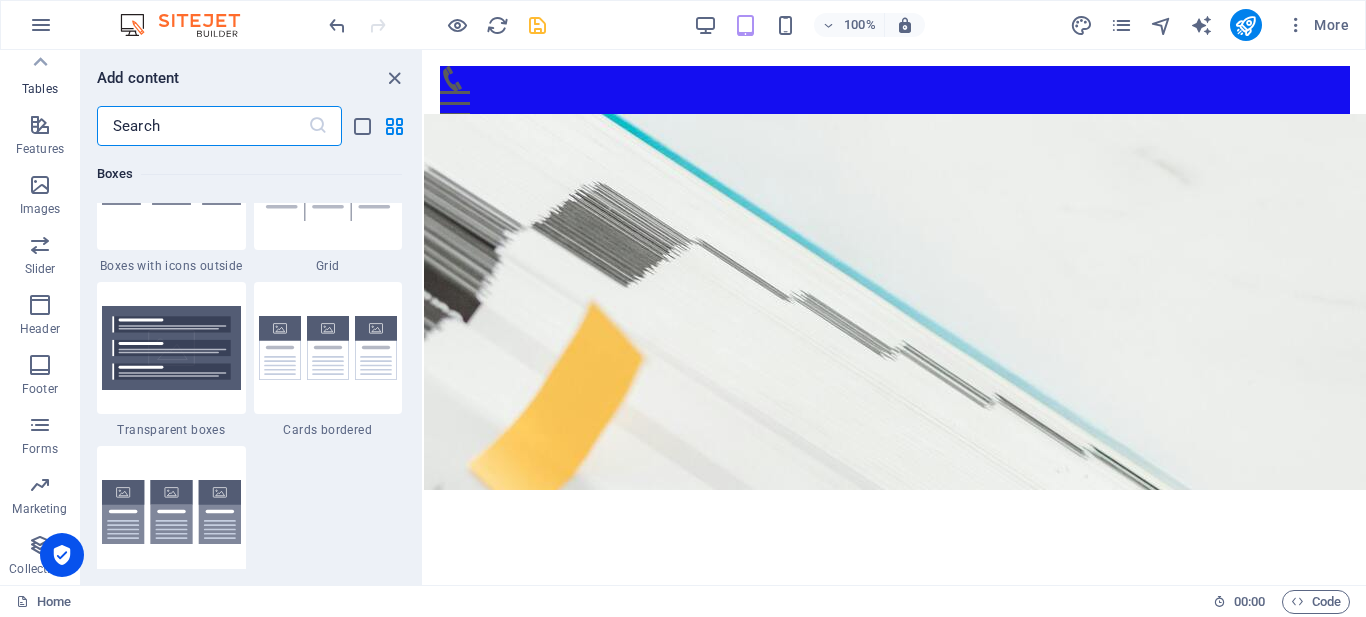 scroll, scrollTop: 6926, scrollLeft: 0, axis: vertical 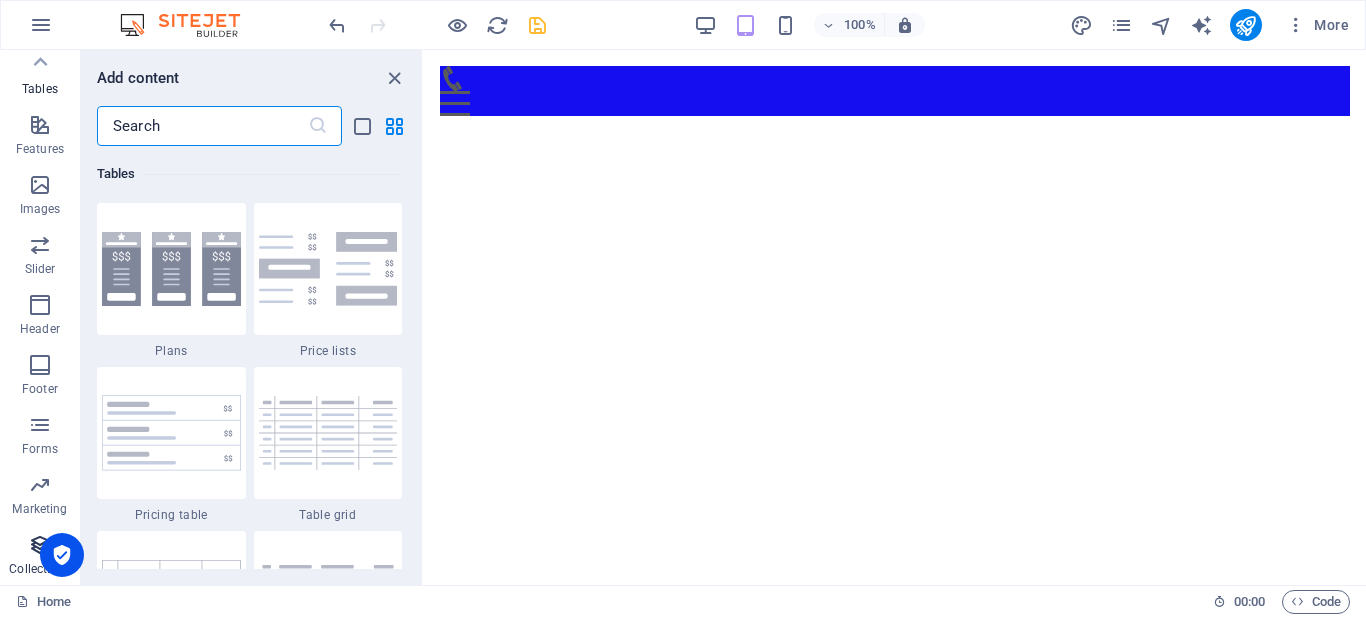click on "Collections" at bounding box center (40, 557) 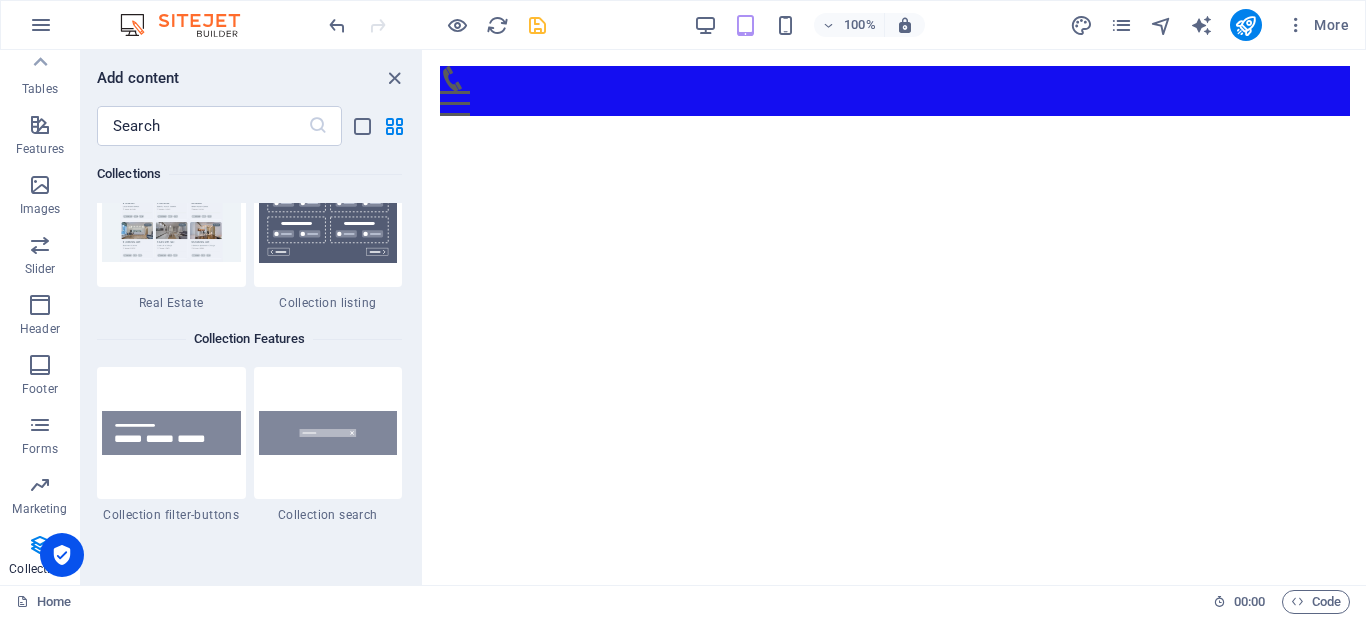 scroll, scrollTop: 18865, scrollLeft: 0, axis: vertical 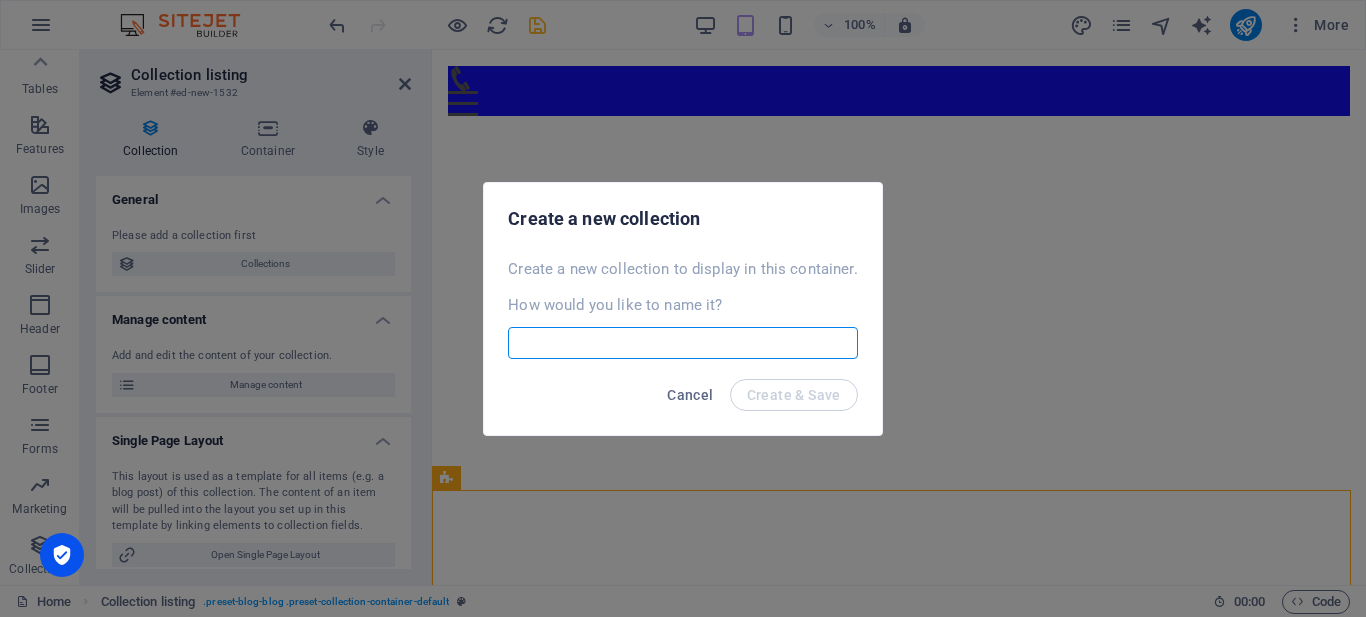 click at bounding box center [682, 343] 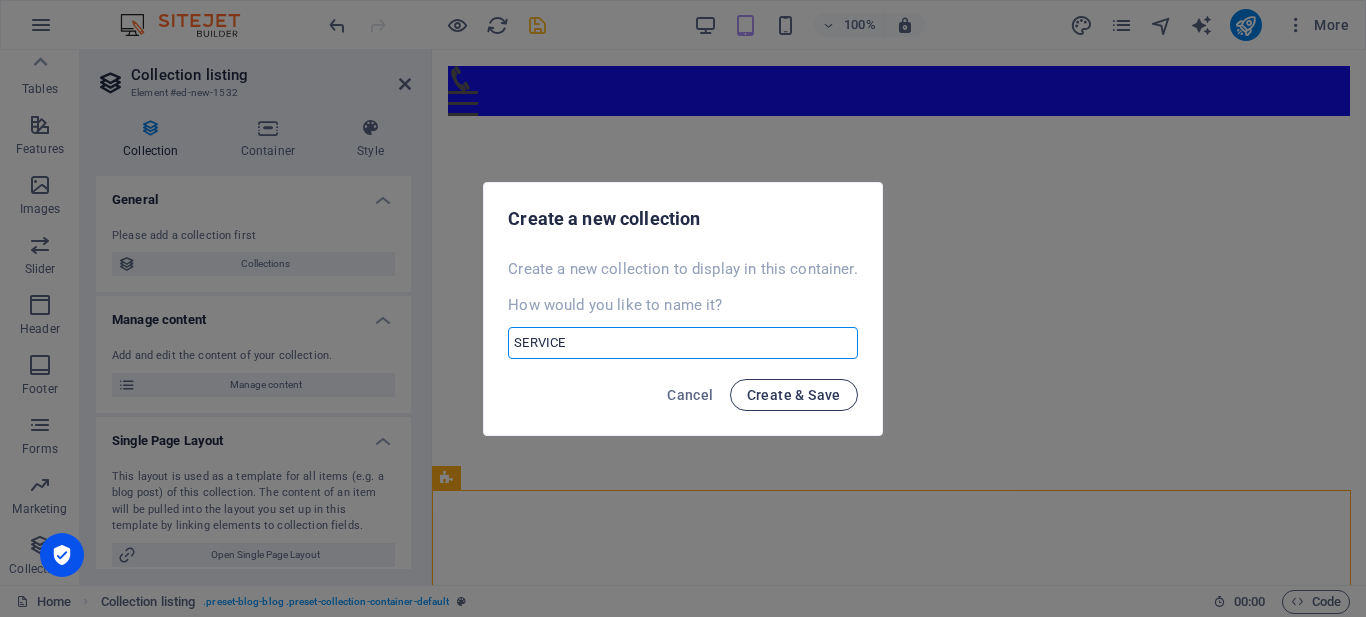 type on "SERVICE" 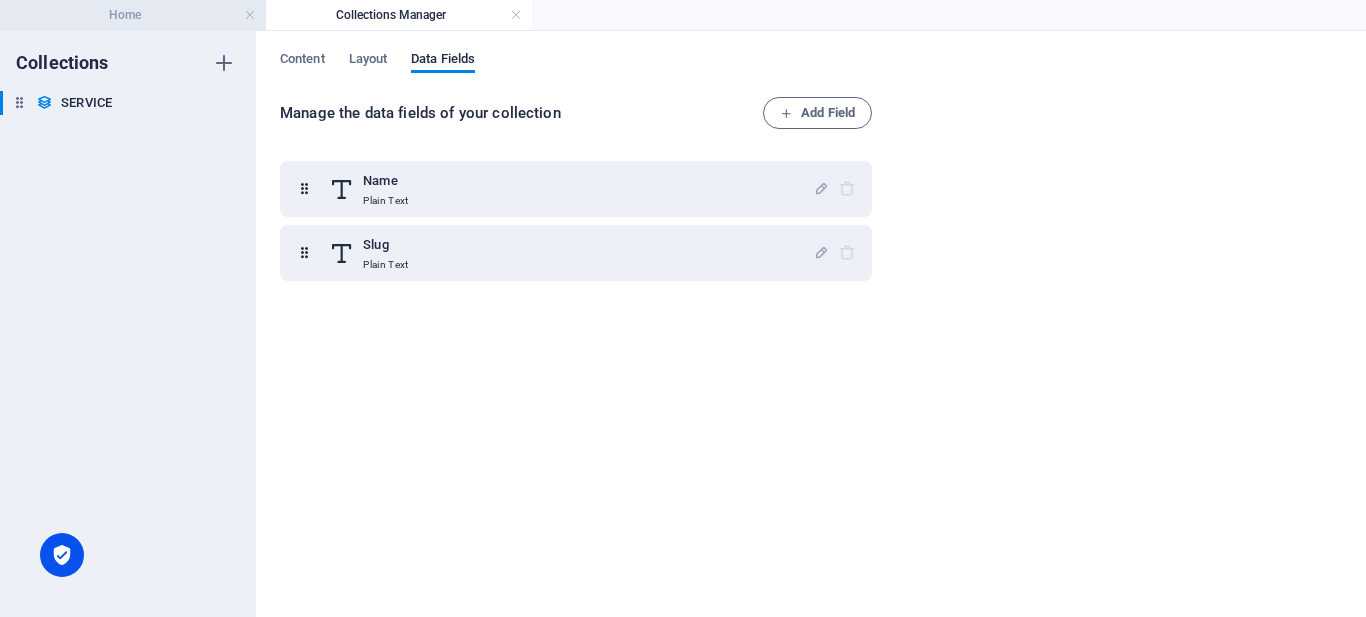 click on "Home" at bounding box center [133, 15] 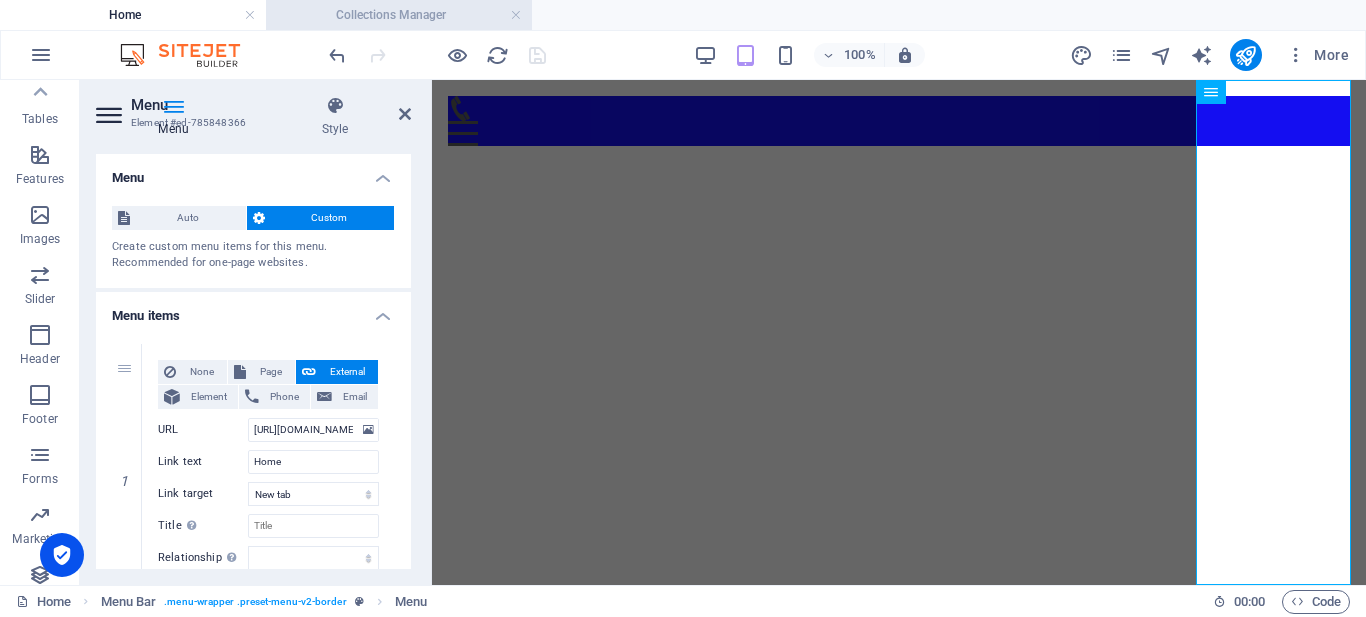click on "Collections Manager" at bounding box center [399, 15] 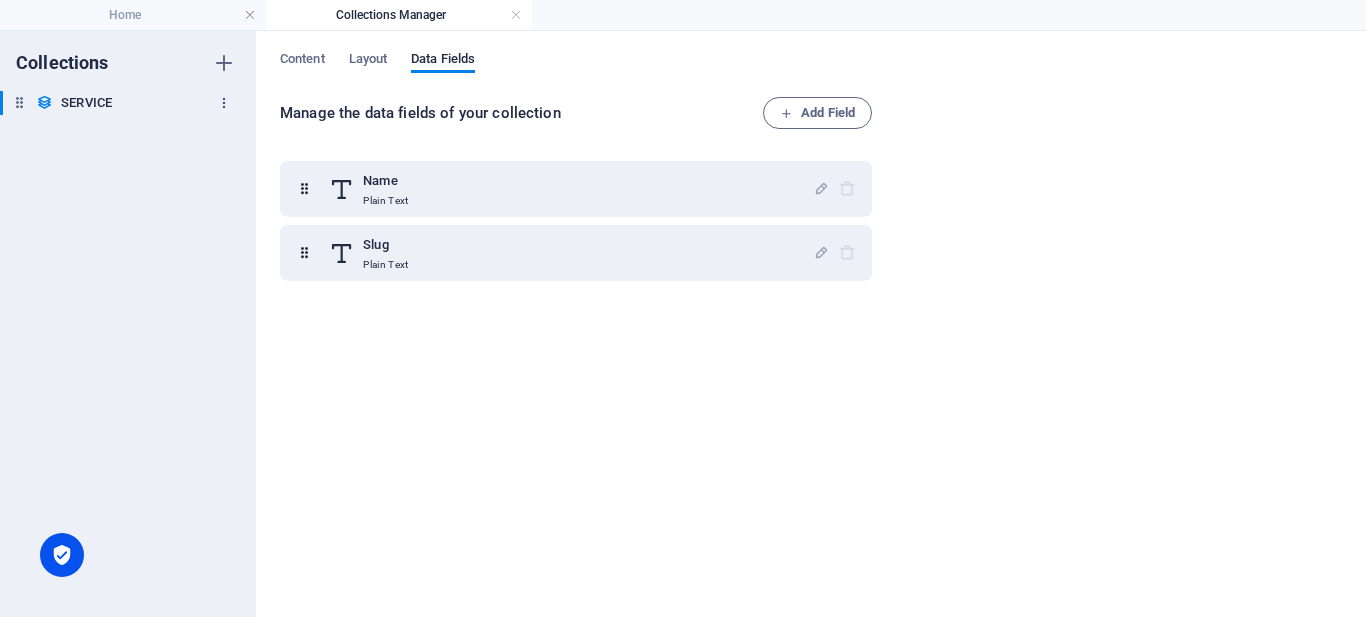 click at bounding box center (224, 103) 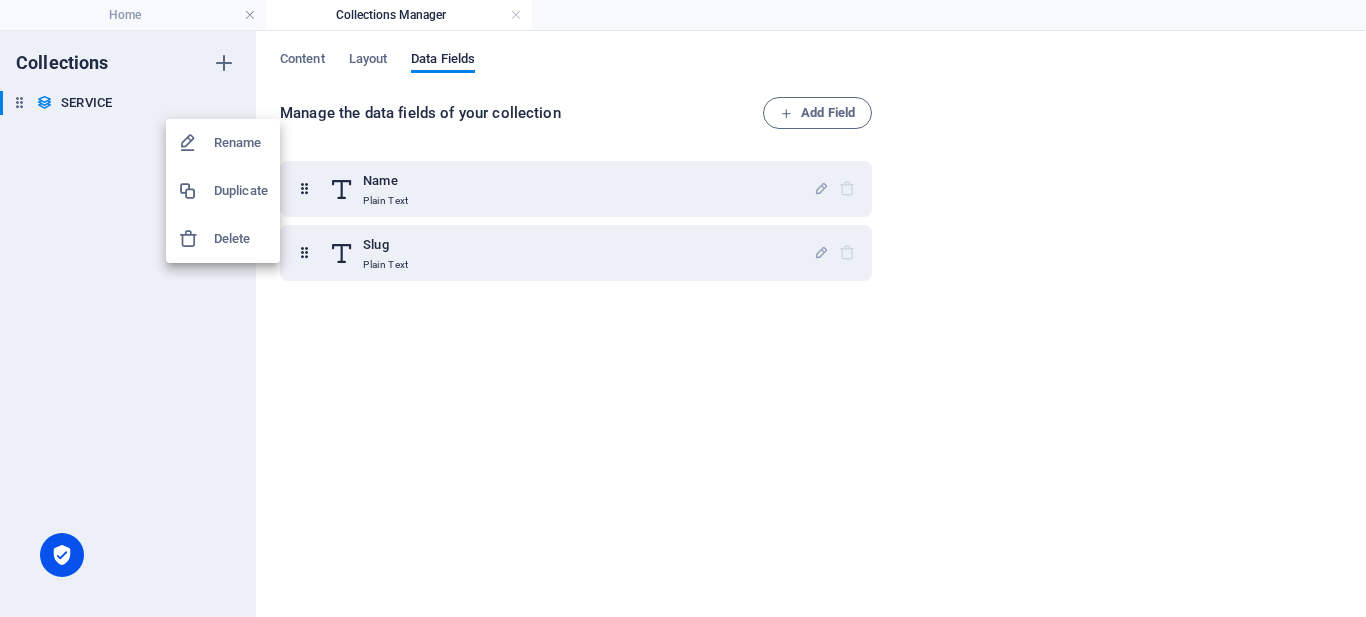 click at bounding box center [683, 308] 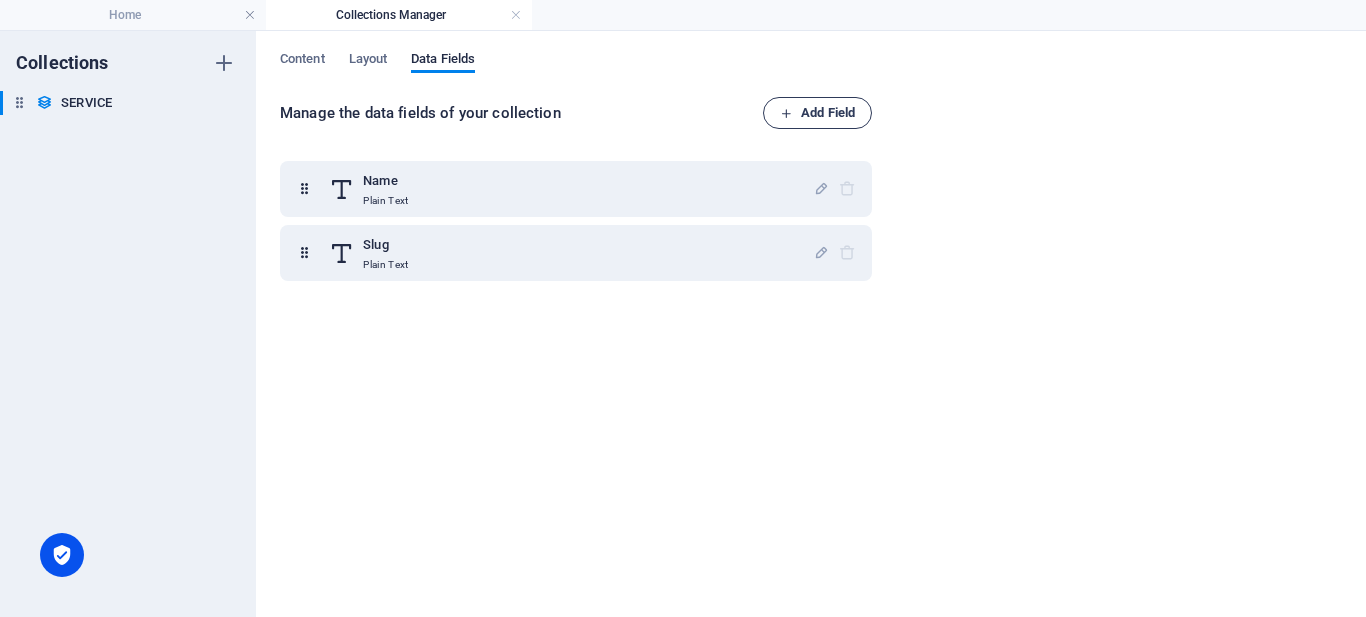 click on "Add Field" at bounding box center [817, 113] 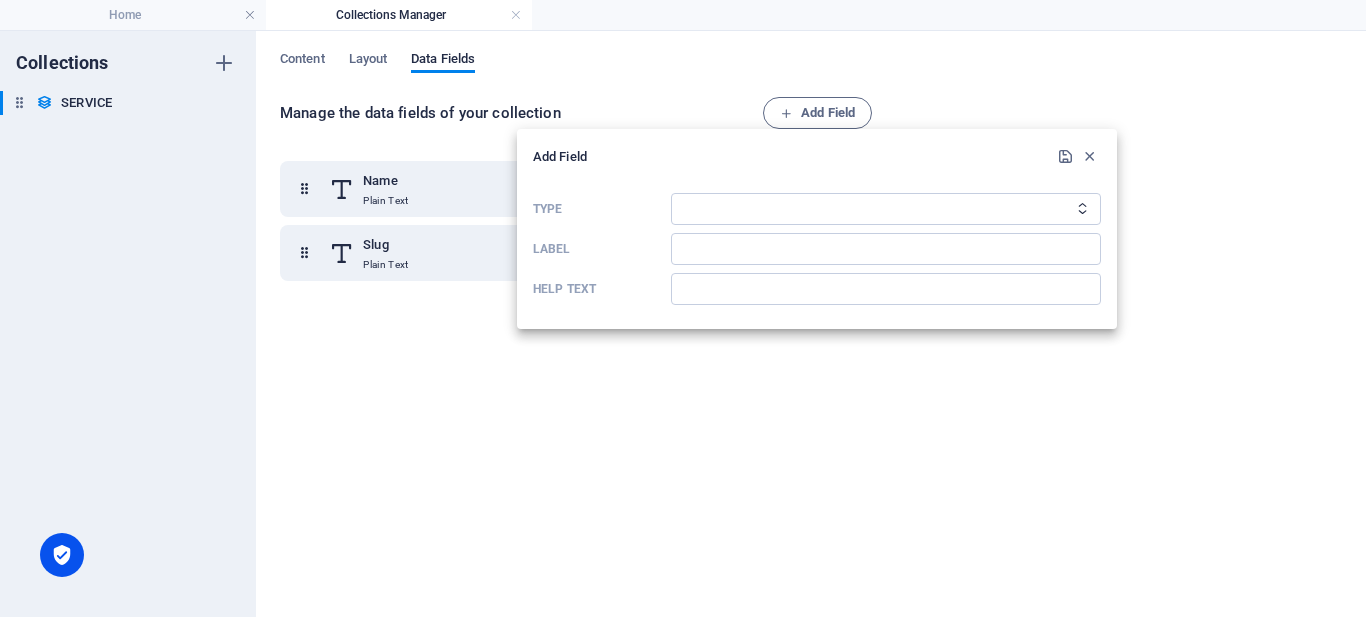 click at bounding box center (683, 308) 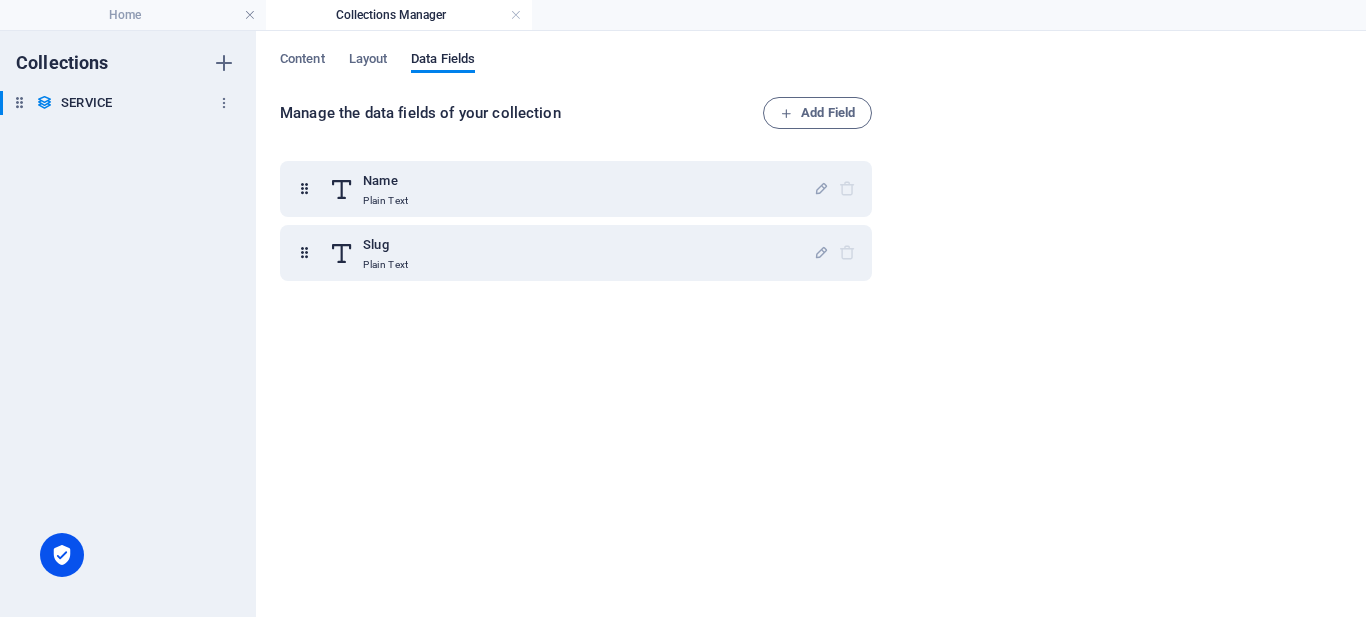 click at bounding box center (19, 102) 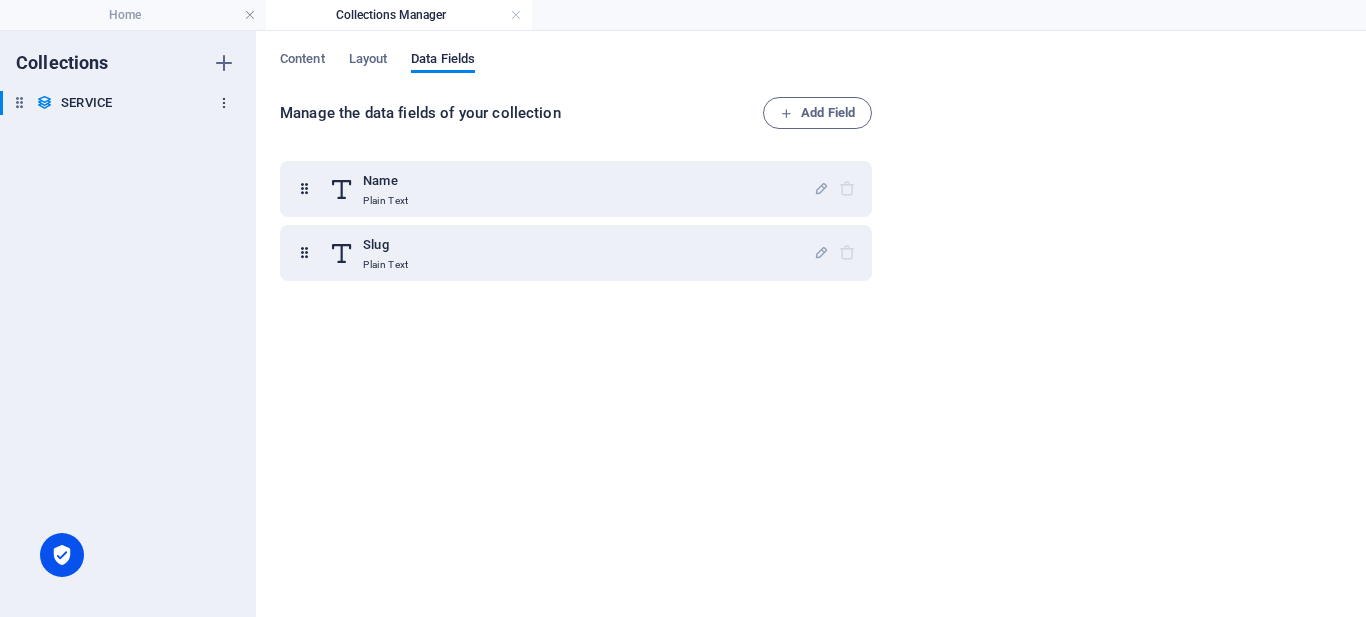 click at bounding box center (224, 103) 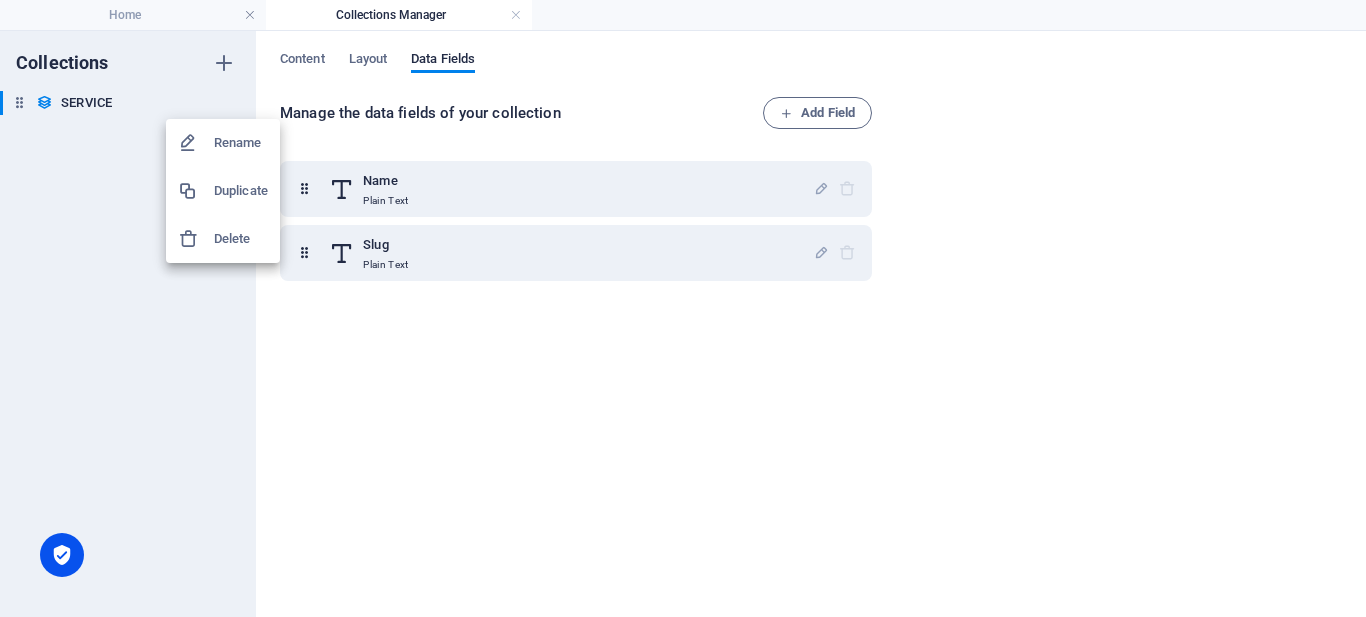 click at bounding box center [683, 308] 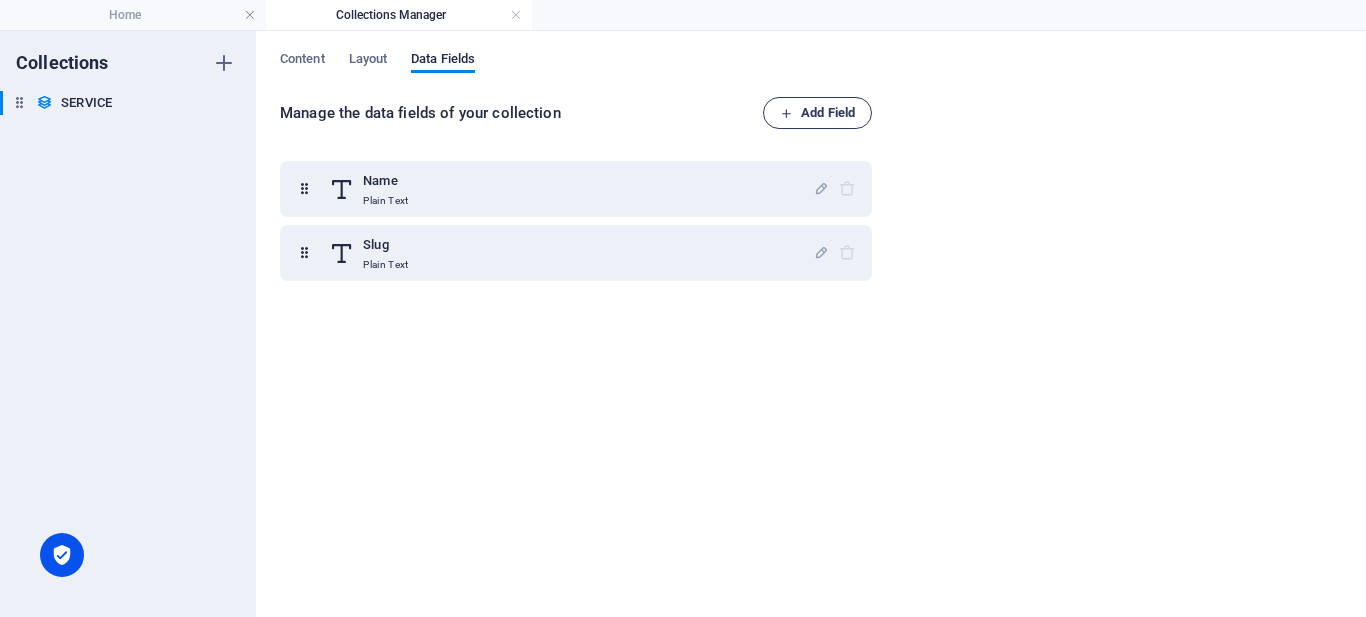 click on "Add Field" at bounding box center (817, 113) 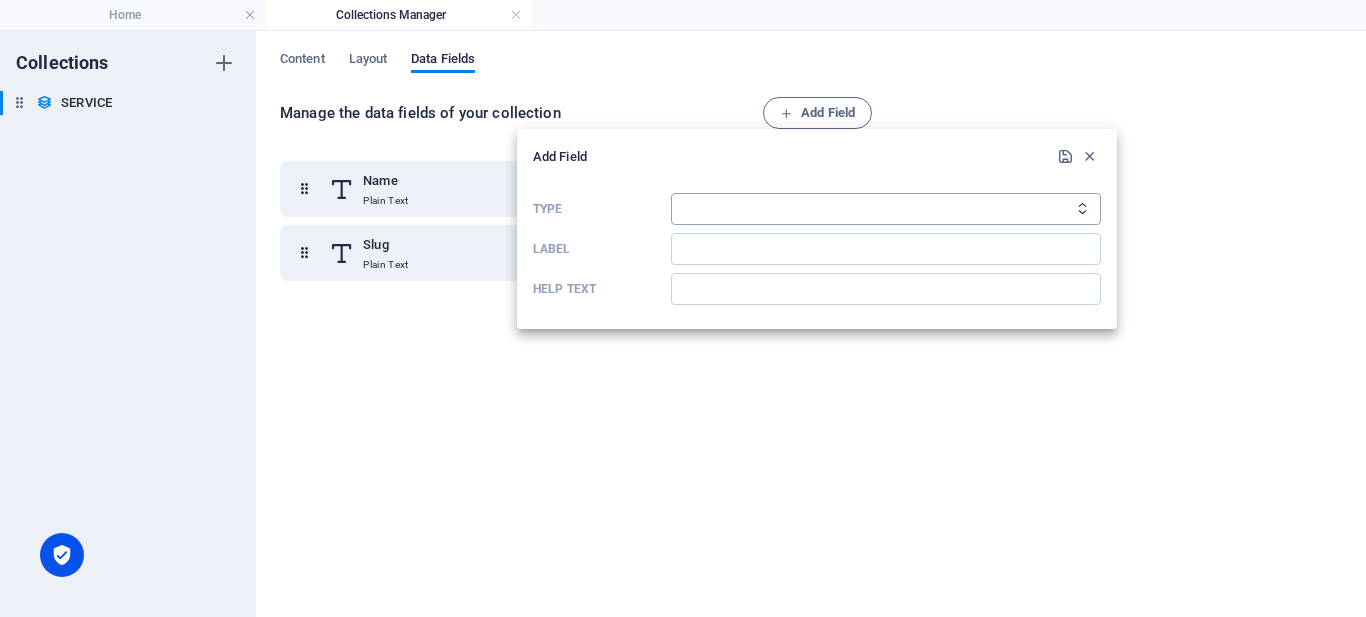 click on "Plain Text Link CMS Rich Text File Multiple Files Checkbox Choice Date Number" at bounding box center (886, 209) 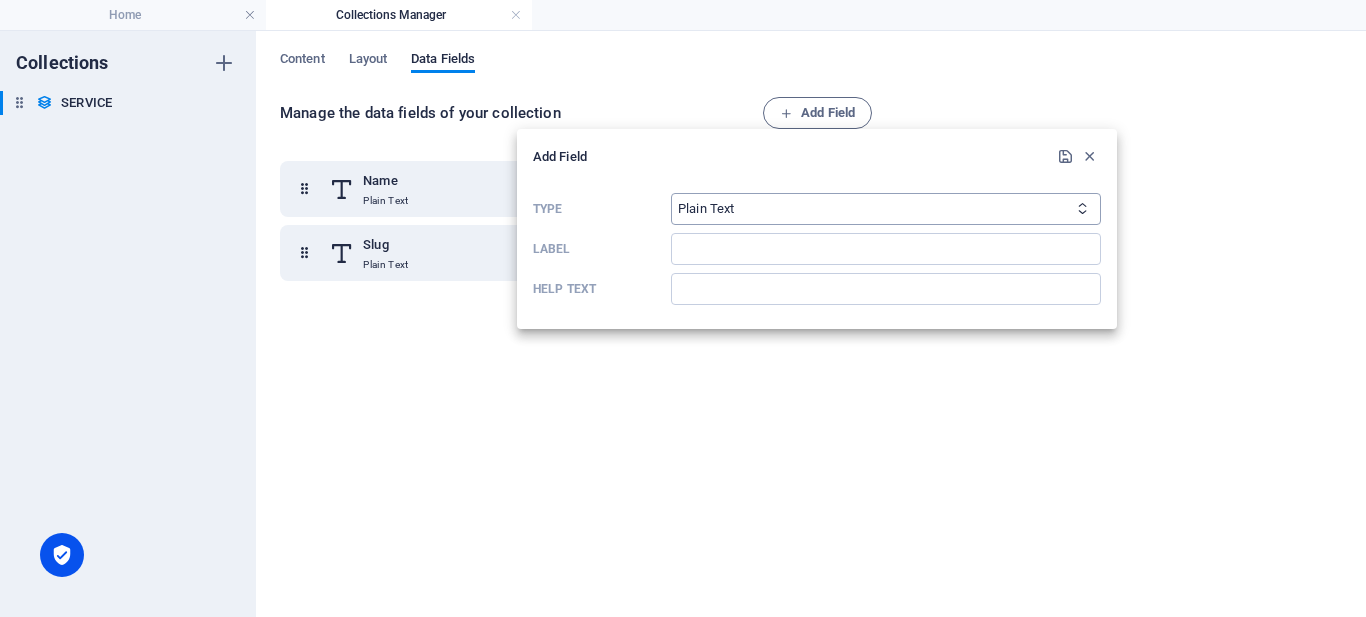 click on "Plain Text Link CMS Rich Text File Multiple Files Checkbox Choice Date Number" at bounding box center [886, 209] 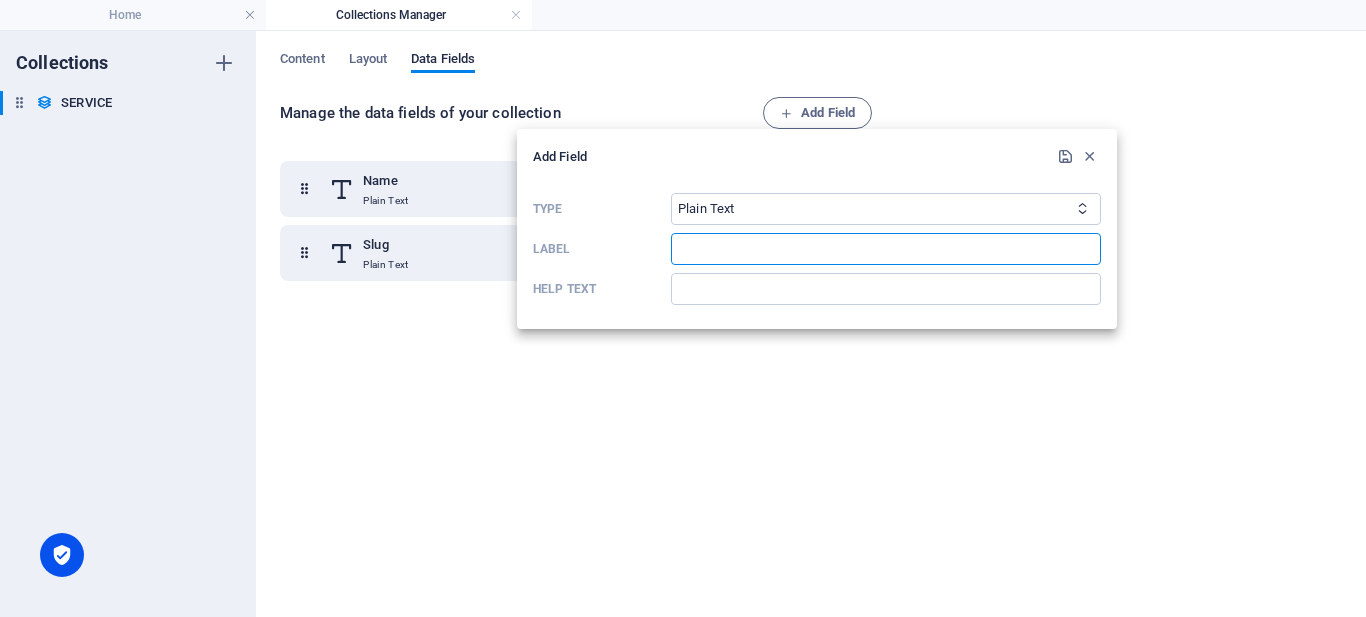 click at bounding box center [886, 249] 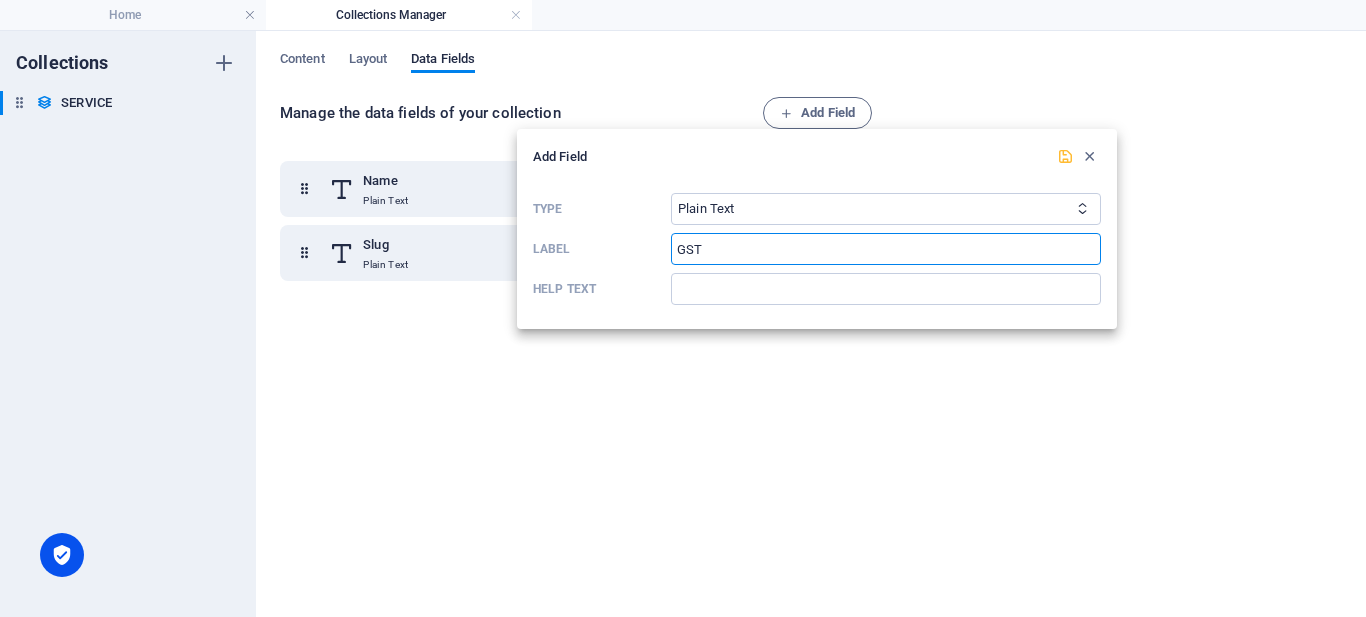 type on "GST" 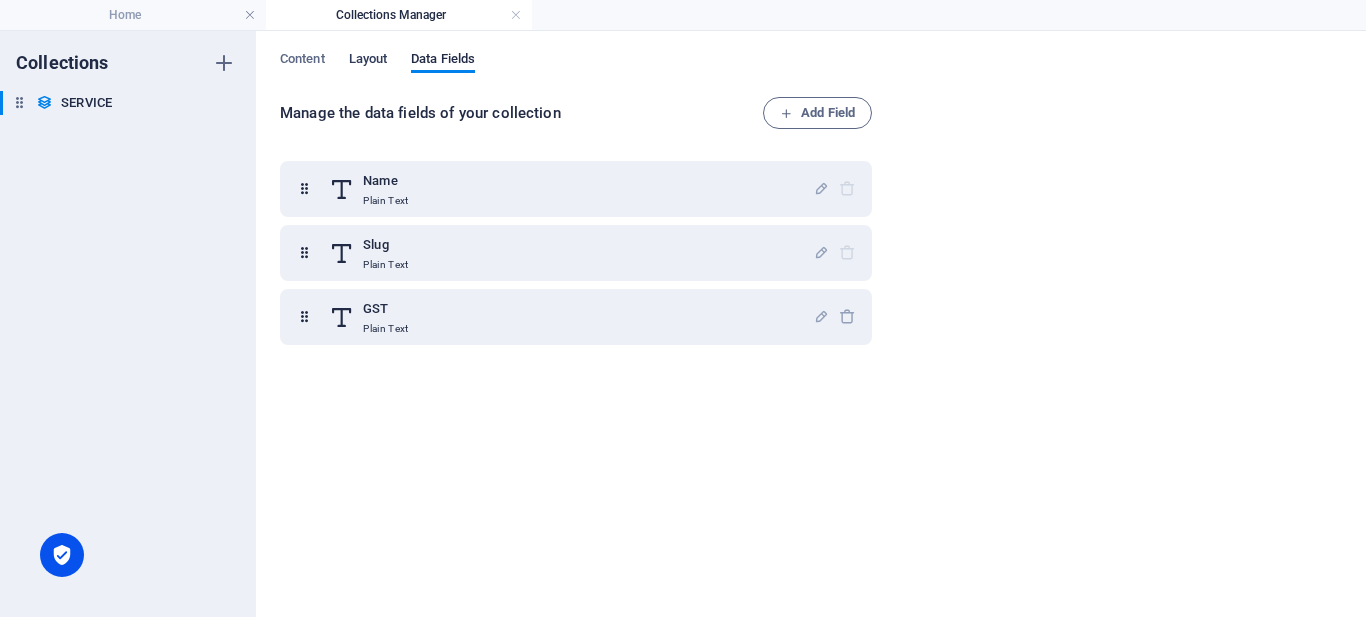 click on "Layout" at bounding box center [368, 61] 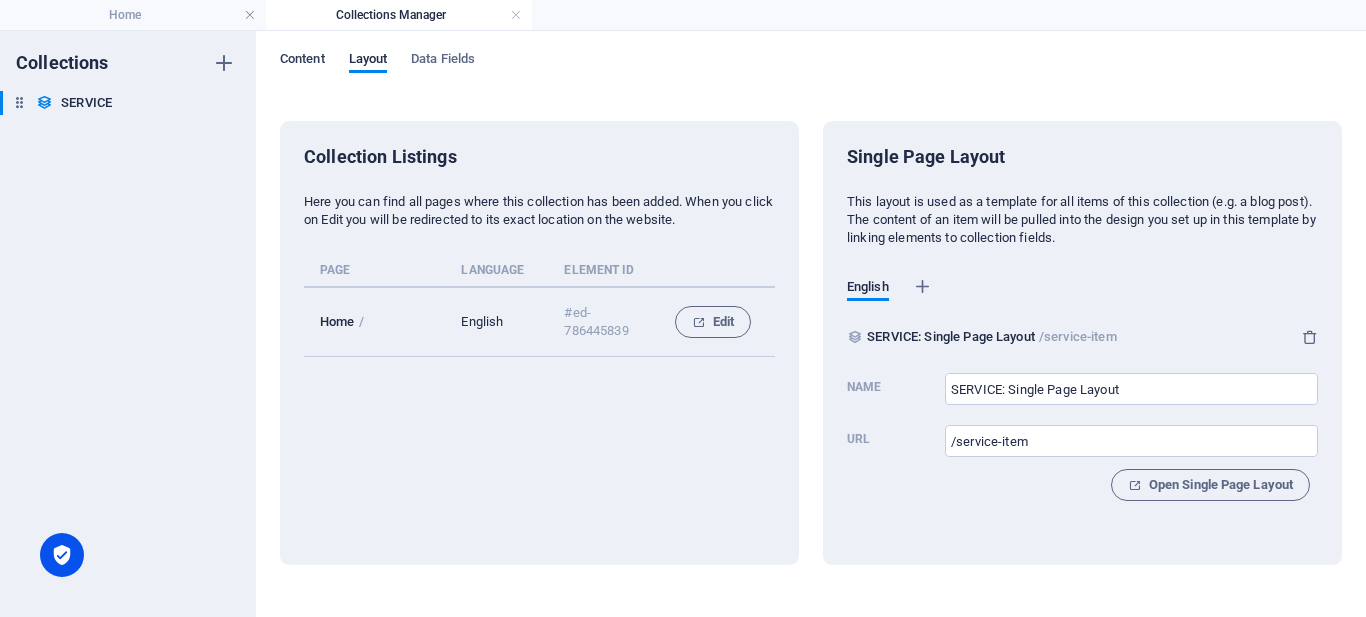 click on "Content" at bounding box center [302, 61] 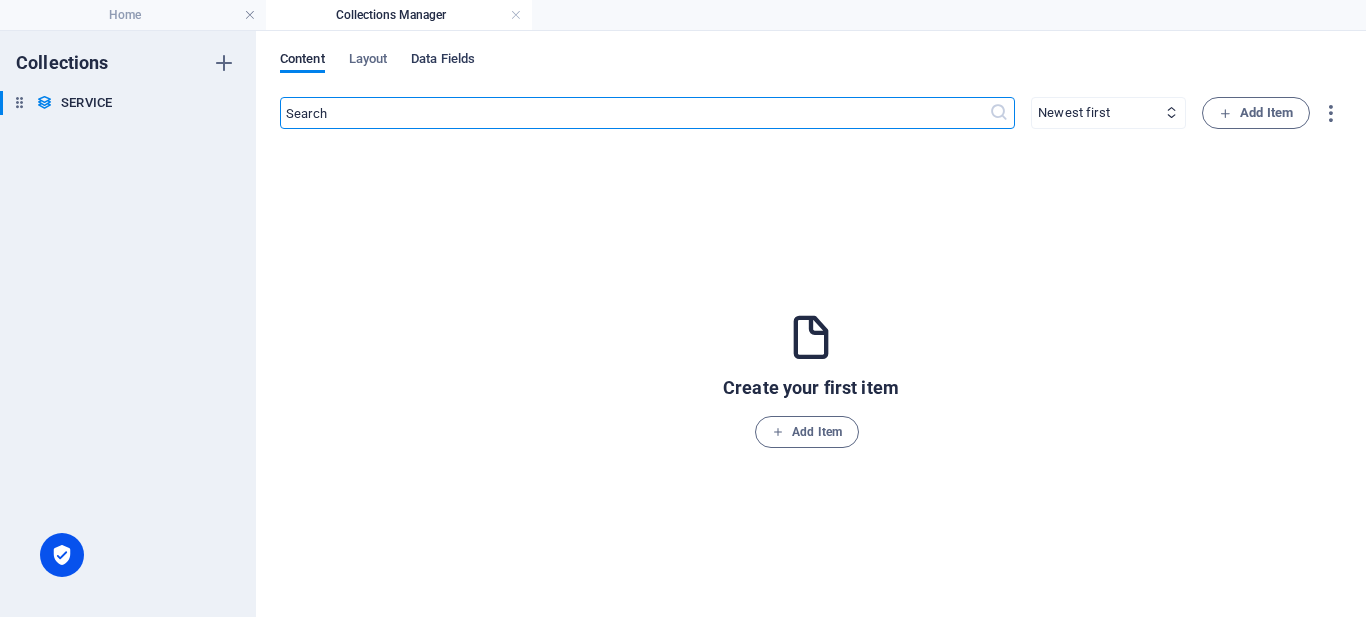 click on "Data Fields" at bounding box center (443, 61) 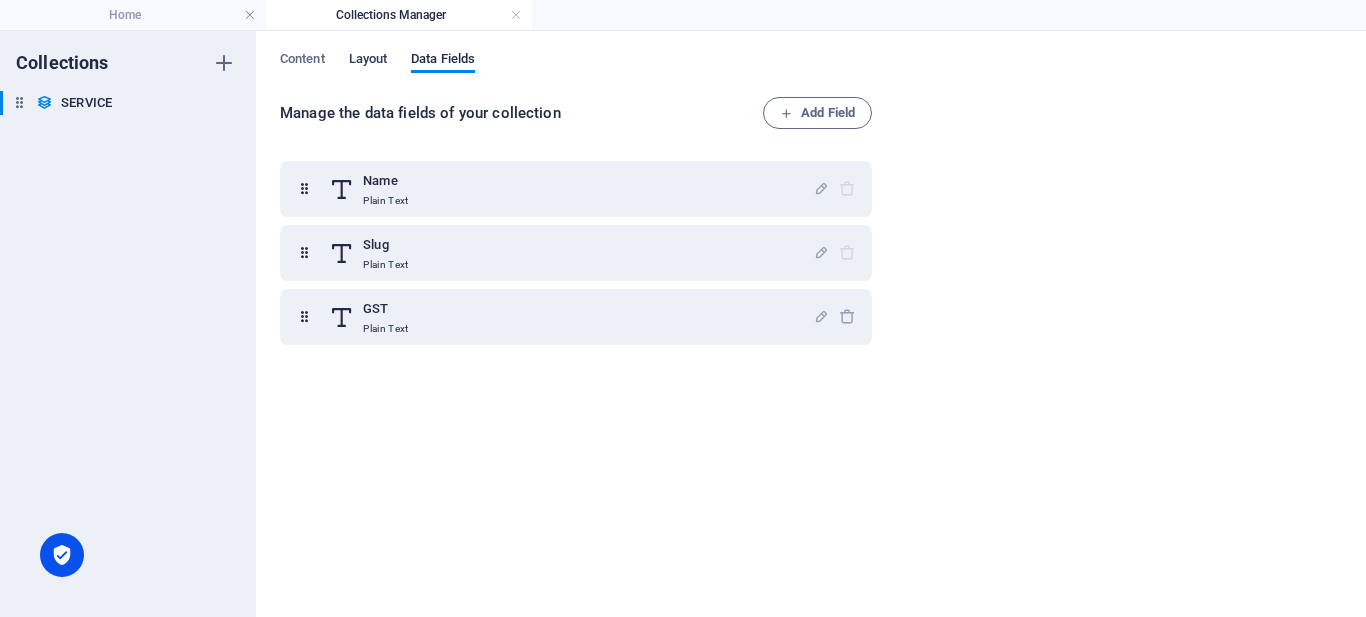click on "Layout" at bounding box center (368, 61) 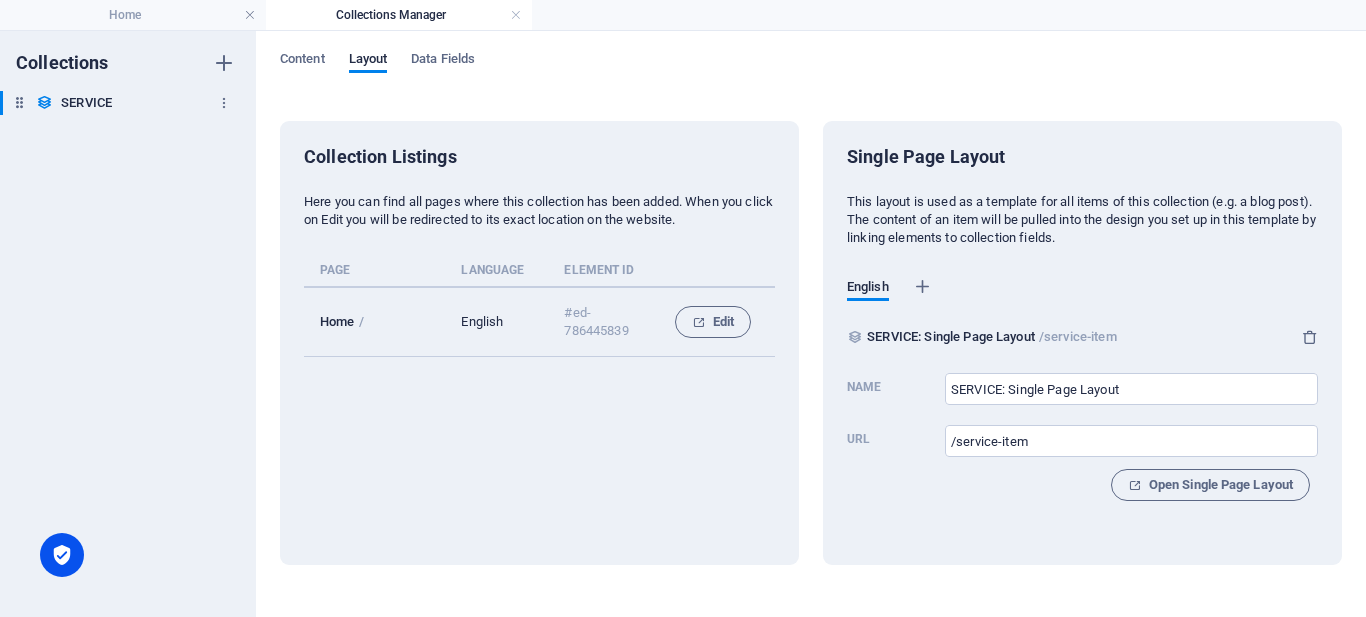 click on "SERVICE" at bounding box center [86, 103] 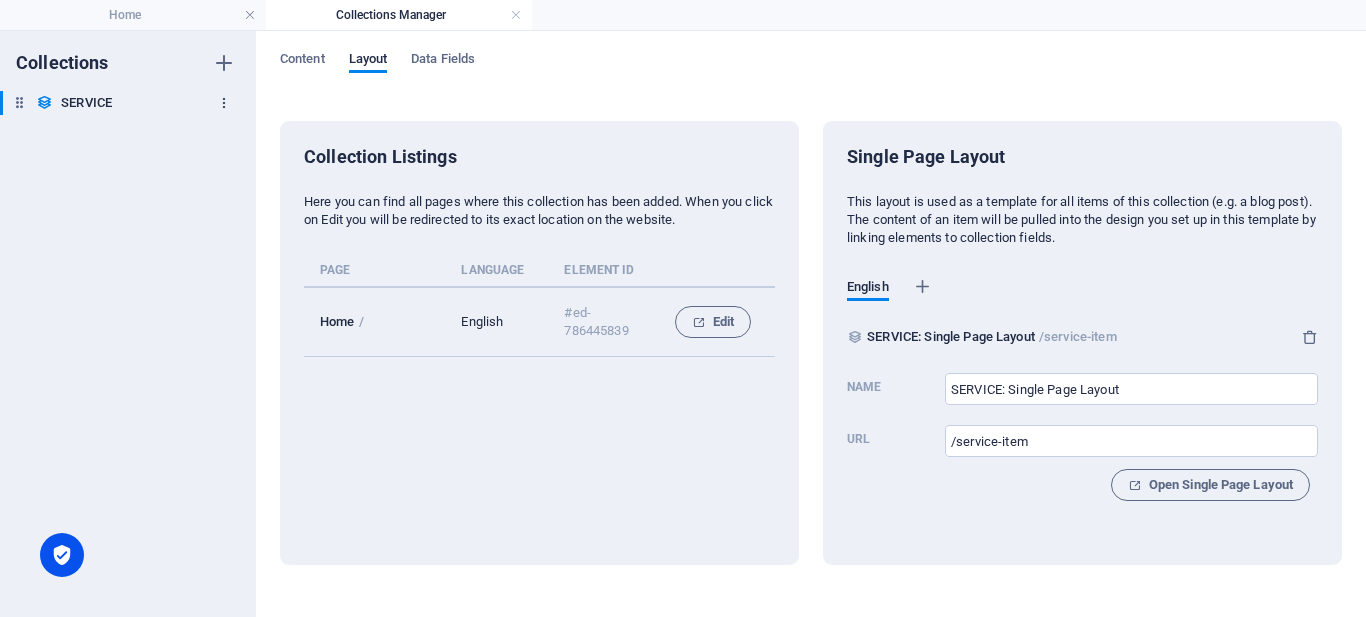 click at bounding box center (224, 103) 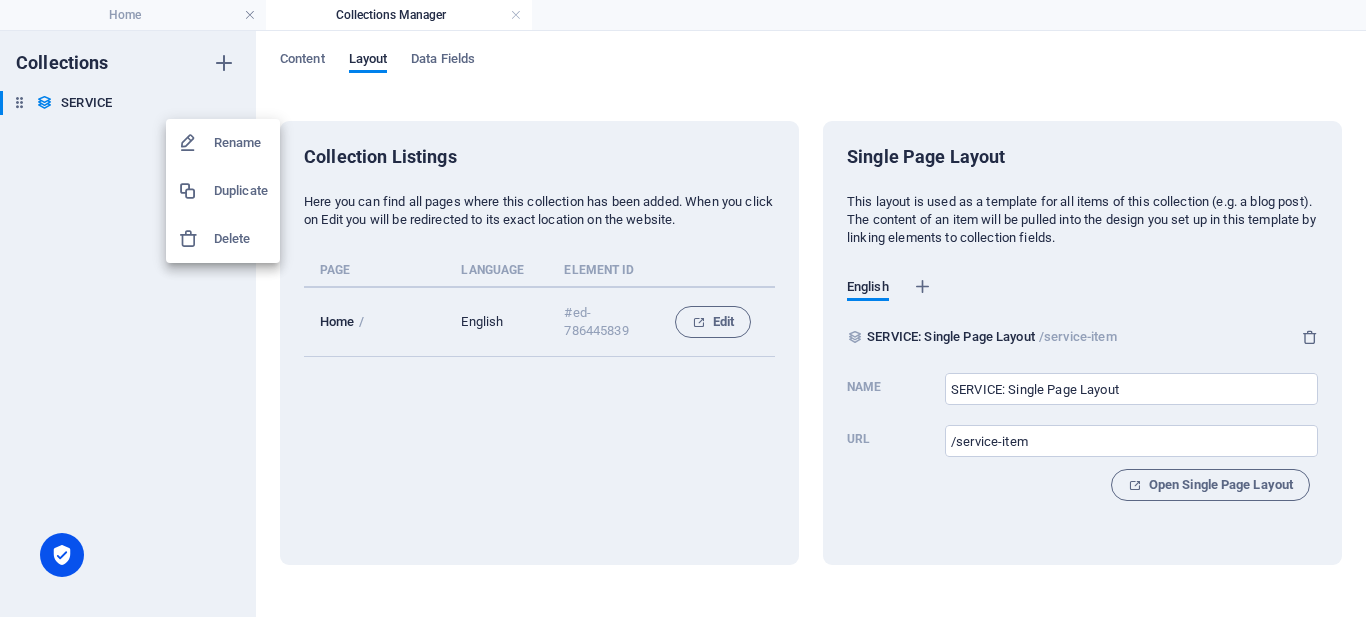 click at bounding box center (683, 308) 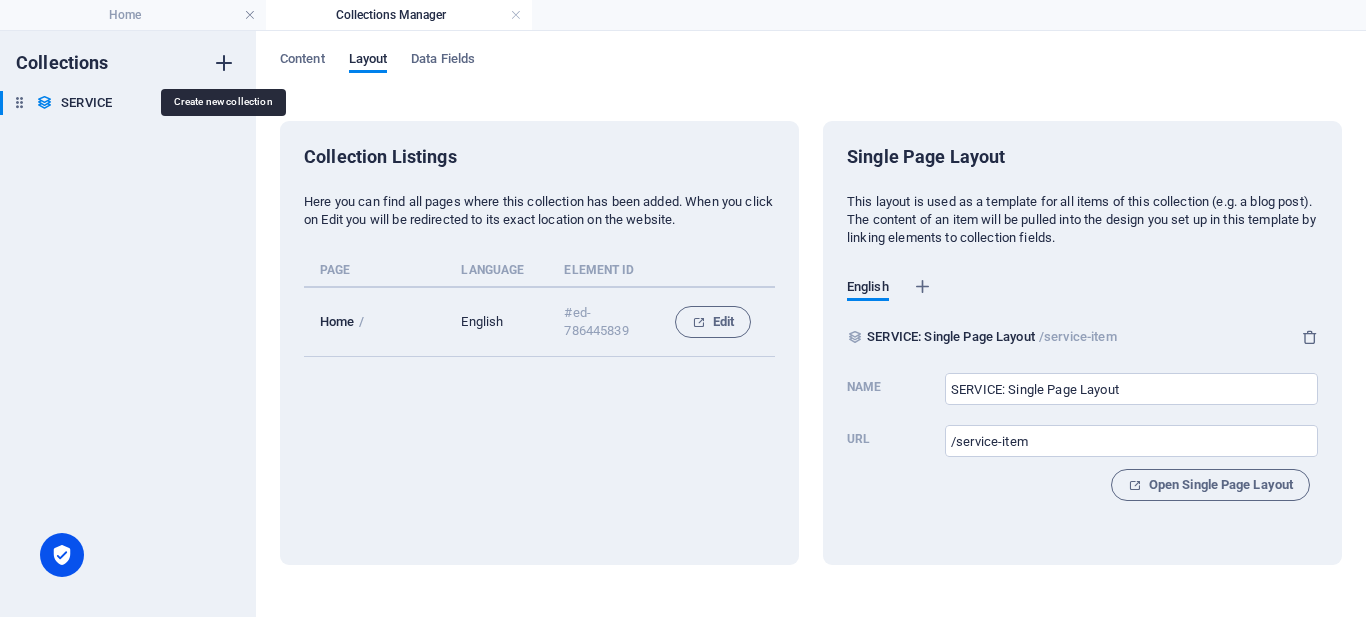 click at bounding box center (224, 63) 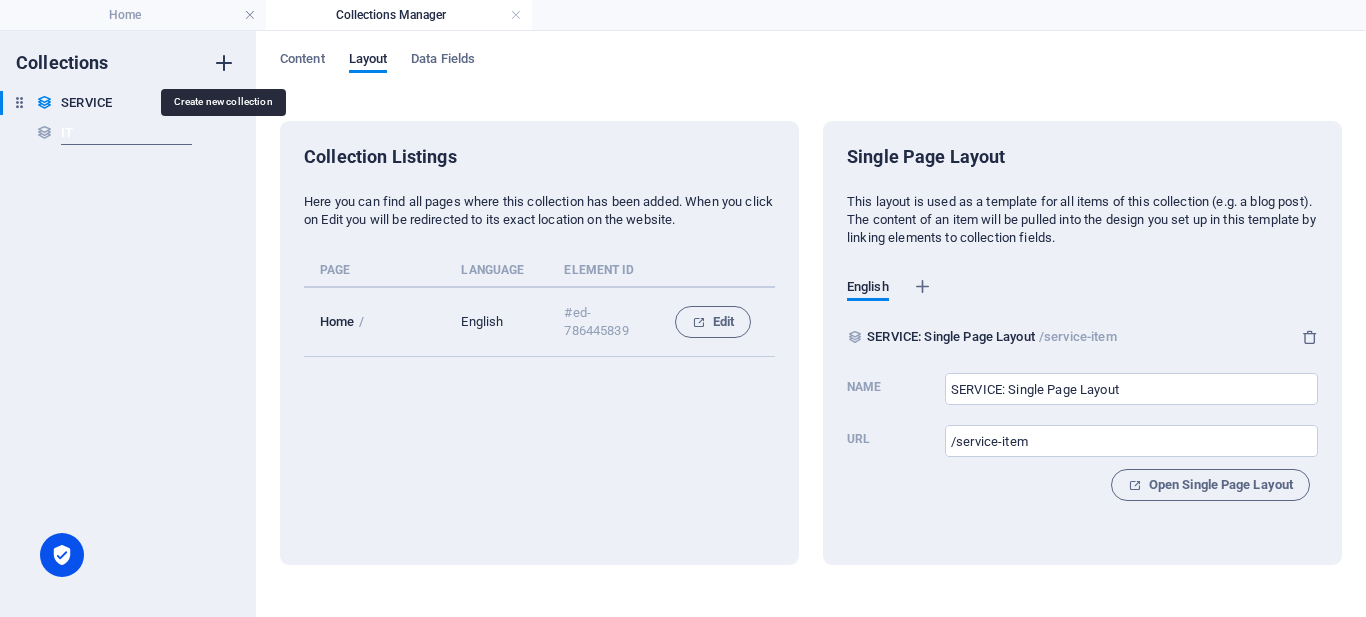 type on "ITR" 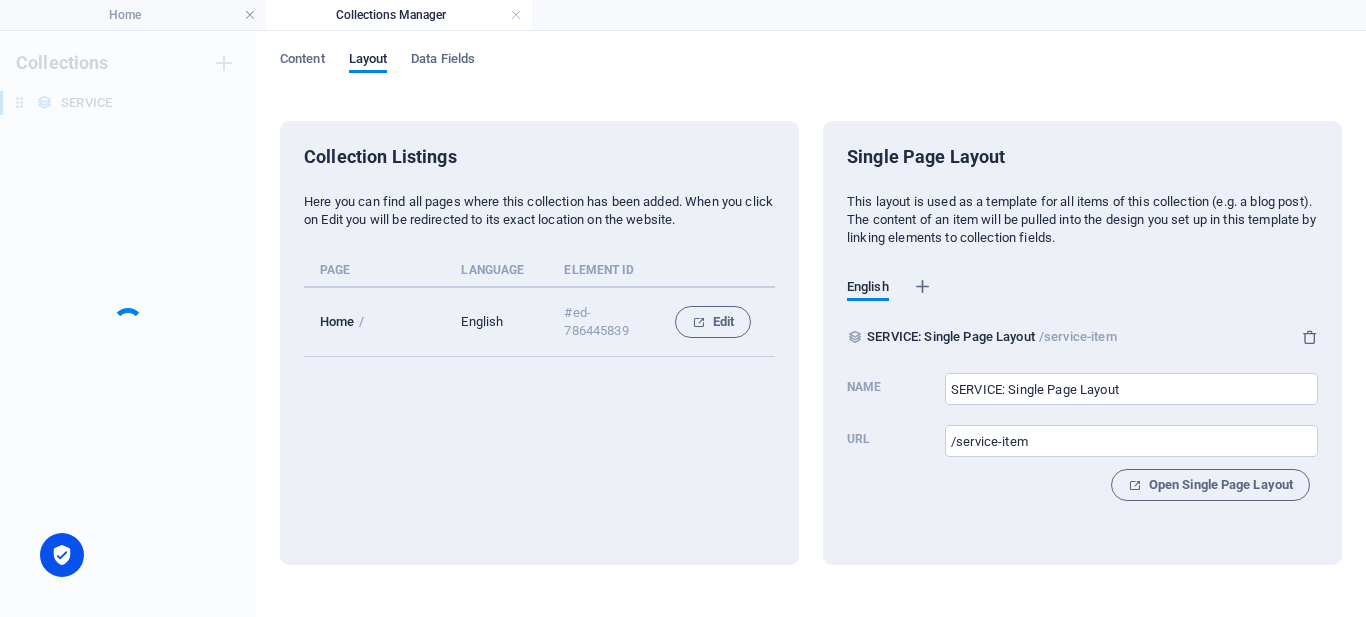 click on "Collections SERVICE SERVICE" at bounding box center [128, 324] 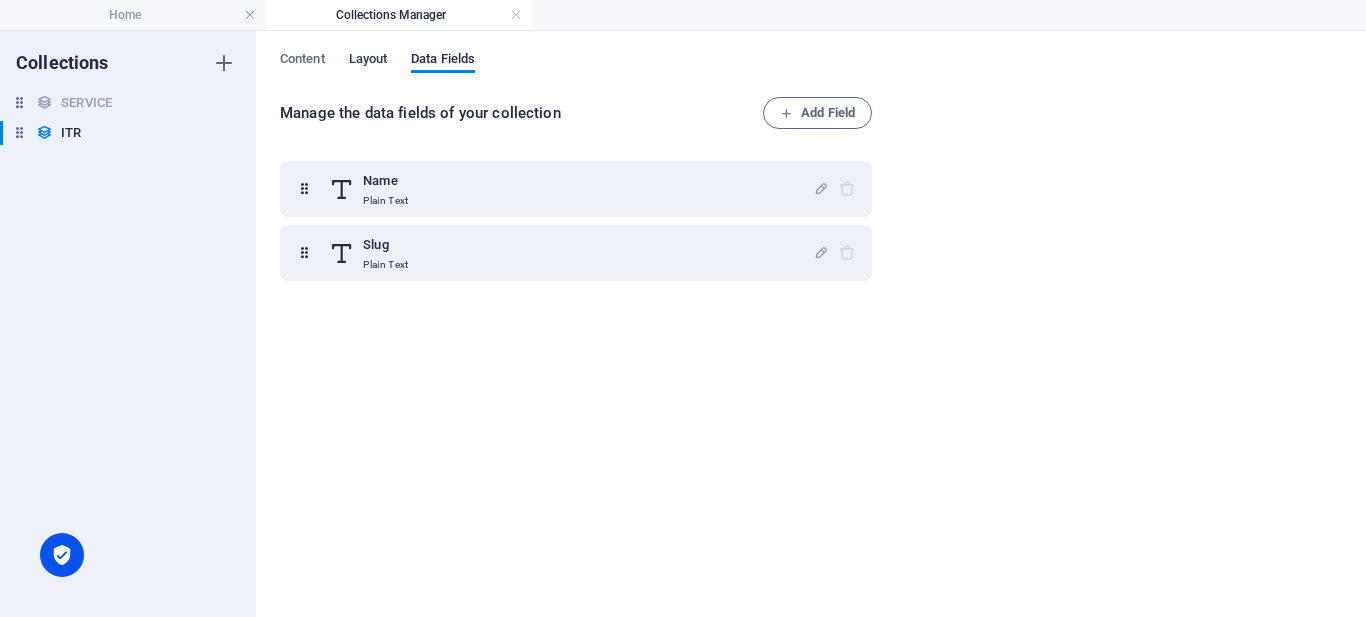 click on "Layout" at bounding box center (368, 61) 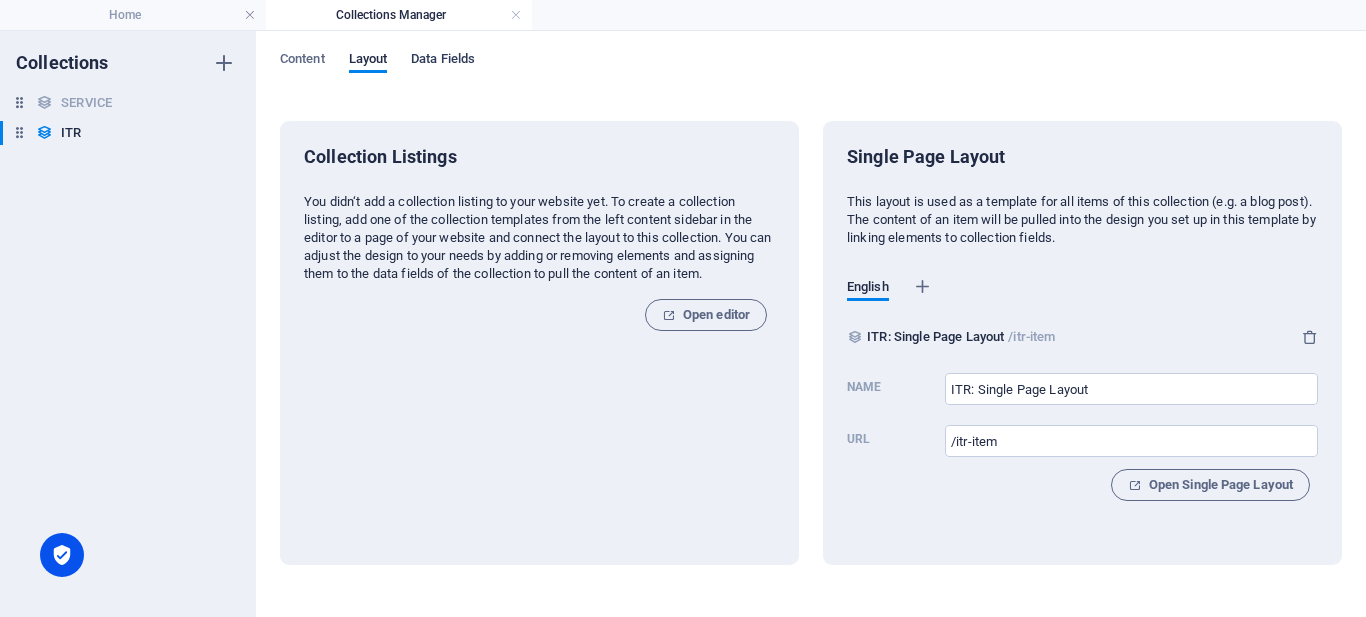 click on "Data Fields" at bounding box center [443, 61] 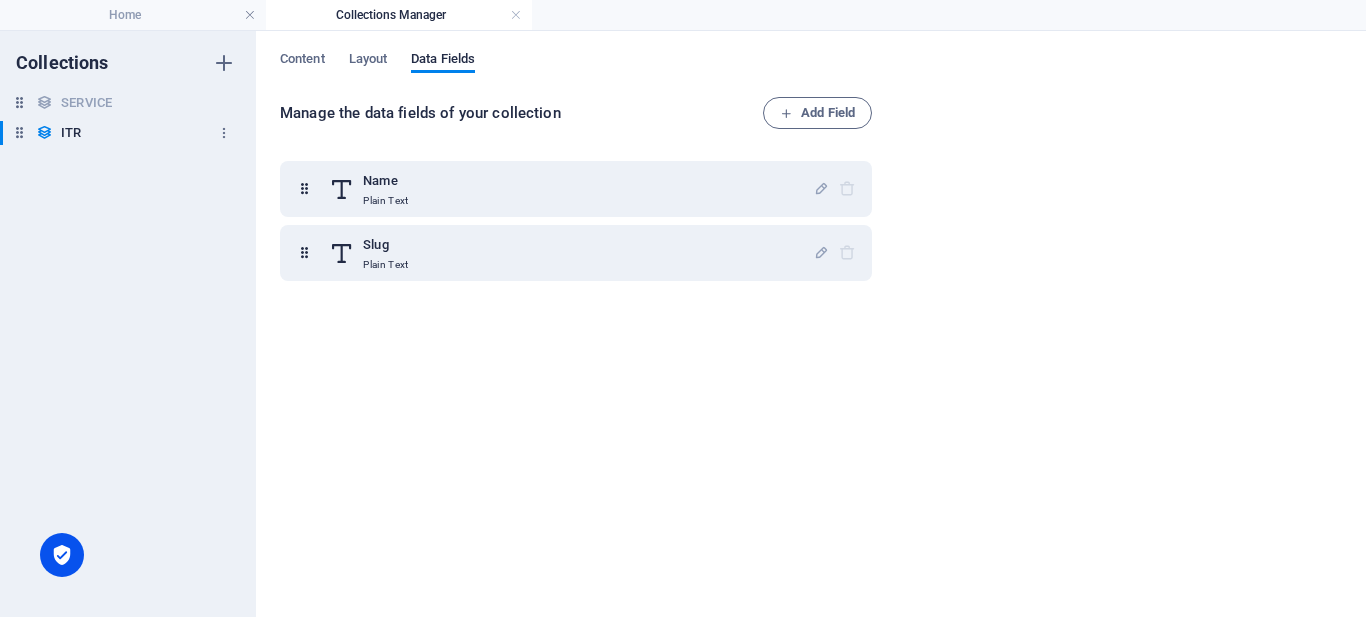 drag, startPoint x: 45, startPoint y: 133, endPoint x: 71, endPoint y: 123, distance: 27.856777 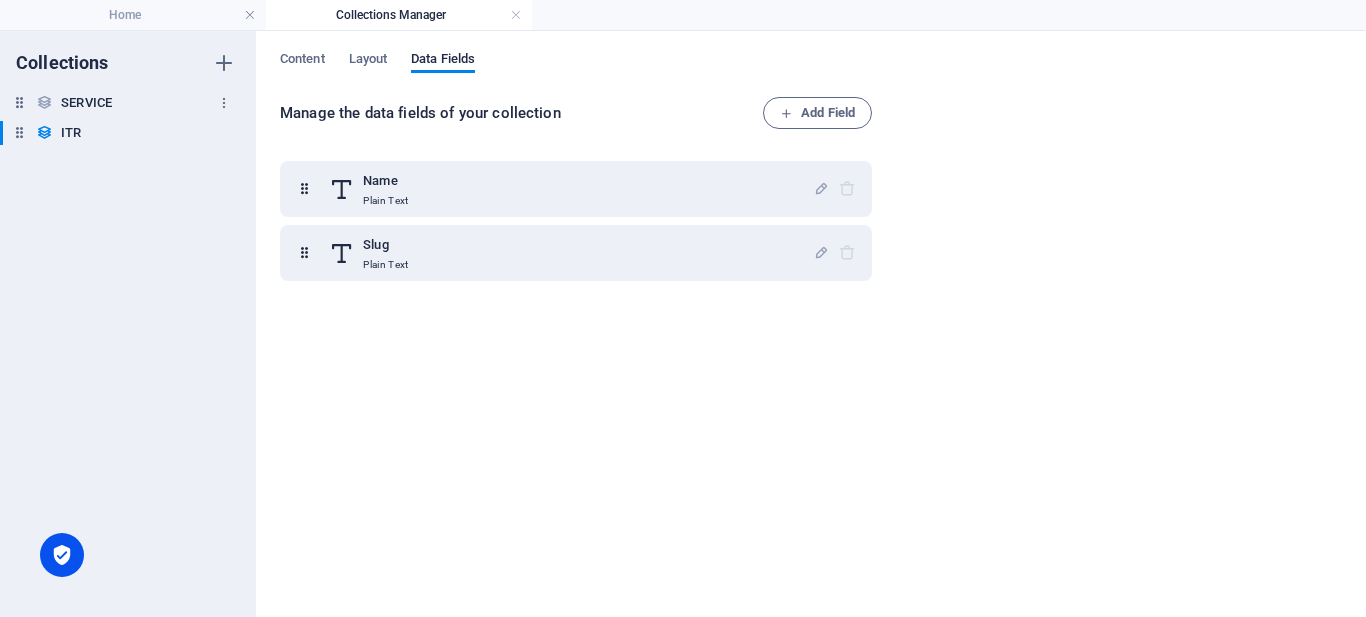 click on "SERVICE SERVICE" at bounding box center (118, 103) 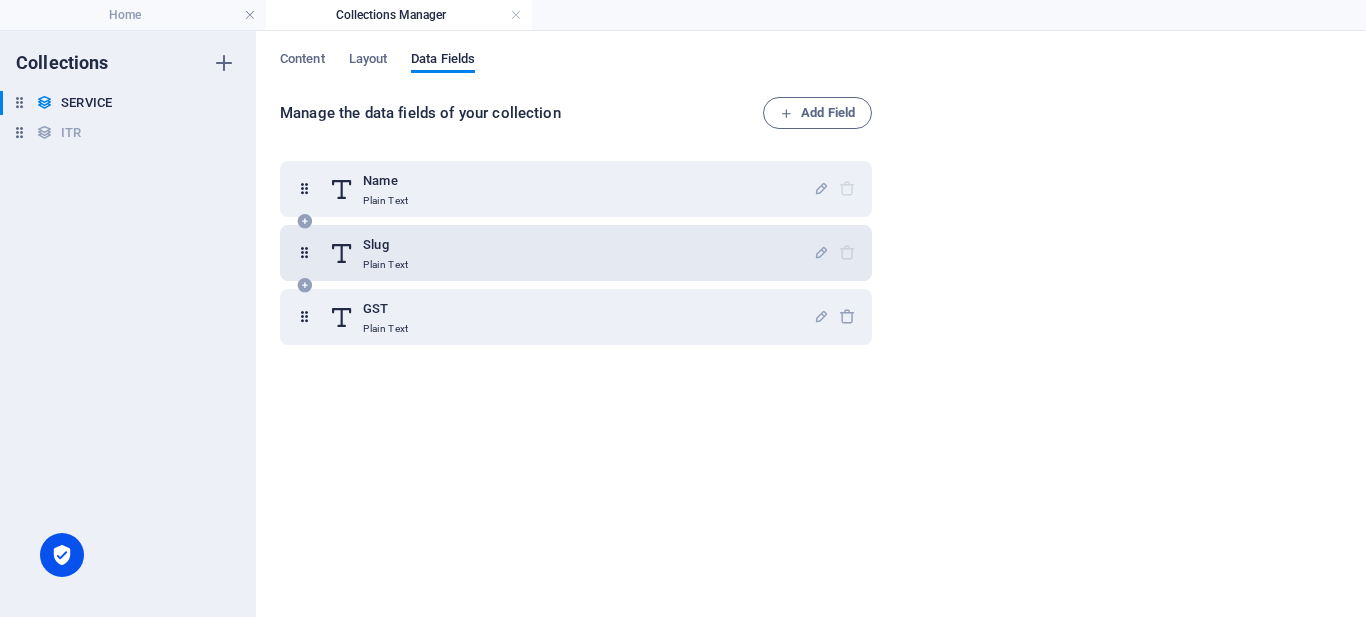 drag, startPoint x: 63, startPoint y: 133, endPoint x: 312, endPoint y: 227, distance: 266.15222 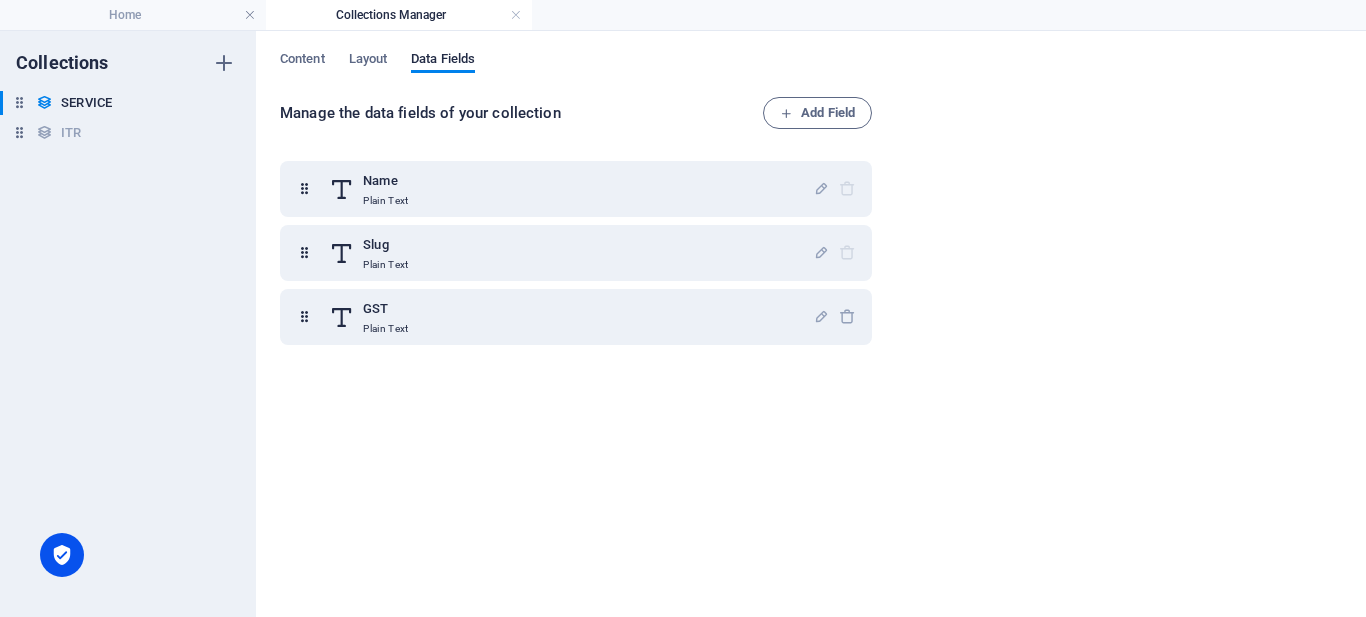click on "Collections SERVICE SERVICE ITR ITR" at bounding box center (128, 324) 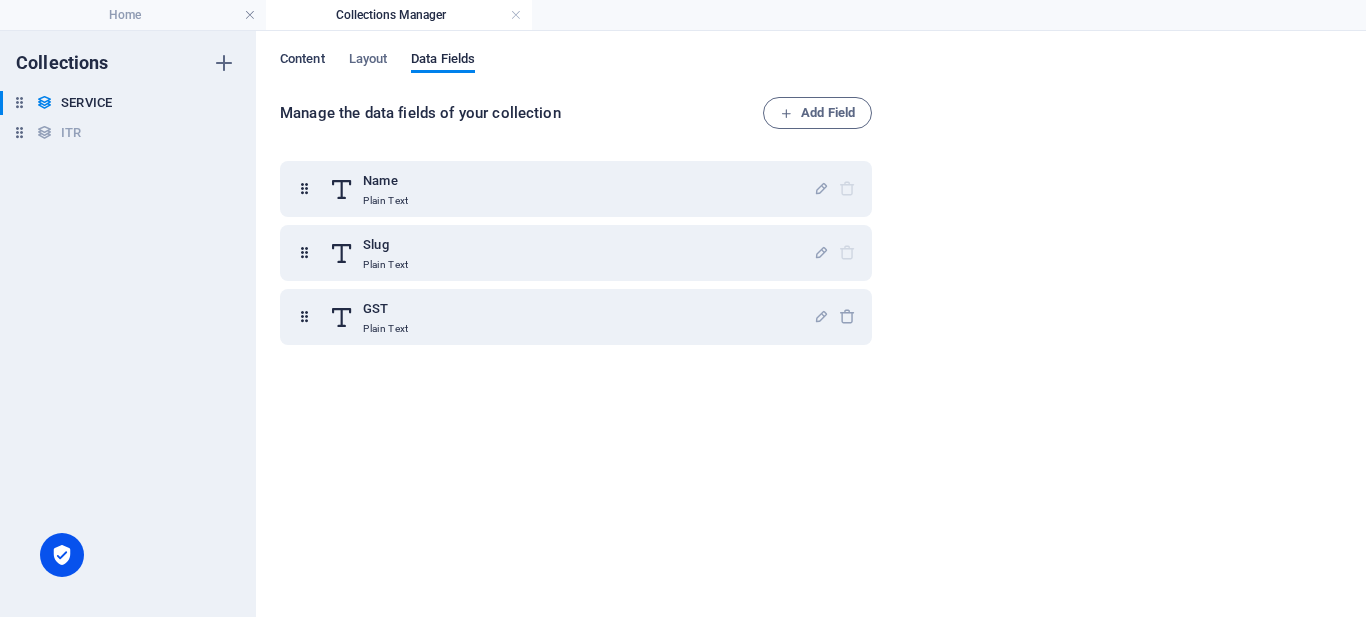 click on "Content" at bounding box center (302, 61) 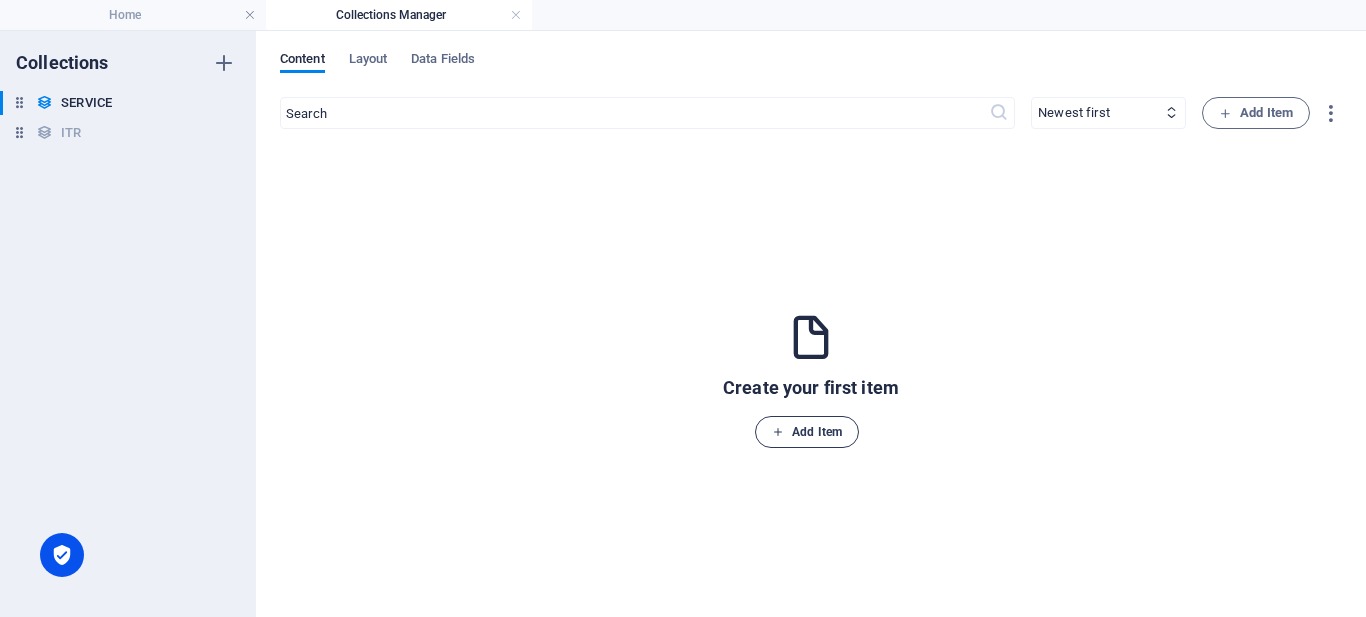 click on "Add Item" at bounding box center [807, 432] 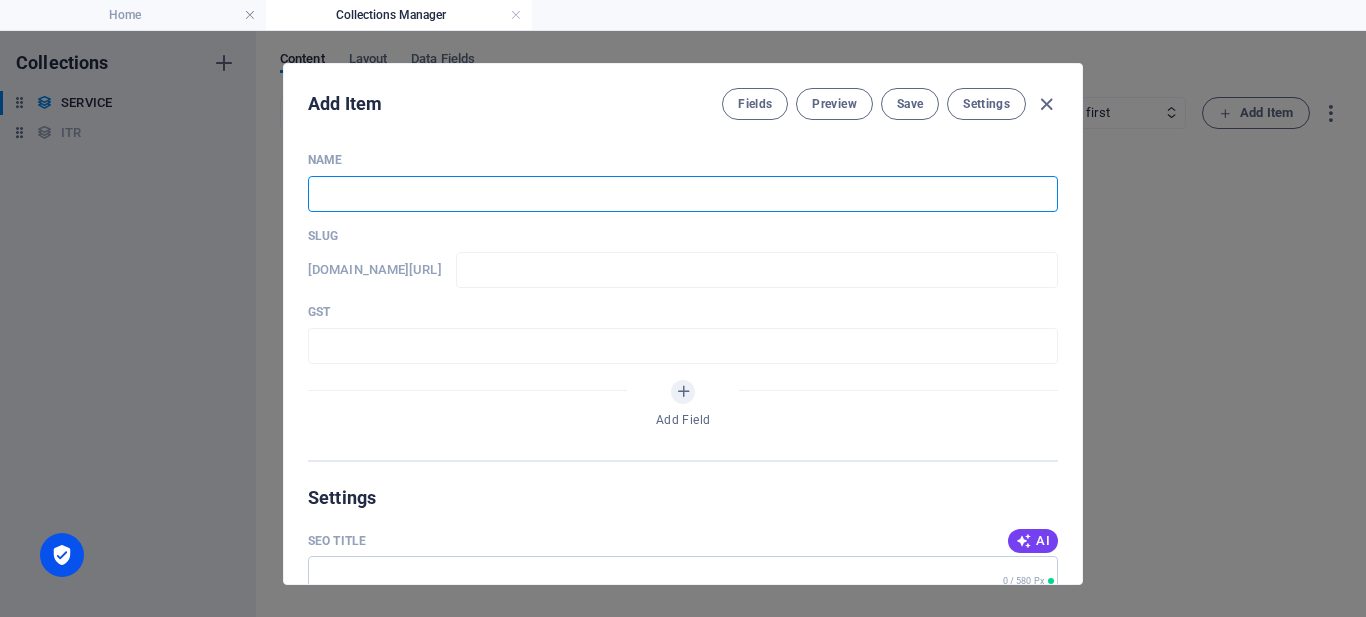 click at bounding box center [683, 194] 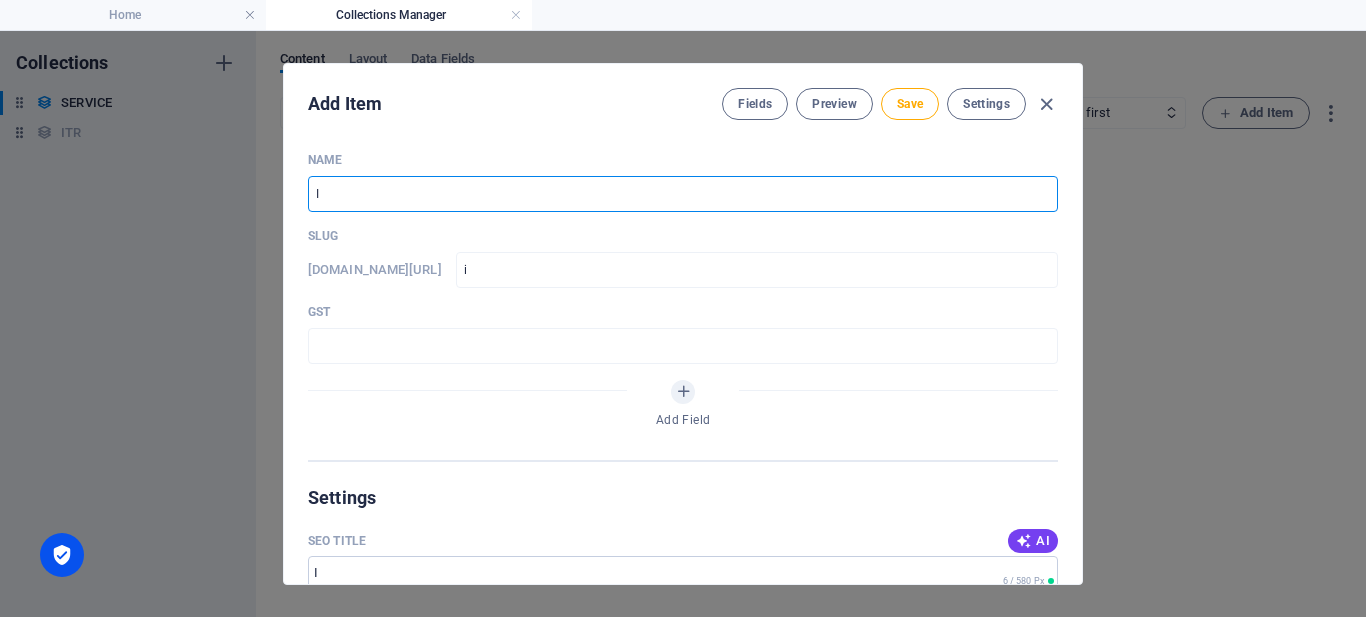 type on "IT" 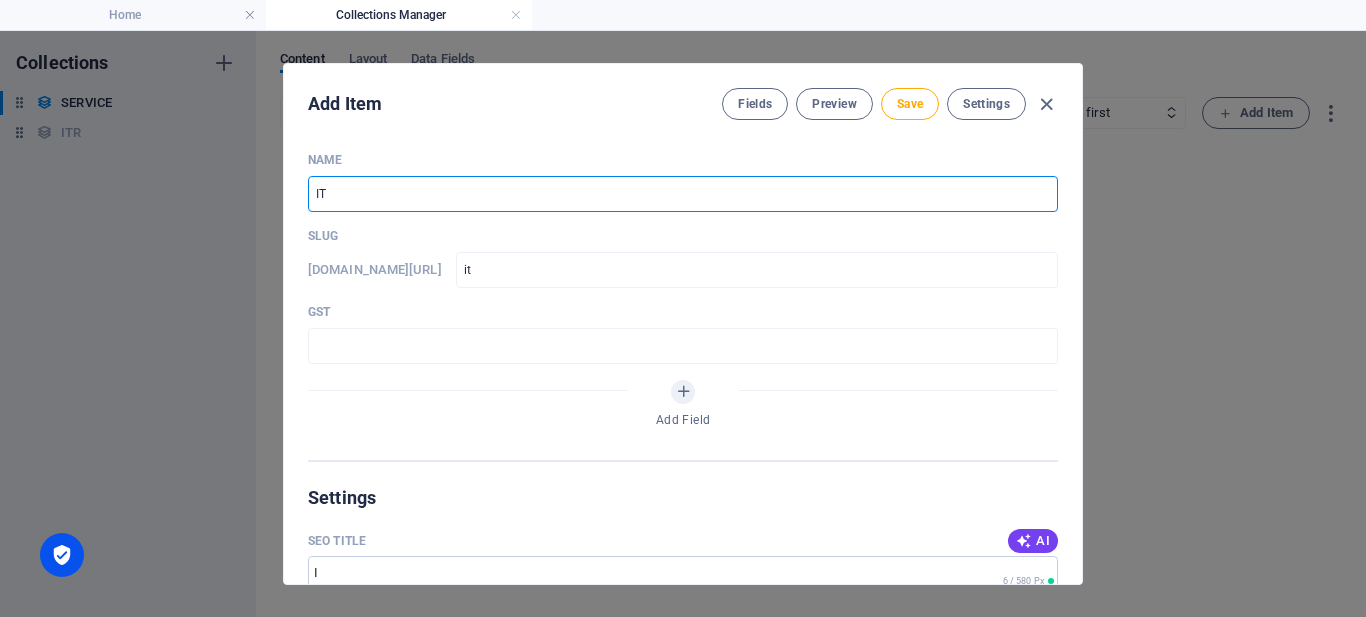 type on "ITR" 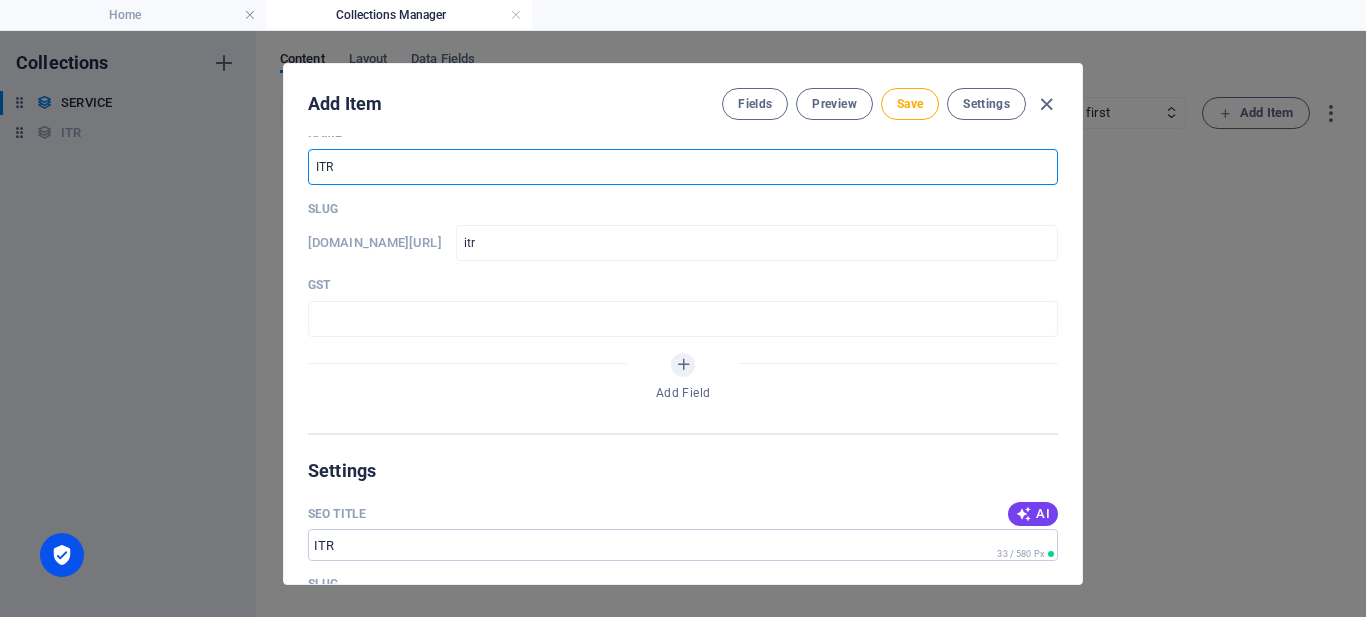 scroll, scrollTop: 0, scrollLeft: 0, axis: both 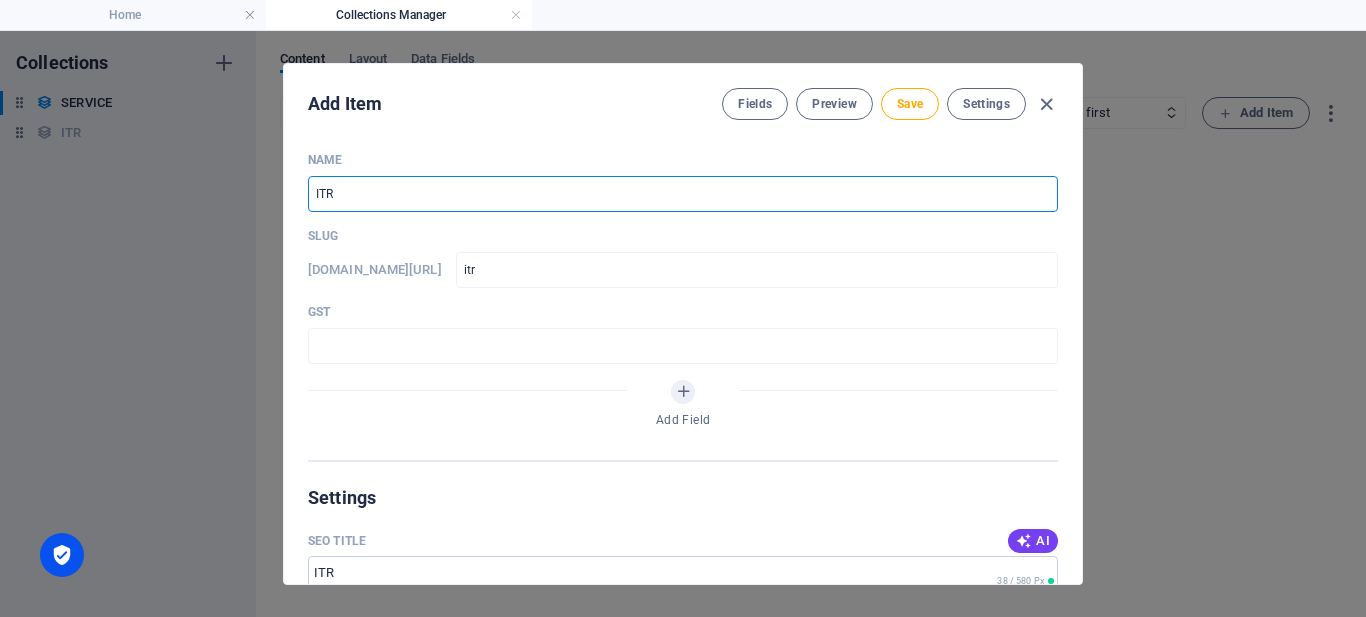 type on "ITR S" 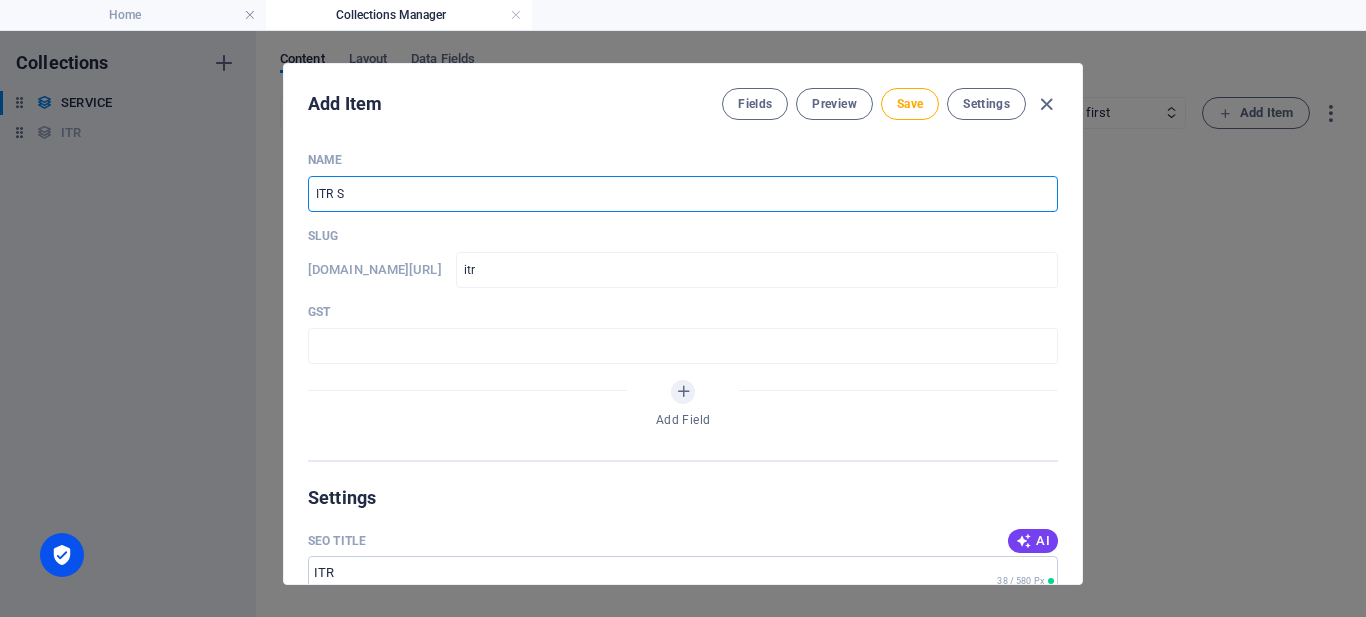 type on "itr-s" 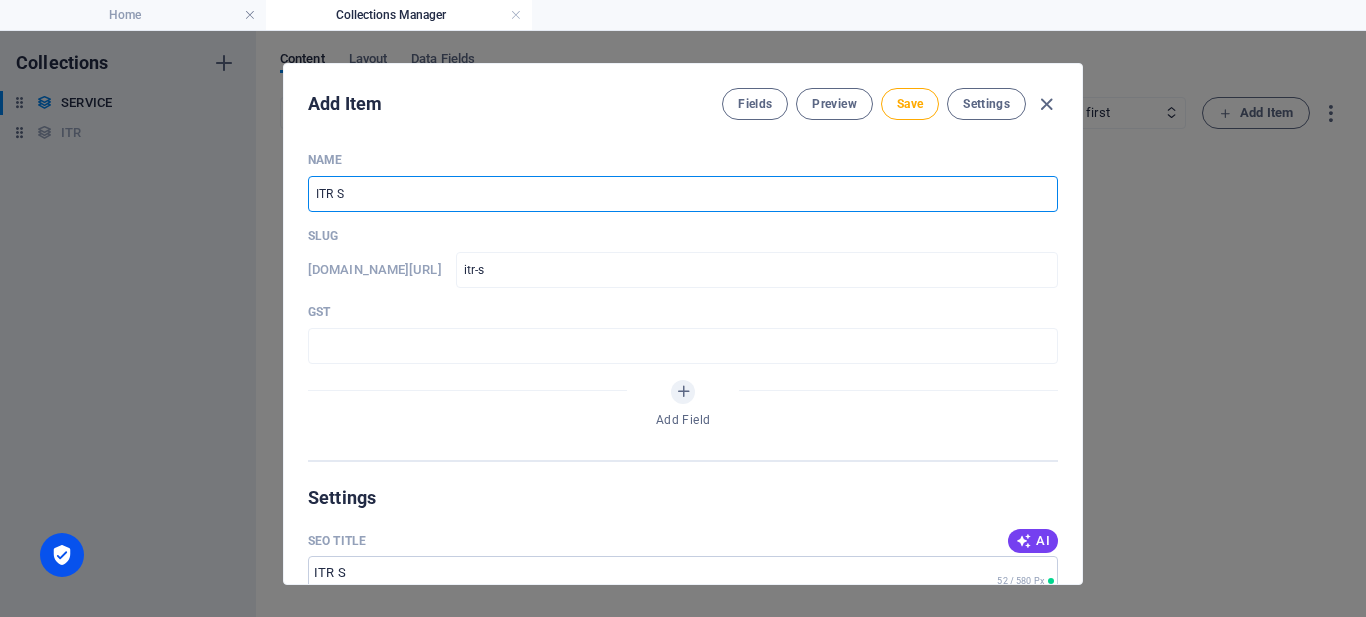 type on "ITR SE" 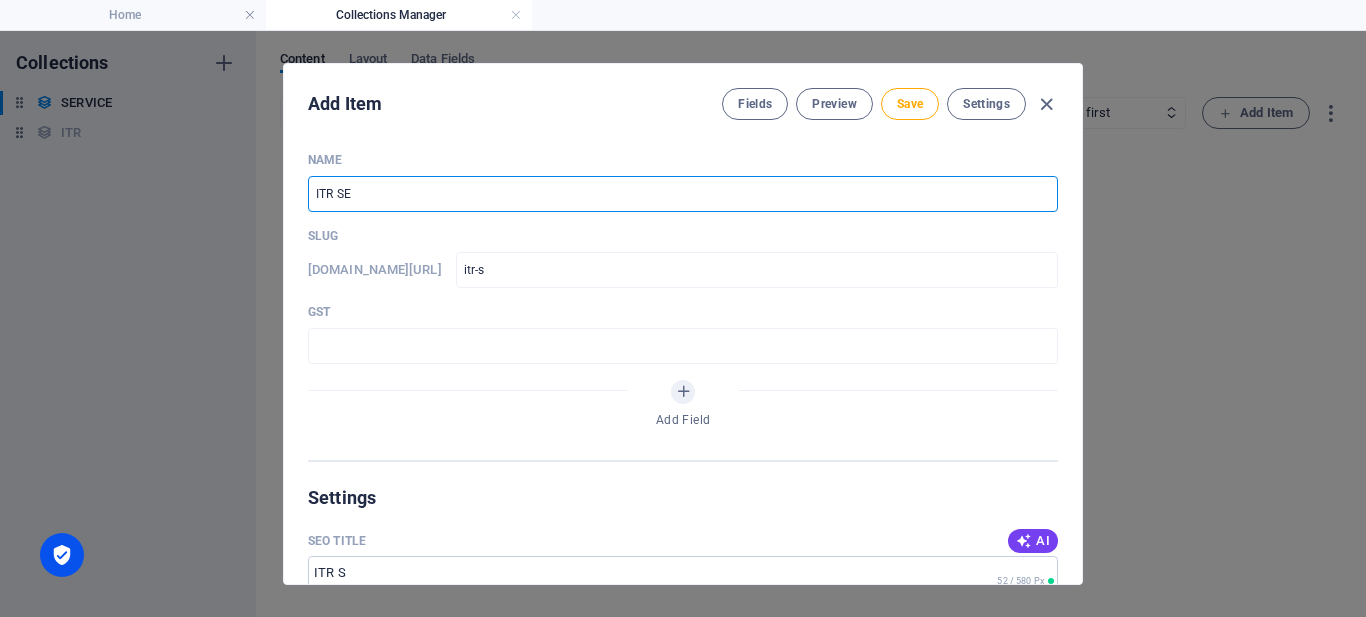 type on "itr-se" 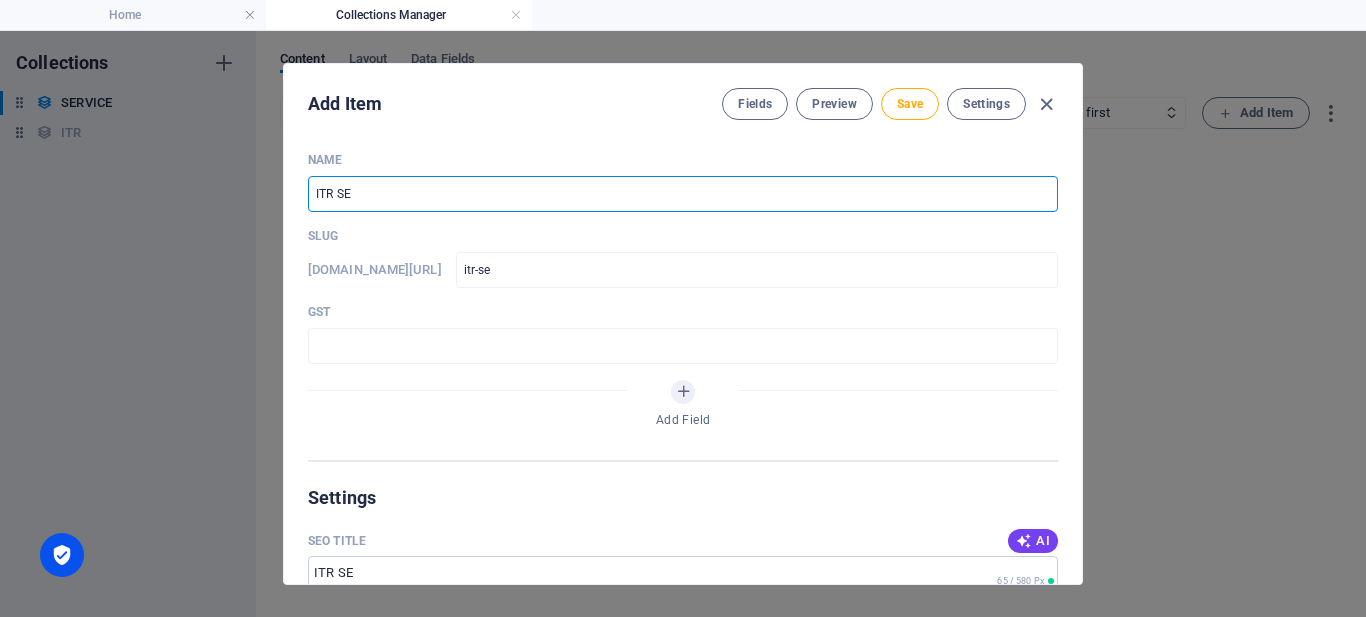 type on "ITR SER" 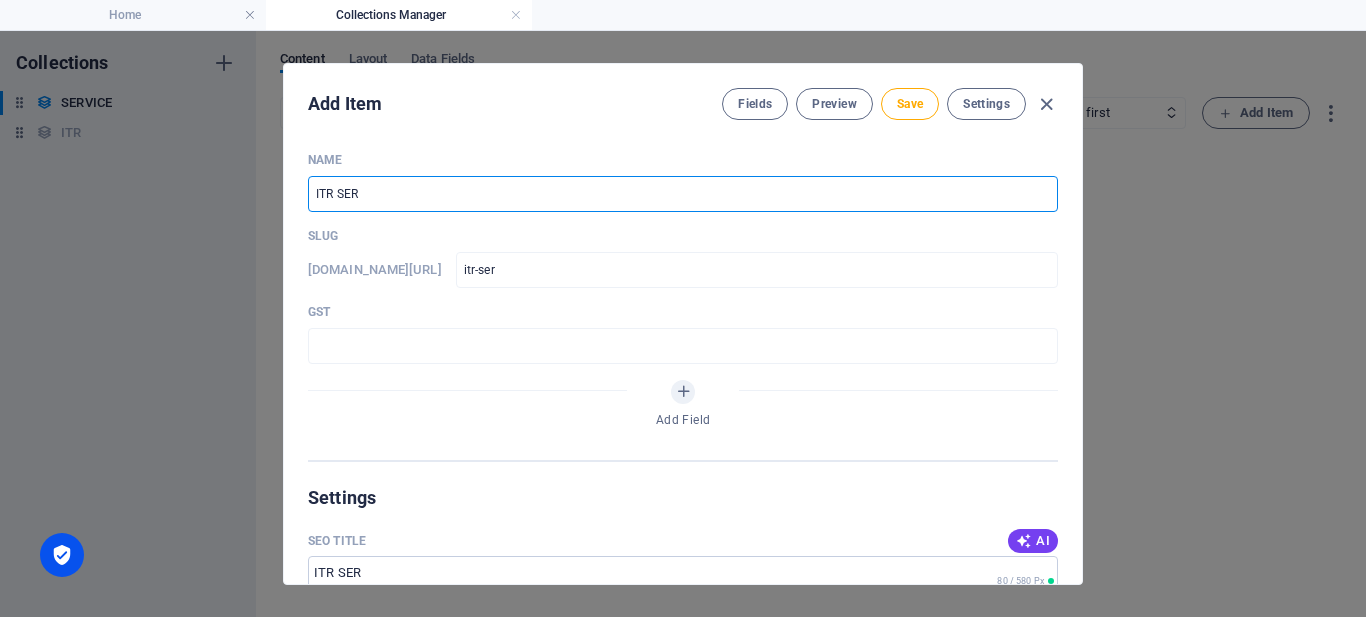 type on "ITR SERV" 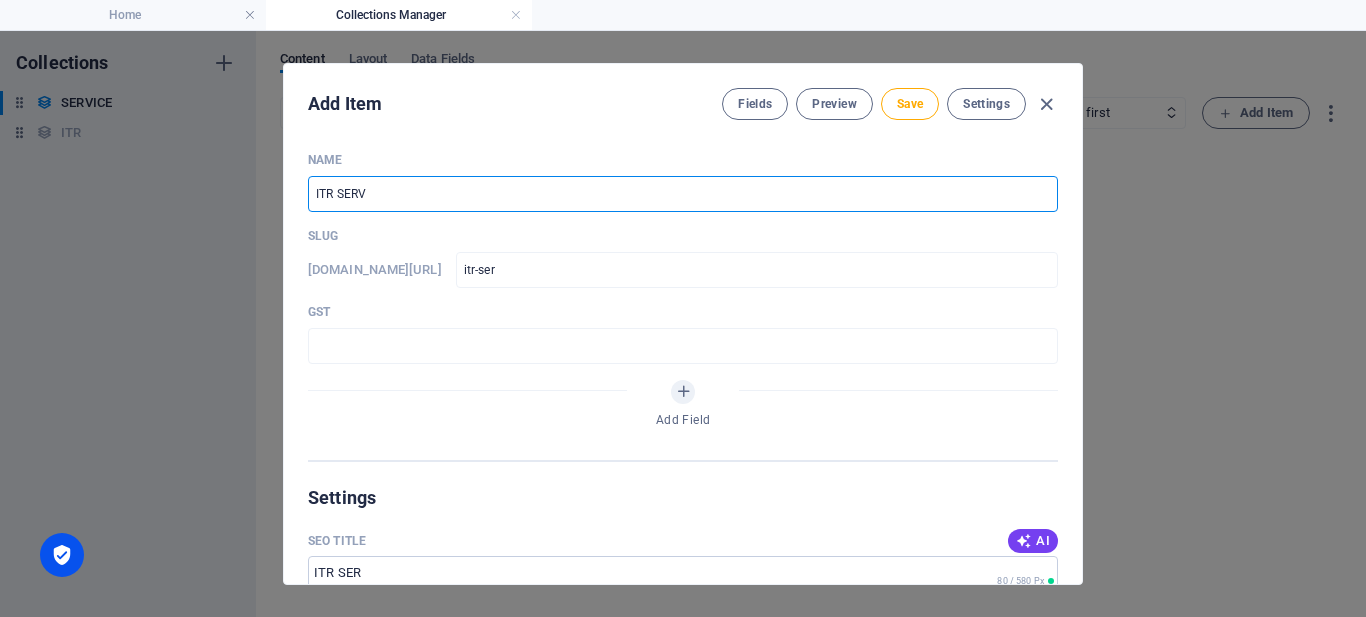 type on "itr-serv" 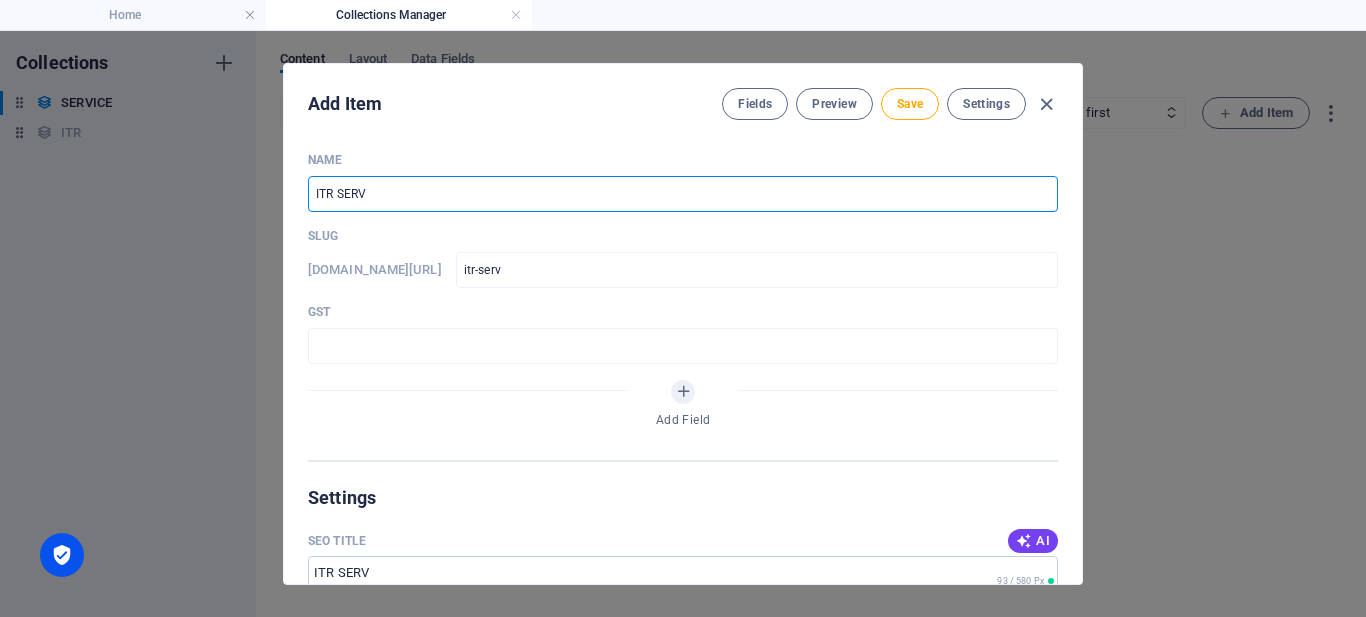 type on "ITR SERVI" 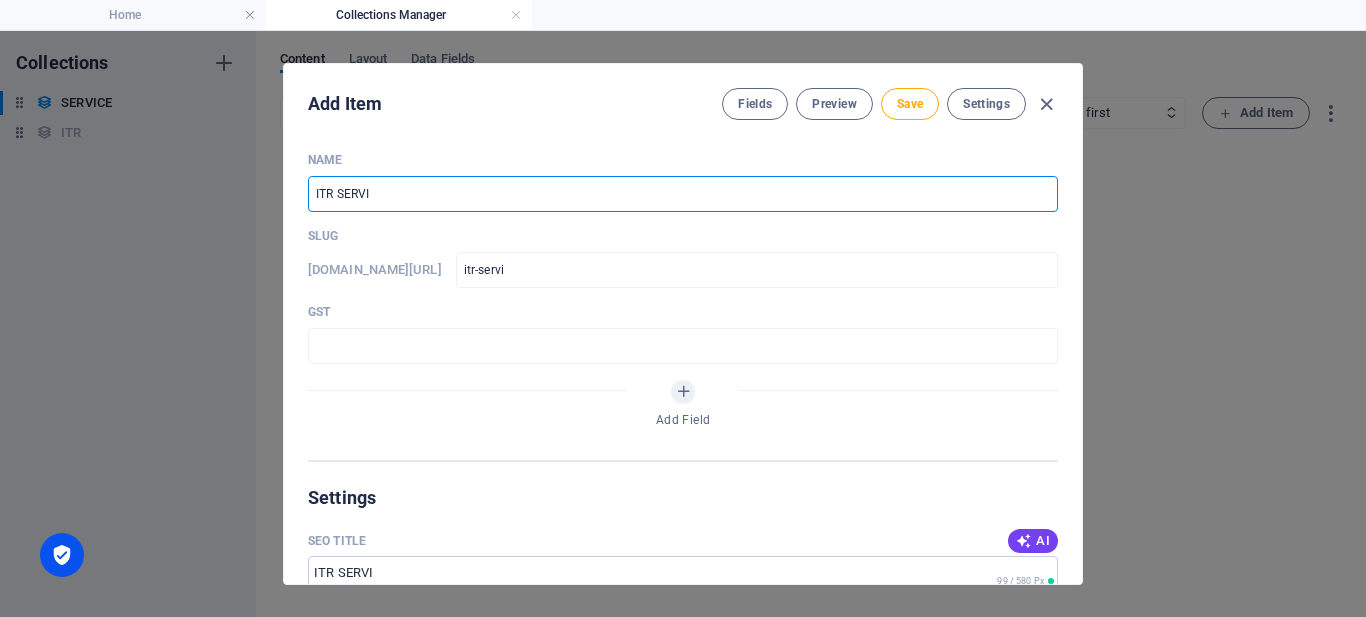 type on "ITR SERVIC" 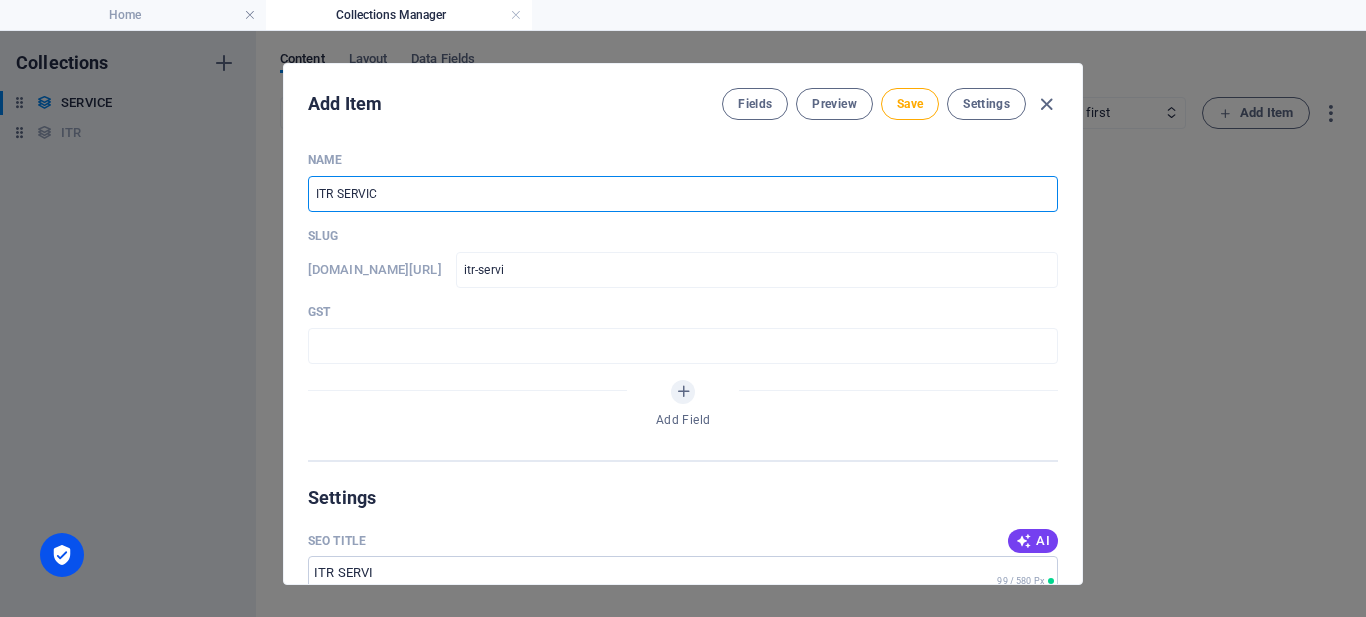 type on "itr-servic" 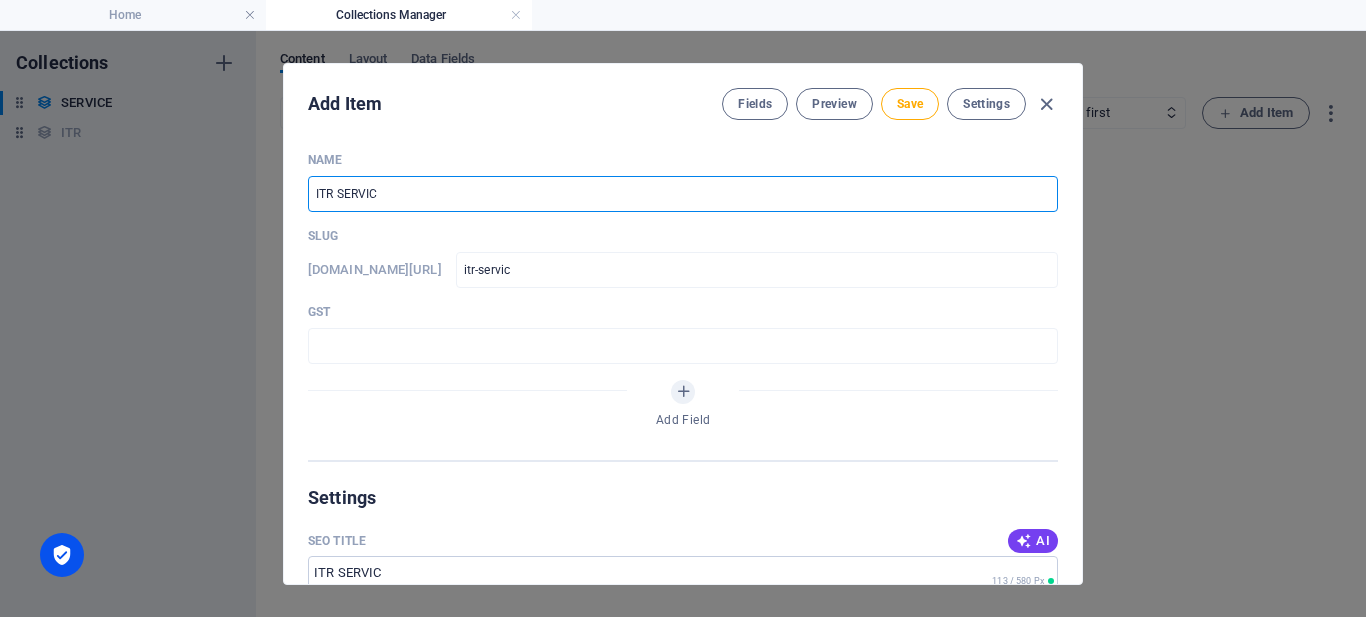 type on "ITR SERVICE" 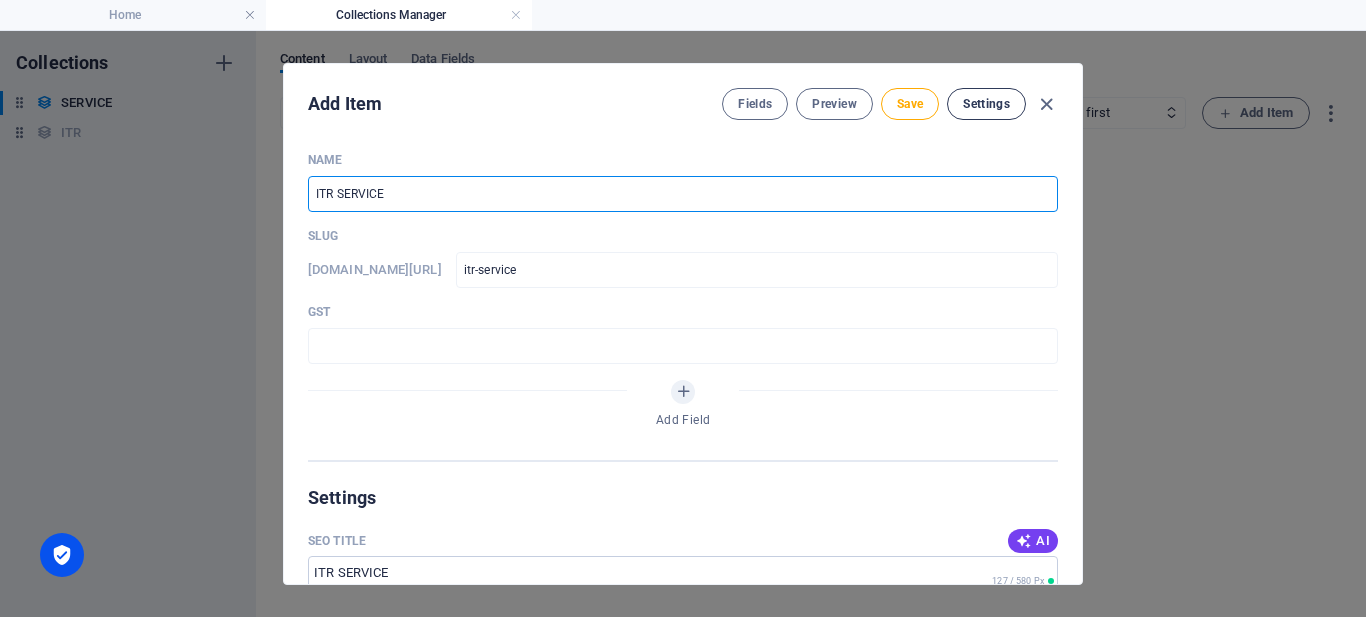 type on "ITR SERVICE" 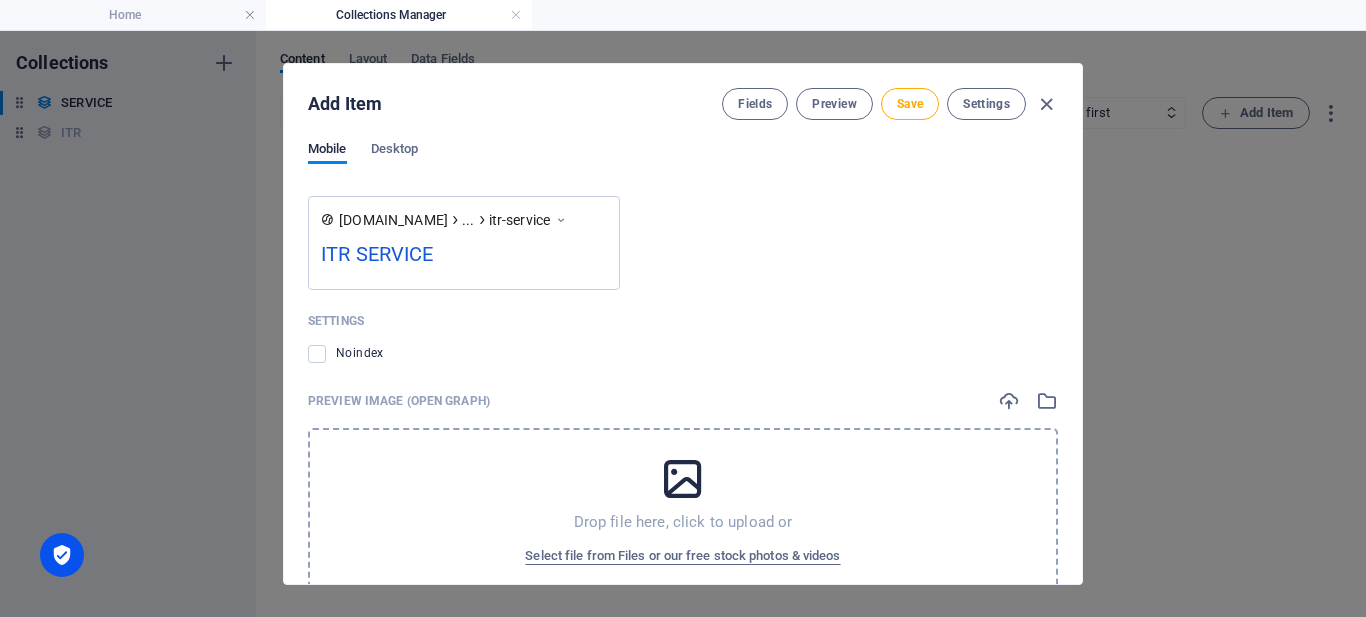 scroll, scrollTop: 927, scrollLeft: 0, axis: vertical 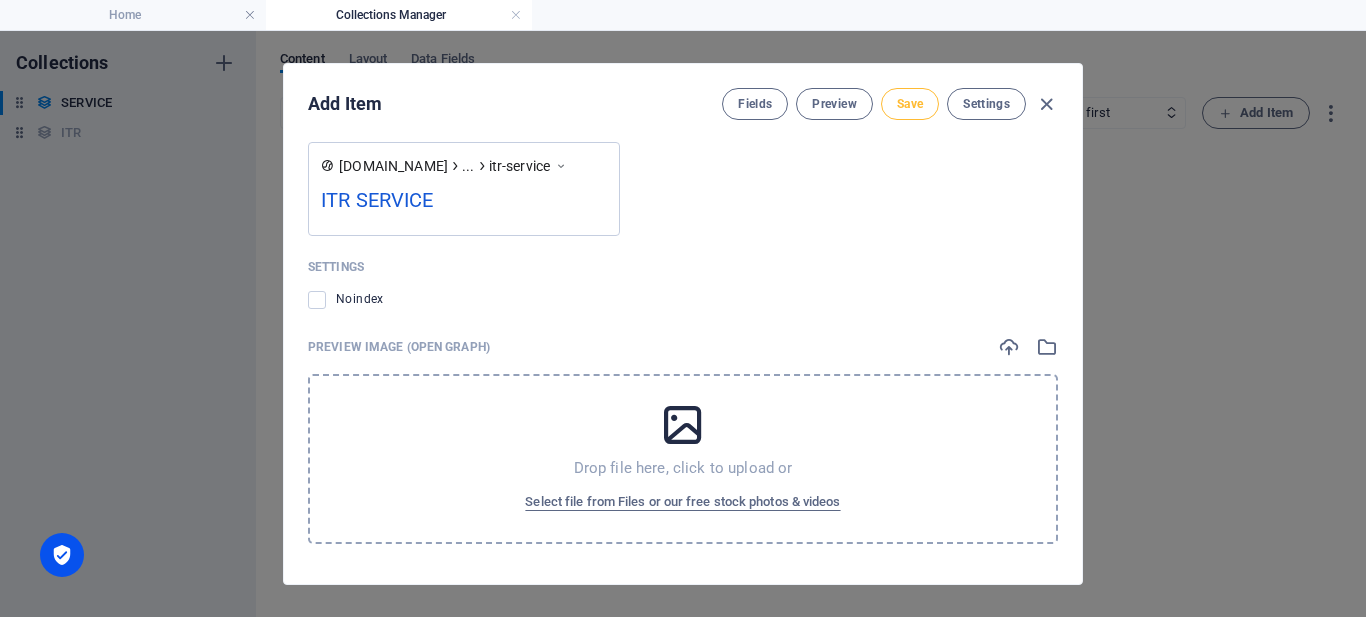 click on "Save" at bounding box center [910, 104] 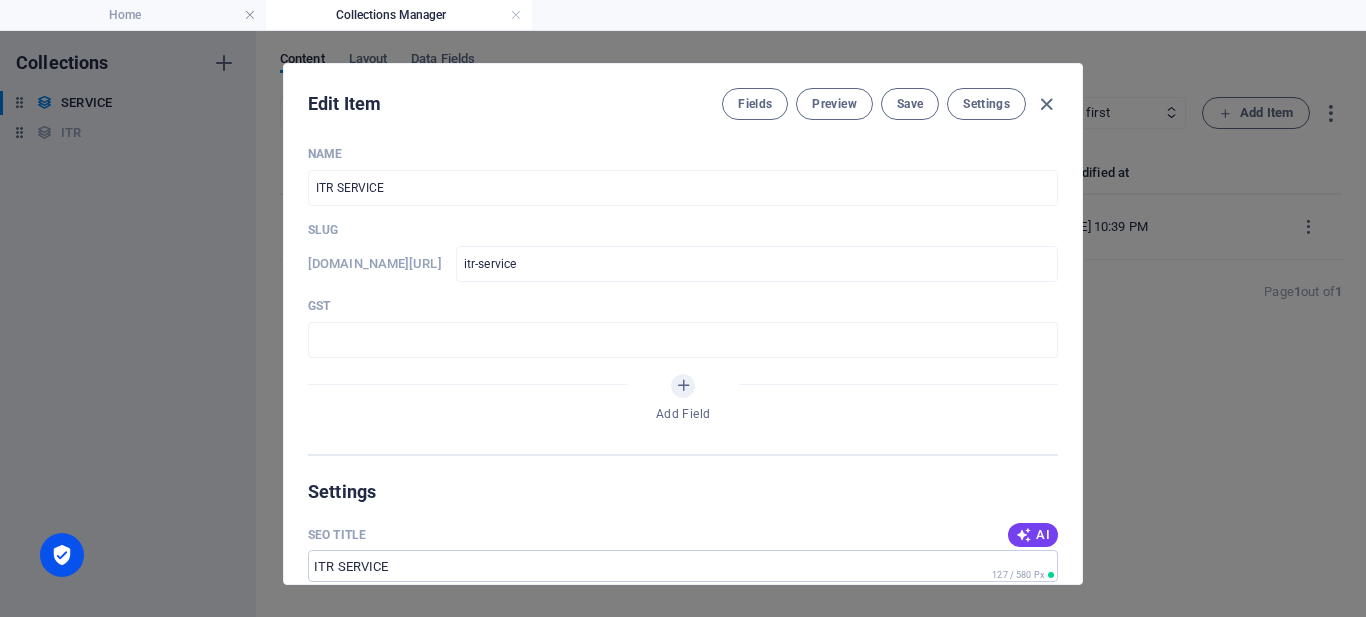 scroll, scrollTop: 0, scrollLeft: 0, axis: both 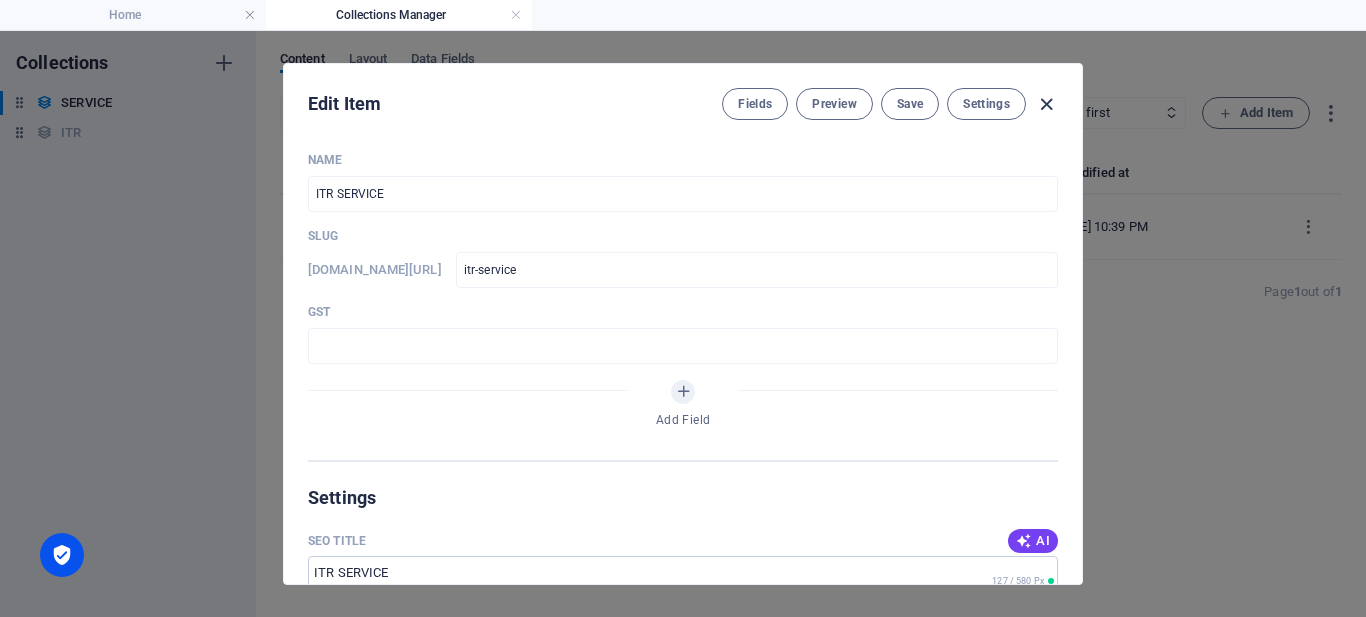 click at bounding box center (1046, 104) 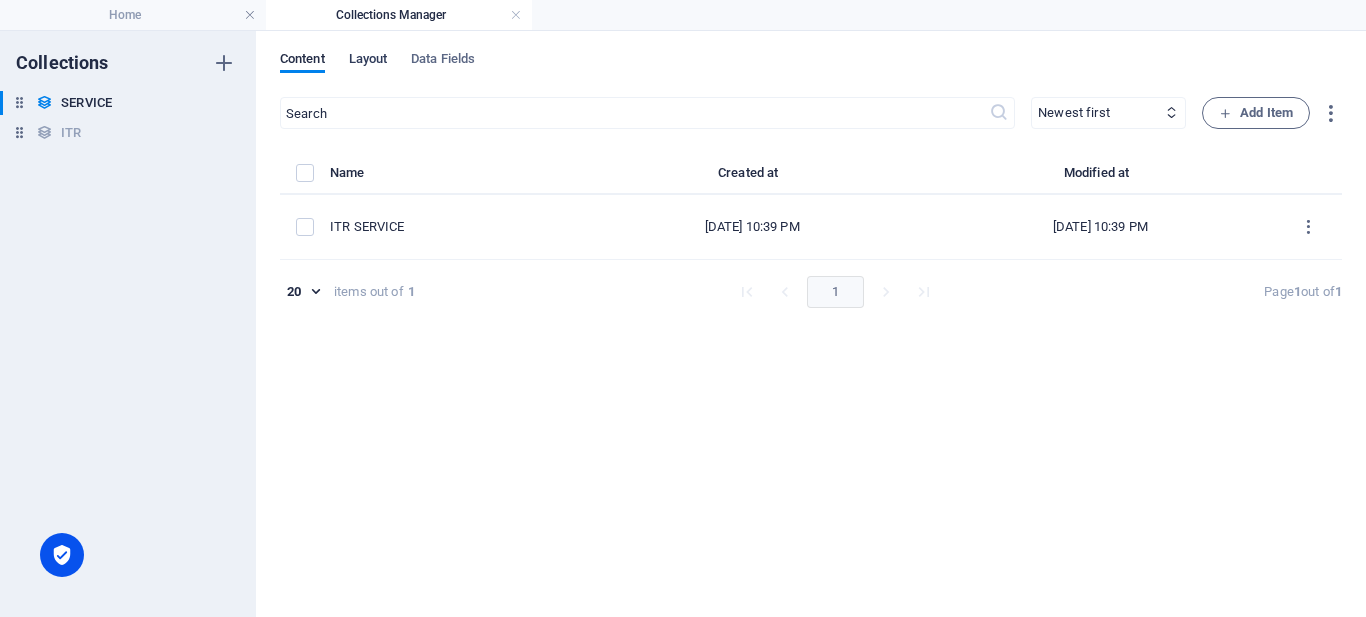 click on "Layout" at bounding box center [368, 61] 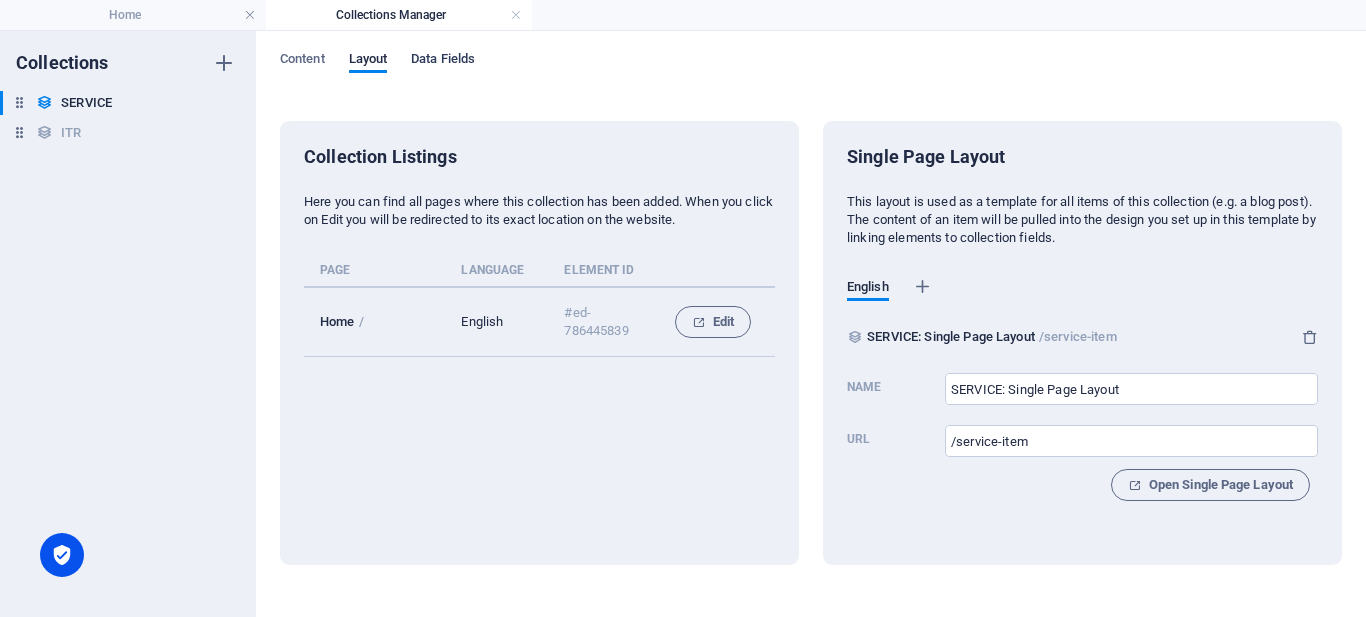 click on "Data Fields" at bounding box center [443, 61] 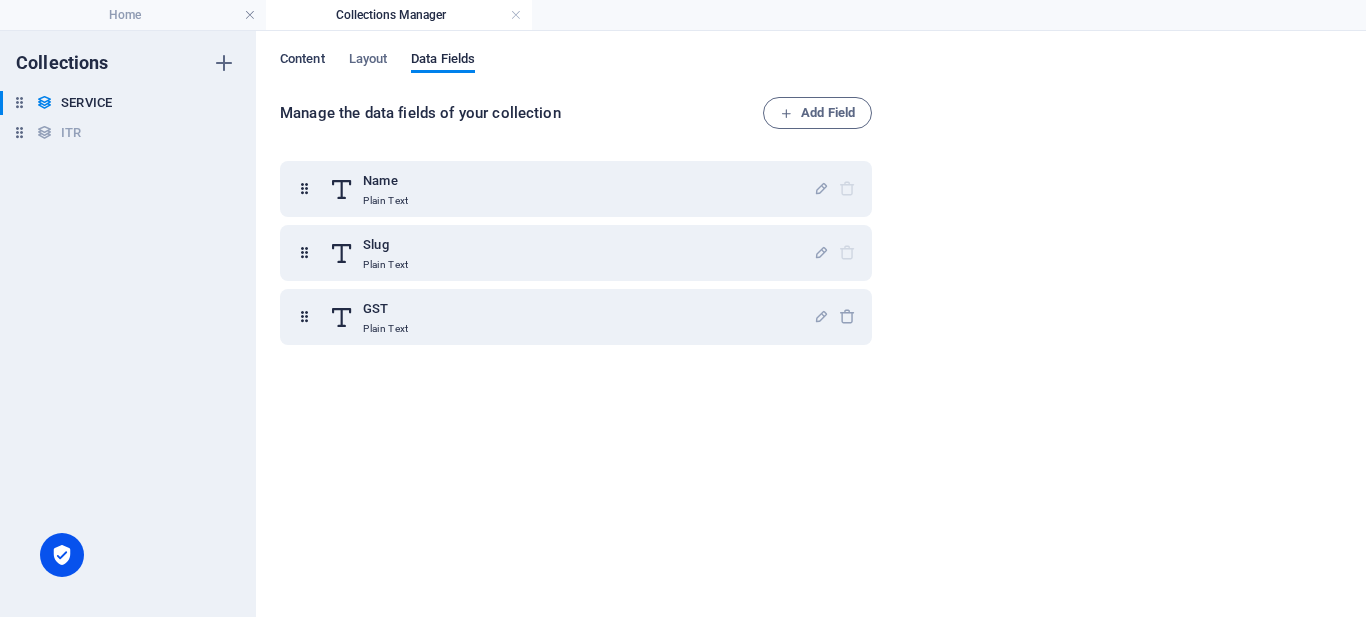 click on "Content" at bounding box center [302, 61] 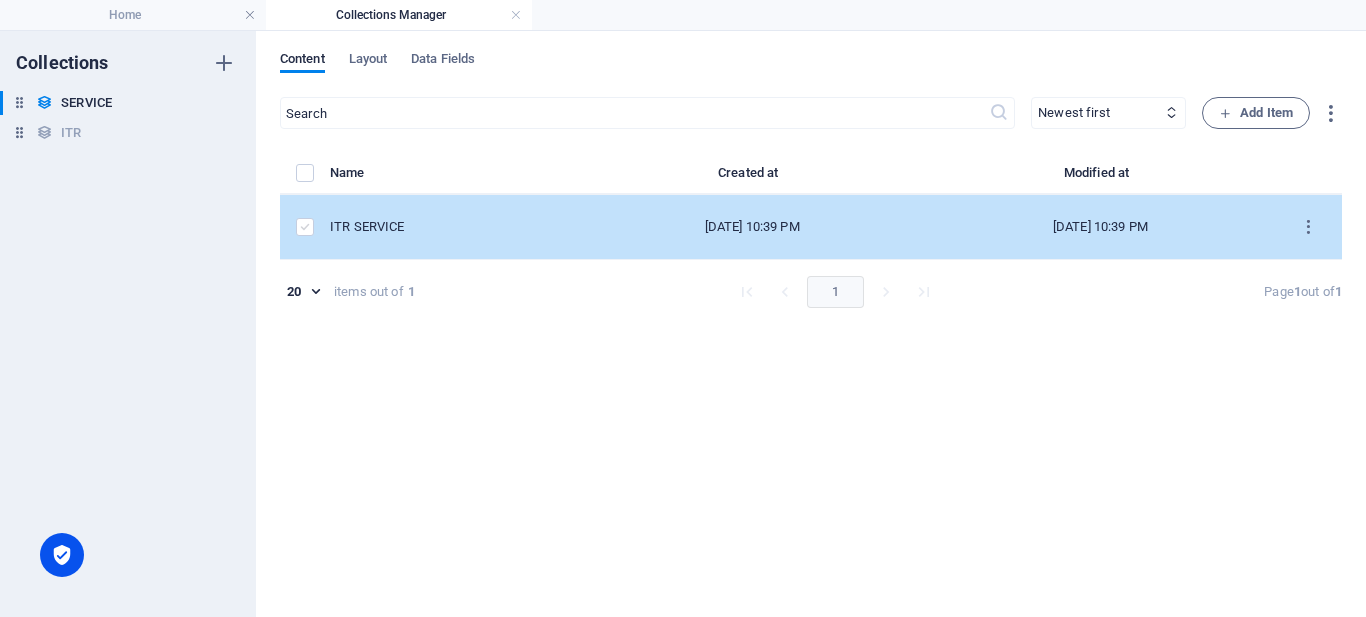 click at bounding box center (305, 227) 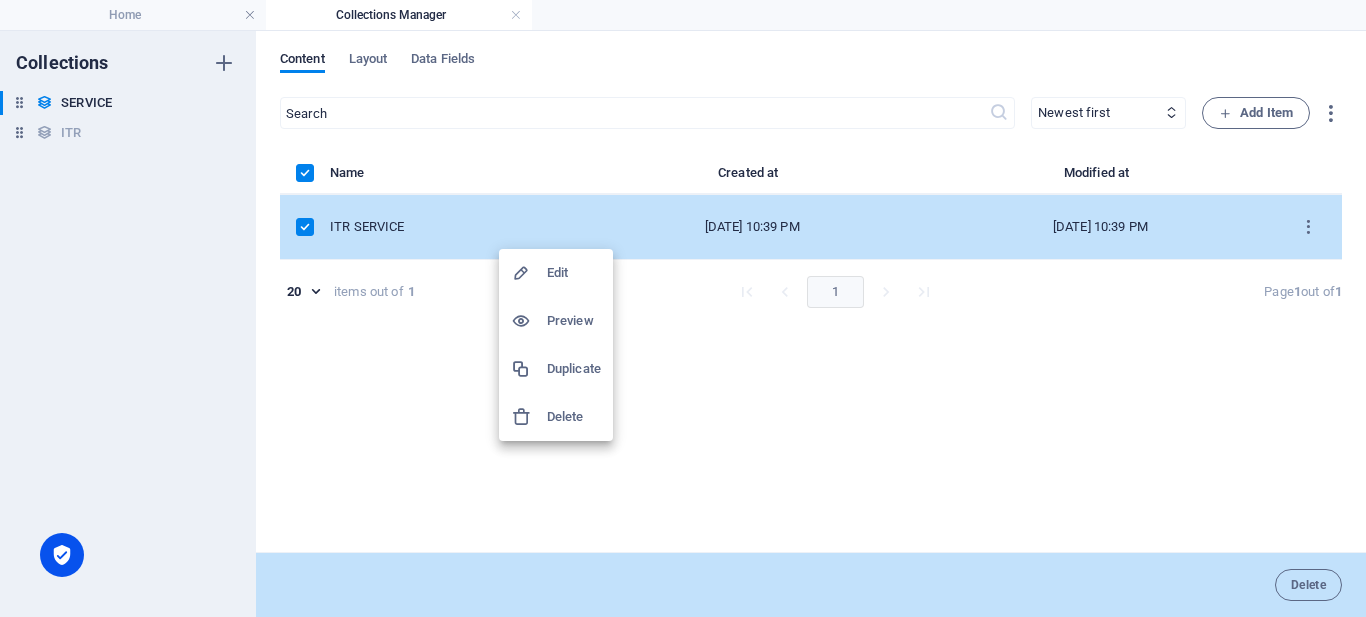 click at bounding box center (683, 308) 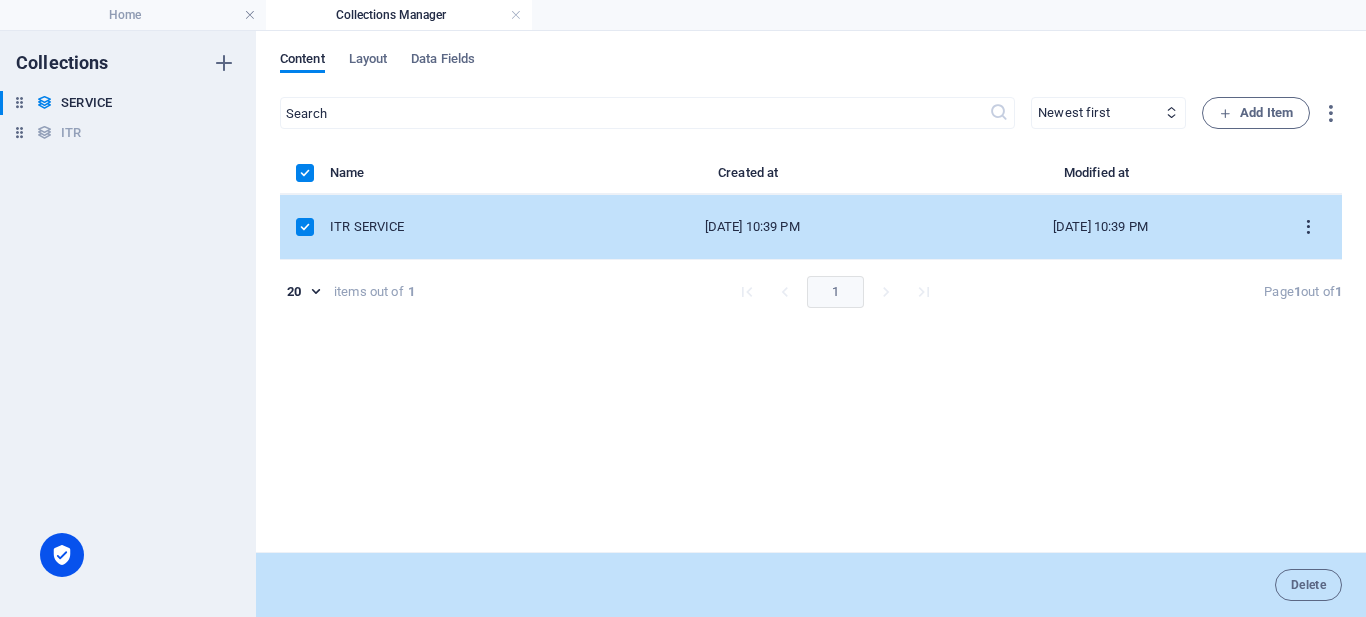 click at bounding box center (1308, 227) 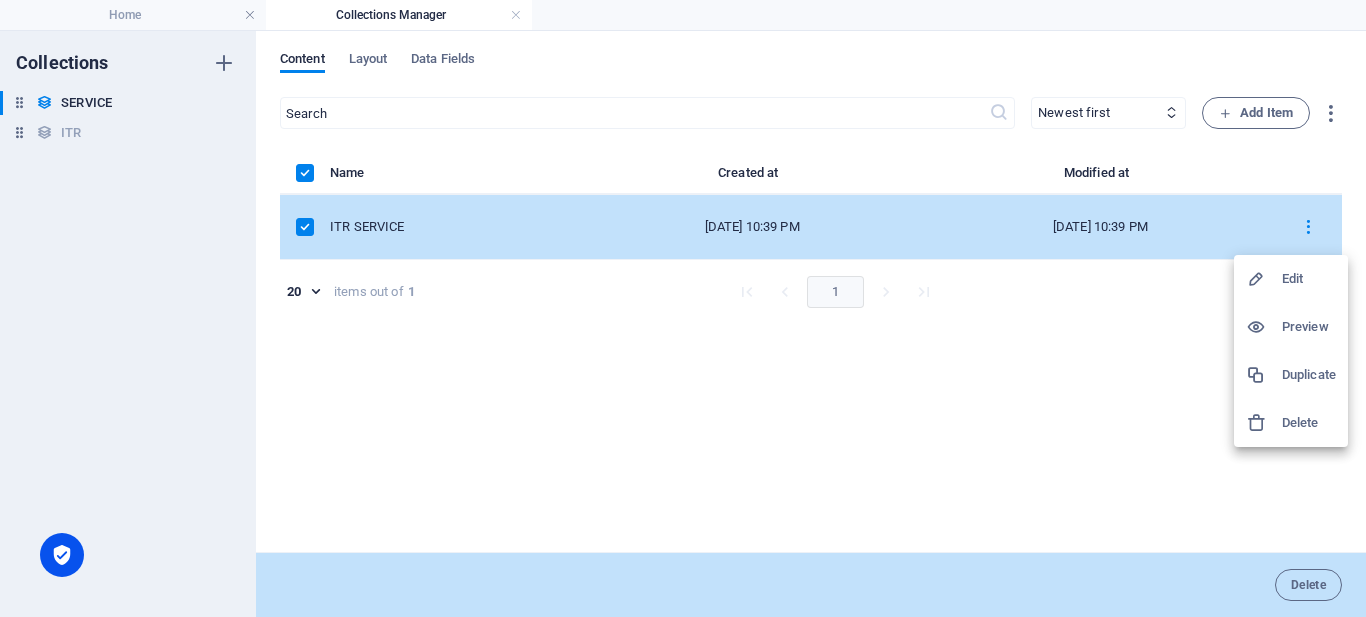 click at bounding box center (683, 308) 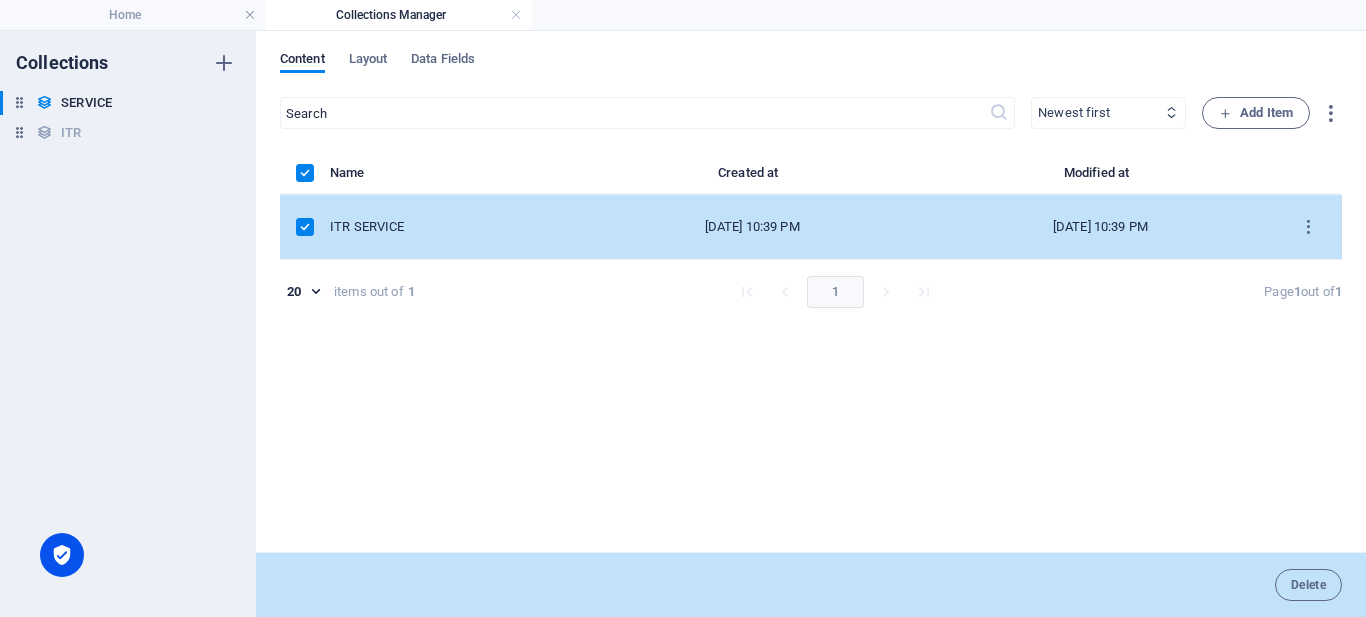 click on "Newest first Oldest first Last modified Name (ascending) Name (descending) Slug (ascending) Slug (descending) GST (ascending) GST (descending)" at bounding box center (1108, 113) 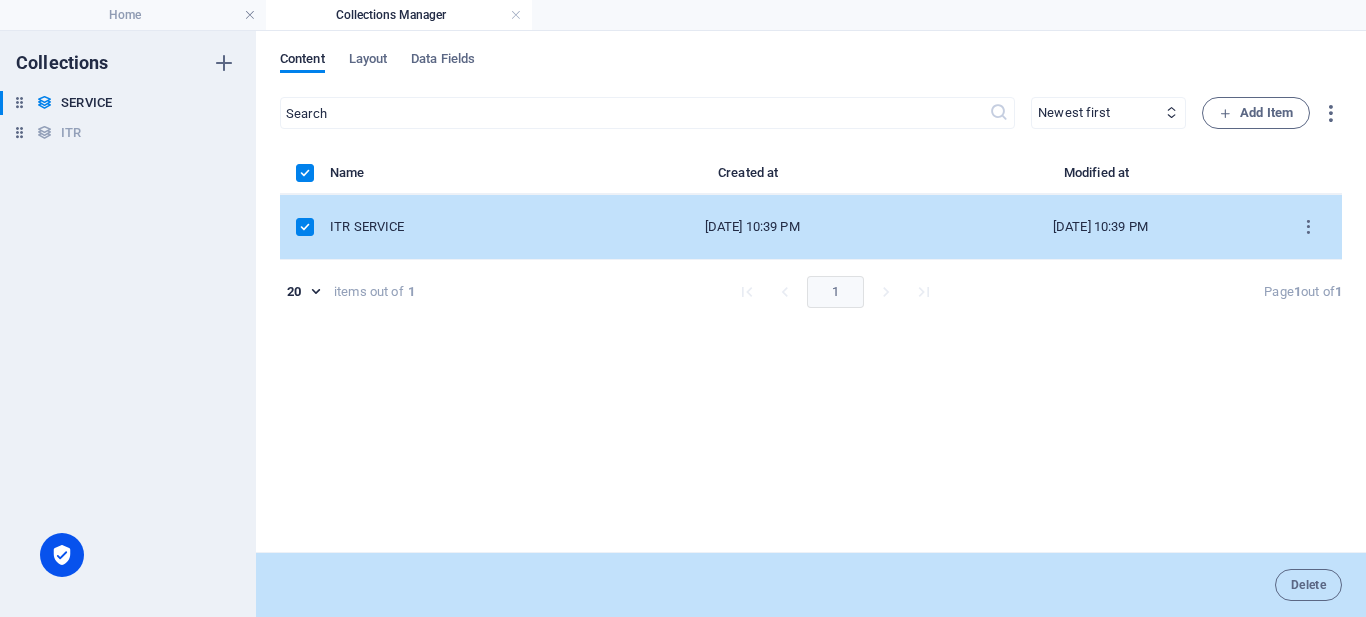 click on "Name Created at Modified at ITR SERVICE [DATE] 10:39 PM [DATE] 10:39 PM 20 20 items out of 1 1 Page  1  out of  1" at bounding box center (811, 346) 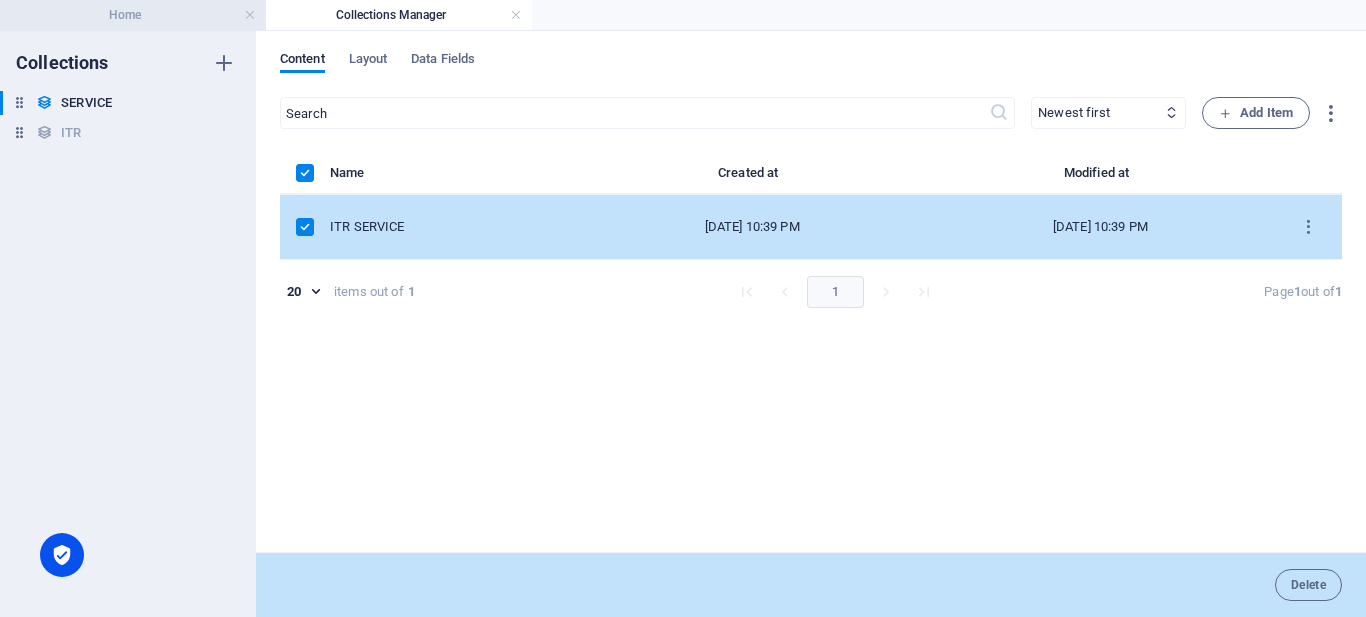 click on "Home" at bounding box center (133, 15) 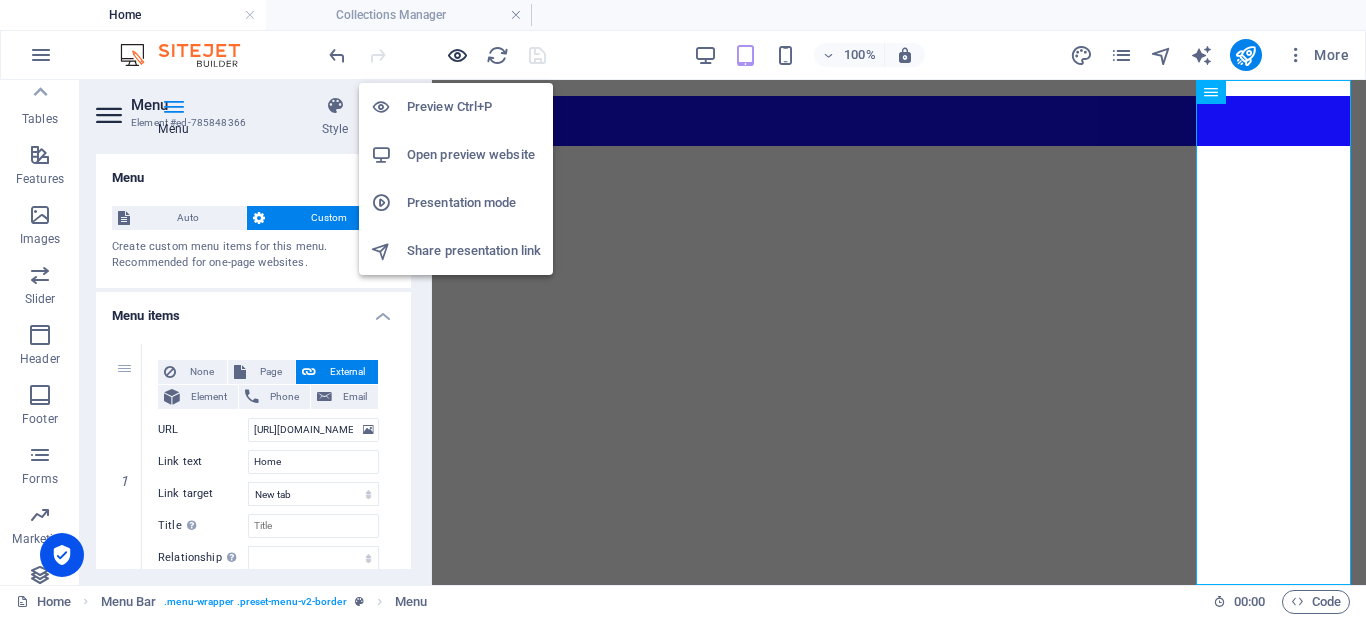 click at bounding box center (457, 55) 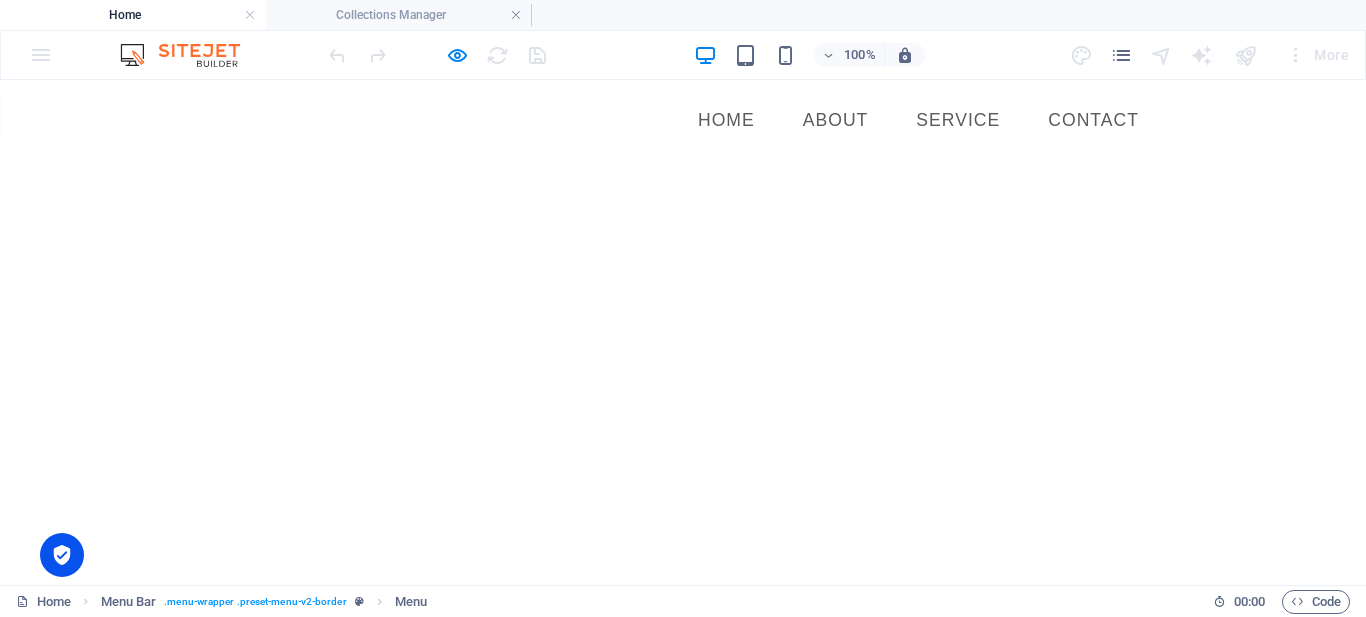 click on "Service" at bounding box center [958, 121] 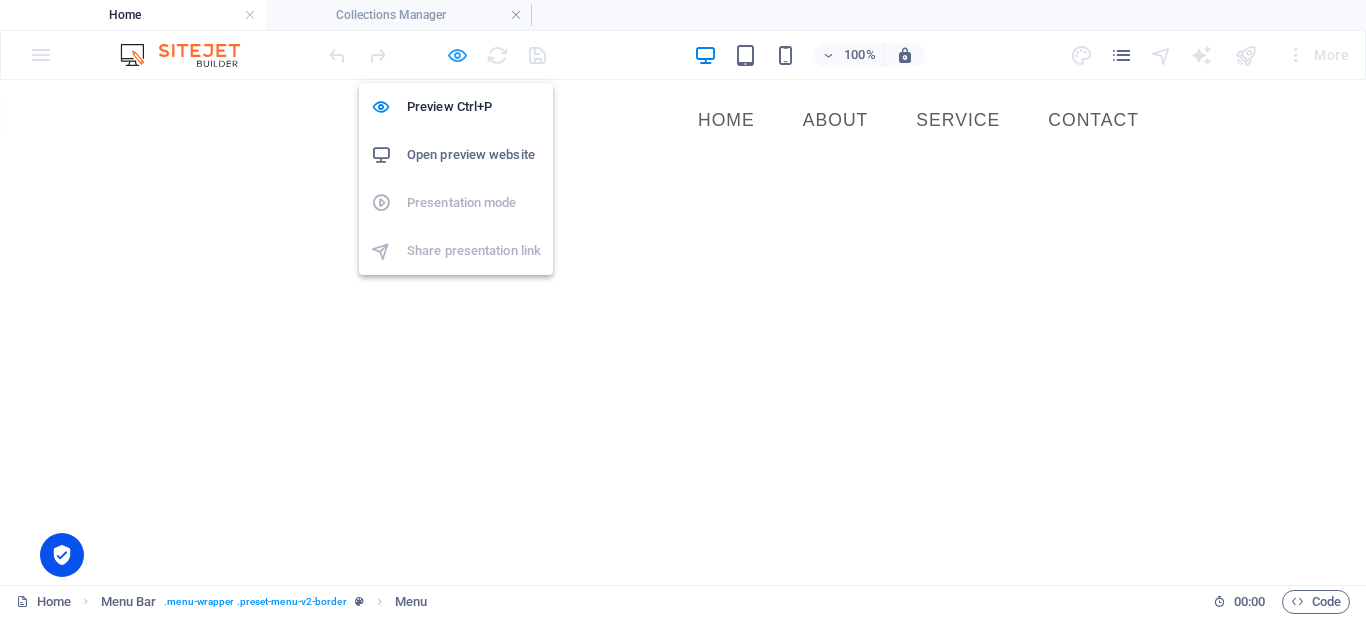 click at bounding box center (457, 55) 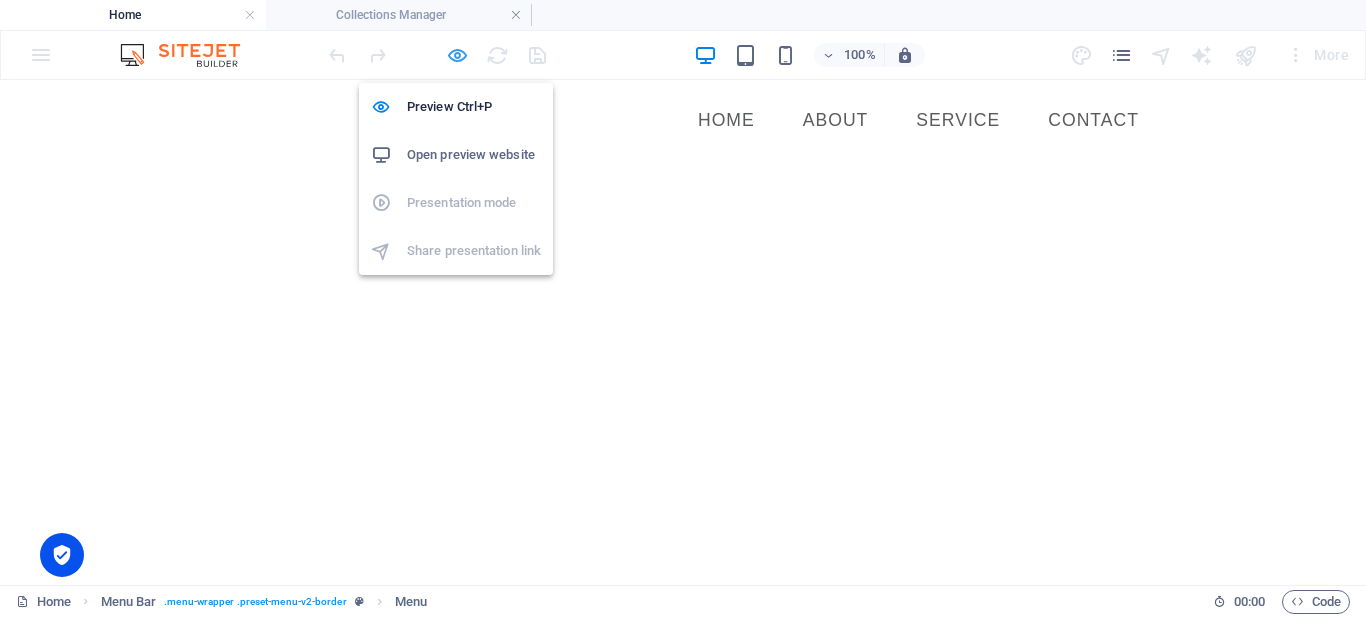 select 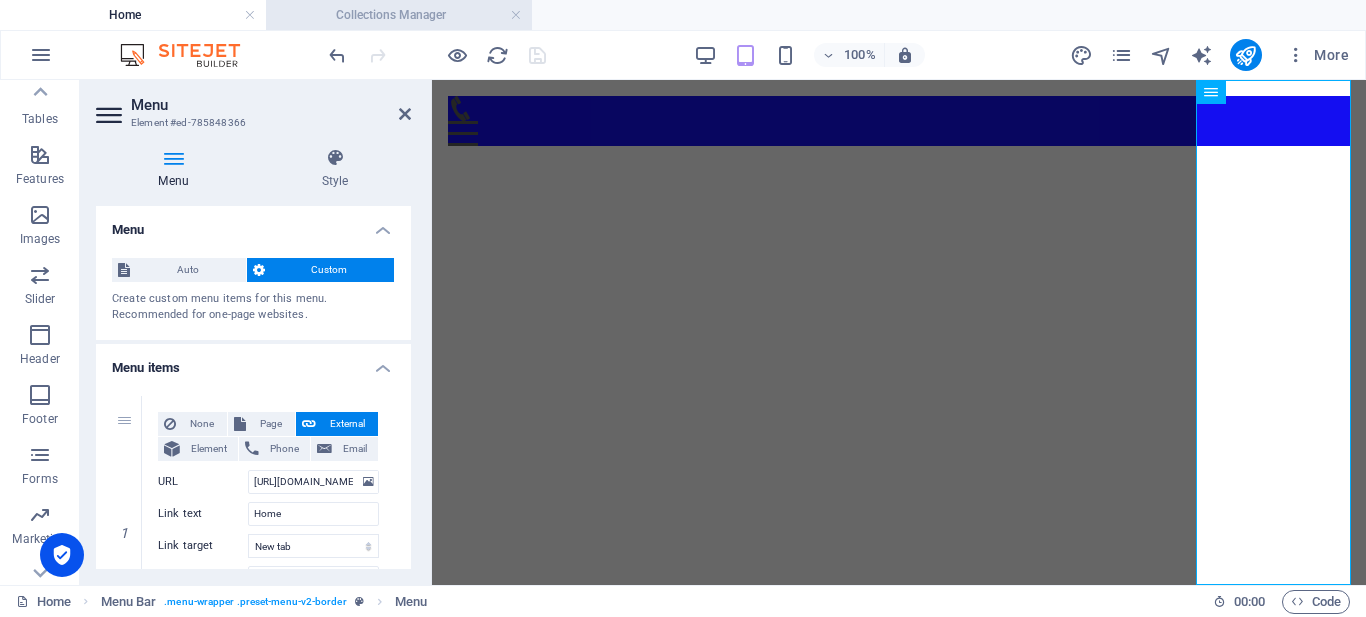 click on "Collections Manager" at bounding box center [399, 15] 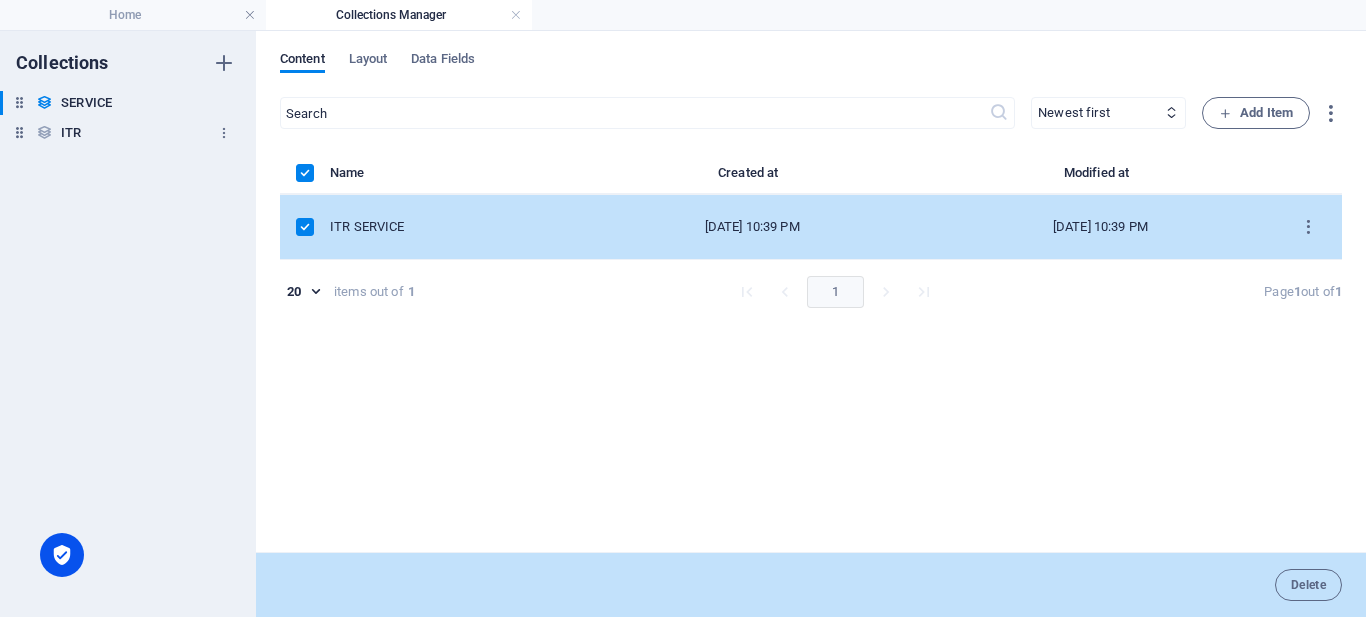 click on "ITR" at bounding box center (71, 133) 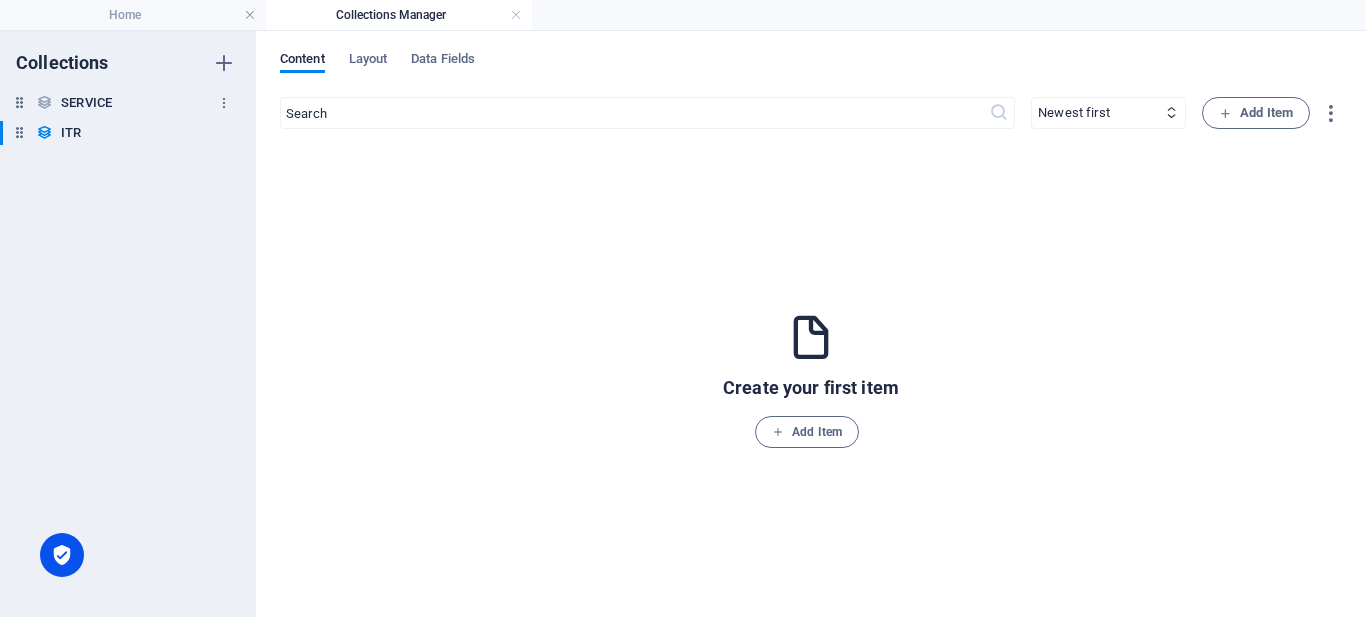 click on "SERVICE" at bounding box center [86, 103] 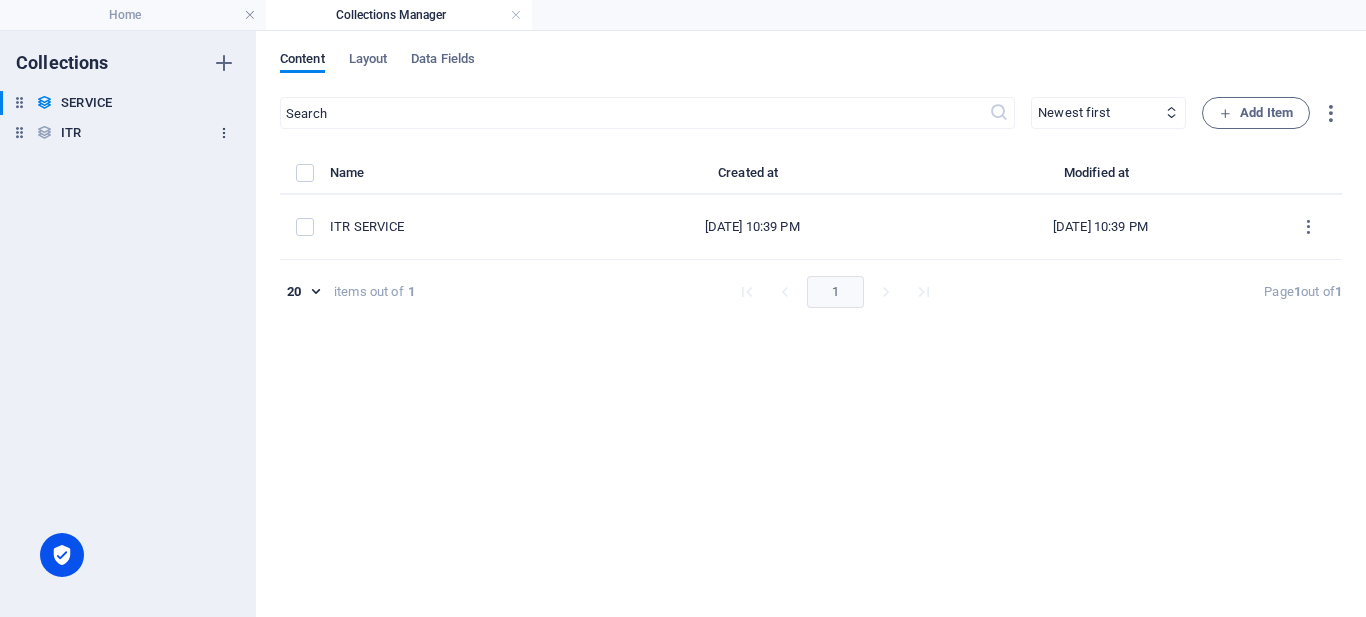 click at bounding box center [224, 133] 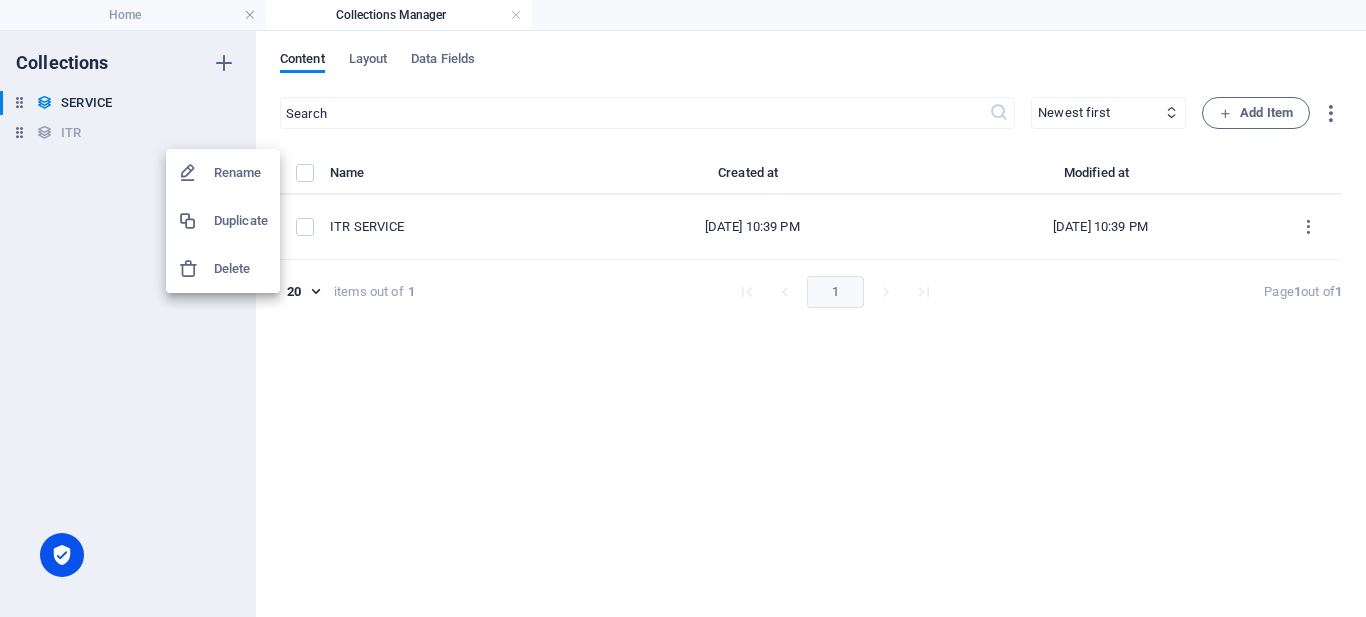 click on "Delete" at bounding box center [241, 269] 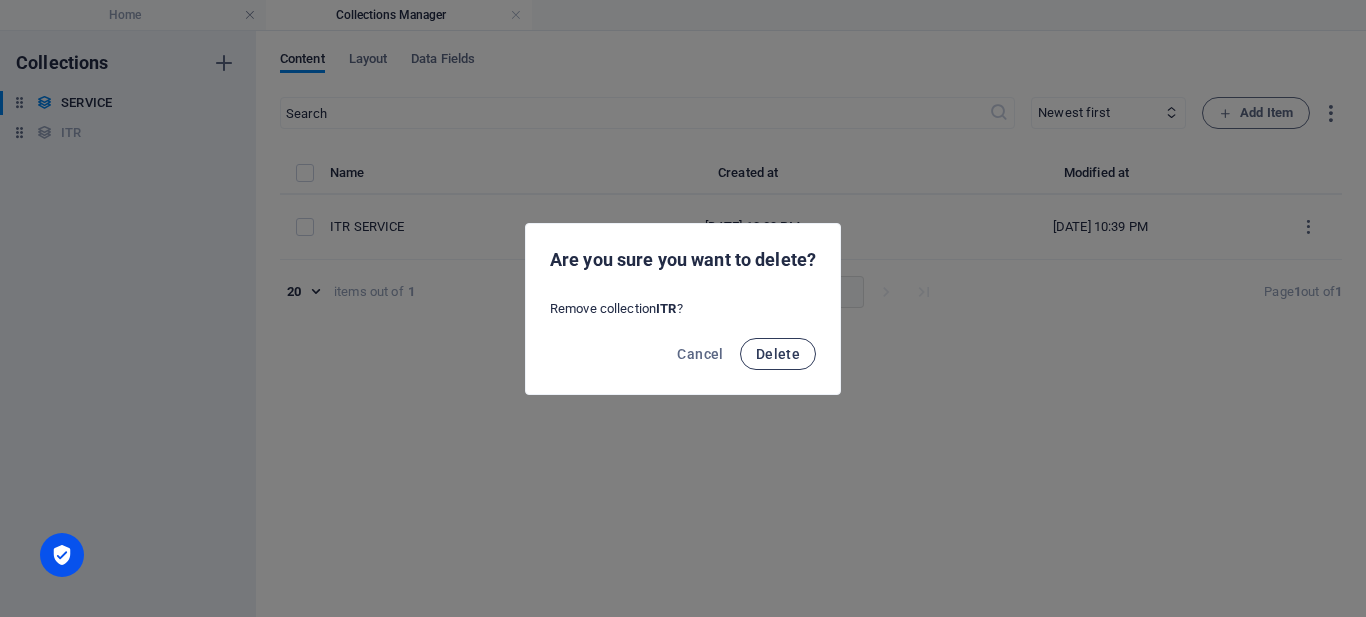 click on "Delete" at bounding box center (778, 354) 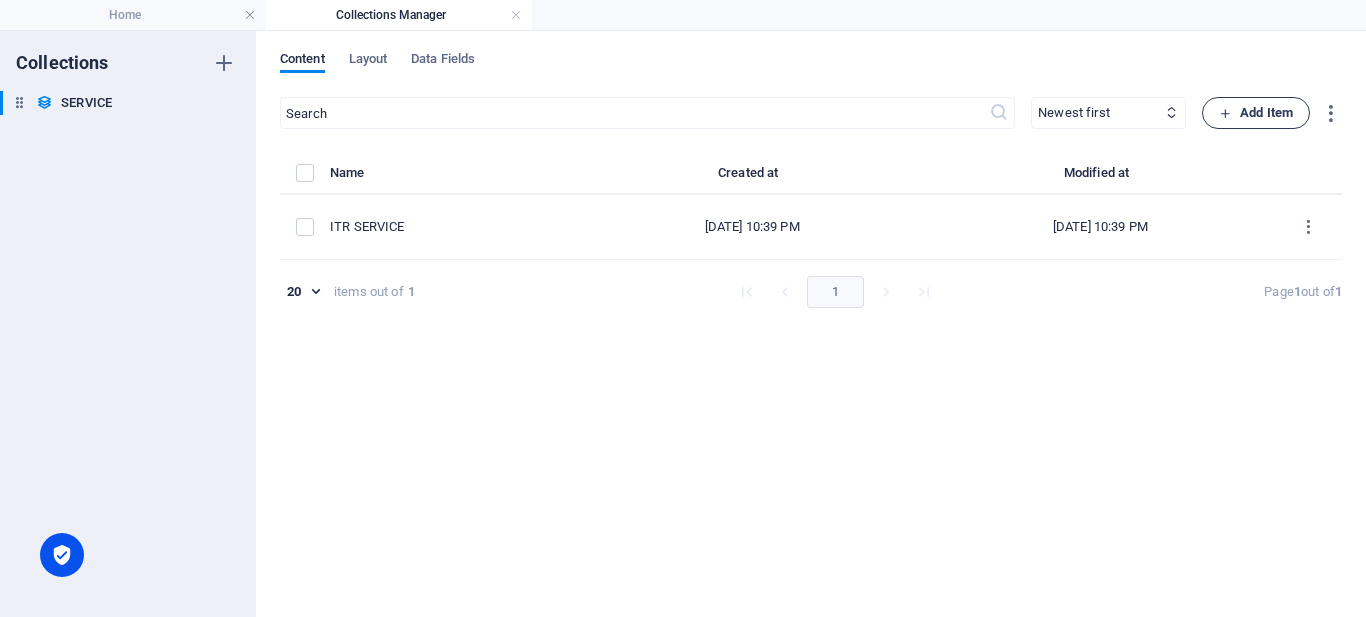 click on "Add Item" at bounding box center (1256, 113) 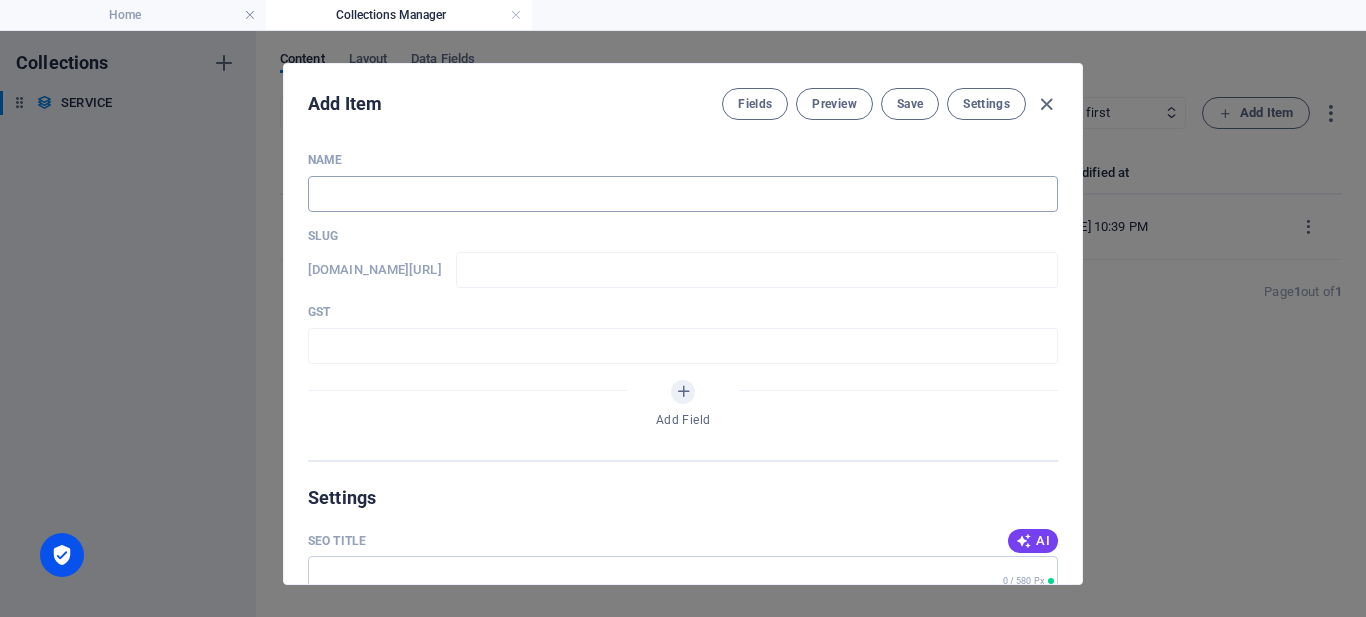 click at bounding box center [683, 194] 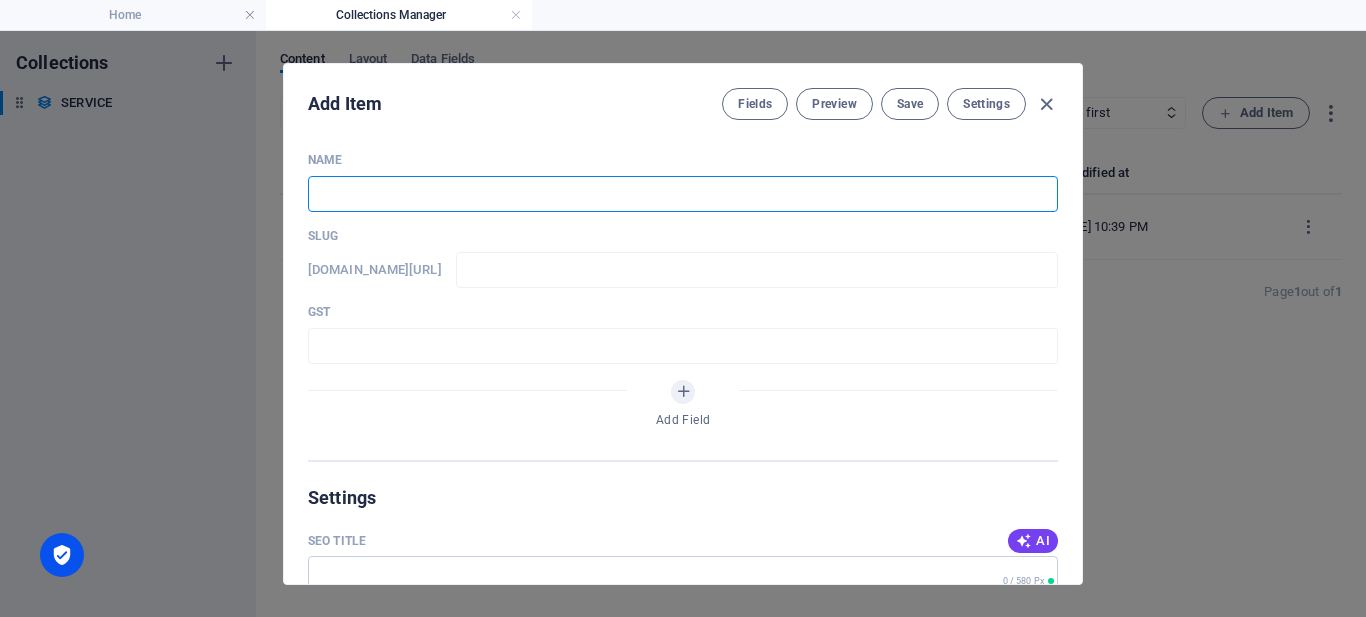 type on "G" 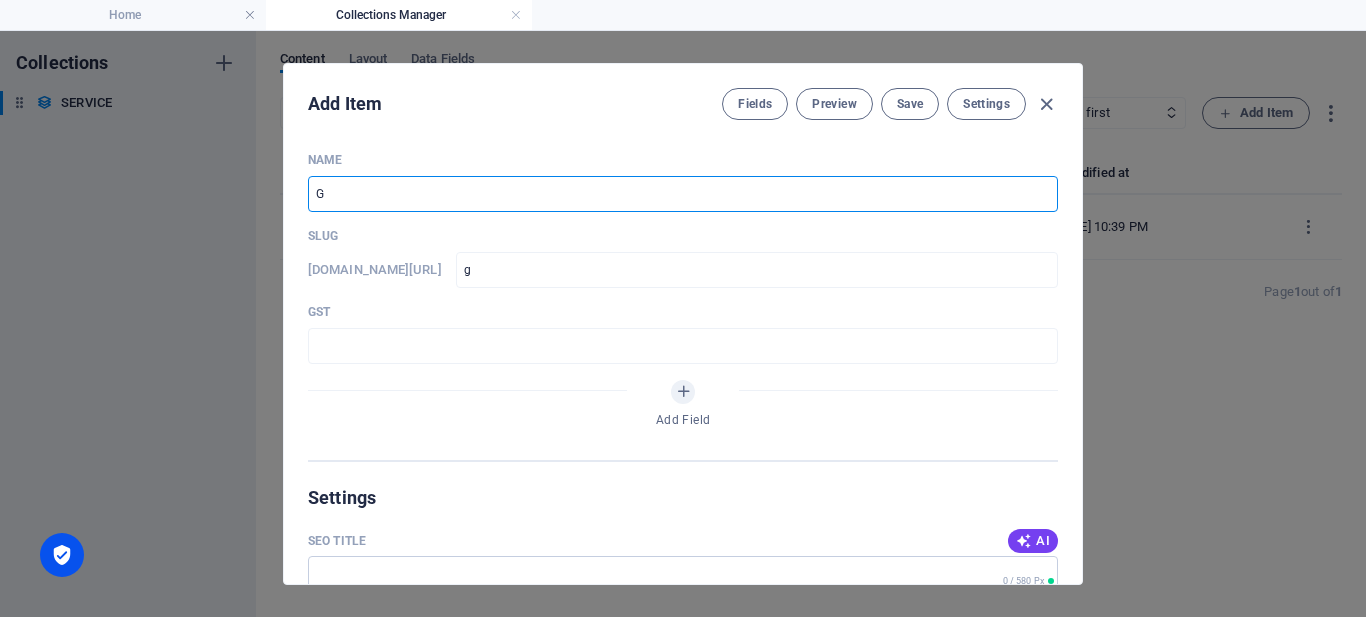 type on "g" 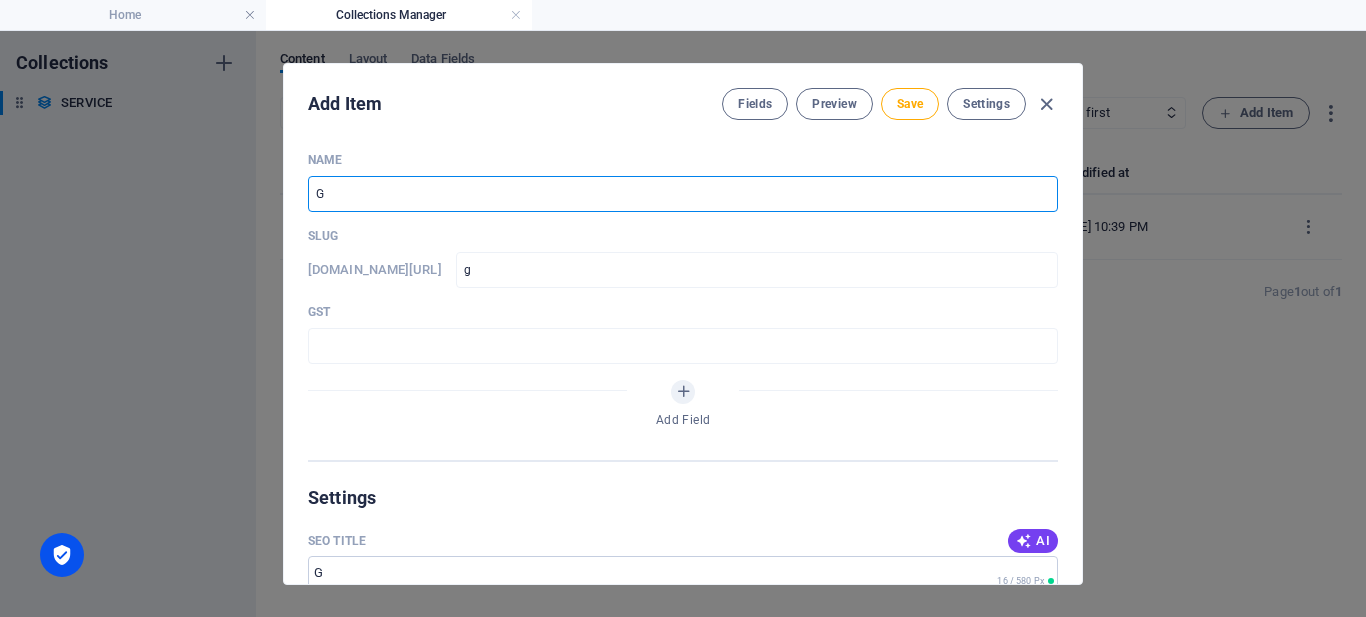 type on "GS" 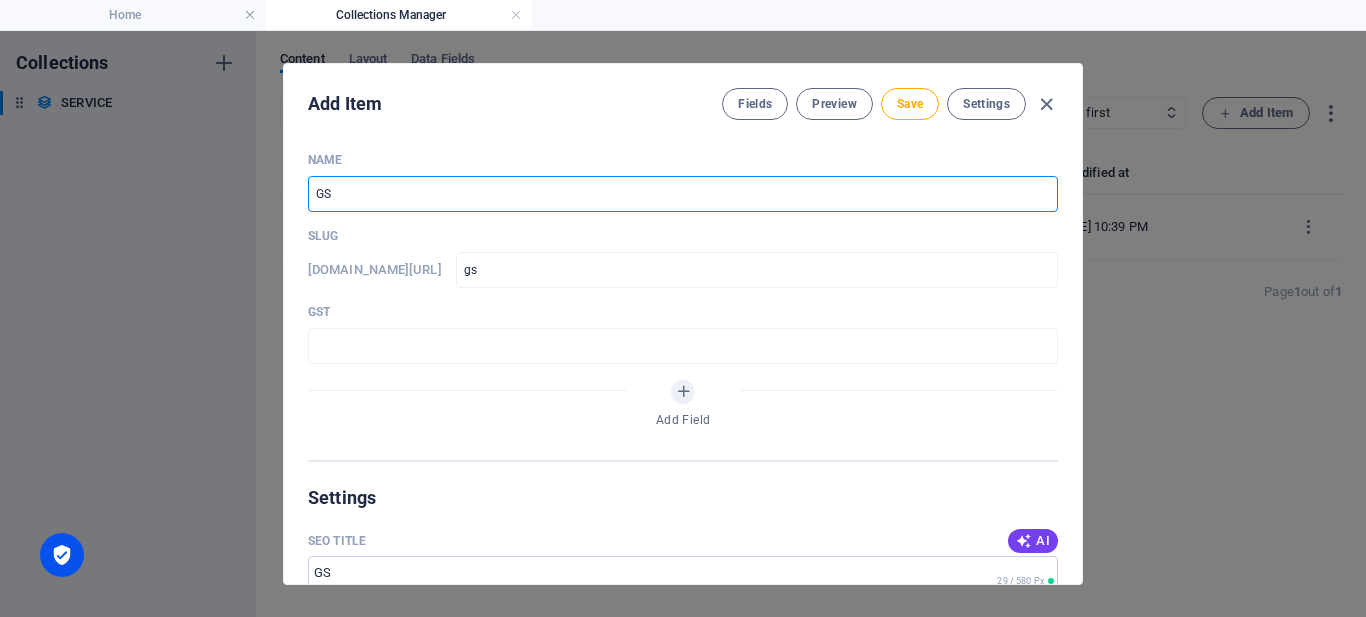 type on "GST" 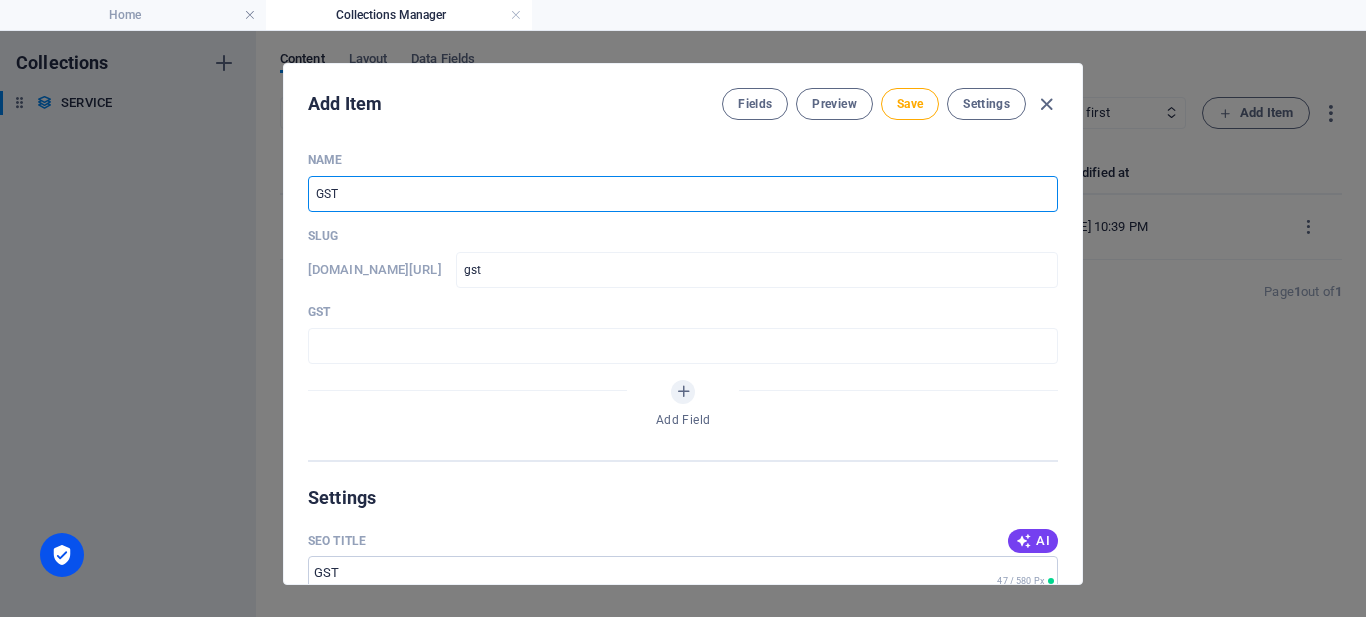 type on "GST S" 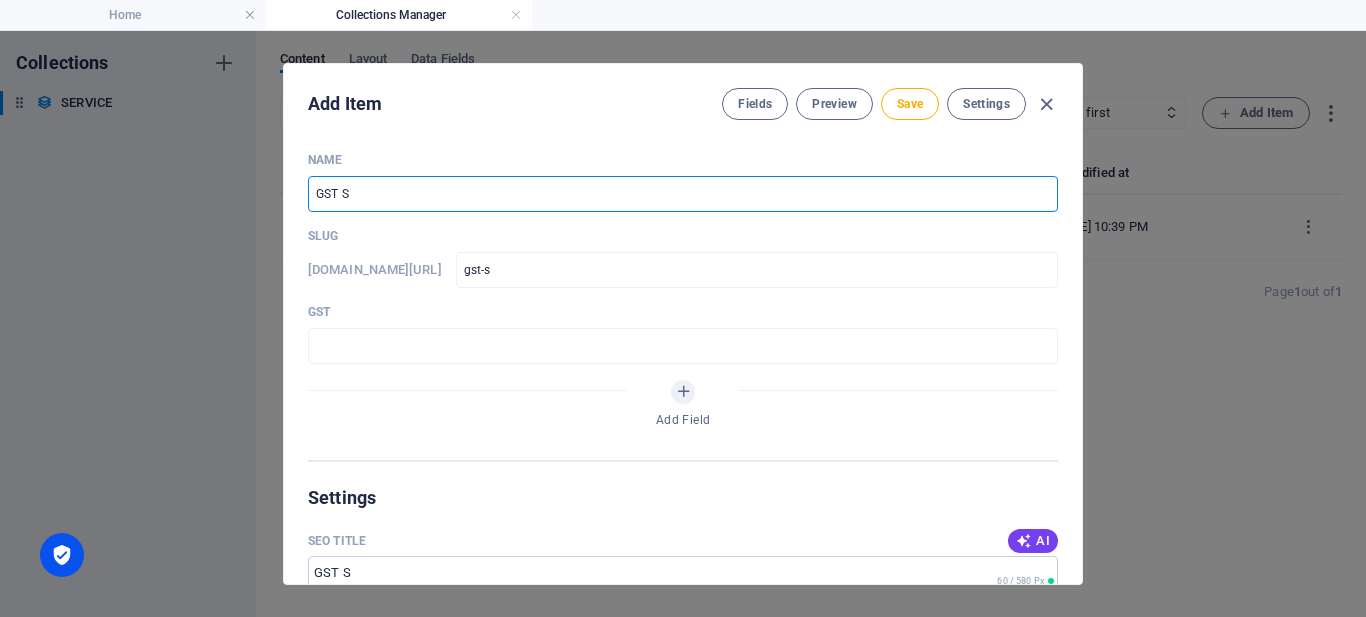 type on "GST SE" 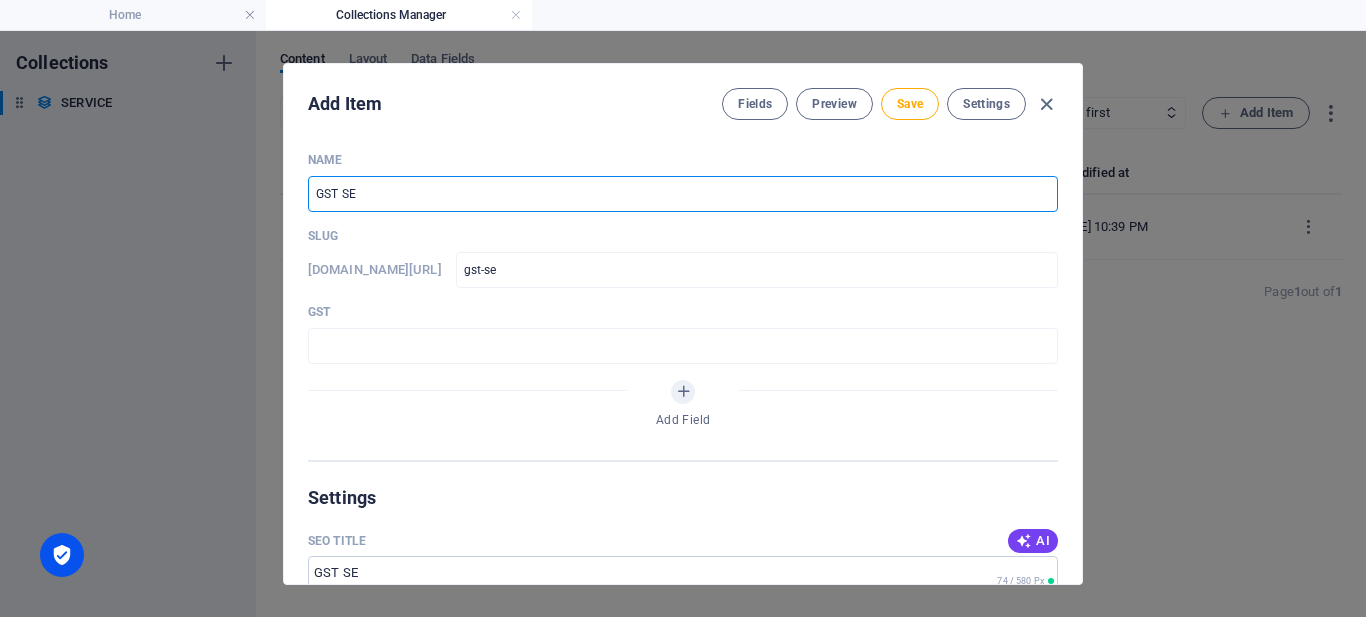 type on "GST SER" 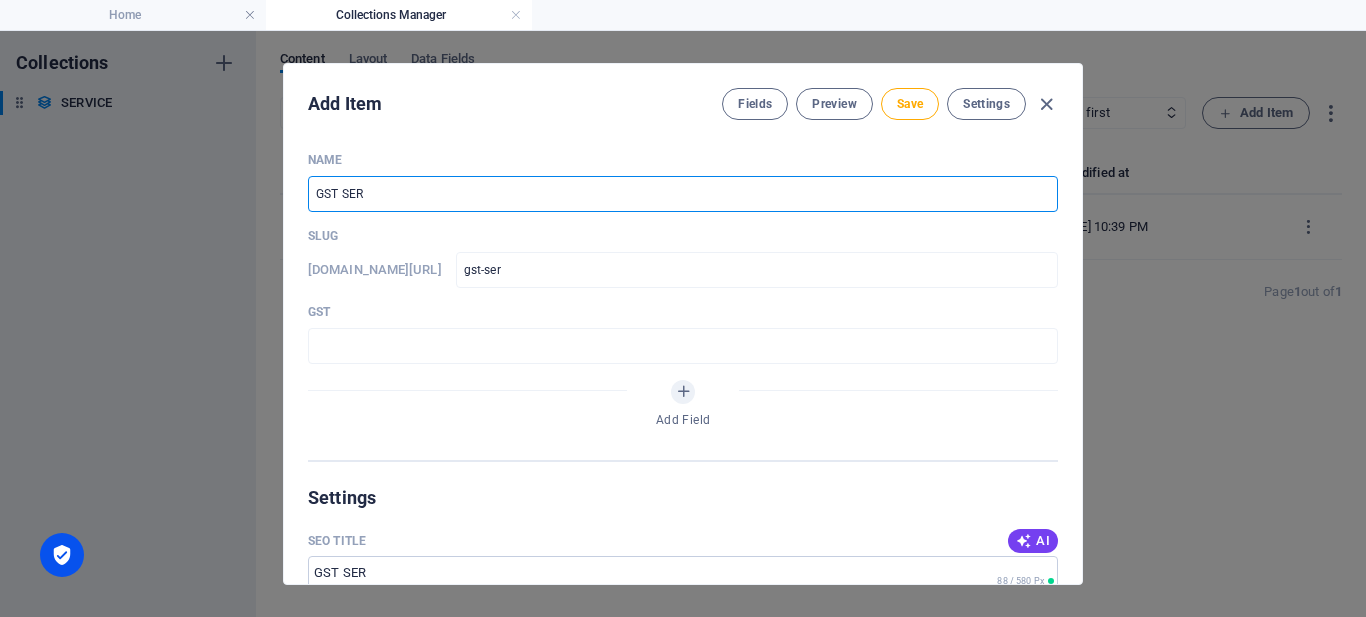 type on "GST SERV" 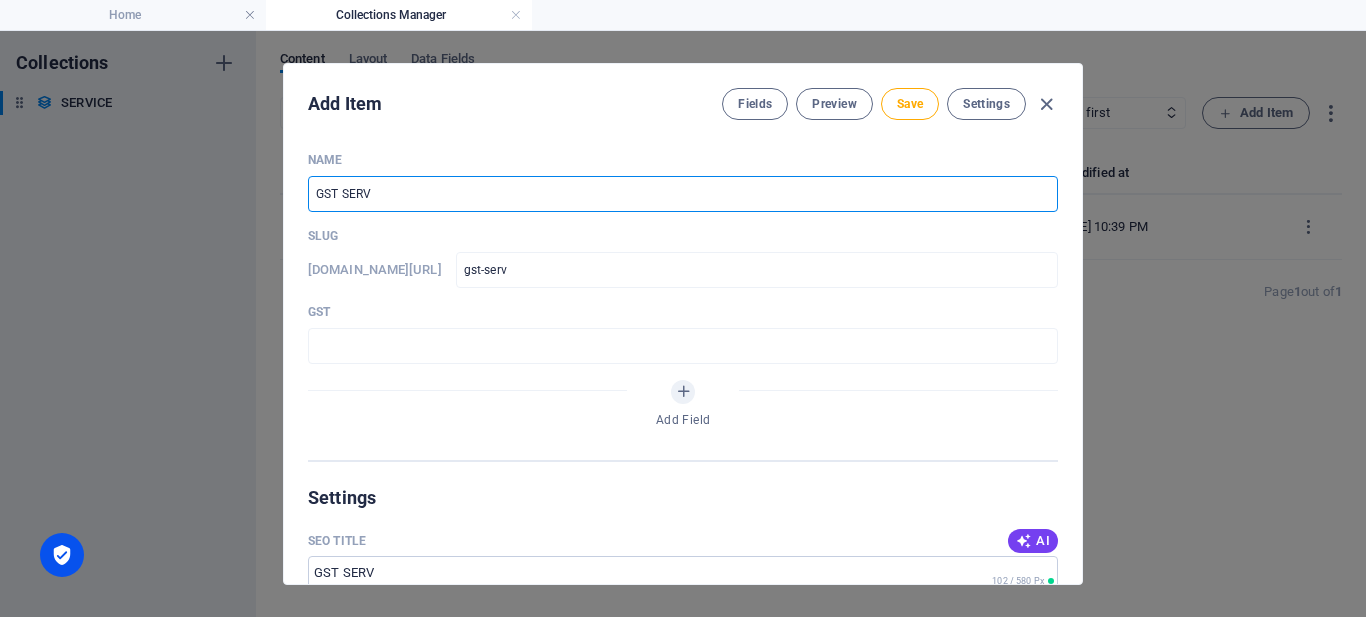 type on "GST SERVI" 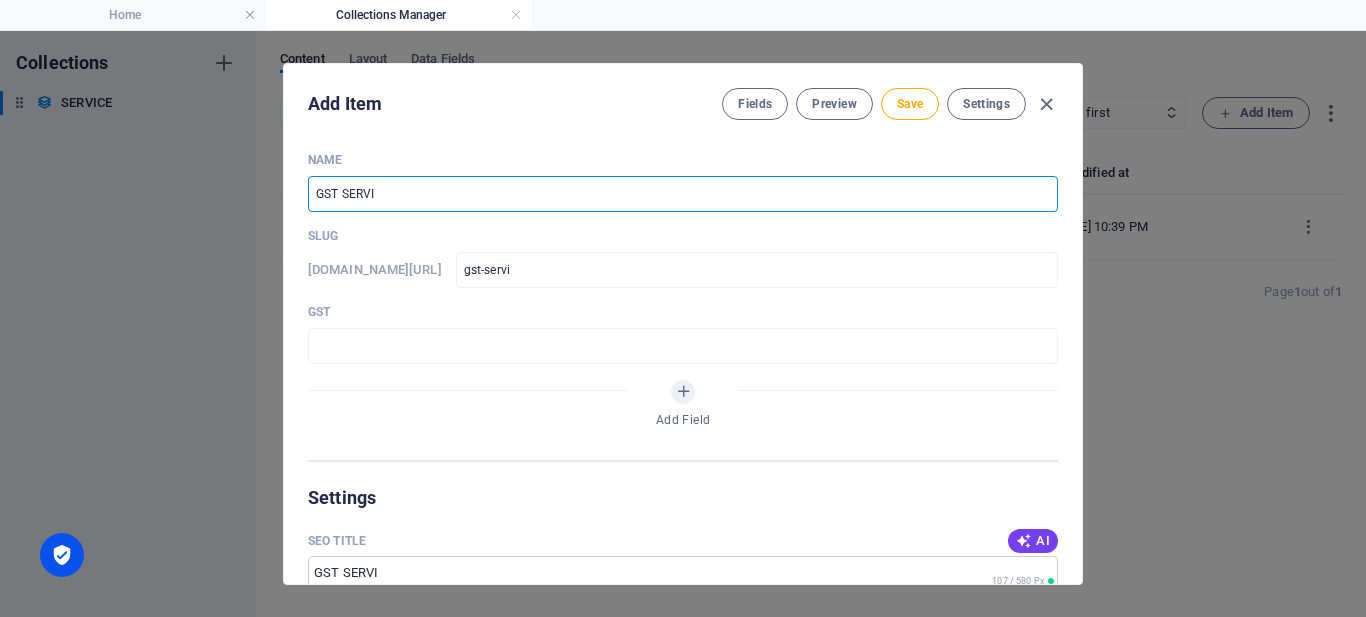 type on "GST SERVIC" 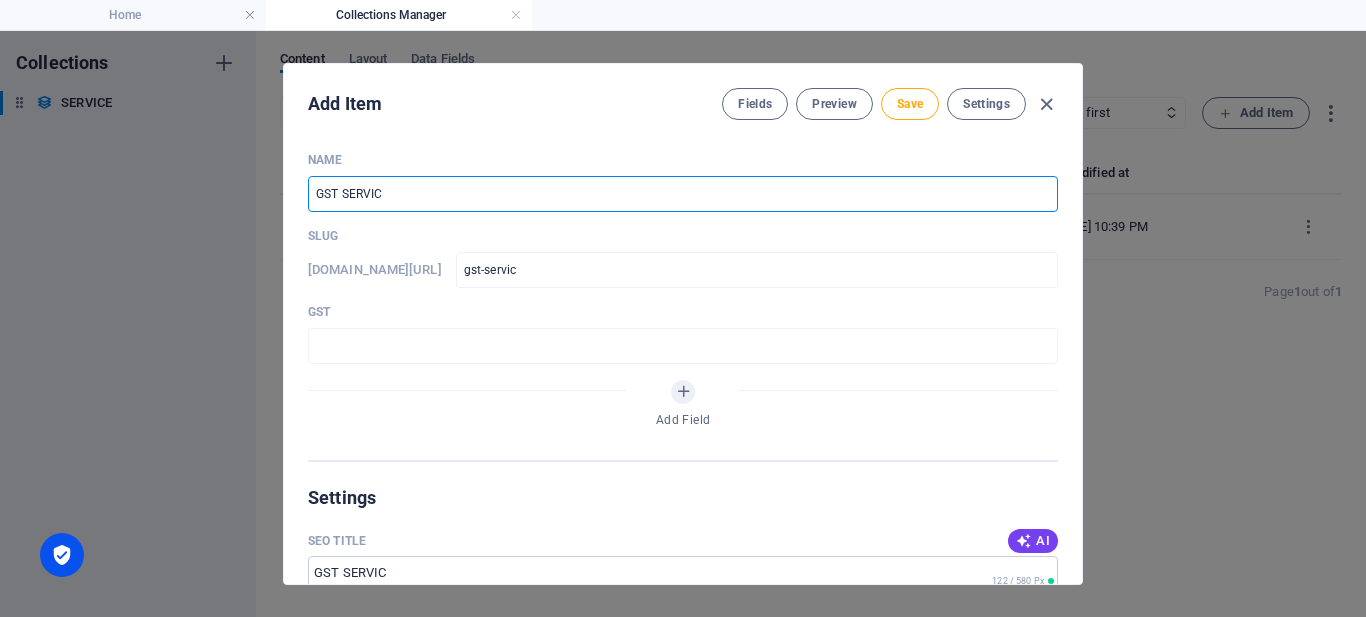 type on "GST SERVICE" 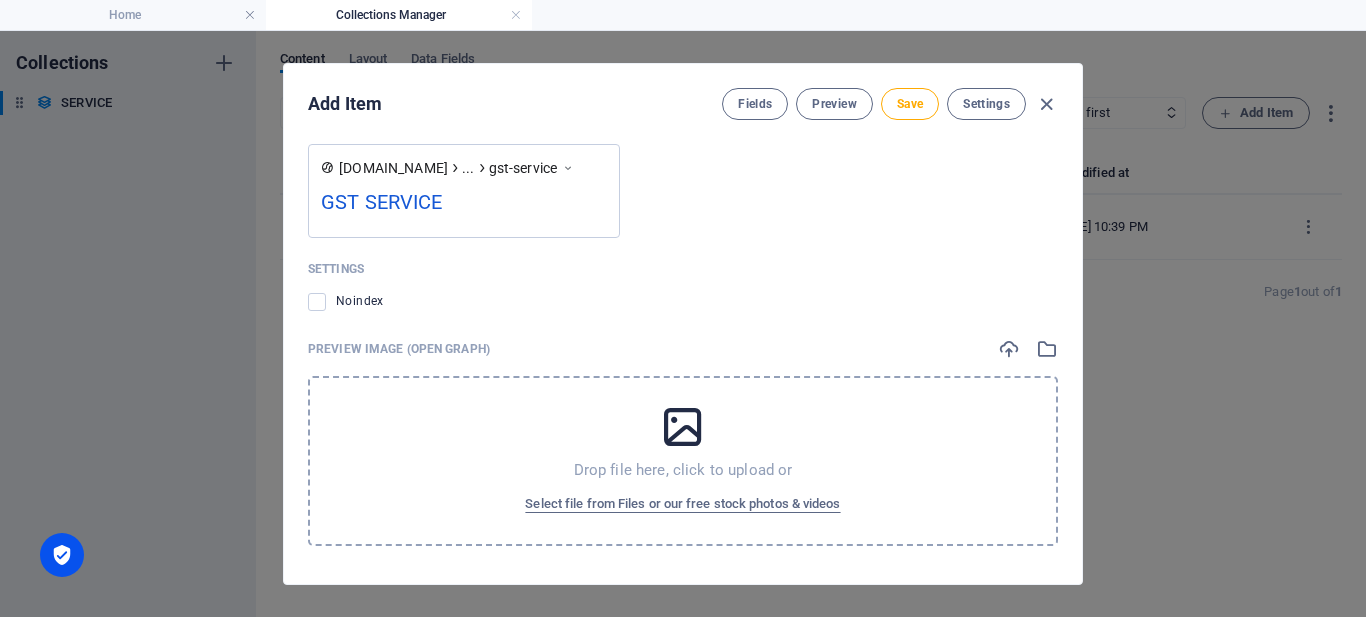 scroll, scrollTop: 927, scrollLeft: 0, axis: vertical 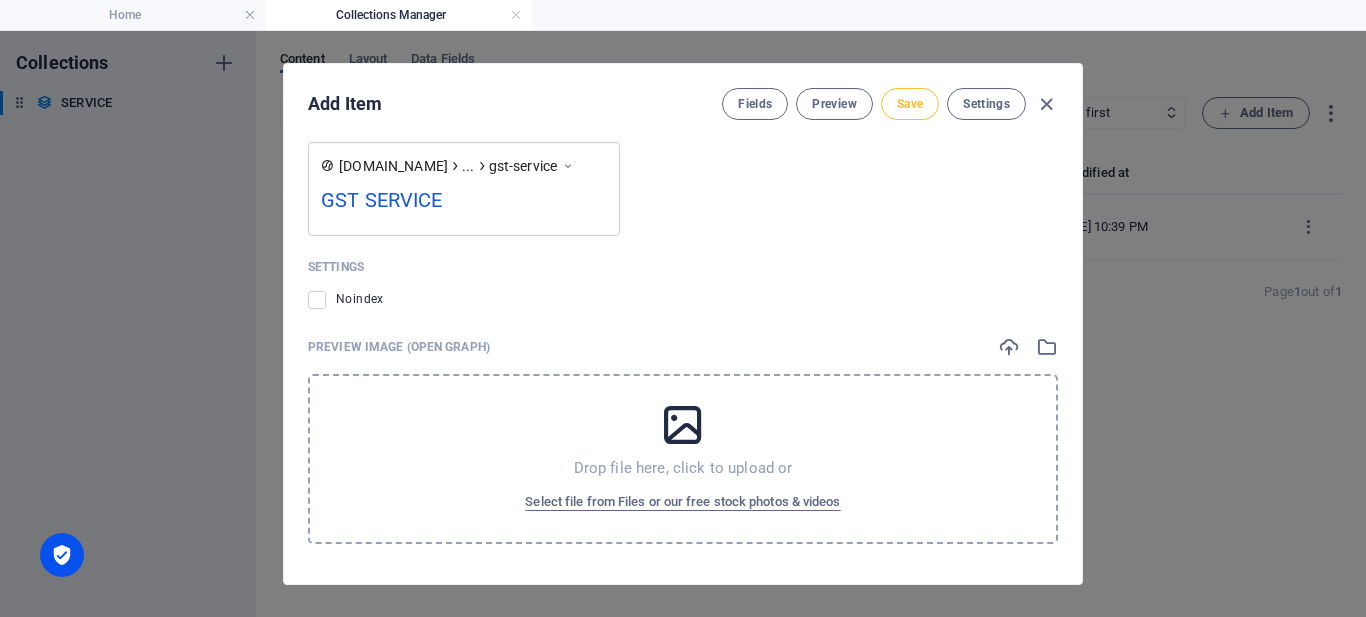type on "GST SERVICE" 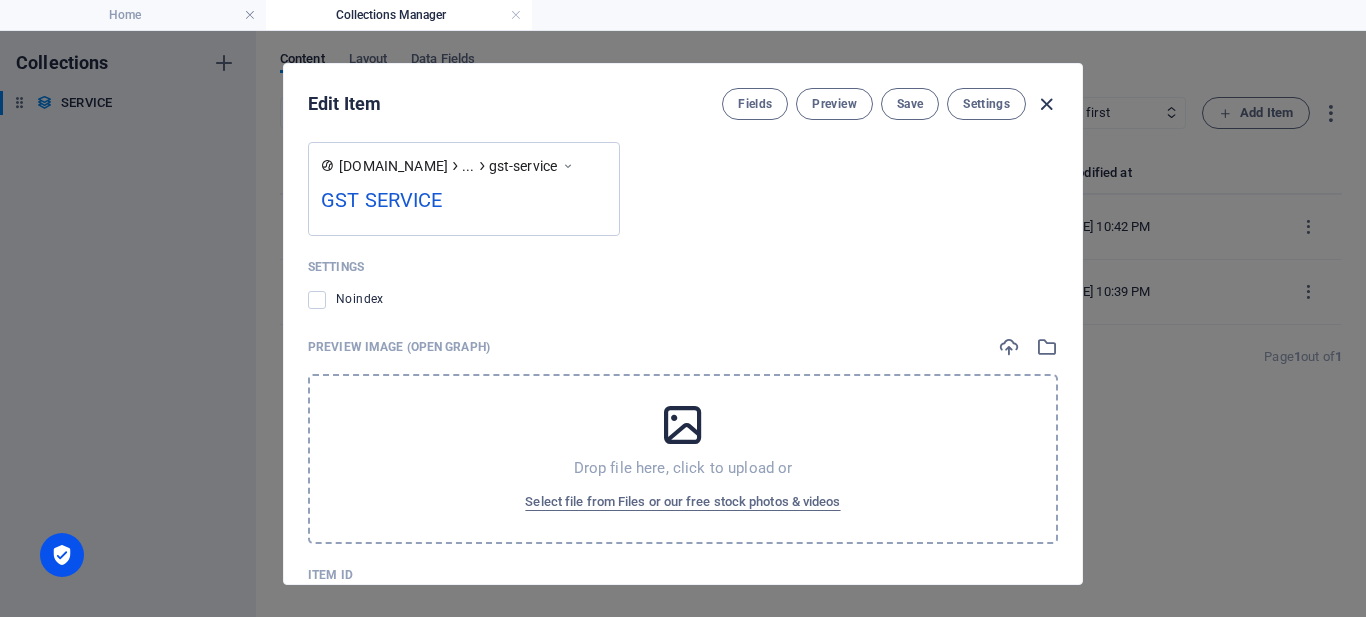 click at bounding box center [1046, 104] 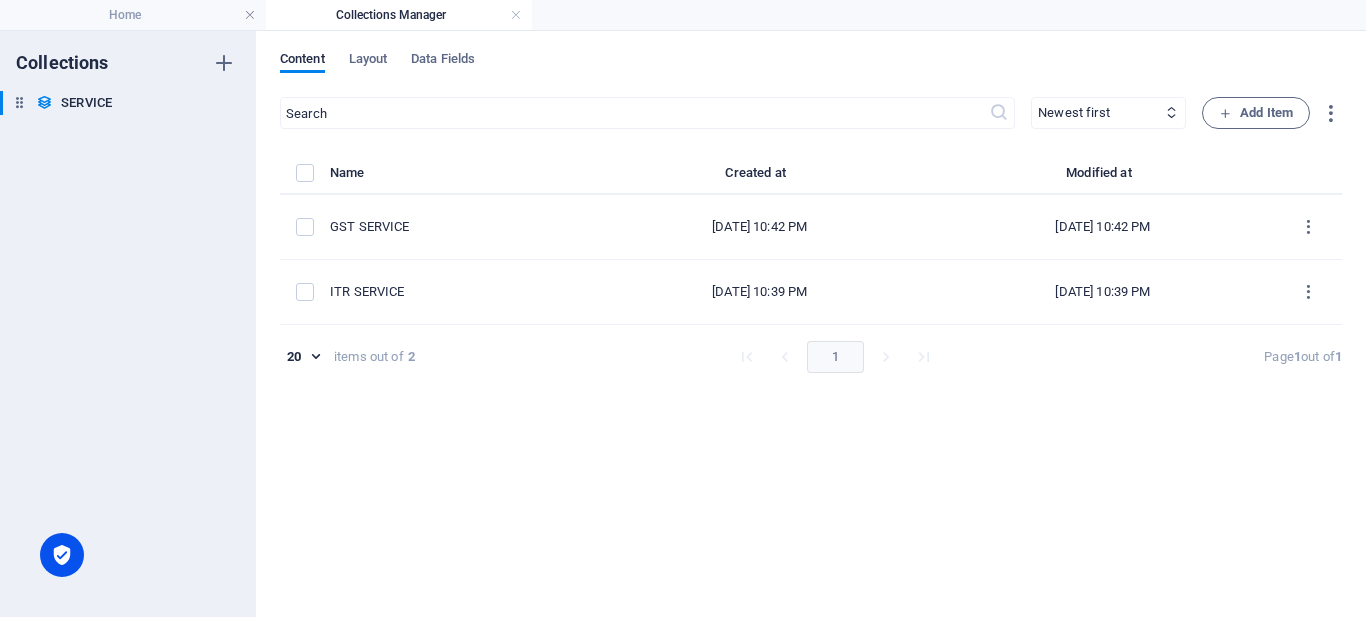 type on "gst-service" 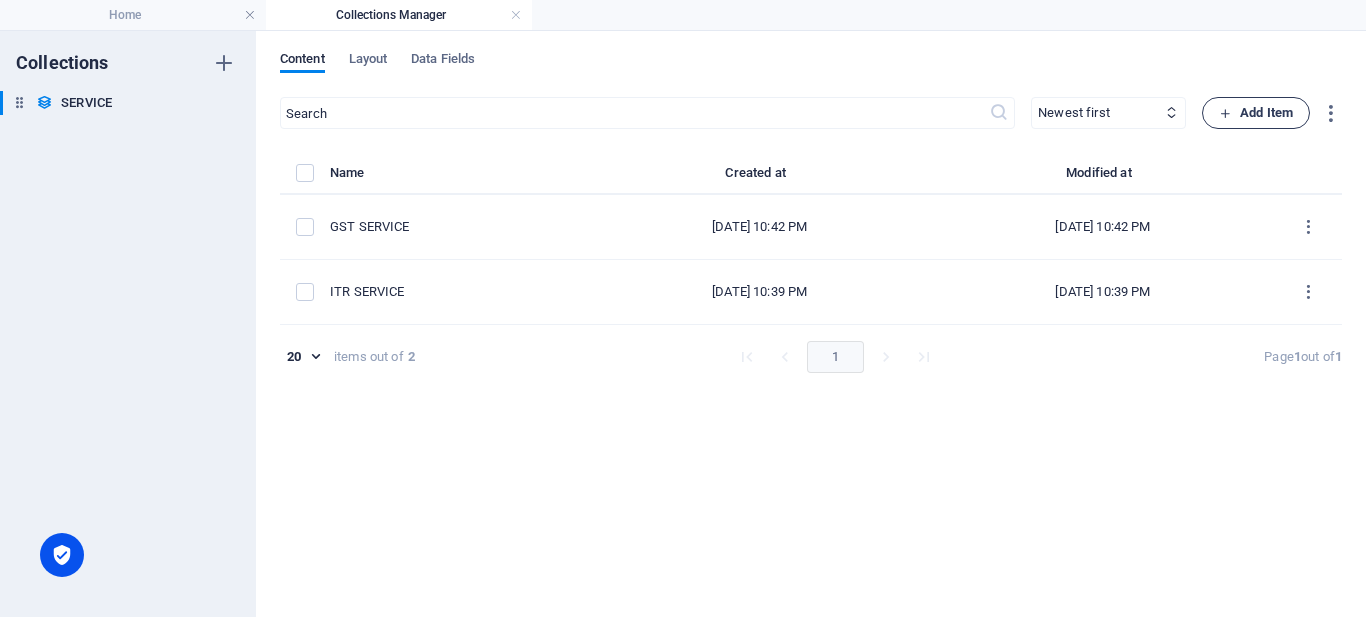 click on "Add Item" at bounding box center (1256, 113) 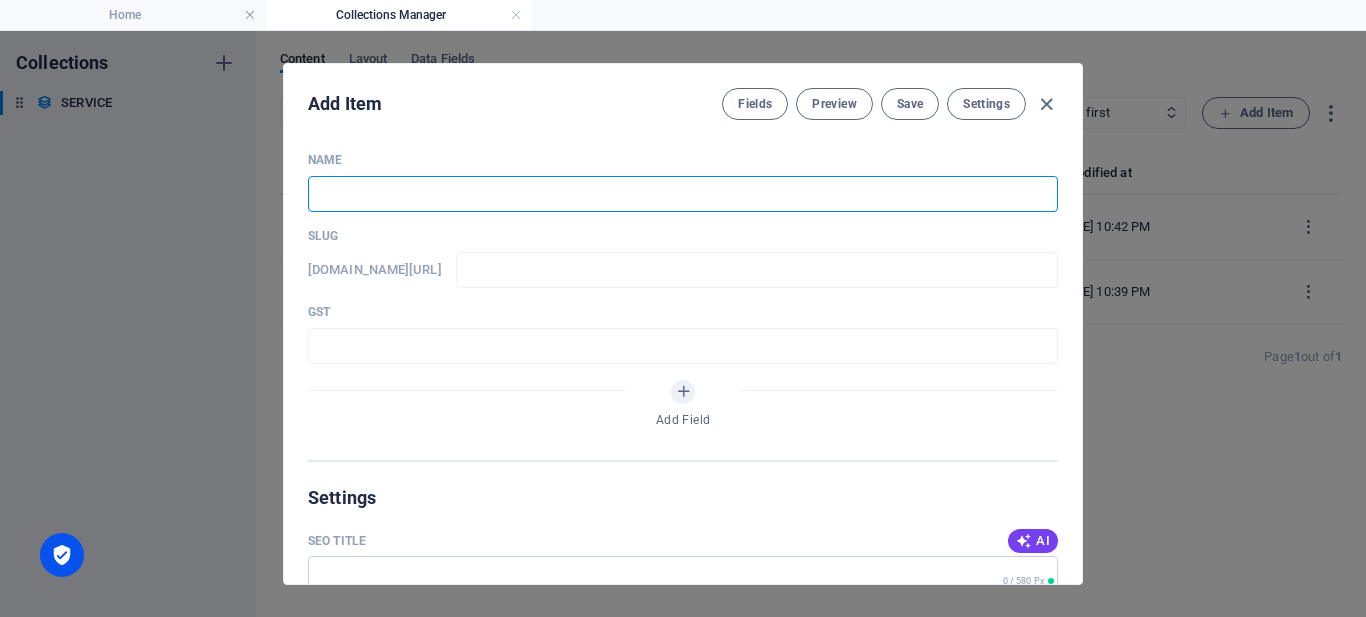 click at bounding box center (683, 194) 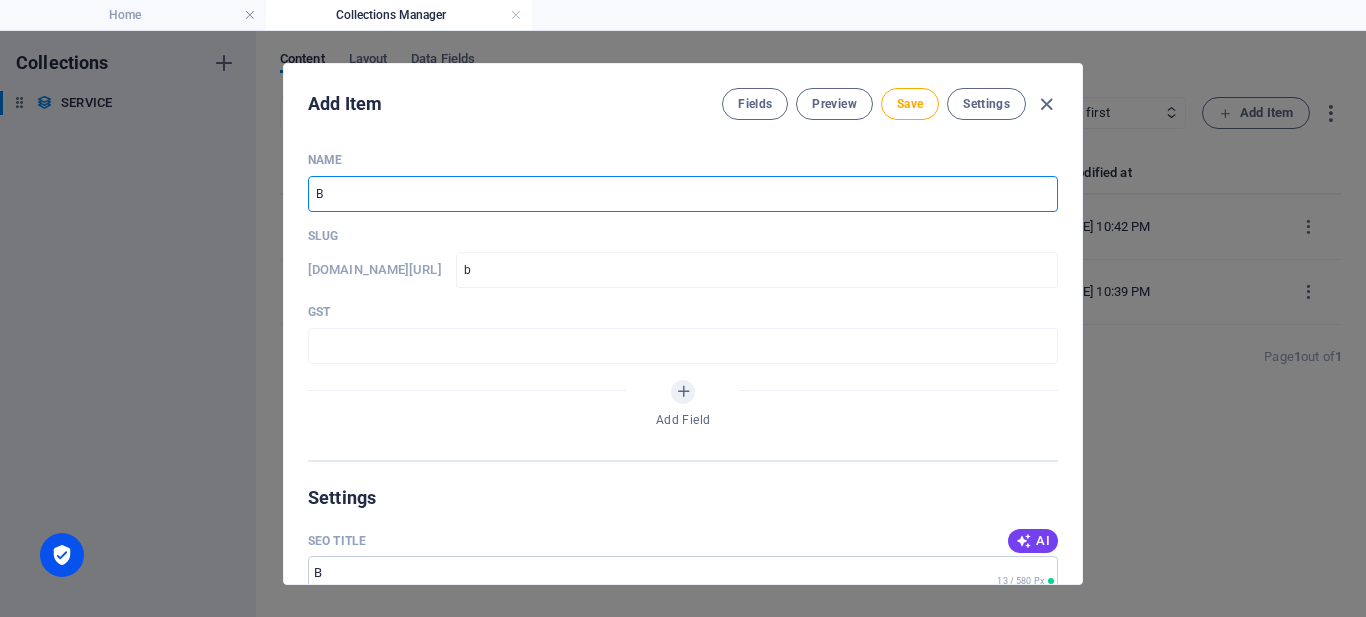 type on "BO" 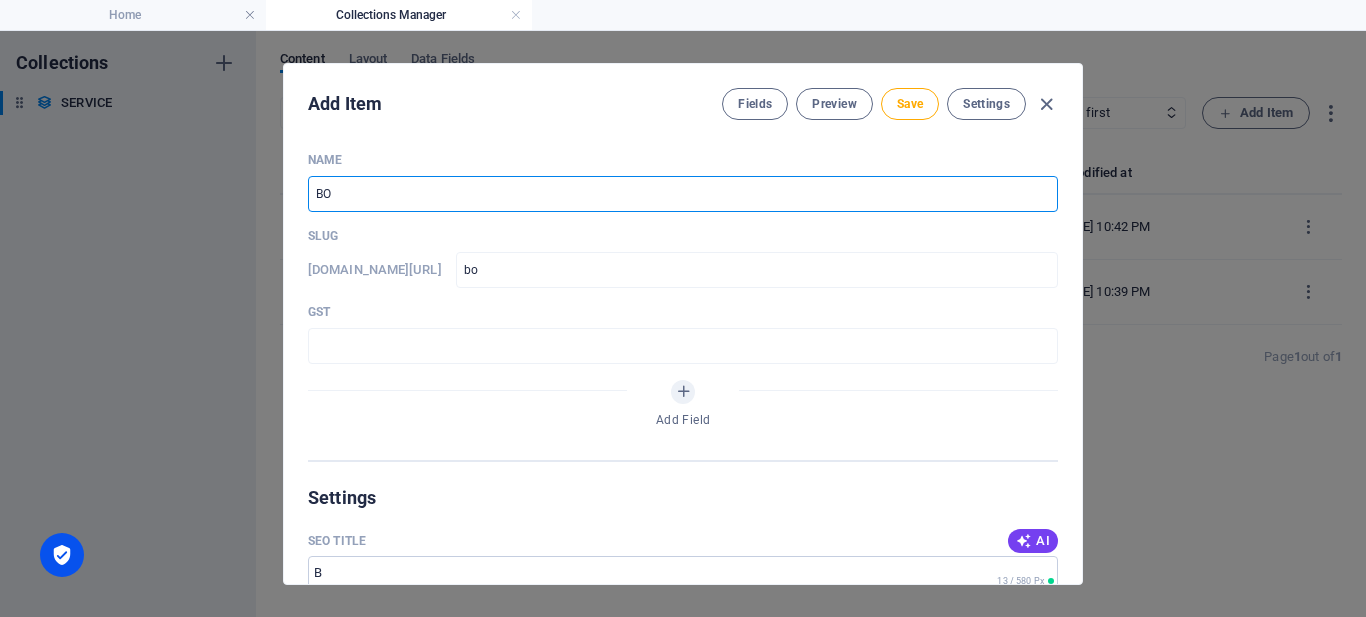 type on "BOO" 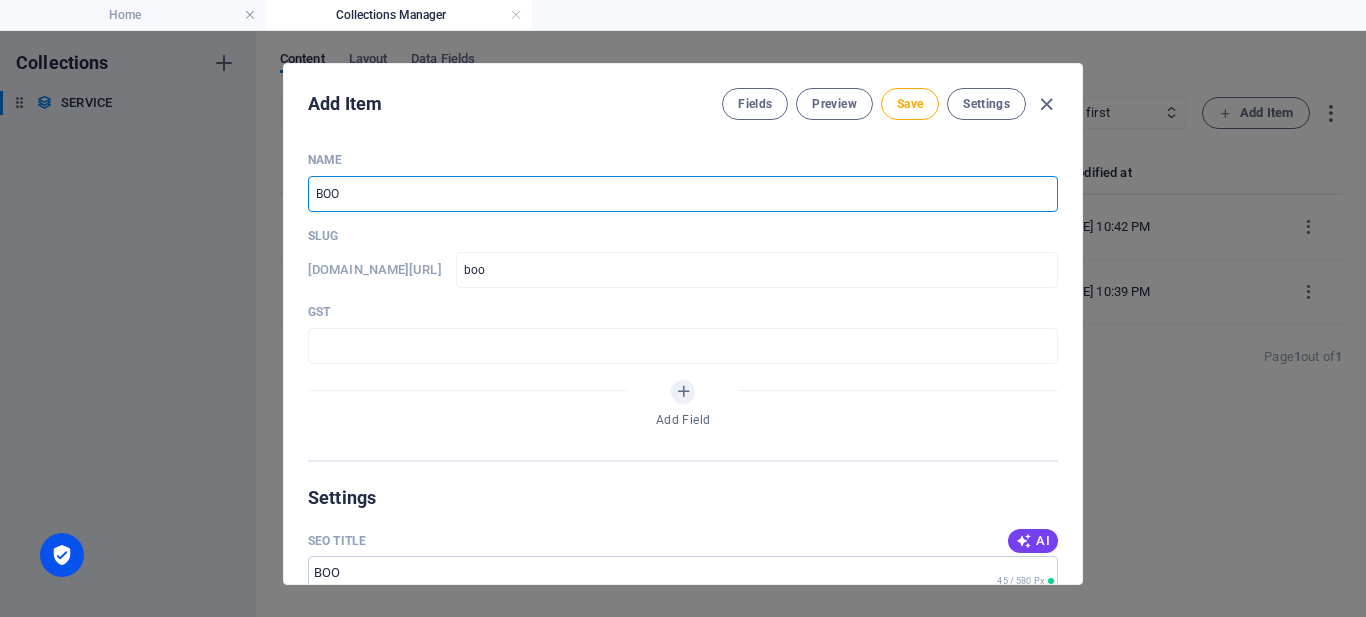type on "BOOK" 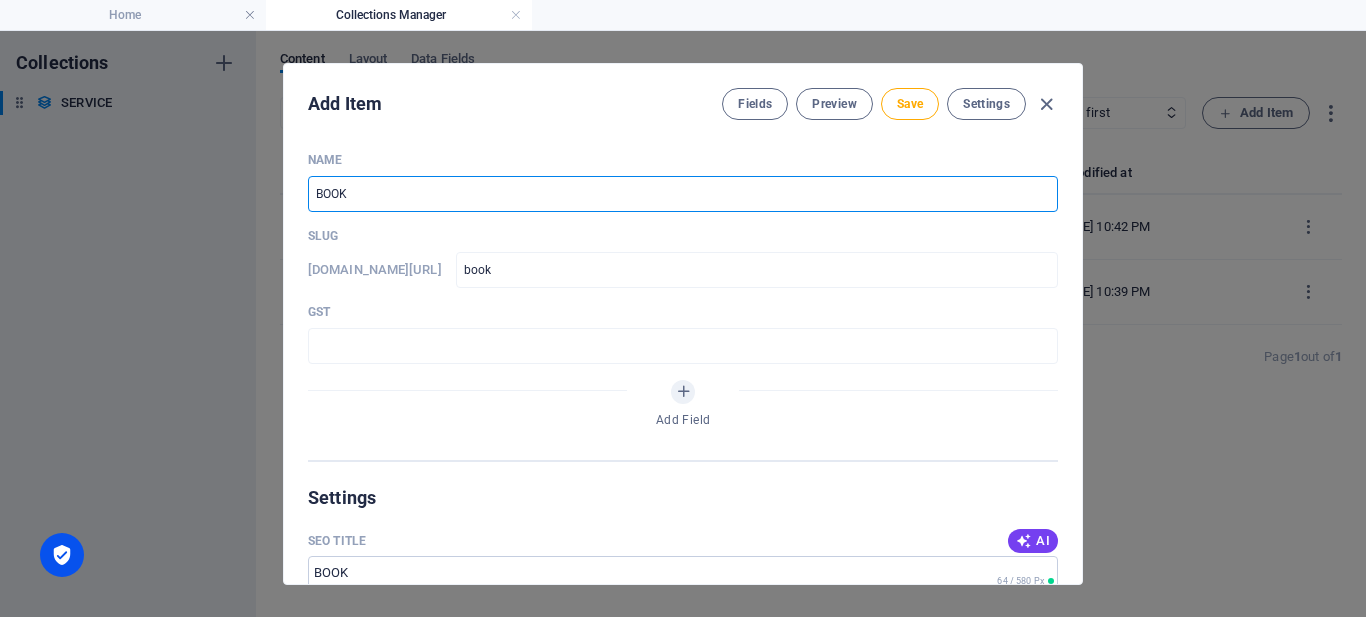 type on "BOOK K" 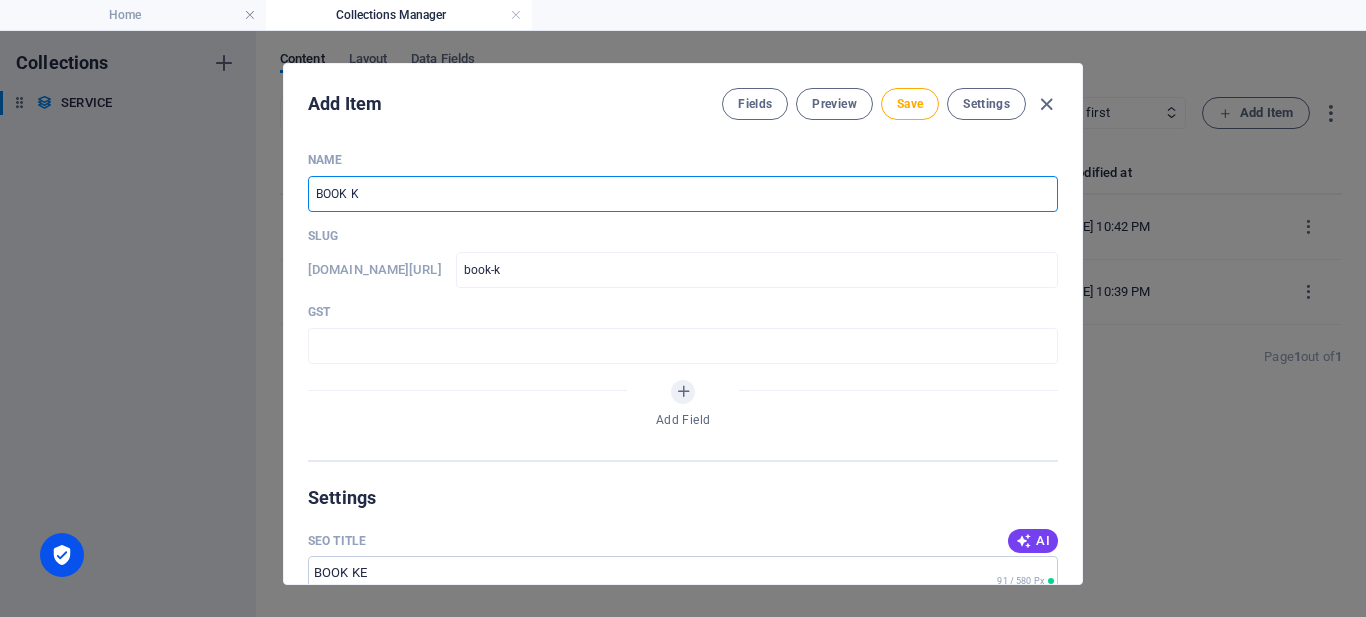 type on "BOOK KE" 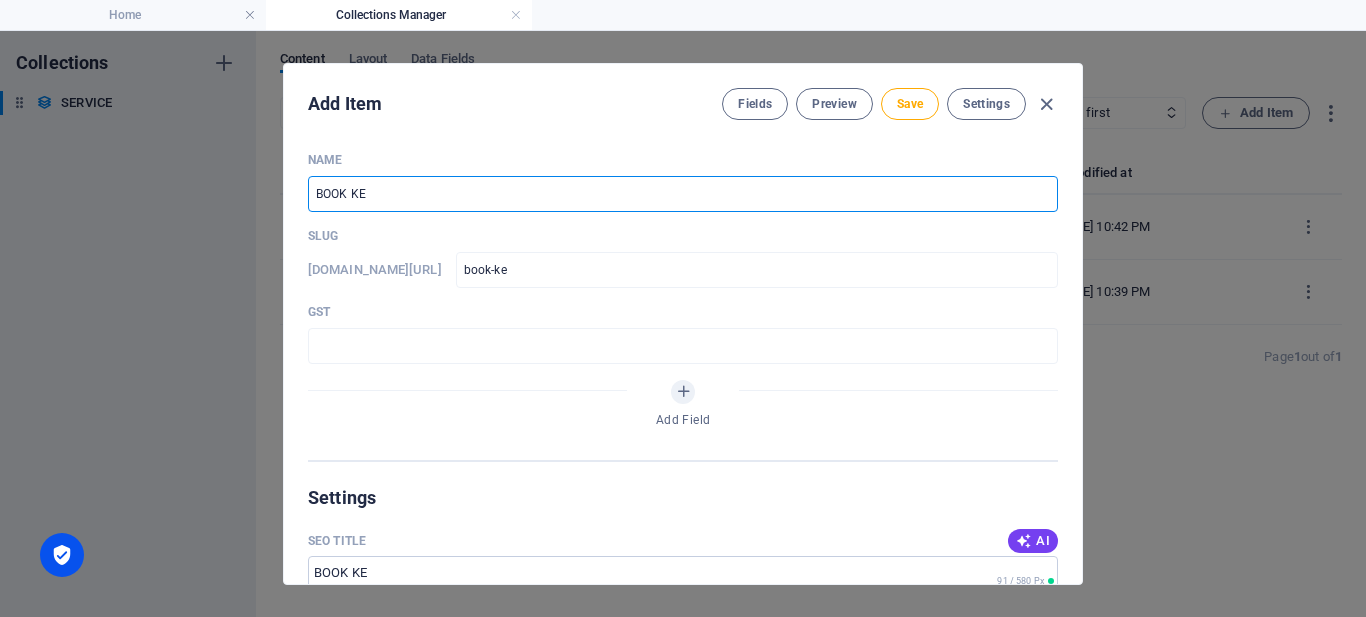 type on "BOOK KEE" 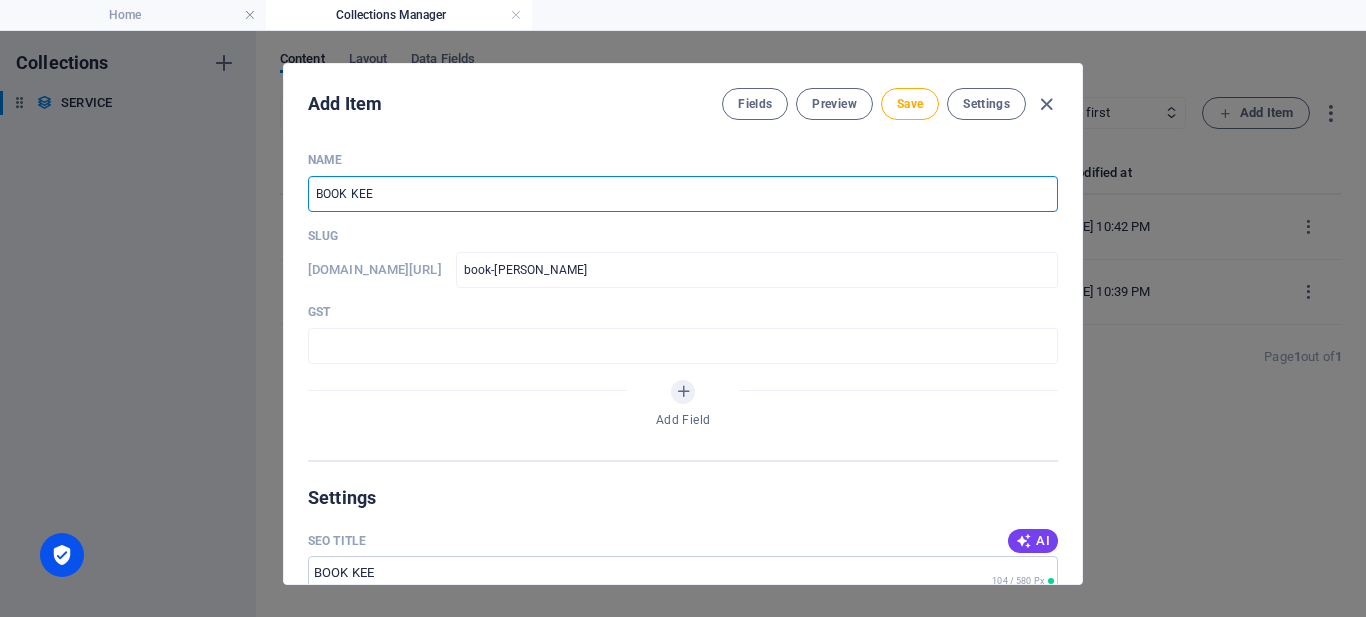 type on "BOOK KEEP" 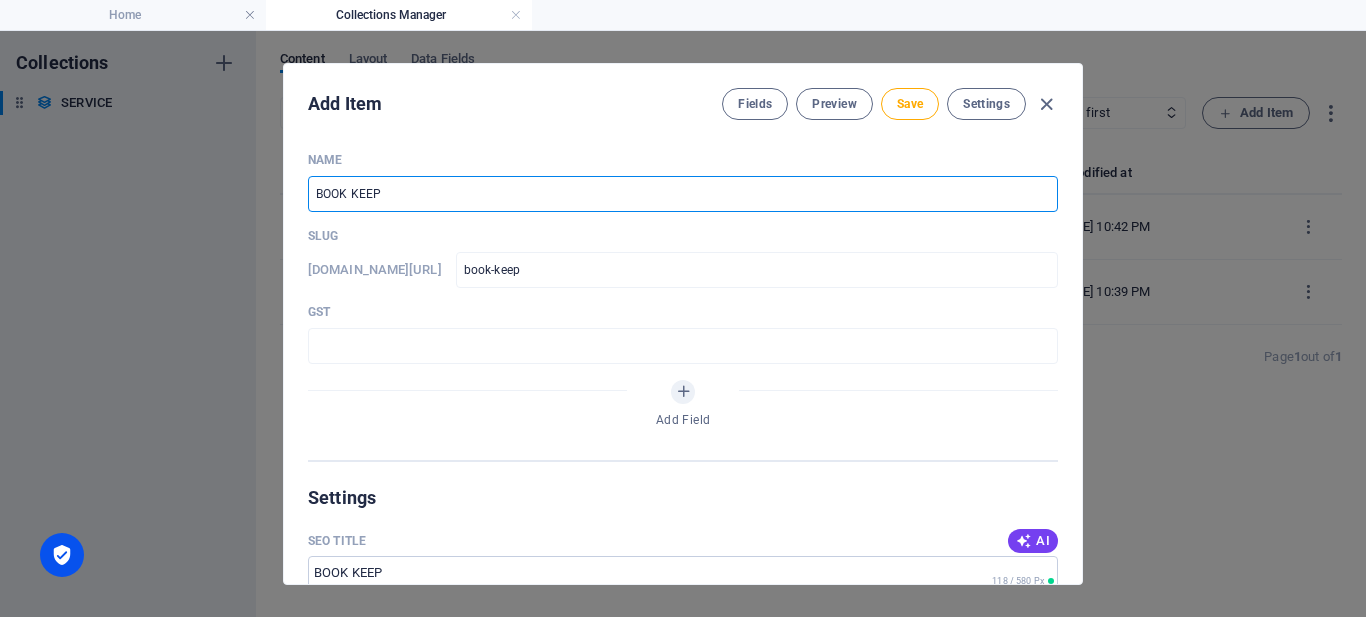 type on "BOOK KEEPI" 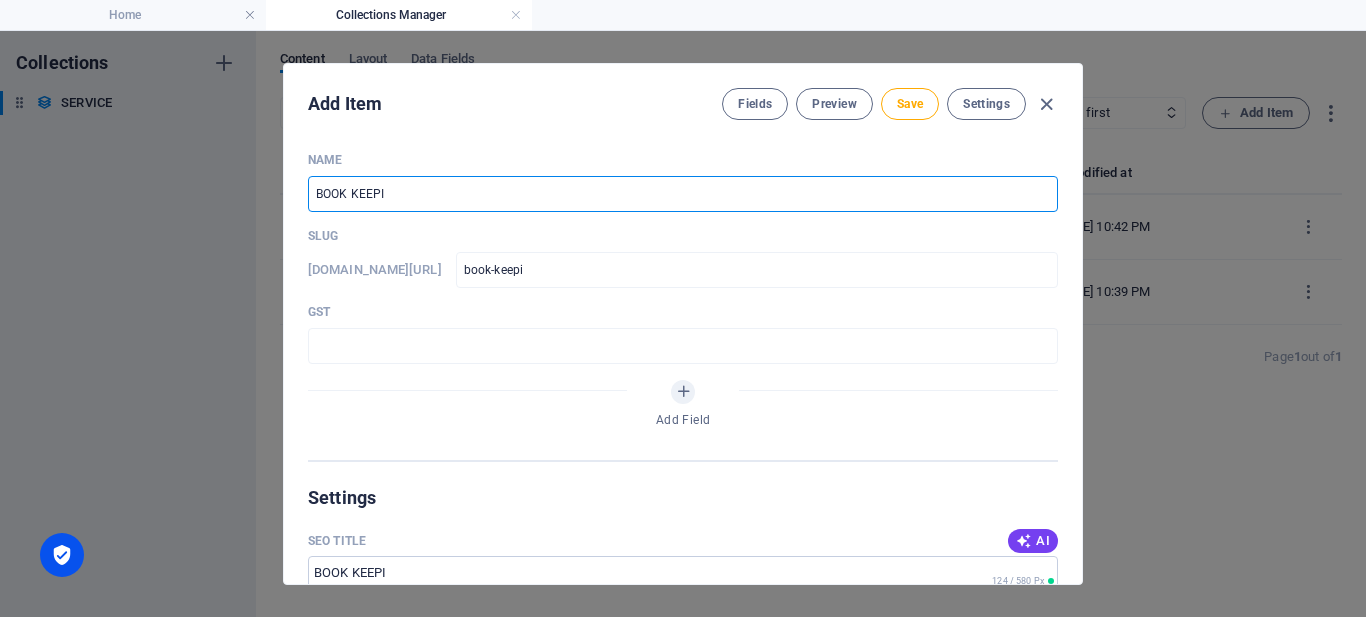 type on "BOOK KEEPIN" 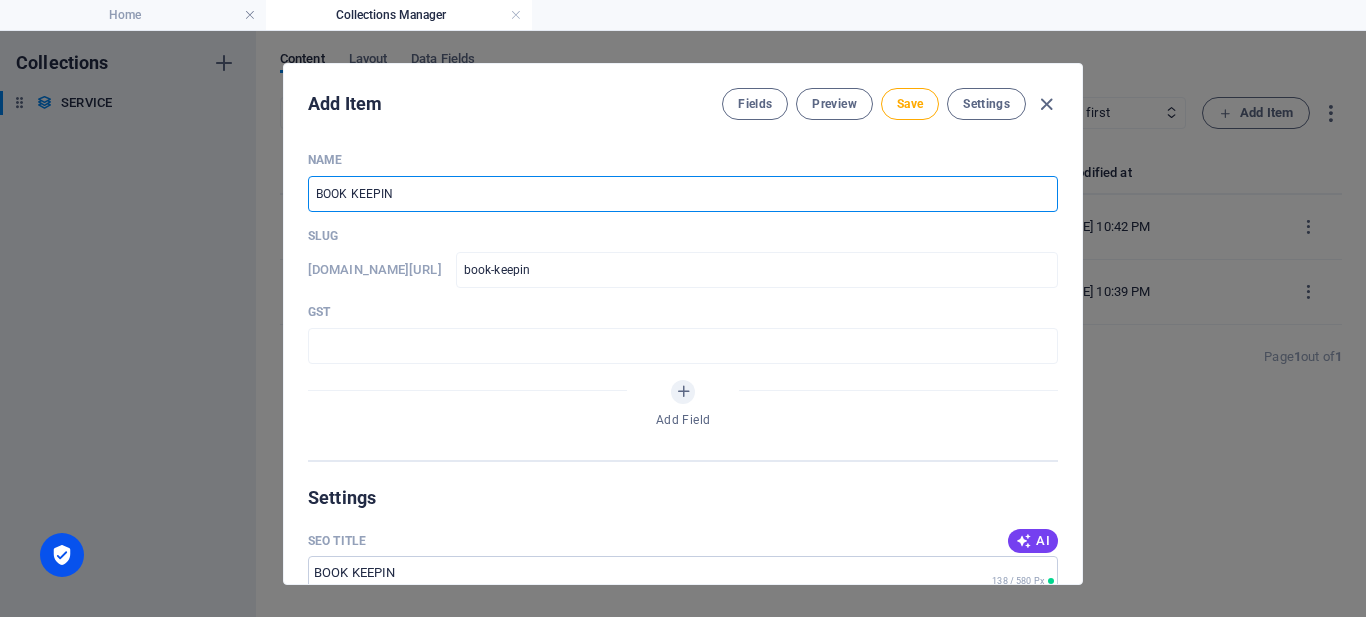 type on "BOOK KEEPING" 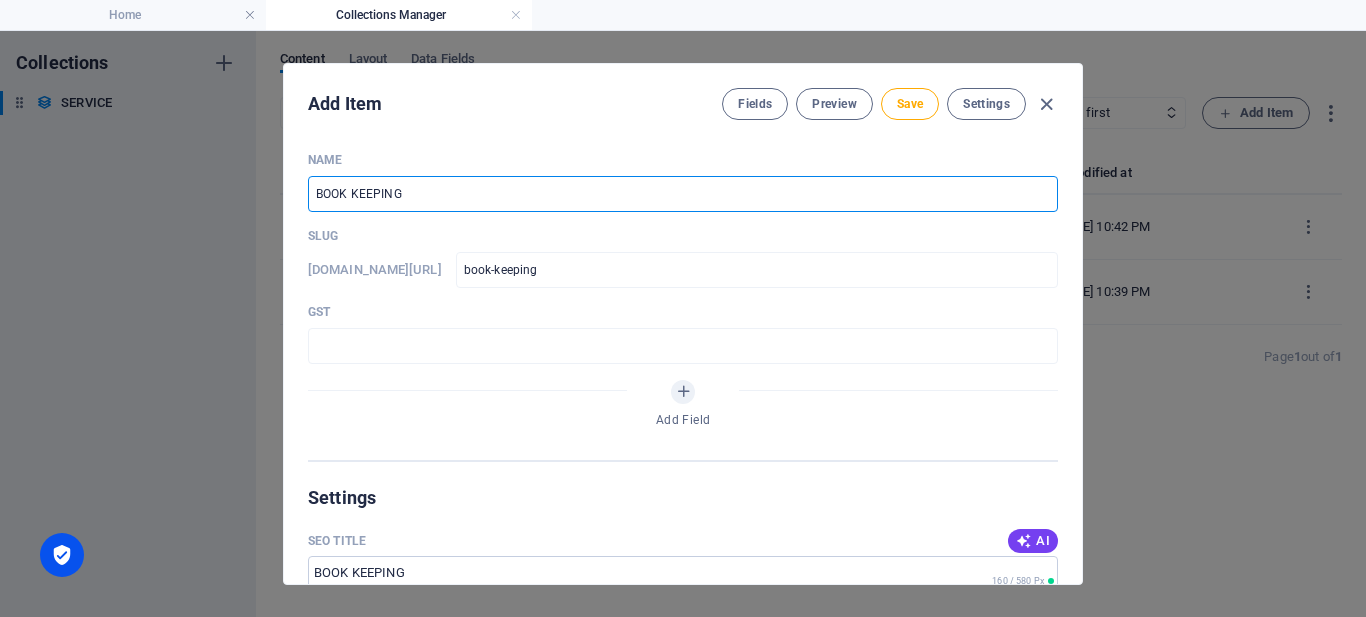 type on "BOOK KEEPING S" 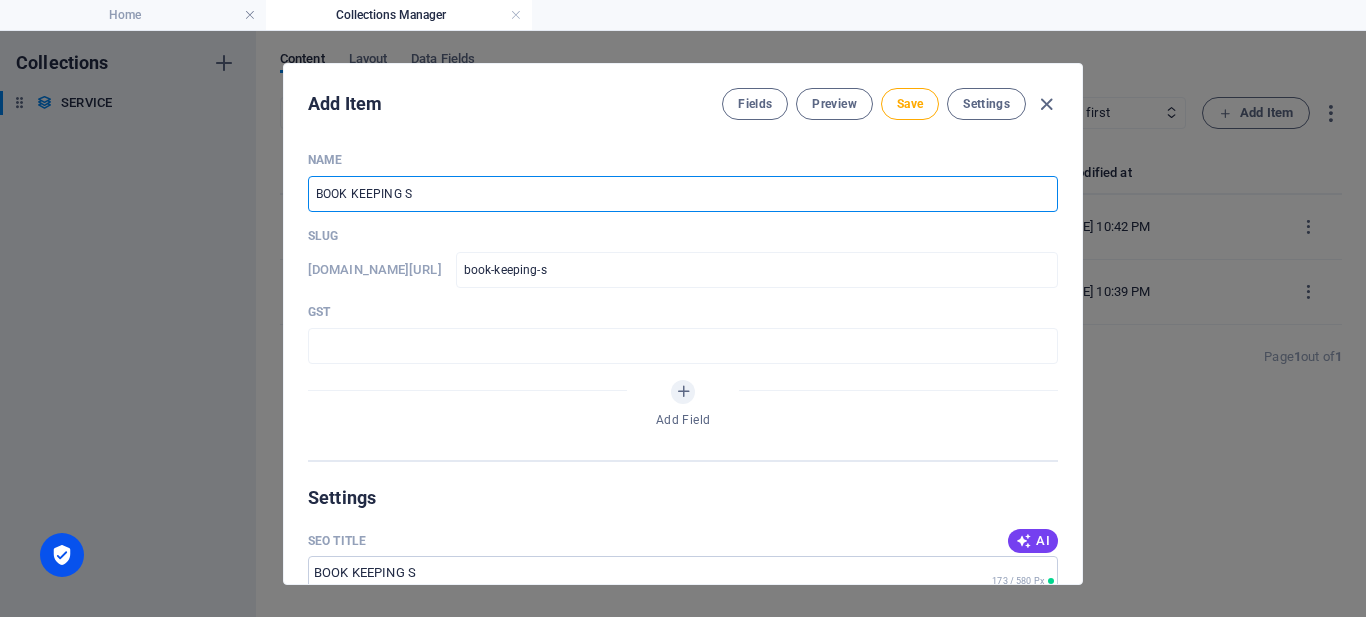 type on "BOOK KEEPING SE" 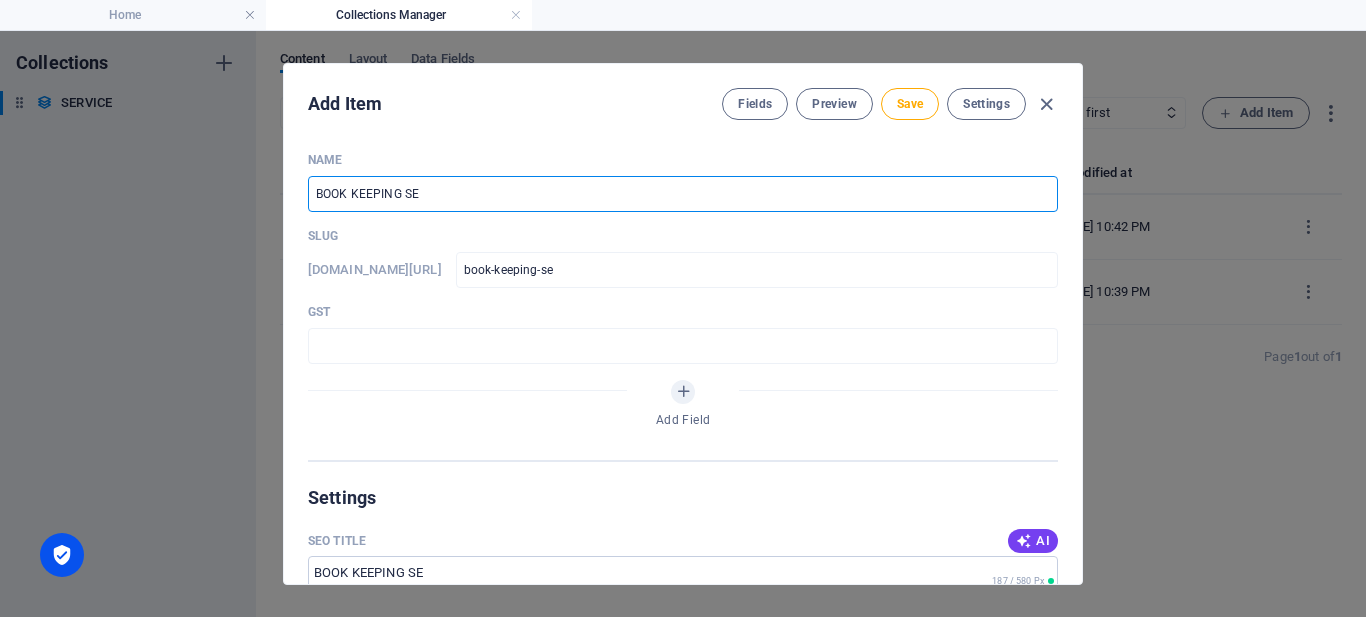 type on "BOOK KEEPING SER" 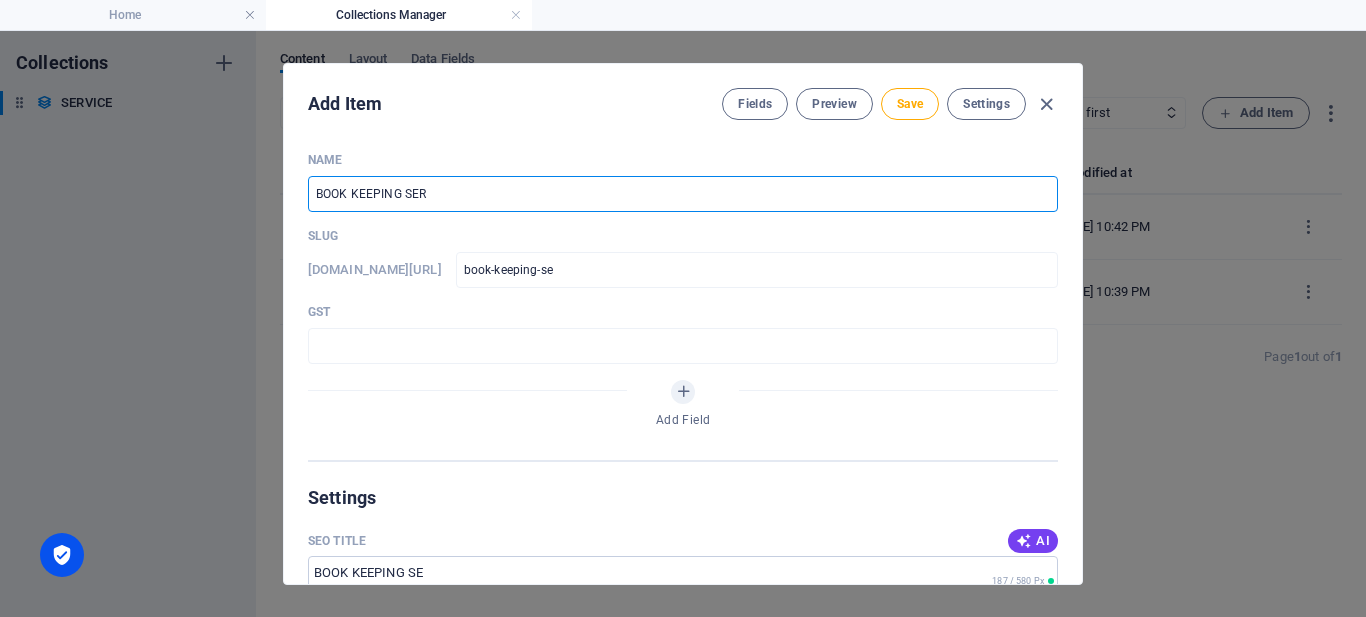 type on "book-keeping-ser" 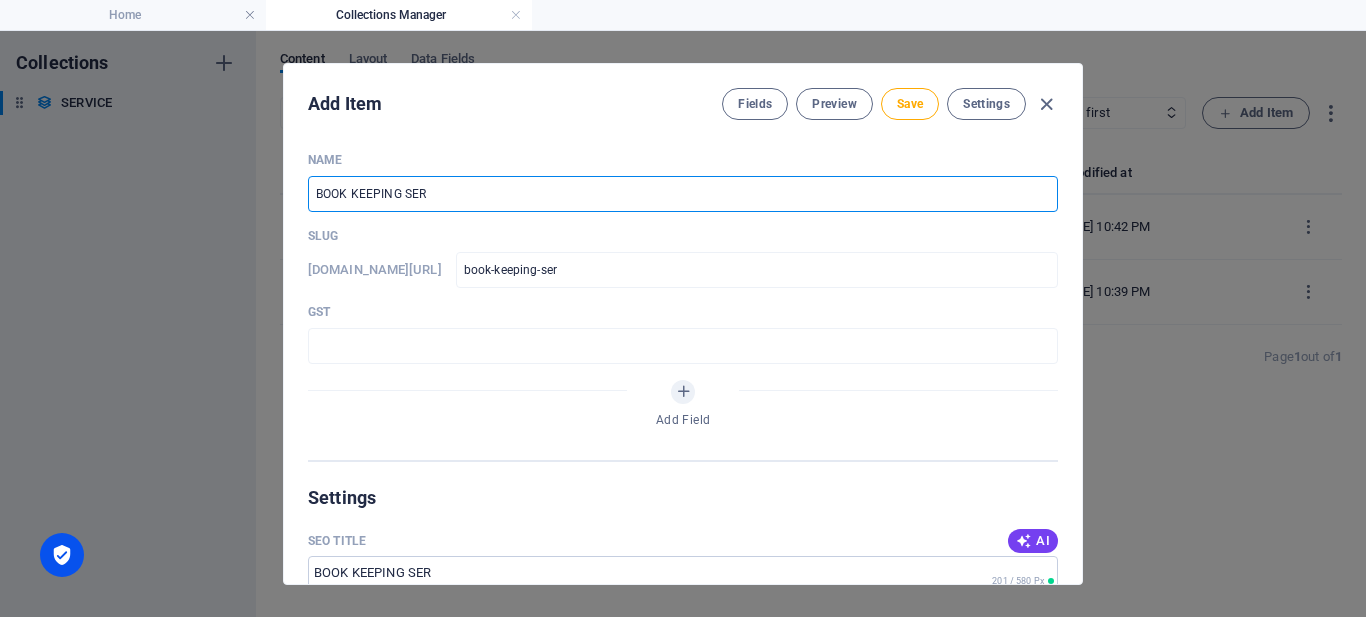 type on "BOOK KEEPING SERV" 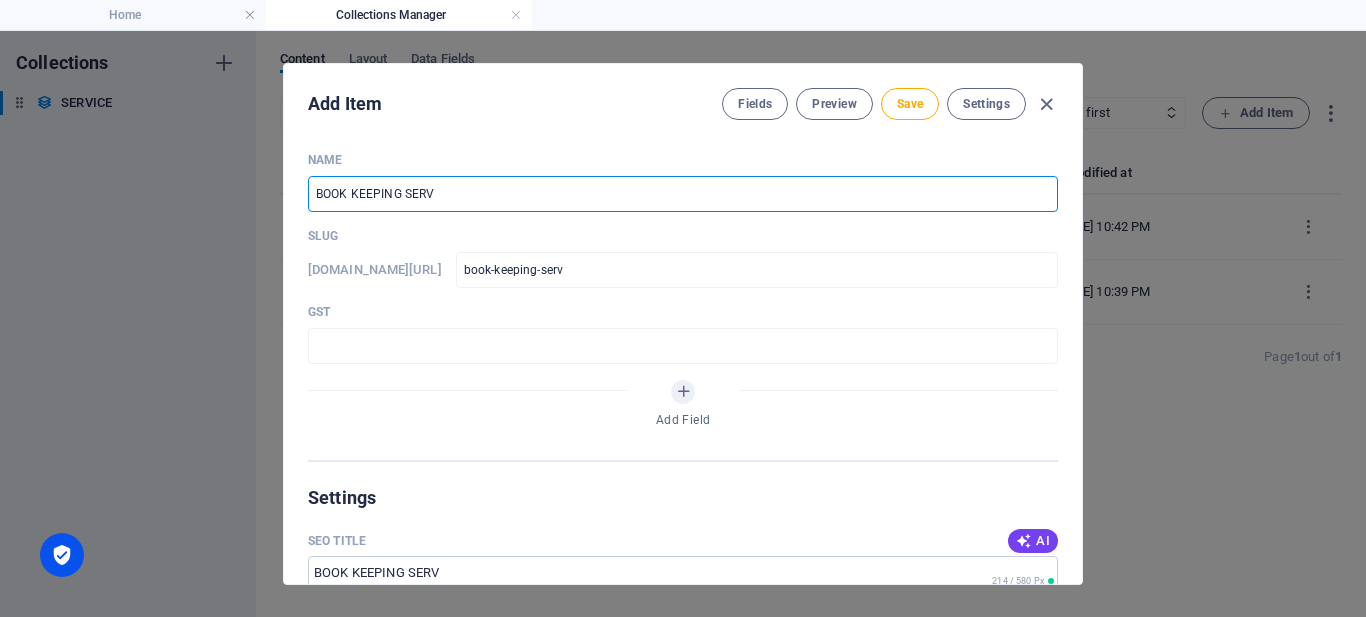 type on "BOOK KEEPING SERVI" 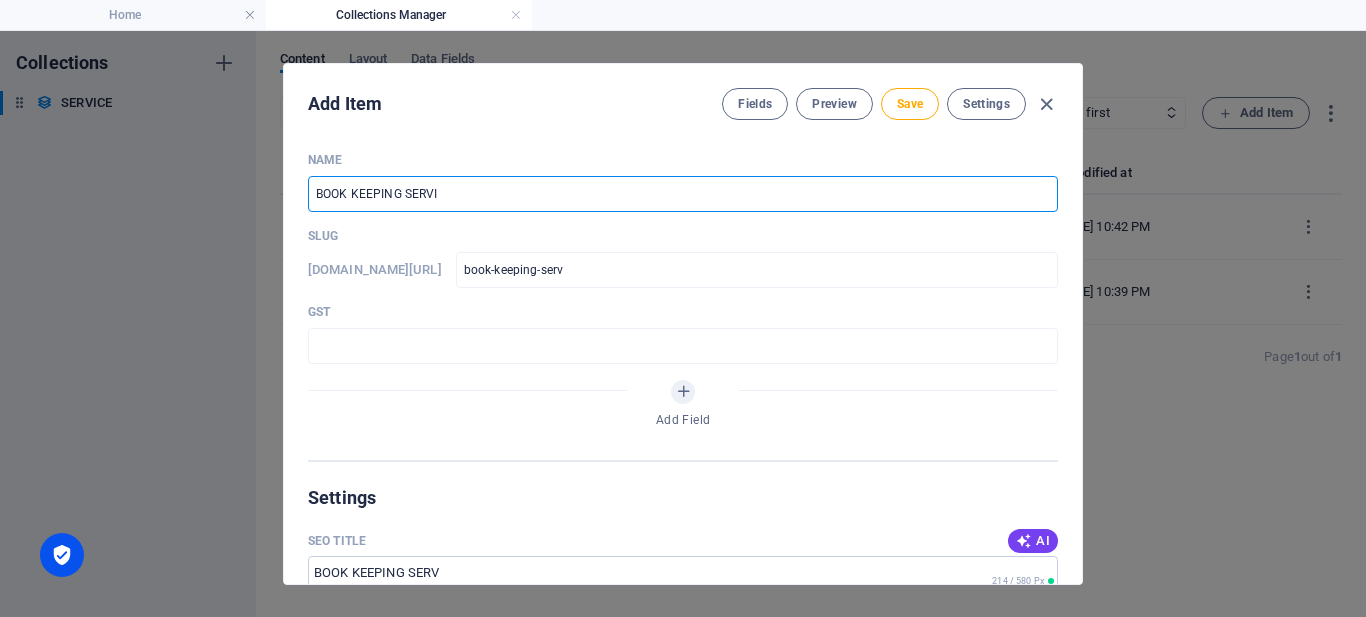 type on "book-keeping-servi" 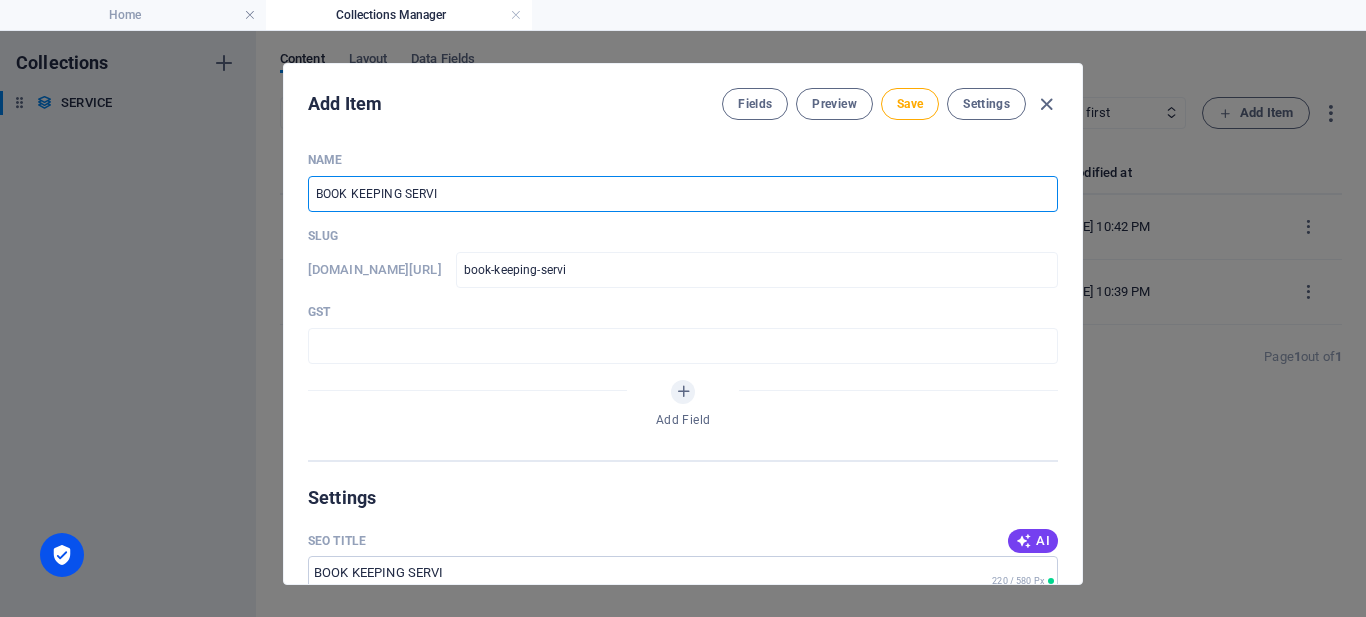 type on "BOOK KEEPING SERVIC" 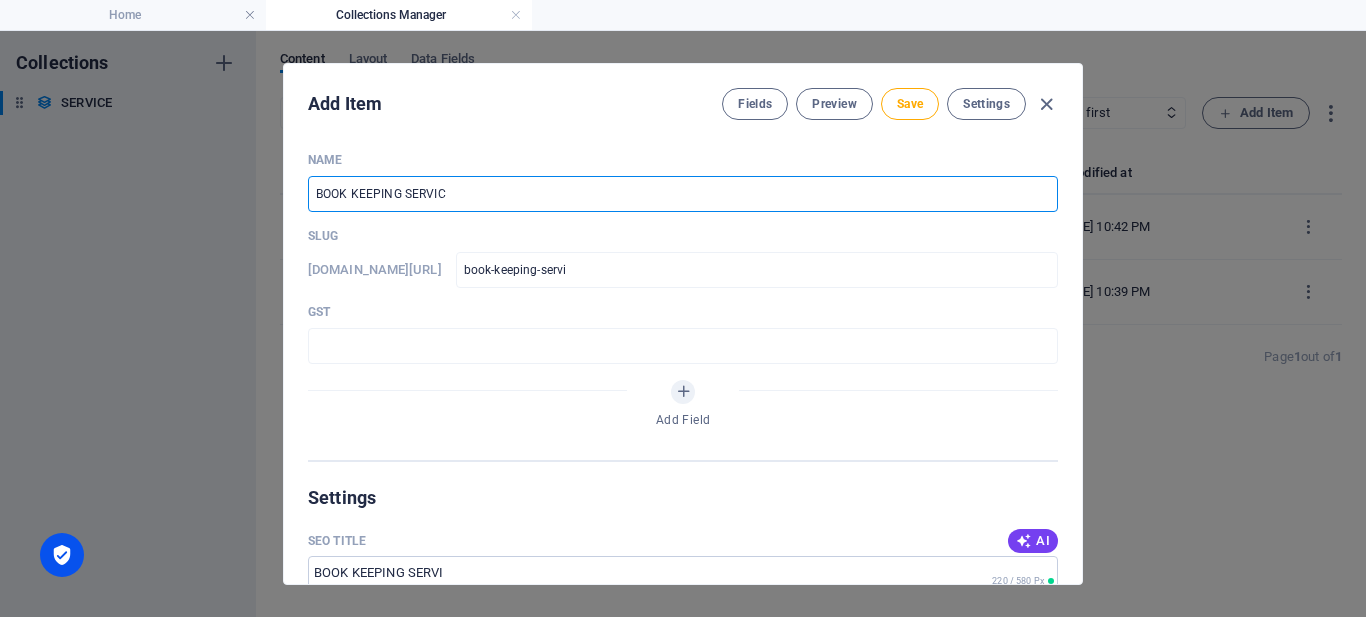 type on "book-keeping-servic" 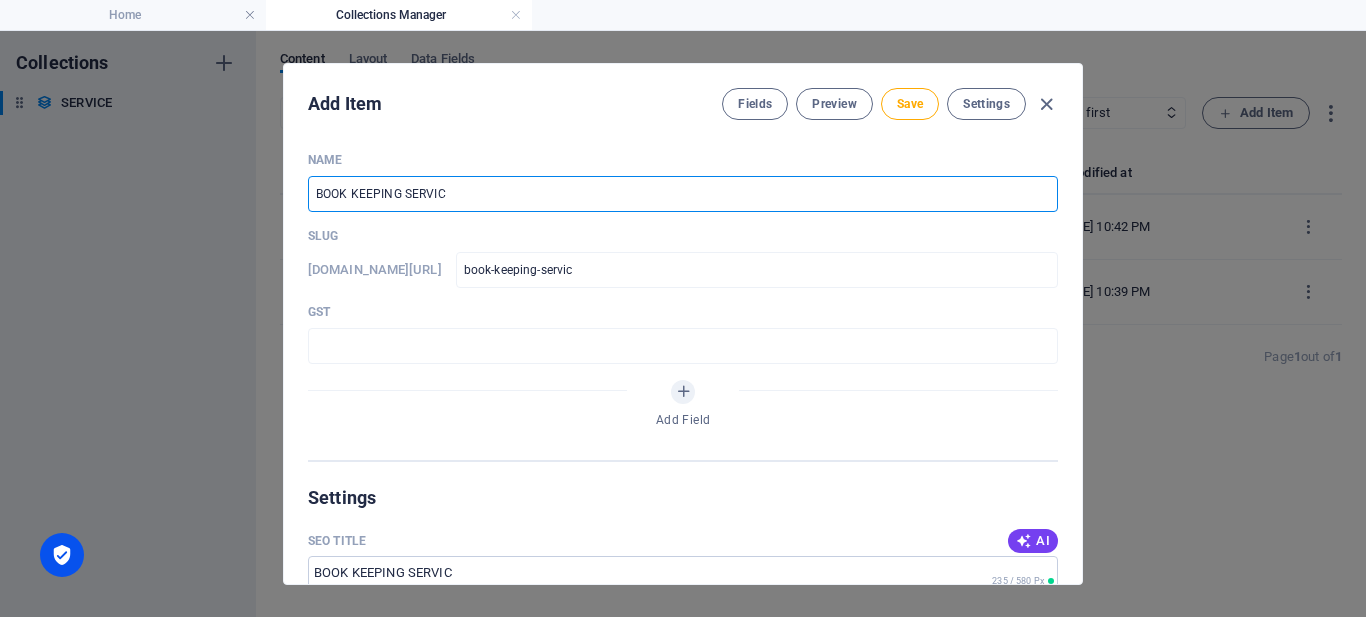 type on "BOOK KEEPING SERVICE" 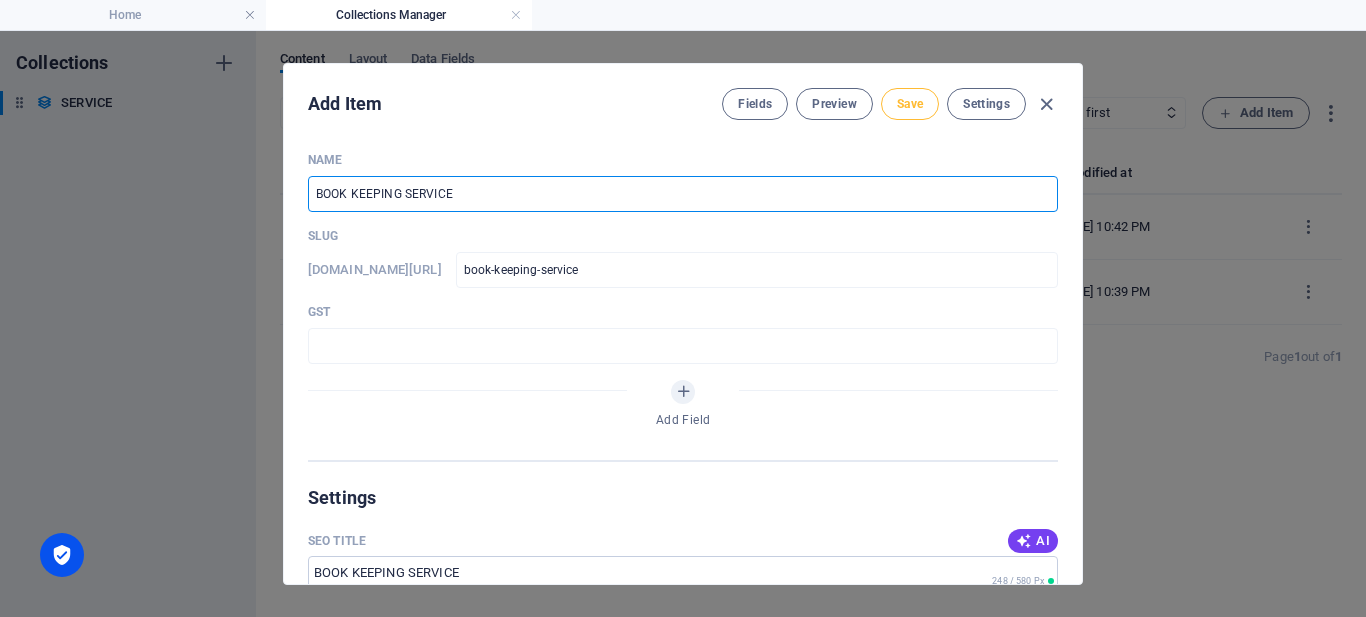 type on "BOOK KEEPING SERVICE" 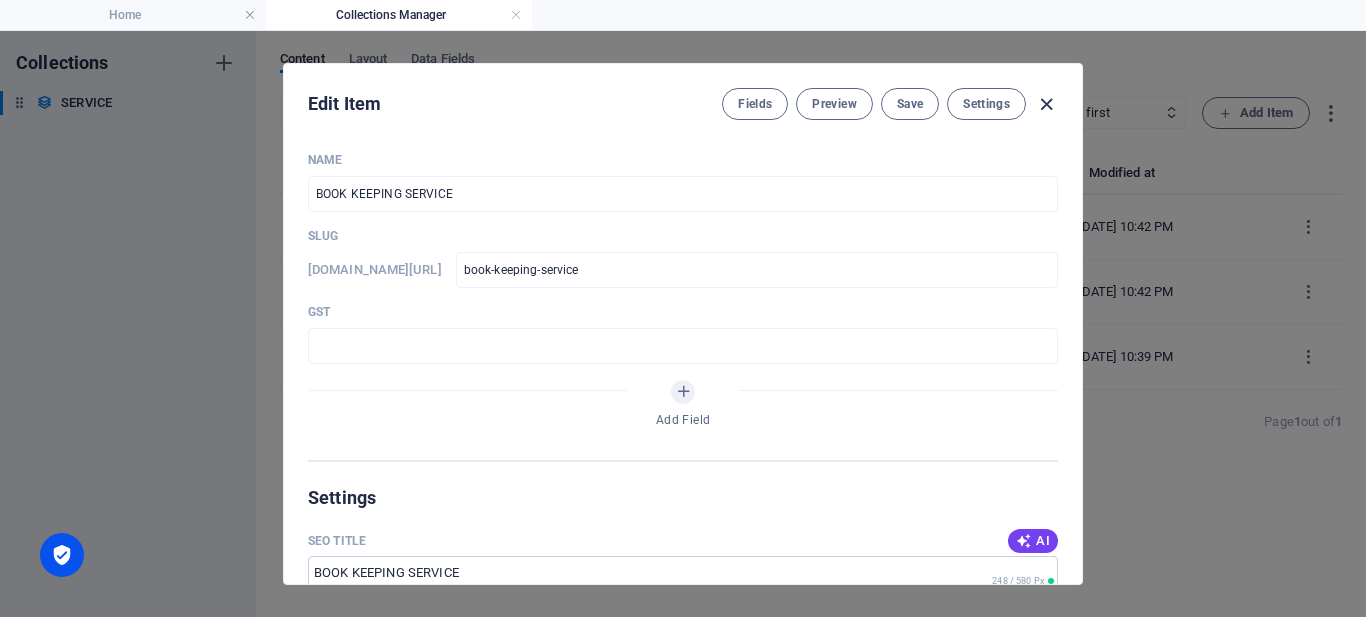 click at bounding box center [1046, 104] 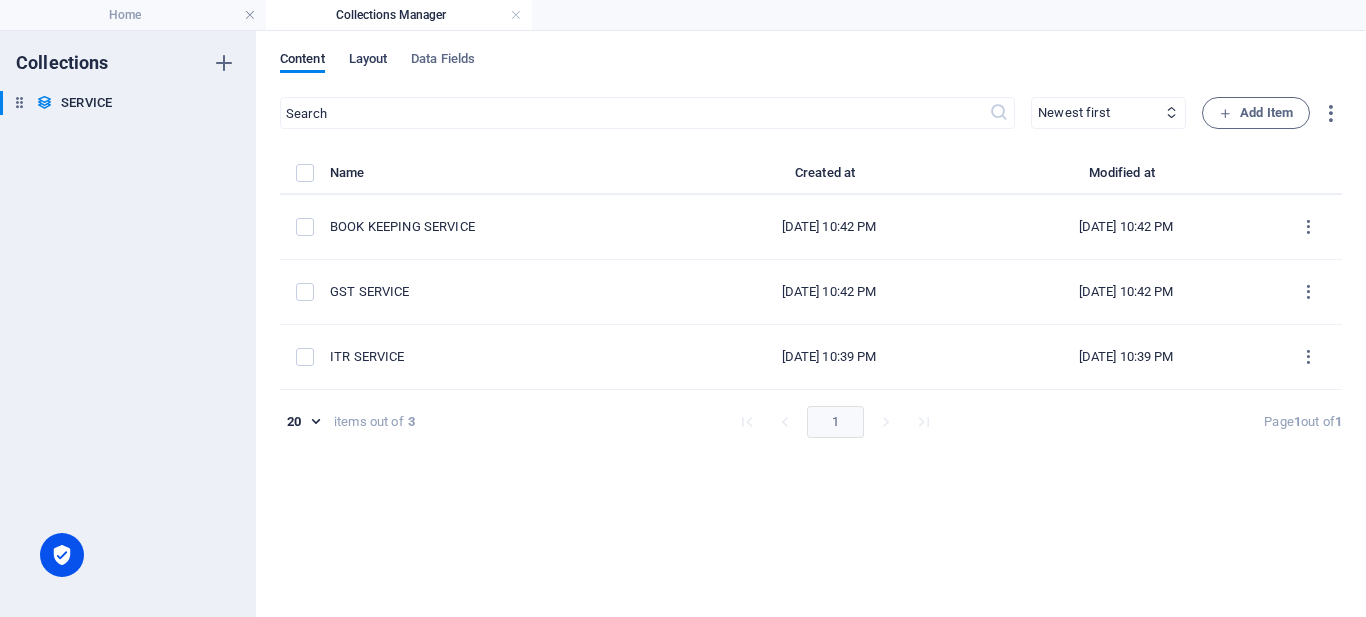 click on "Layout" at bounding box center (368, 61) 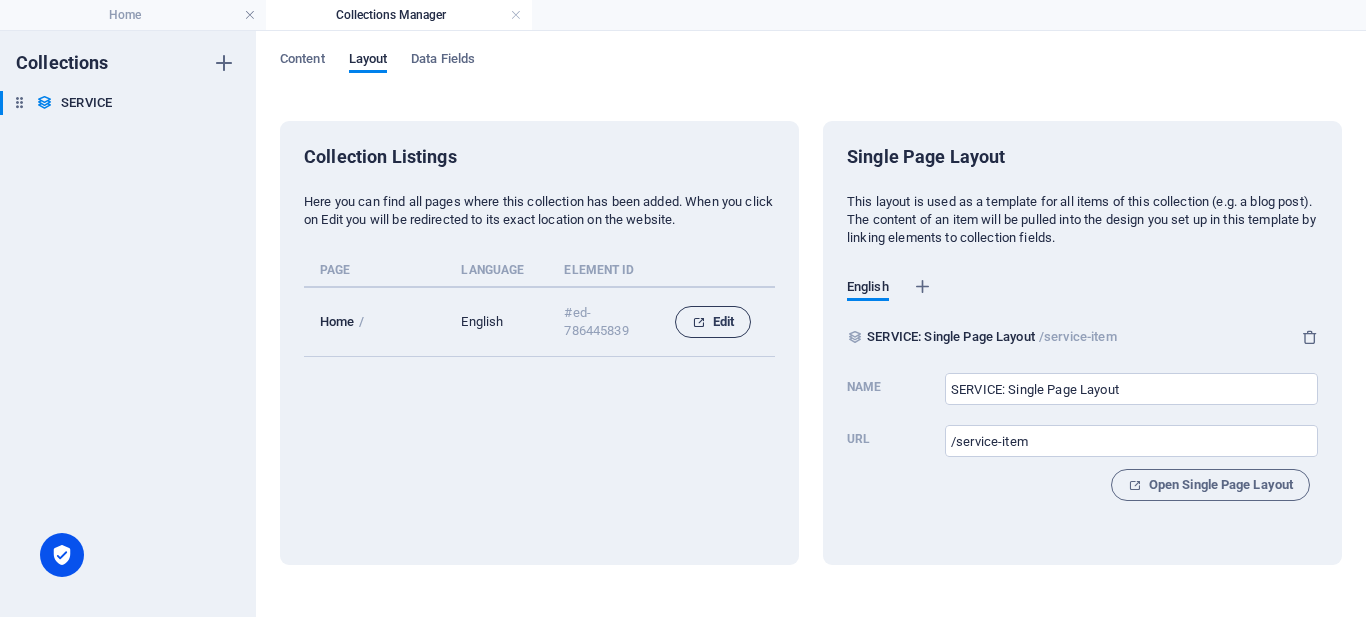 click at bounding box center (698, 322) 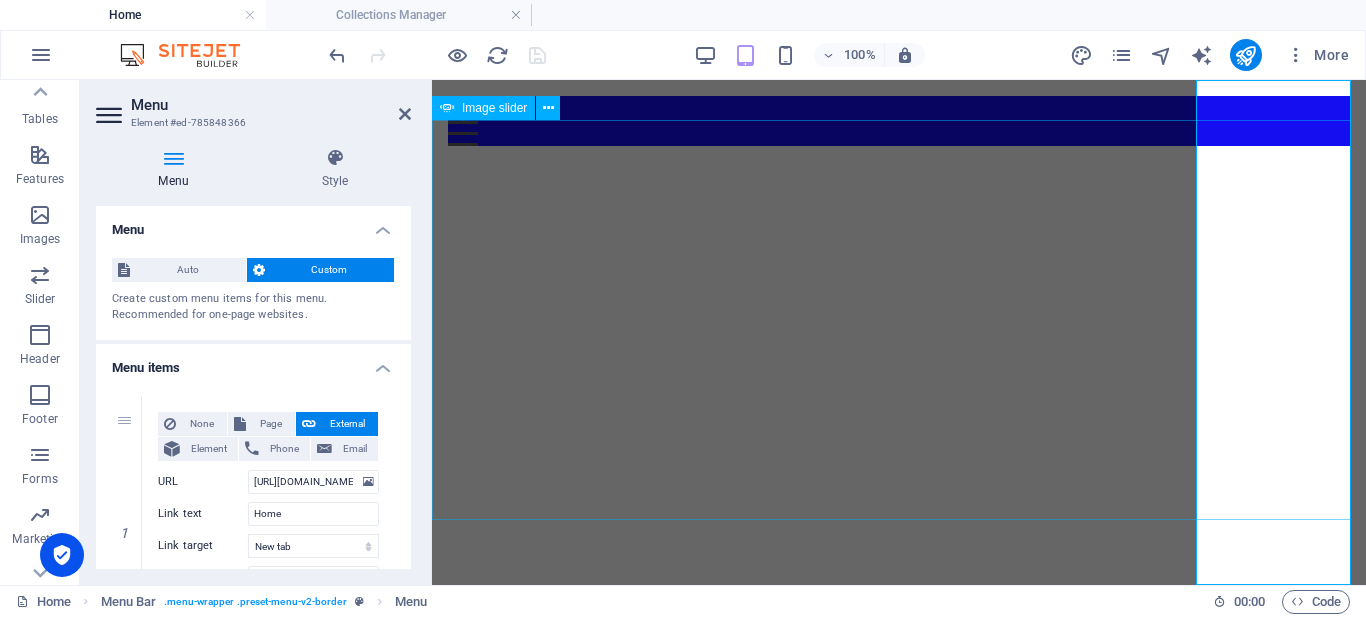 scroll, scrollTop: 432, scrollLeft: 0, axis: vertical 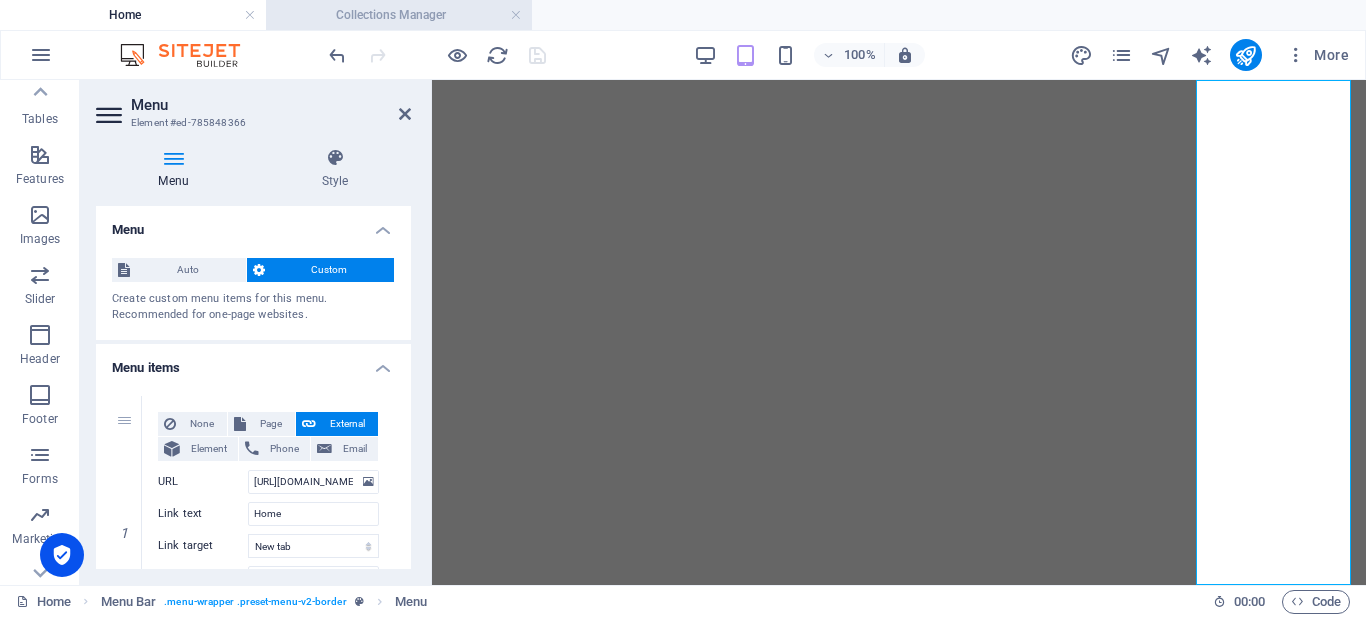 click on "Collections Manager" at bounding box center (399, 15) 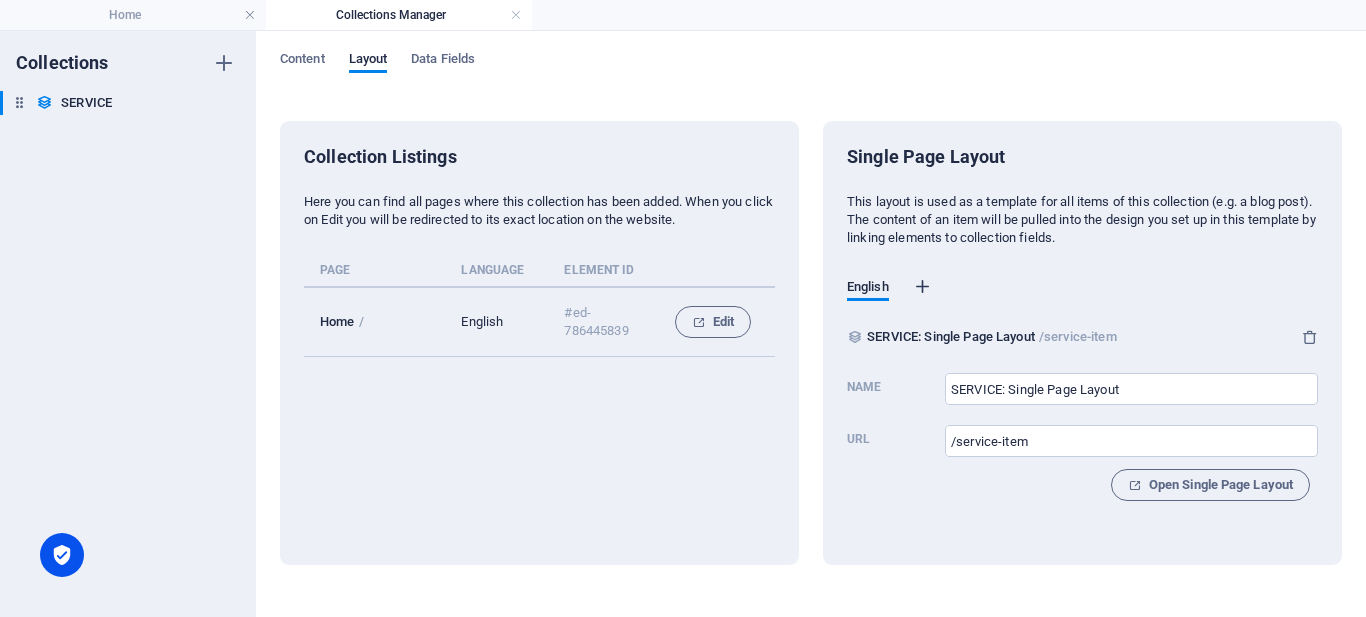 click at bounding box center (923, 287) 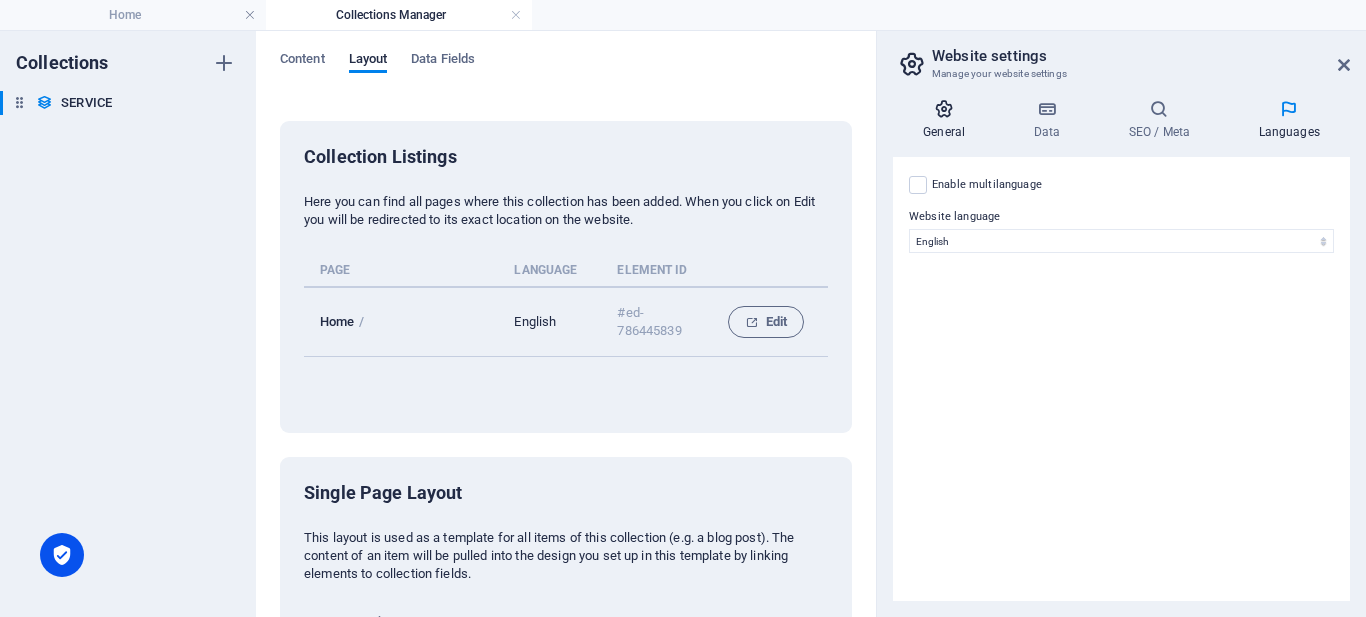 click on "General" at bounding box center (948, 120) 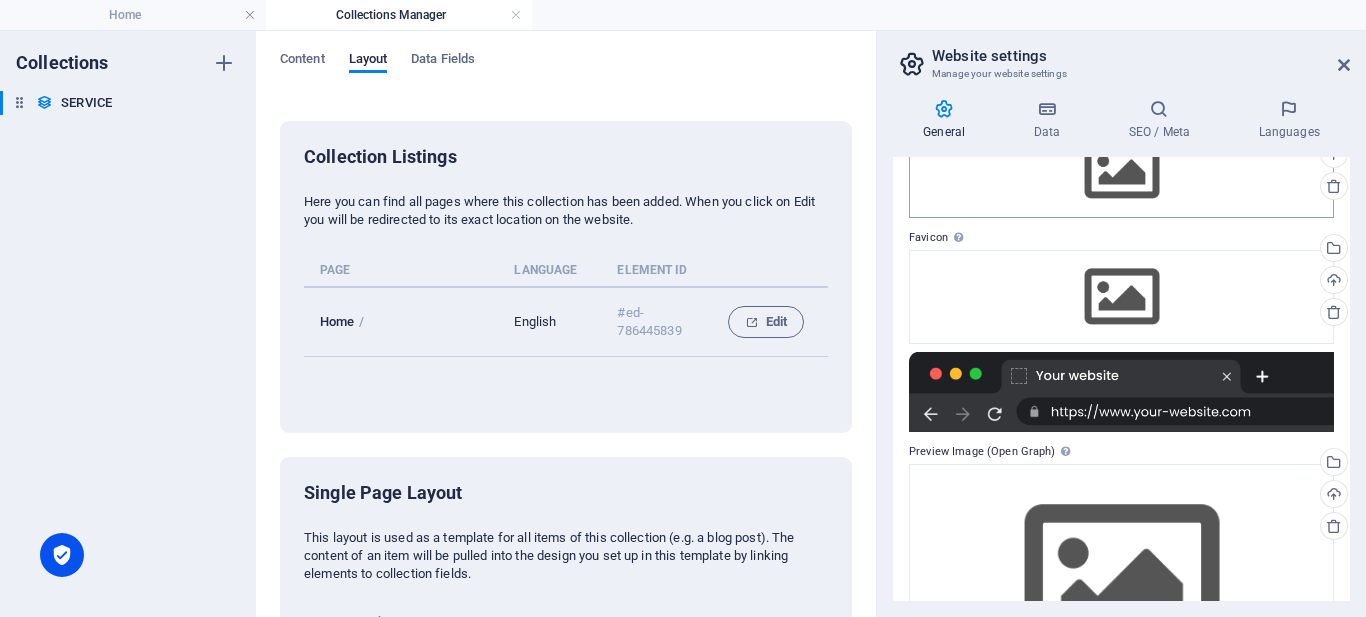 scroll, scrollTop: 38, scrollLeft: 0, axis: vertical 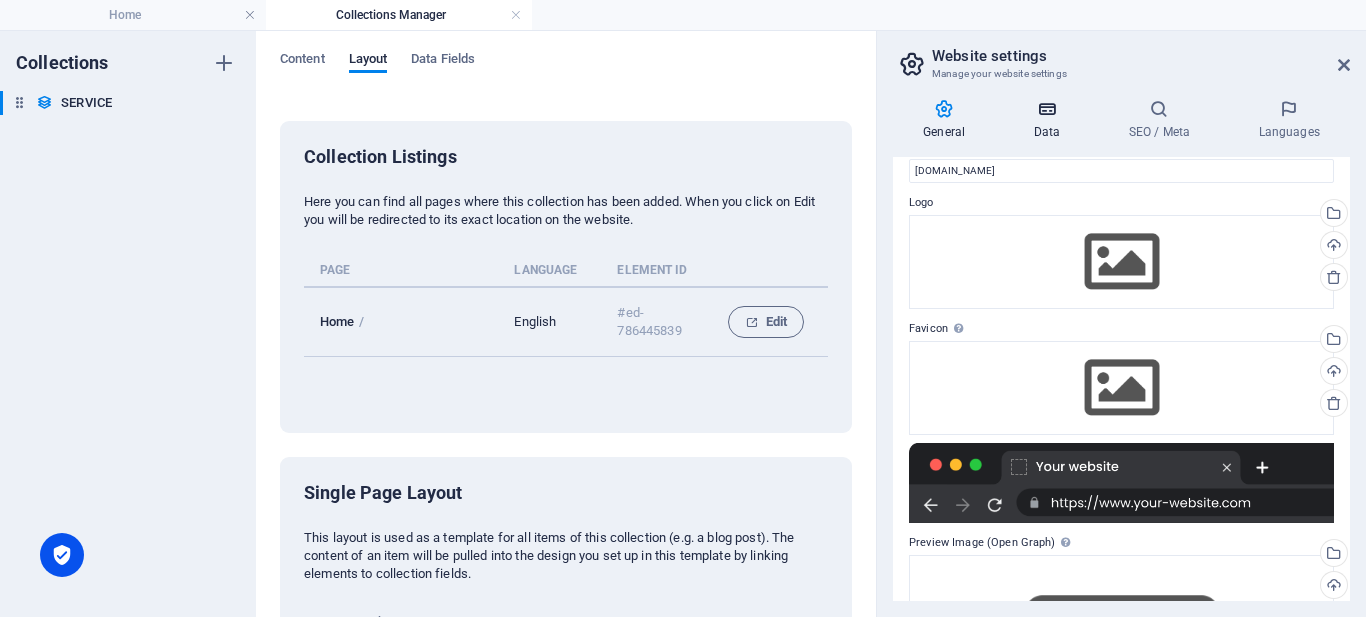 click on "Data" at bounding box center [1050, 120] 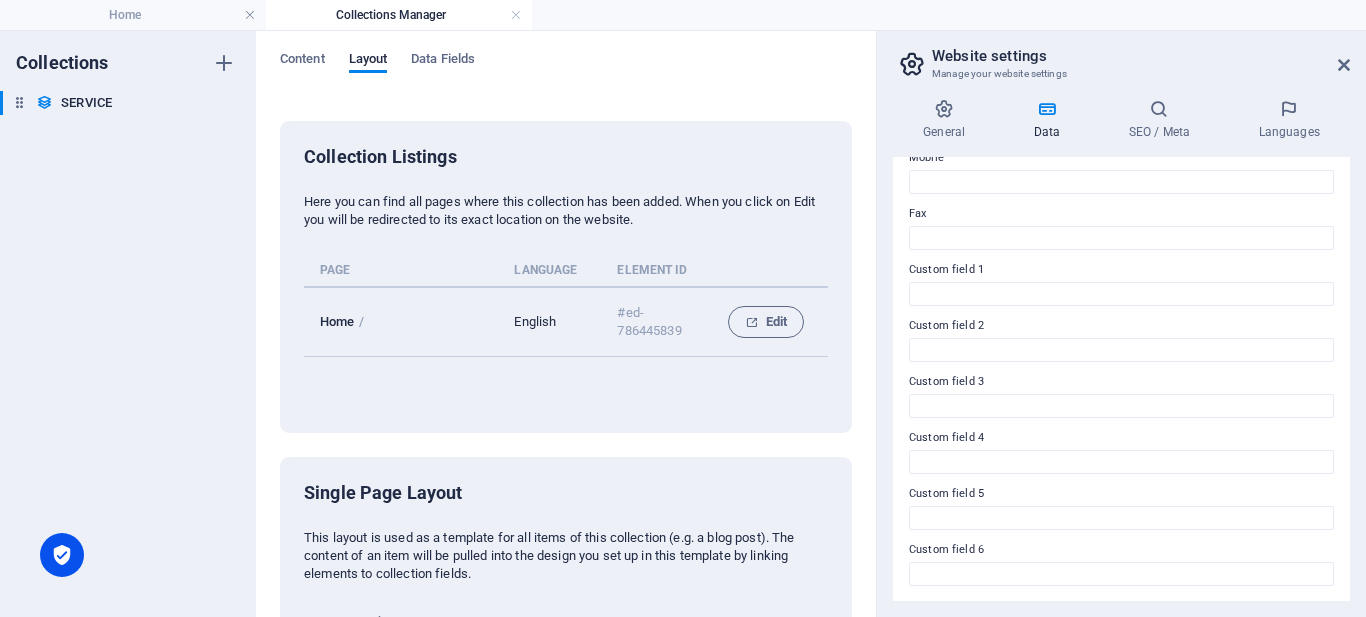 scroll, scrollTop: 517, scrollLeft: 0, axis: vertical 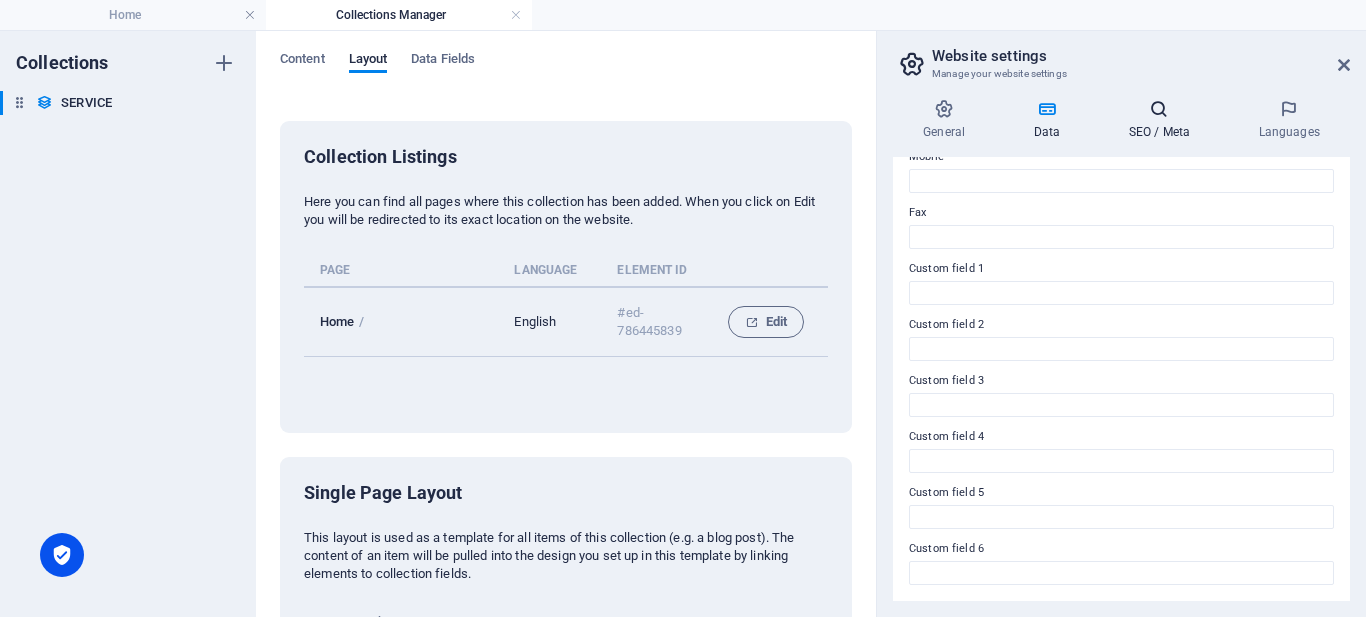 click on "SEO / Meta" at bounding box center (1163, 120) 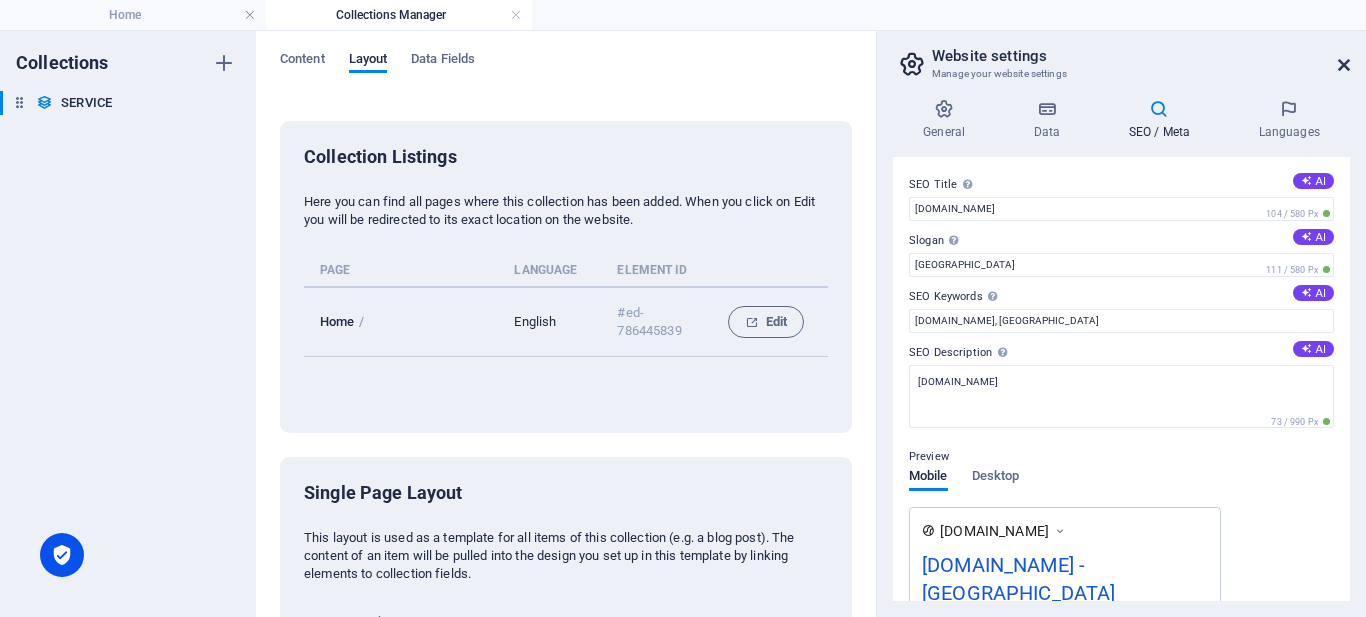 click at bounding box center (1344, 65) 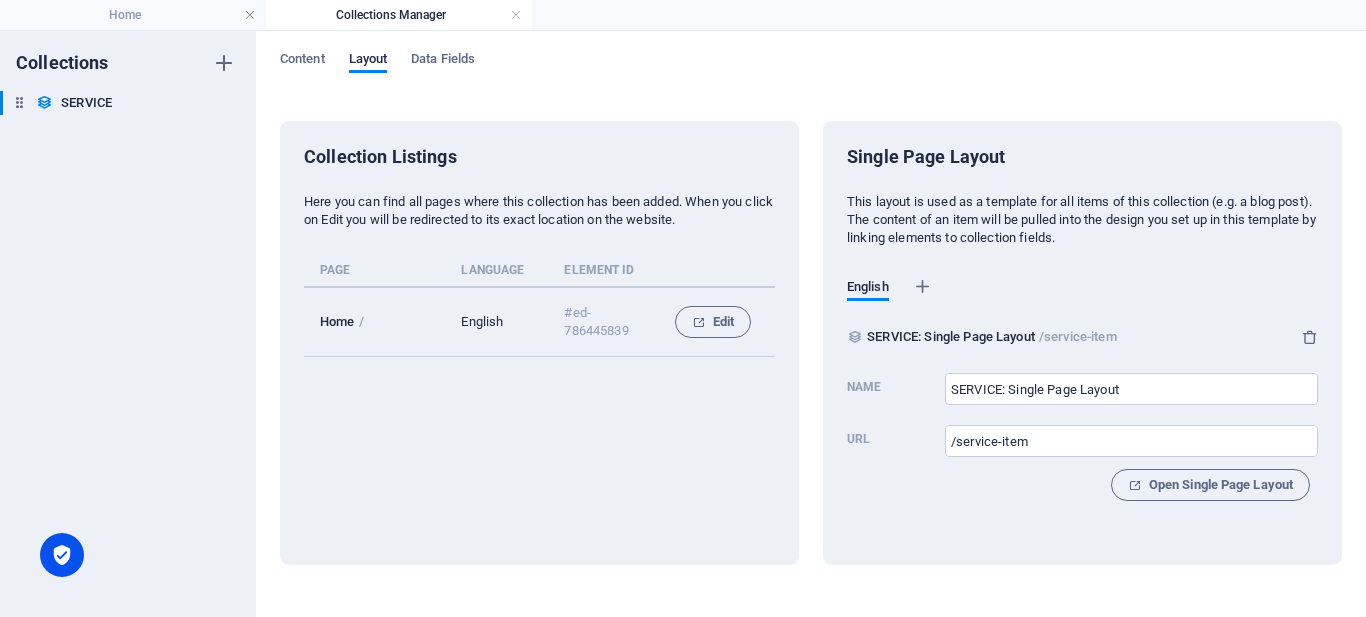 click on "Content Layout Data Fields Collection Listings Here you can find all pages where this collection has been added. When you click on Edit you will be redirected to its exact location on the website. Page Language Element ID Home / English #ed-786445839 Edit Single Page Layout This layout is used as a template for all items of this collection (e.g. a blog post). The content of an item will be pulled into the design you set up in this template by linking elements to collection fields. English SERVICE: Single Page Layout /service-item Name SERVICE: Single Page Layout ​ Url /service-item ​ Open Single Page Layout" at bounding box center (811, 324) 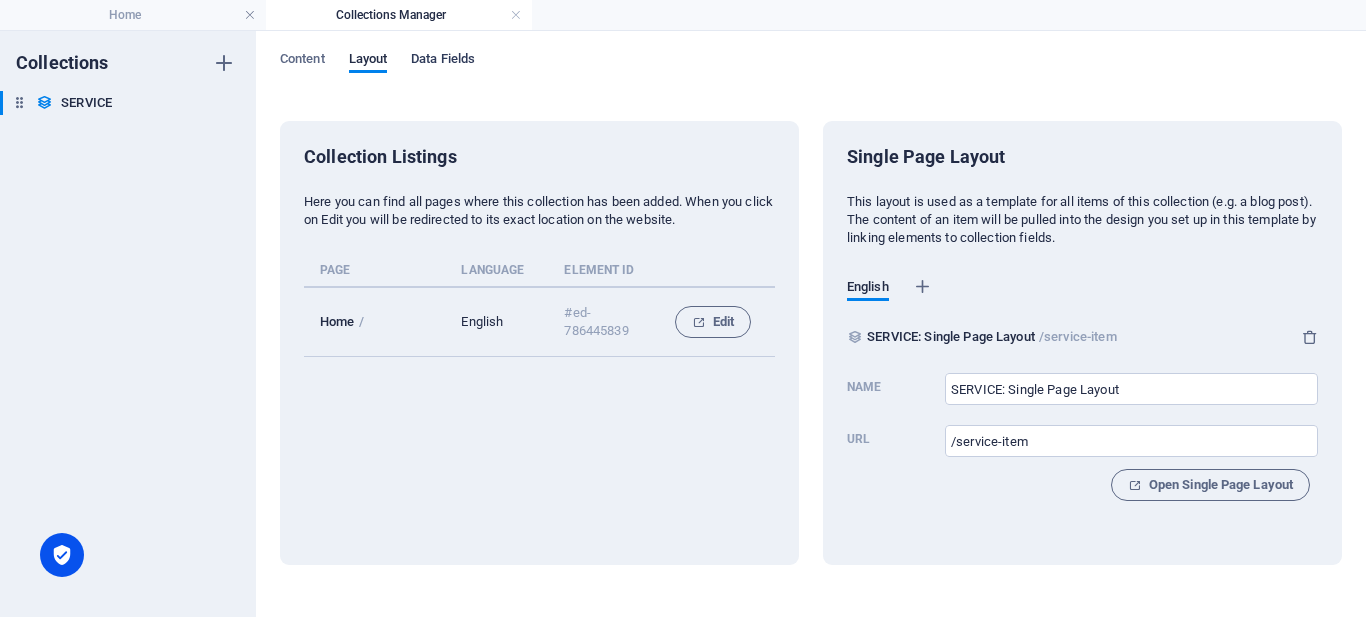 click on "Data Fields" at bounding box center [443, 61] 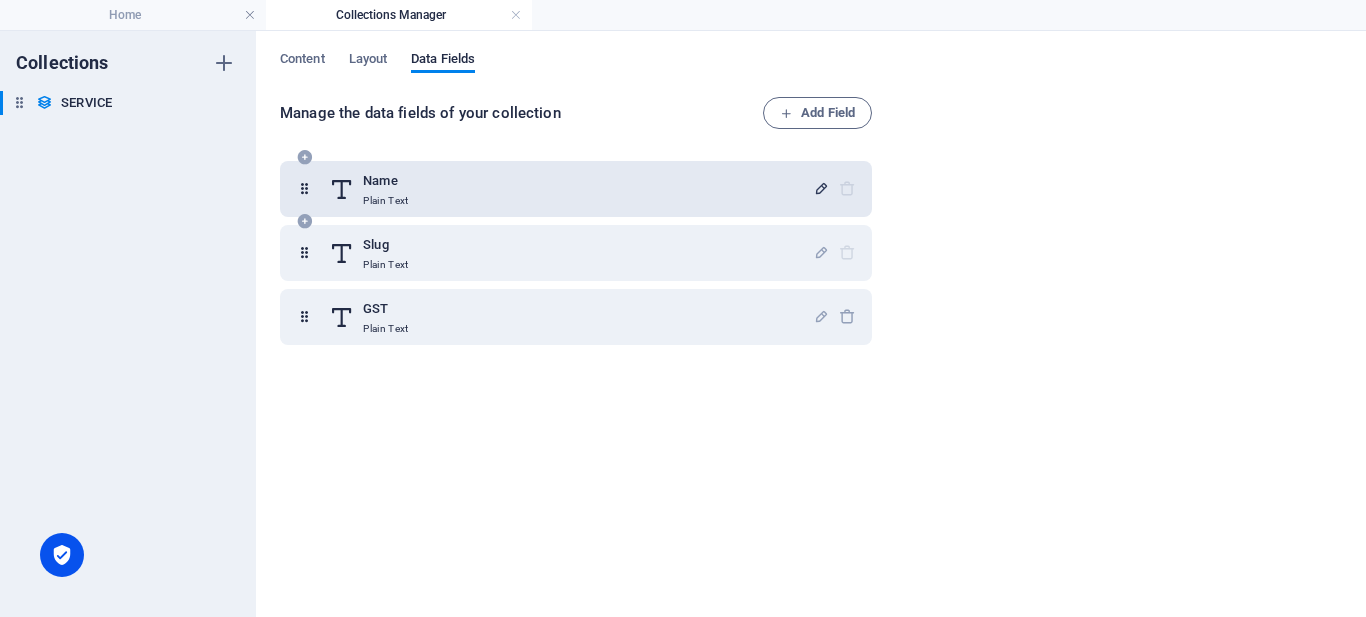click at bounding box center [821, 188] 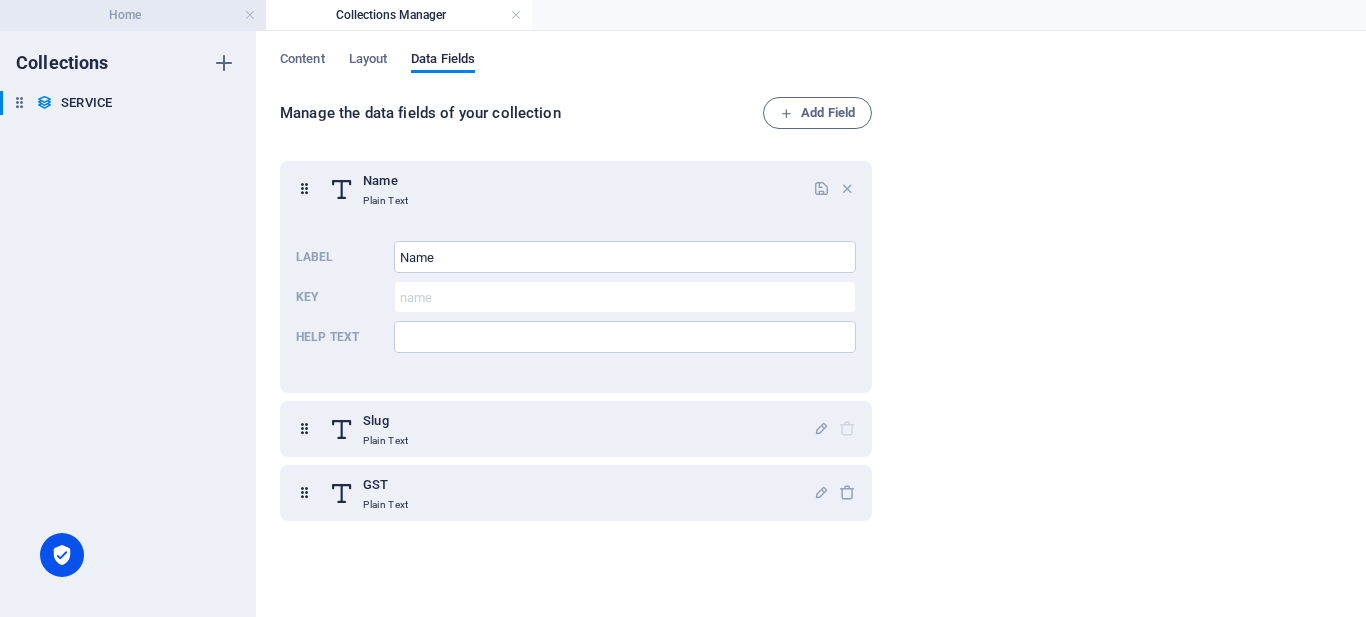 click on "Home" at bounding box center [133, 15] 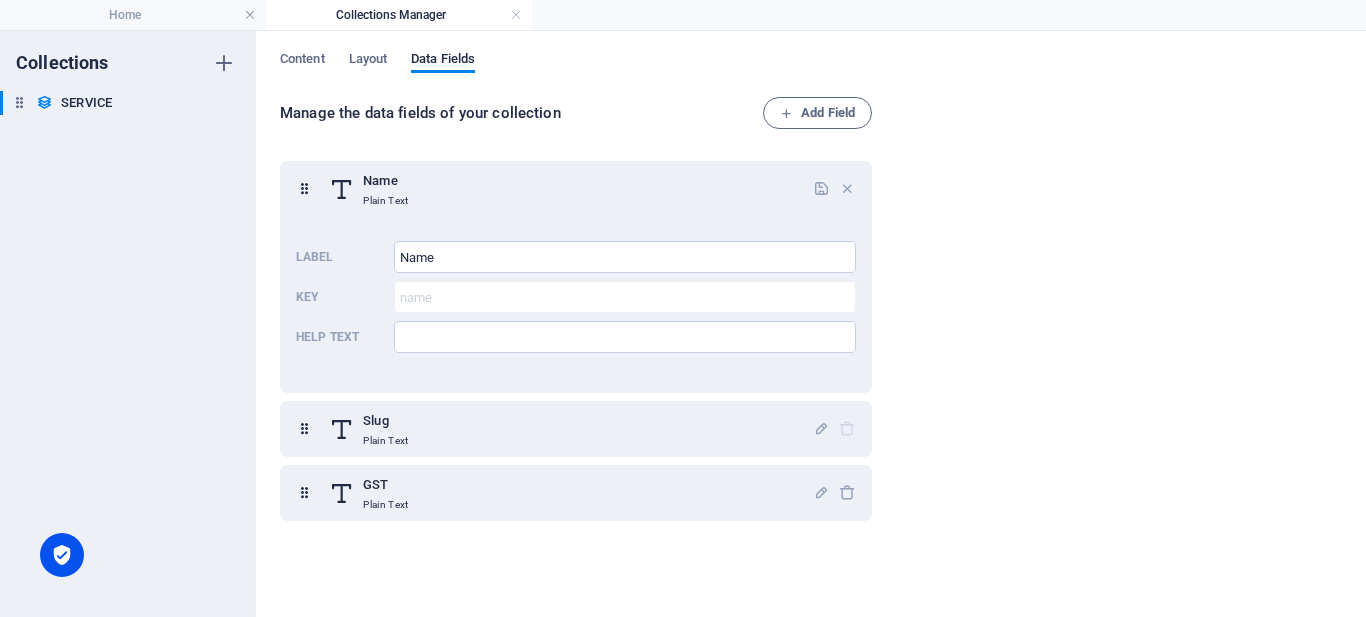 scroll, scrollTop: 432, scrollLeft: 0, axis: vertical 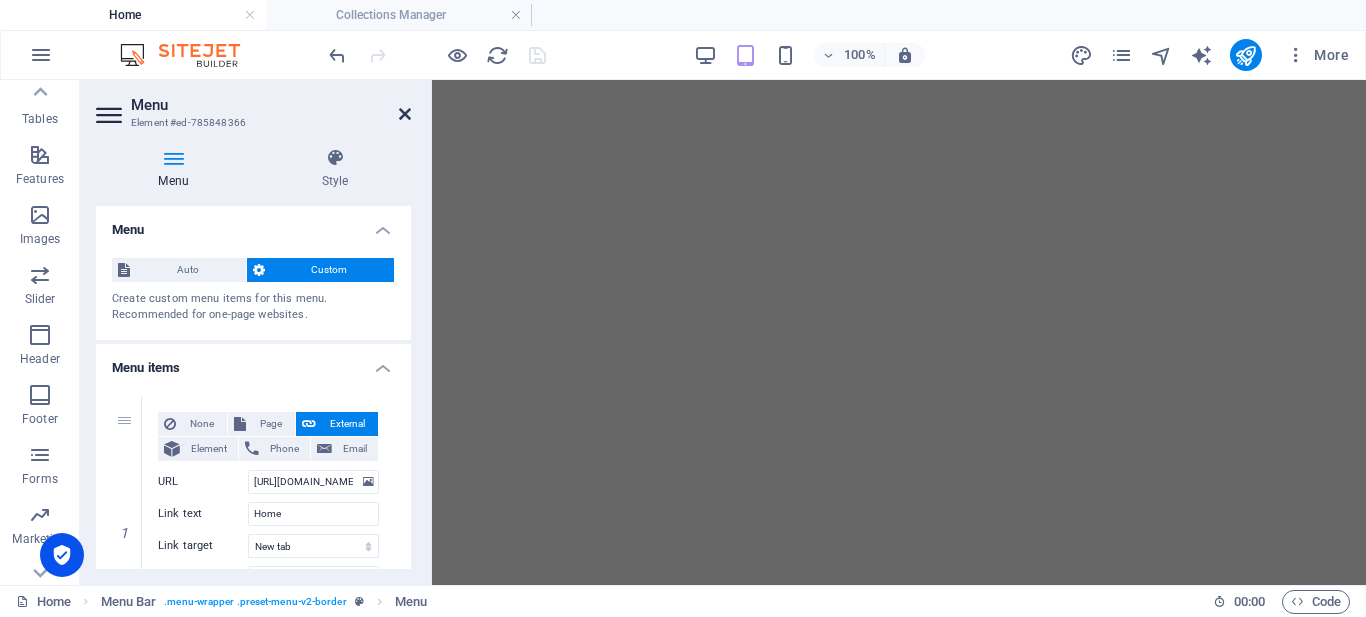 click at bounding box center (405, 114) 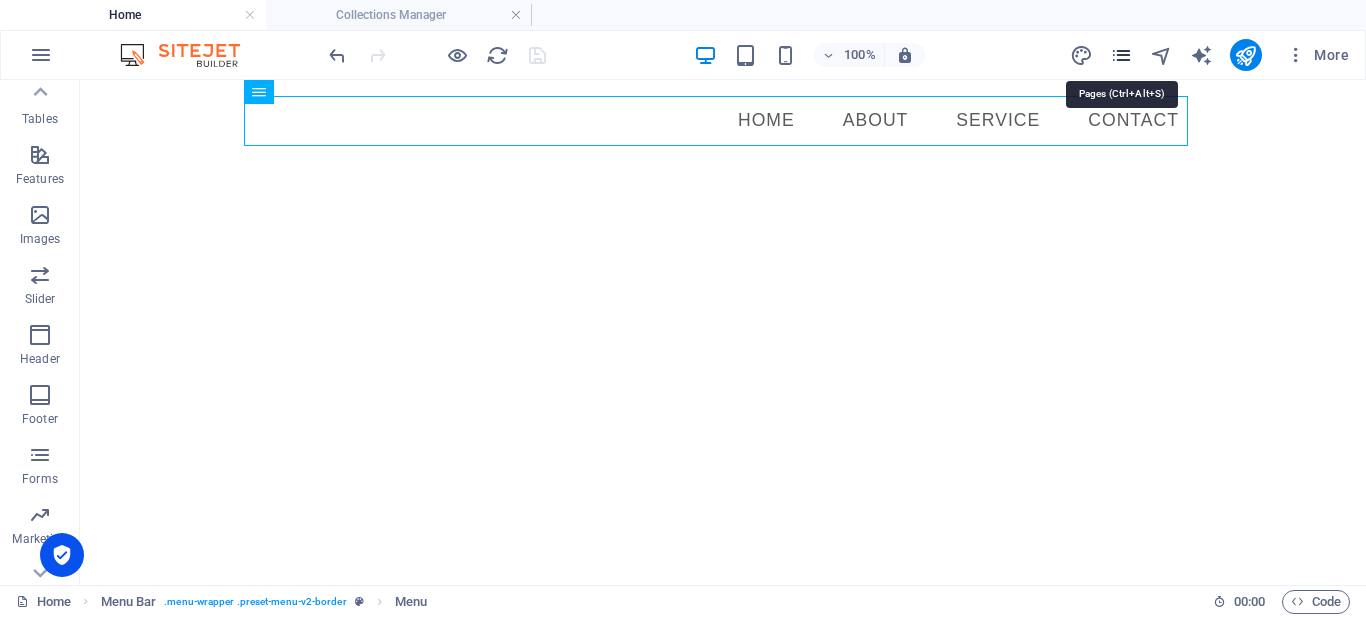 click at bounding box center [1121, 55] 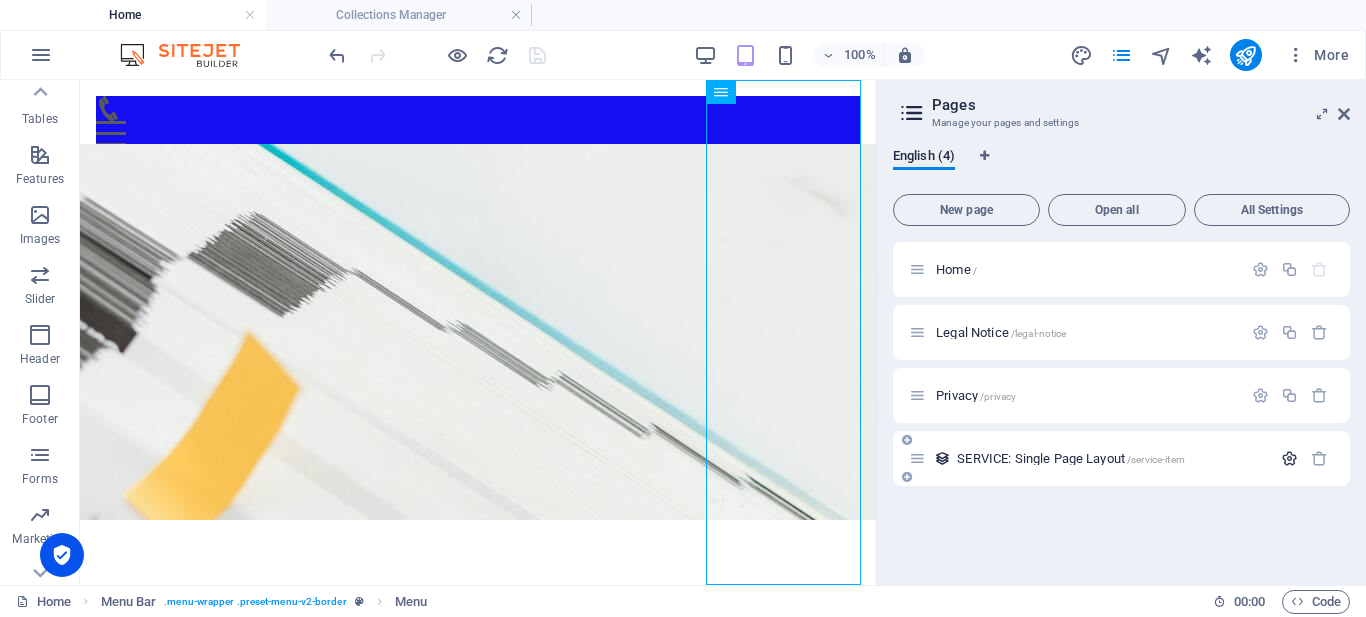 click at bounding box center [1289, 458] 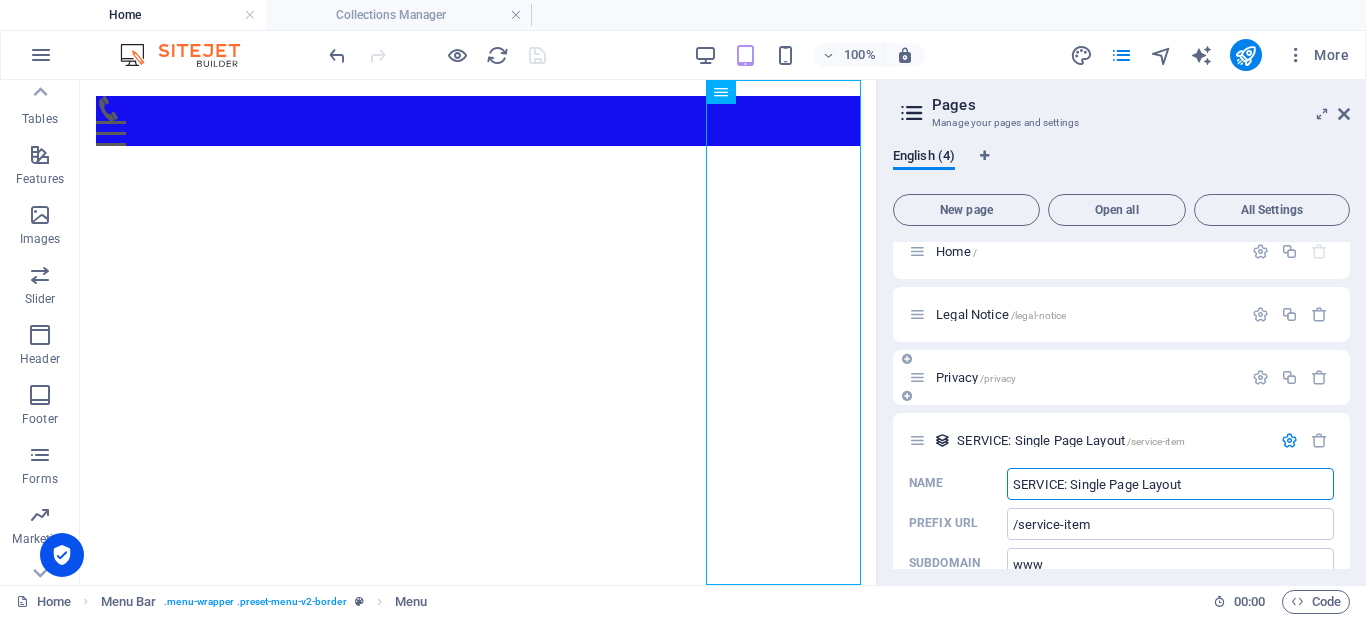 scroll, scrollTop: 0, scrollLeft: 0, axis: both 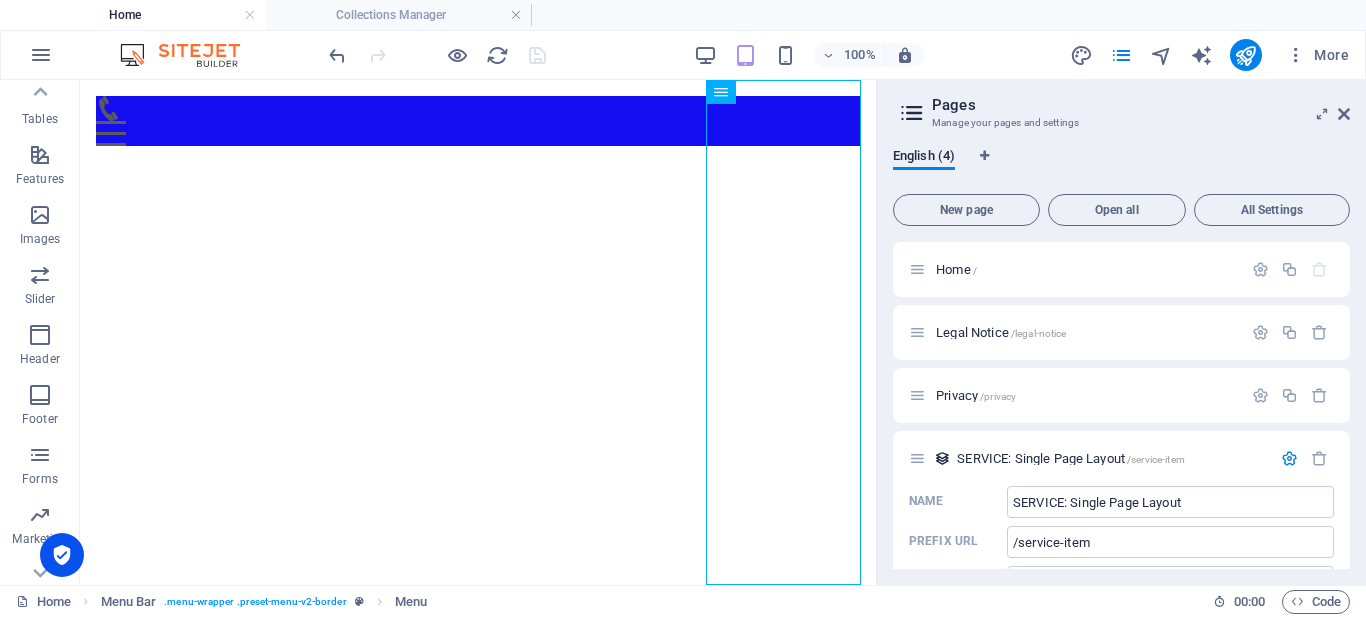 click on "Accordion" at bounding box center [40, 59] 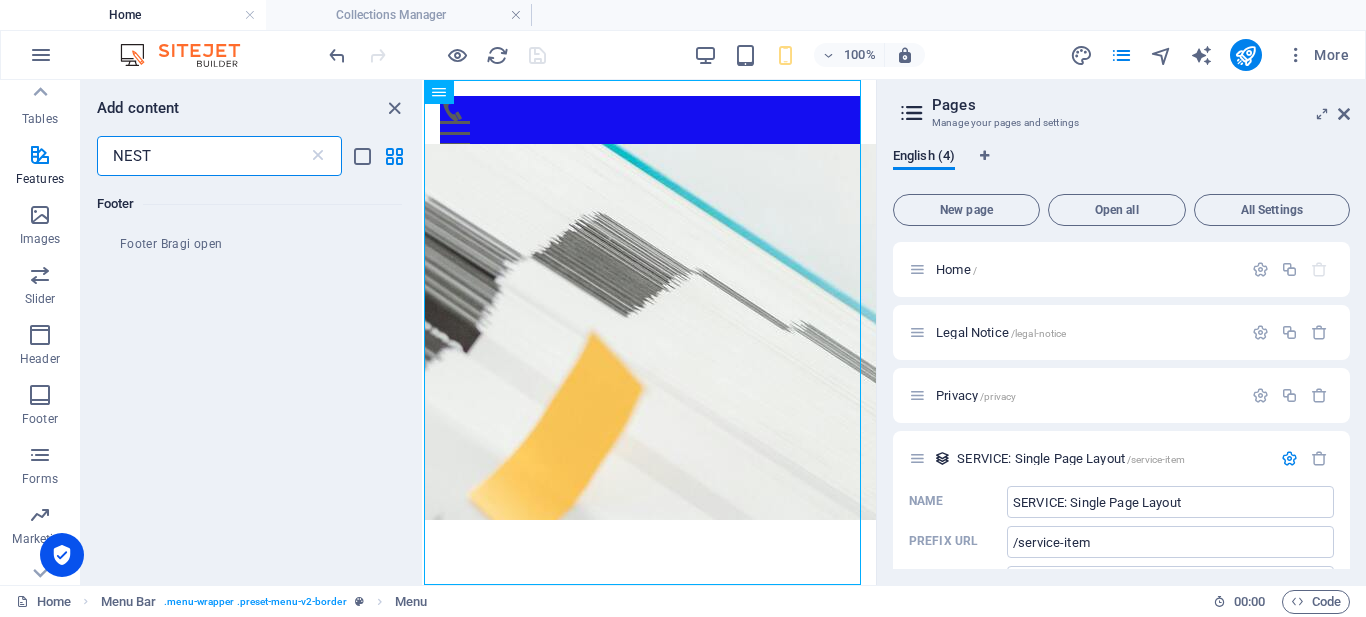 scroll, scrollTop: 0, scrollLeft: 0, axis: both 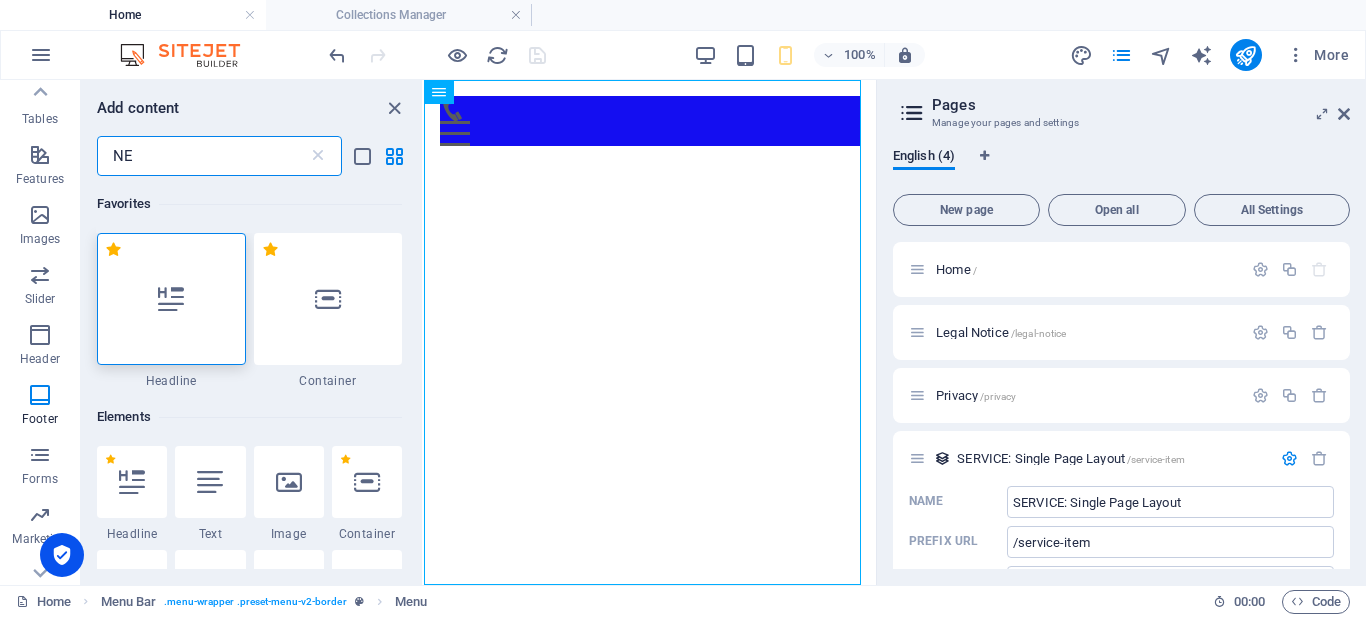 type on "N" 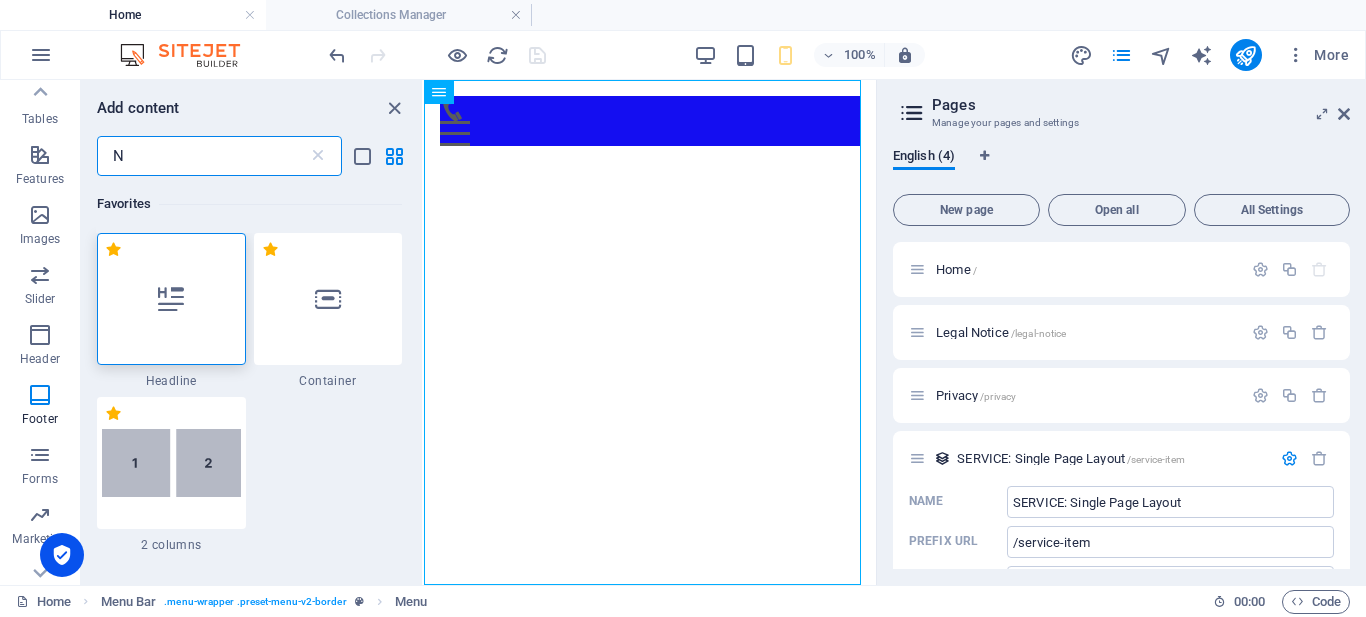 type 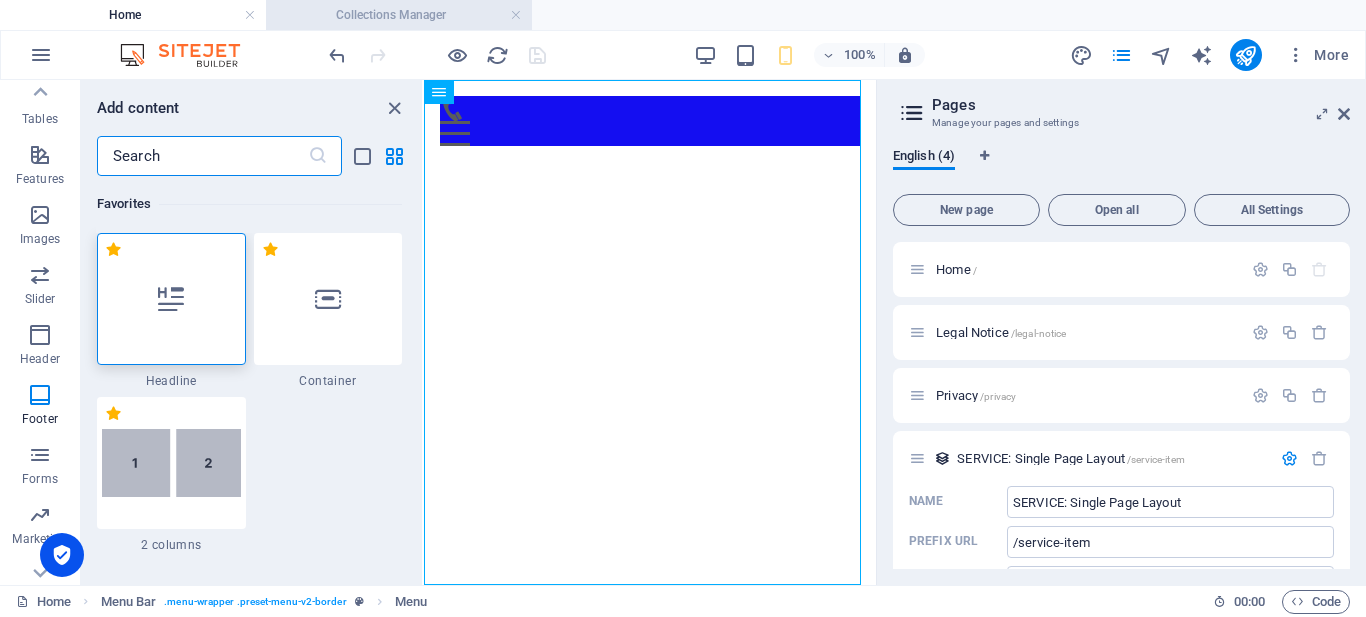 click on "Collections Manager" at bounding box center [399, 15] 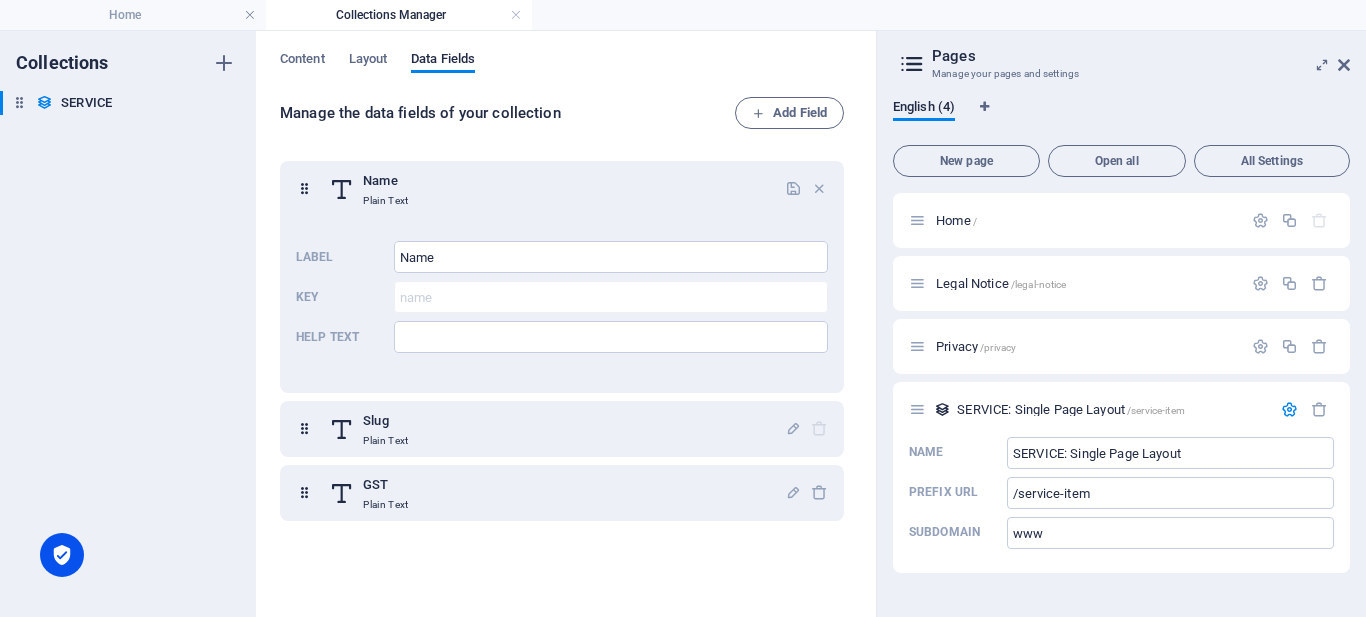 click at bounding box center (912, 64) 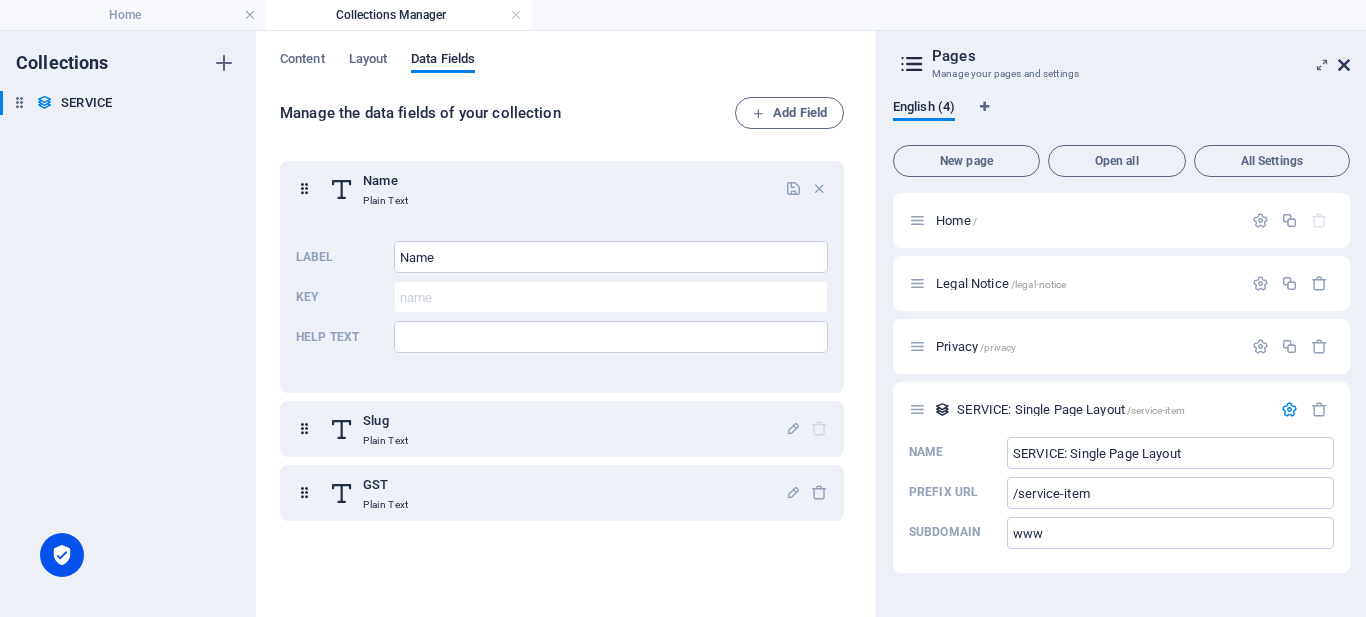 click at bounding box center [1344, 65] 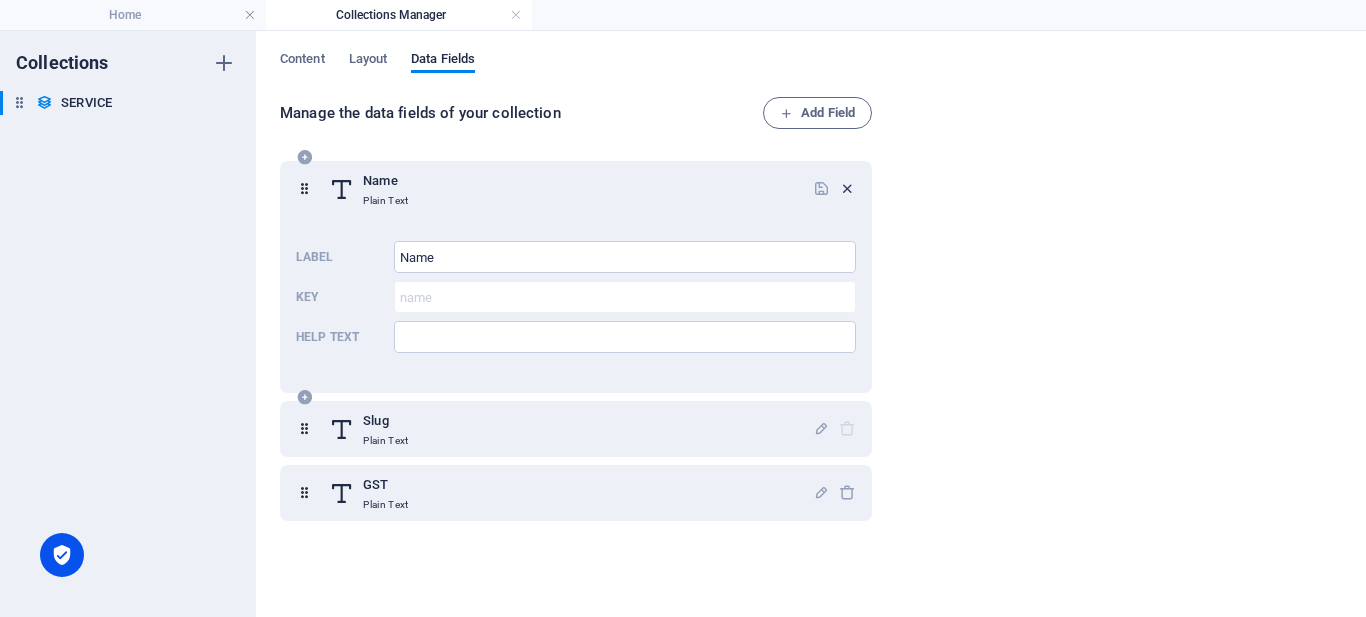 click at bounding box center (847, 188) 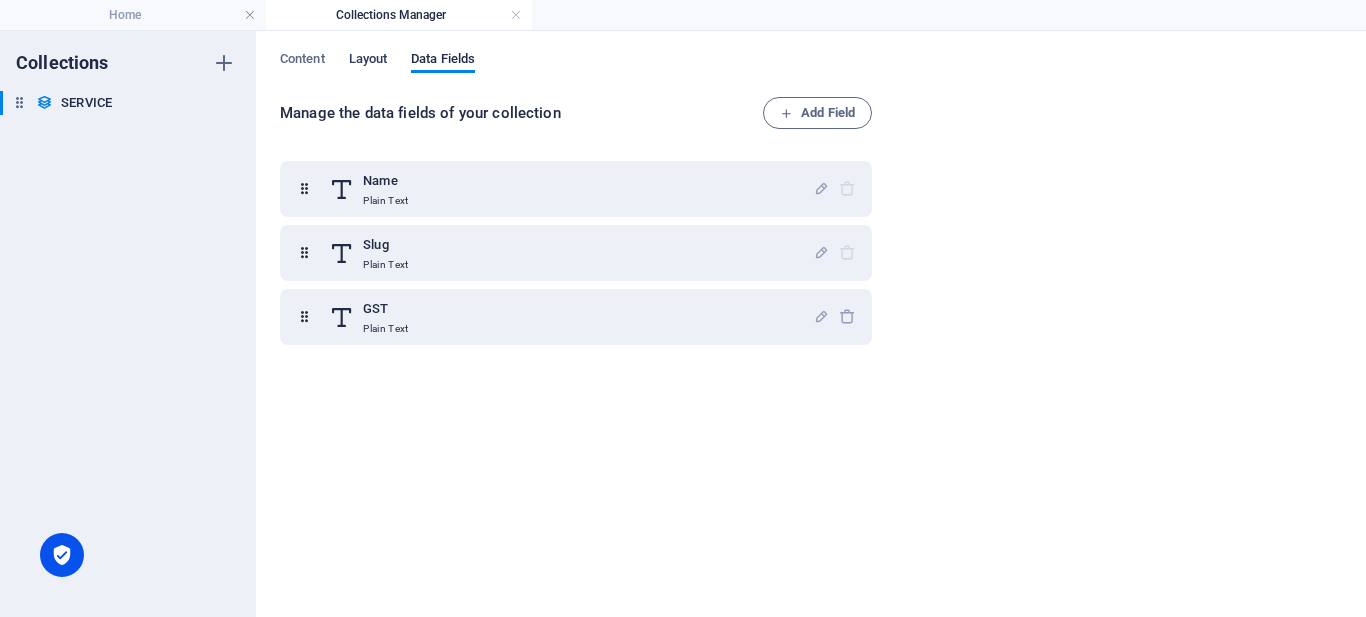 click on "Layout" at bounding box center [368, 61] 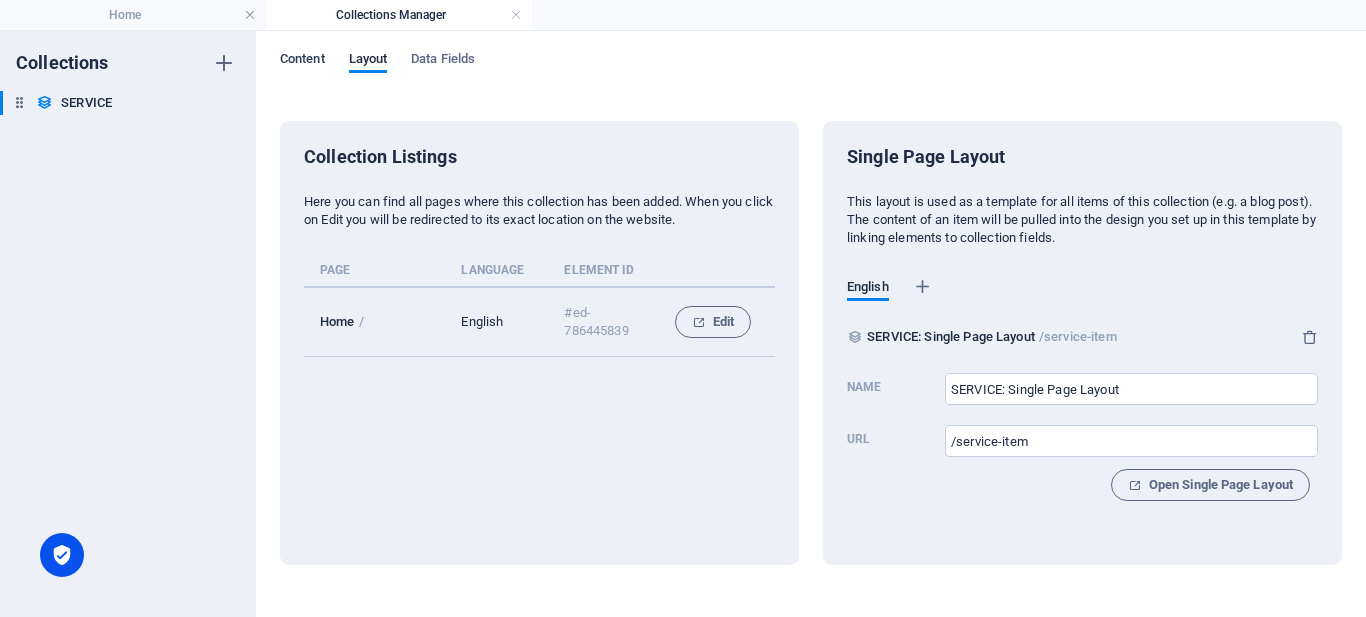 click on "Content" at bounding box center [302, 61] 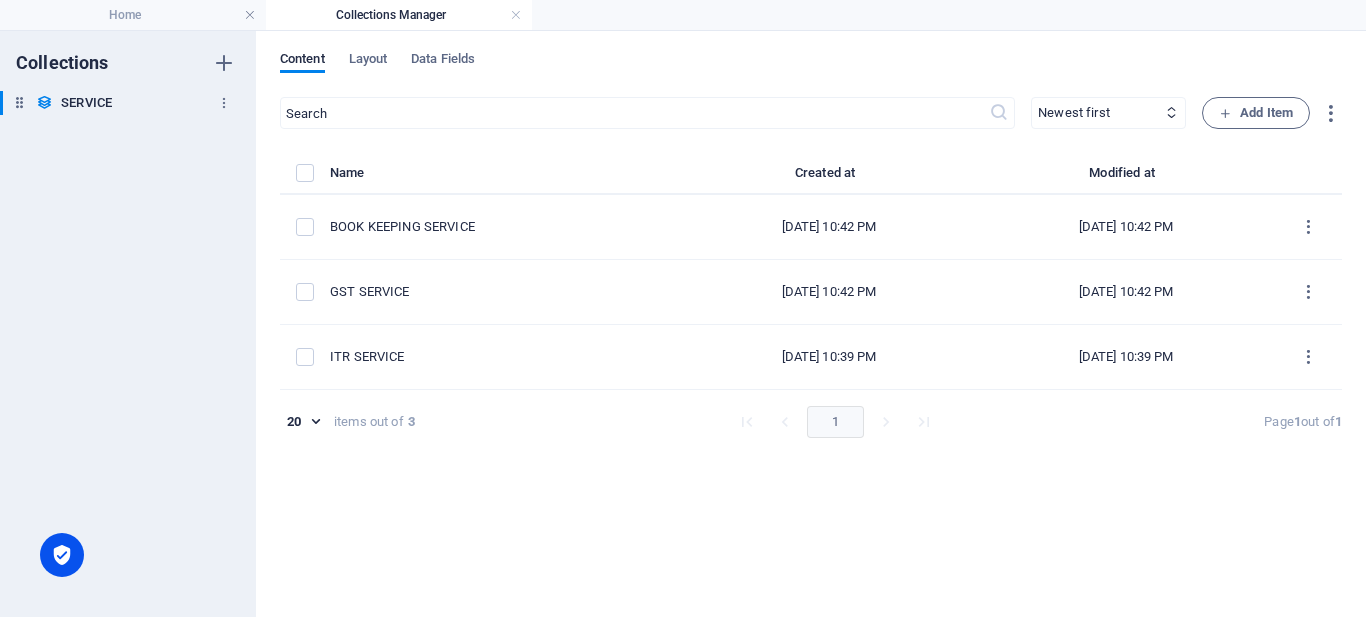 click at bounding box center [44, 102] 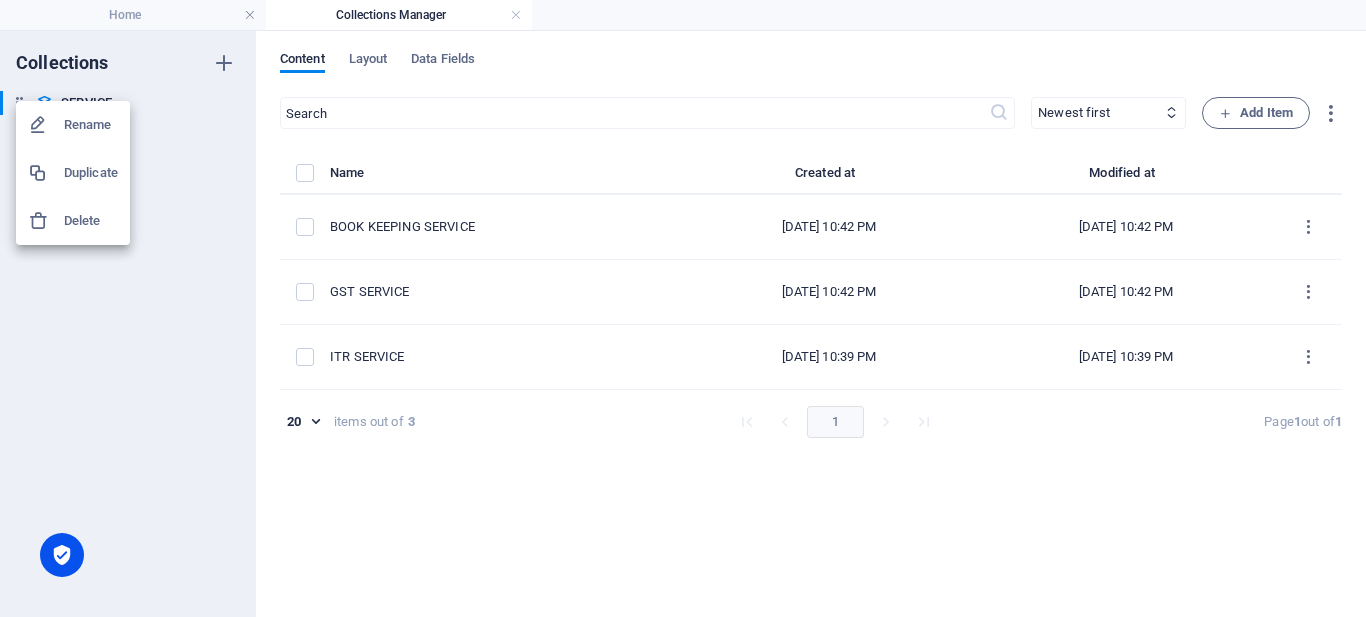 click at bounding box center [683, 308] 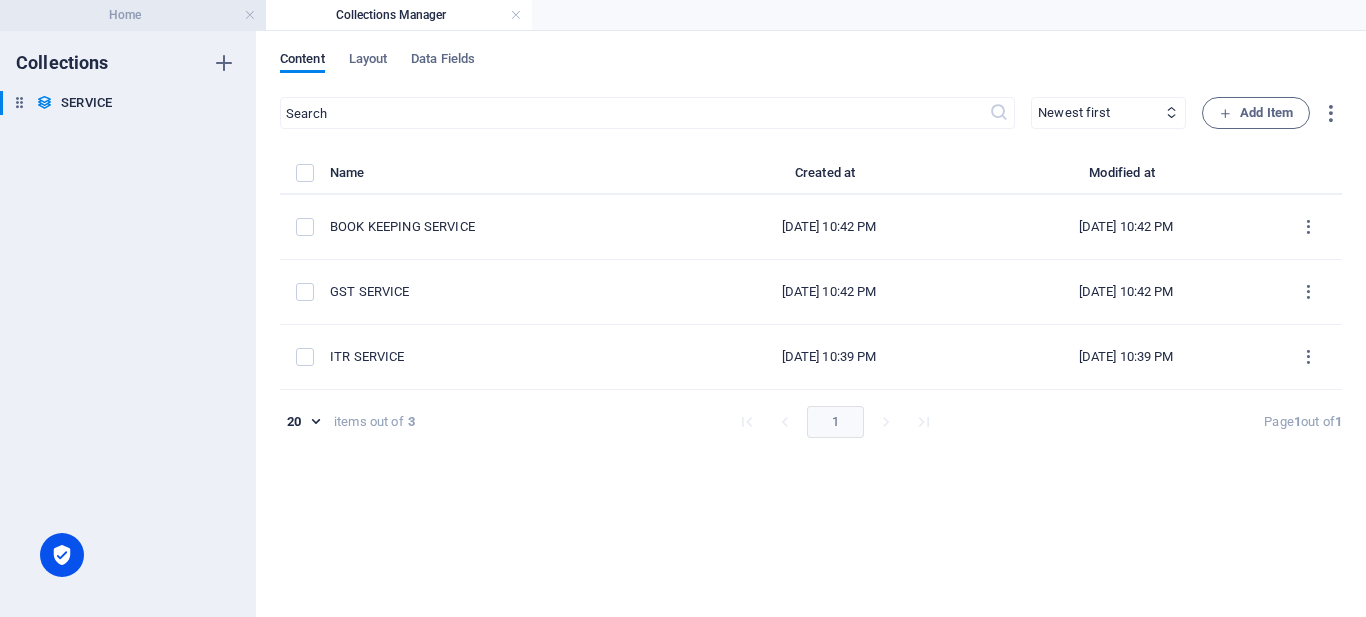 click on "Home" at bounding box center (133, 15) 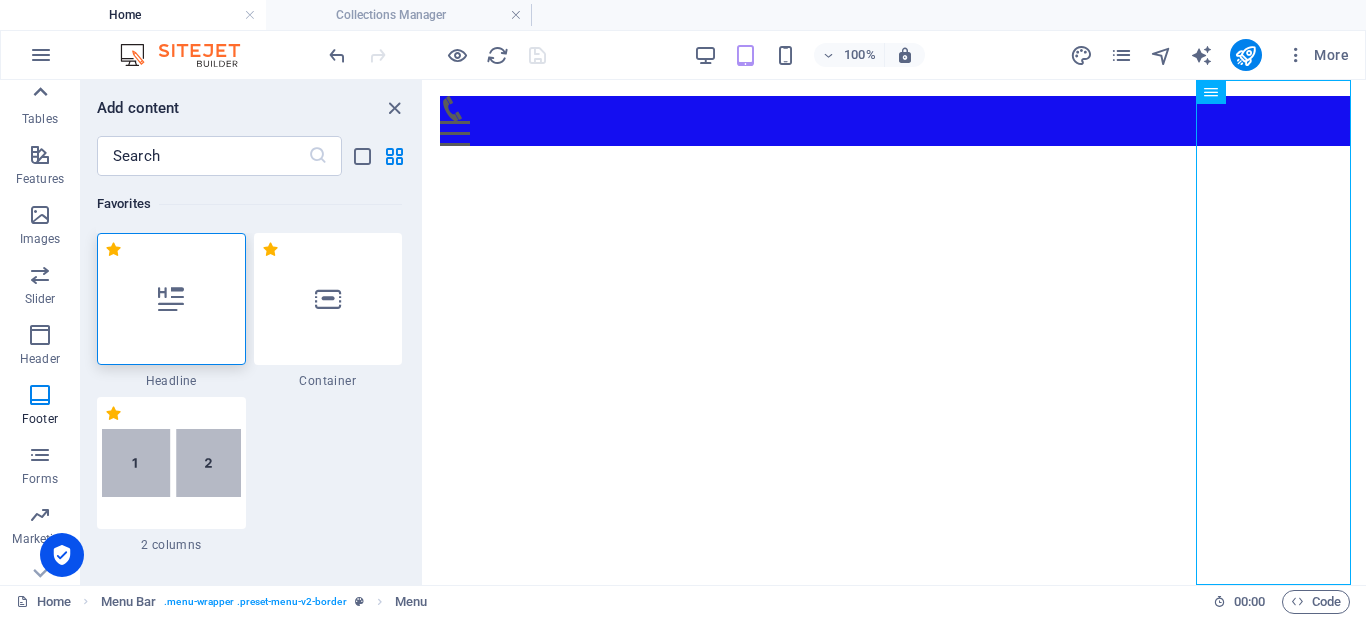 click at bounding box center [40, 92] 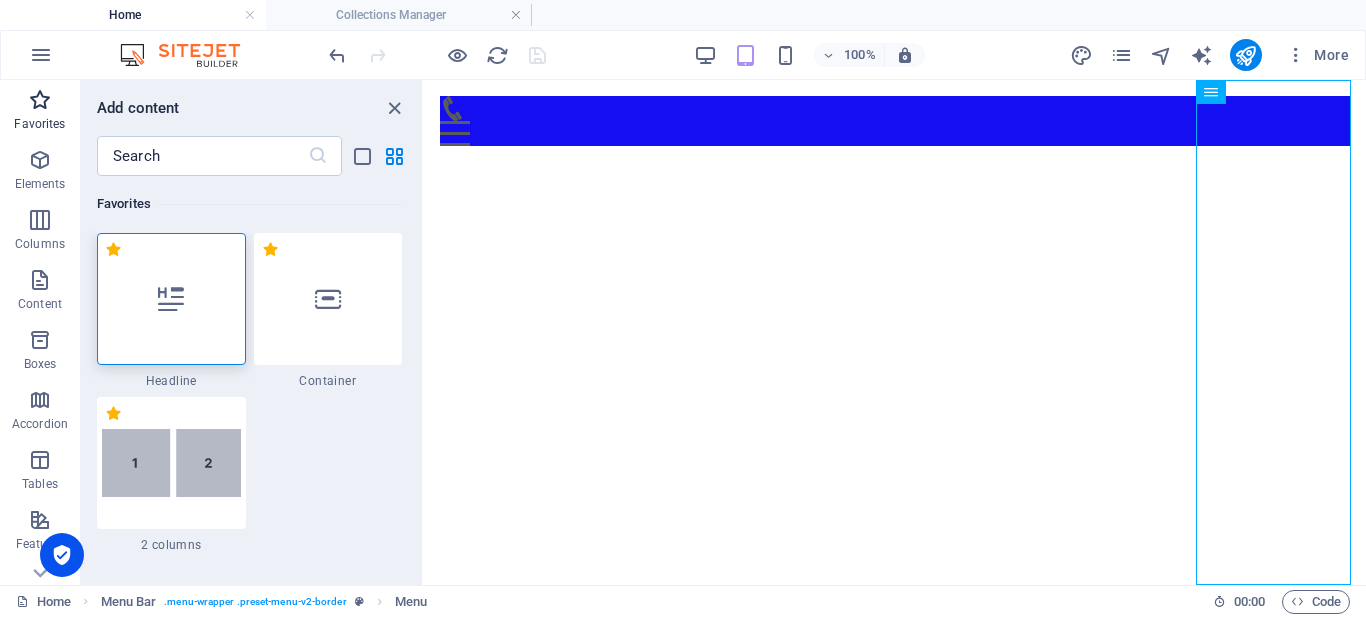 click on "Favorites" at bounding box center [40, 112] 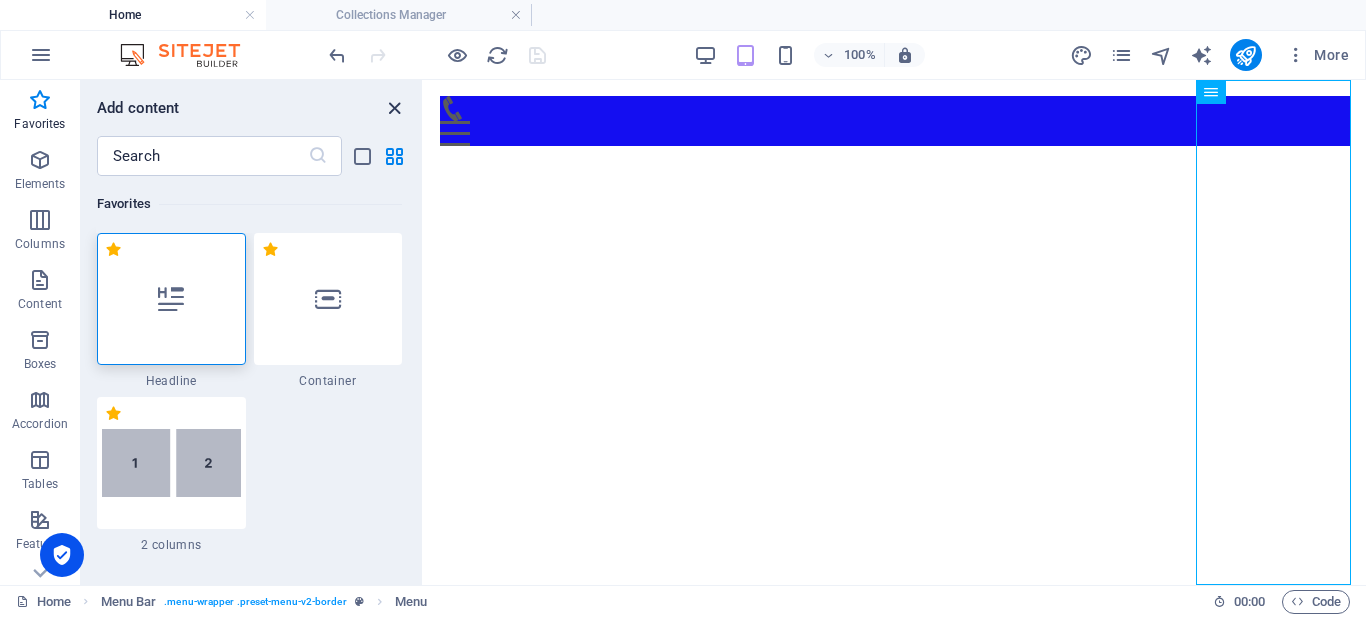 drag, startPoint x: 397, startPoint y: 111, endPoint x: 317, endPoint y: 30, distance: 113.84639 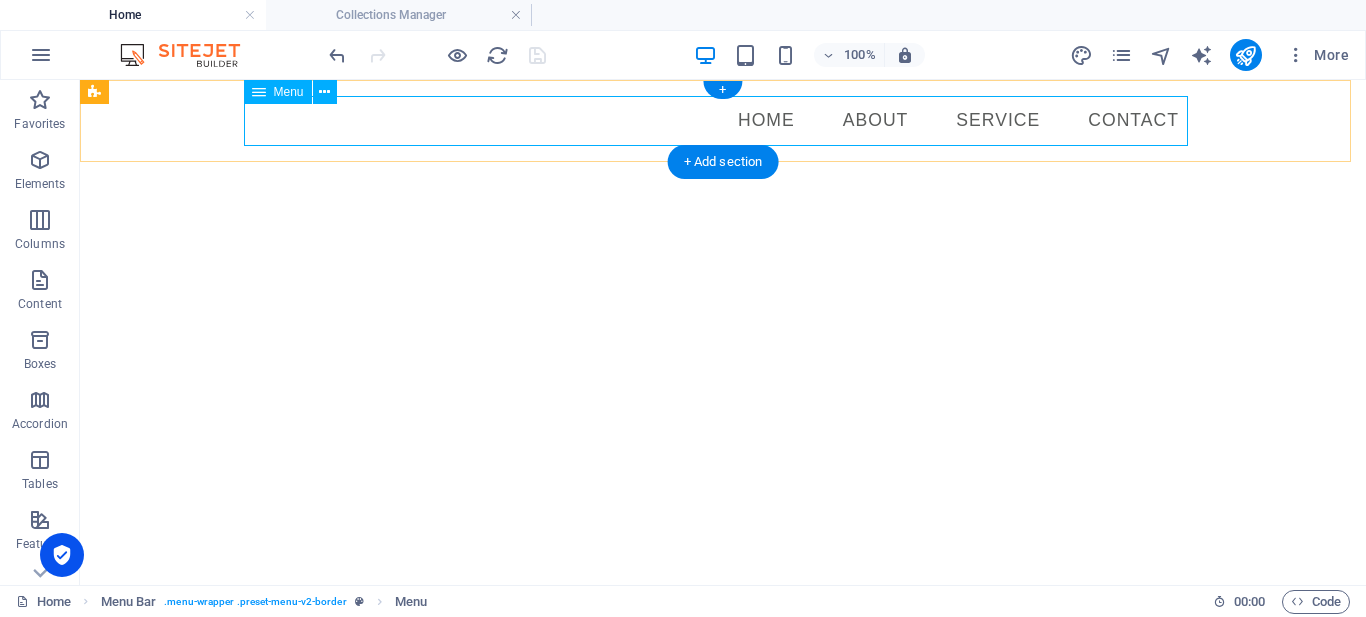 click on "Home About Service Contact" at bounding box center [723, 121] 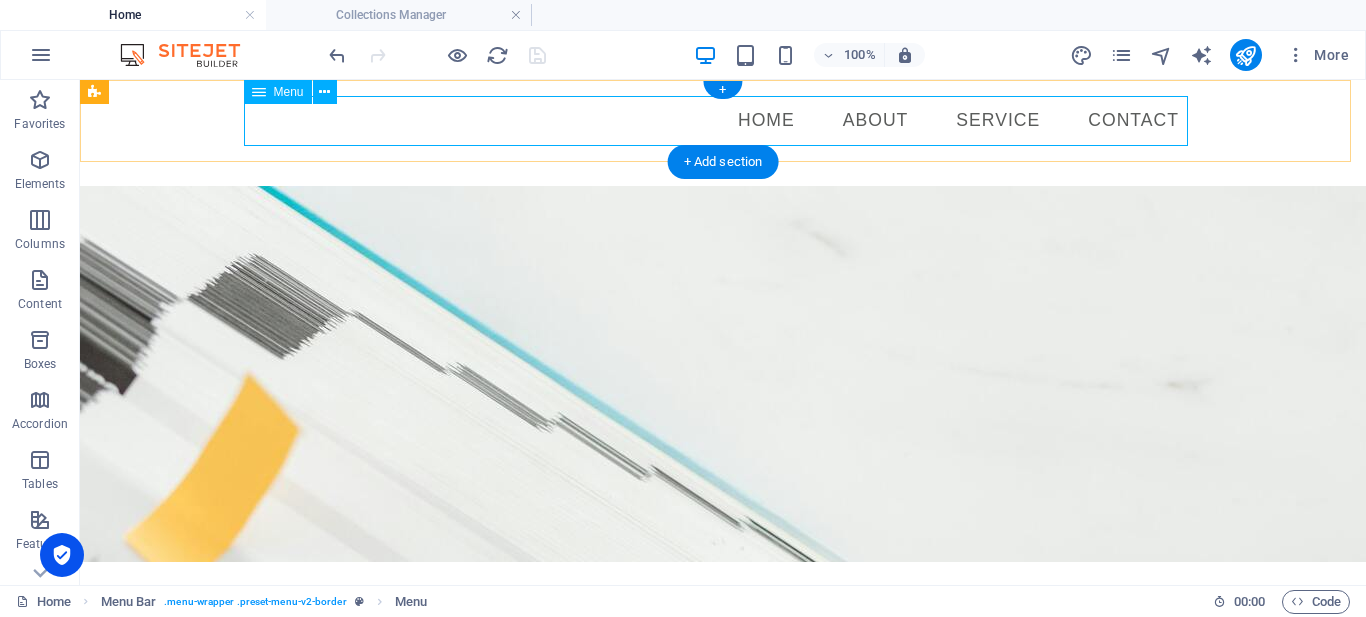 select 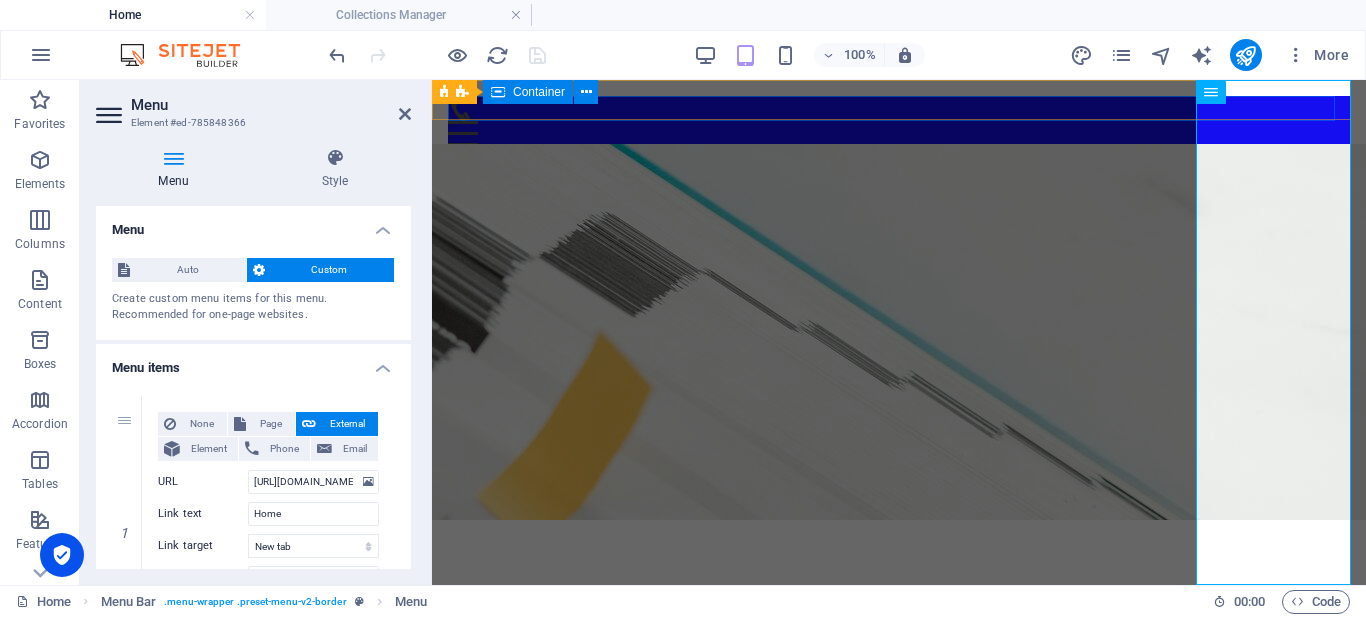 click on "Menu" at bounding box center (899, 121) 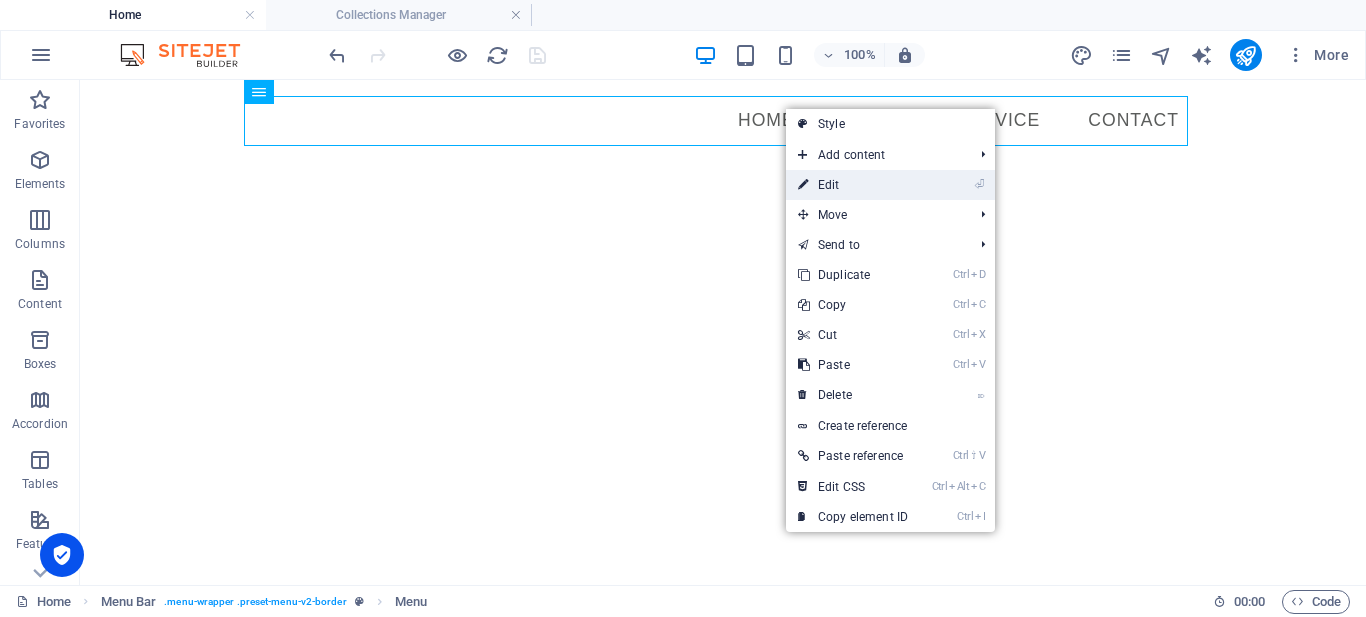 click on "⏎  Edit" at bounding box center [853, 185] 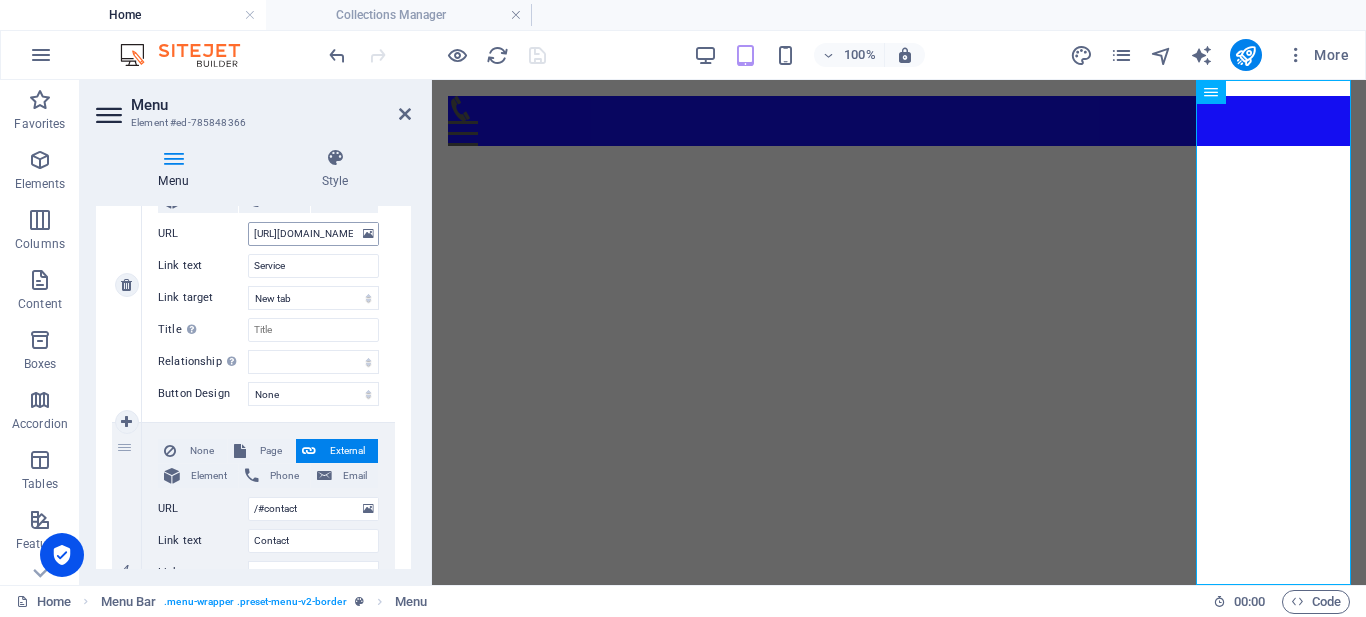 scroll, scrollTop: 700, scrollLeft: 0, axis: vertical 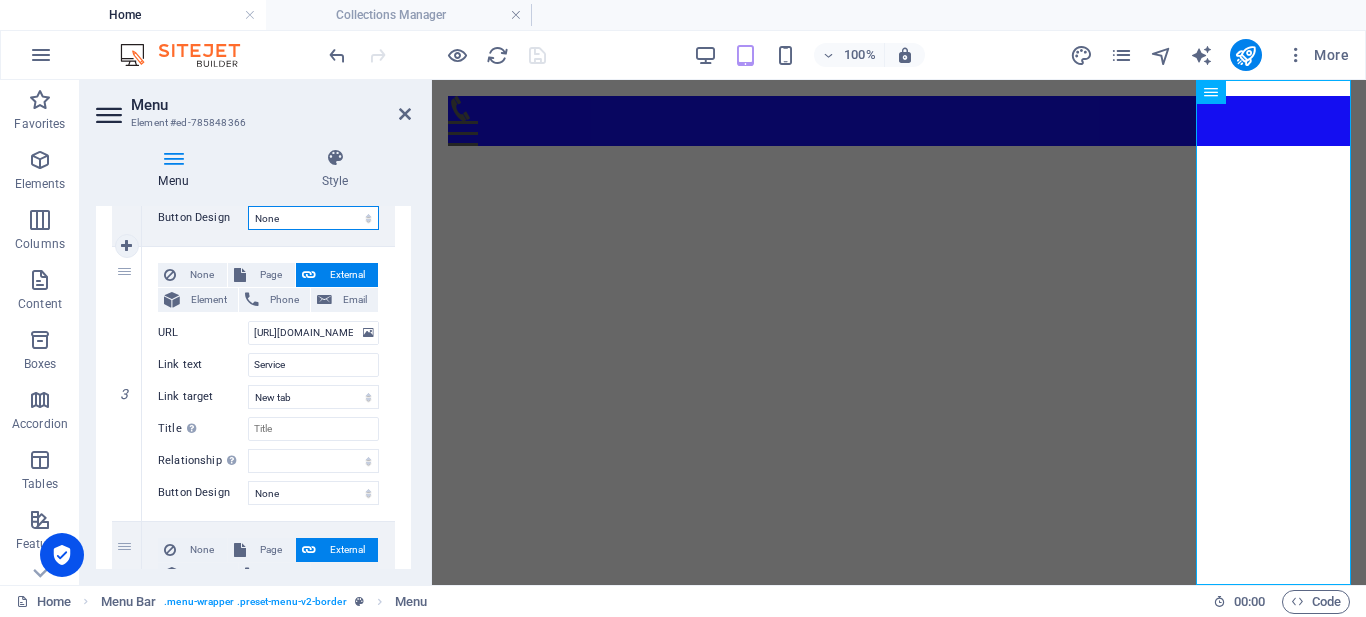 click on "None Default Primary Secondary" at bounding box center [313, 218] 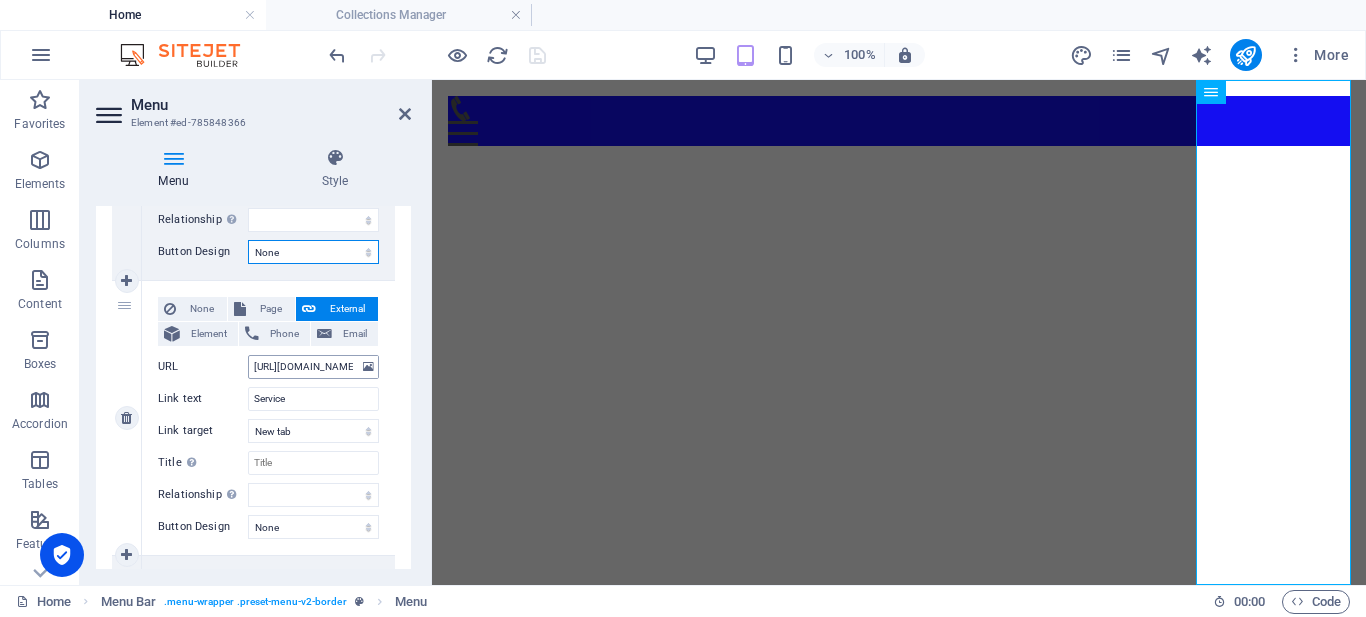 scroll, scrollTop: 699, scrollLeft: 0, axis: vertical 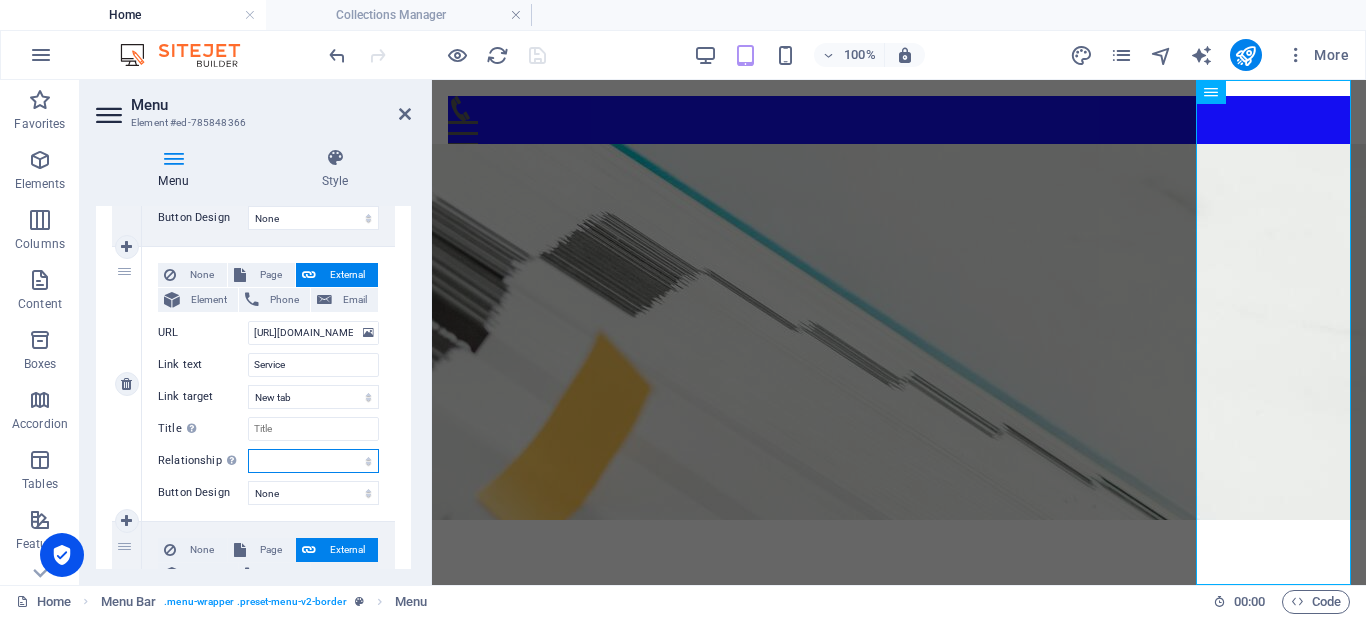click on "alternate author bookmark external help license next nofollow noreferrer noopener prev search tag" at bounding box center (313, 461) 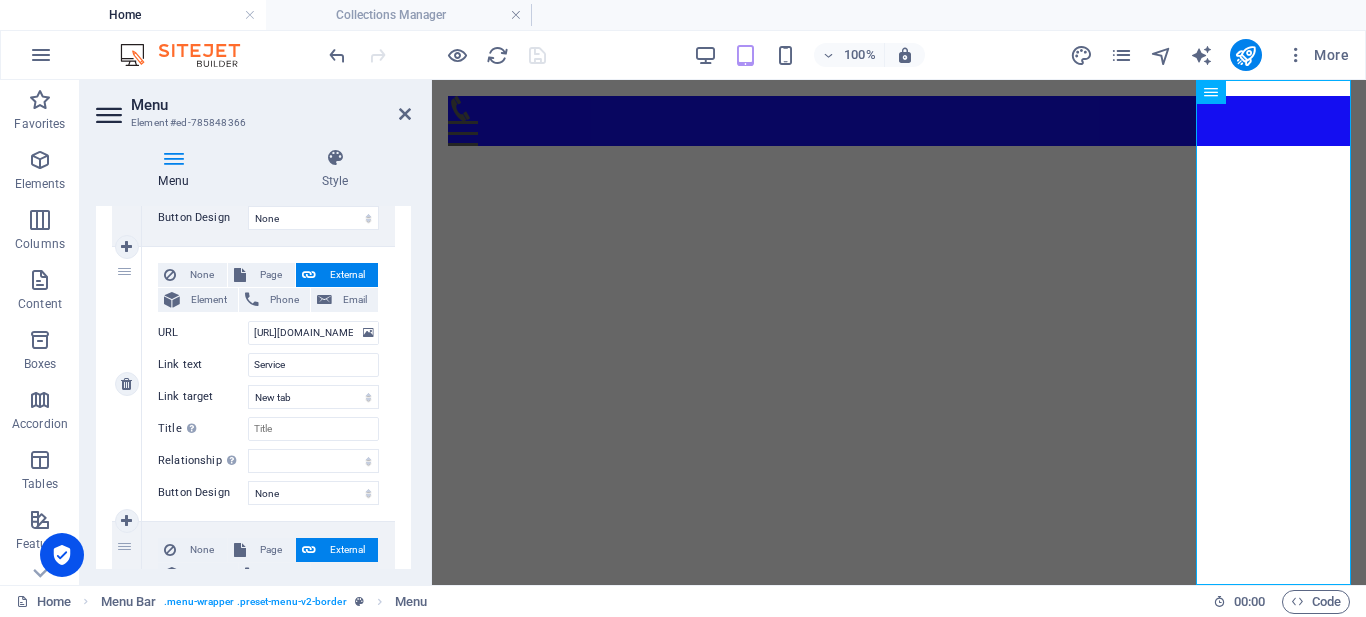 click on "None Page External Element Phone Email Page Home Legal Notice Privacy Element
URL [URL][DOMAIN_NAME] Phone Email Link text Service Link target New tab Same tab Overlay Title Additional link description, should not be the same as the link text. The title is most often shown as a tooltip text when the mouse moves over the element. Leave empty if uncertain. Relationship Sets the  relationship of this link to the link target . For example, the value "nofollow" instructs search engines not to follow the link. Can be left empty. alternate author bookmark external help license next nofollow noreferrer noopener prev search tag" at bounding box center [268, 368] 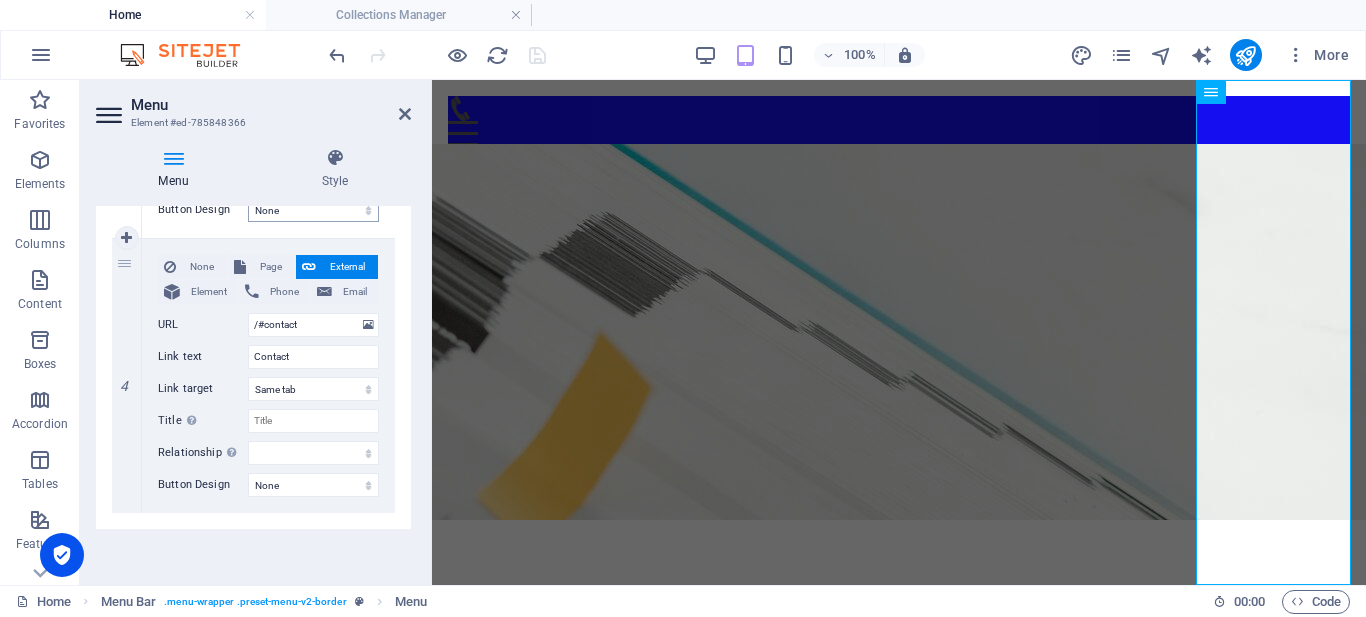 scroll, scrollTop: 882, scrollLeft: 0, axis: vertical 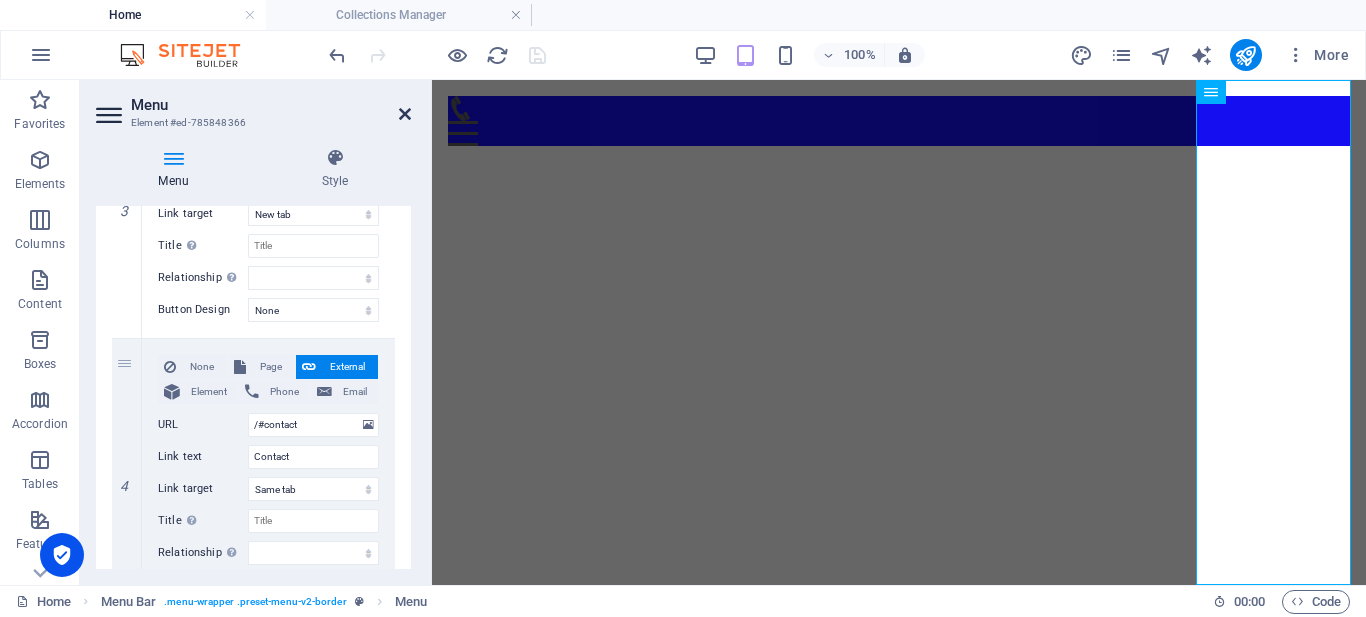 click at bounding box center (405, 114) 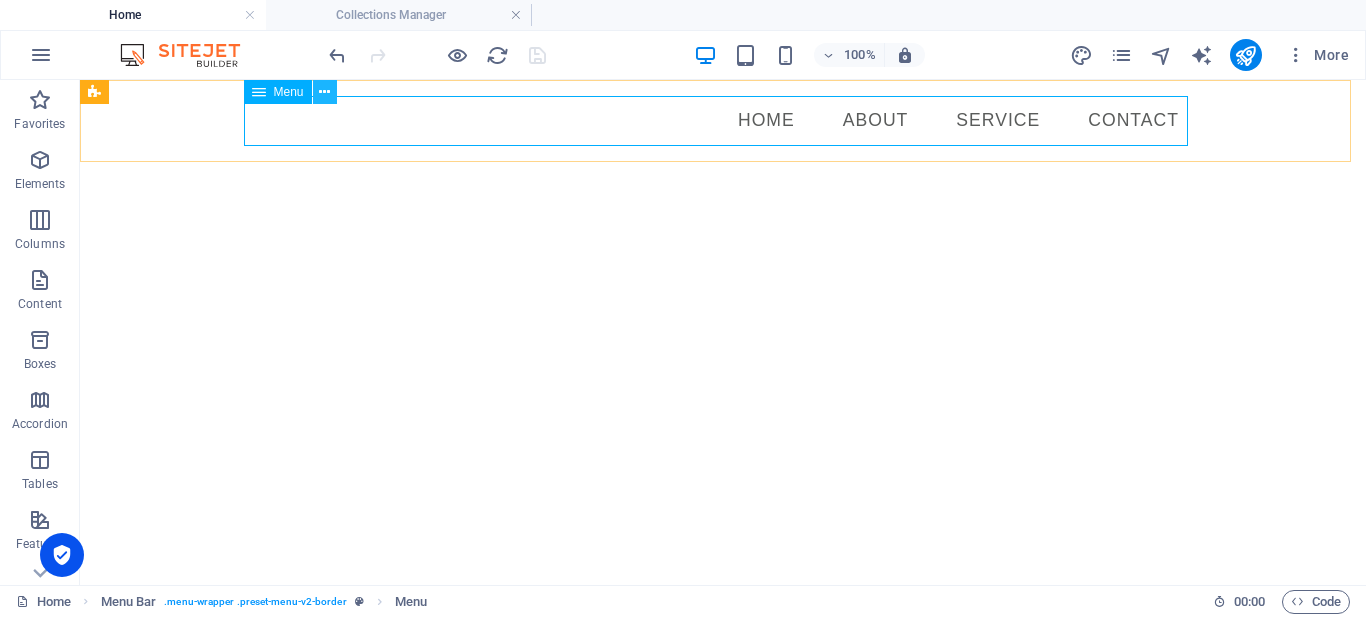 click at bounding box center (324, 92) 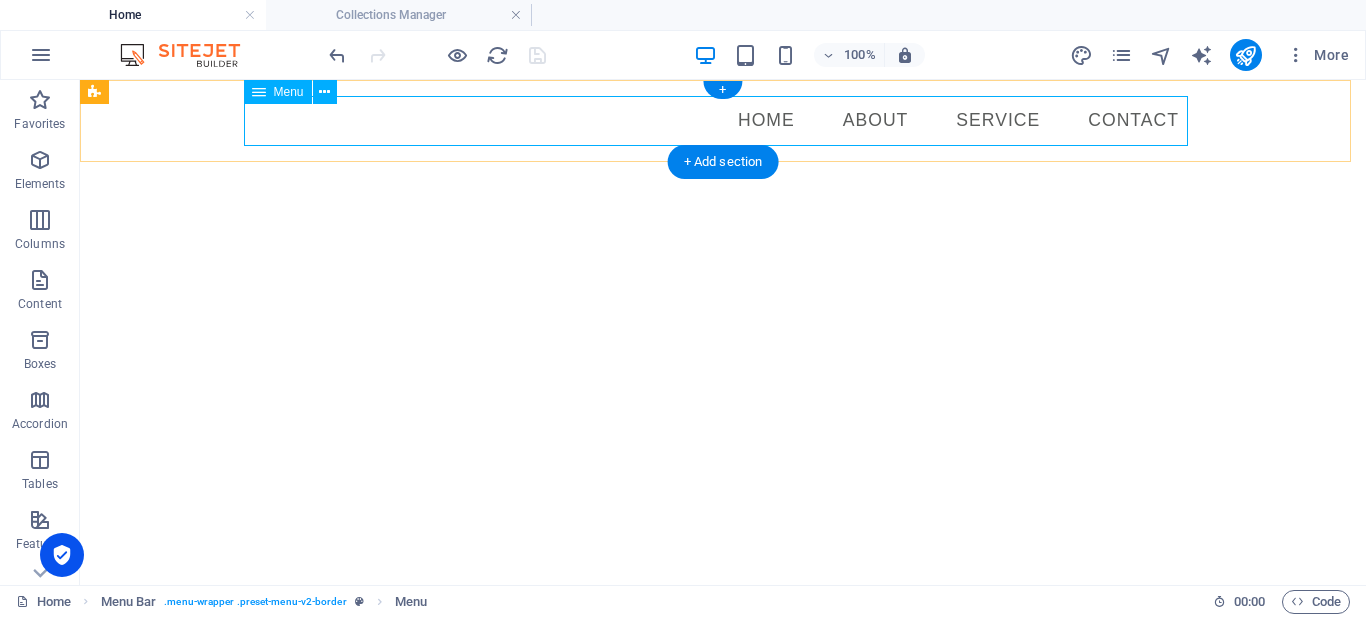 click on "Home About Service Contact" at bounding box center [723, 121] 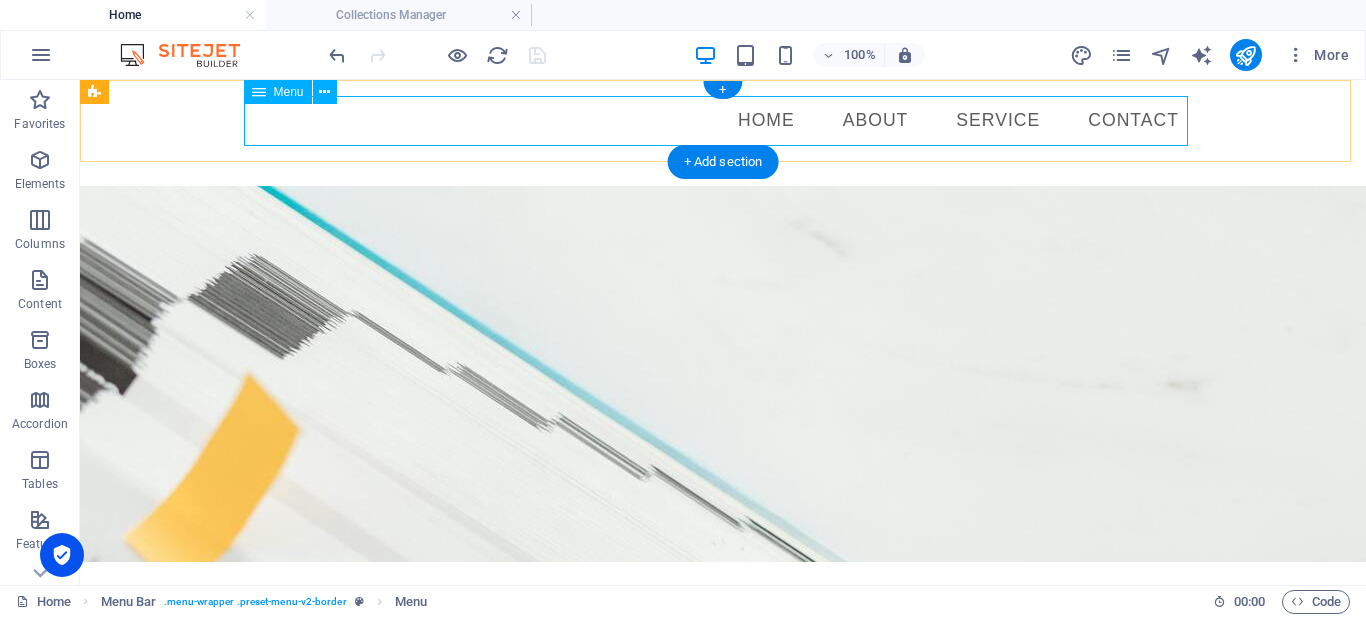 click on "Home About Service Contact" at bounding box center (723, 121) 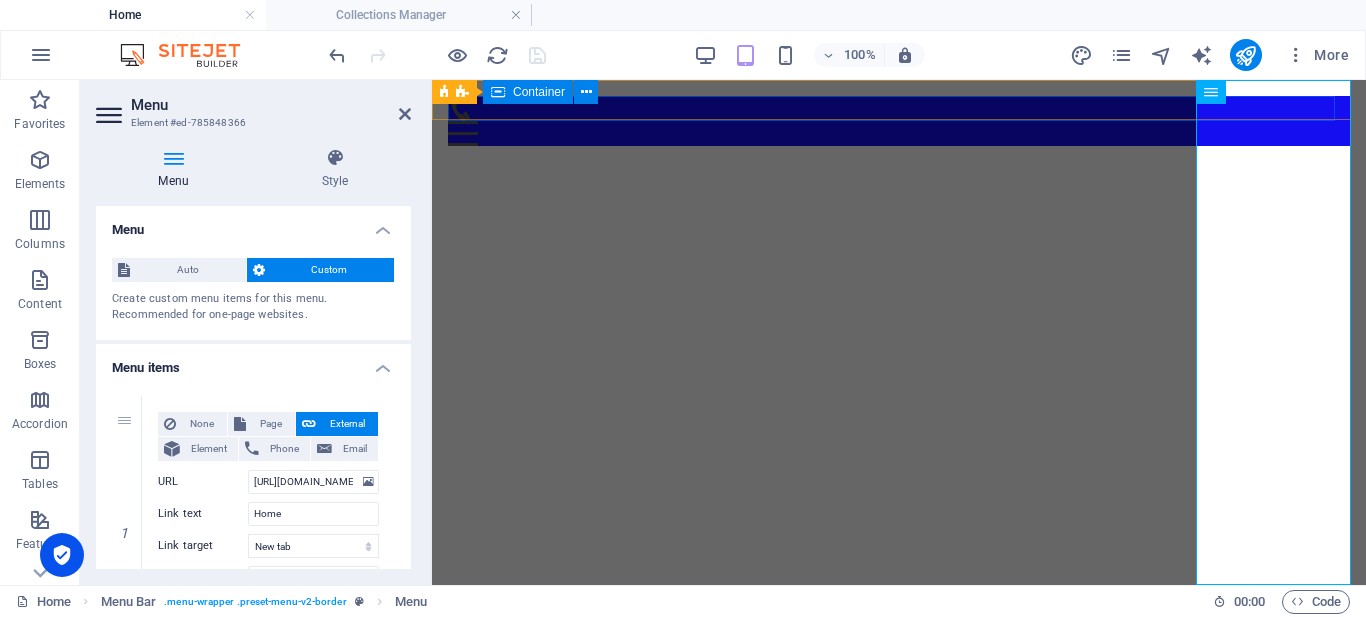 click on "Menu" at bounding box center (899, 121) 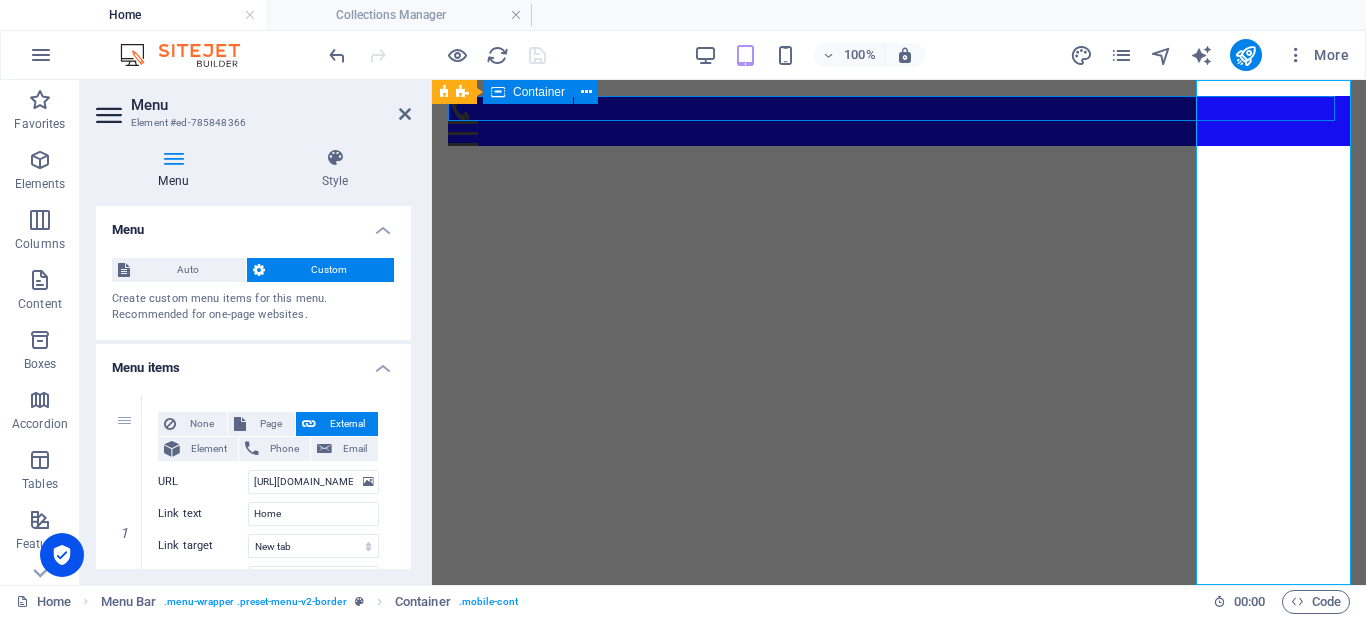 click on "Menu" at bounding box center (899, 121) 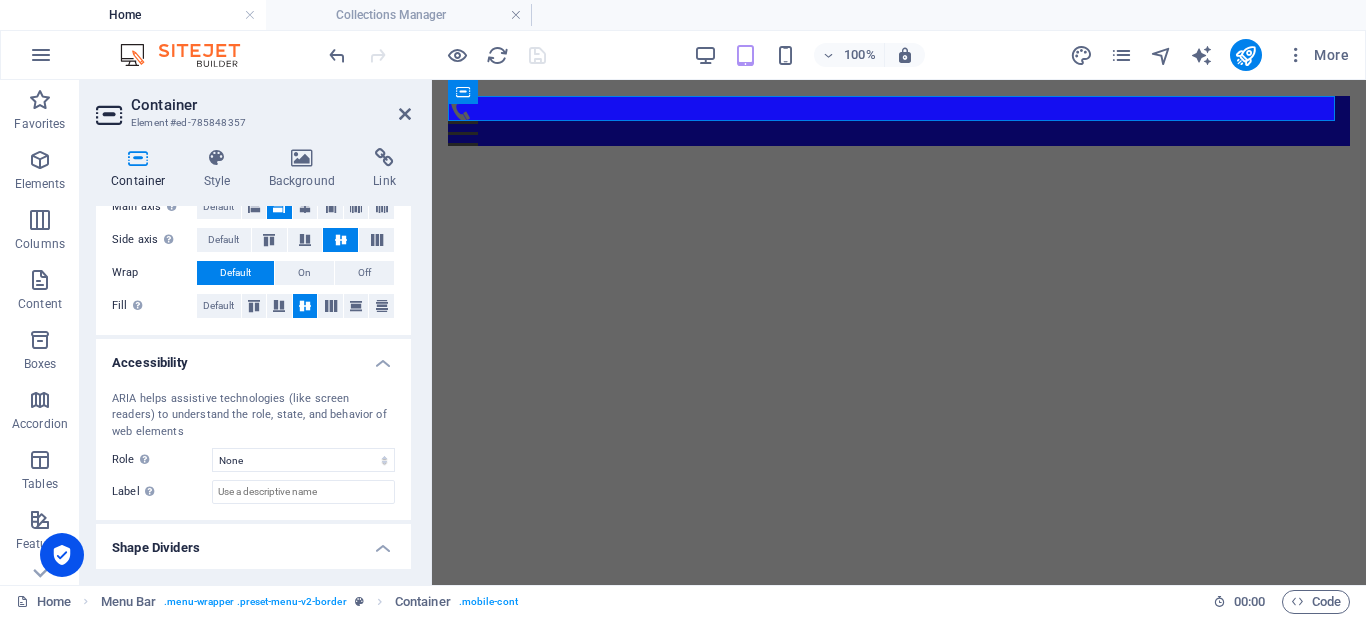 scroll, scrollTop: 446, scrollLeft: 0, axis: vertical 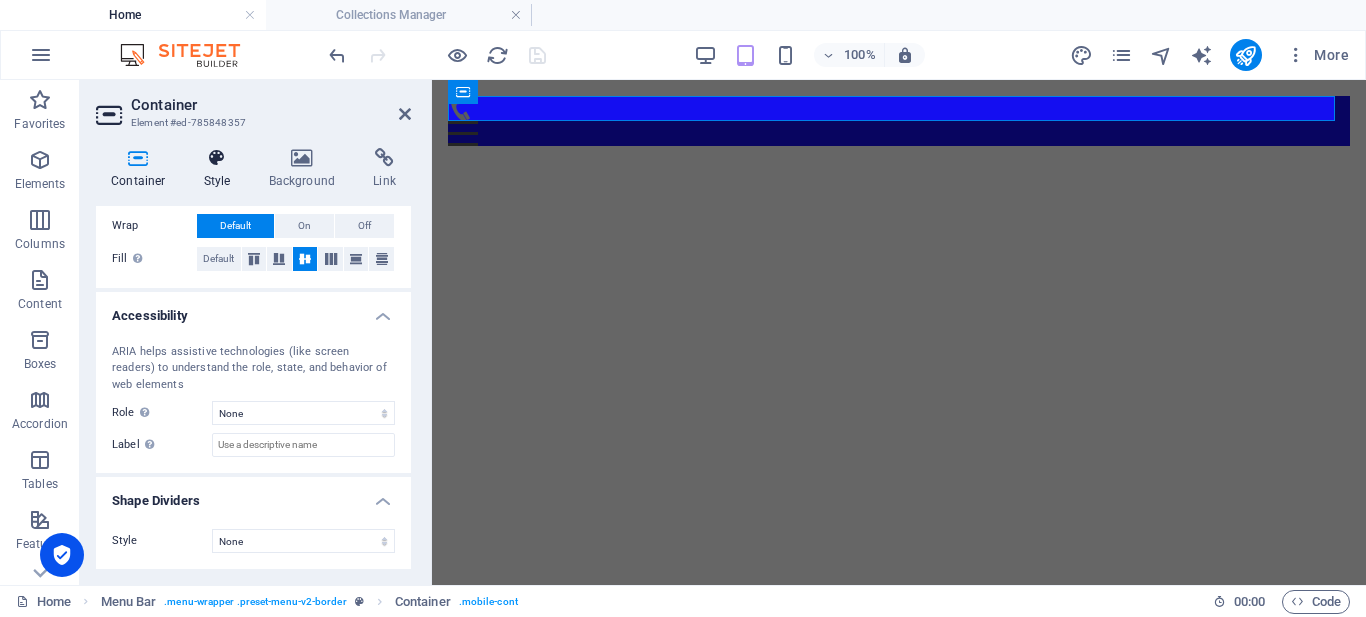 click at bounding box center [217, 158] 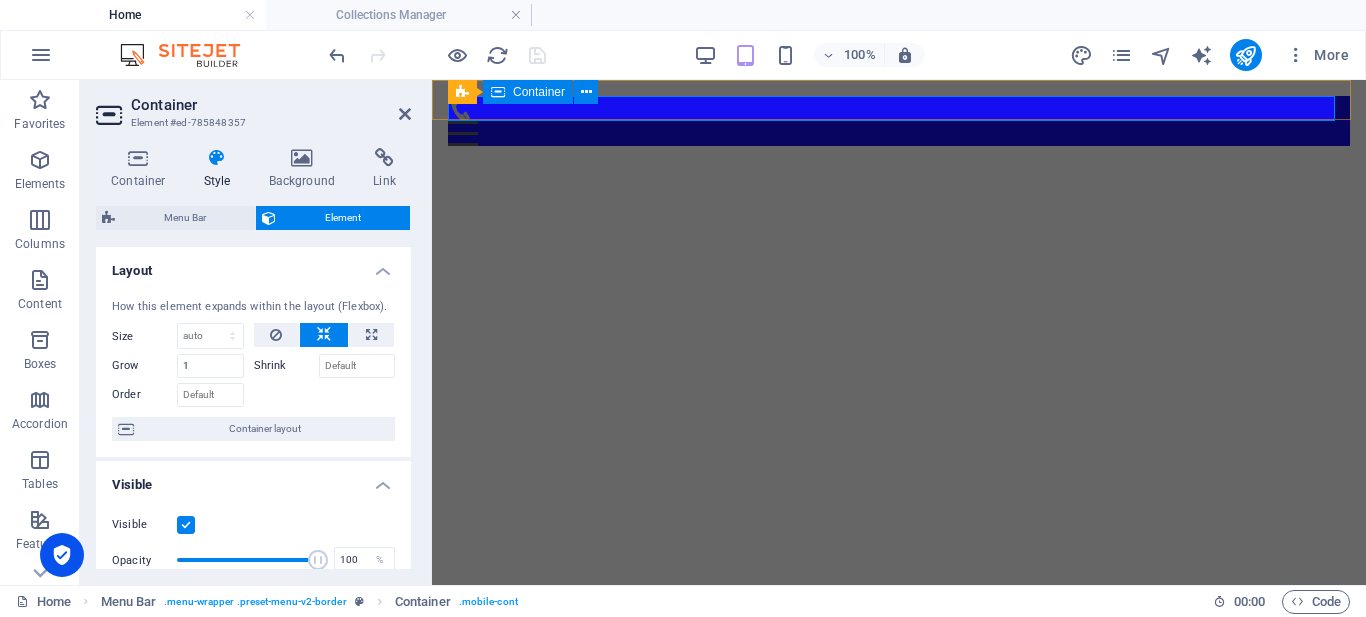 click on "Menu Bar   Container" at bounding box center (529, 92) 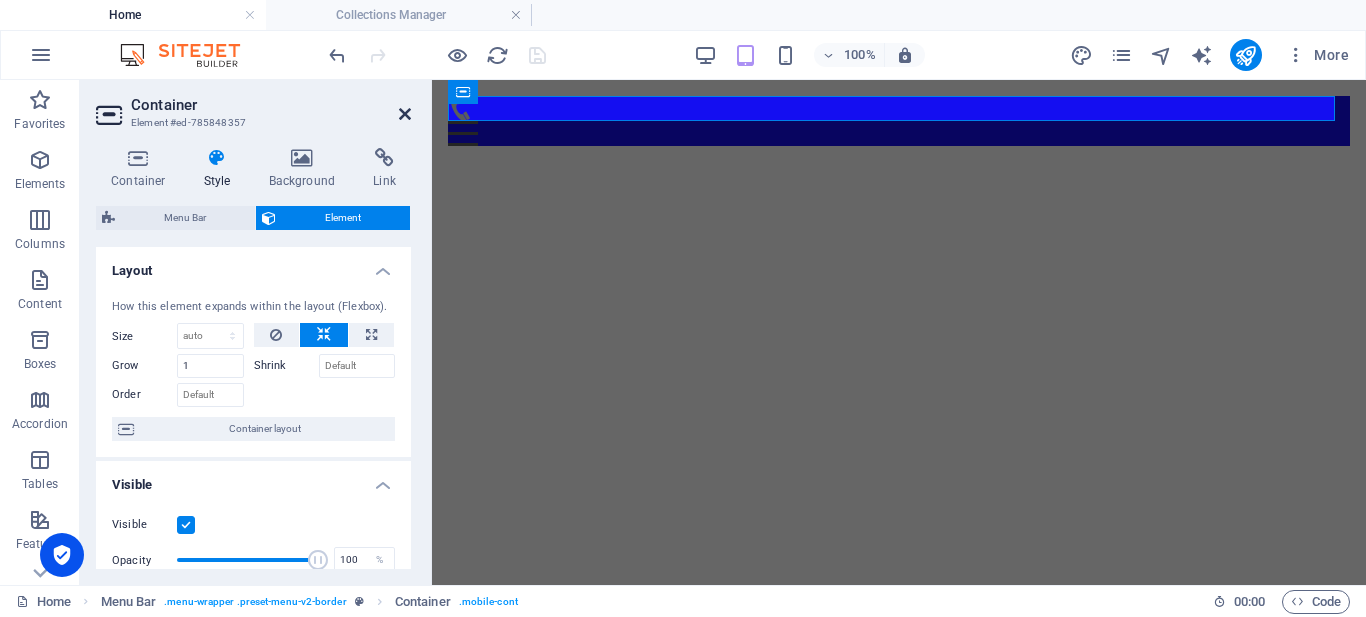 click at bounding box center [405, 114] 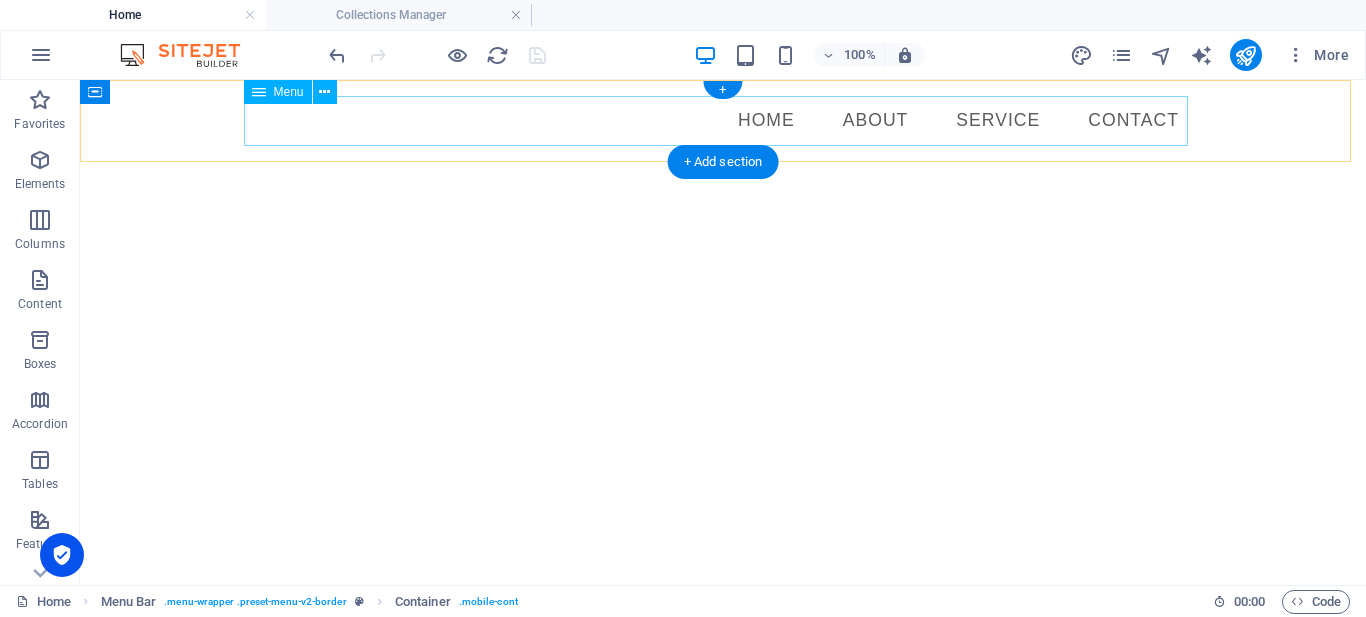 click on "Home About Service Contact" at bounding box center (723, 121) 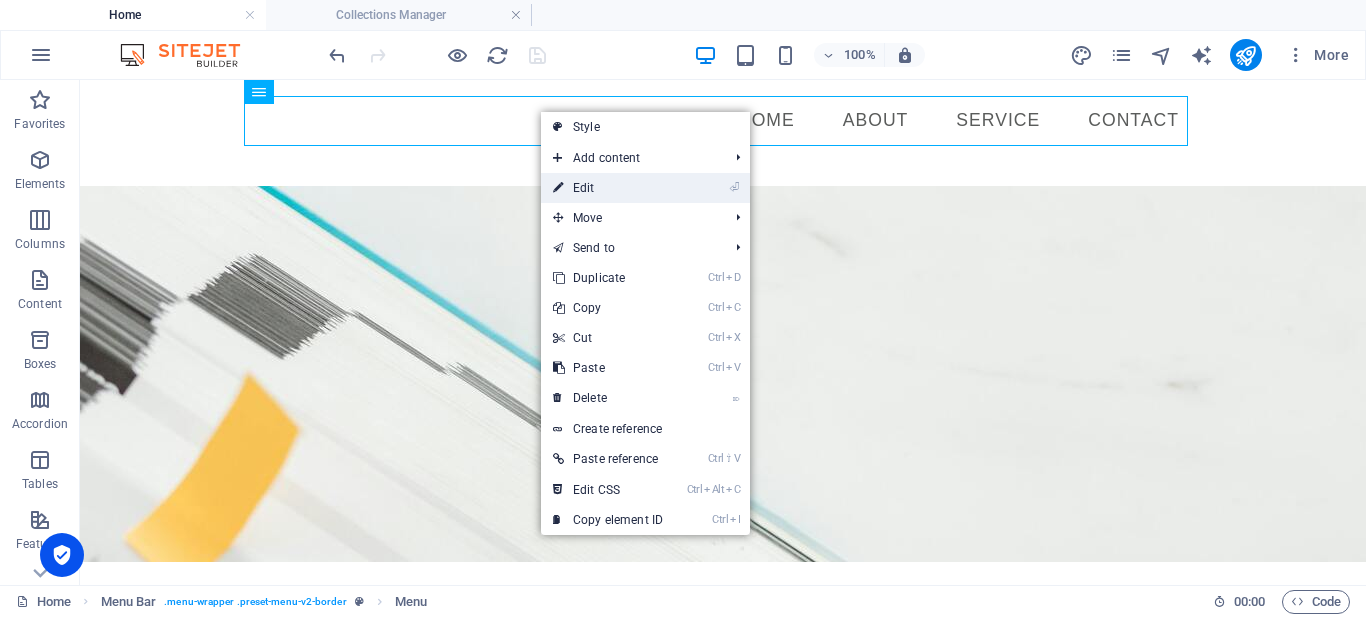 click on "⏎  Edit" at bounding box center [608, 188] 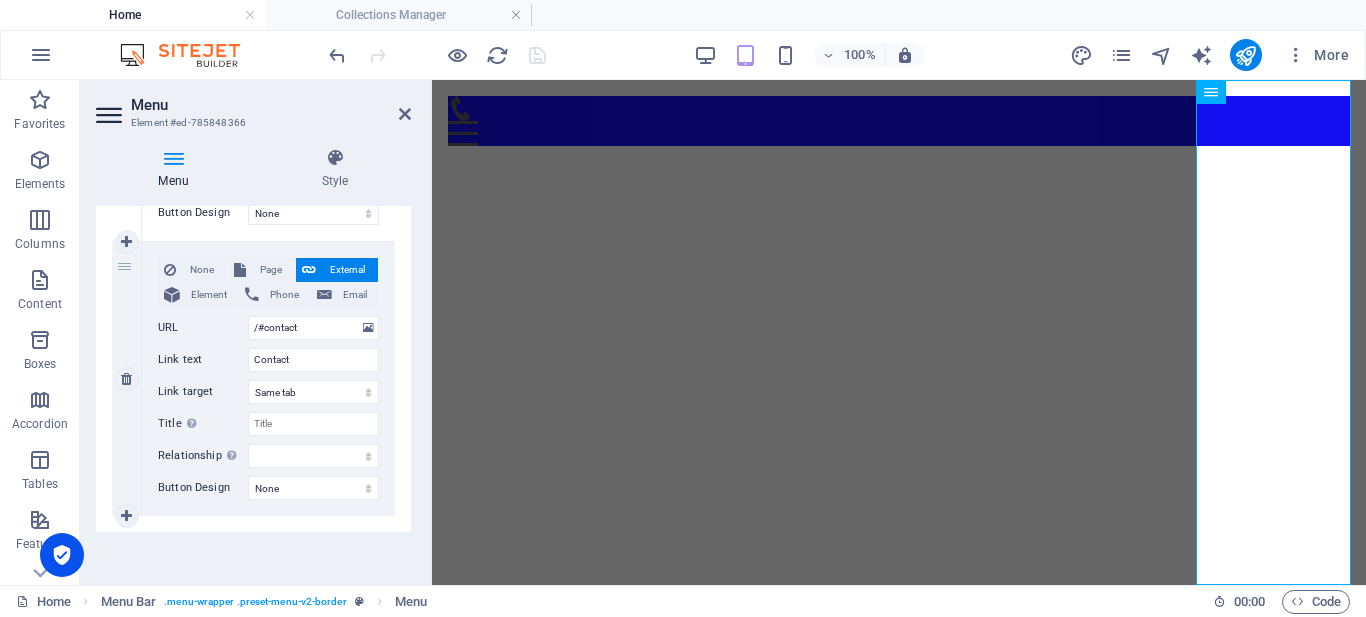 scroll, scrollTop: 982, scrollLeft: 0, axis: vertical 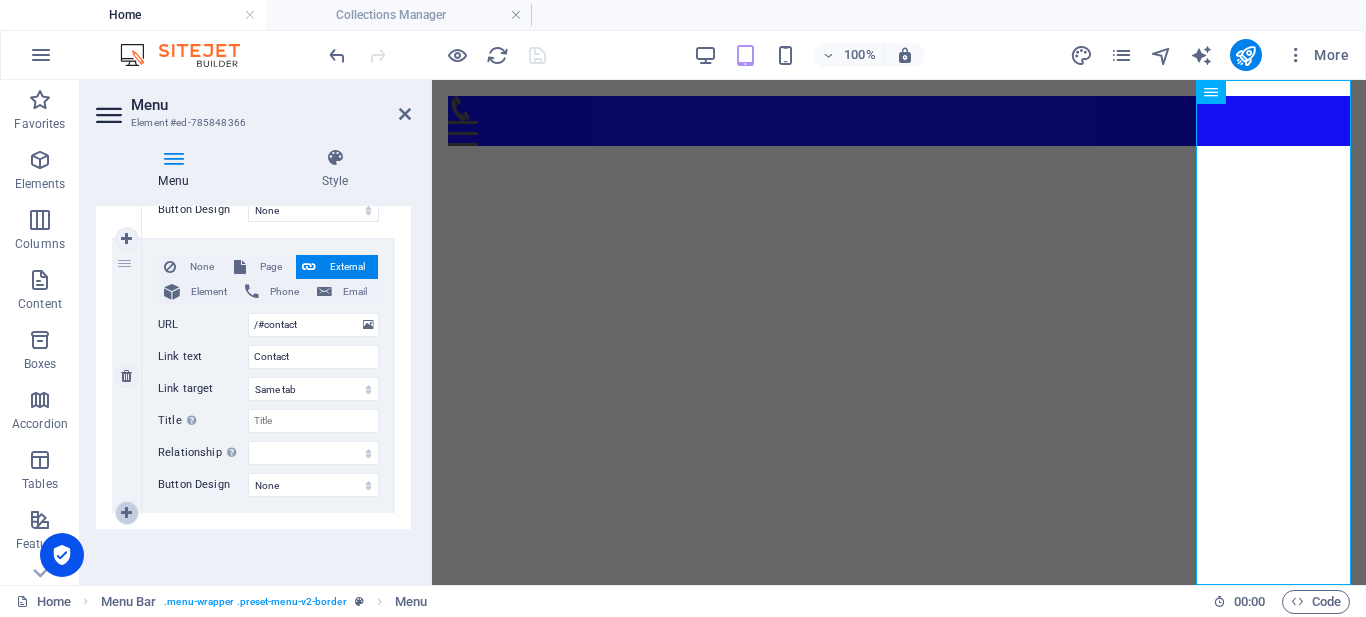 click at bounding box center (126, 513) 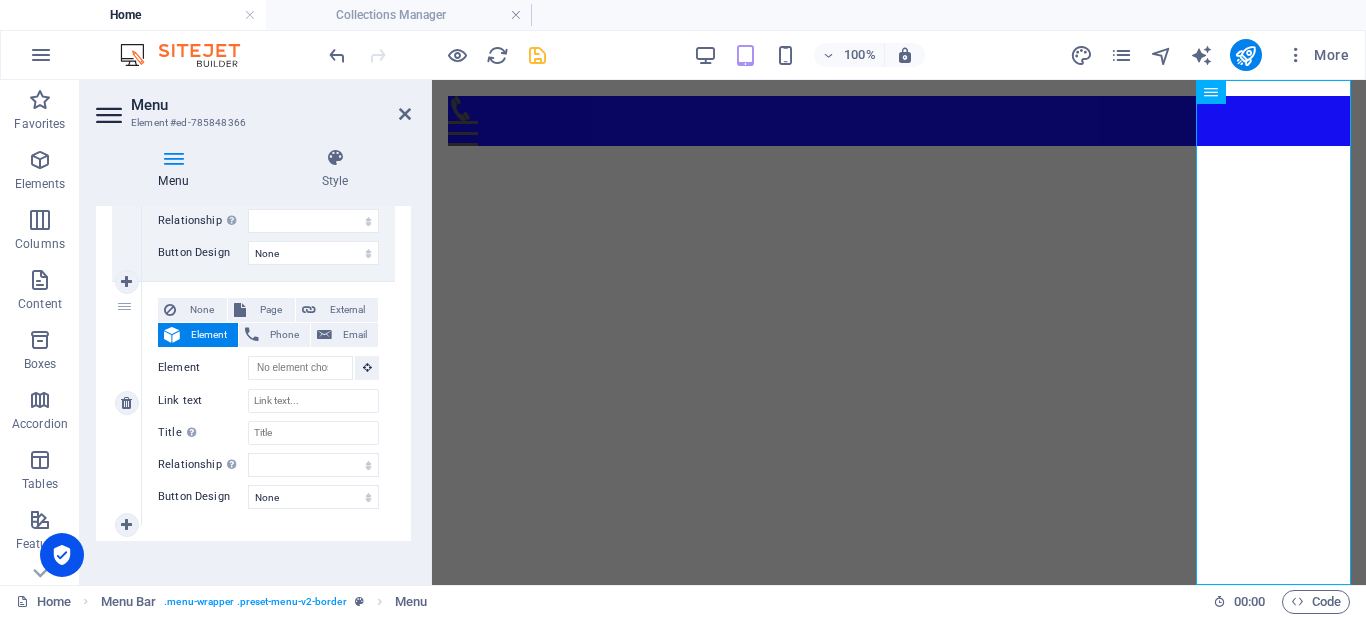 scroll, scrollTop: 1226, scrollLeft: 0, axis: vertical 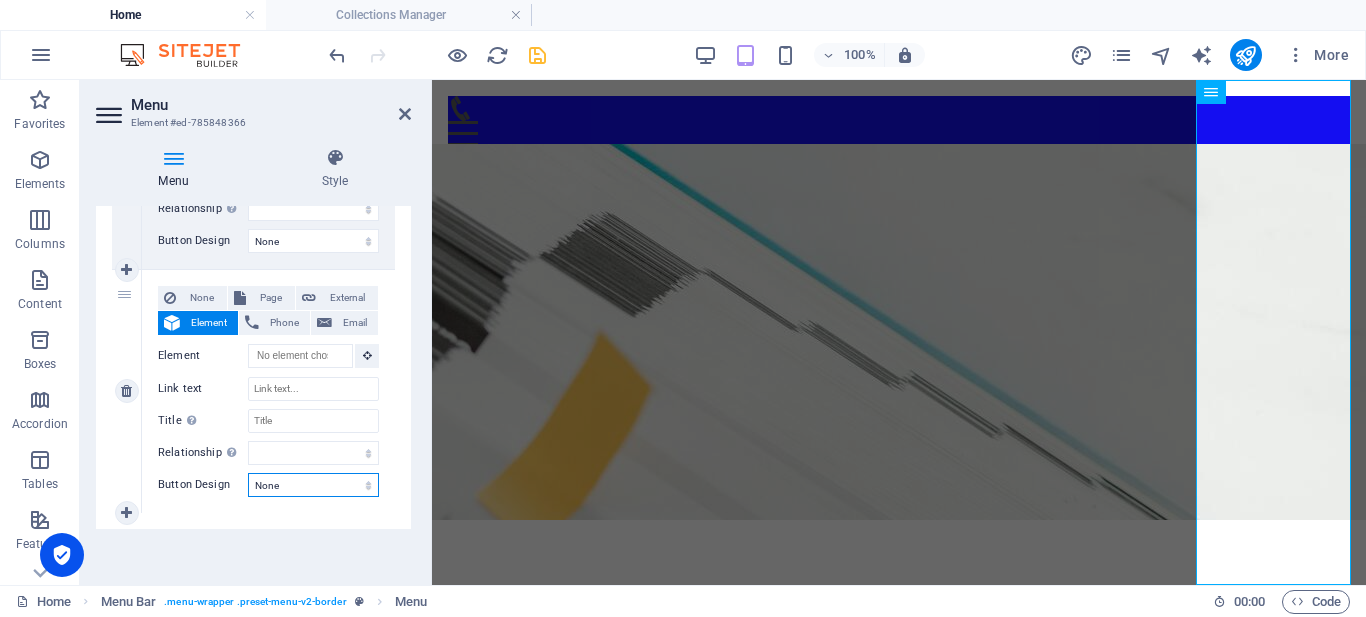 click on "None Default Primary Secondary" at bounding box center (313, 485) 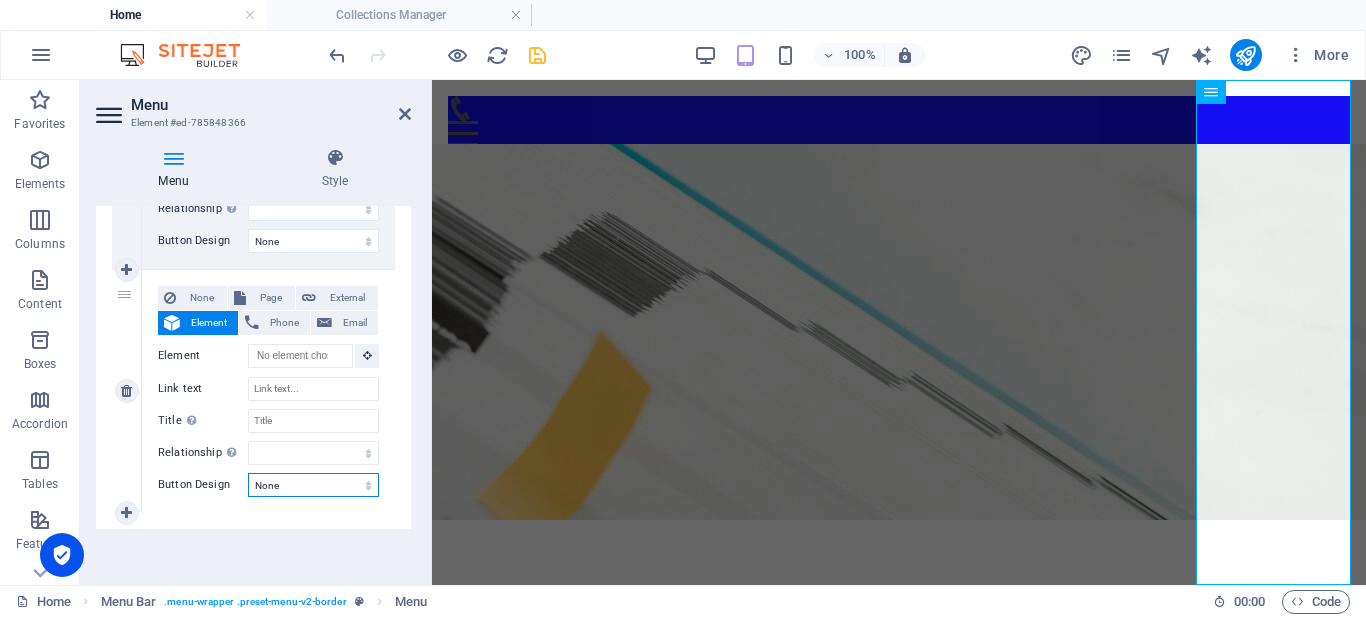 click on "None Default Primary Secondary" at bounding box center [313, 485] 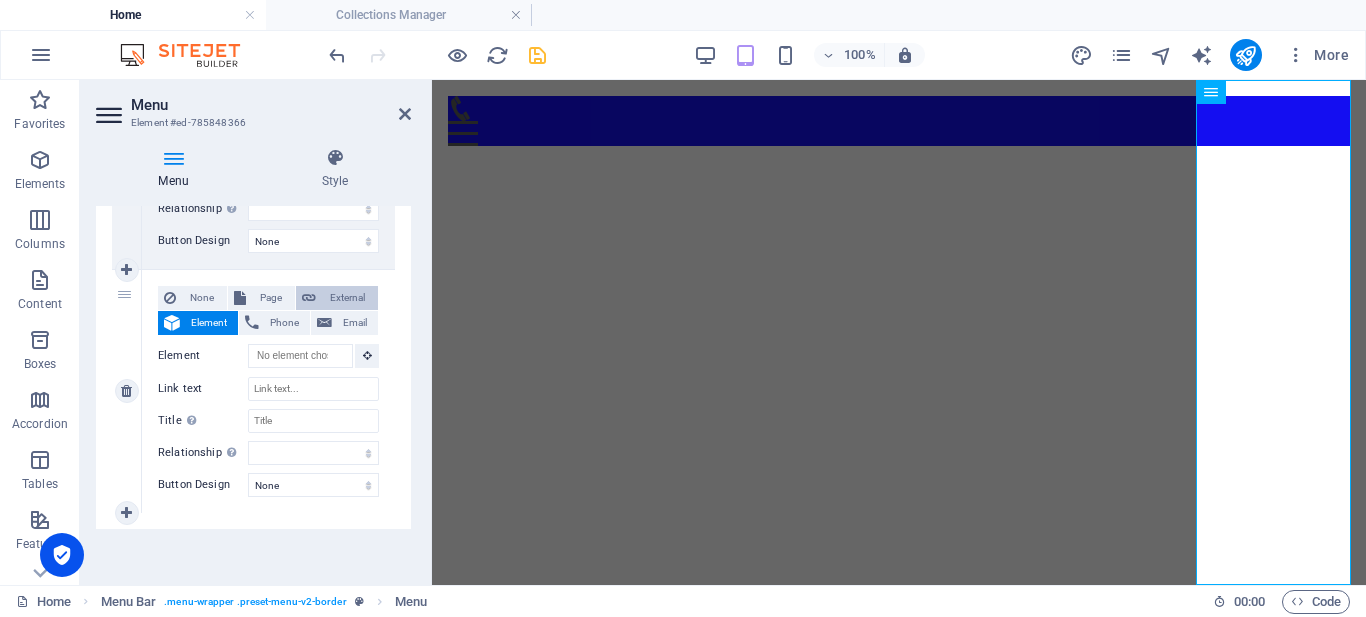 click on "External" at bounding box center (347, 298) 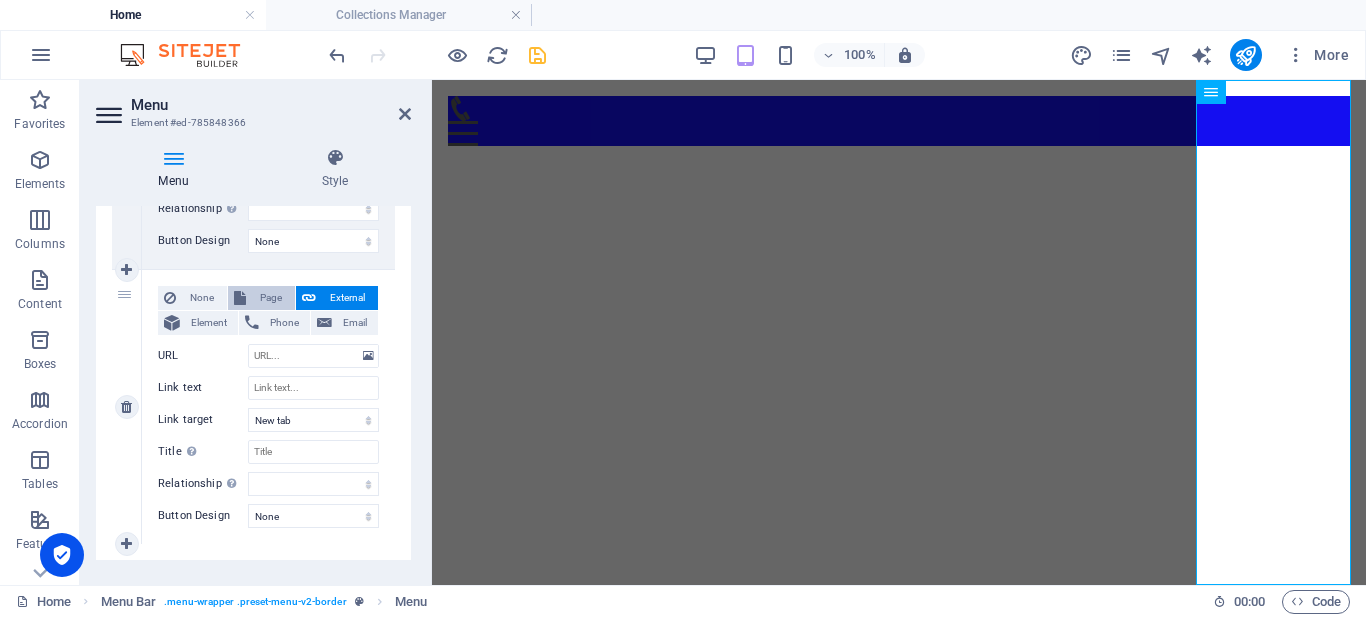 click on "Page" at bounding box center (270, 298) 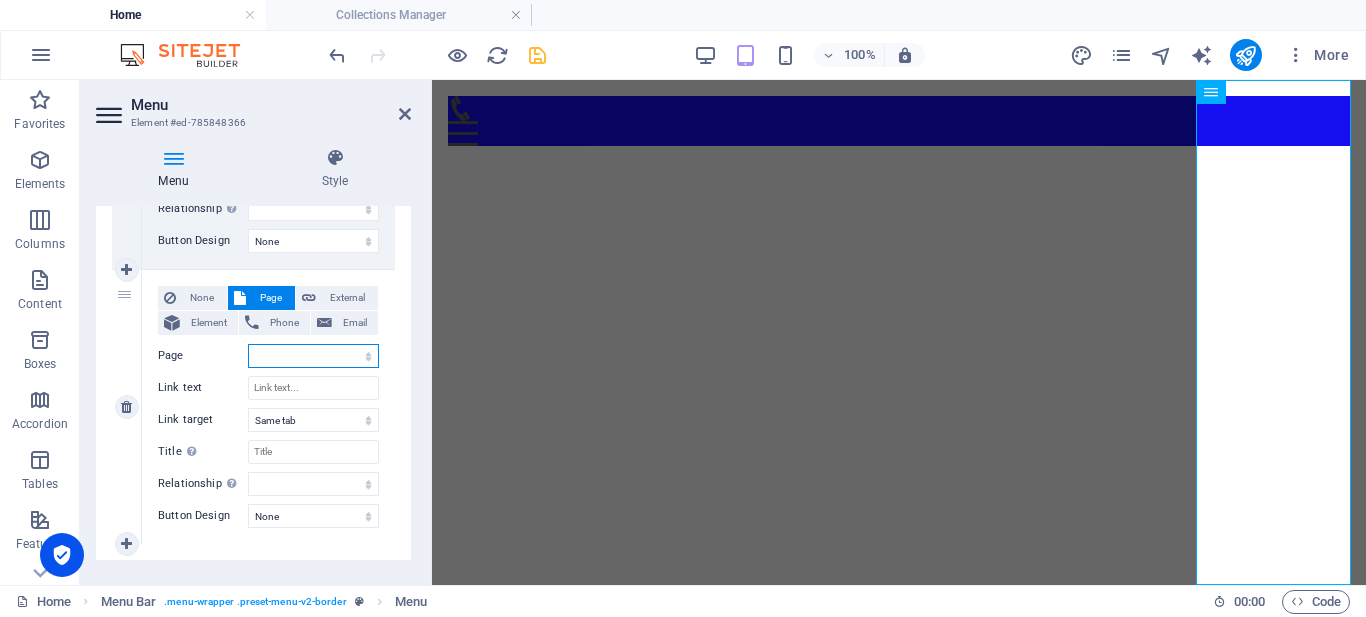 click on "Home Legal Notice Privacy" at bounding box center [313, 356] 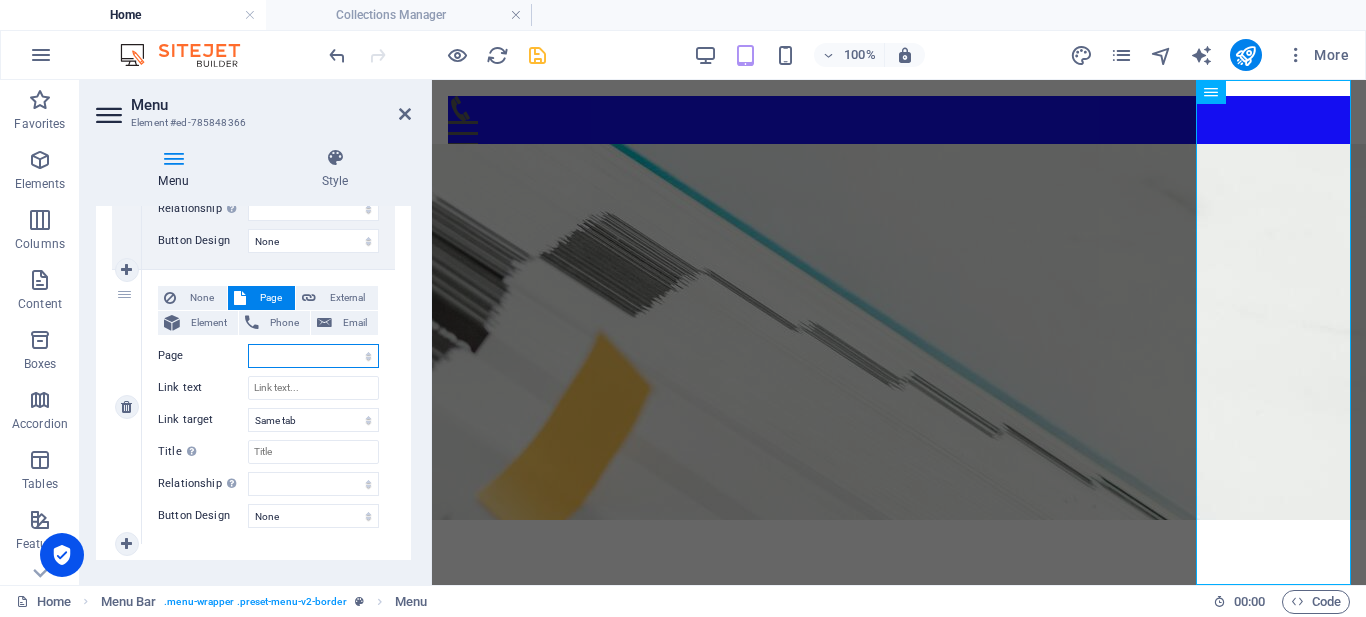 click on "Home Legal Notice Privacy" at bounding box center [313, 356] 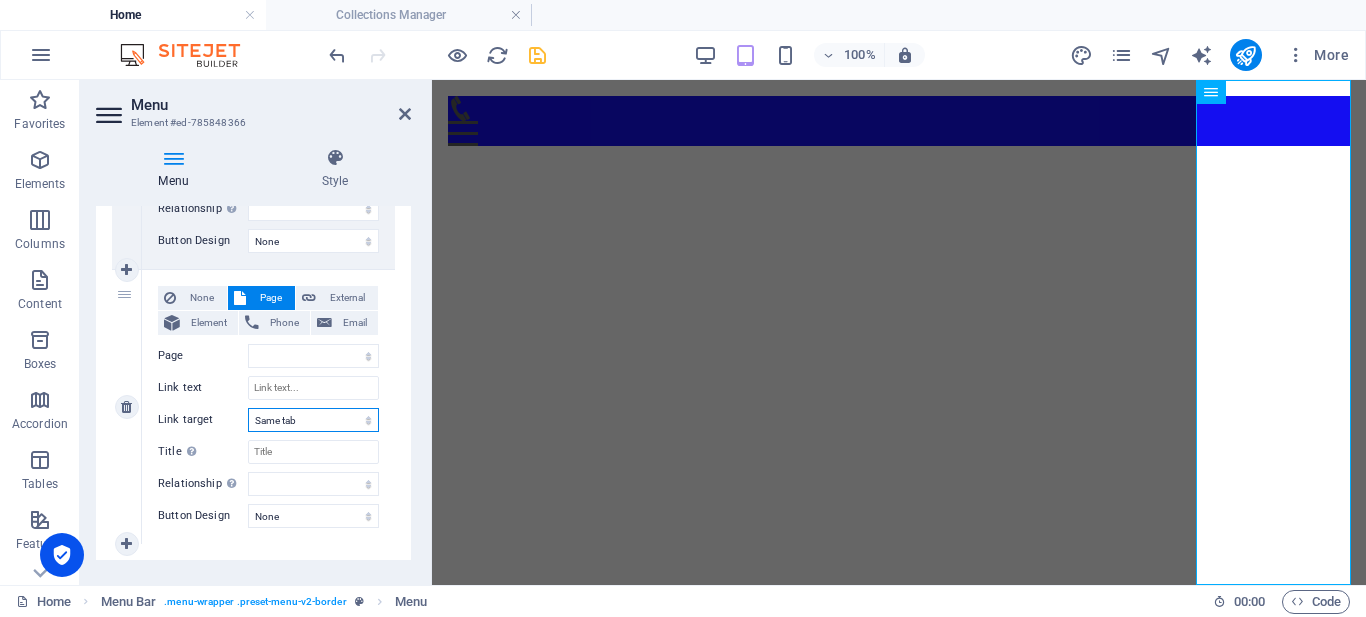 click on "New tab Same tab Overlay" at bounding box center [313, 420] 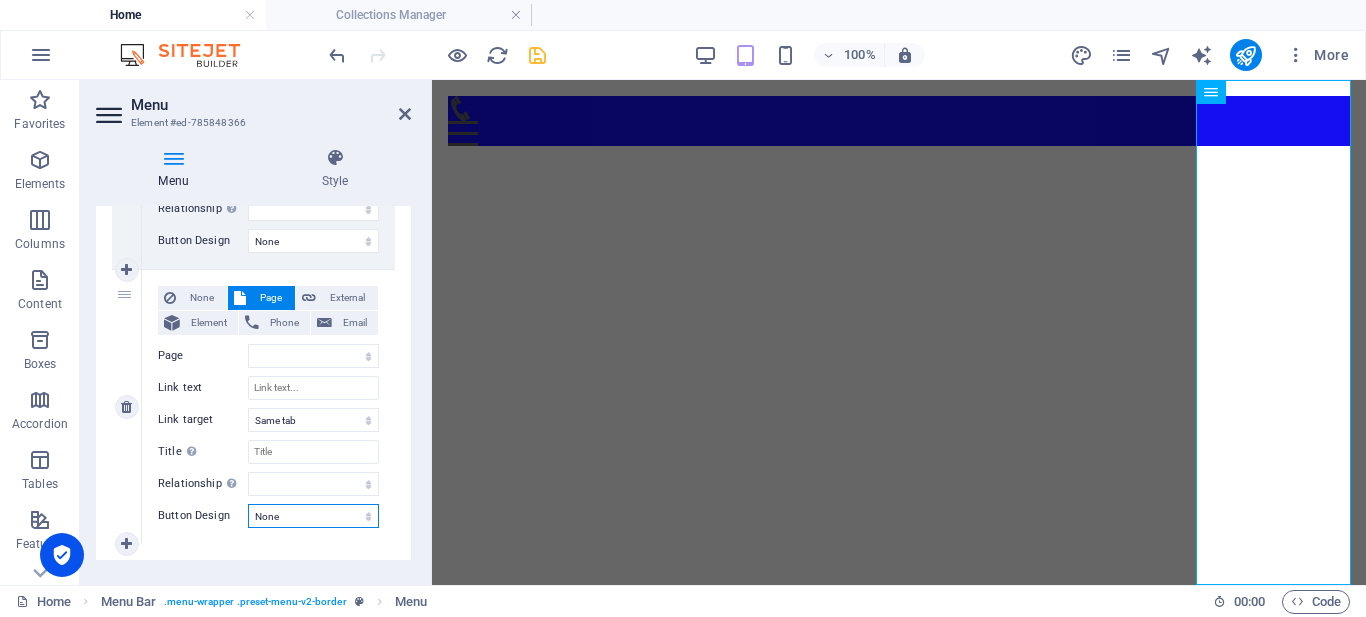 click on "None Default Primary Secondary" at bounding box center [313, 516] 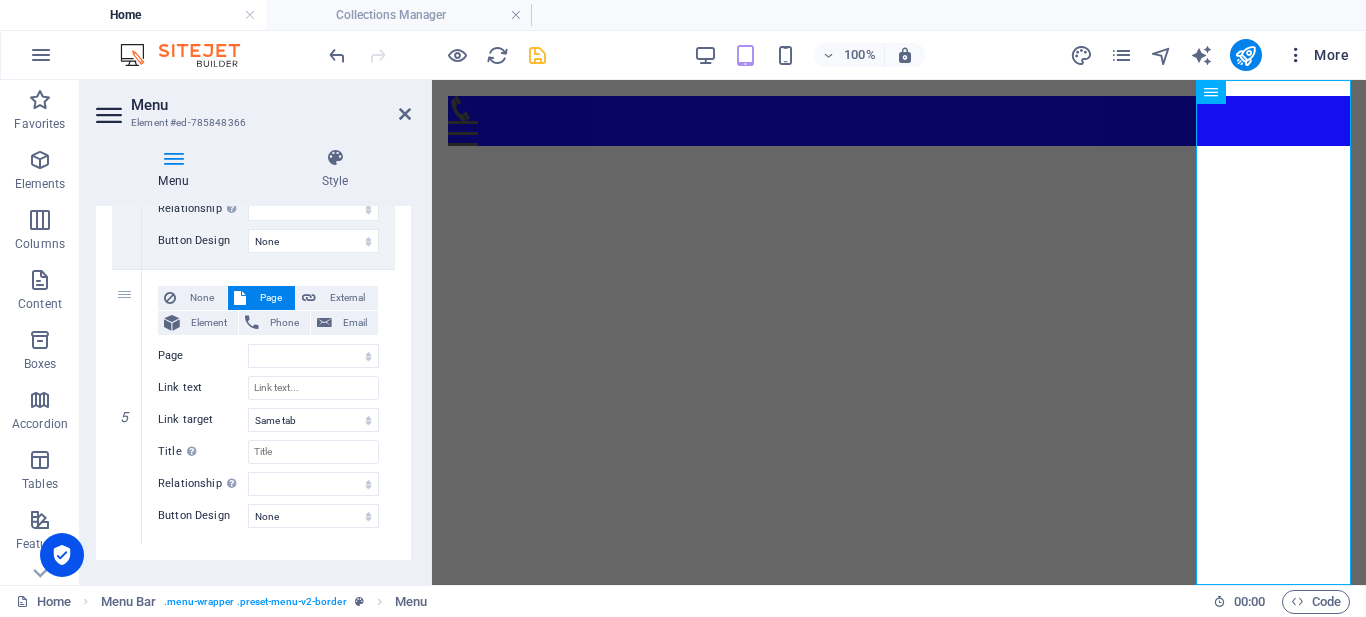 click at bounding box center [1296, 55] 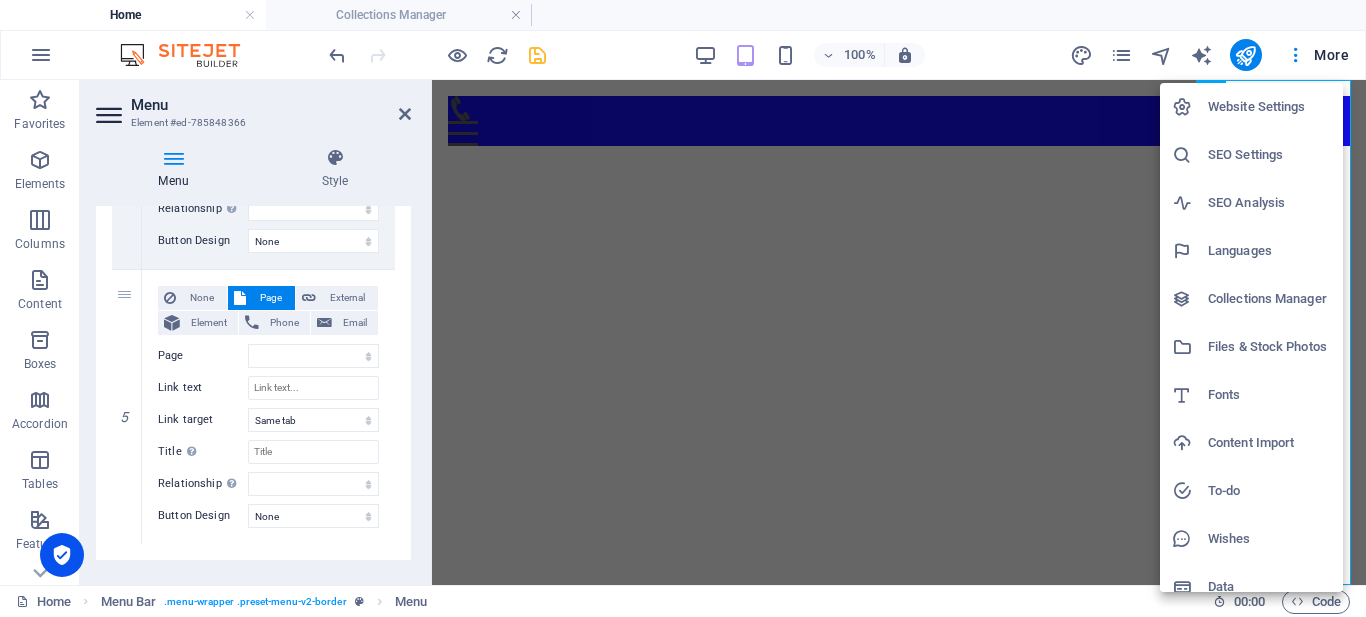 click on "Collections Manager" at bounding box center [1269, 299] 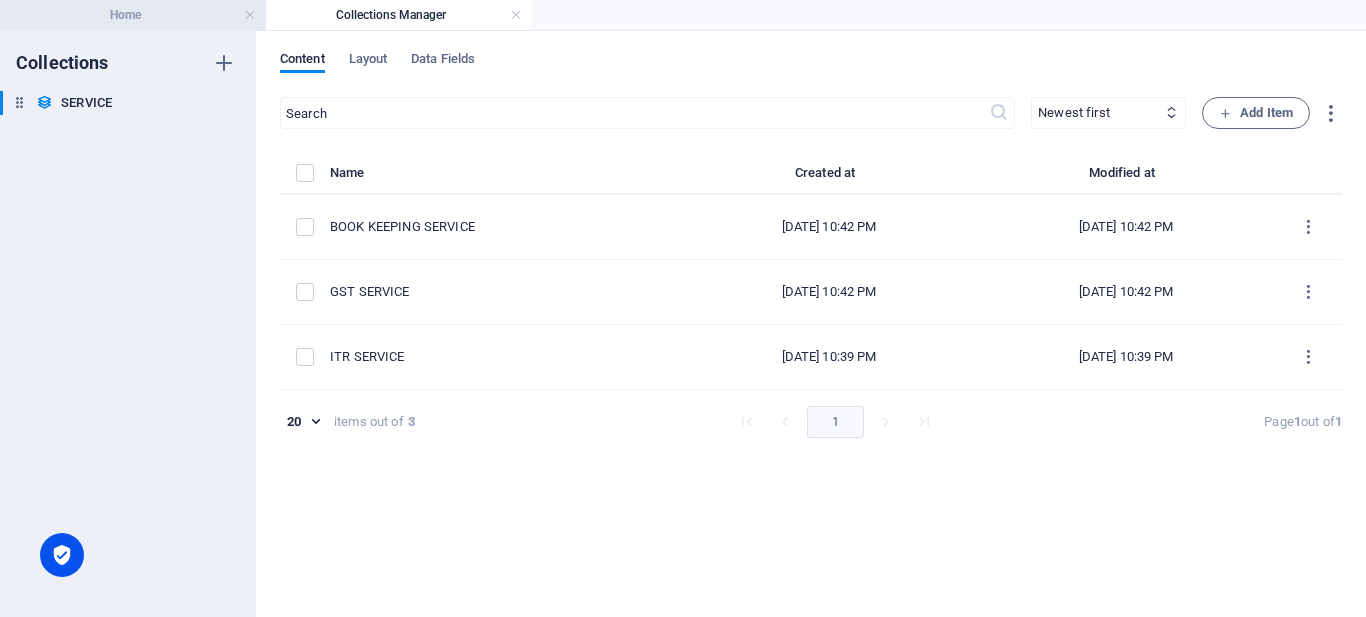 click on "Home" at bounding box center (133, 15) 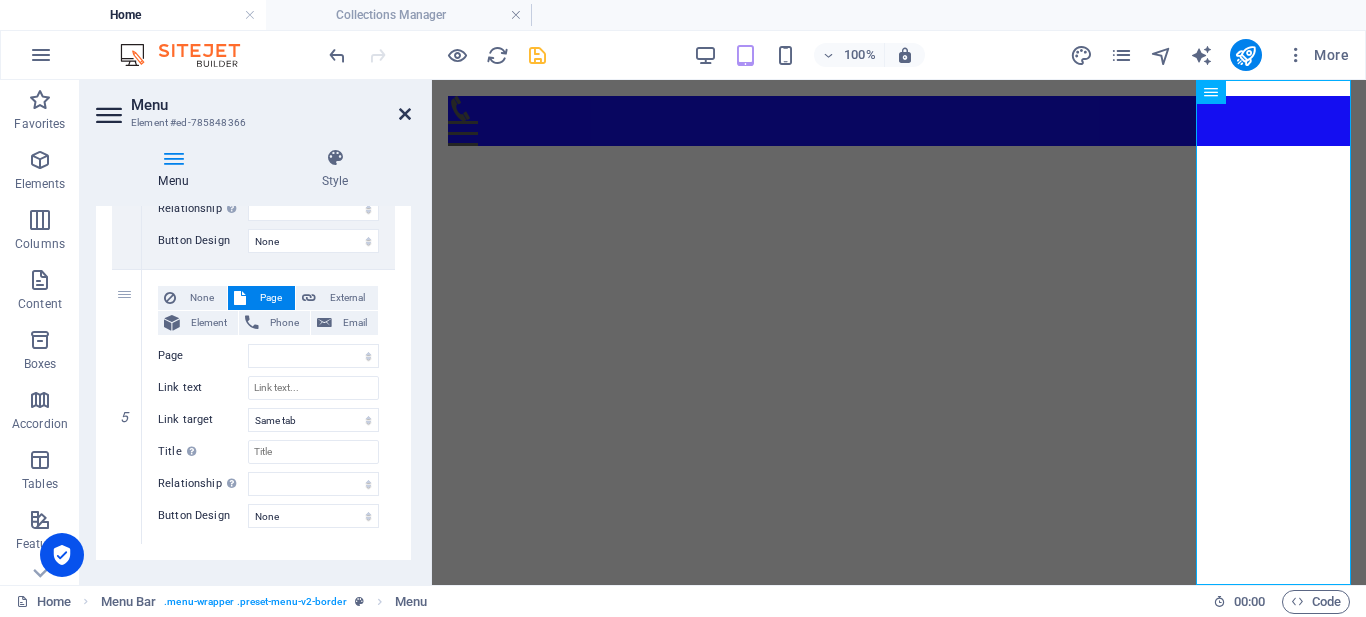 click at bounding box center [405, 114] 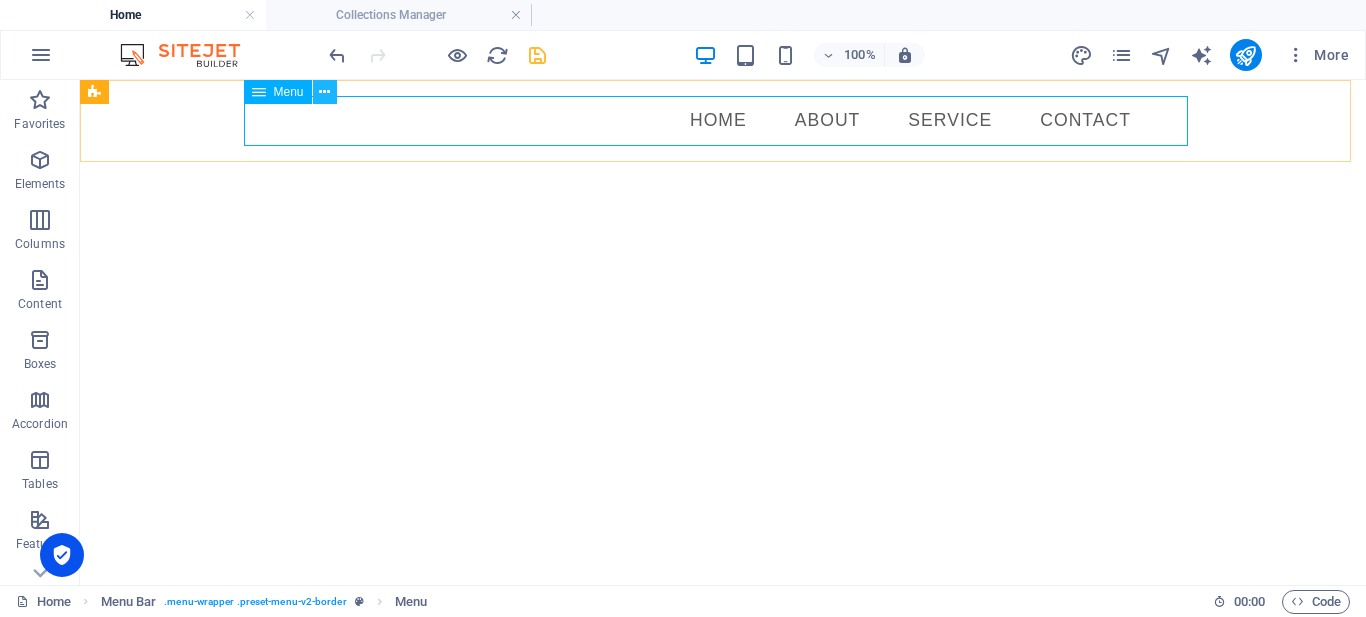 click at bounding box center (324, 92) 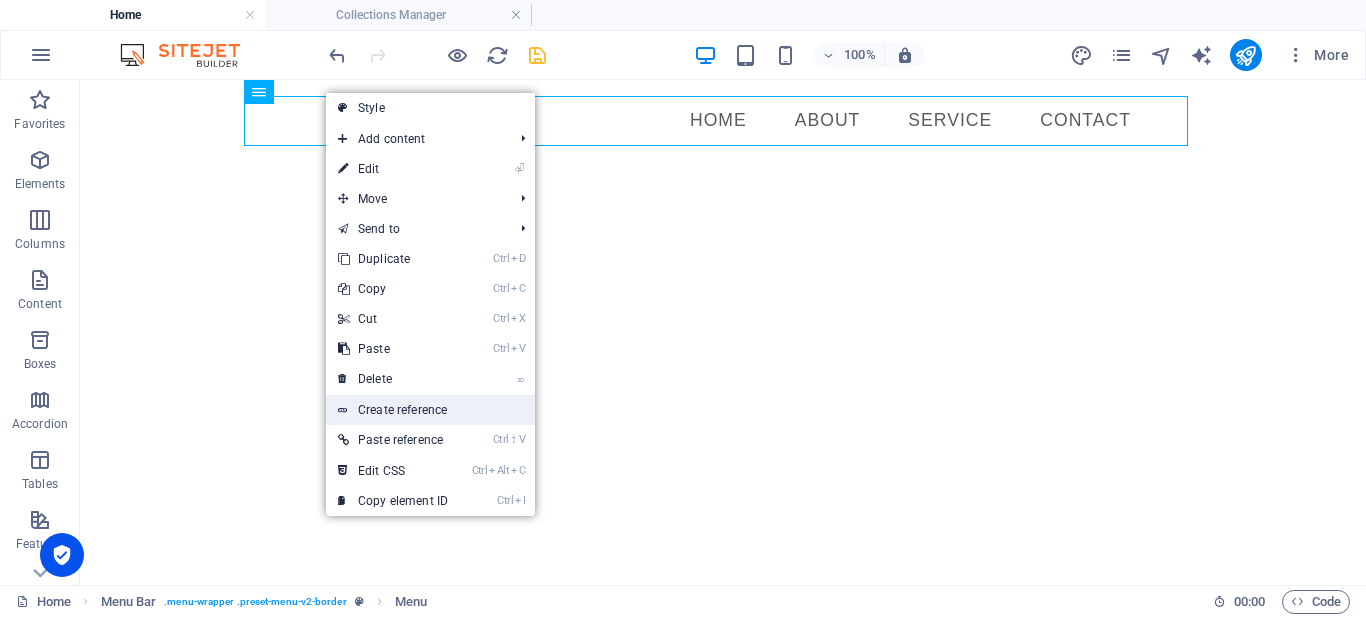 click on "Create reference" at bounding box center [430, 410] 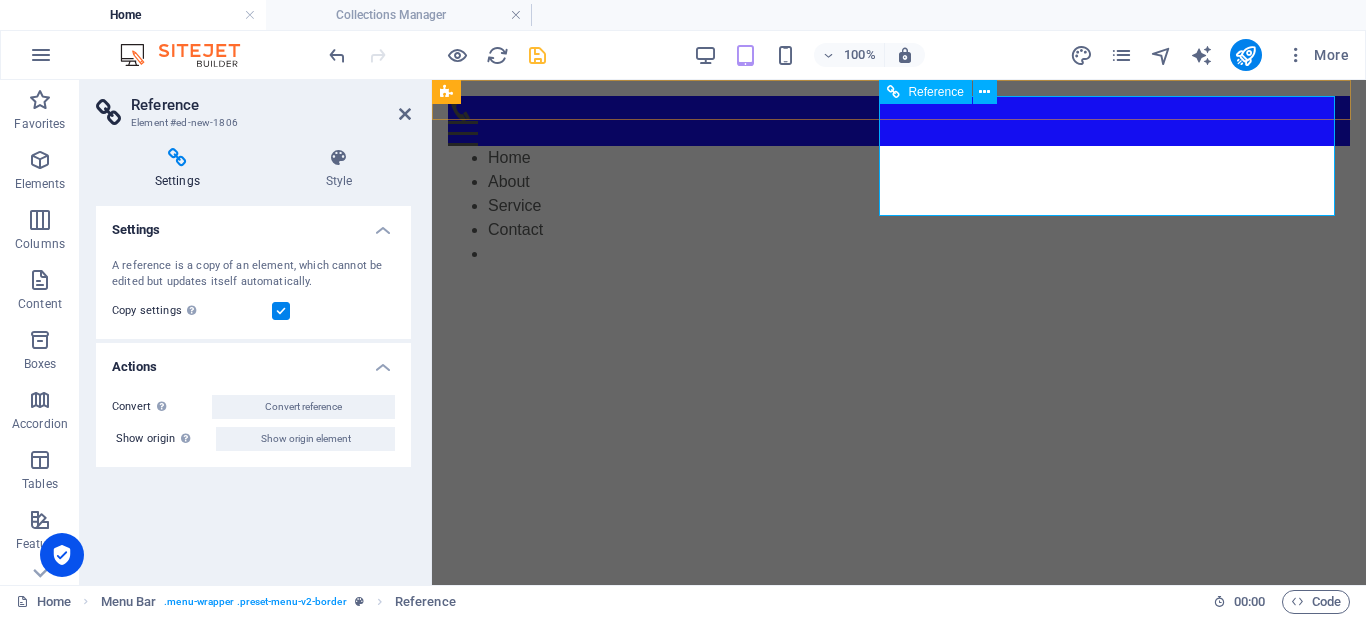 click on "Home About Service Contact" at bounding box center [899, 206] 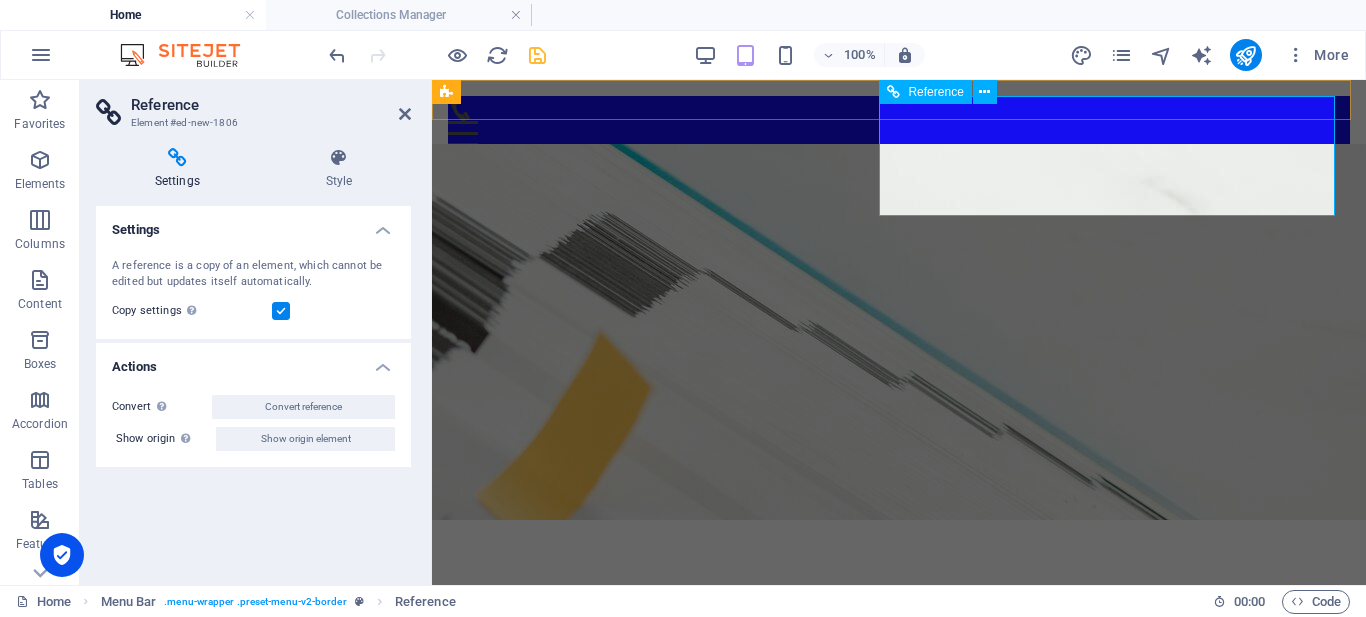 click on "Home About Service Contact" at bounding box center [899, 206] 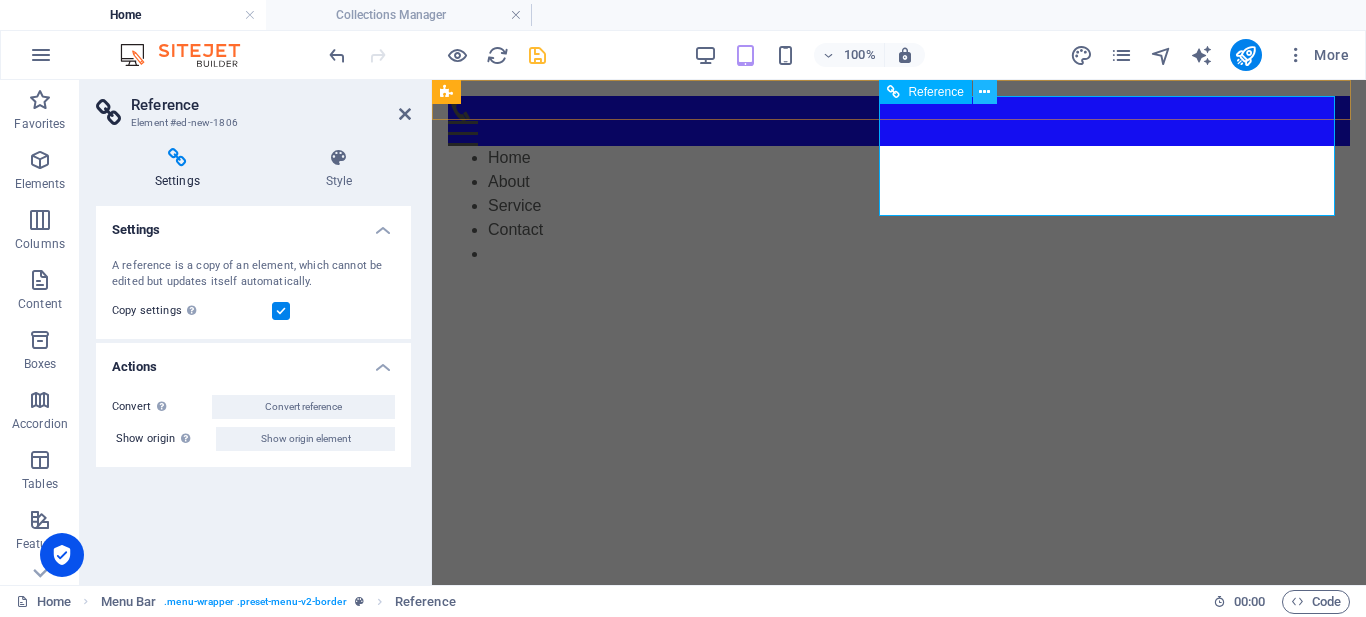 click at bounding box center [984, 92] 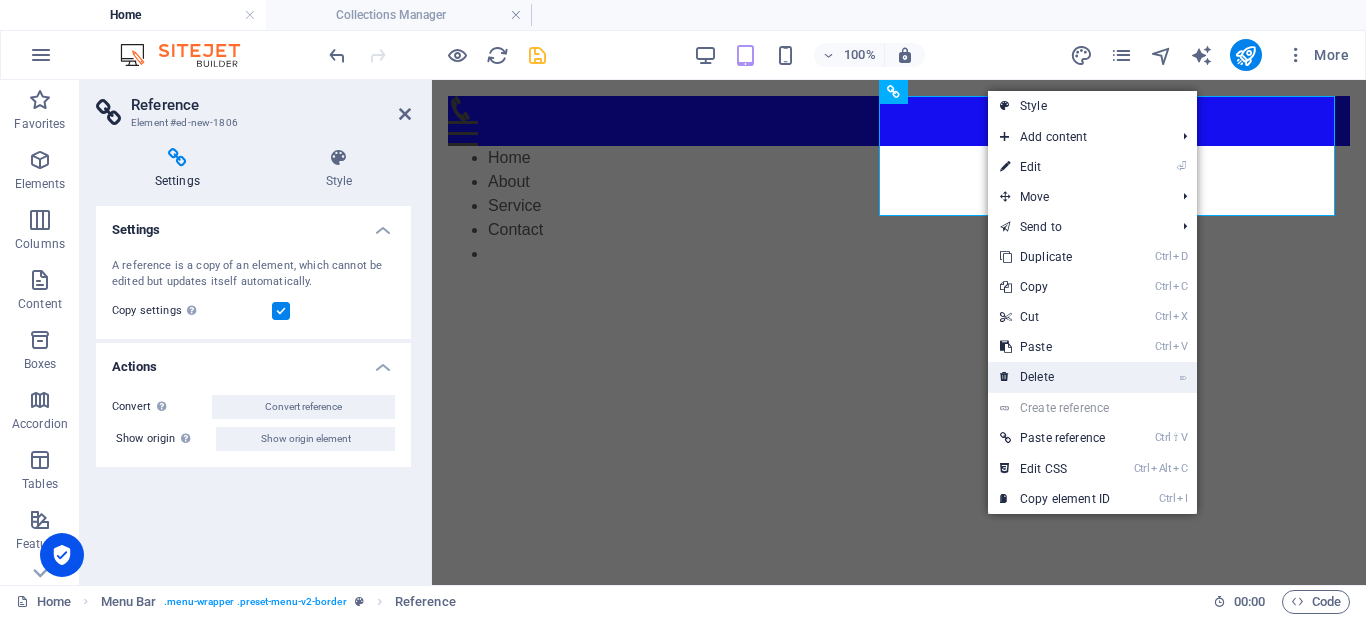 click on "⌦  Delete" at bounding box center (1055, 377) 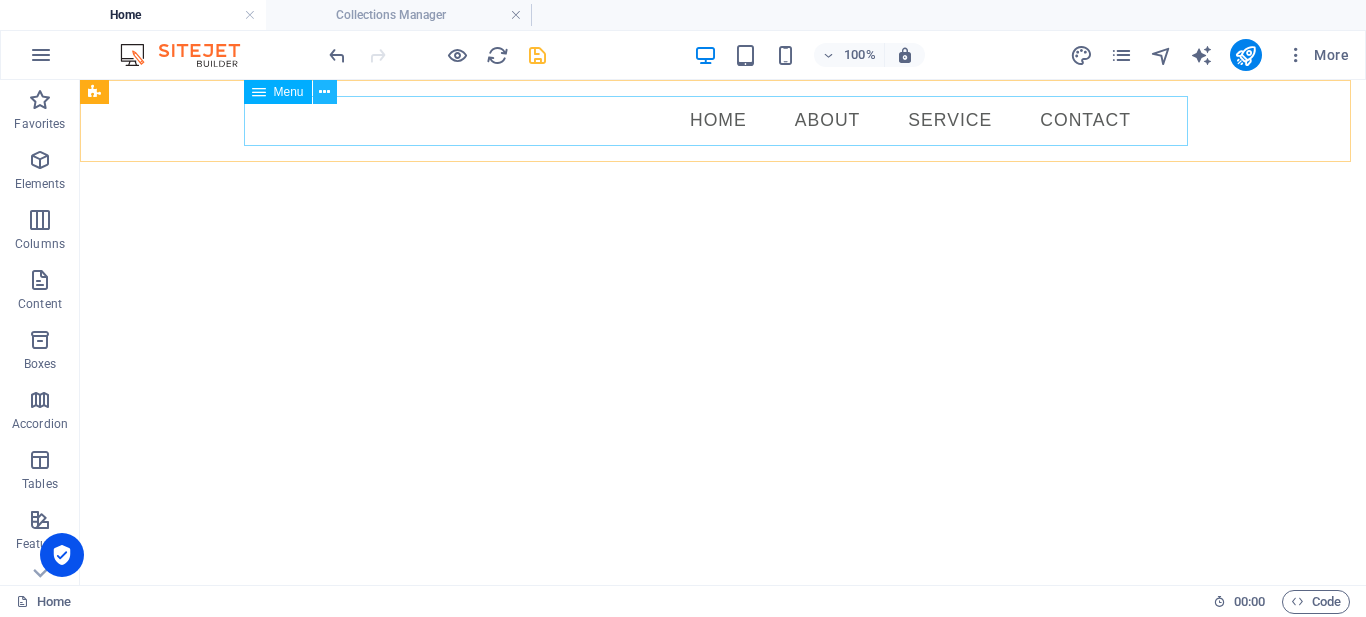 click at bounding box center [324, 92] 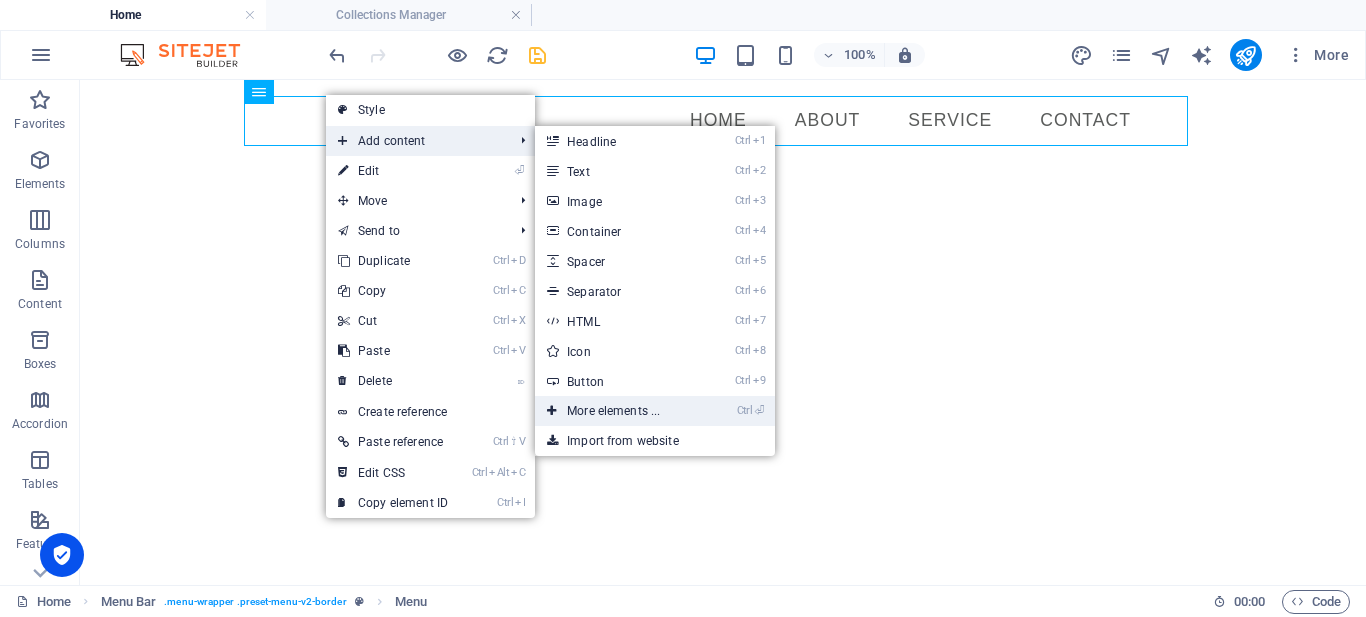 click on "Ctrl ⏎  More elements ..." at bounding box center [617, 411] 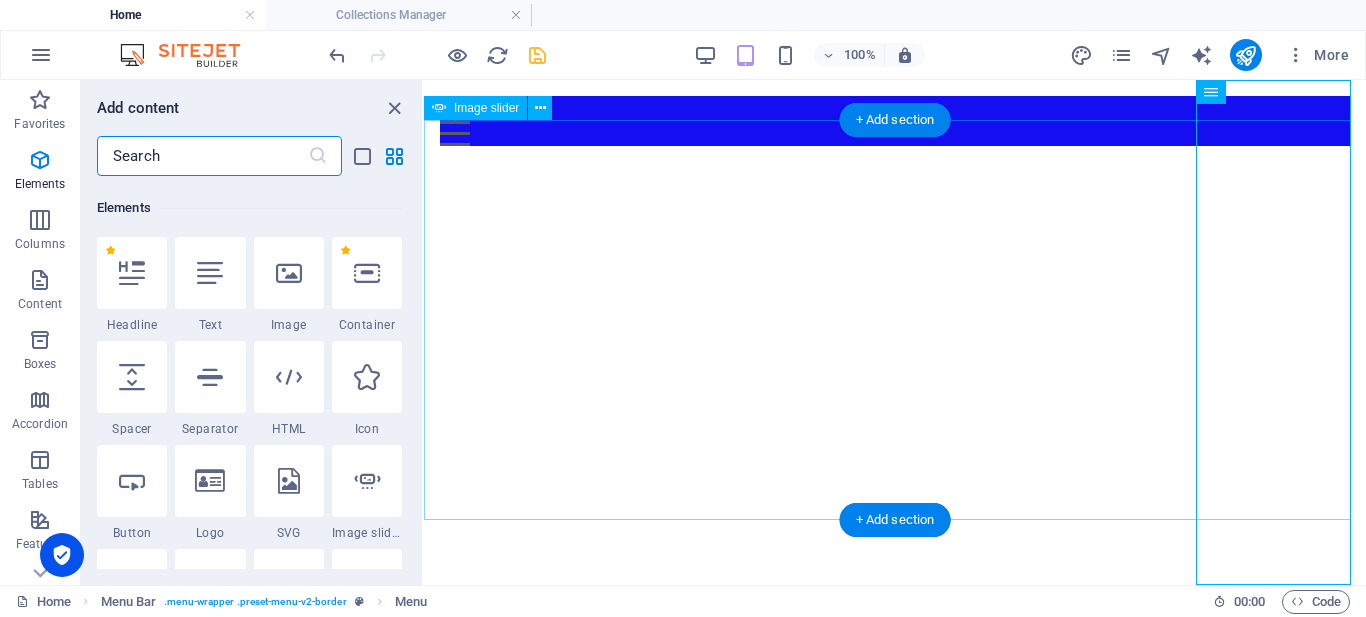 scroll, scrollTop: 377, scrollLeft: 0, axis: vertical 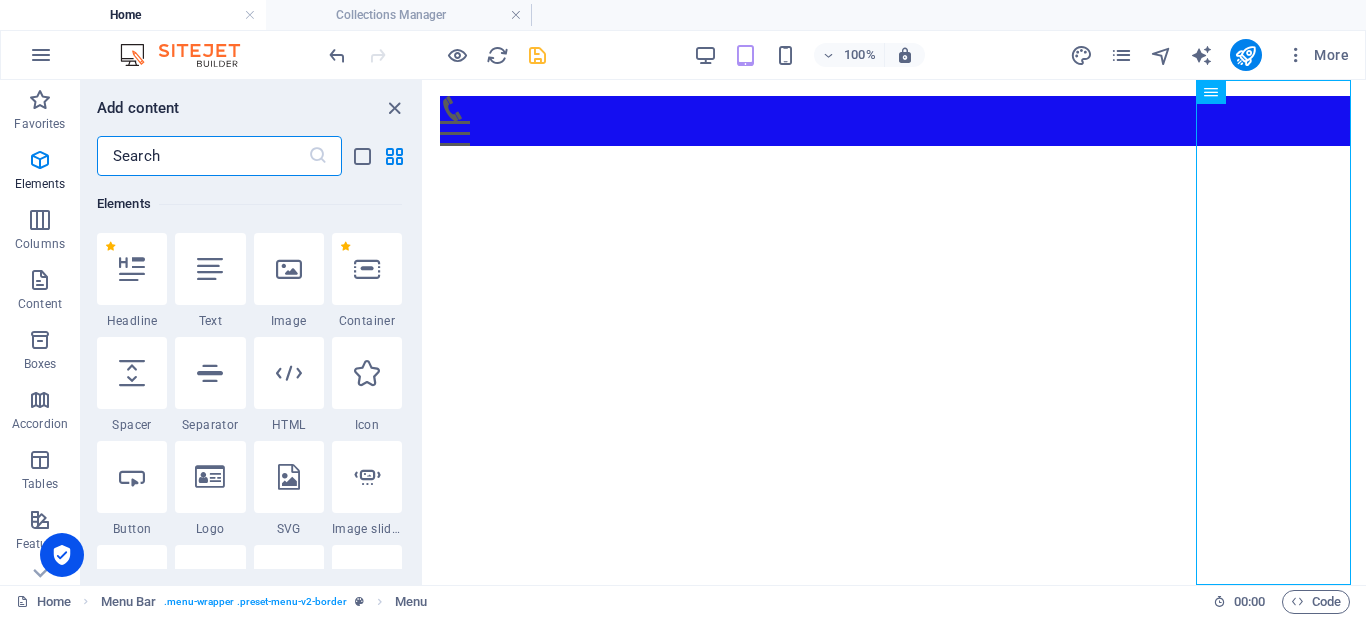 click at bounding box center [202, 156] 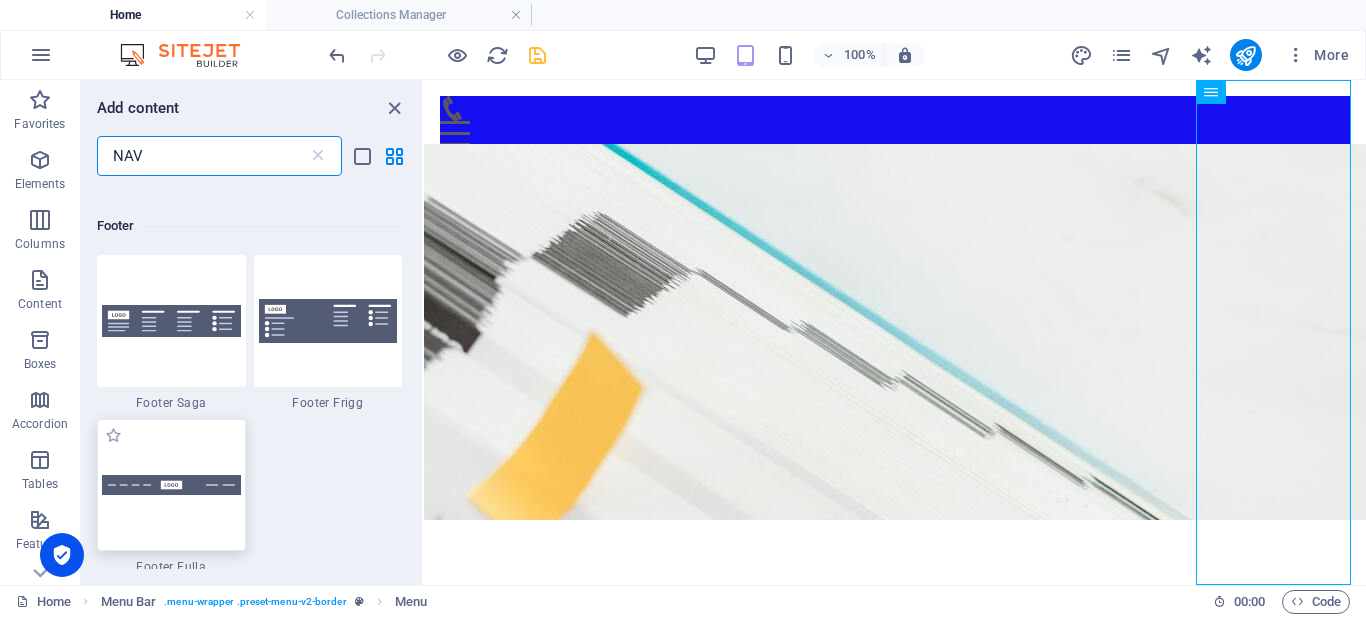 scroll, scrollTop: 606, scrollLeft: 0, axis: vertical 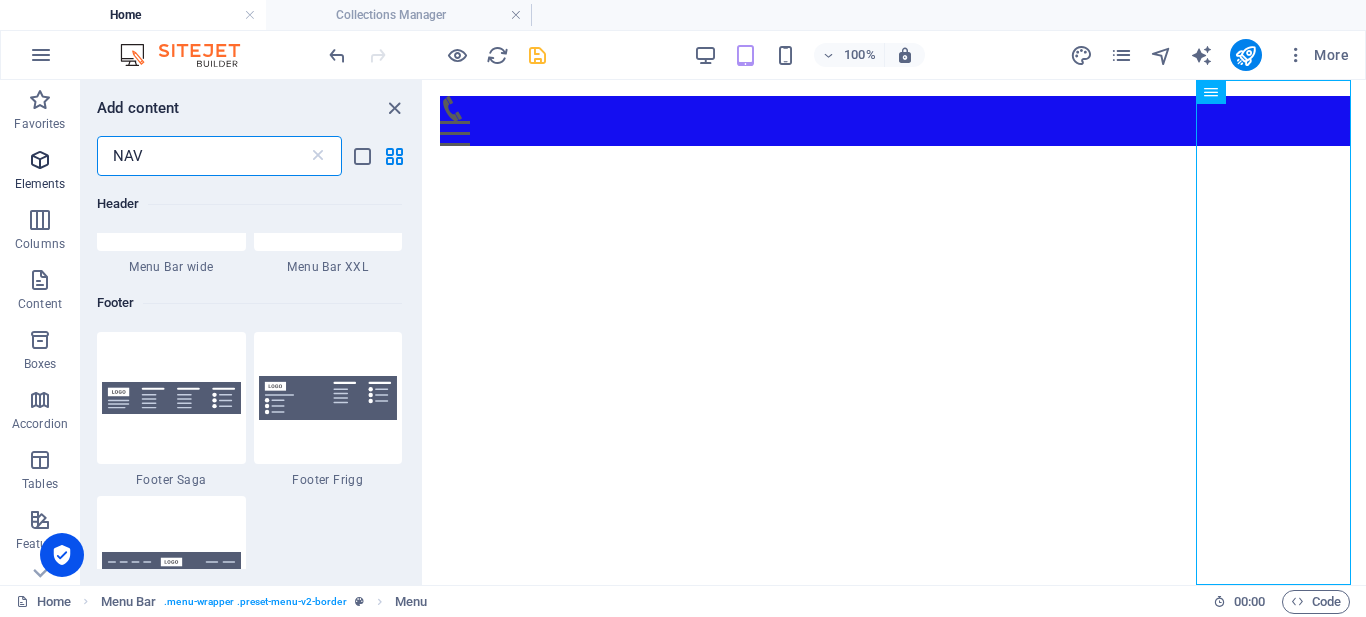 drag, startPoint x: 179, startPoint y: 152, endPoint x: 53, endPoint y: 166, distance: 126.77539 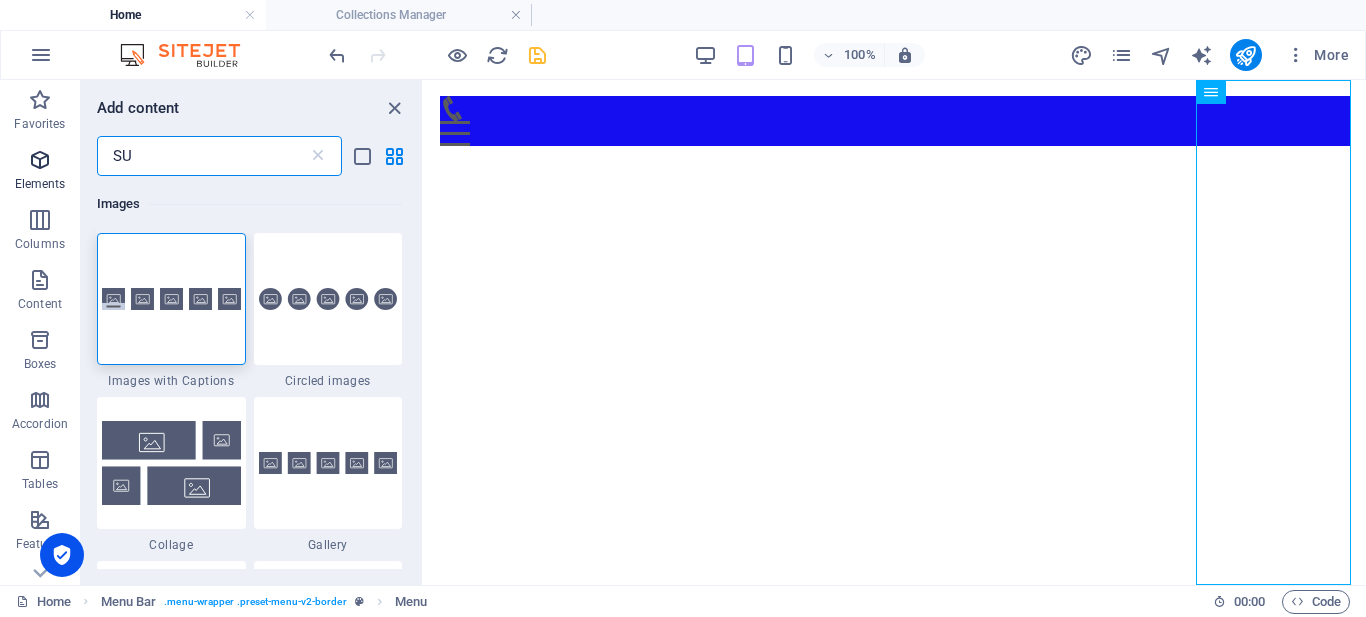scroll, scrollTop: 0, scrollLeft: 0, axis: both 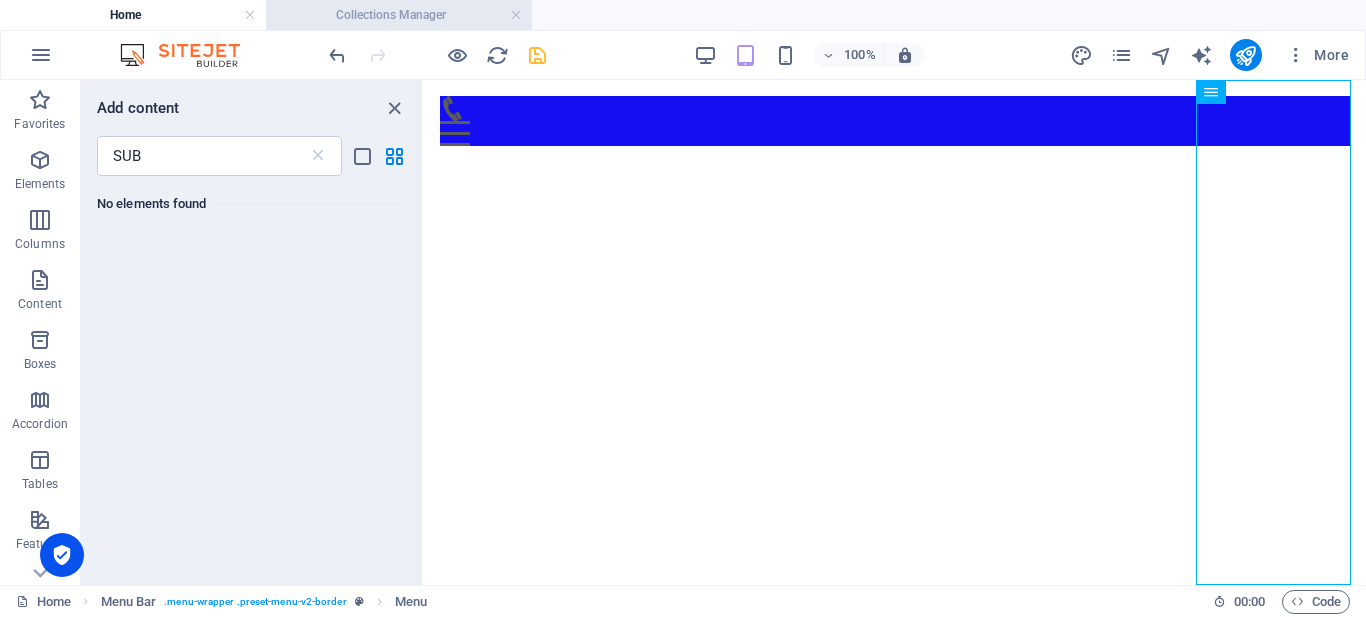 click on "Collections Manager" at bounding box center [399, 15] 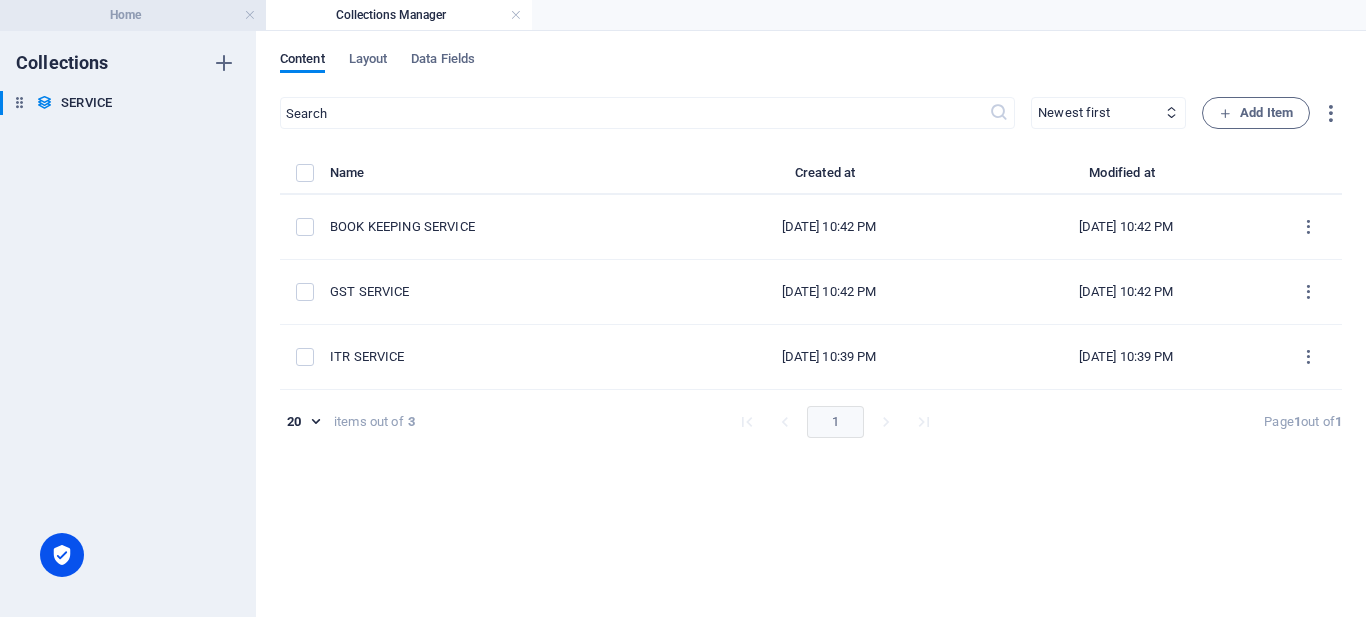 click on "Home" at bounding box center [133, 15] 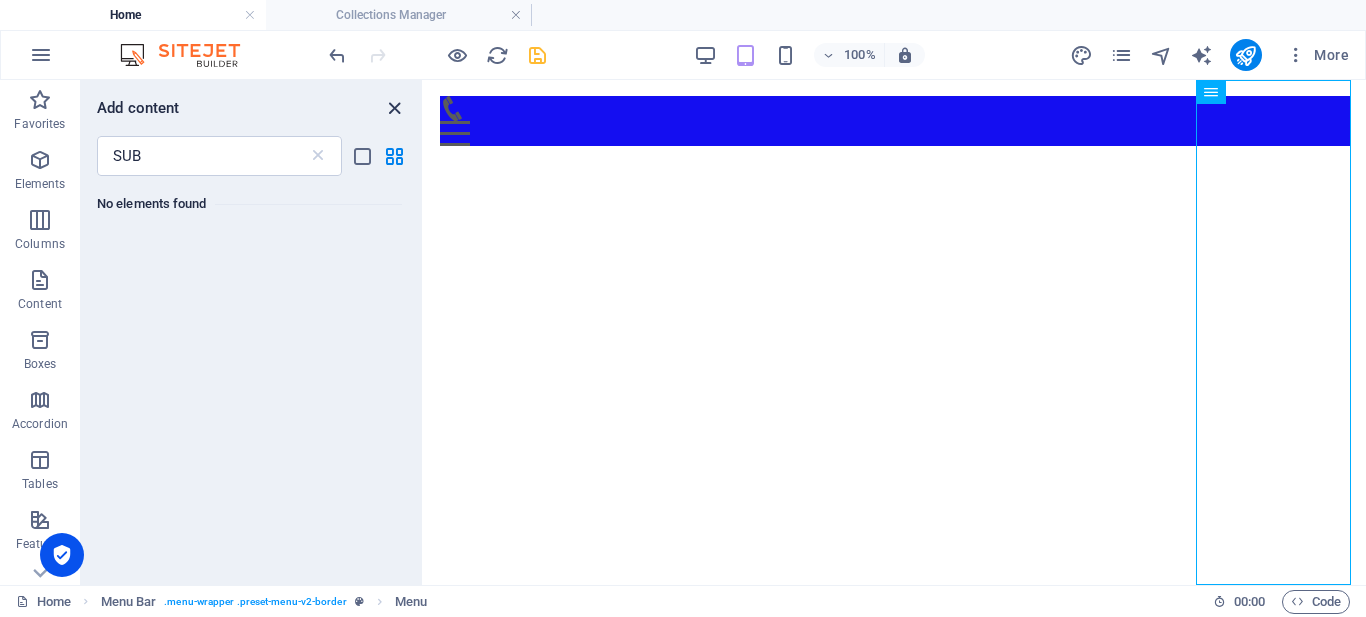 click at bounding box center [394, 108] 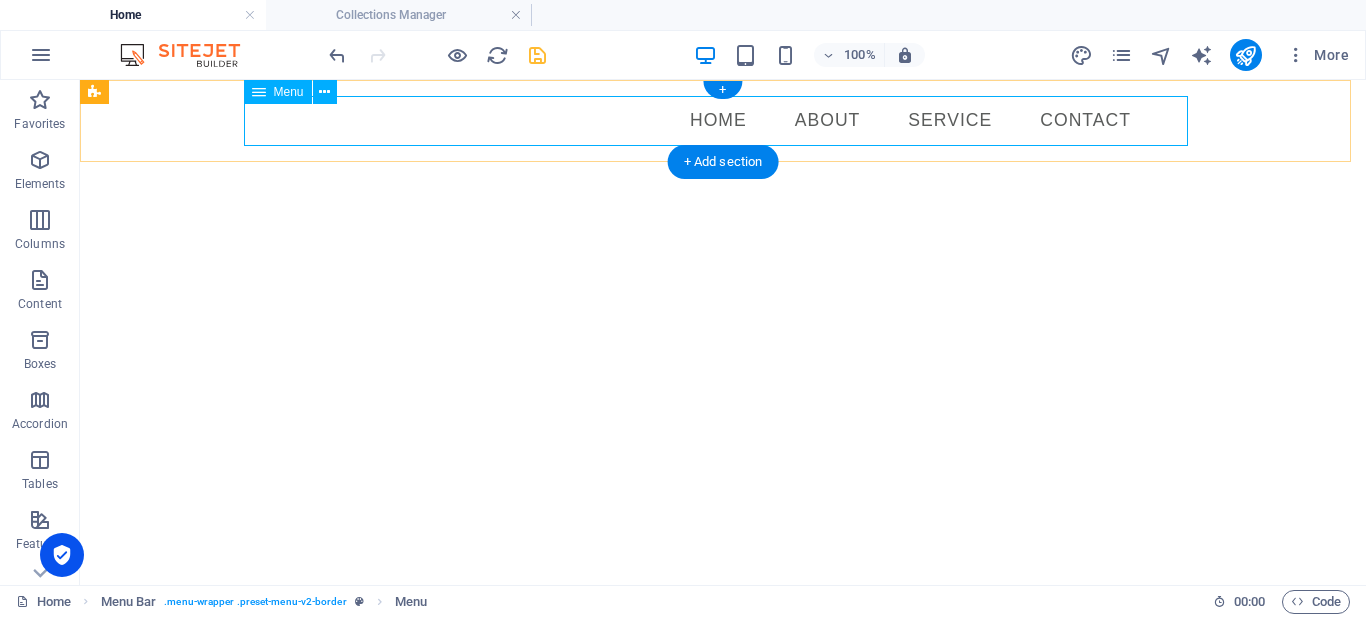 click on "Home About Service Contact" at bounding box center [723, 121] 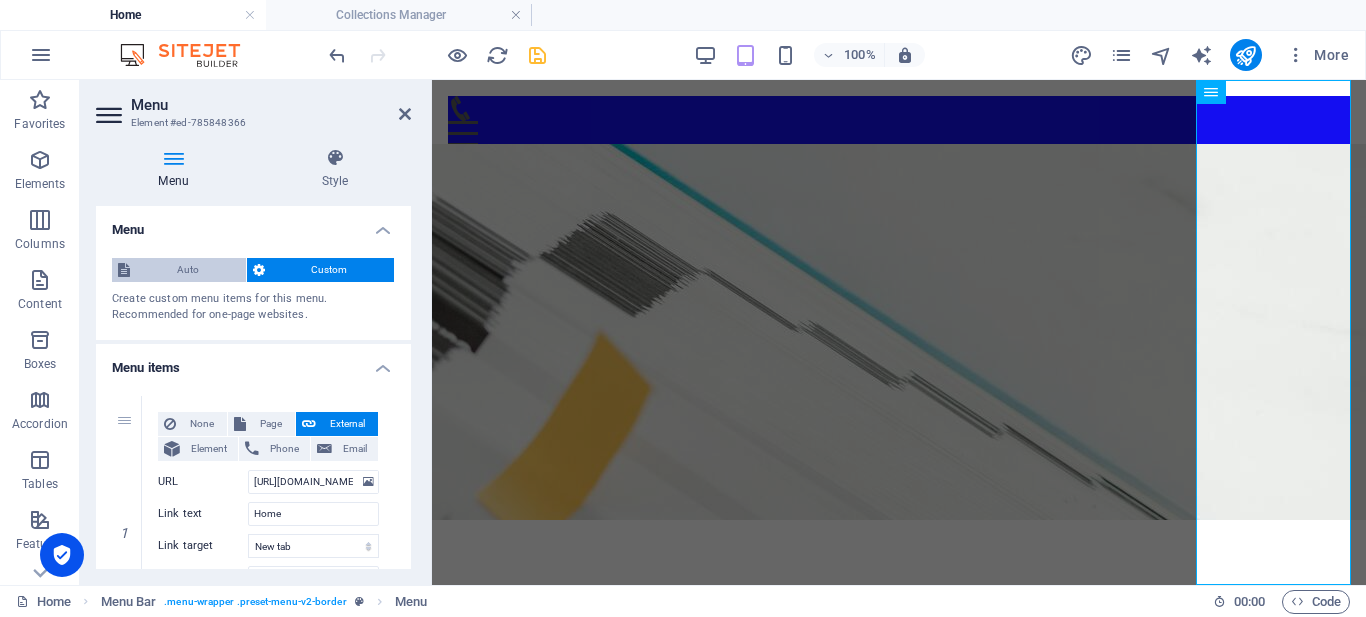 click on "Auto" at bounding box center [188, 270] 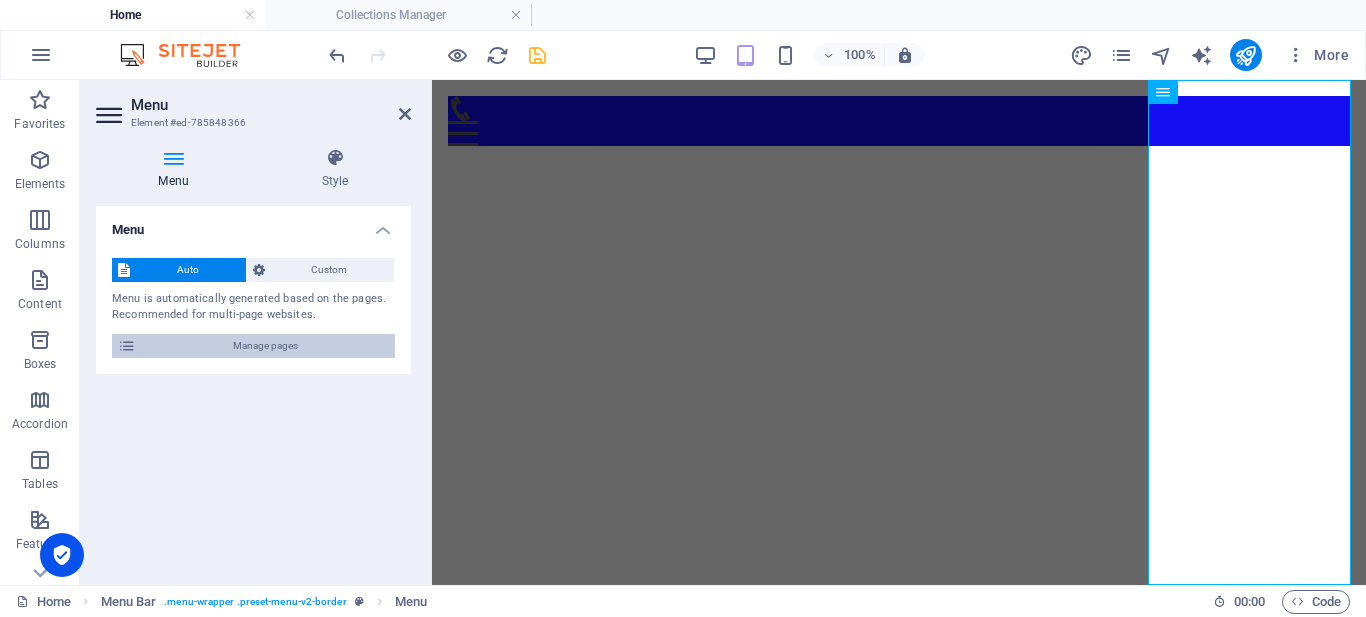 click on "Manage pages" at bounding box center (265, 346) 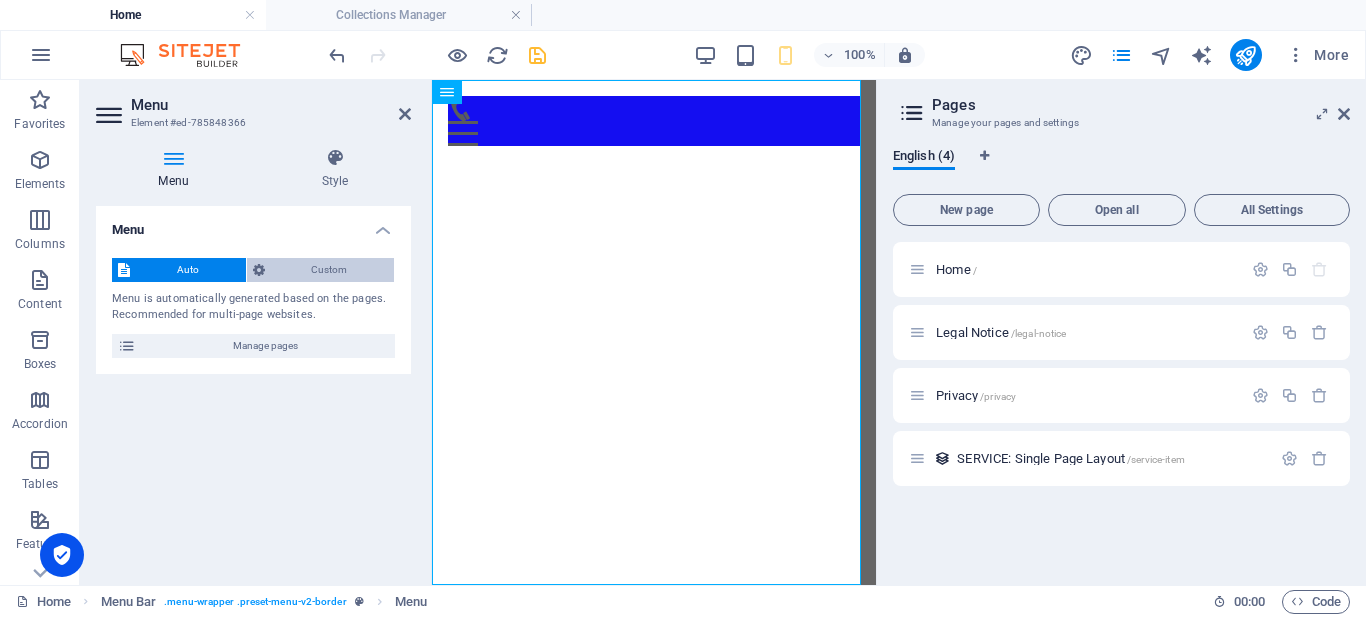 click on "Custom" at bounding box center (330, 270) 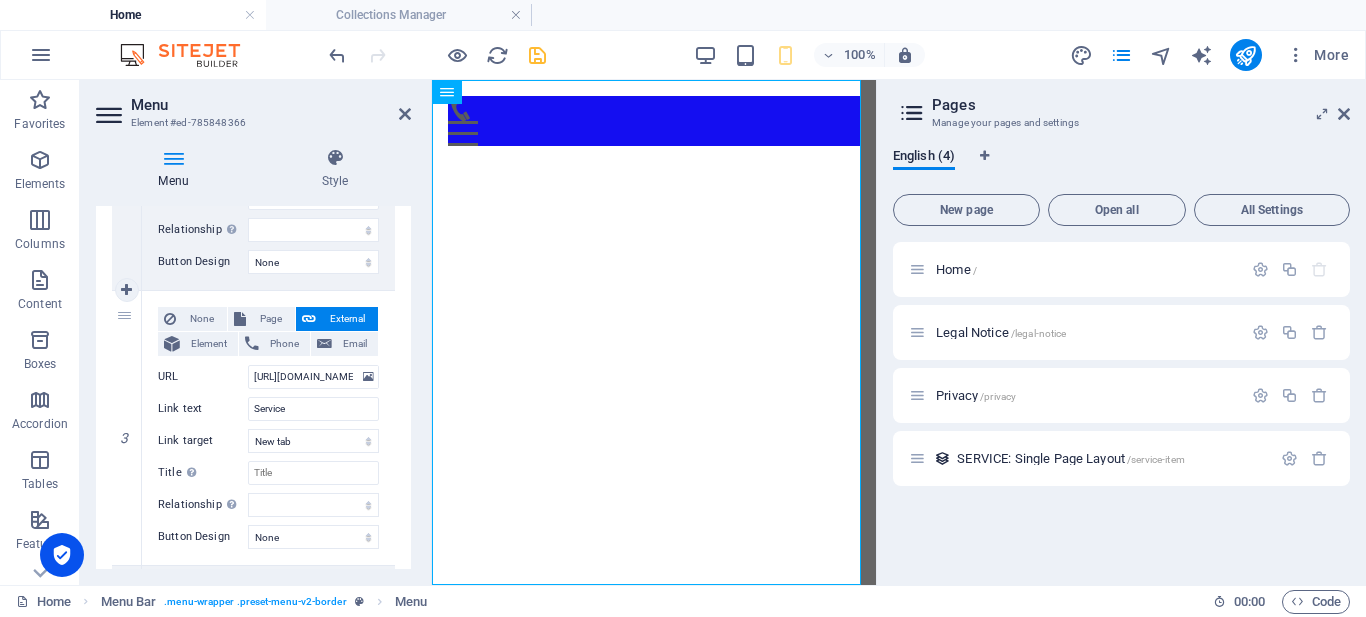 scroll, scrollTop: 700, scrollLeft: 0, axis: vertical 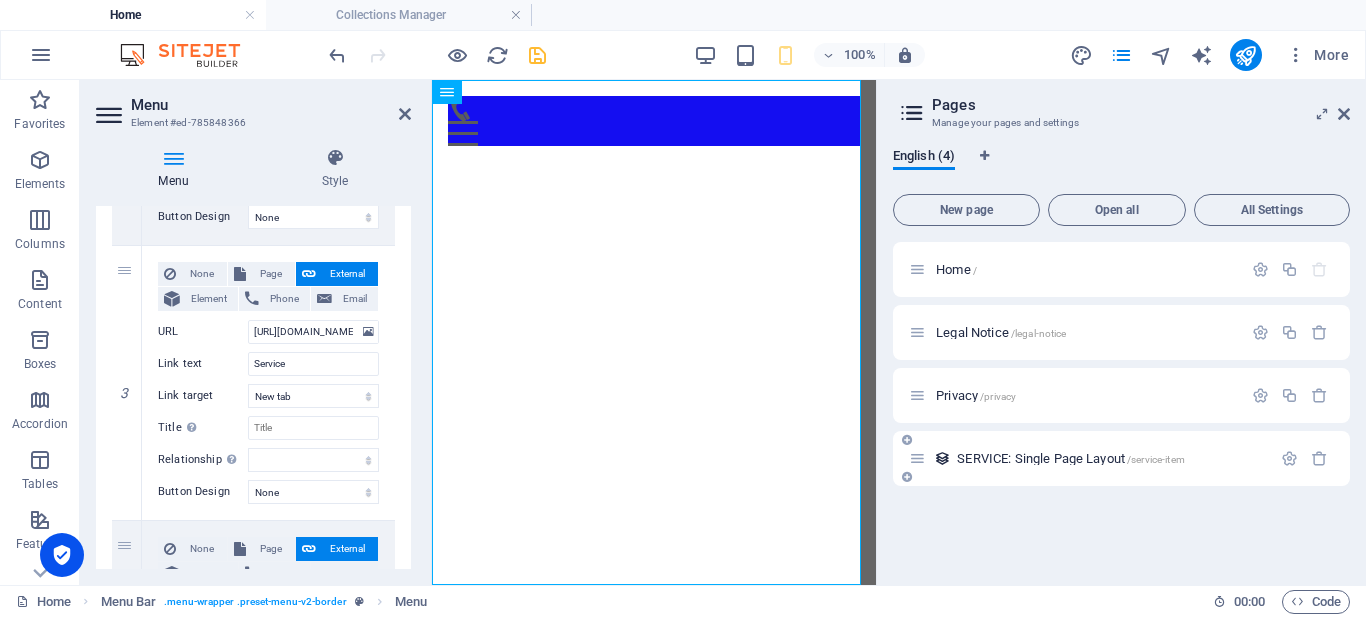click at bounding box center (917, 458) 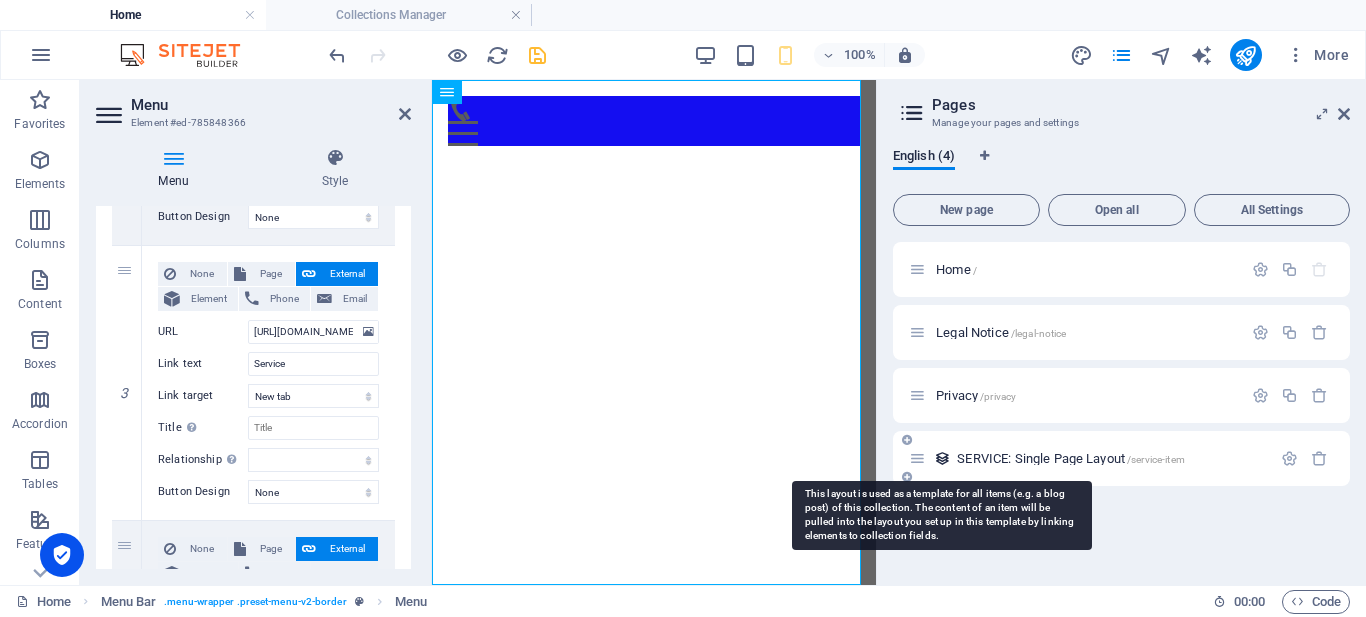 click at bounding box center (942, 458) 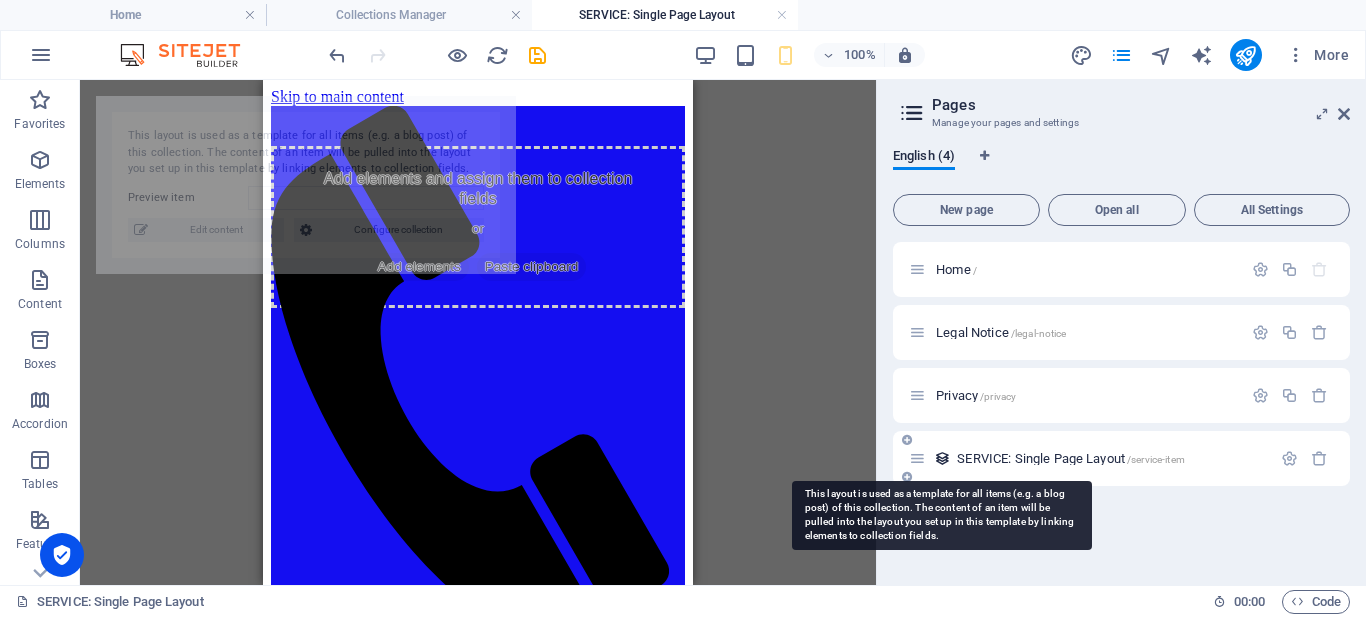 scroll, scrollTop: 0, scrollLeft: 0, axis: both 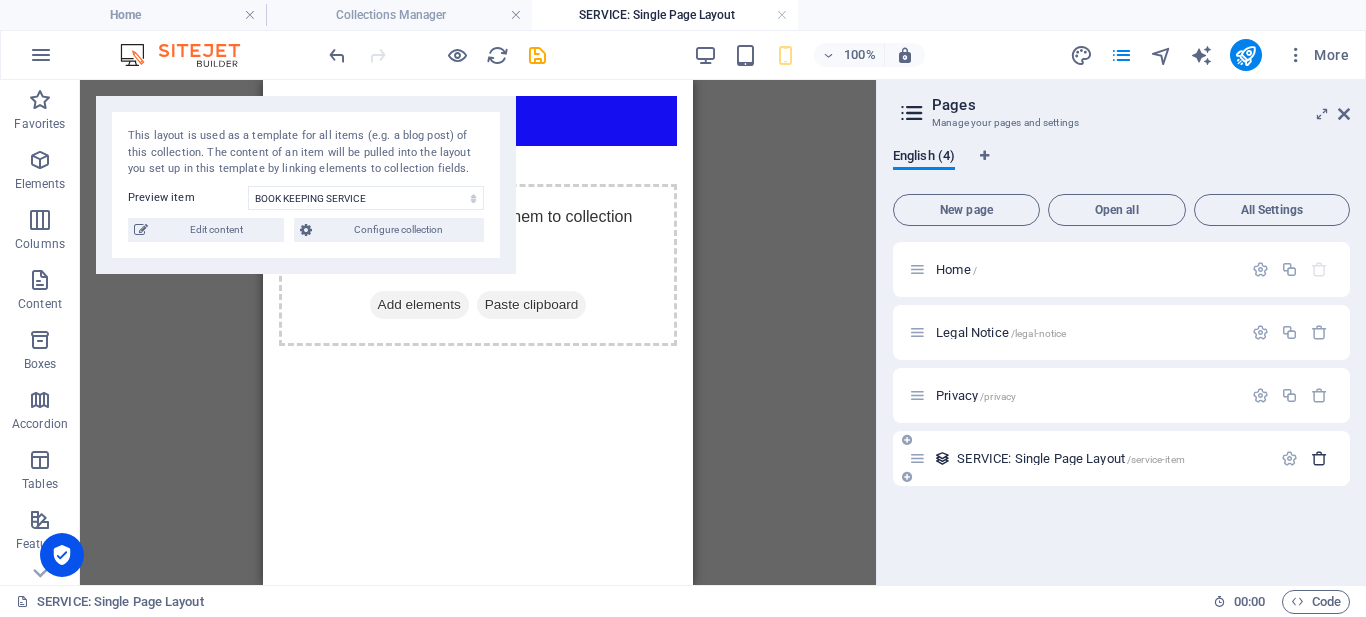 click at bounding box center (1319, 458) 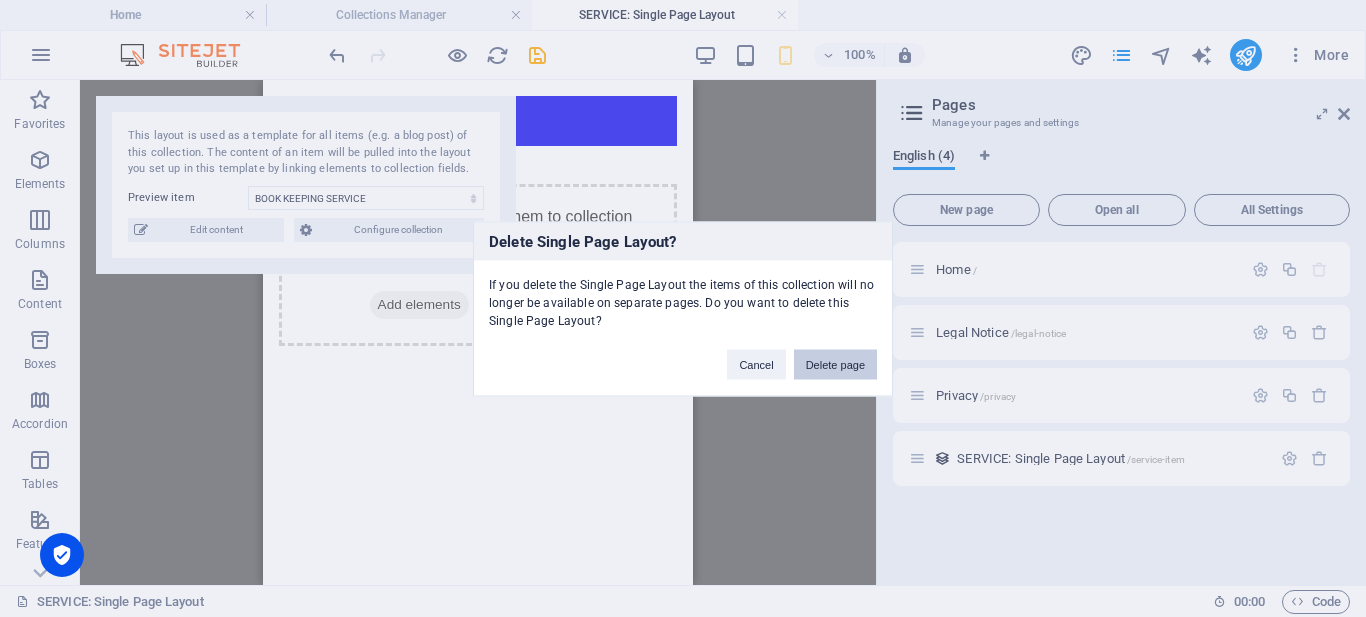 drag, startPoint x: 833, startPoint y: 358, endPoint x: 270, endPoint y: 263, distance: 570.95886 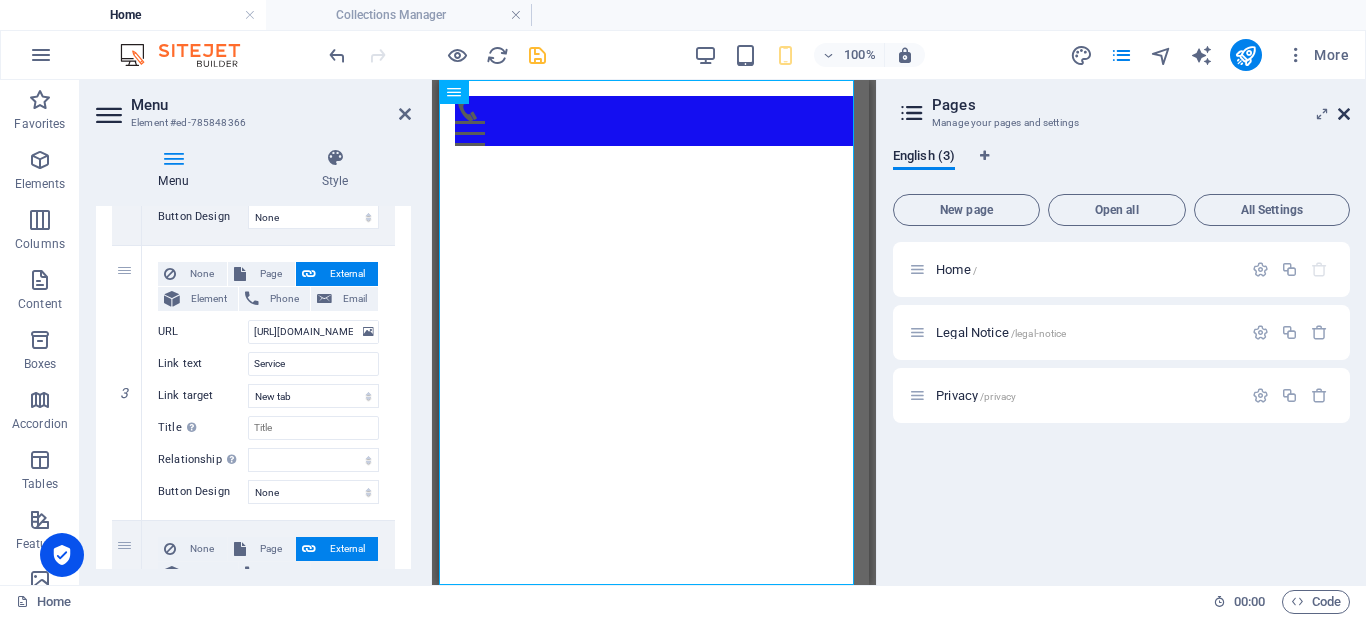 click at bounding box center (1344, 114) 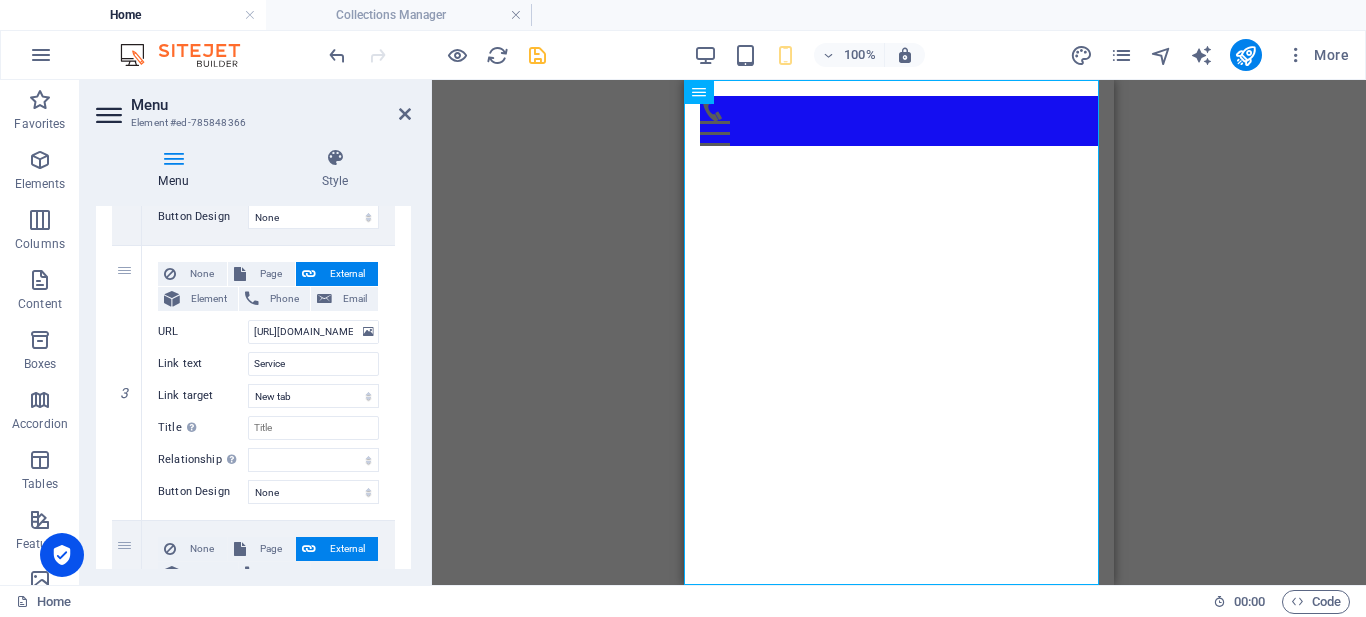 click on "100% More" at bounding box center [683, 55] 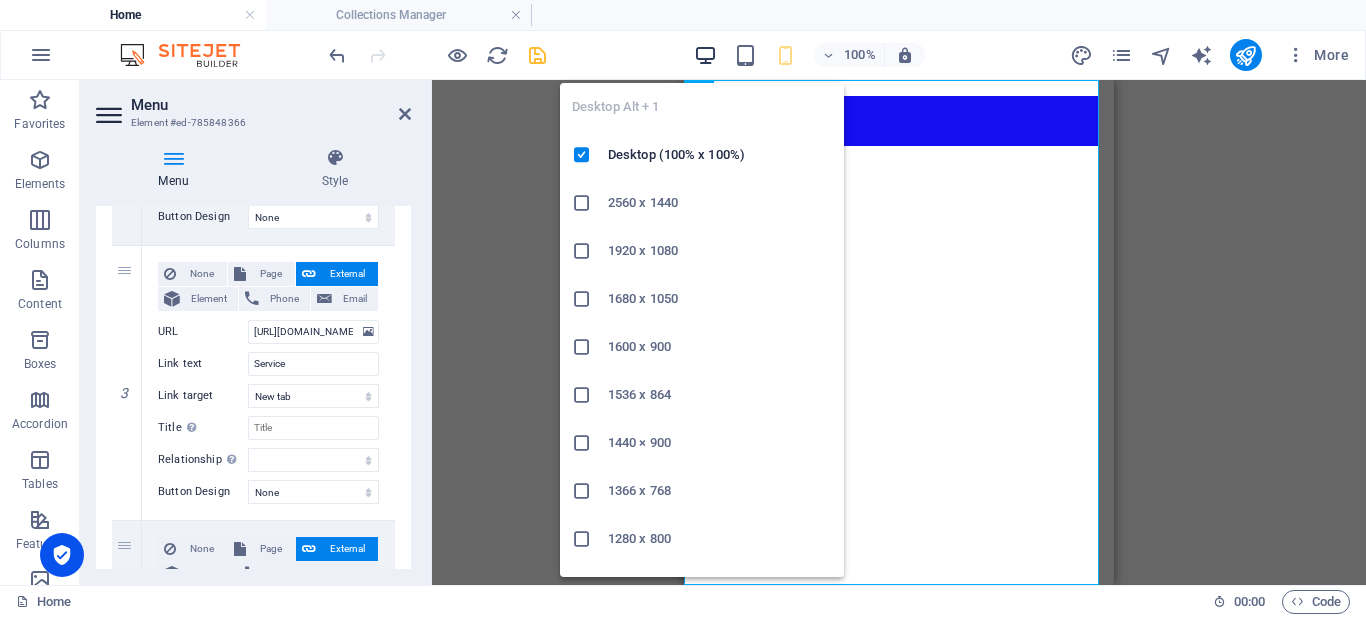 click at bounding box center [705, 55] 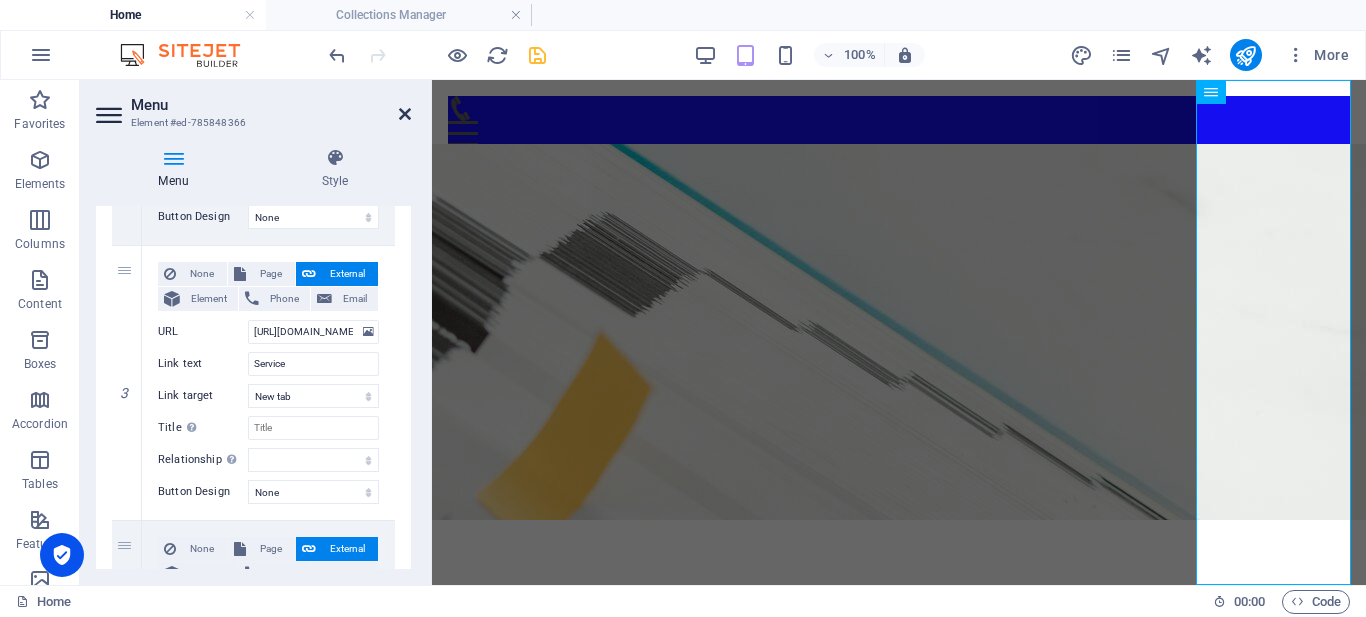 click at bounding box center [405, 114] 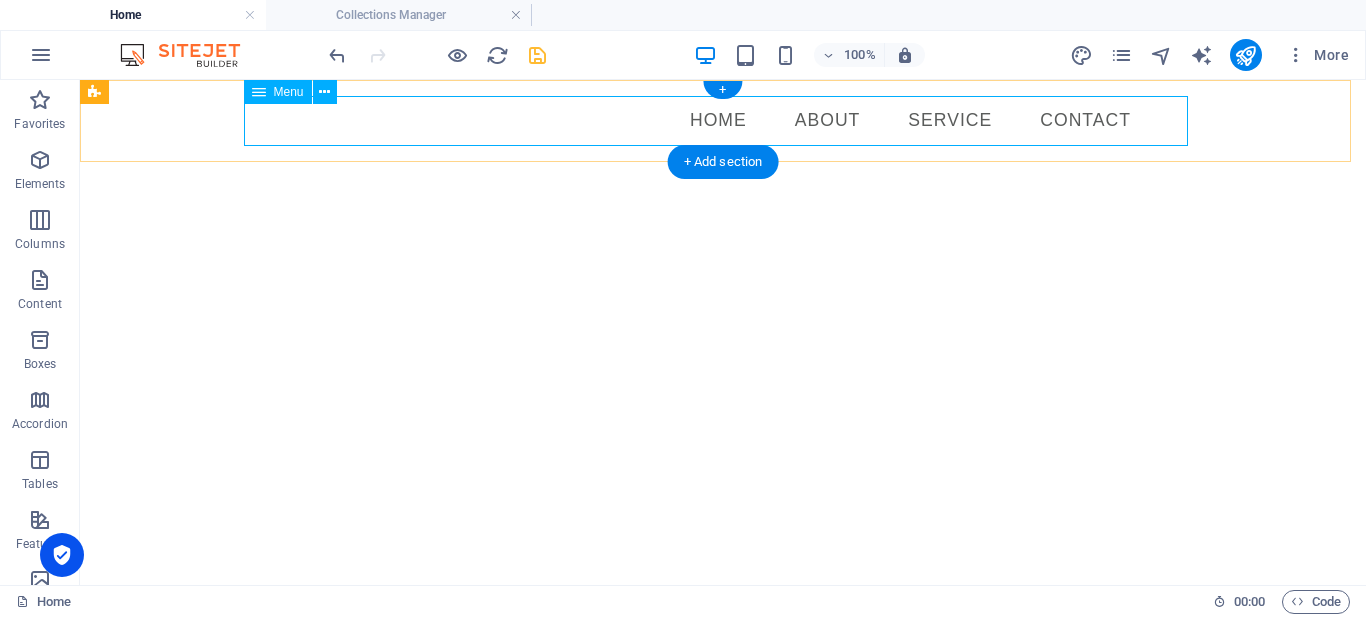 click on "Home About Service Contact" at bounding box center (723, 121) 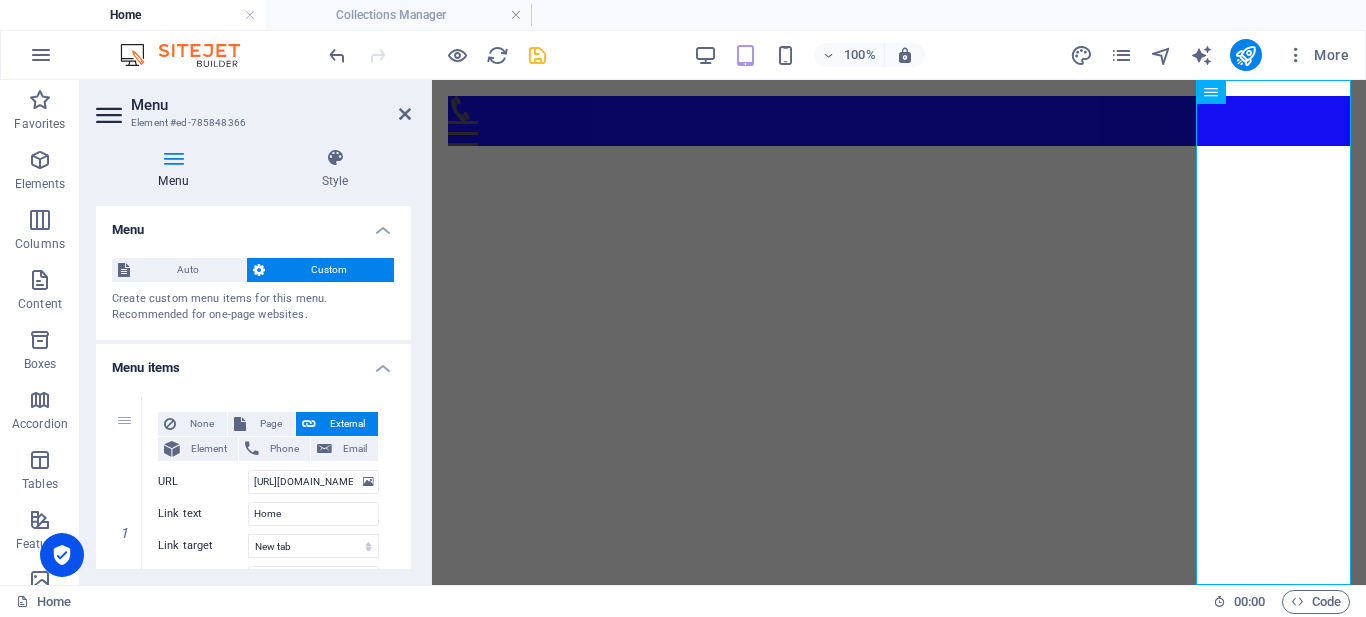 click on "Menu" at bounding box center [253, 224] 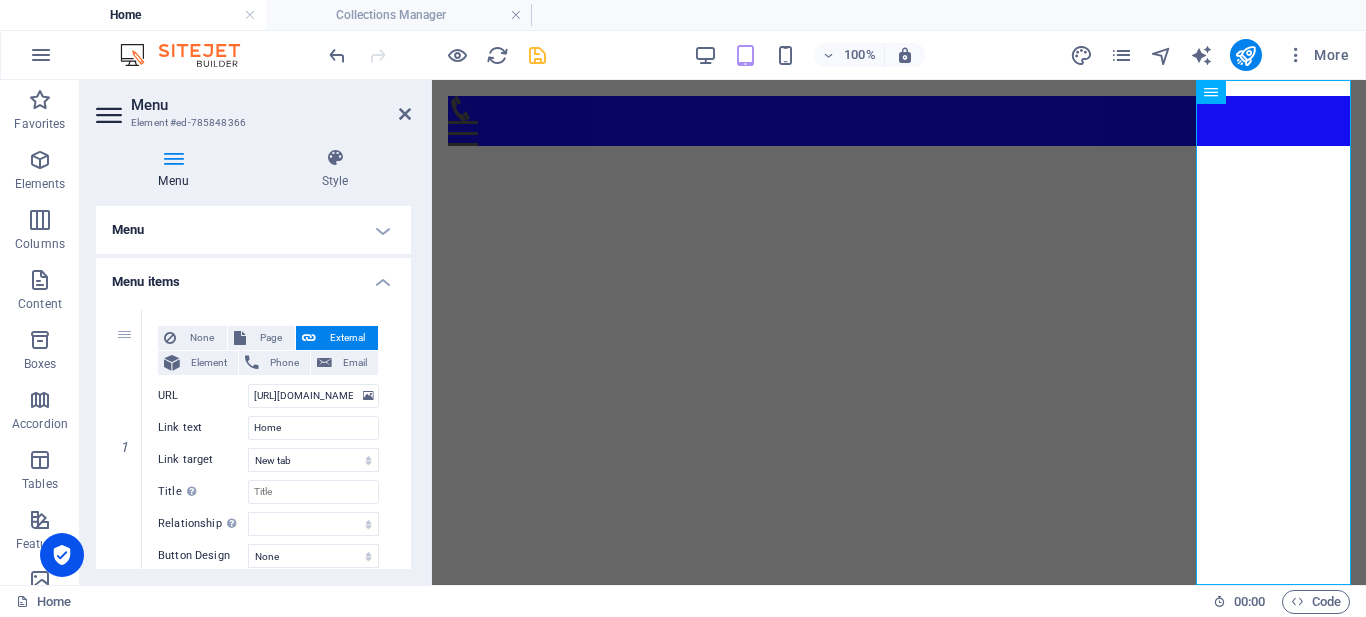 click on "Menu" at bounding box center [253, 230] 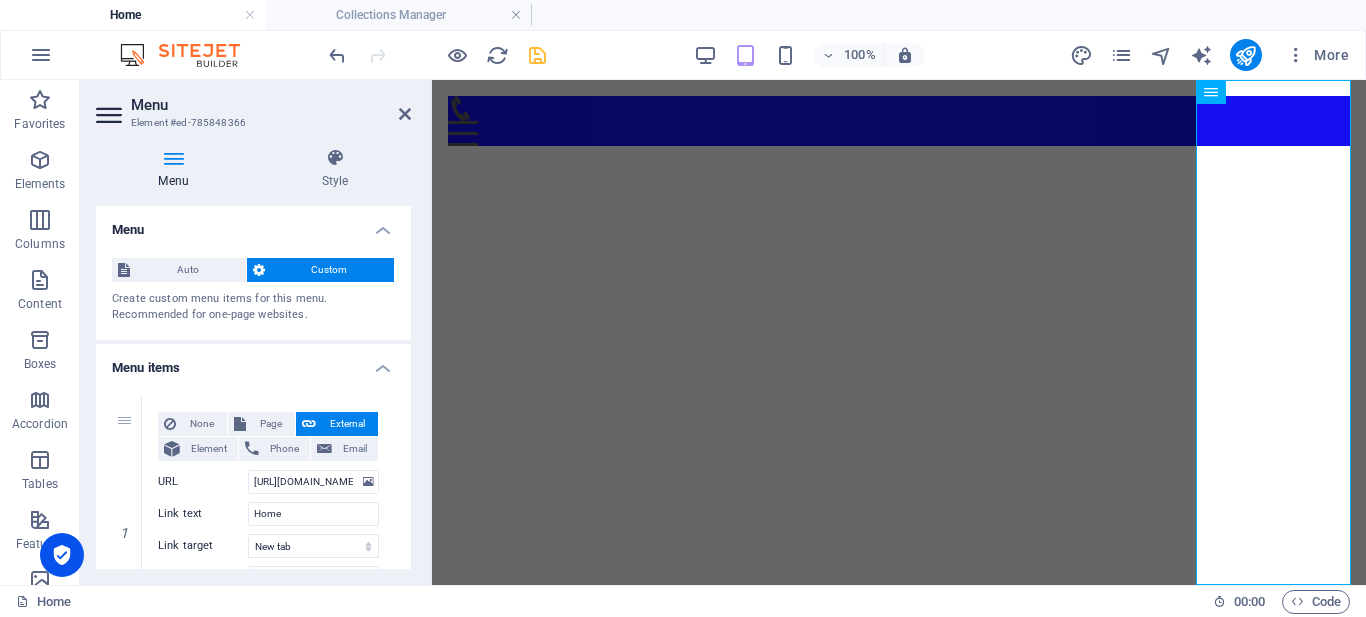click on "Menu" at bounding box center [253, 224] 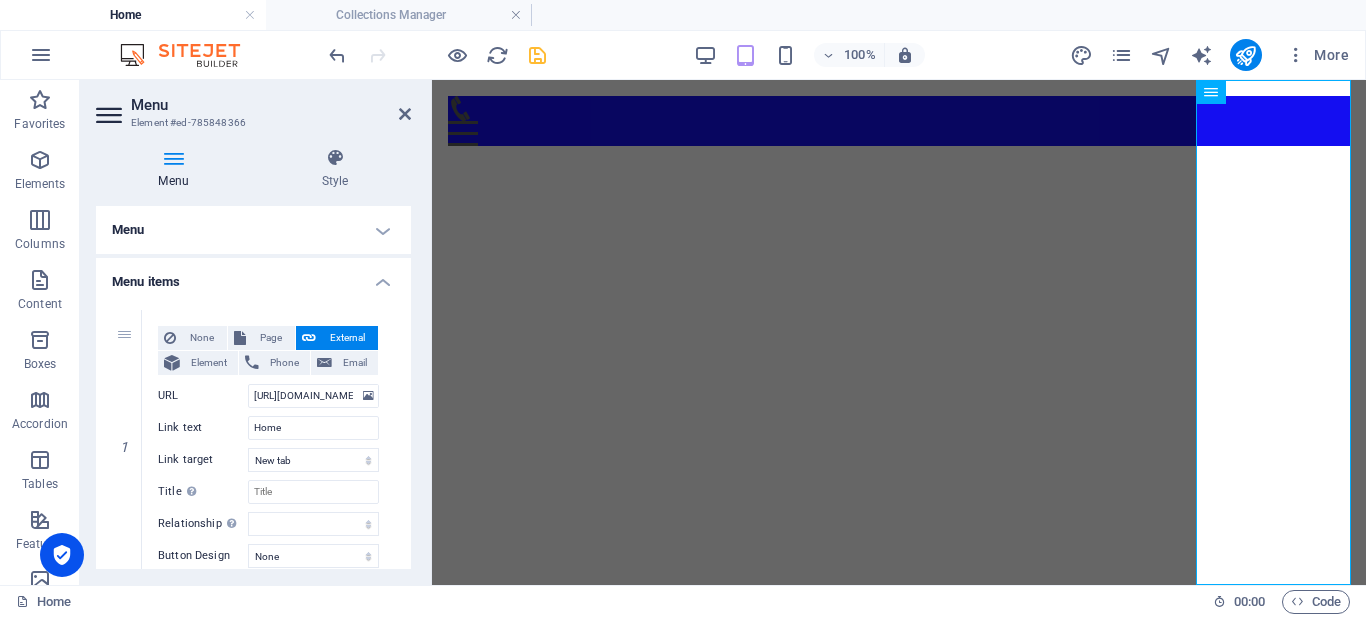 click on "Menu items" at bounding box center [253, 276] 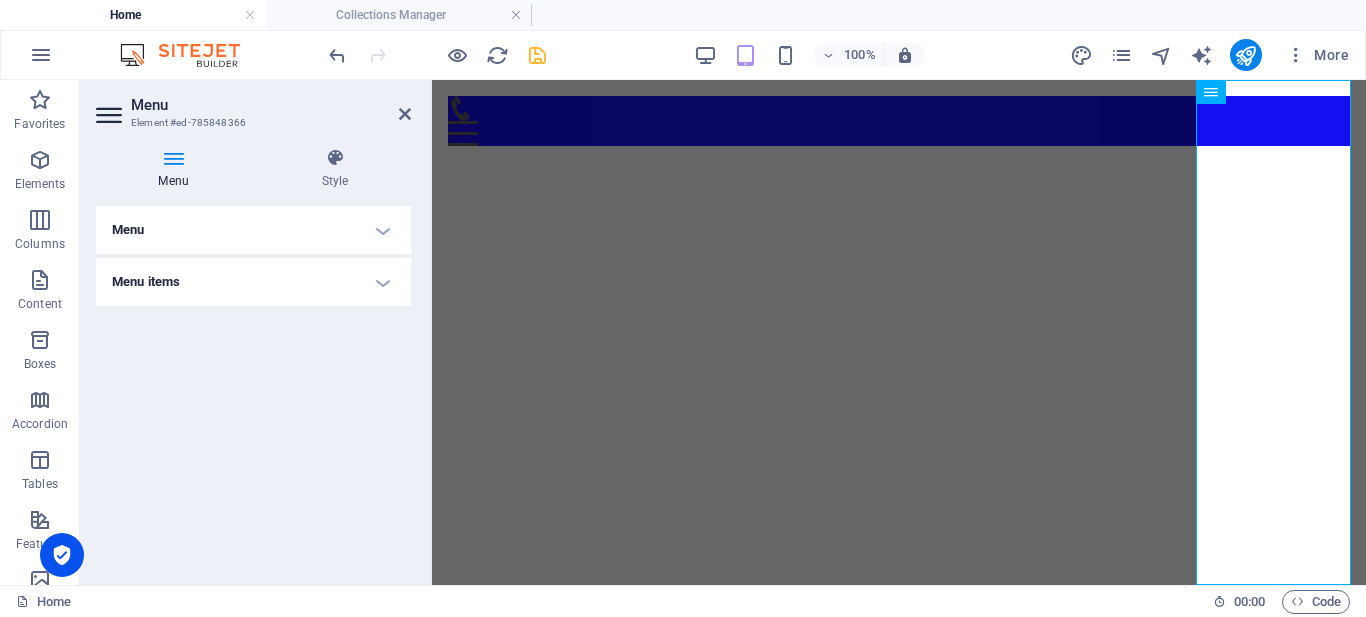 click on "Menu items" at bounding box center [253, 282] 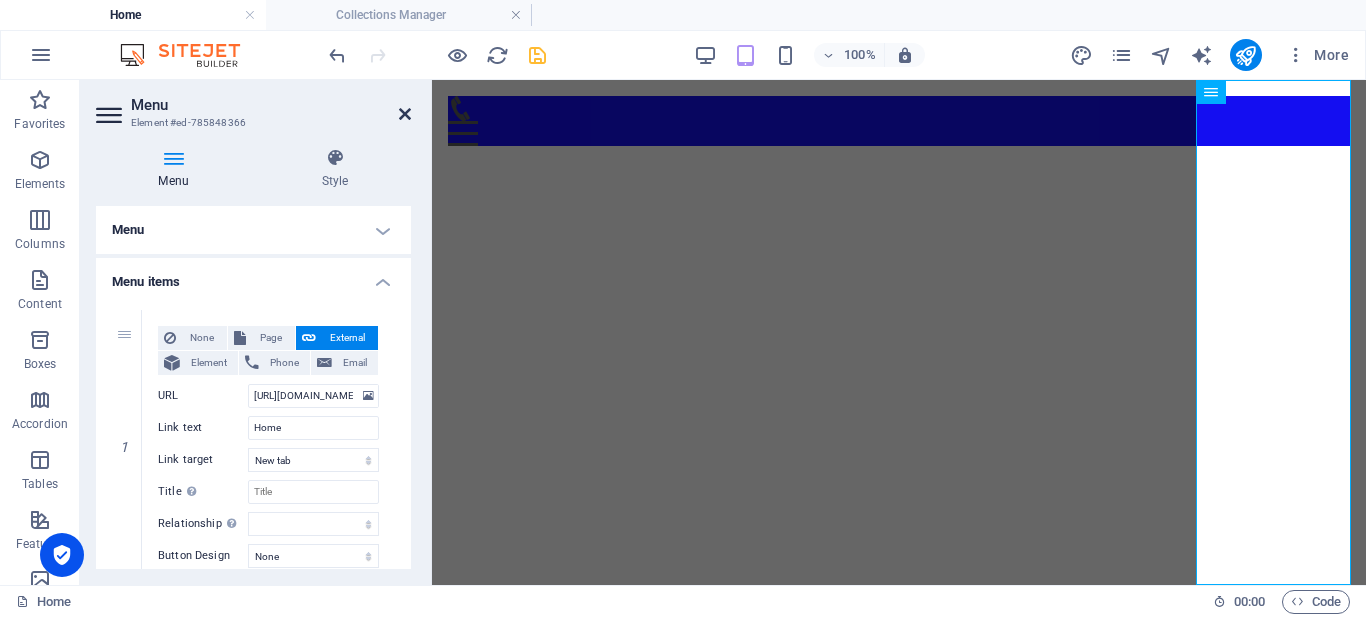click at bounding box center [405, 114] 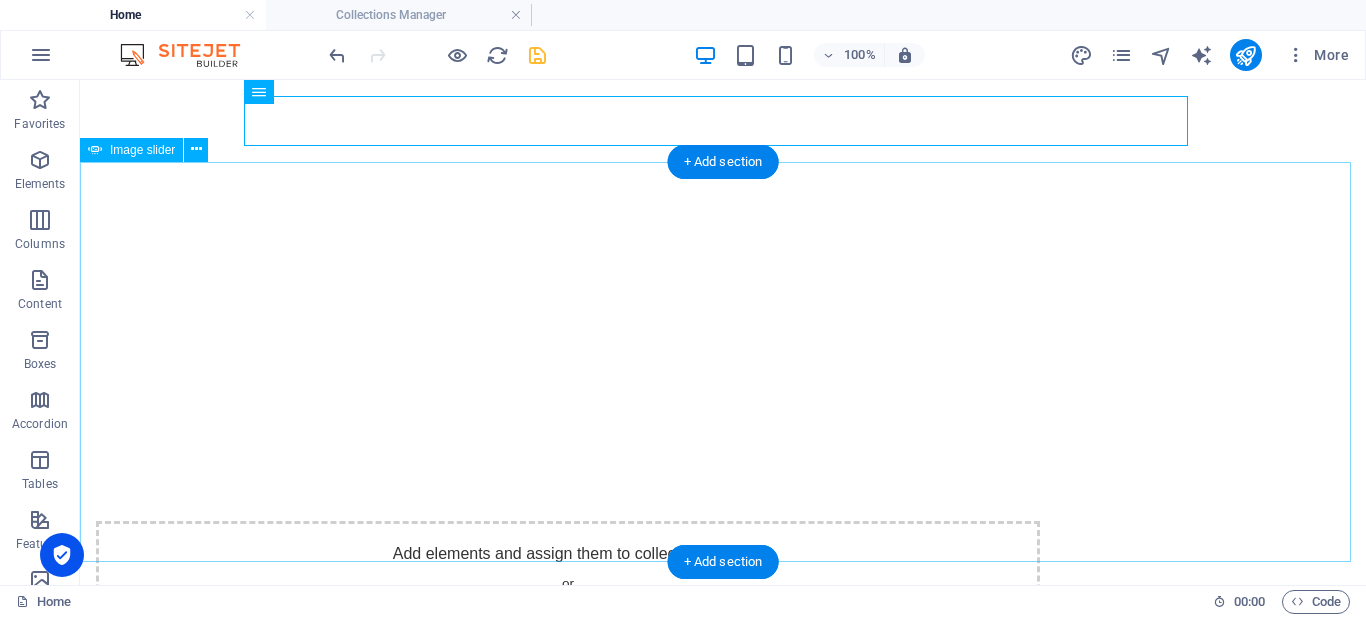 scroll, scrollTop: 337, scrollLeft: 0, axis: vertical 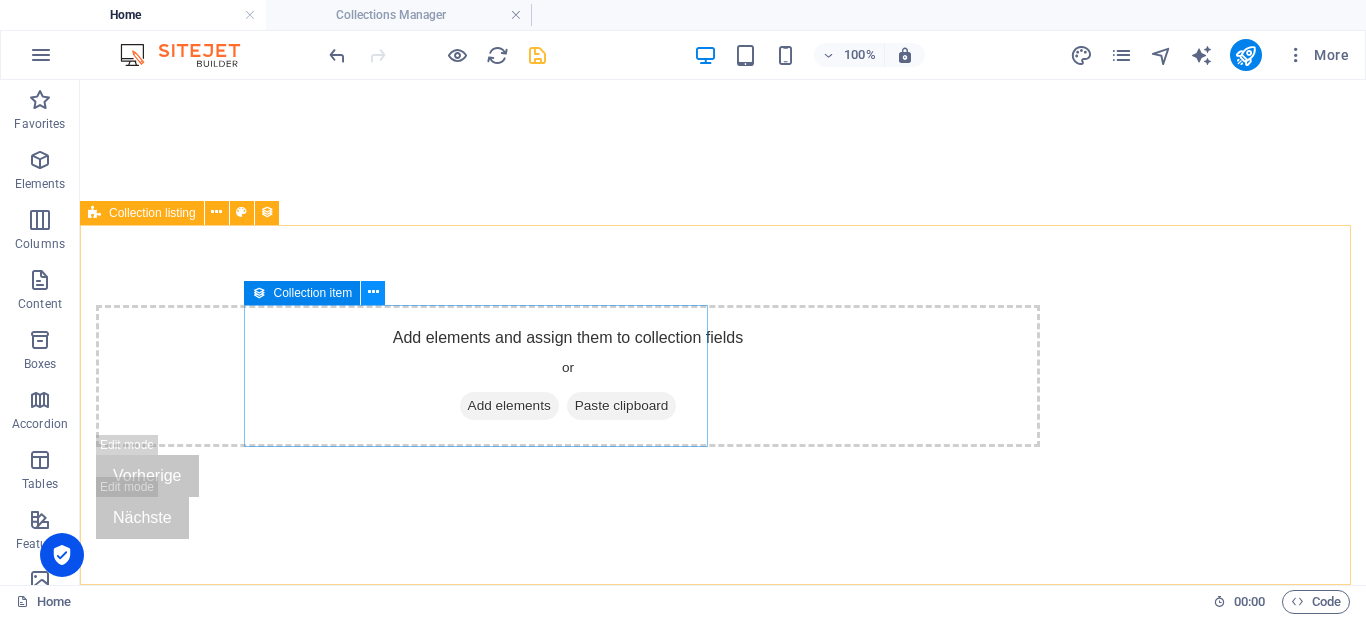 click at bounding box center [373, 292] 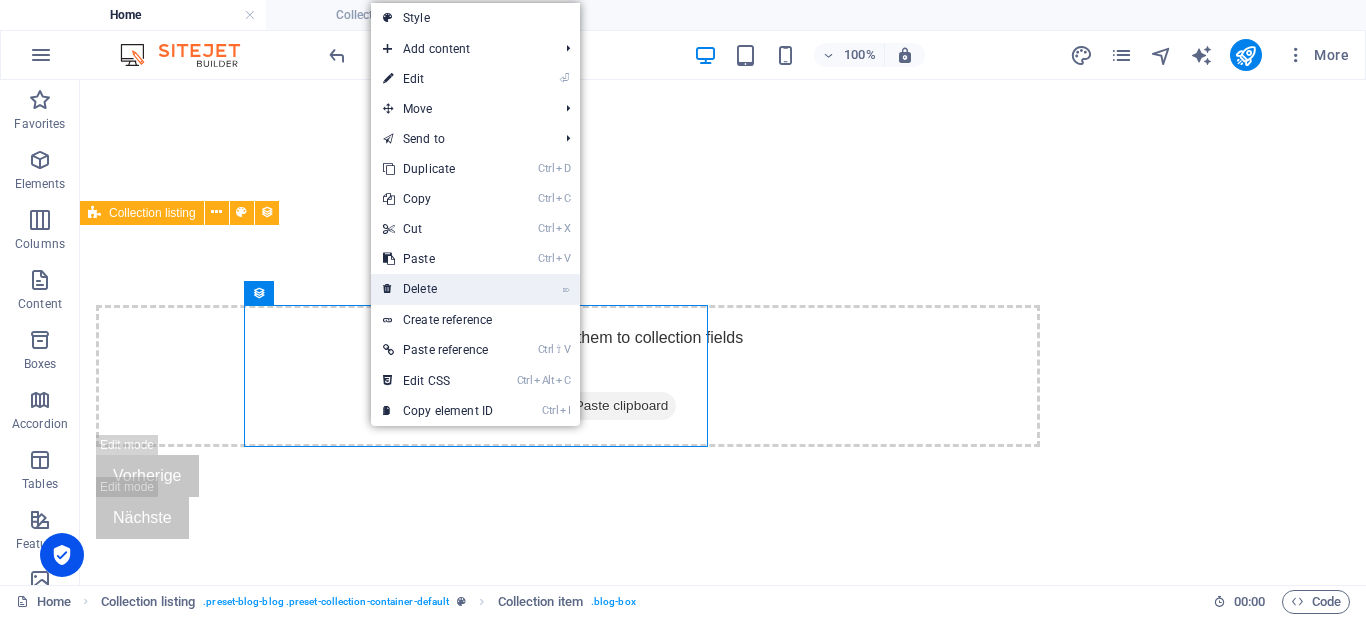 click on "⌦  Delete" at bounding box center [438, 289] 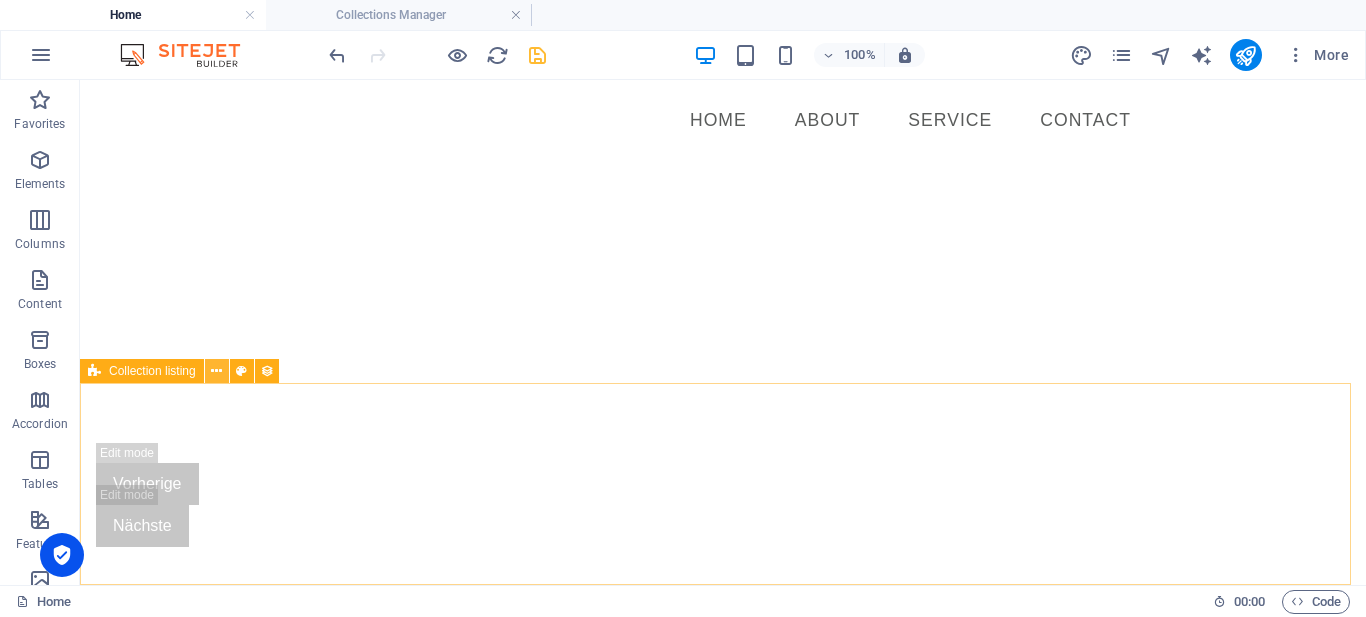 click at bounding box center [216, 371] 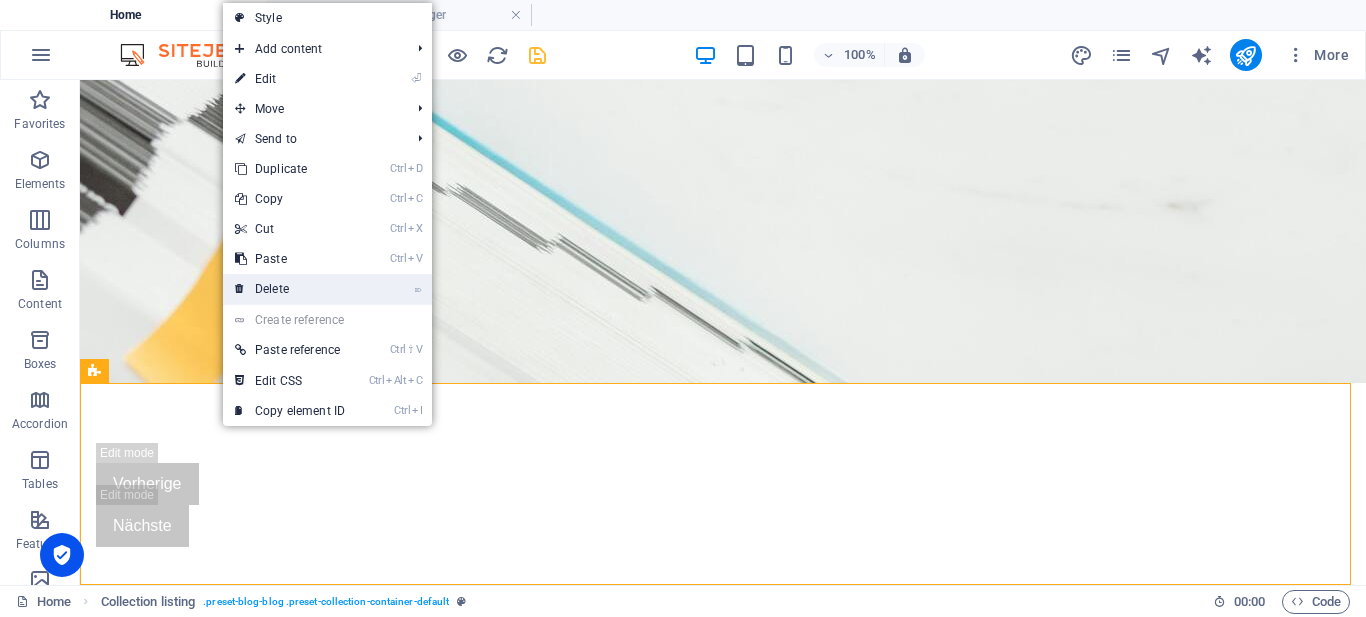 click on "⌦  Delete" at bounding box center (290, 289) 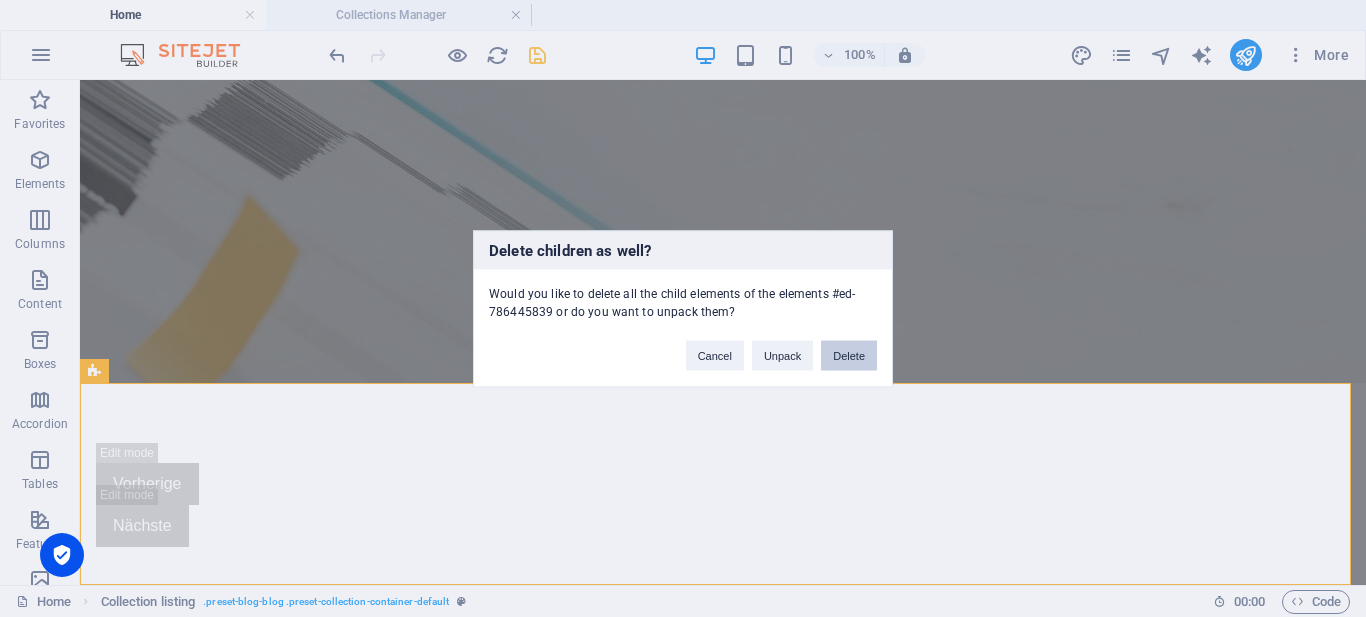 drag, startPoint x: 842, startPoint y: 358, endPoint x: 763, endPoint y: 278, distance: 112.432205 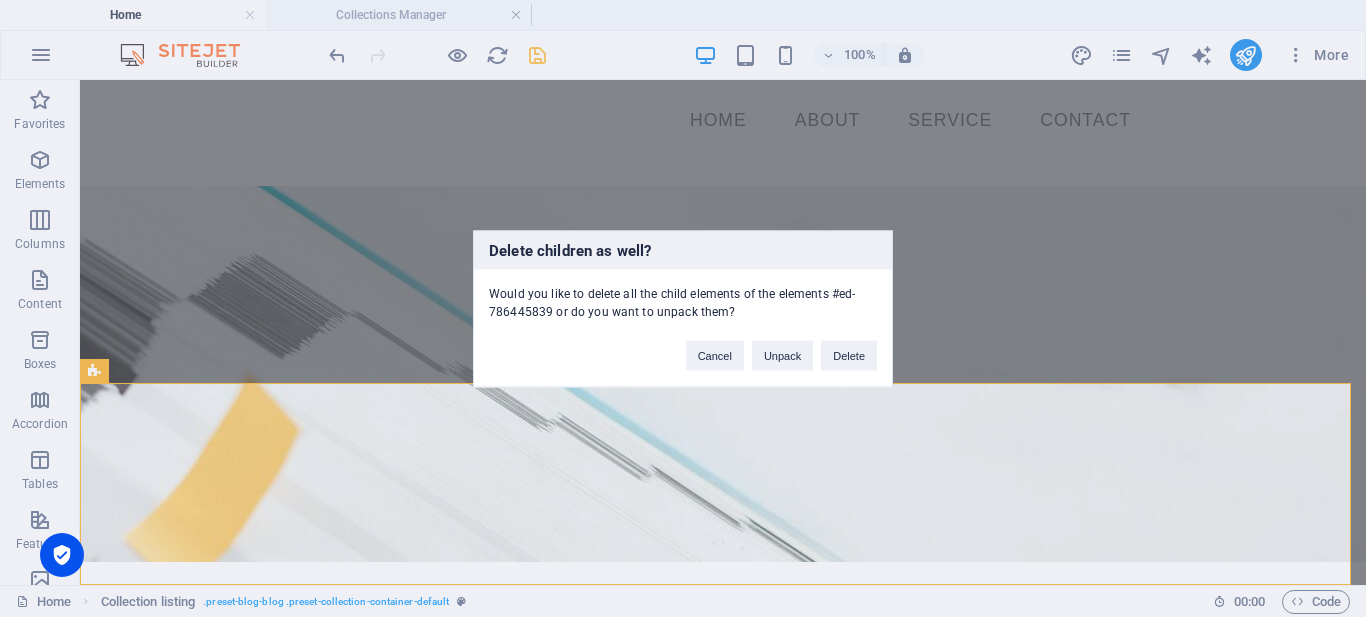 scroll, scrollTop: 0, scrollLeft: 0, axis: both 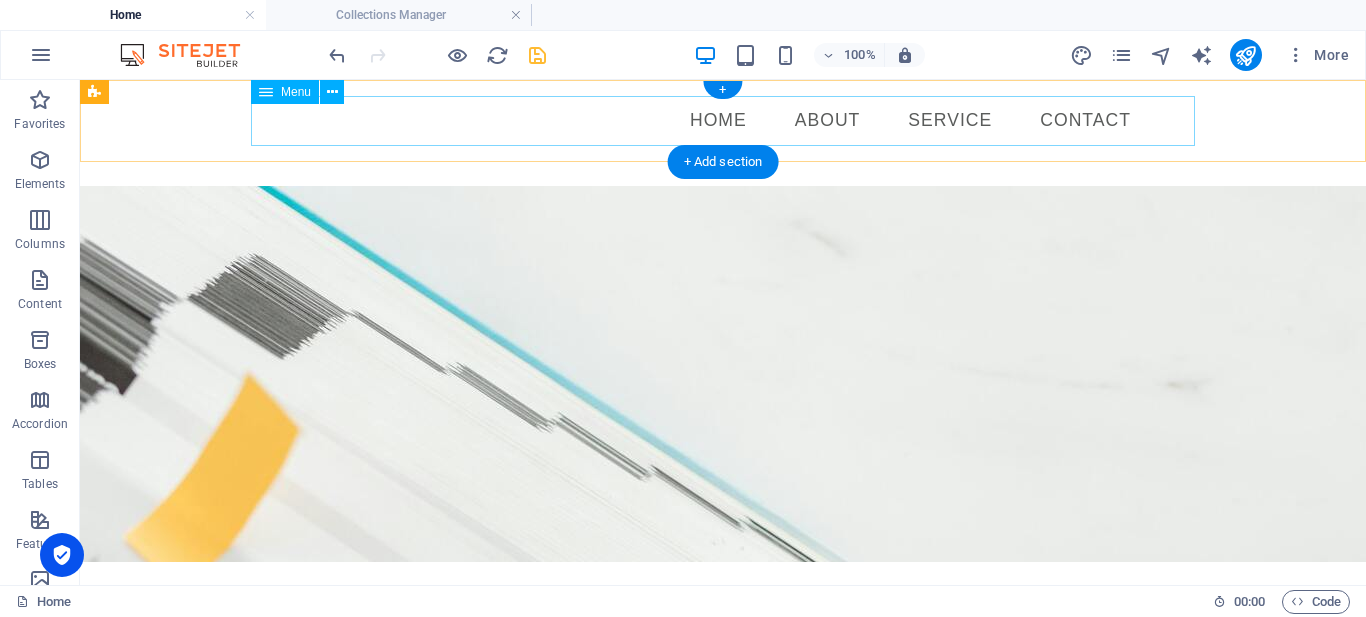 click on "Home About Service Contact" at bounding box center (723, 121) 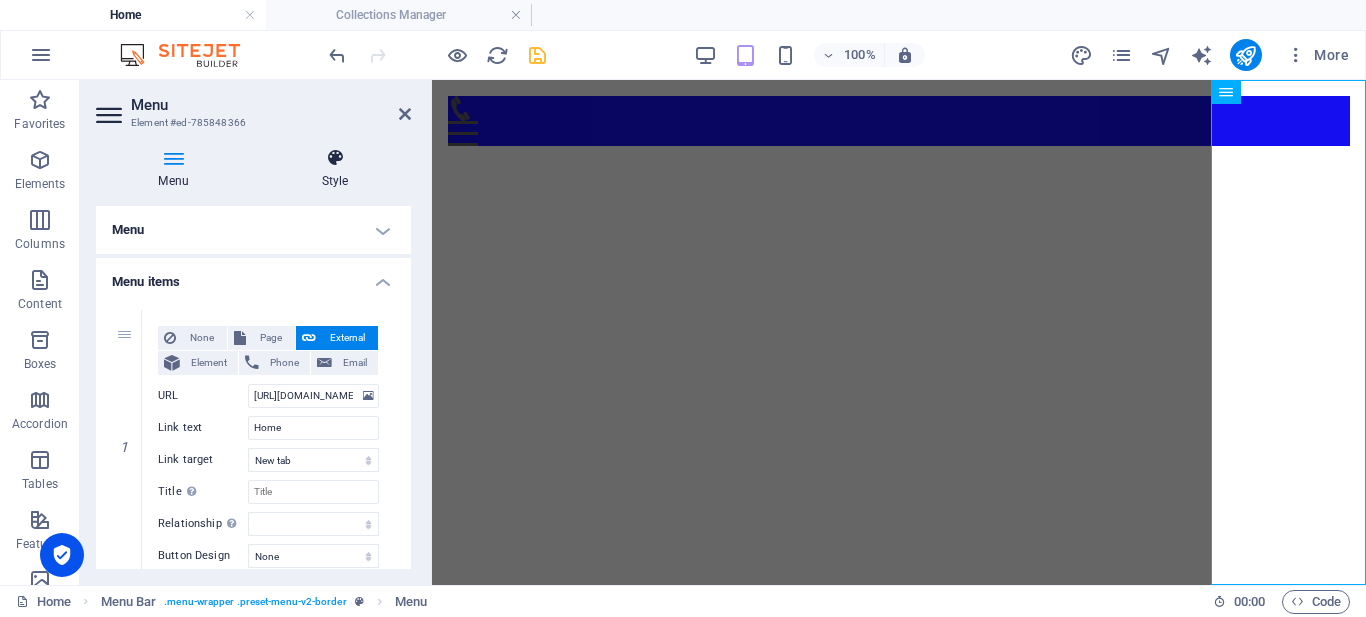 click on "Style" at bounding box center (335, 169) 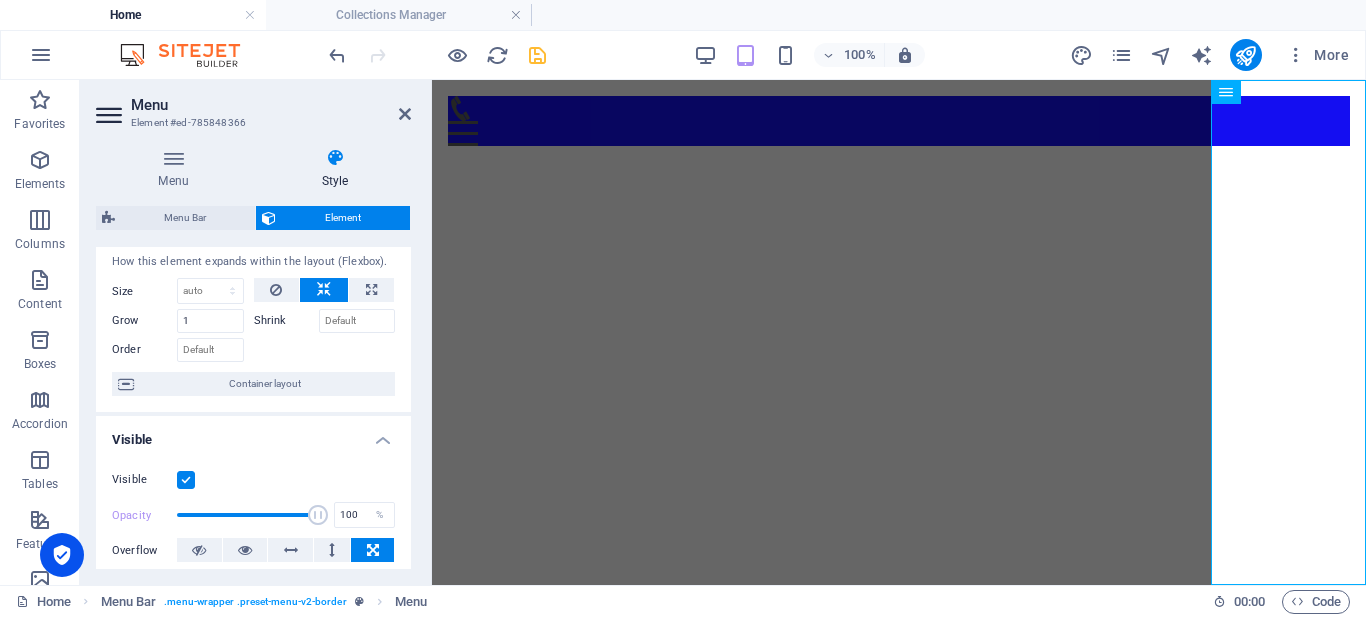 scroll, scrollTop: 0, scrollLeft: 0, axis: both 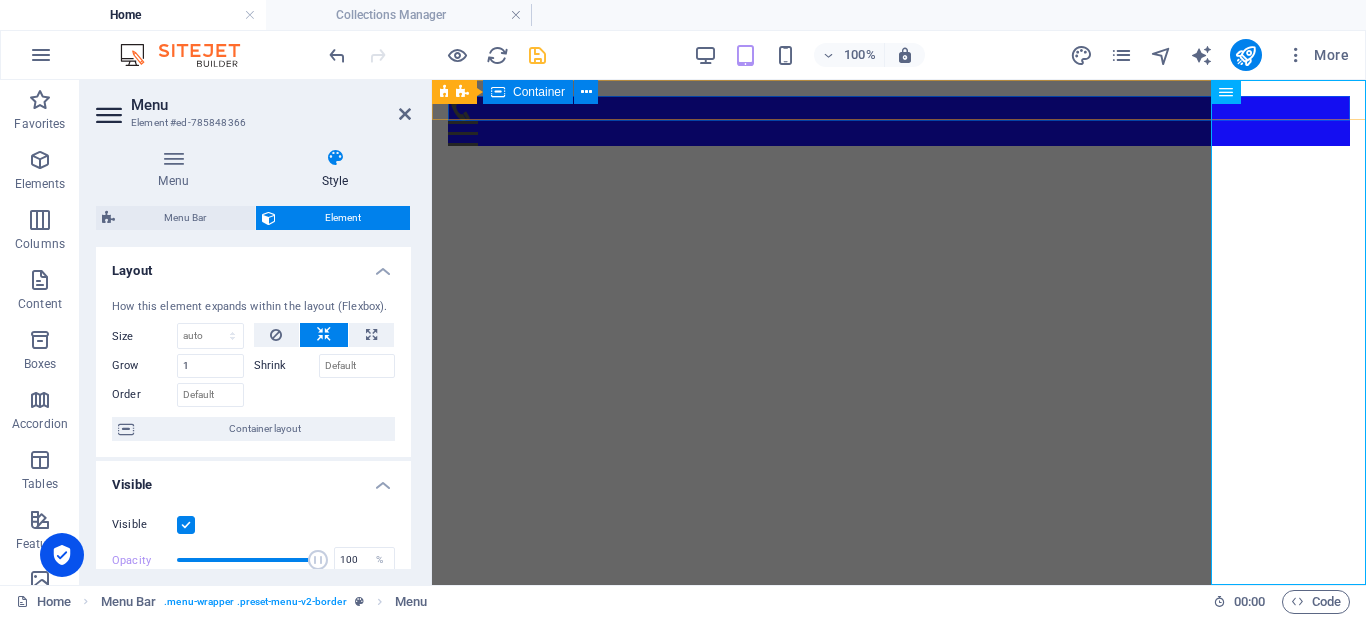 click on "Menu" at bounding box center (899, 121) 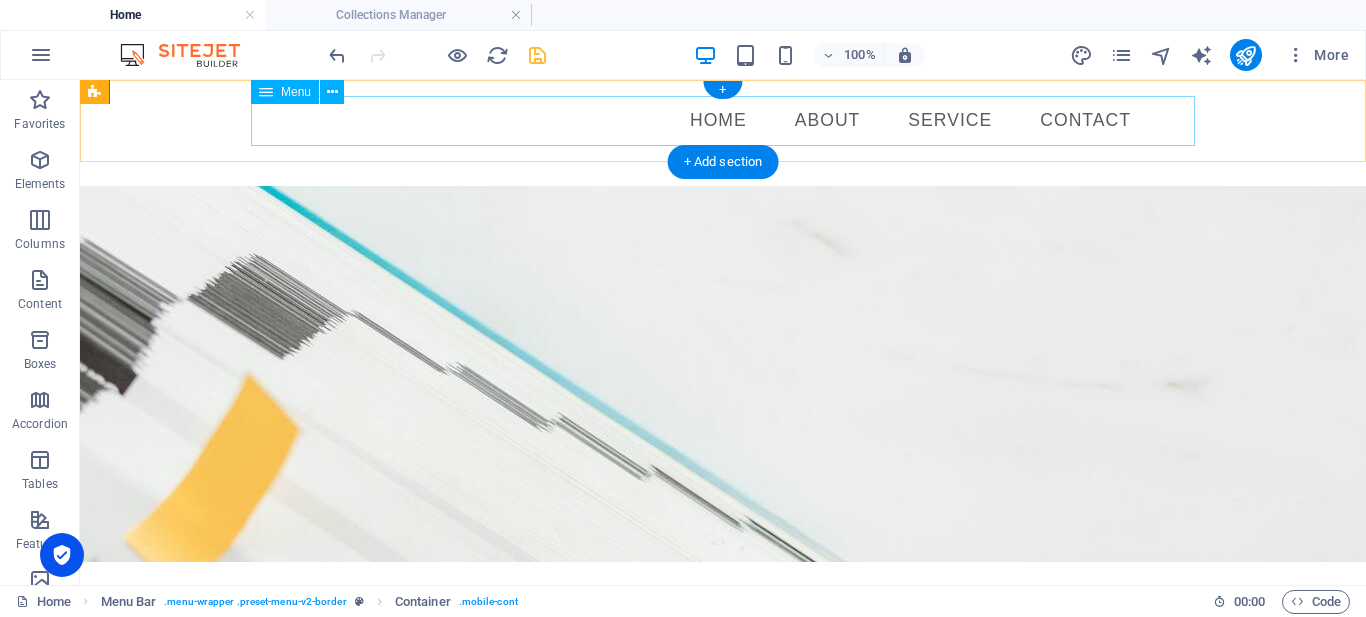 click on "Home About Service Contact" at bounding box center (723, 121) 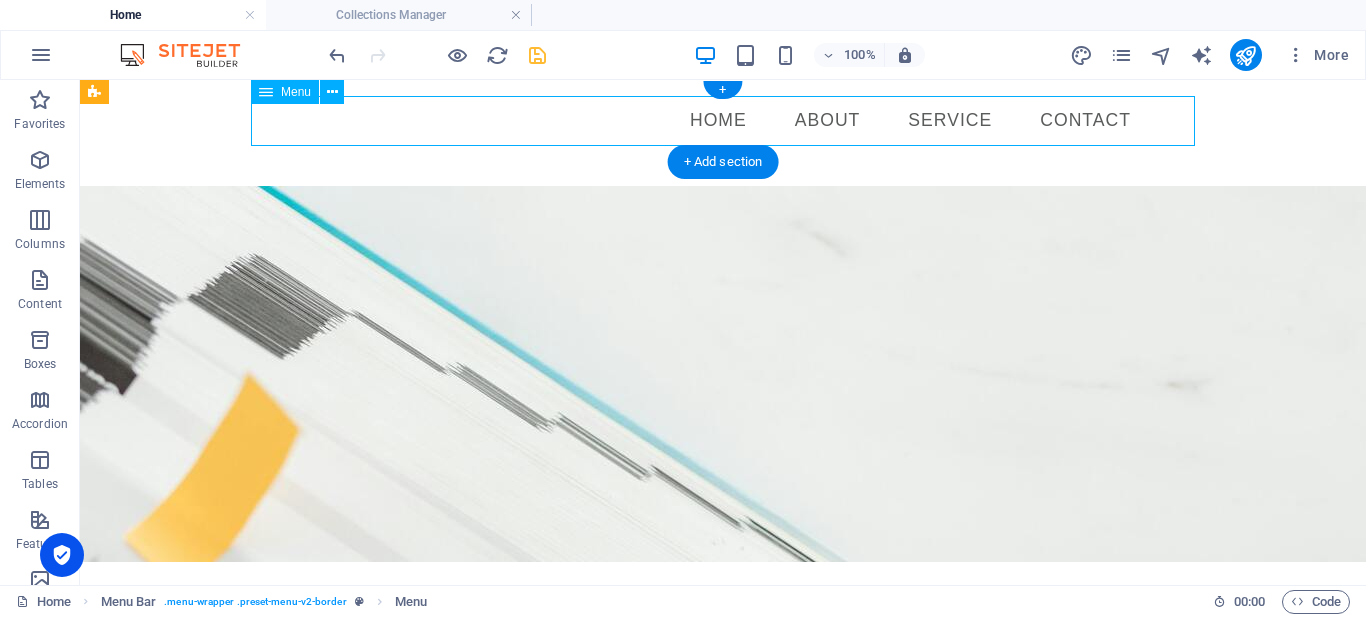 click on "Home About Service Contact" at bounding box center (723, 121) 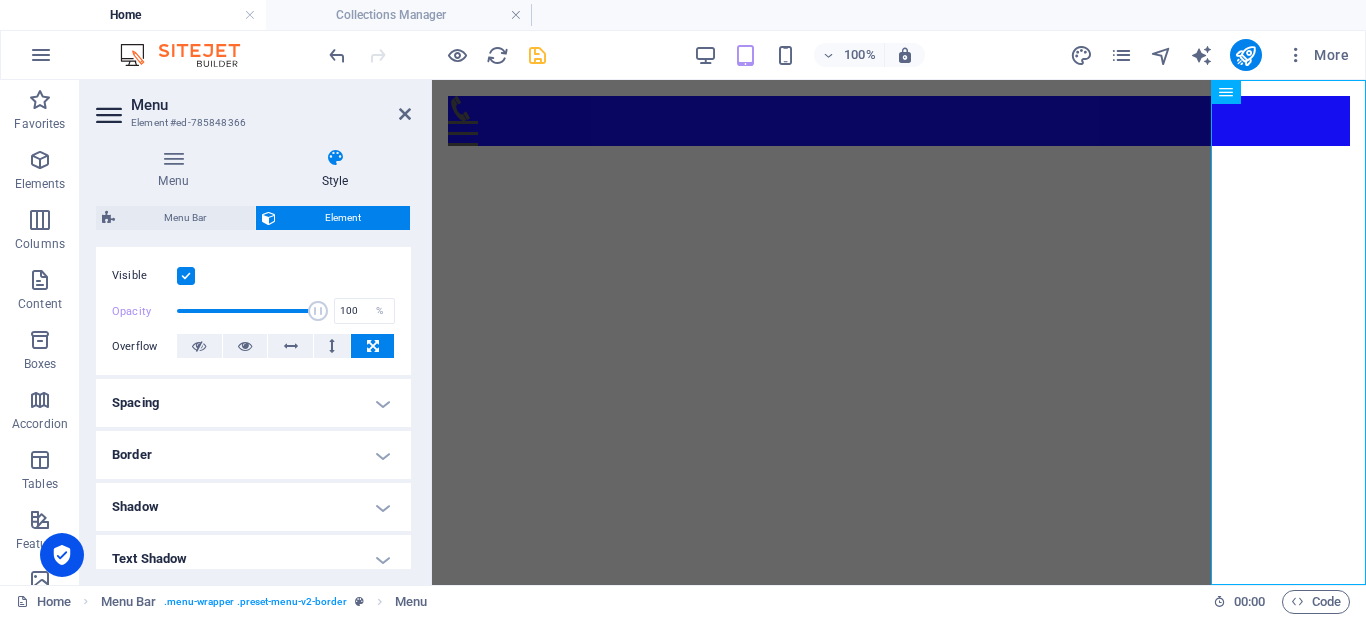 scroll, scrollTop: 300, scrollLeft: 0, axis: vertical 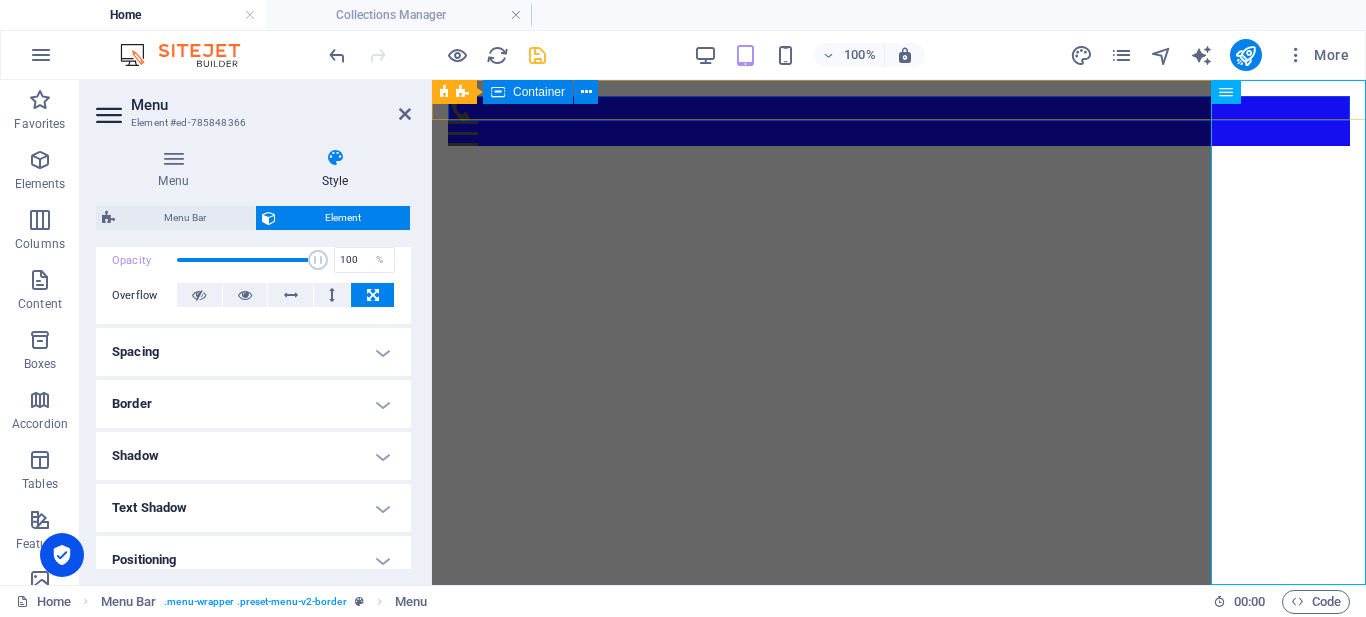 click on "Menu" at bounding box center [899, 121] 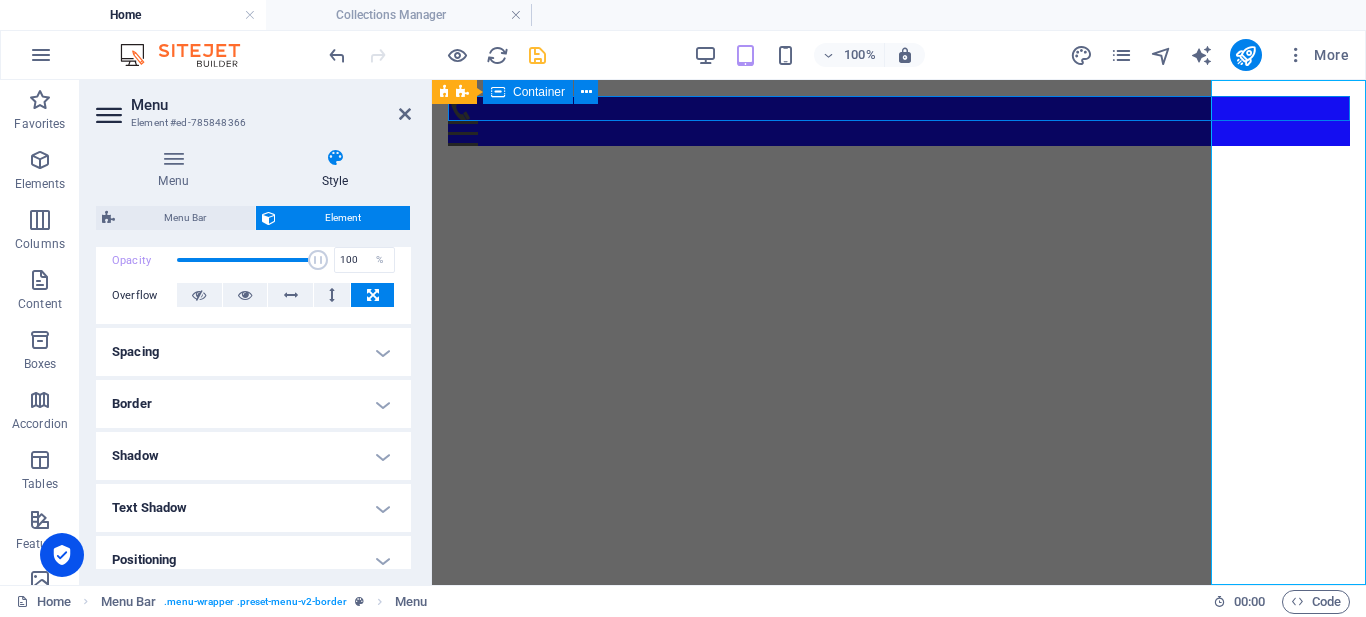 click on "Menu" at bounding box center [899, 121] 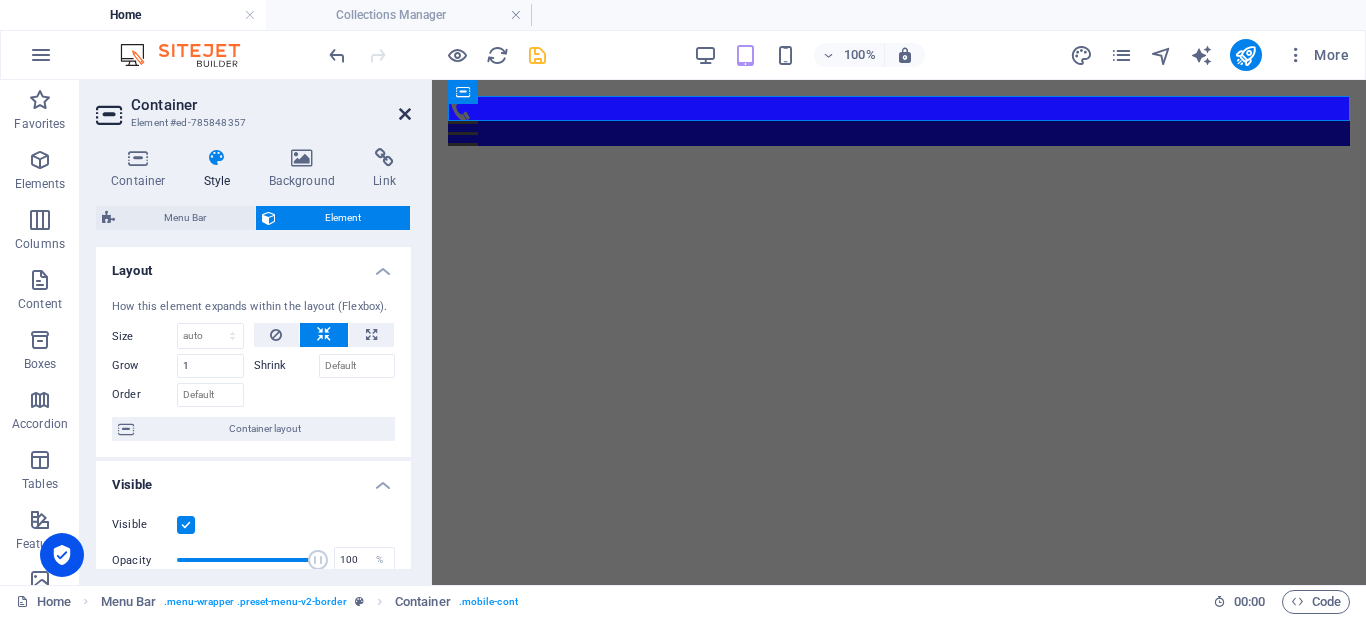click at bounding box center (405, 114) 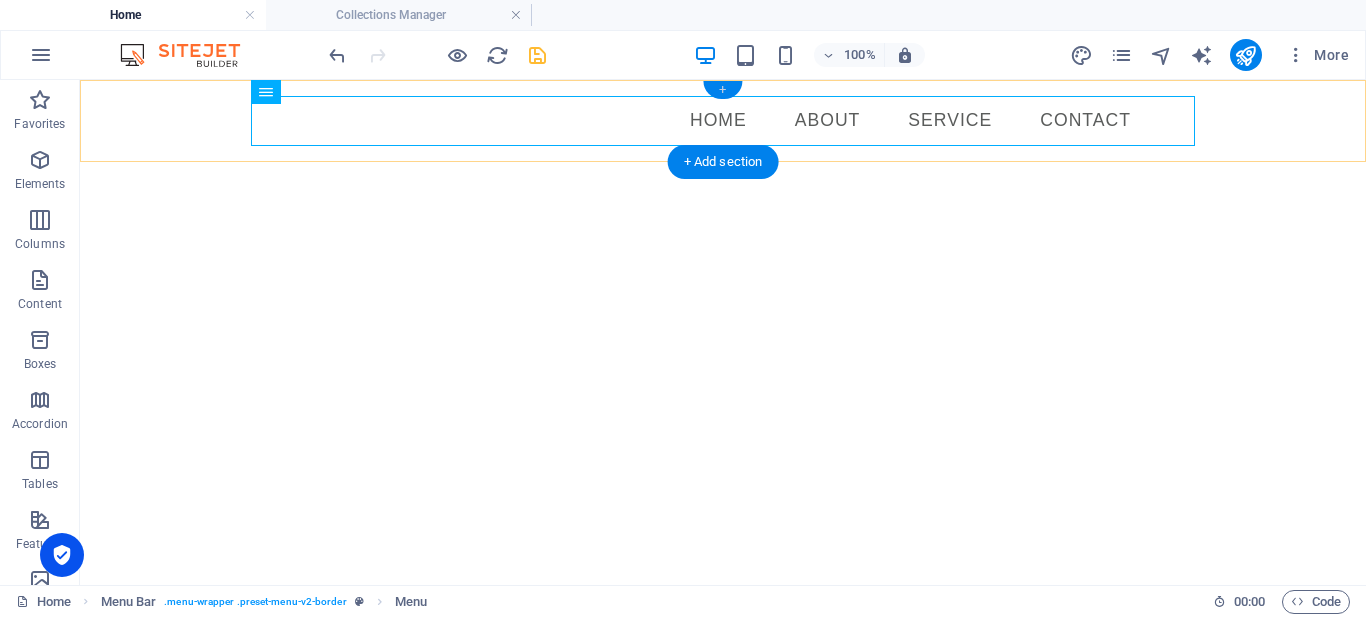 click on "+" at bounding box center [722, 90] 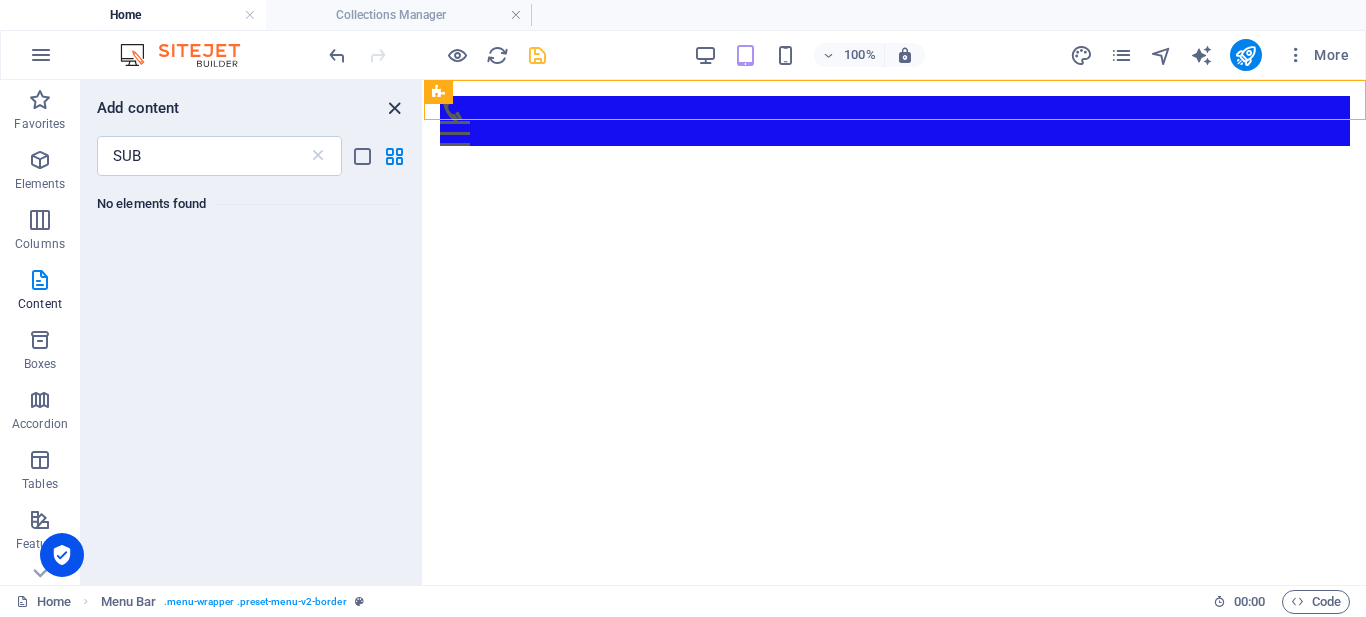 click at bounding box center (394, 108) 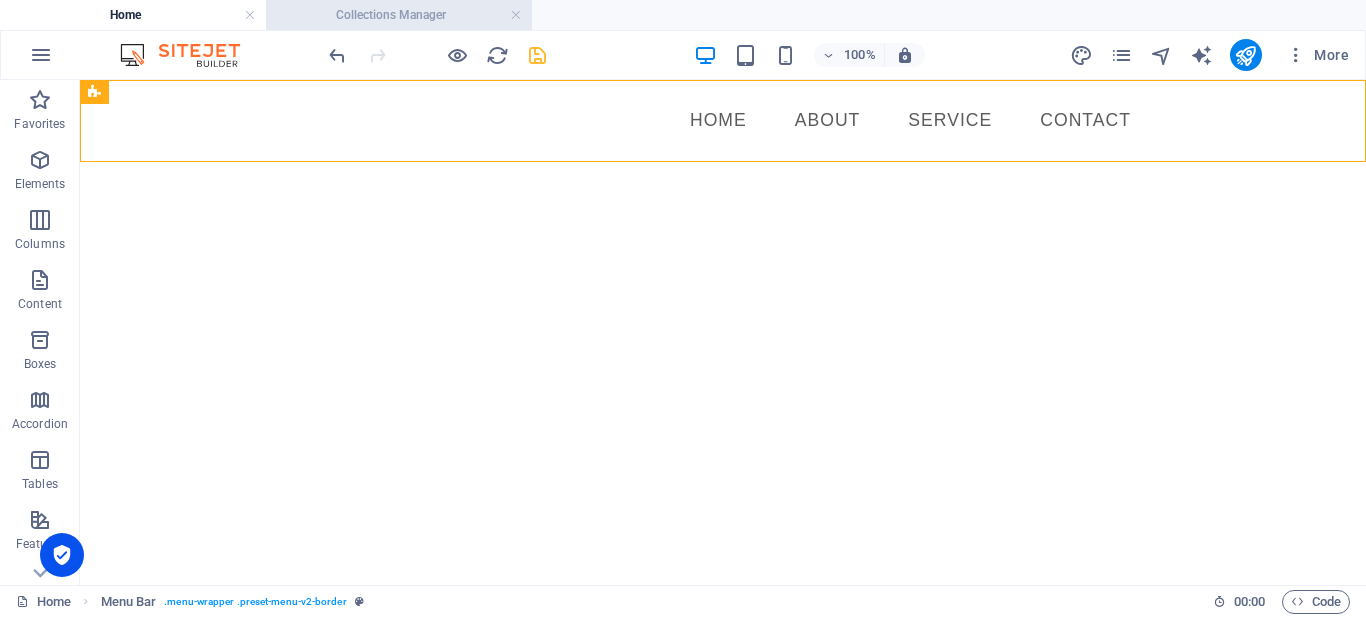 click on "Collections Manager" at bounding box center (399, 15) 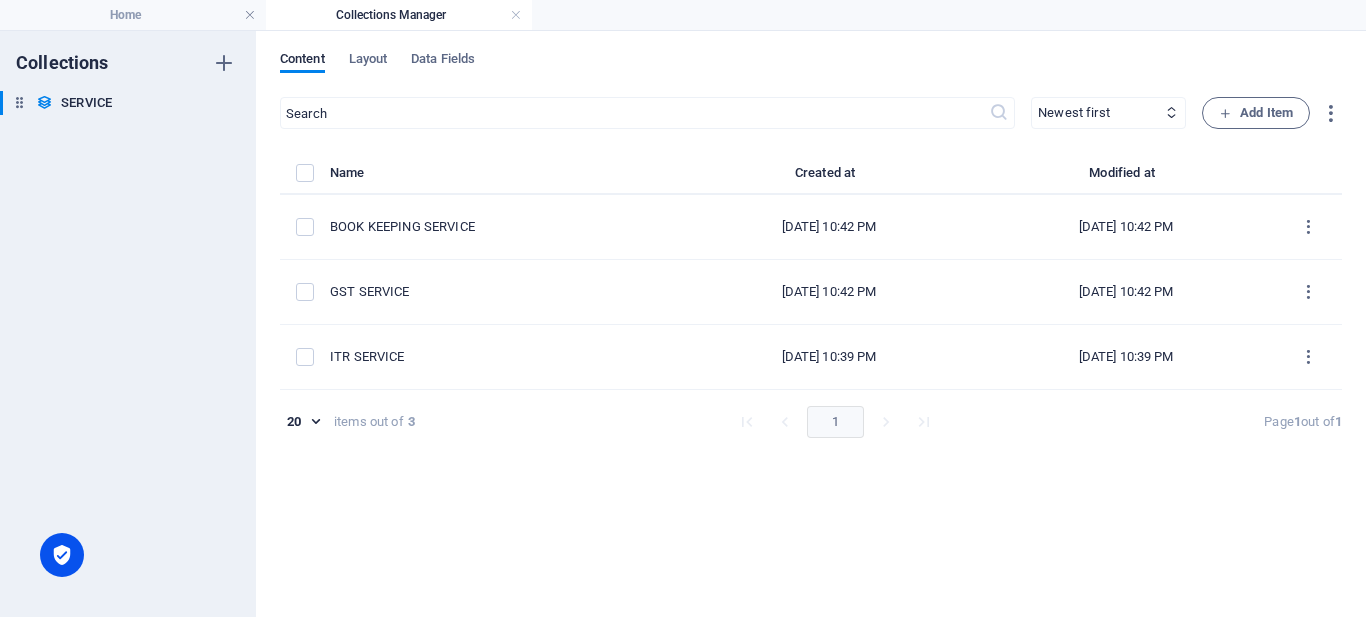 click on "Home" at bounding box center (133, 15) 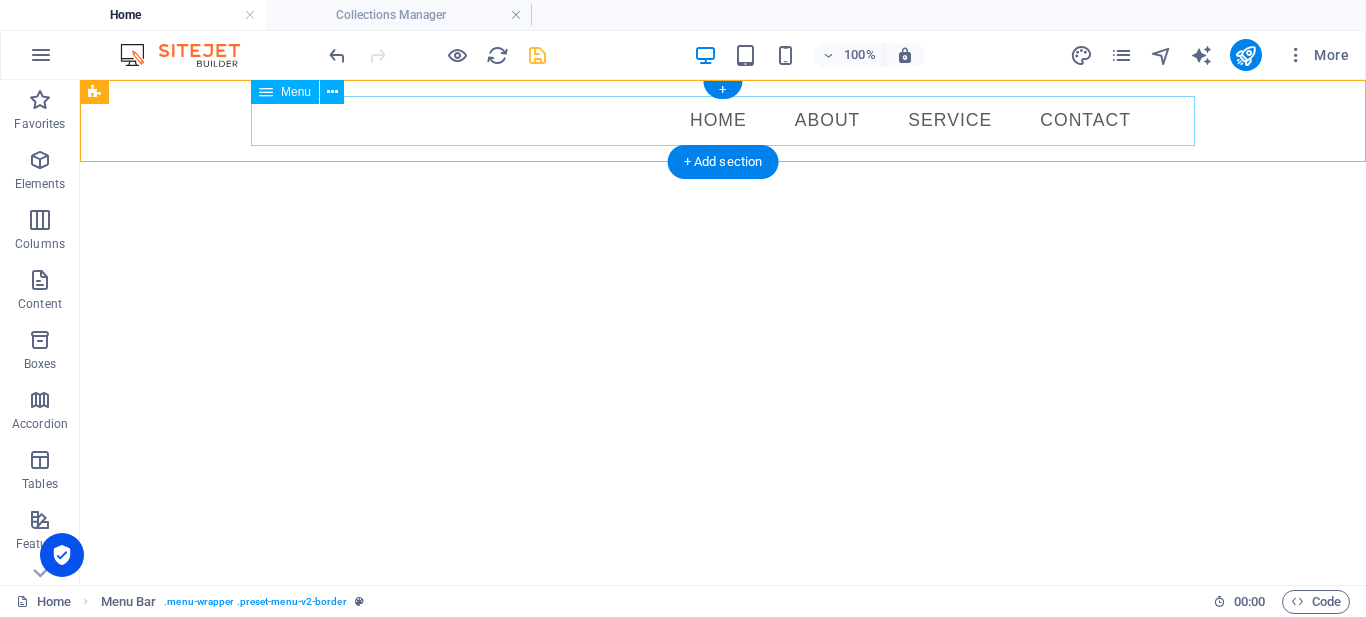 click on "Home About Service Contact" at bounding box center (723, 121) 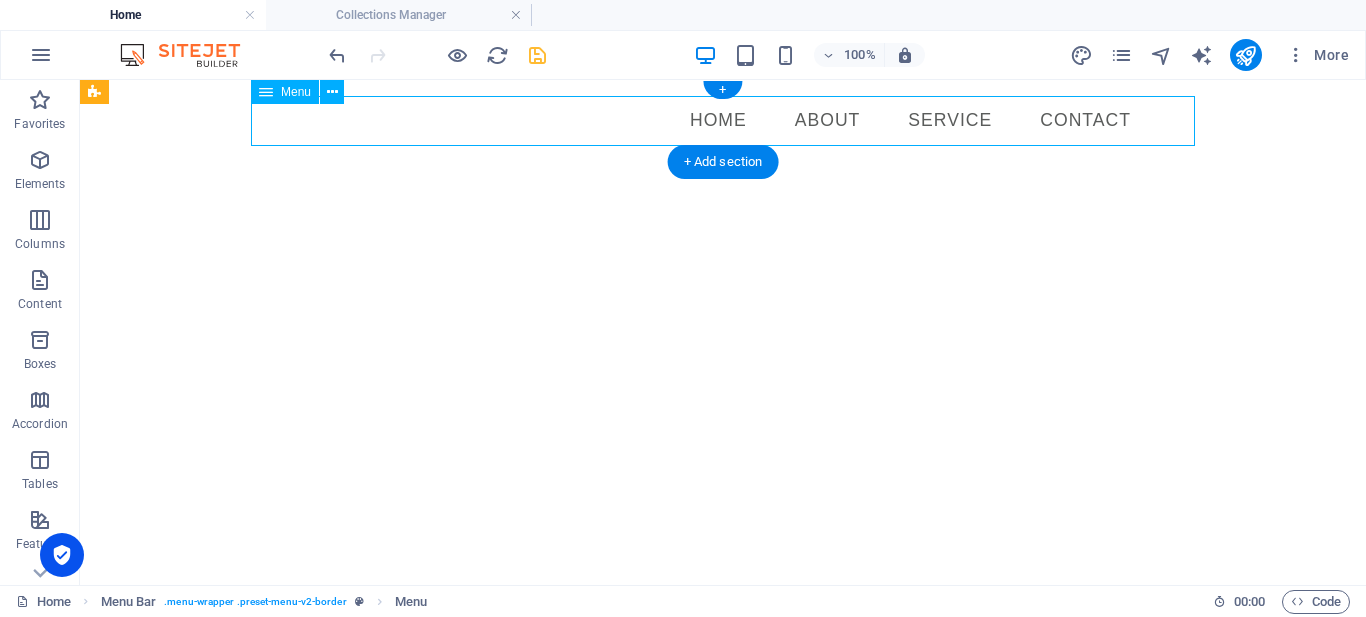 click on "Home About Service Contact" at bounding box center [723, 121] 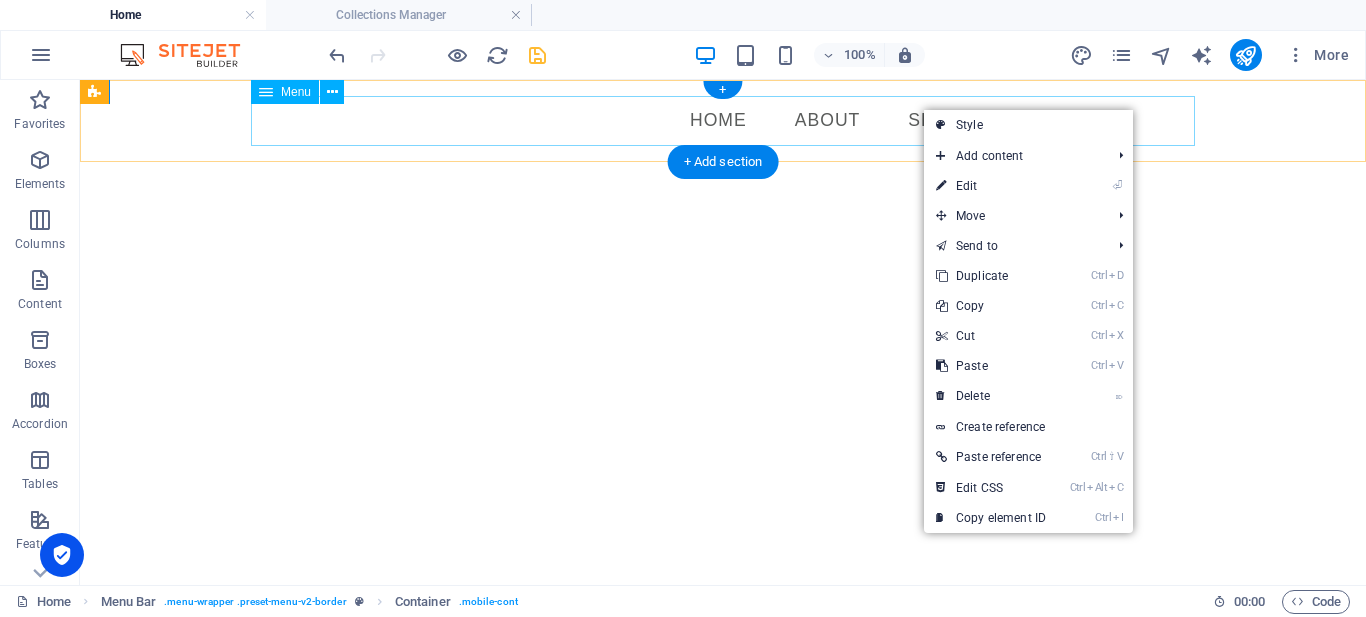 click on "Home About Service Contact" at bounding box center [723, 121] 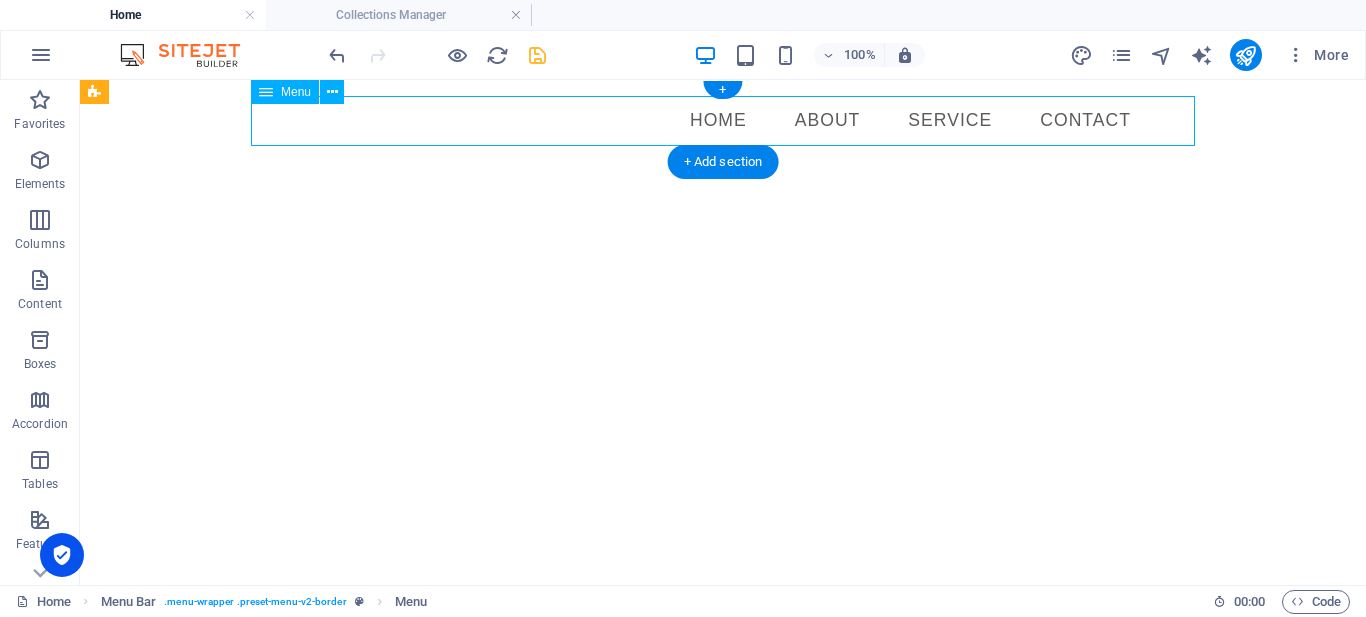 click on "Home About Service Contact" at bounding box center [723, 121] 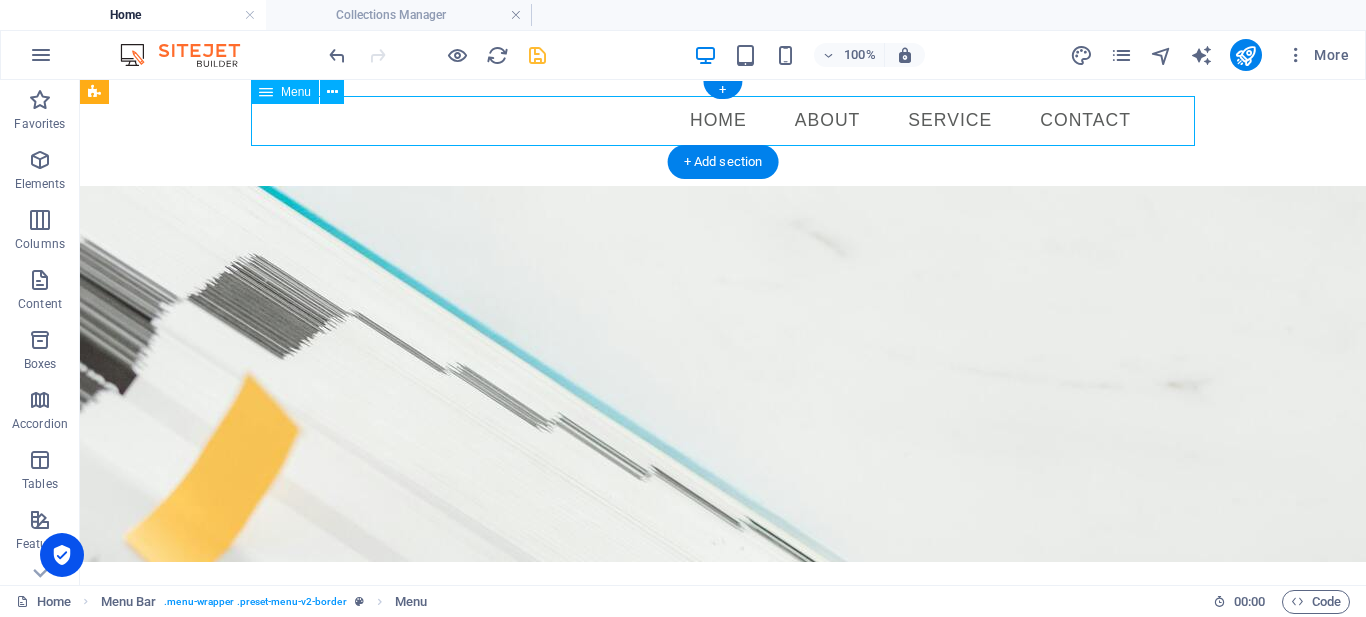 click on "Home About Service Contact" at bounding box center [723, 121] 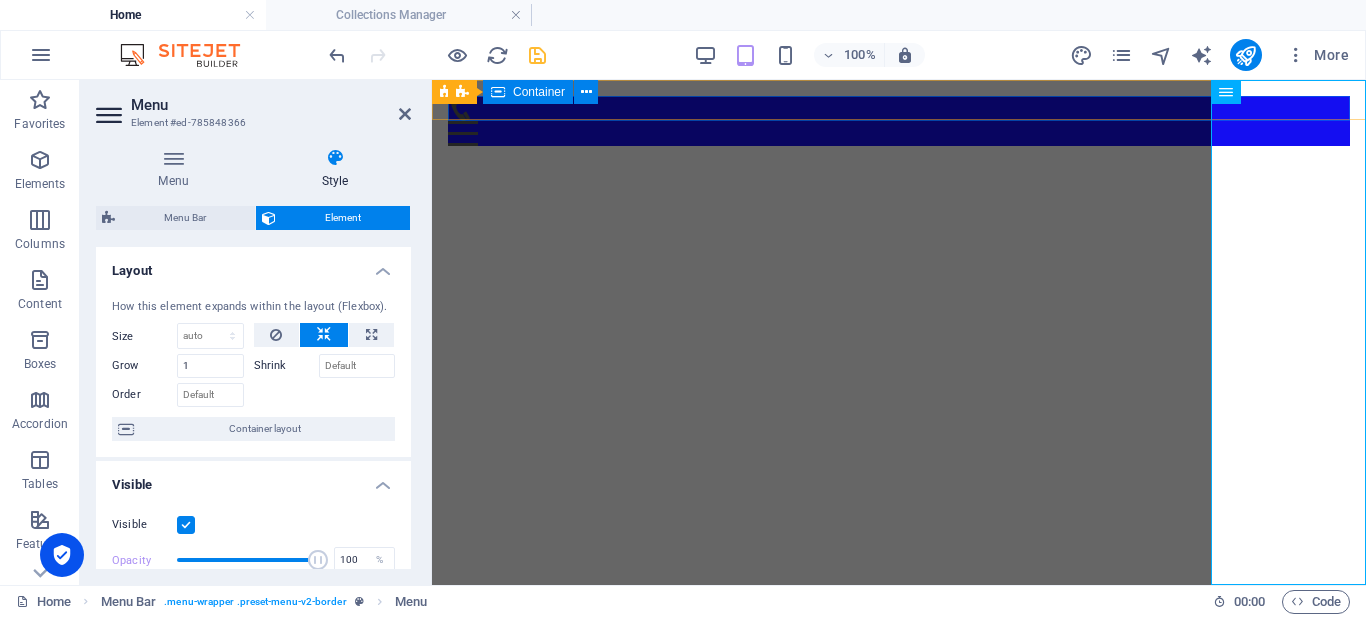 click on "Menu" at bounding box center [899, 121] 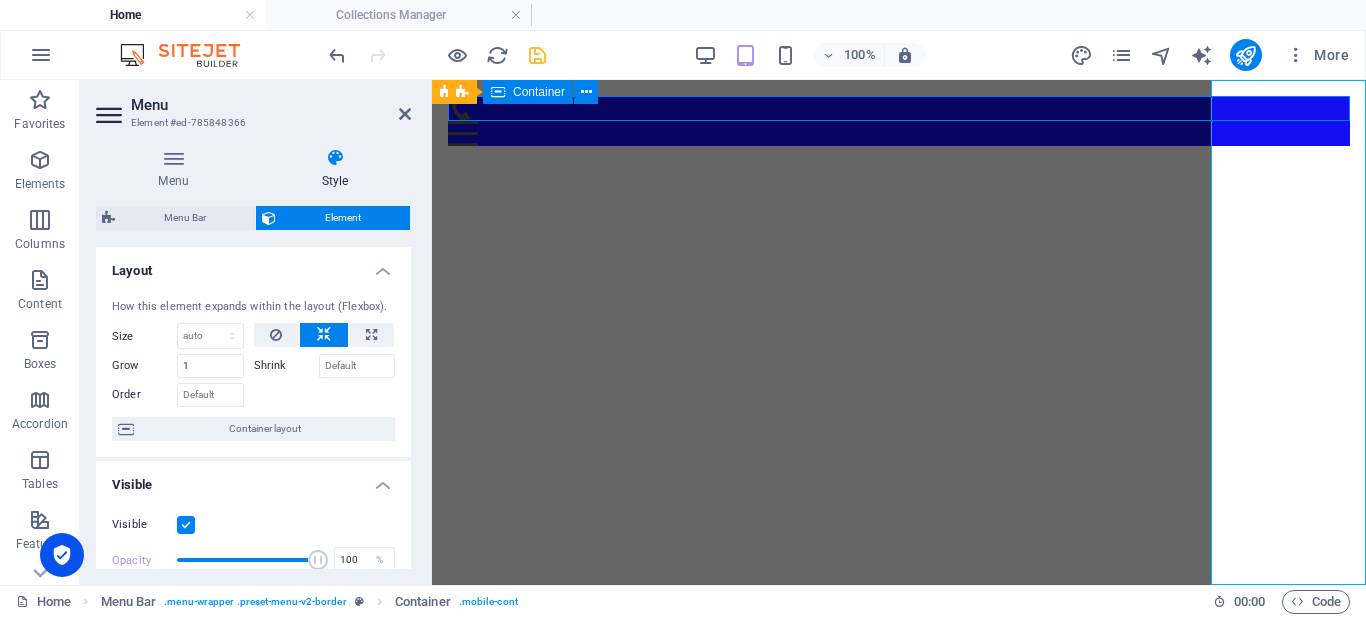 click on "Menu" at bounding box center (899, 121) 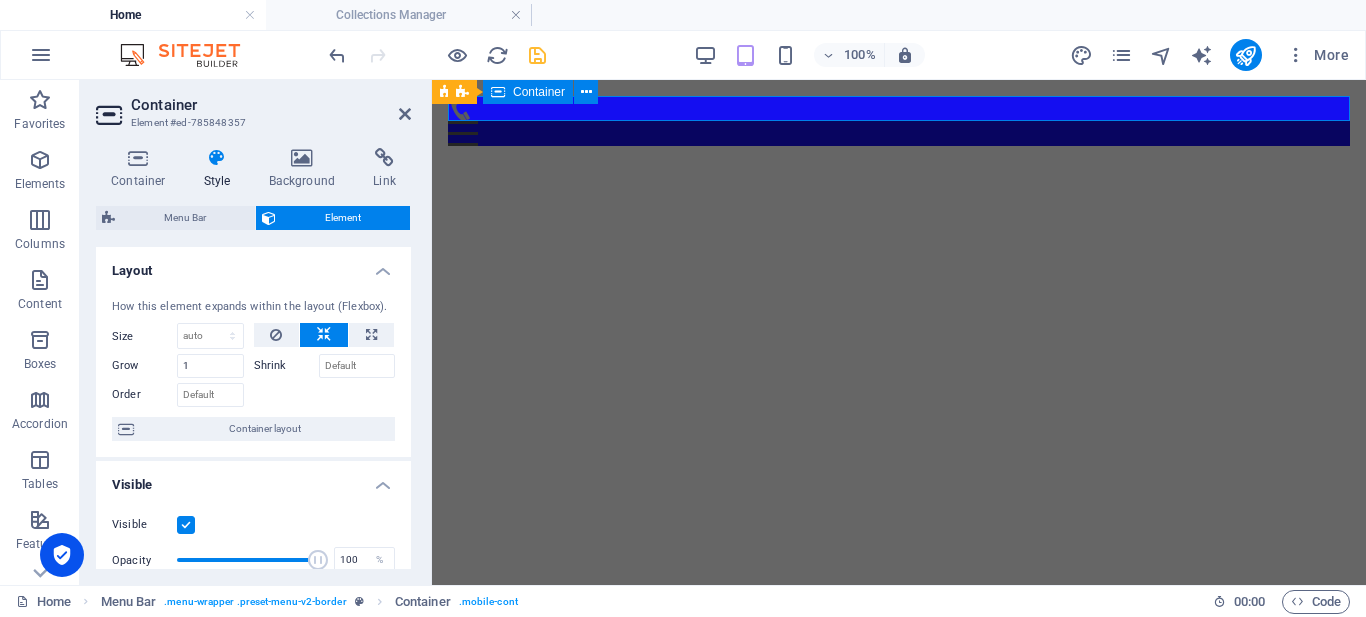 click on "Menu" at bounding box center [899, 121] 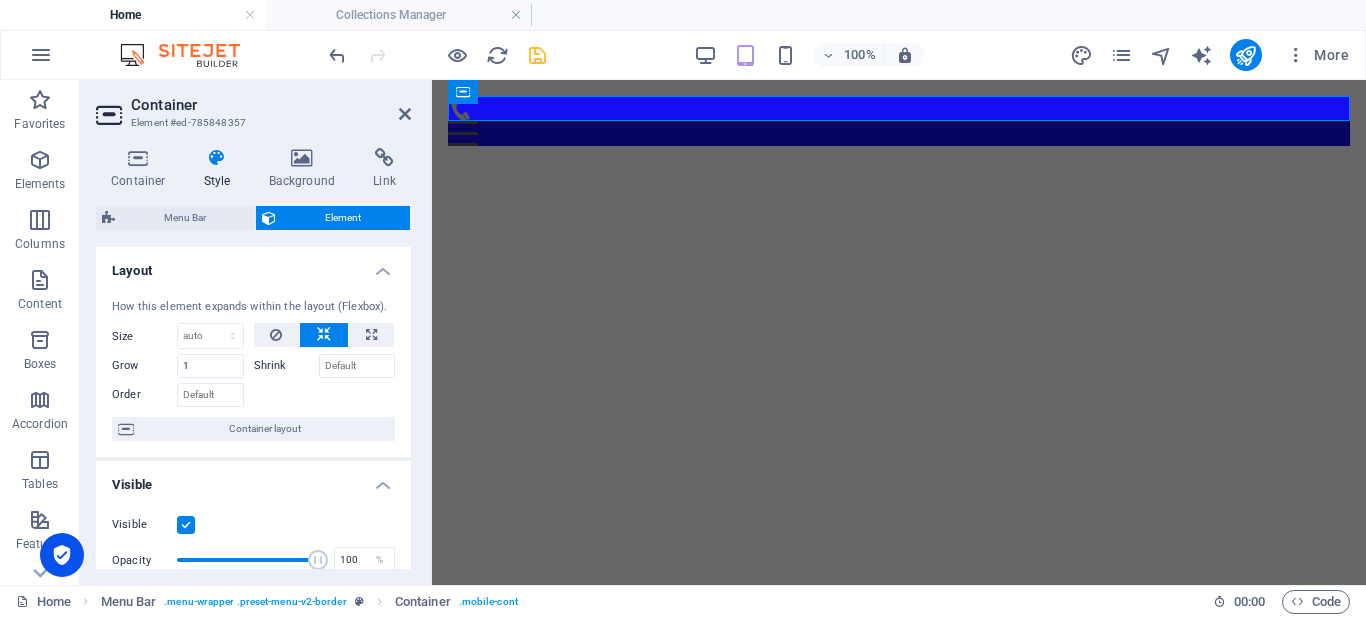 click on "Container Element #ed-785848357" at bounding box center (253, 106) 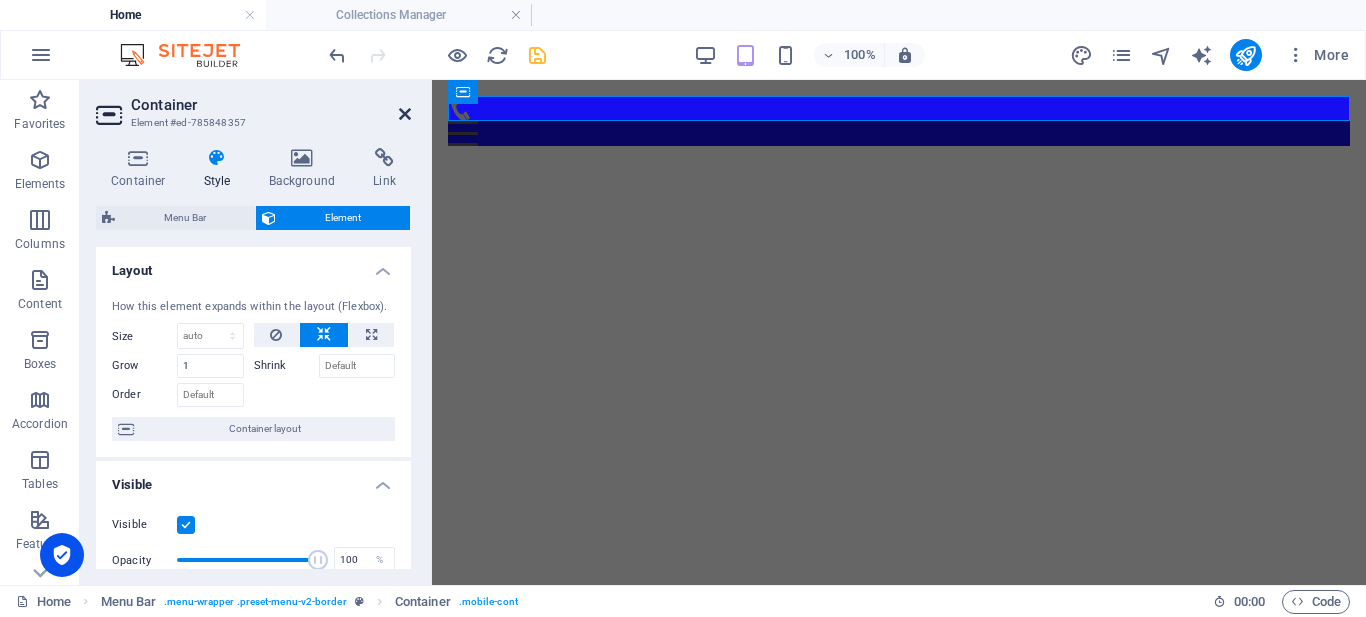 click at bounding box center [405, 114] 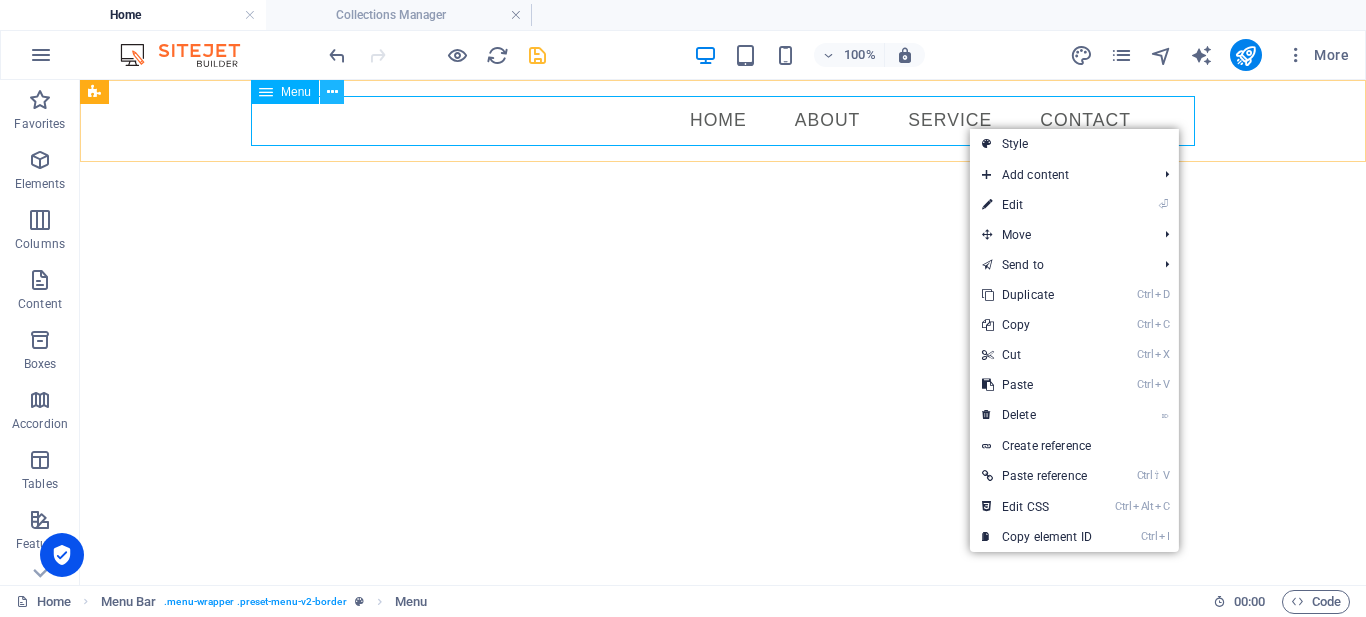 click at bounding box center (332, 92) 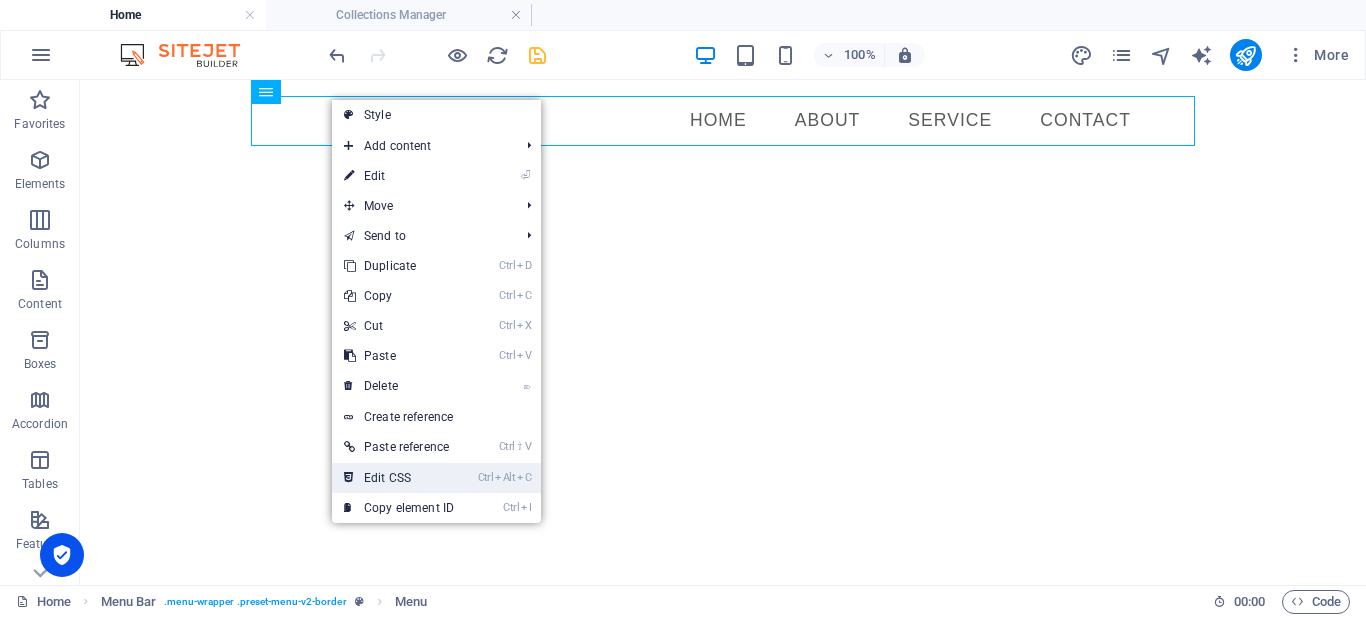 click on "Ctrl Alt C  Edit CSS" at bounding box center [399, 478] 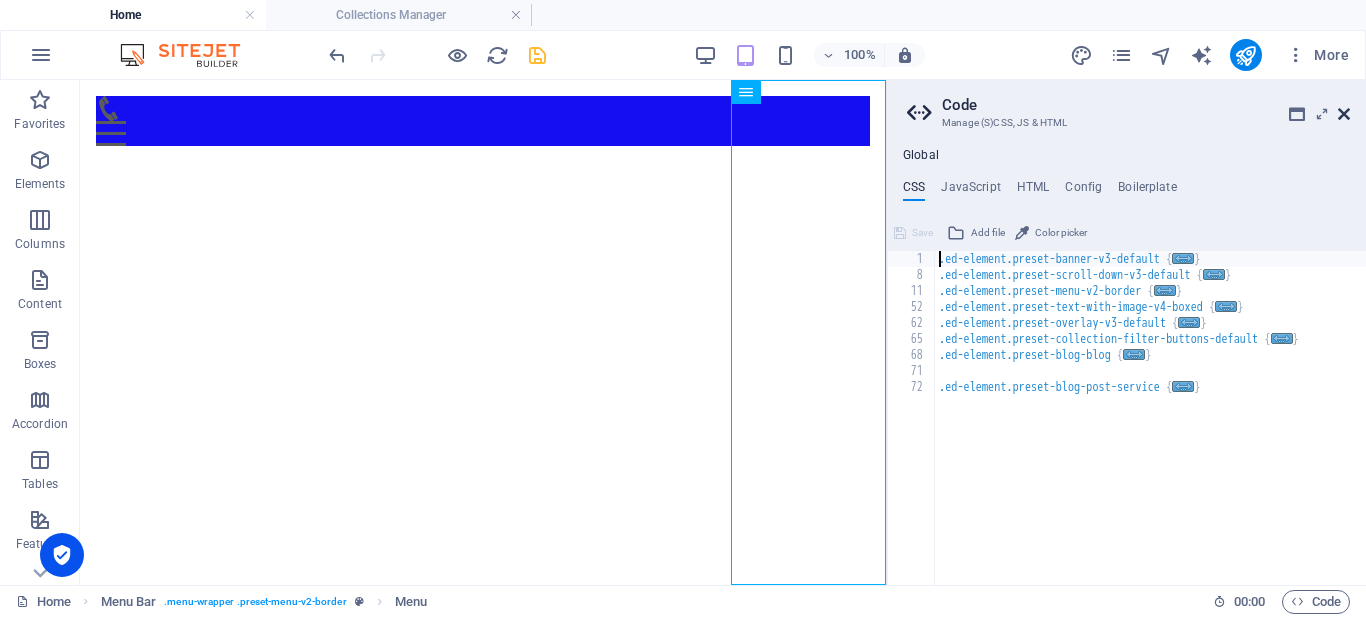 click at bounding box center [1344, 114] 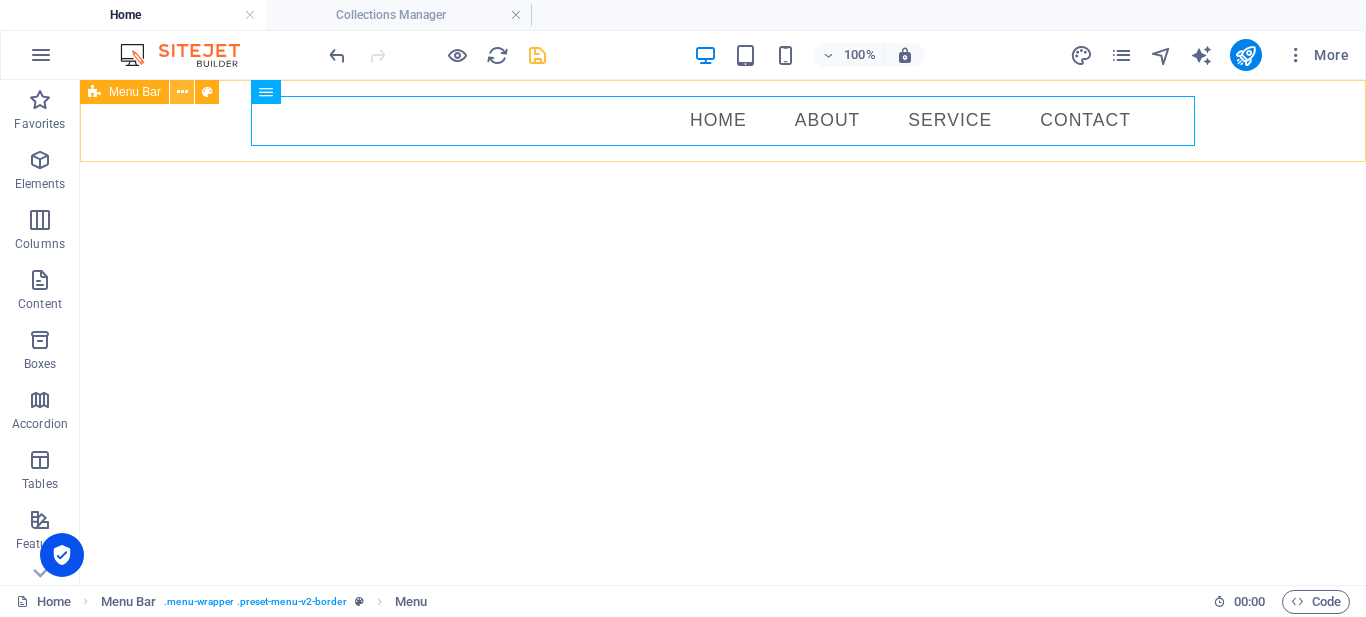 click at bounding box center [182, 92] 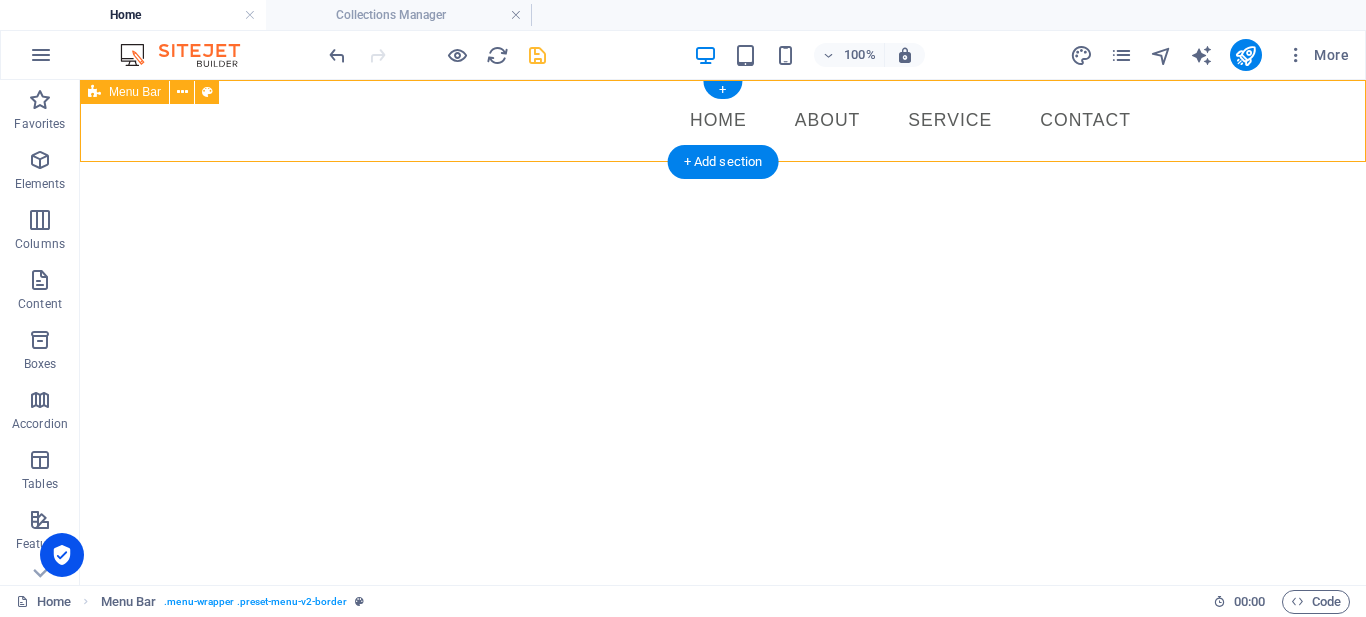 click on "Menu Home About Service Contact" at bounding box center [723, 121] 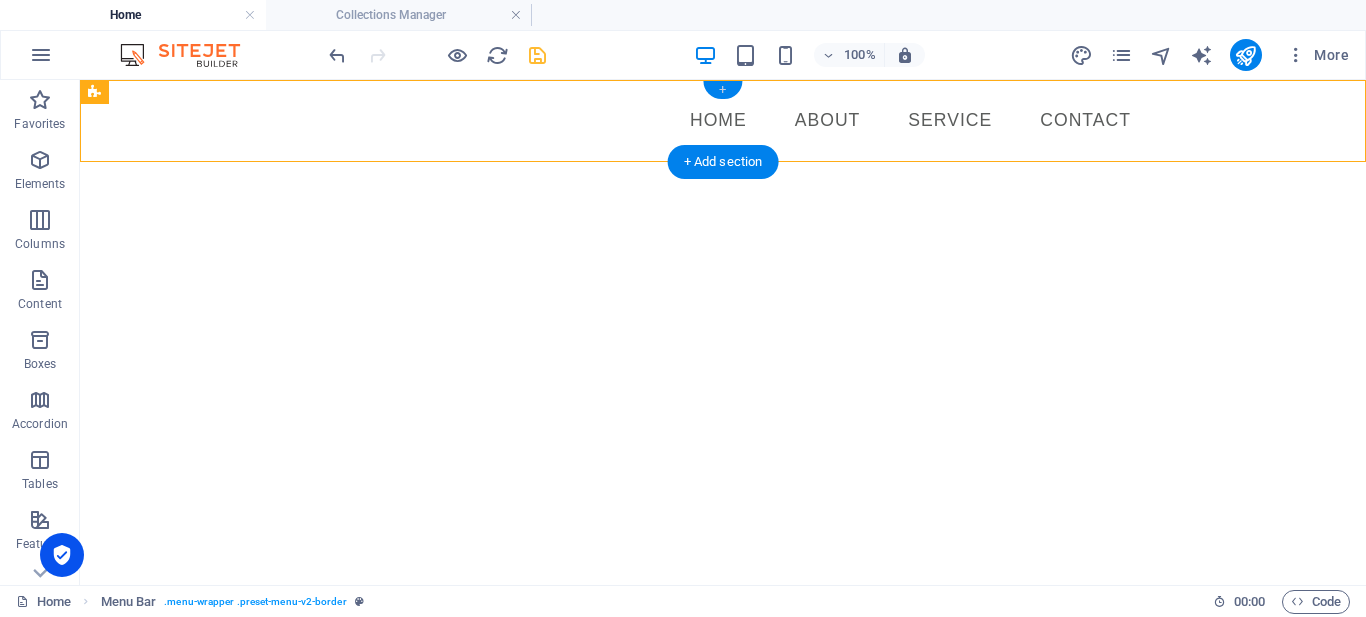 click on "+" at bounding box center [722, 90] 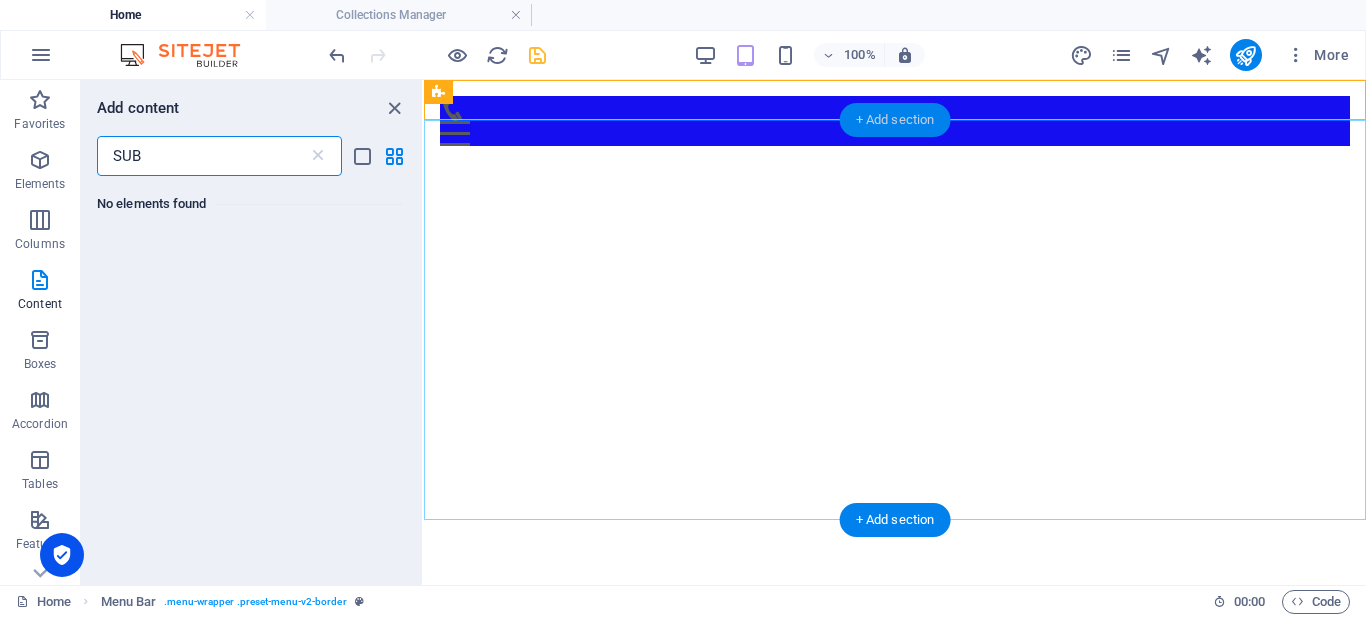 click on "+ Add section" at bounding box center (895, 120) 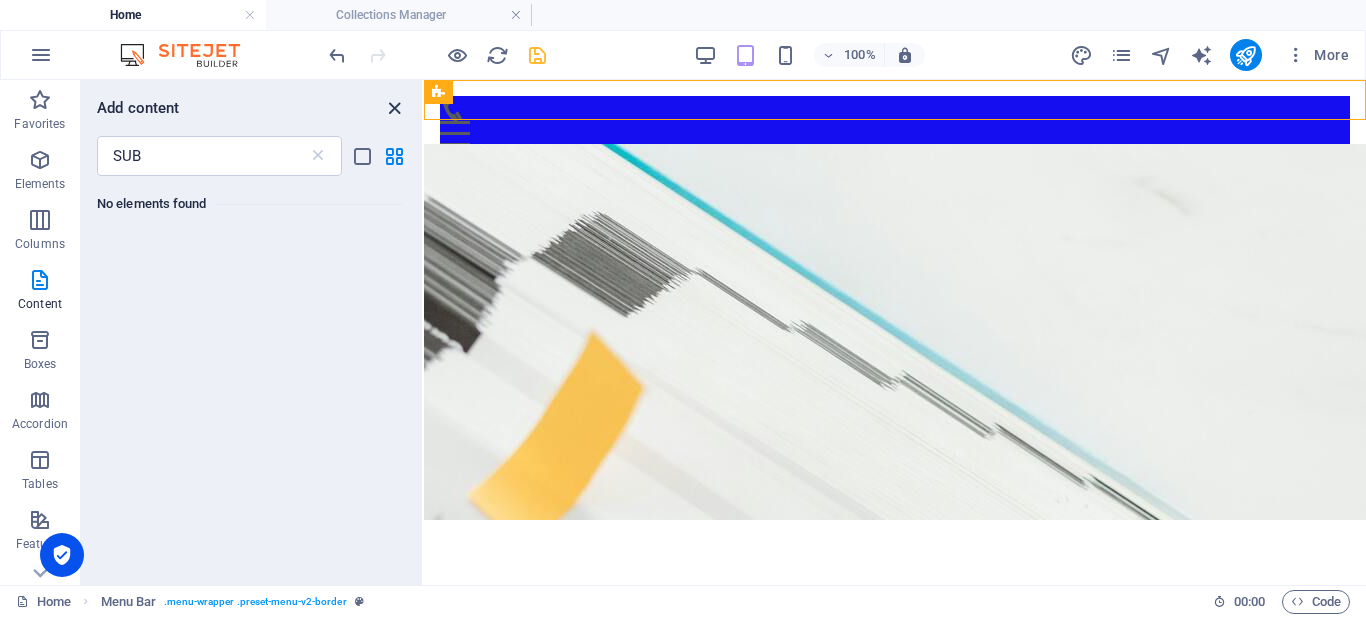 drag, startPoint x: 896, startPoint y: 118, endPoint x: 396, endPoint y: 110, distance: 500.064 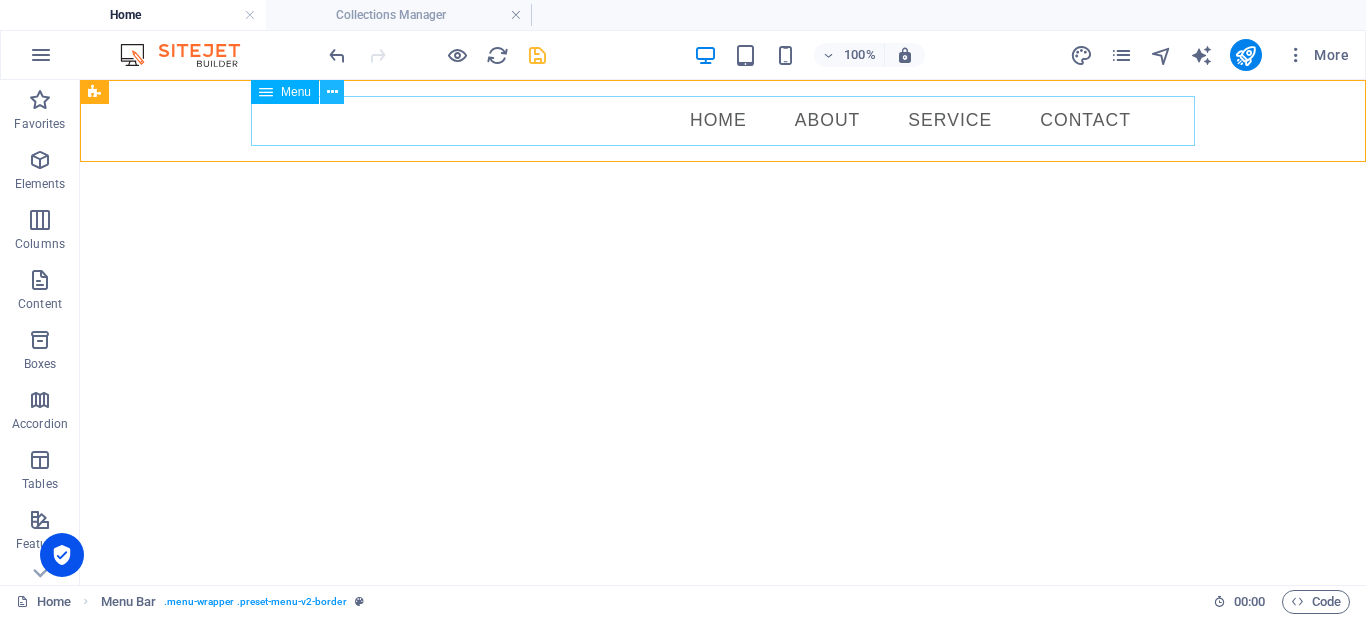 click at bounding box center [332, 92] 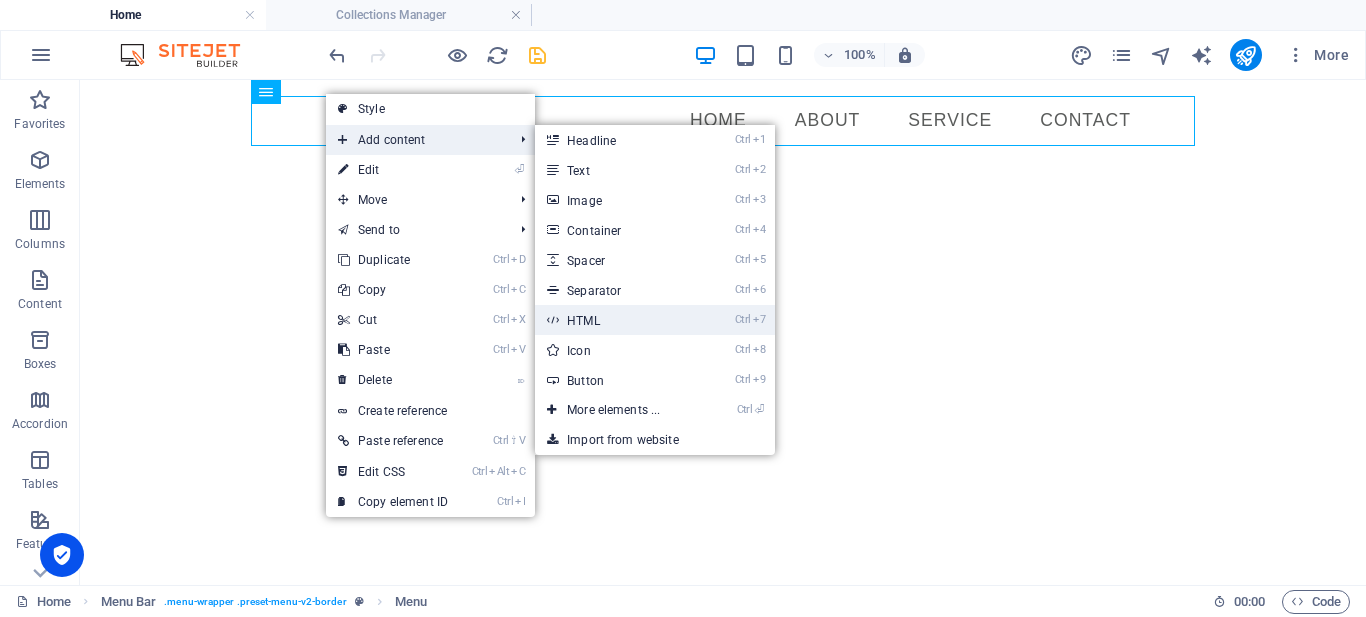 click on "Ctrl 7  HTML" at bounding box center [617, 320] 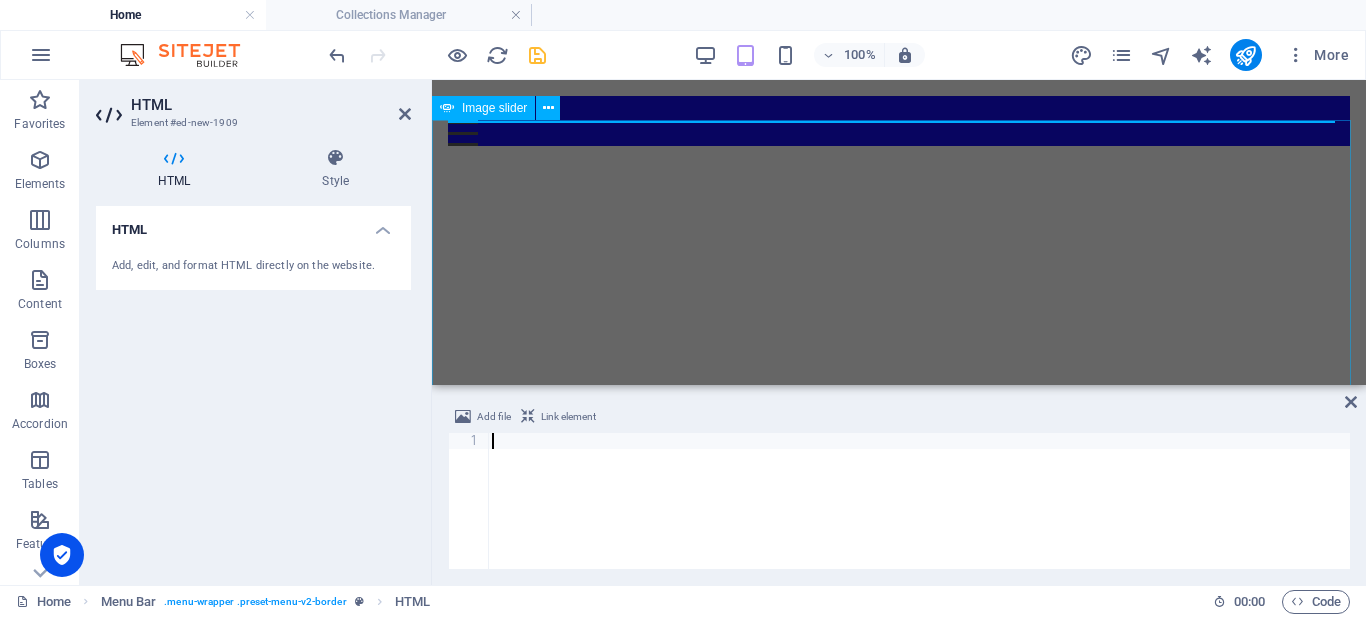 scroll, scrollTop: 936, scrollLeft: 0, axis: vertical 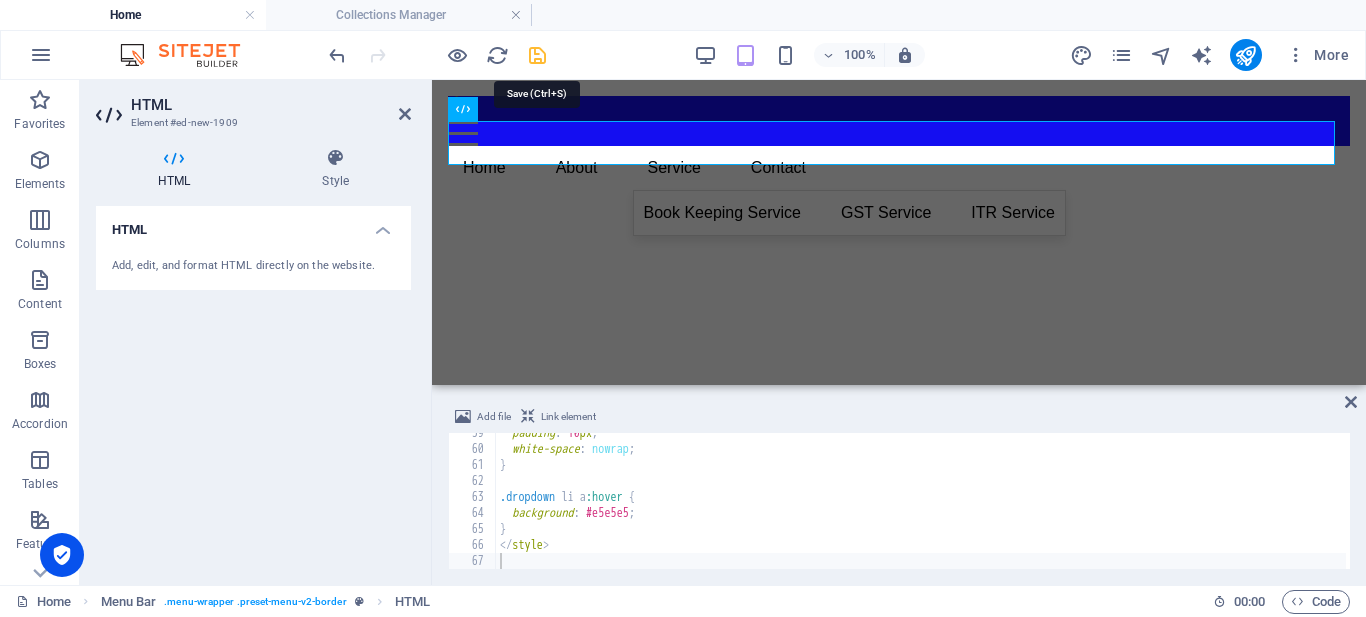 click at bounding box center [537, 55] 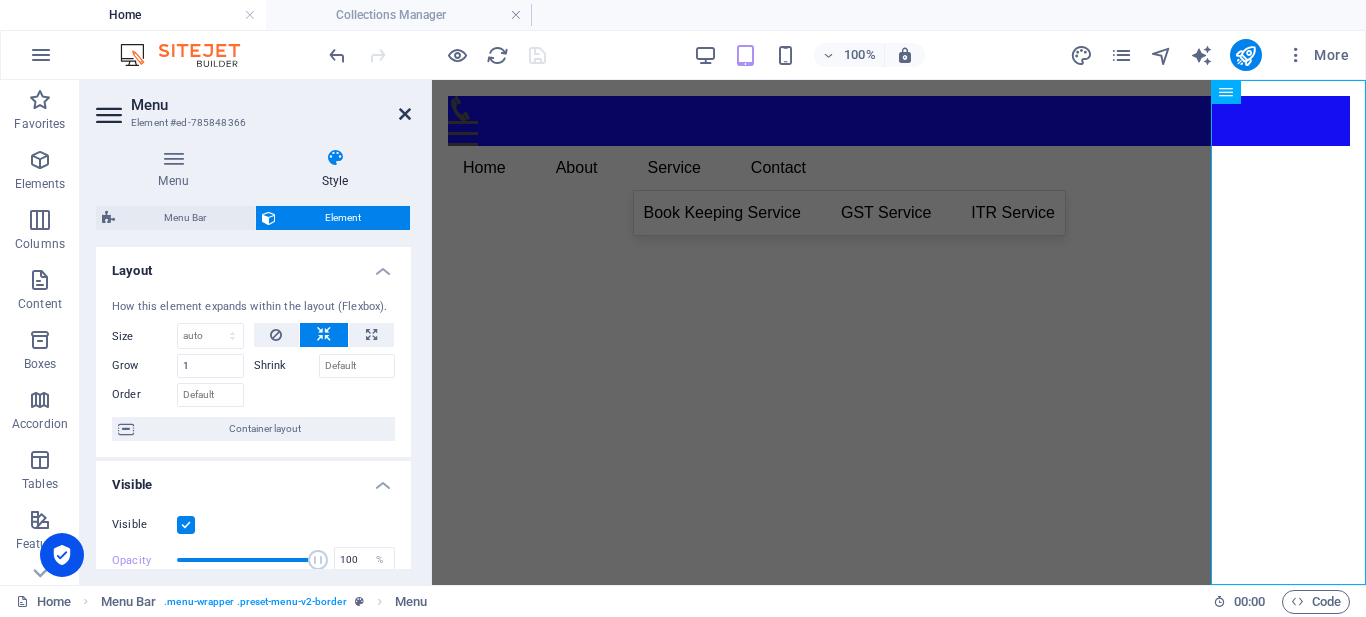 drag, startPoint x: 405, startPoint y: 113, endPoint x: 324, endPoint y: 33, distance: 113.84639 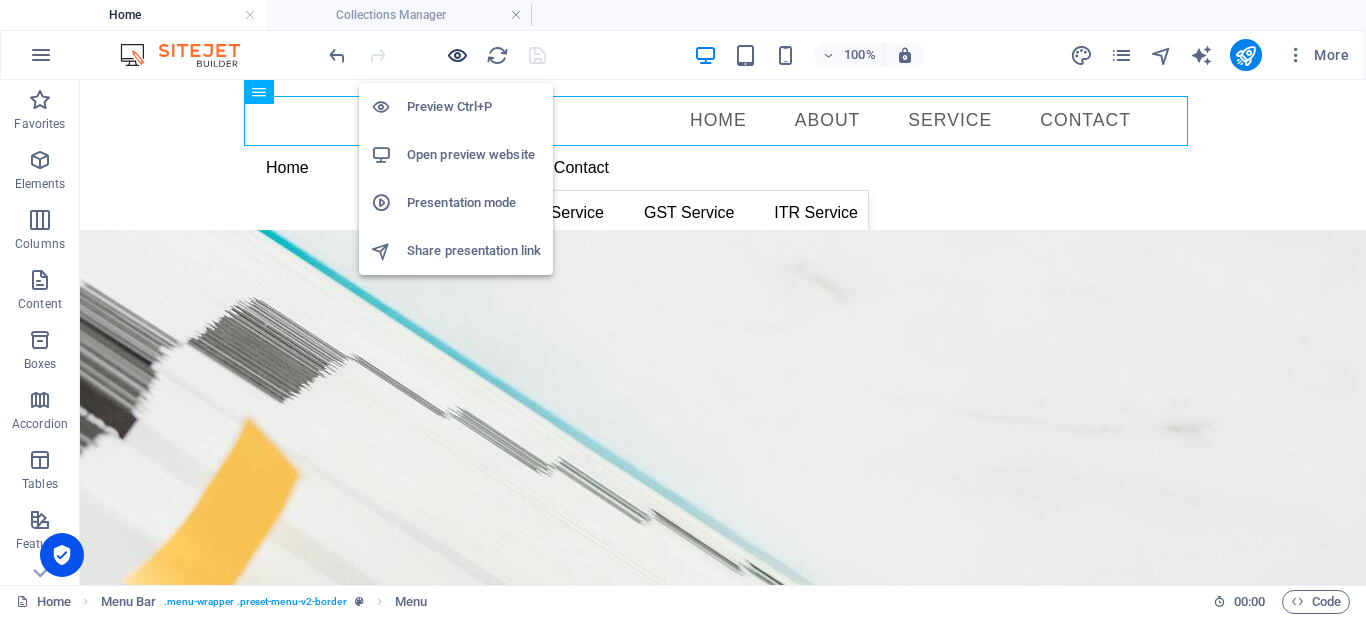 click at bounding box center [457, 55] 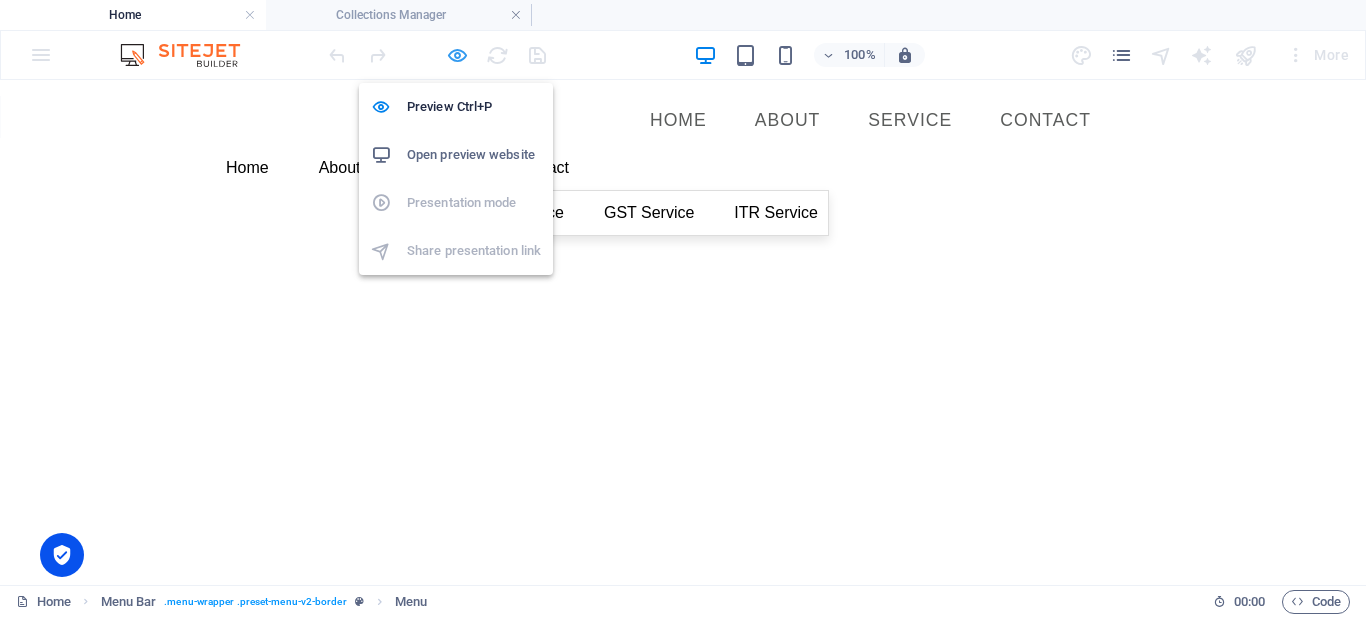 click at bounding box center [457, 55] 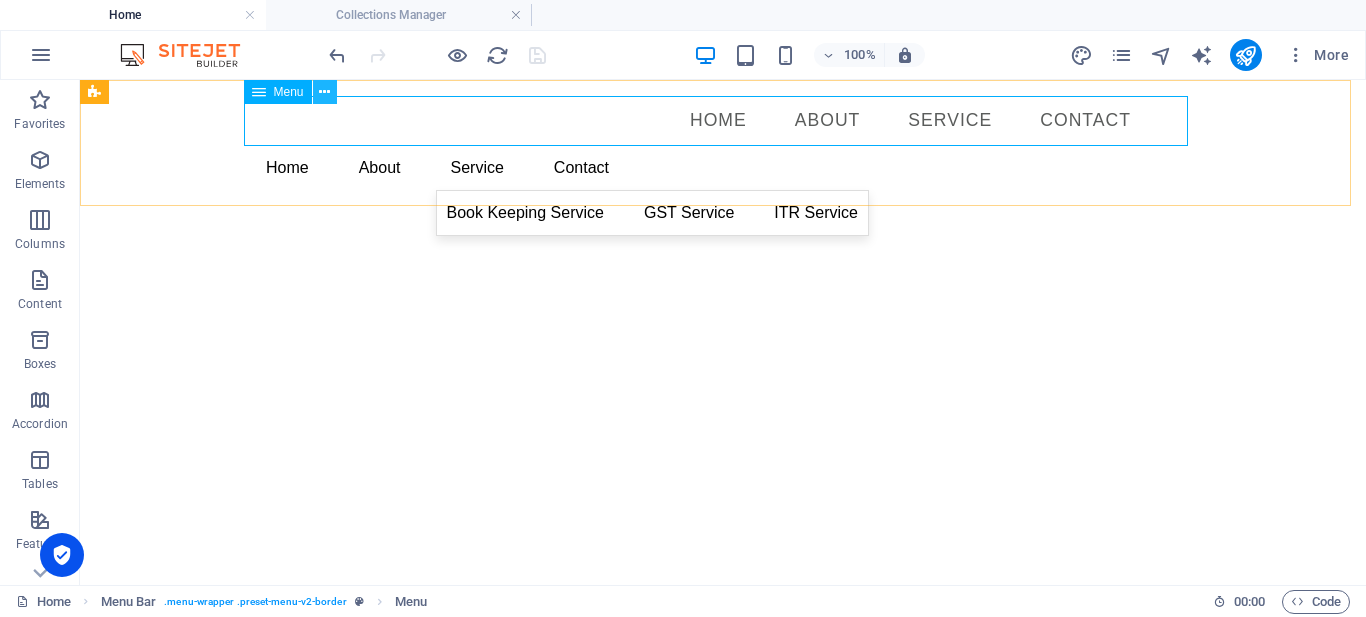 click at bounding box center [324, 92] 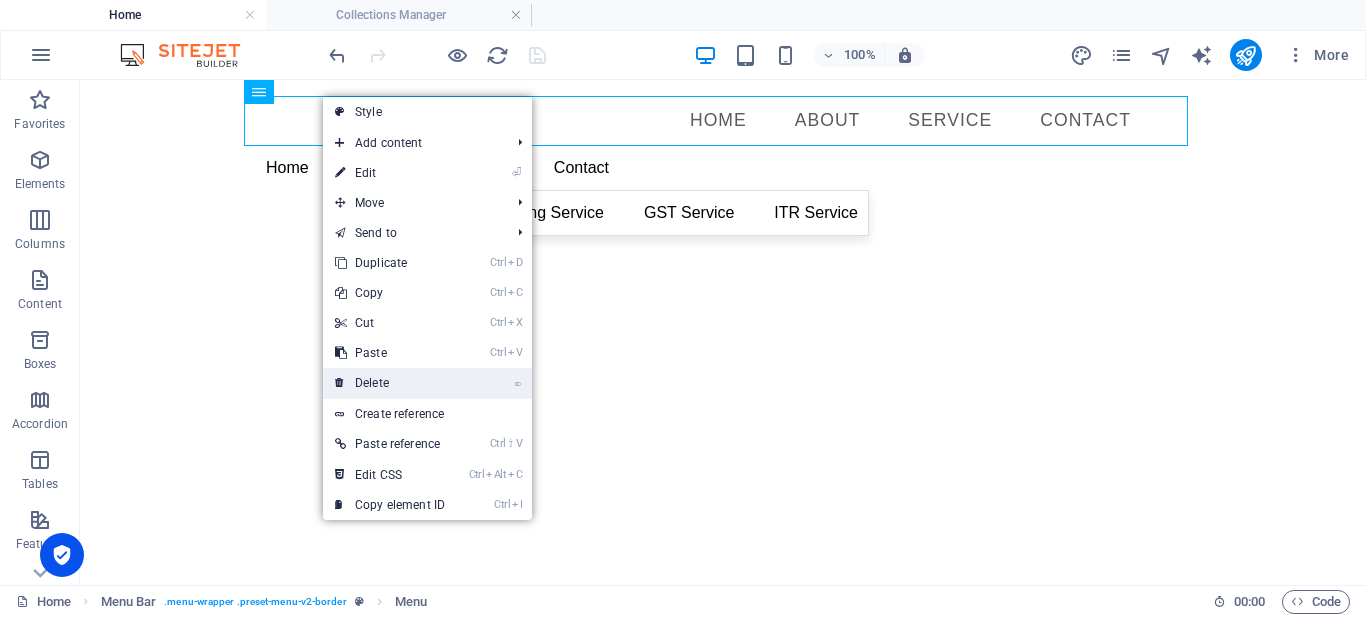click on "⌦  Delete" at bounding box center (390, 383) 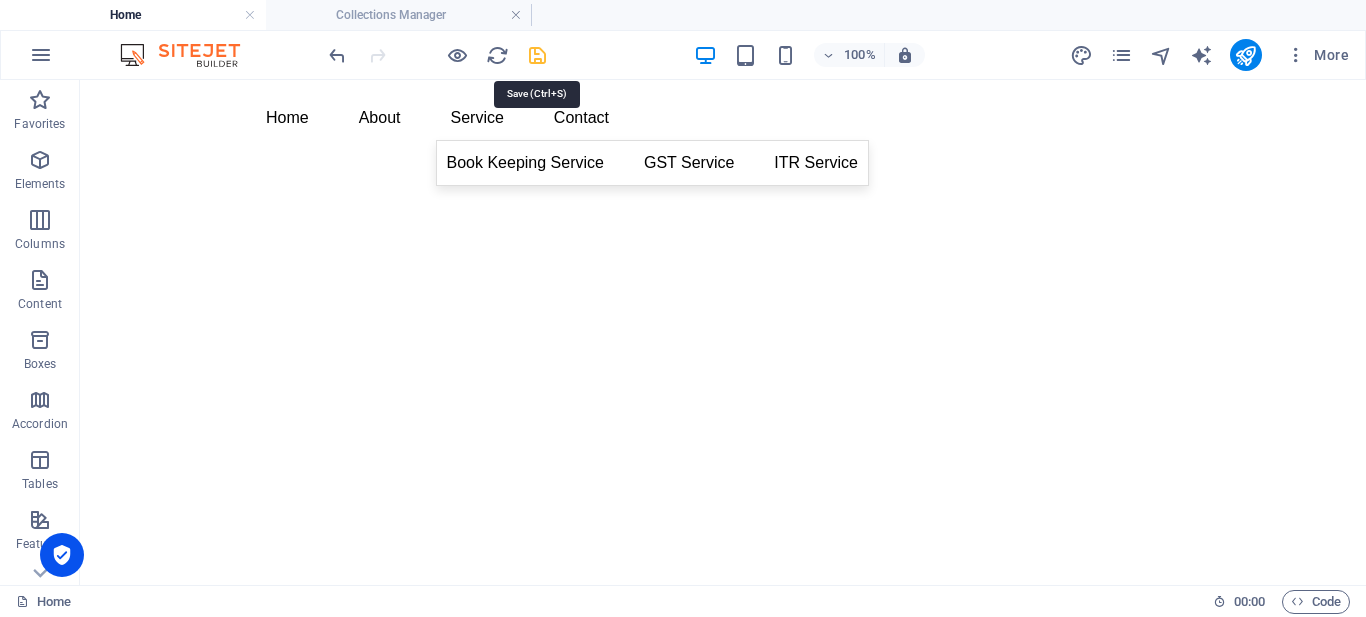 click at bounding box center (537, 55) 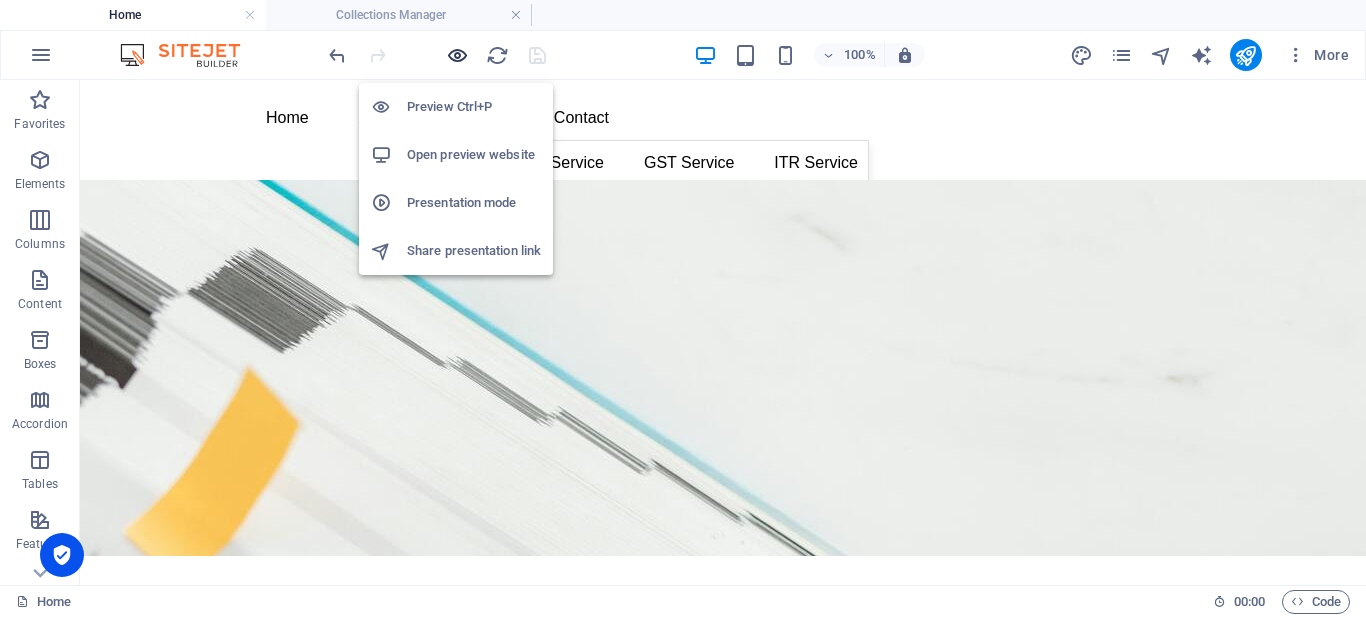 click at bounding box center [457, 55] 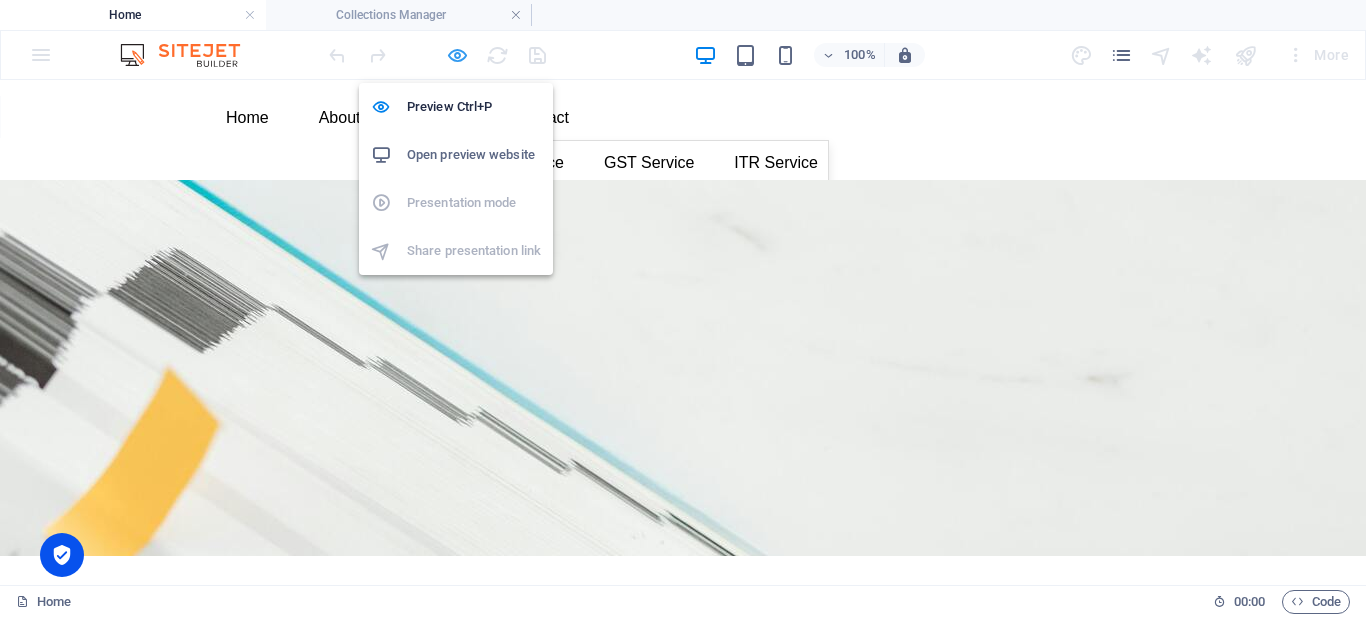 click at bounding box center [457, 55] 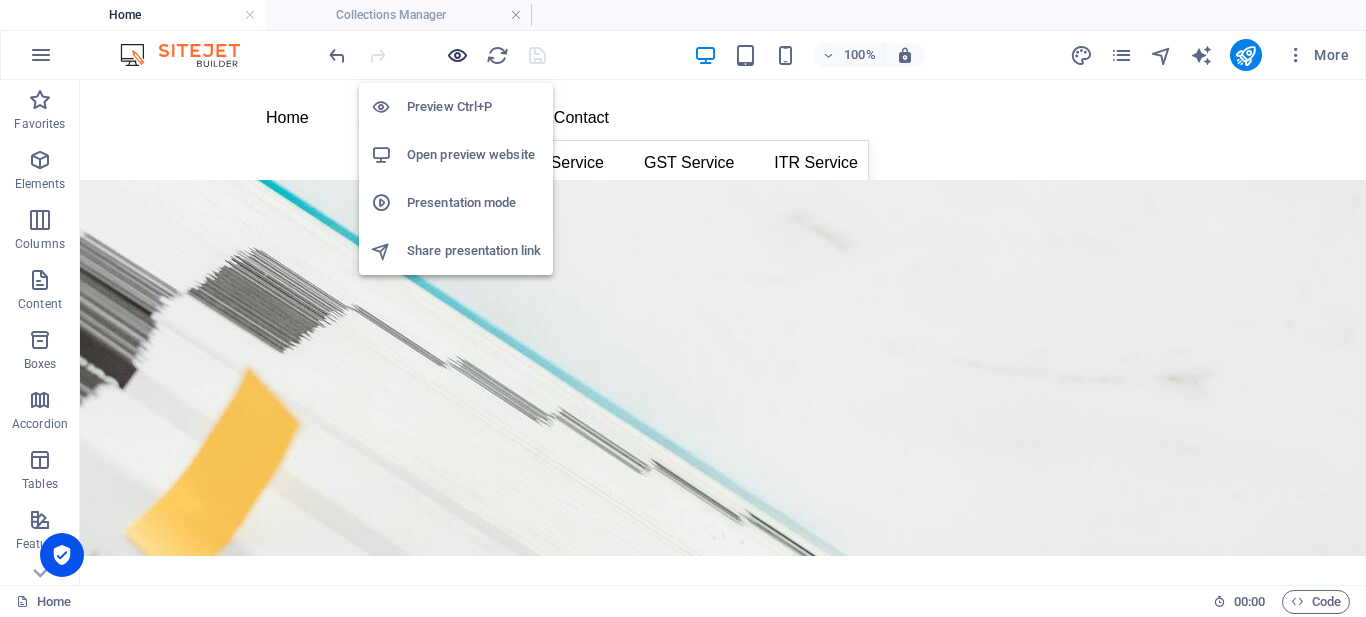 click at bounding box center (457, 55) 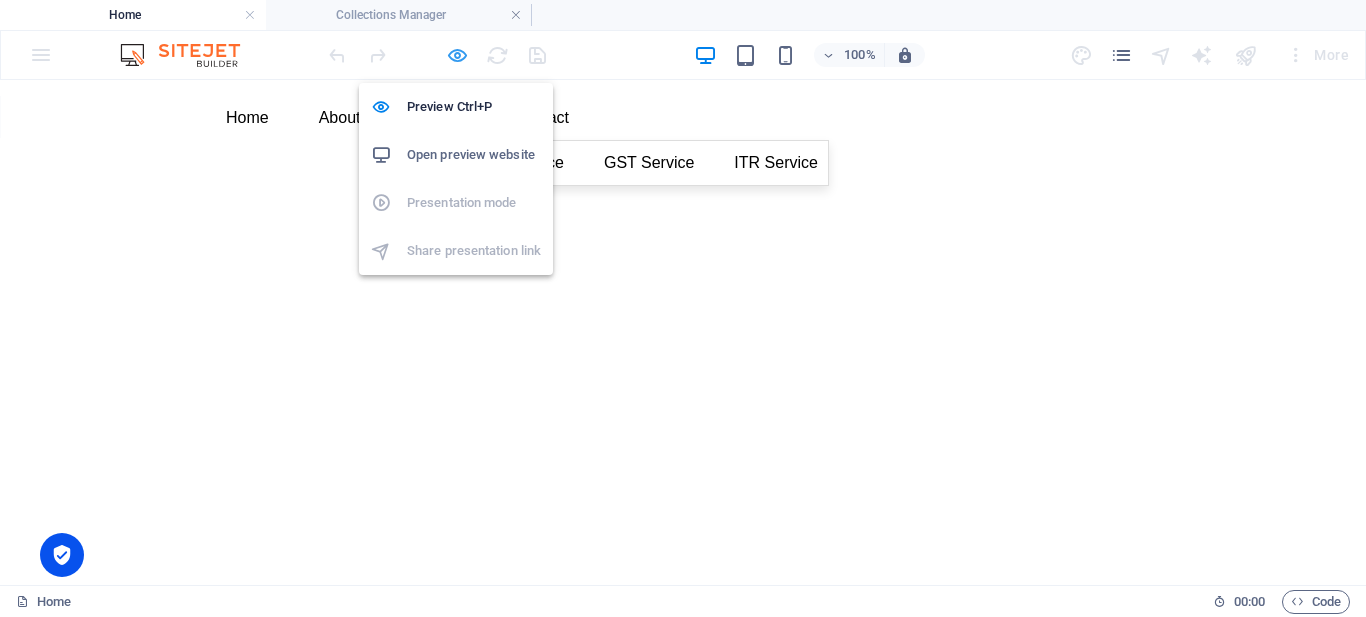 click at bounding box center (457, 55) 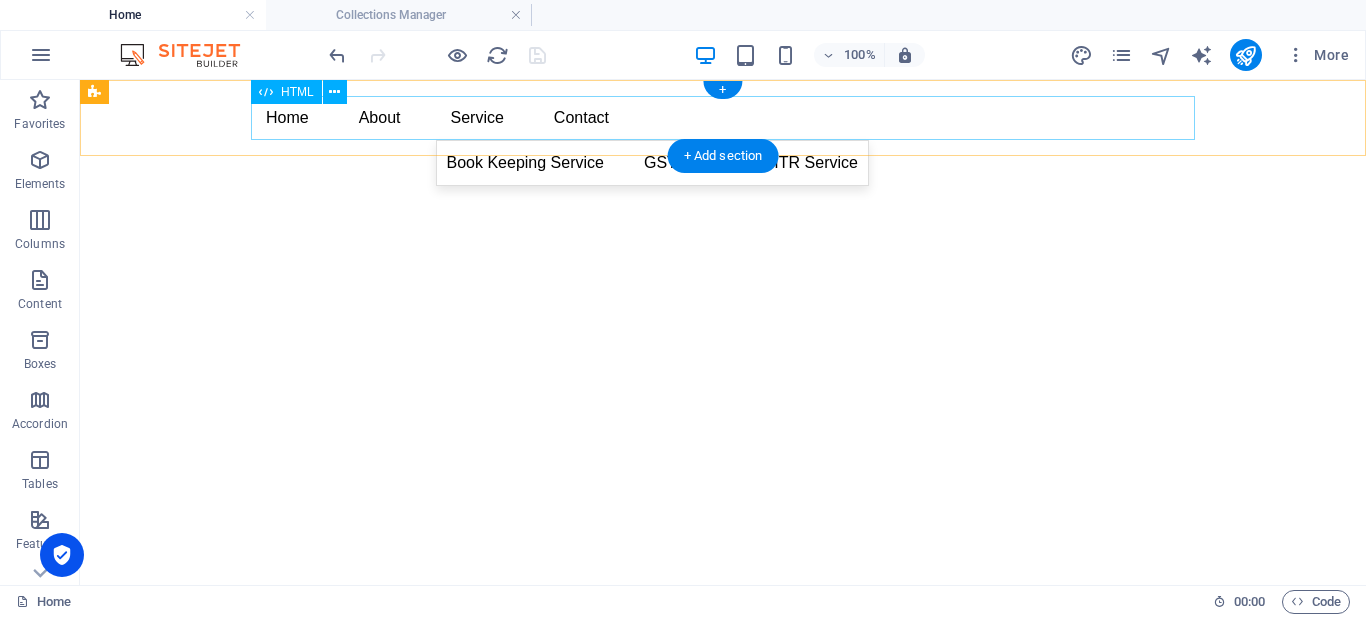 click on "Home
About
Service
Book Keeping Service
GST Service
ITR Service
Contact" at bounding box center [723, 118] 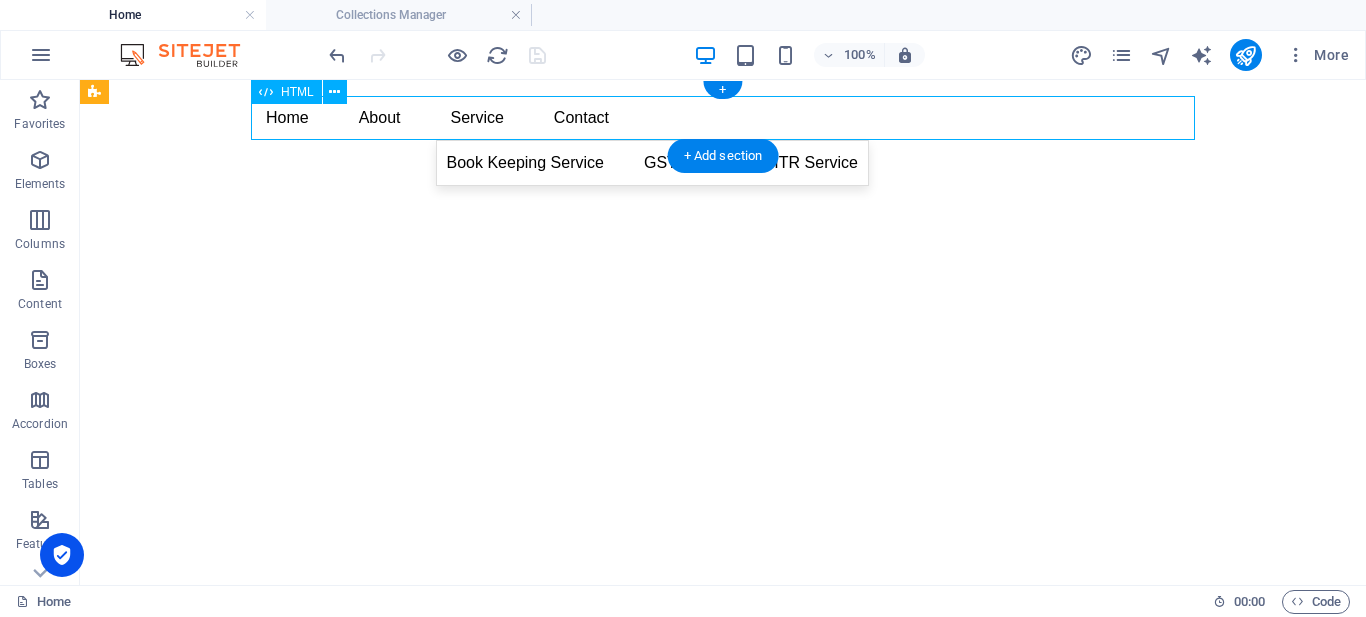 click on "Home
About
Service
Book Keeping Service
GST Service
ITR Service
Contact" at bounding box center (723, 118) 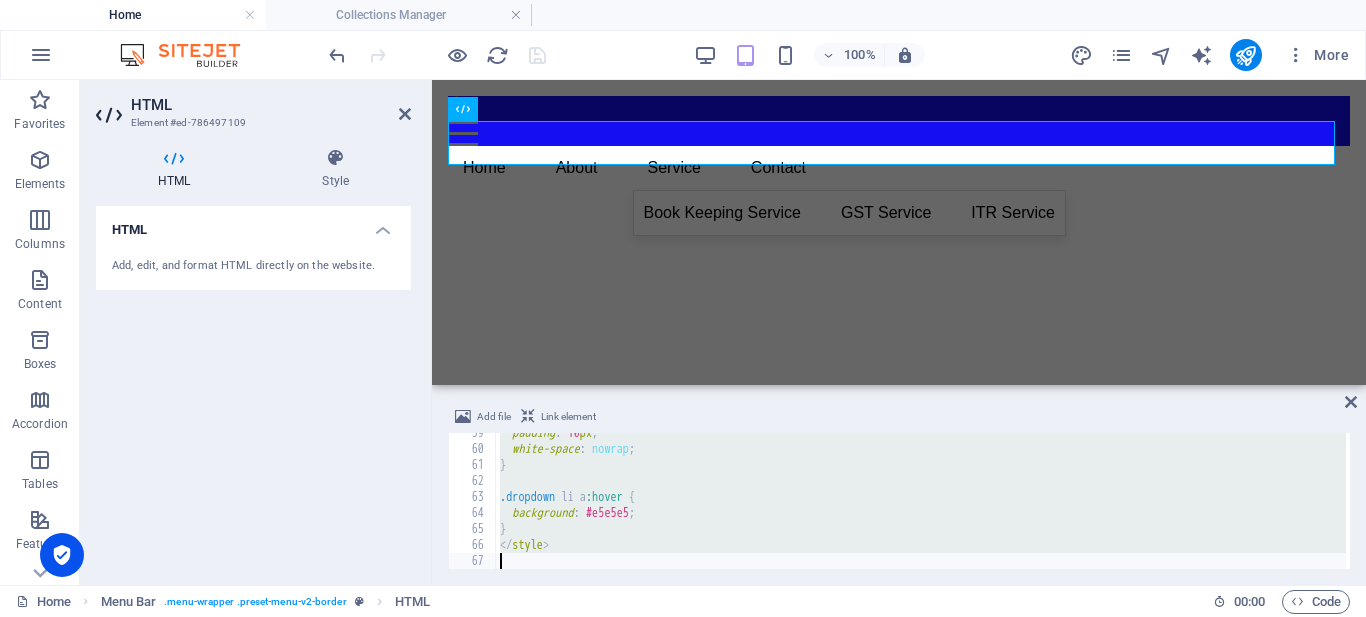 scroll, scrollTop: 952, scrollLeft: 0, axis: vertical 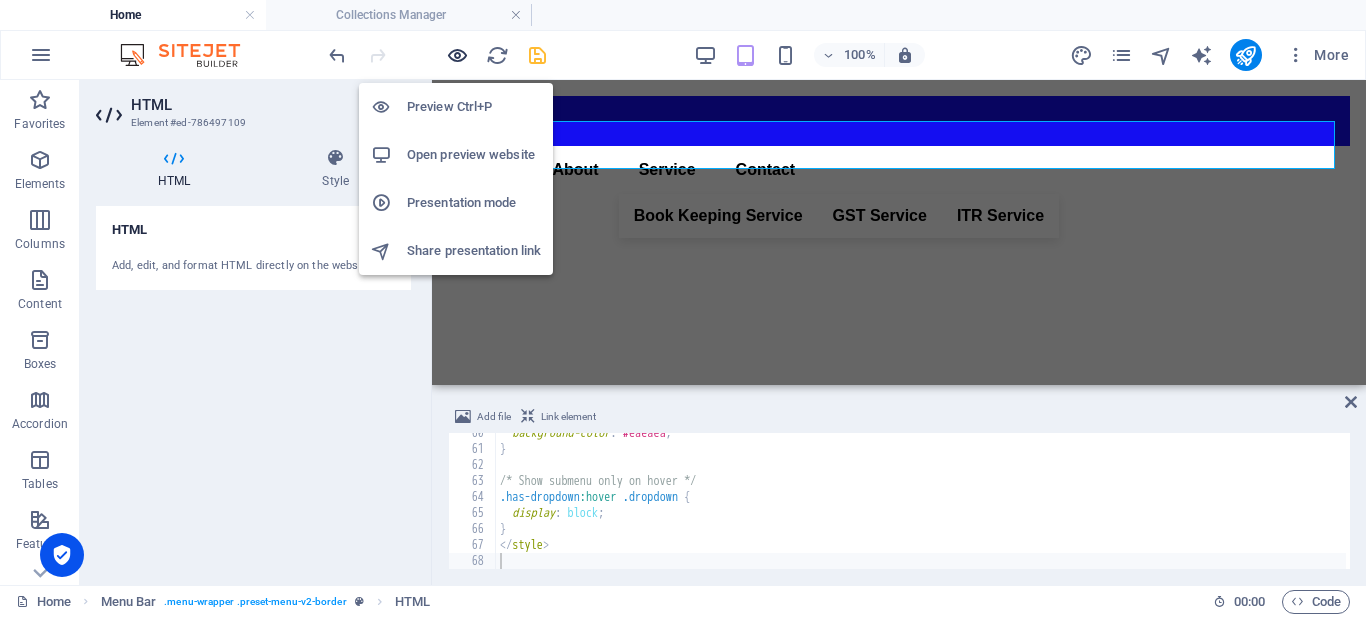 click at bounding box center [457, 55] 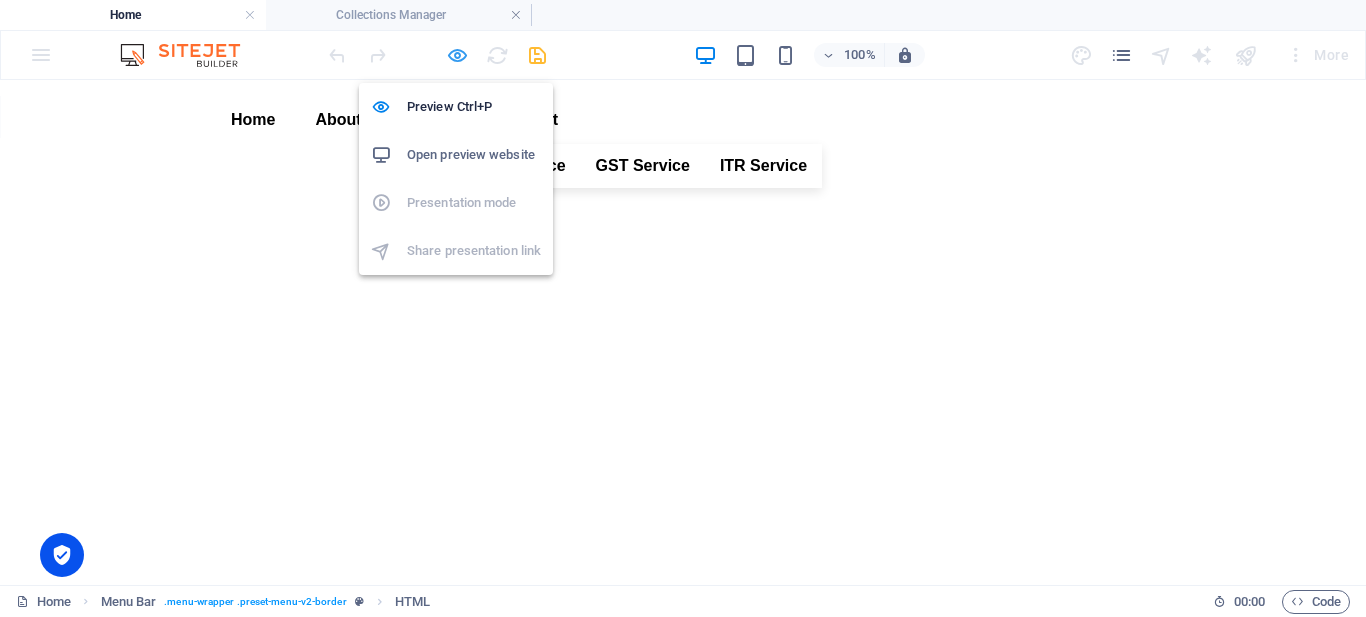 click at bounding box center (457, 55) 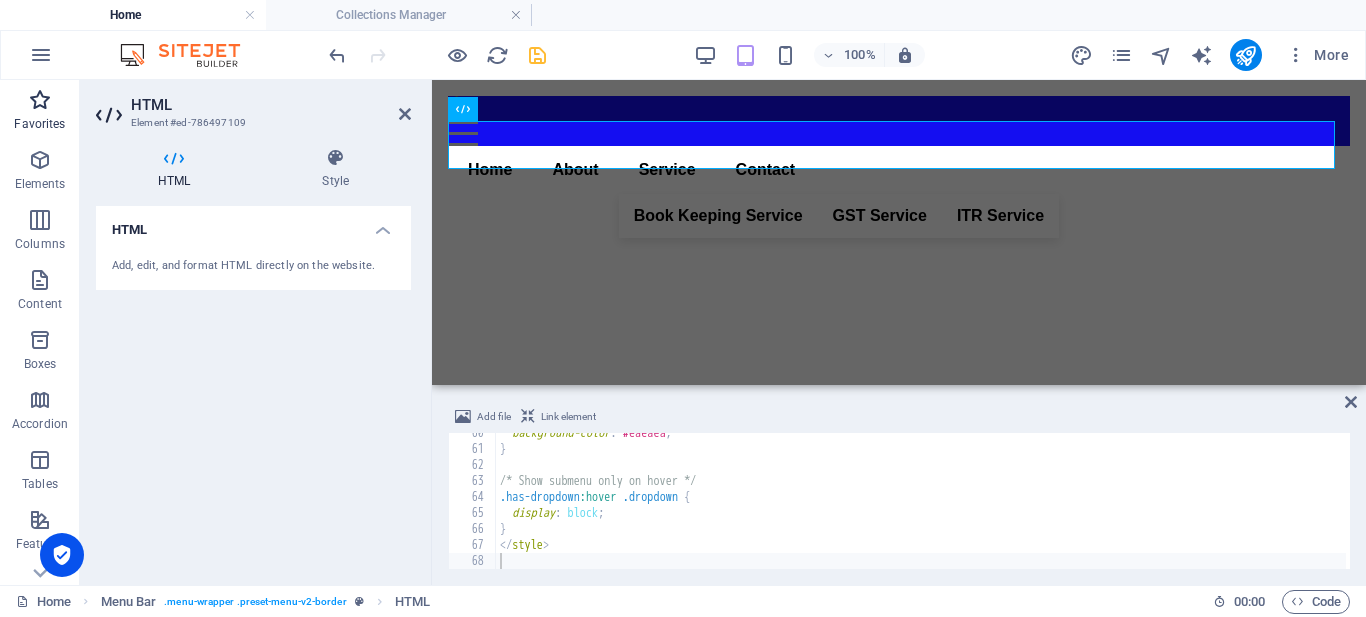 click on "Favorites" at bounding box center [40, 112] 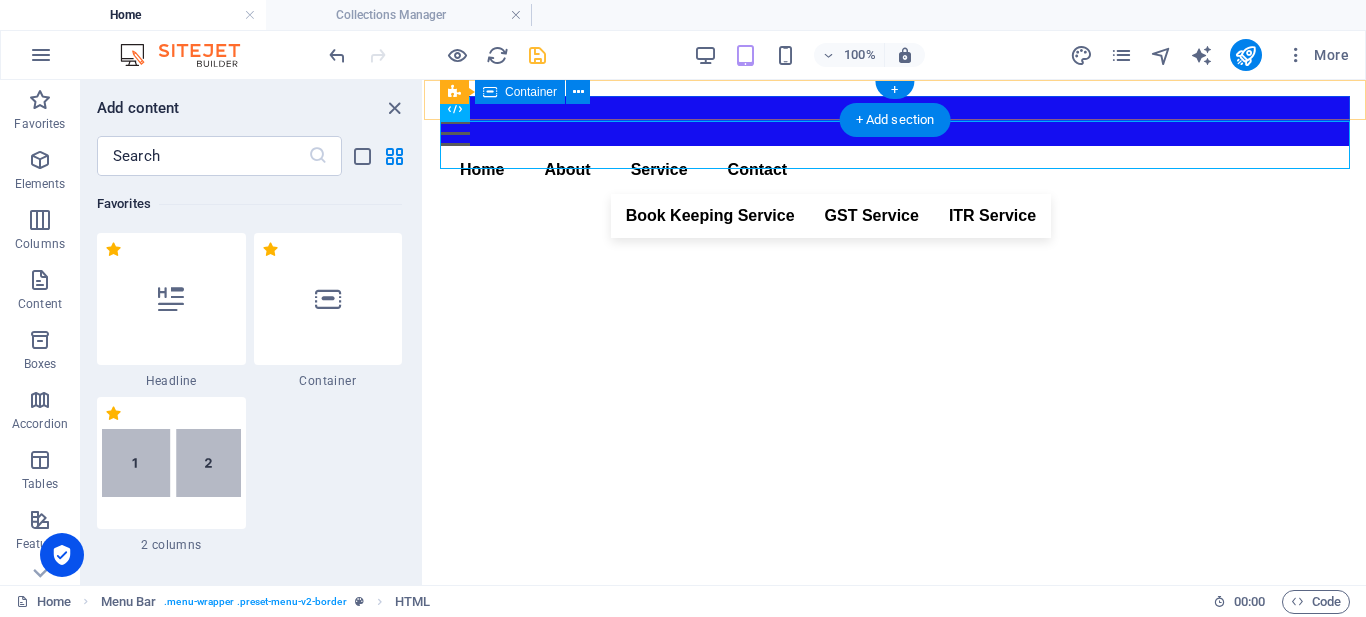 click on "Menu" at bounding box center (895, 121) 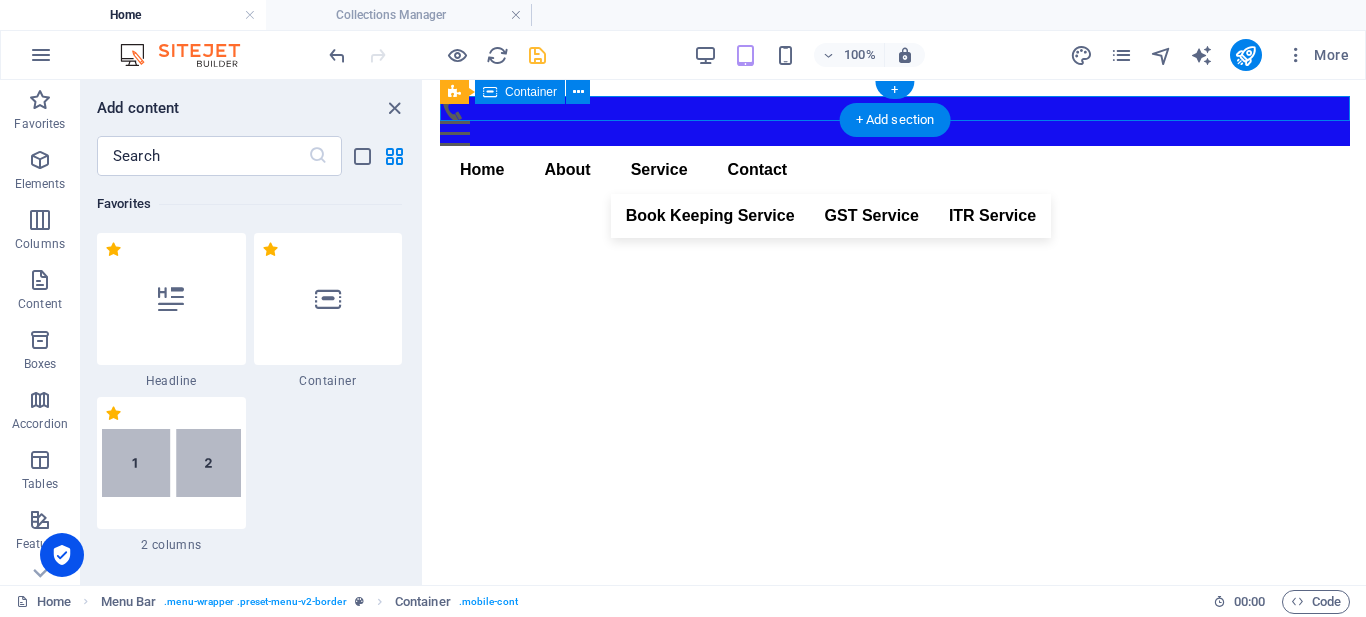 click on "Menu" at bounding box center (895, 121) 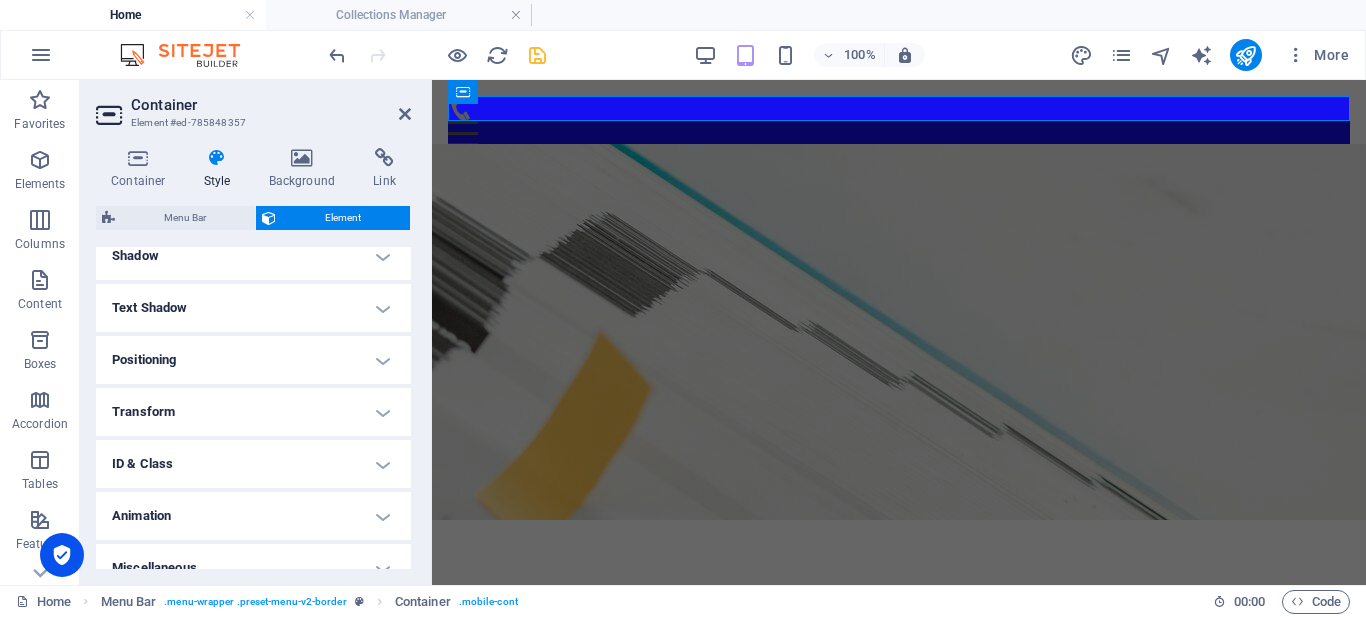 scroll, scrollTop: 523, scrollLeft: 0, axis: vertical 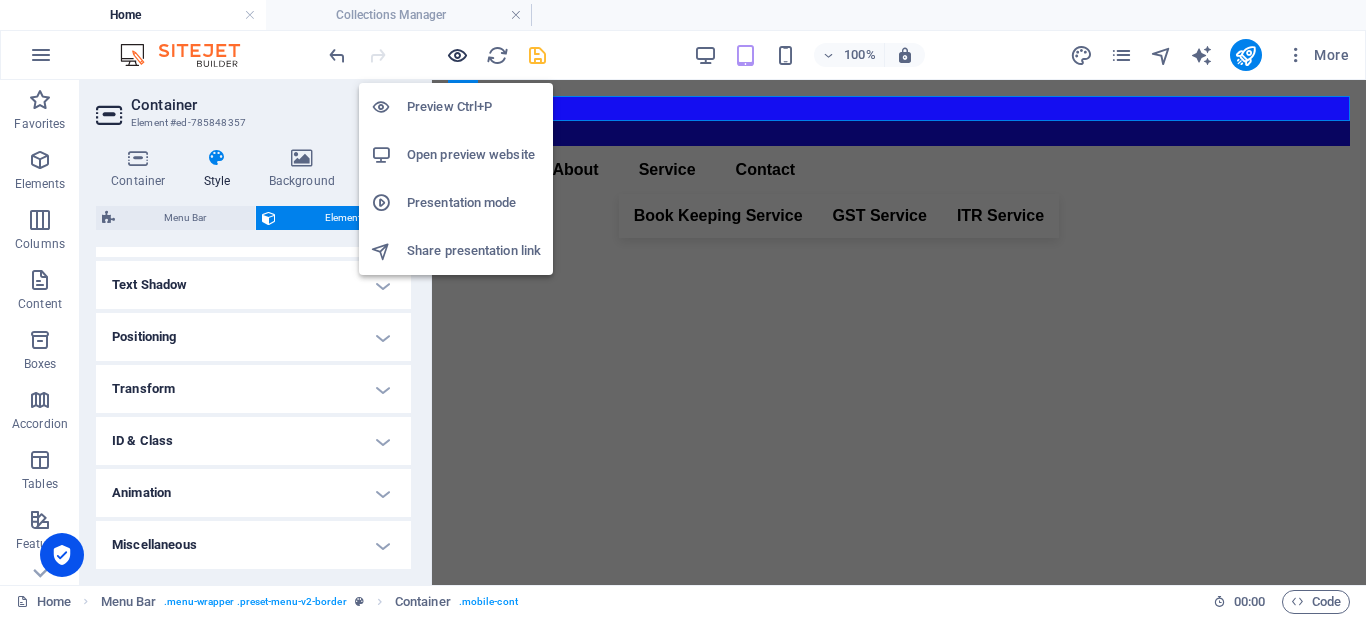 click at bounding box center [457, 55] 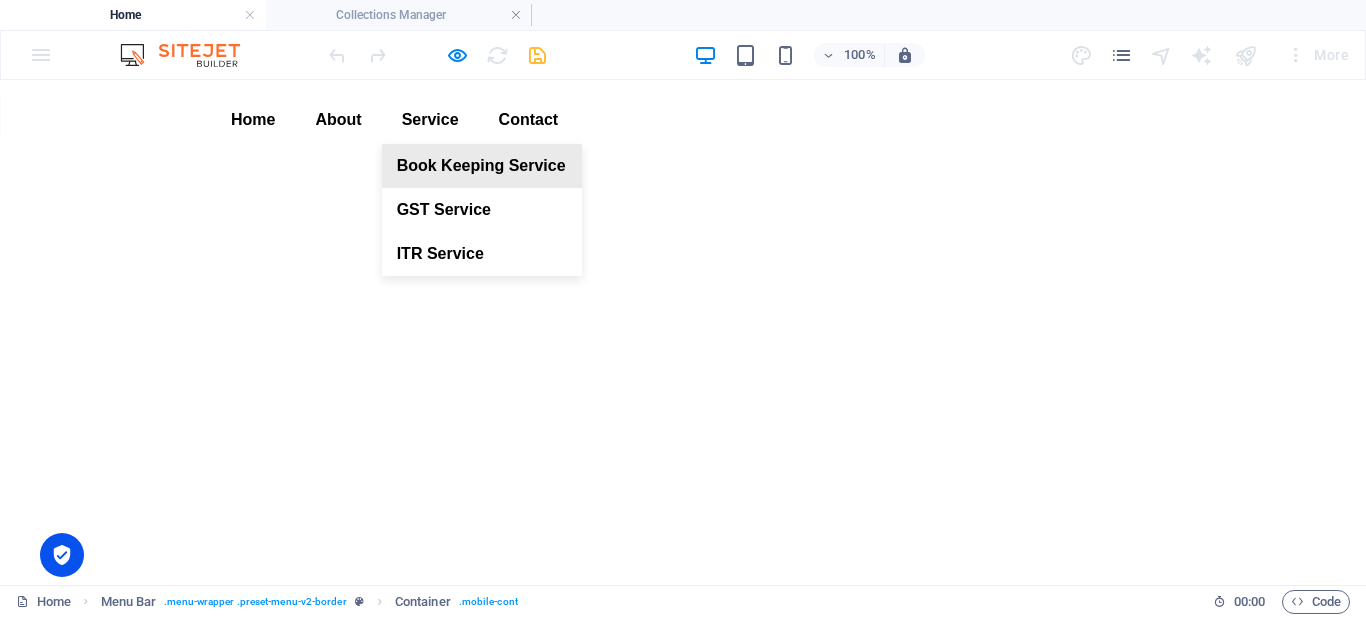 click on "Book Keeping Service" at bounding box center [482, 166] 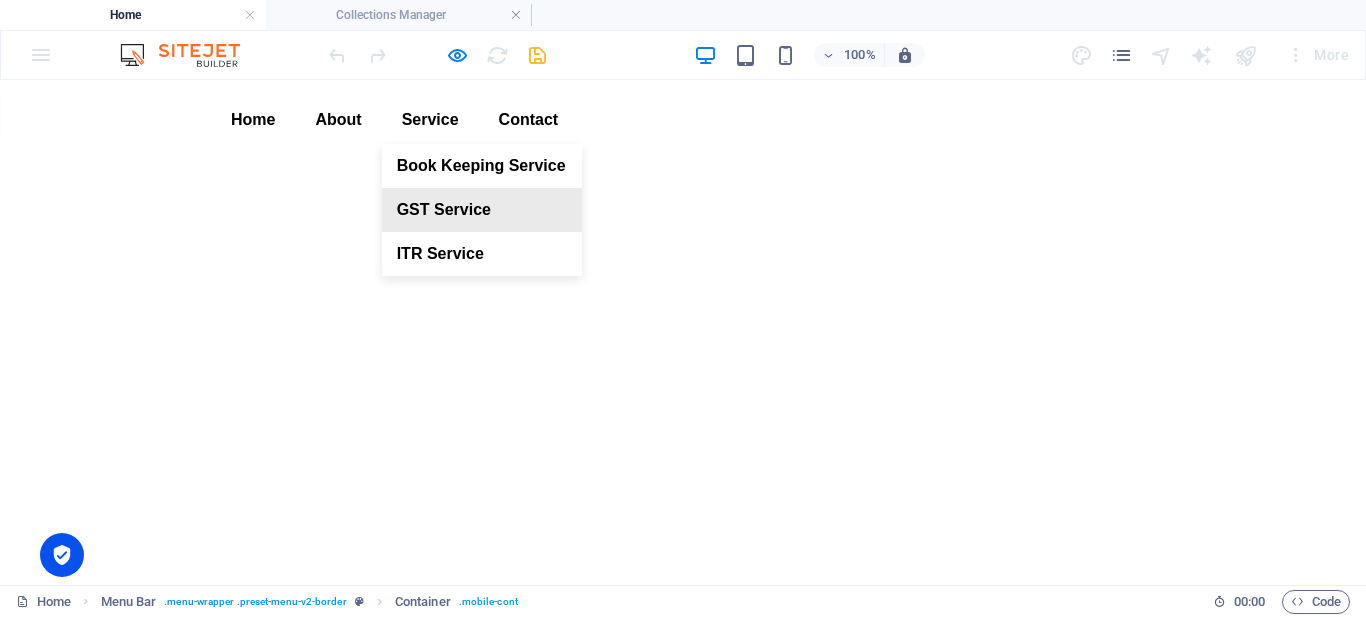 click on "GST Service" at bounding box center [482, 210] 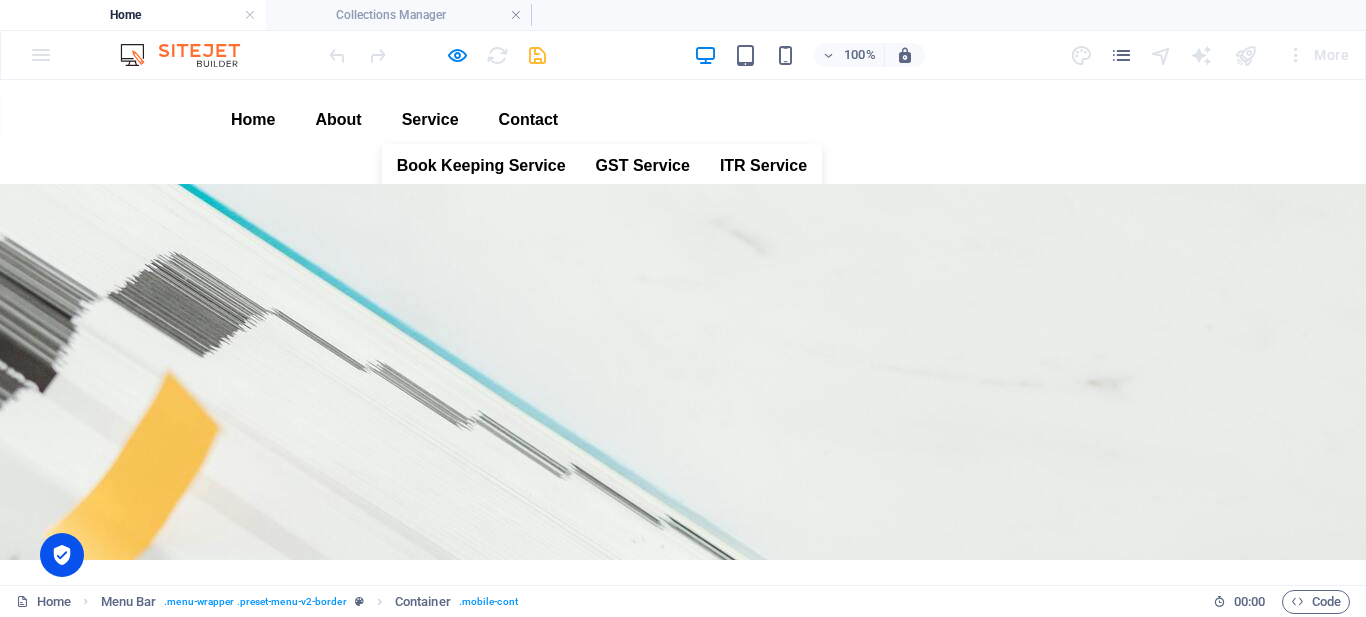 click on "Home" at bounding box center [253, 120] 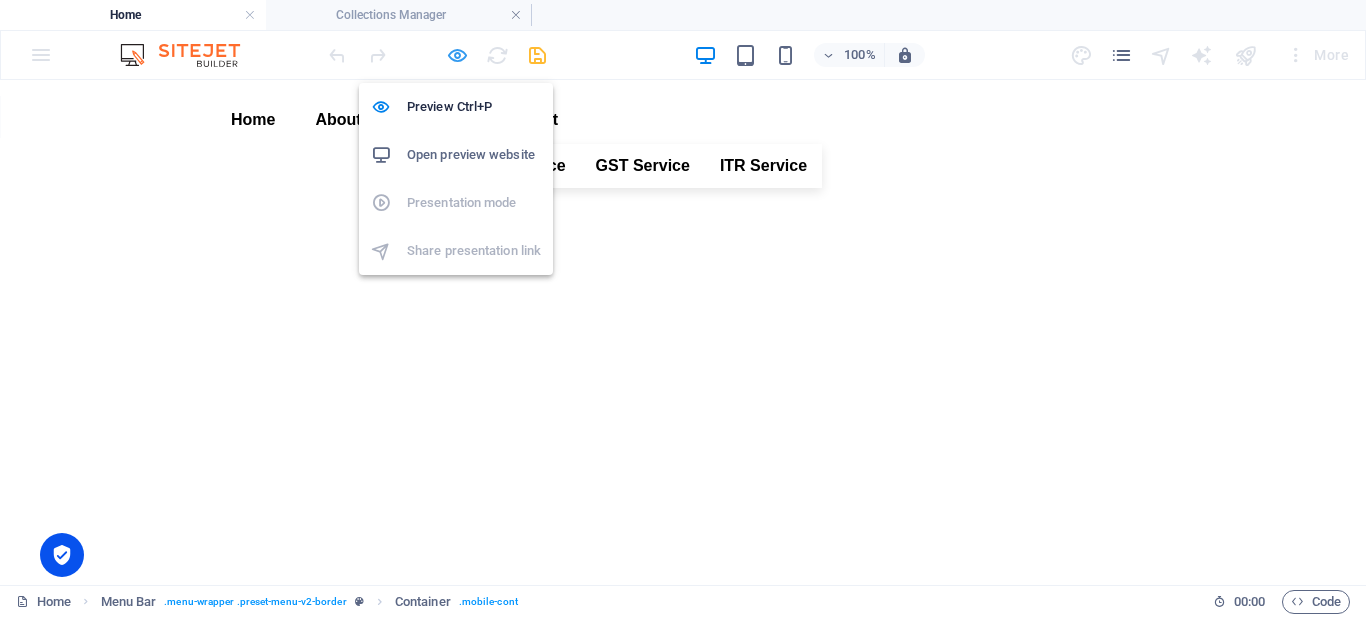 click at bounding box center (457, 55) 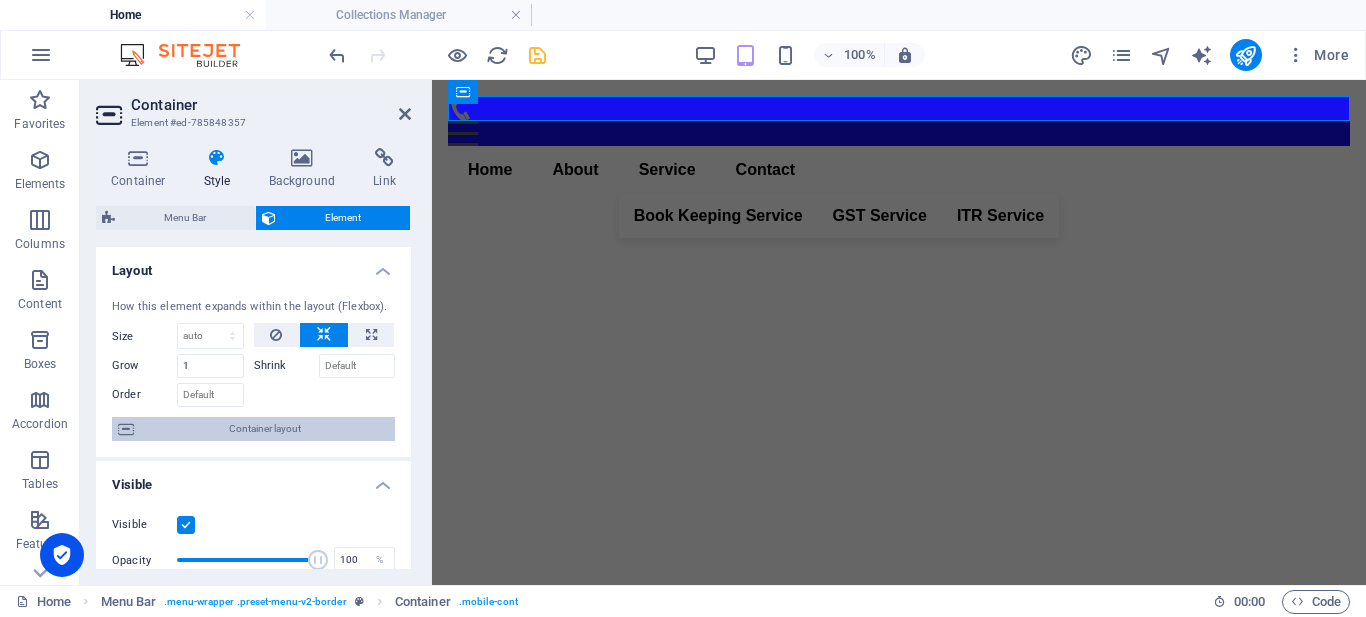 click on "Container layout" at bounding box center (264, 429) 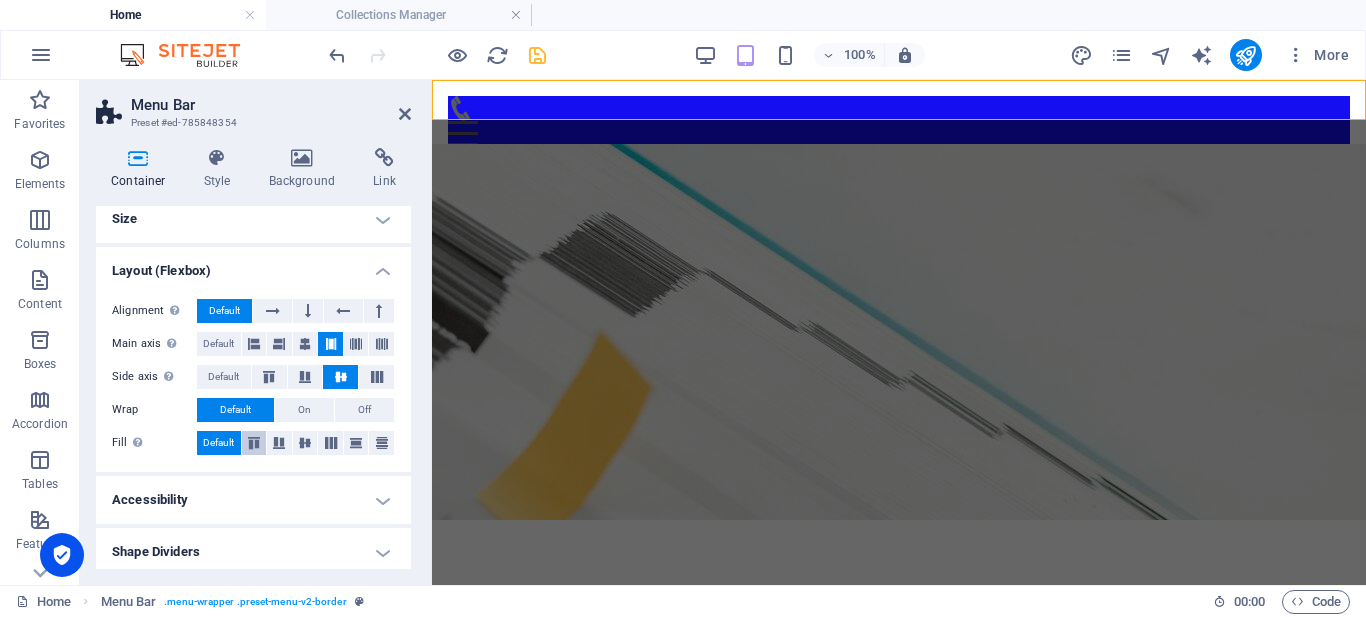 scroll, scrollTop: 18, scrollLeft: 0, axis: vertical 